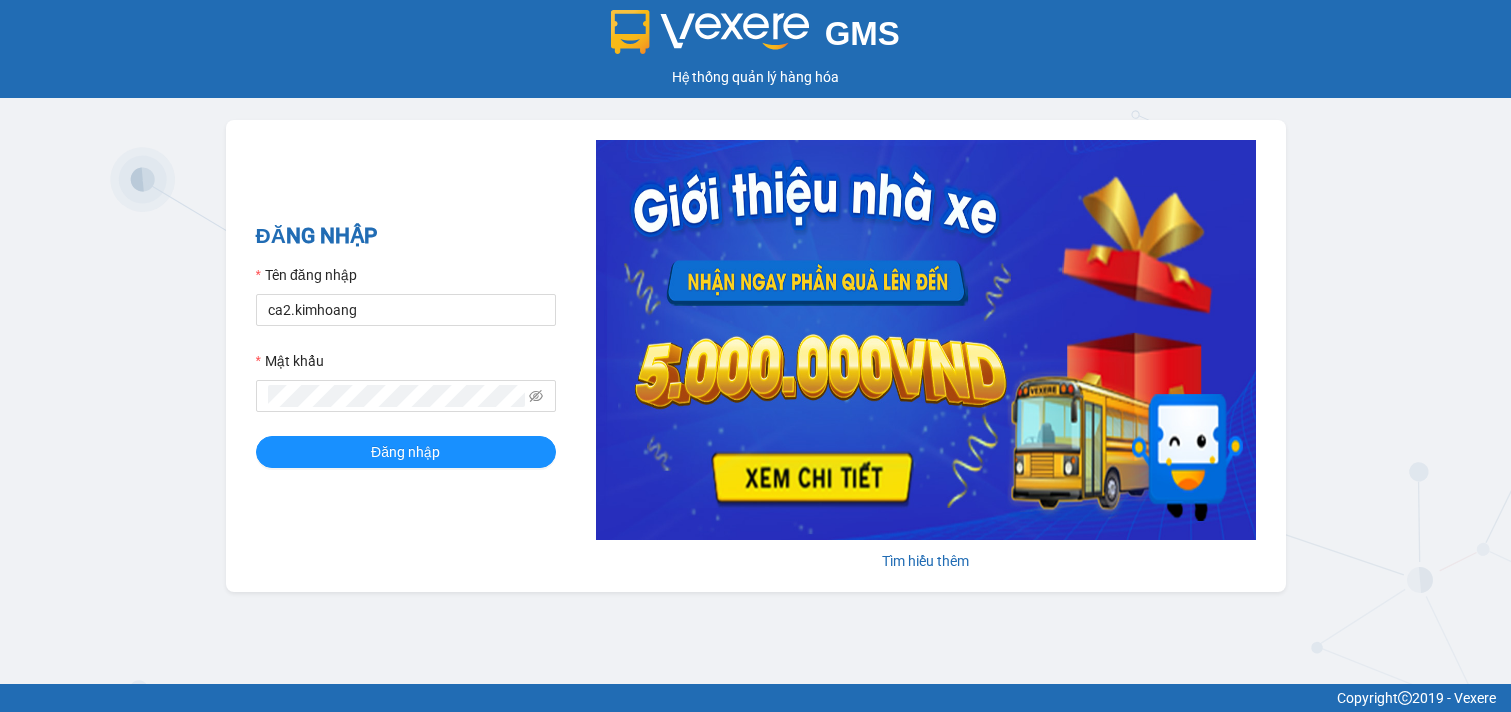 scroll, scrollTop: 0, scrollLeft: 0, axis: both 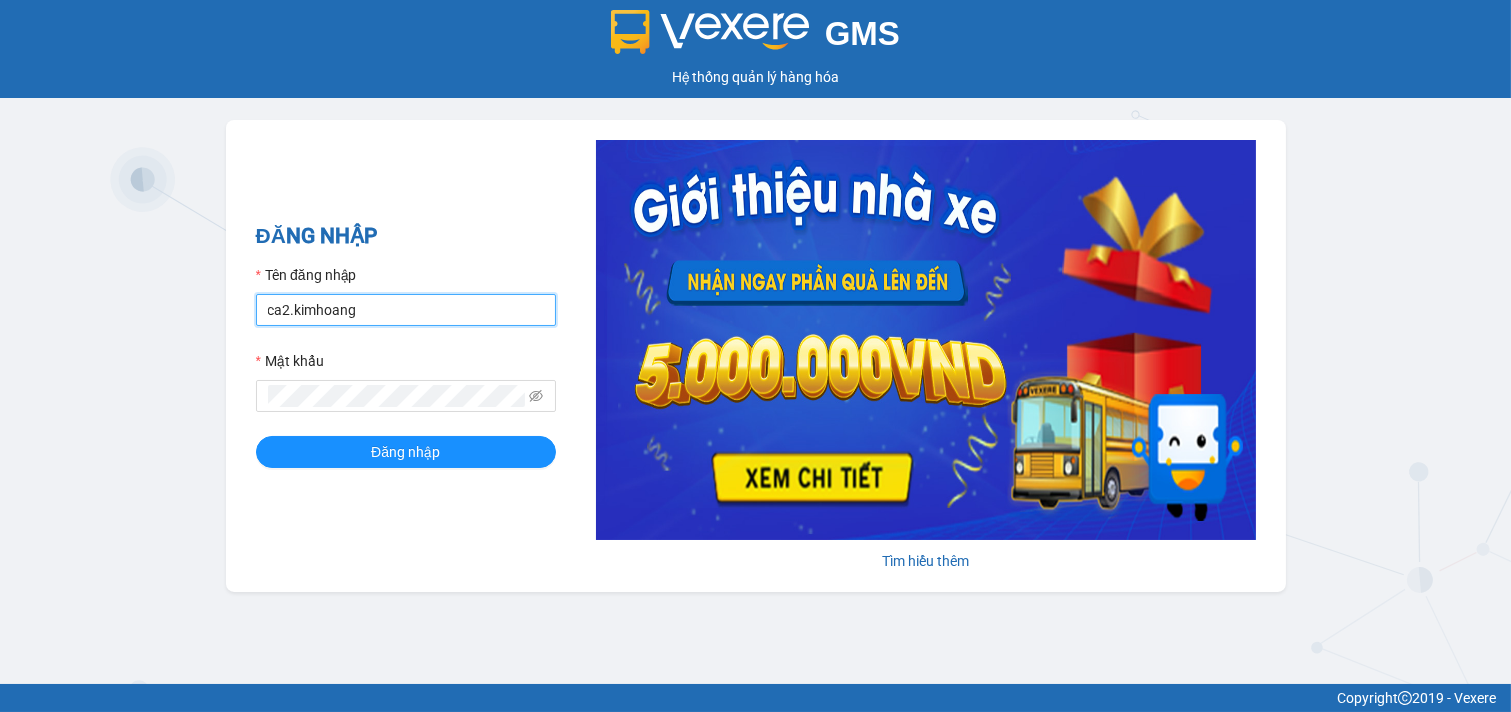 click on "ca2.kimhoang" at bounding box center (406, 310) 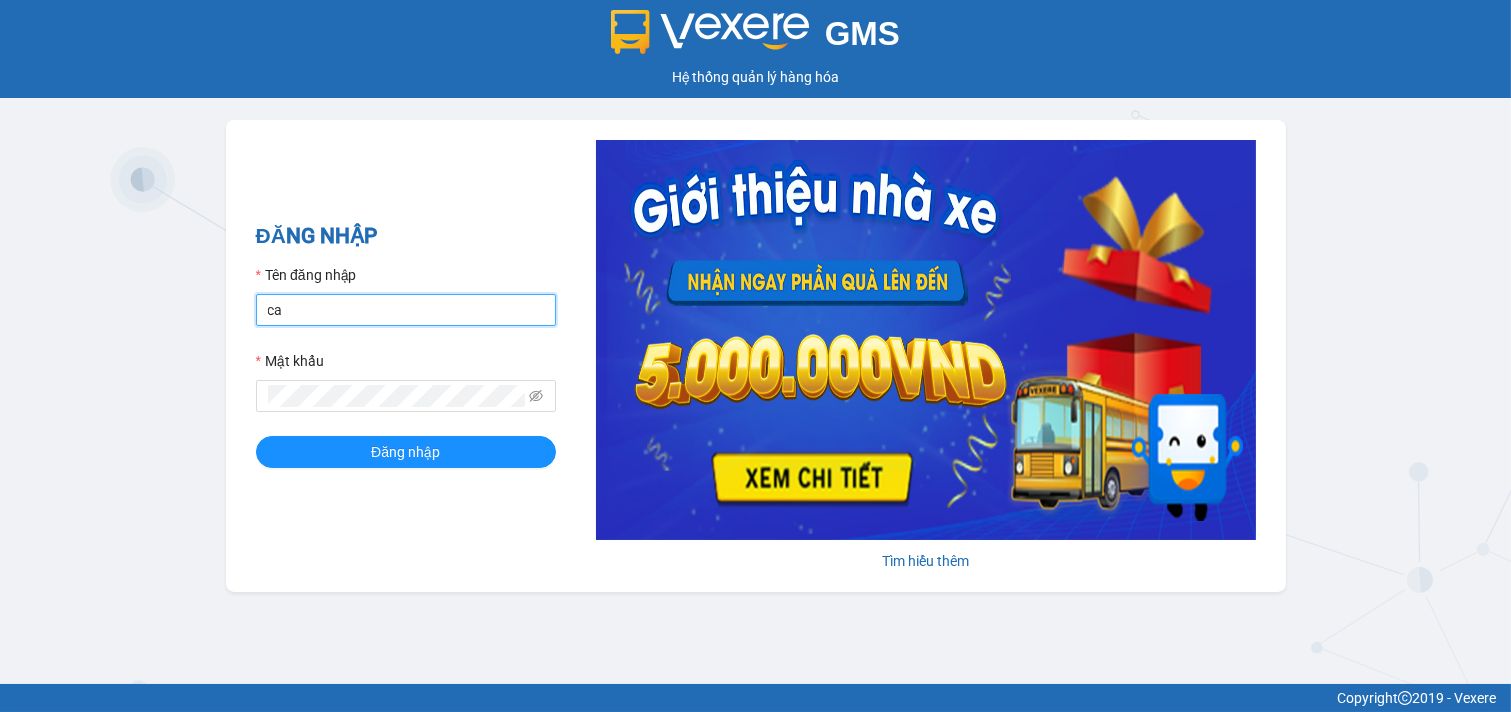 type on "c" 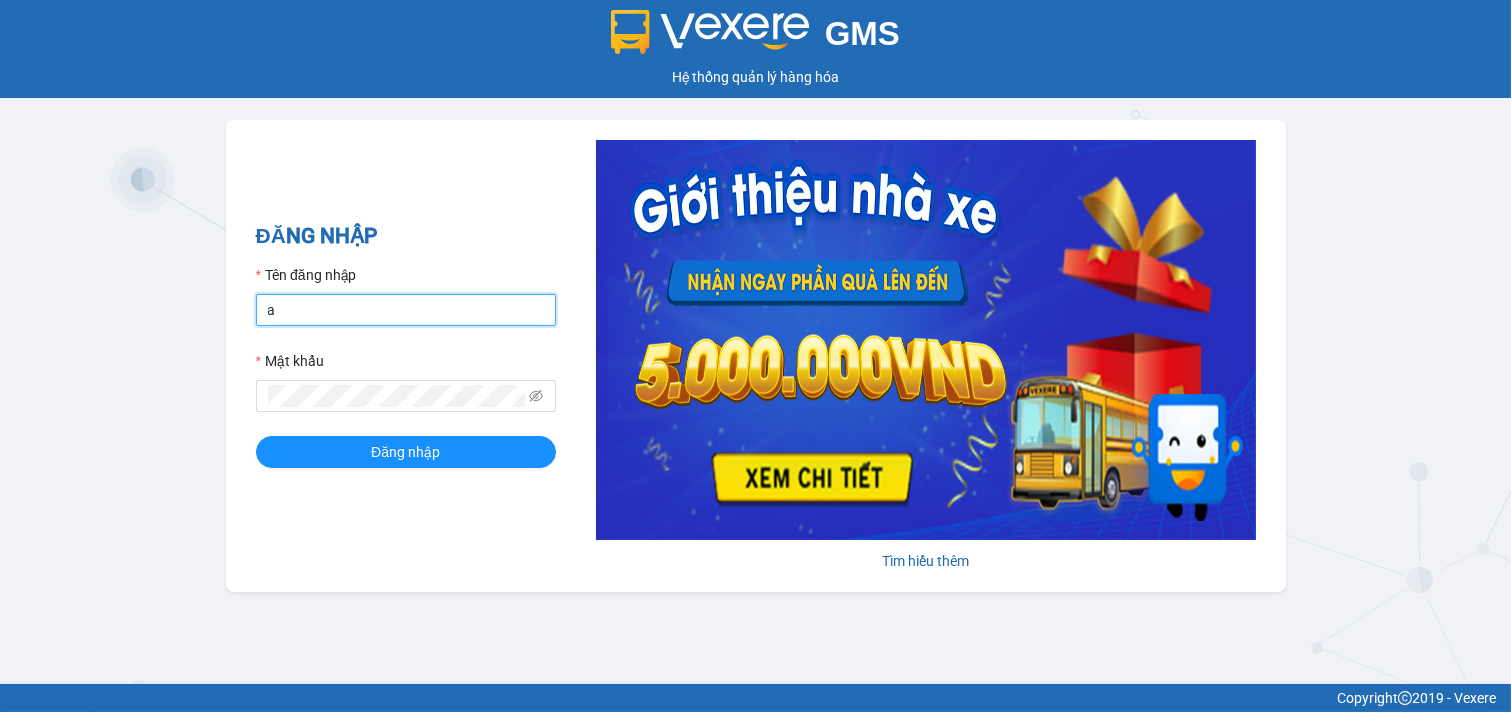 type on "antravinh.kimhoang" 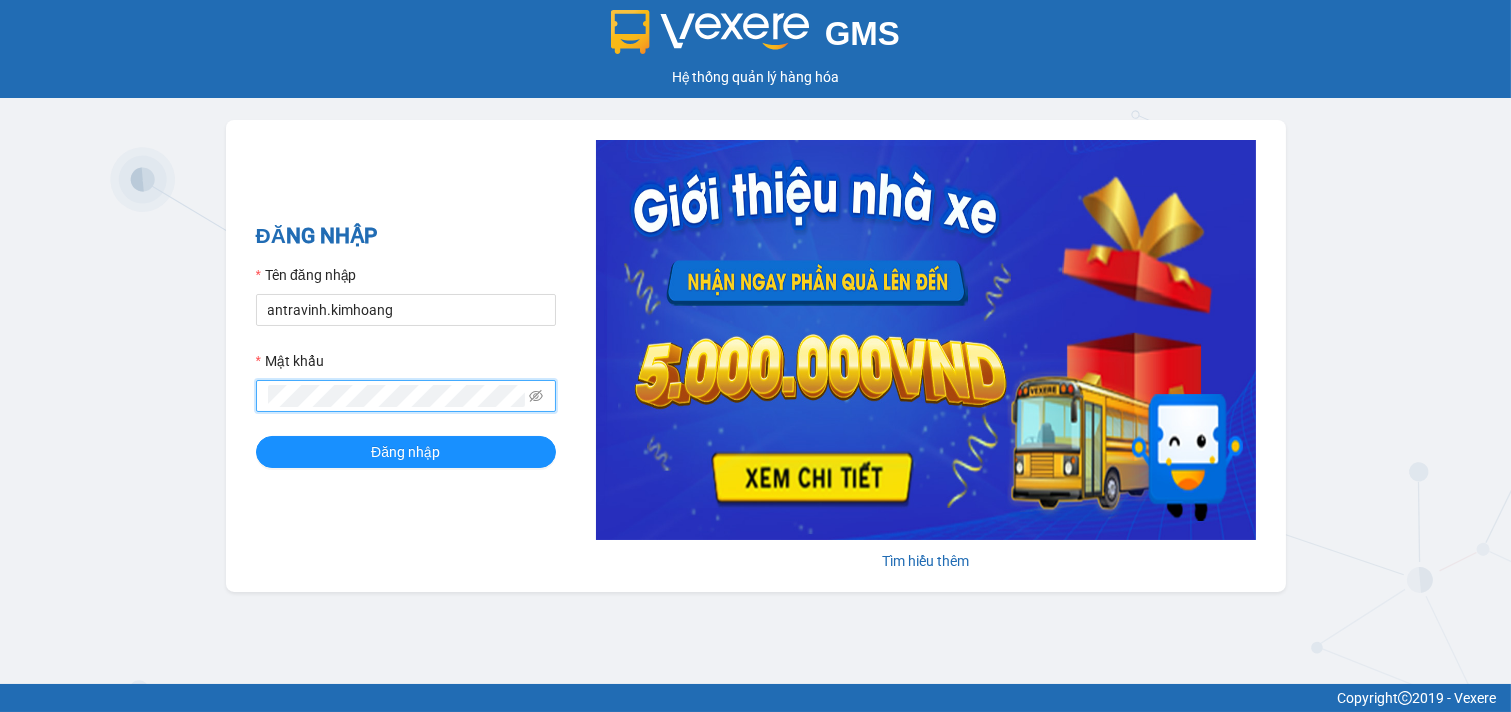 click on "Đăng nhập" at bounding box center (406, 452) 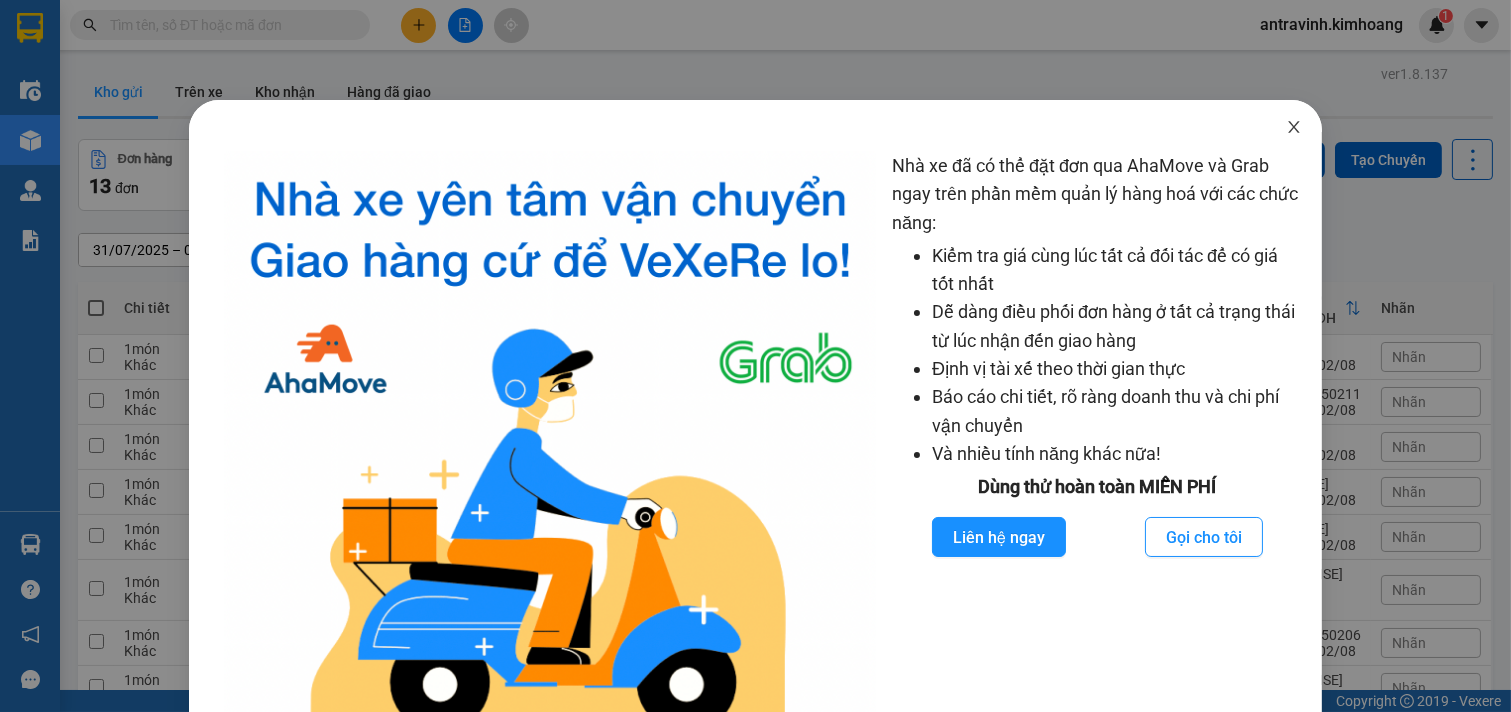 click 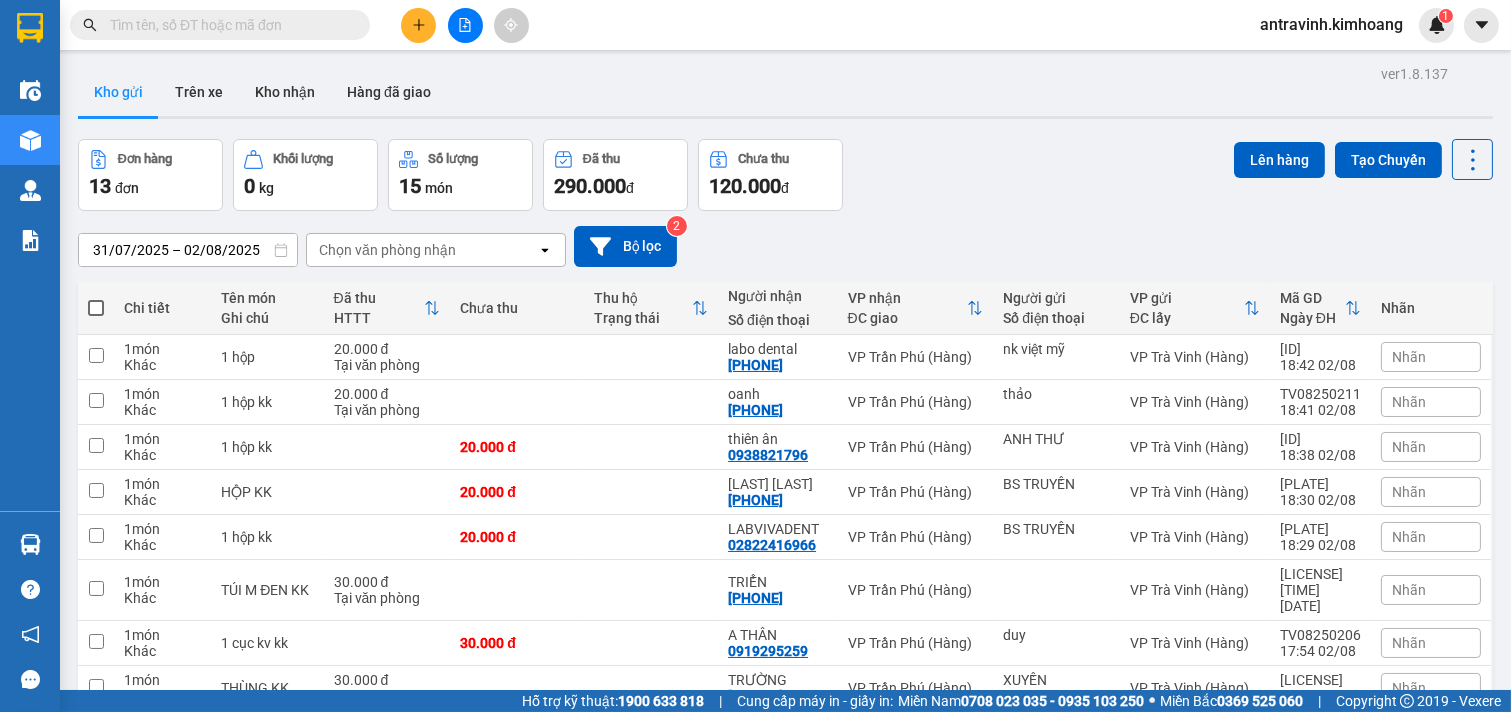 click at bounding box center (228, 25) 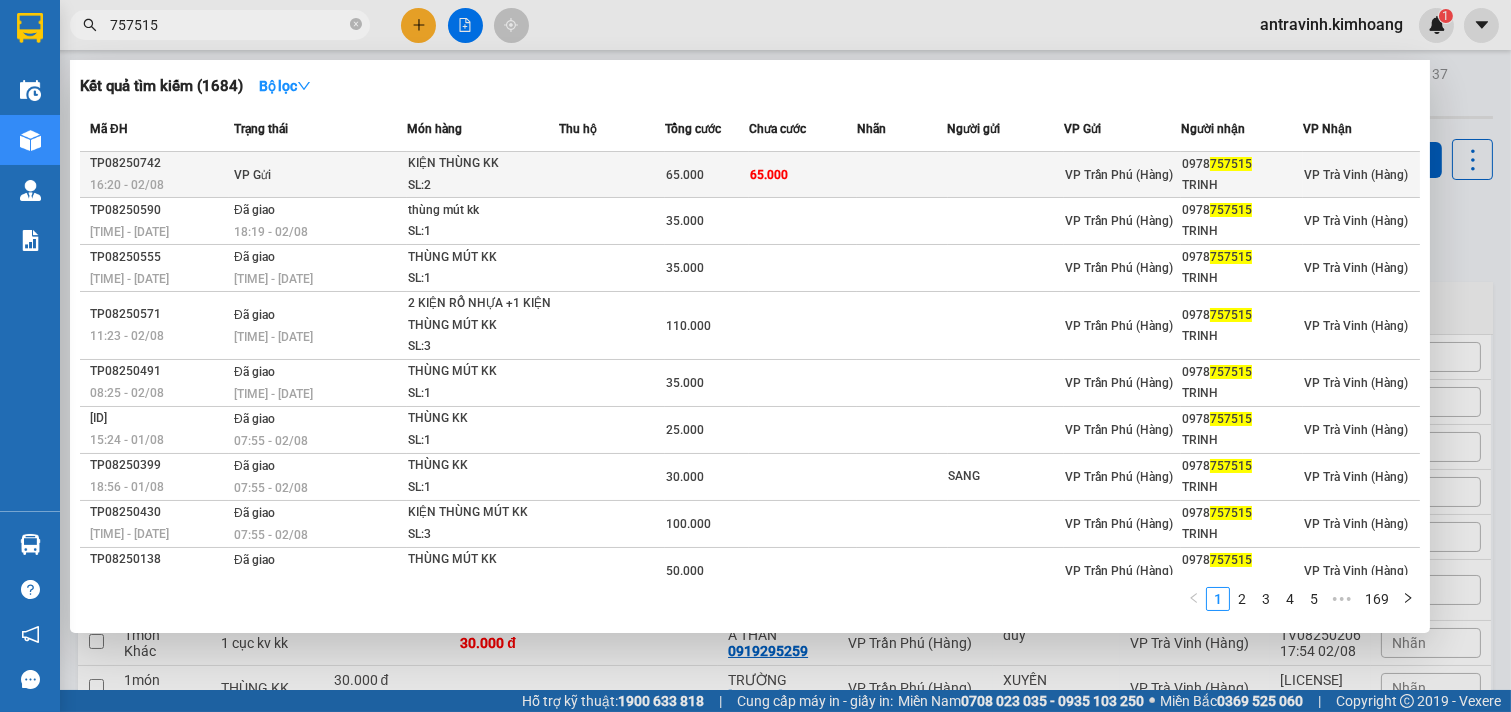 scroll, scrollTop: 65, scrollLeft: 0, axis: vertical 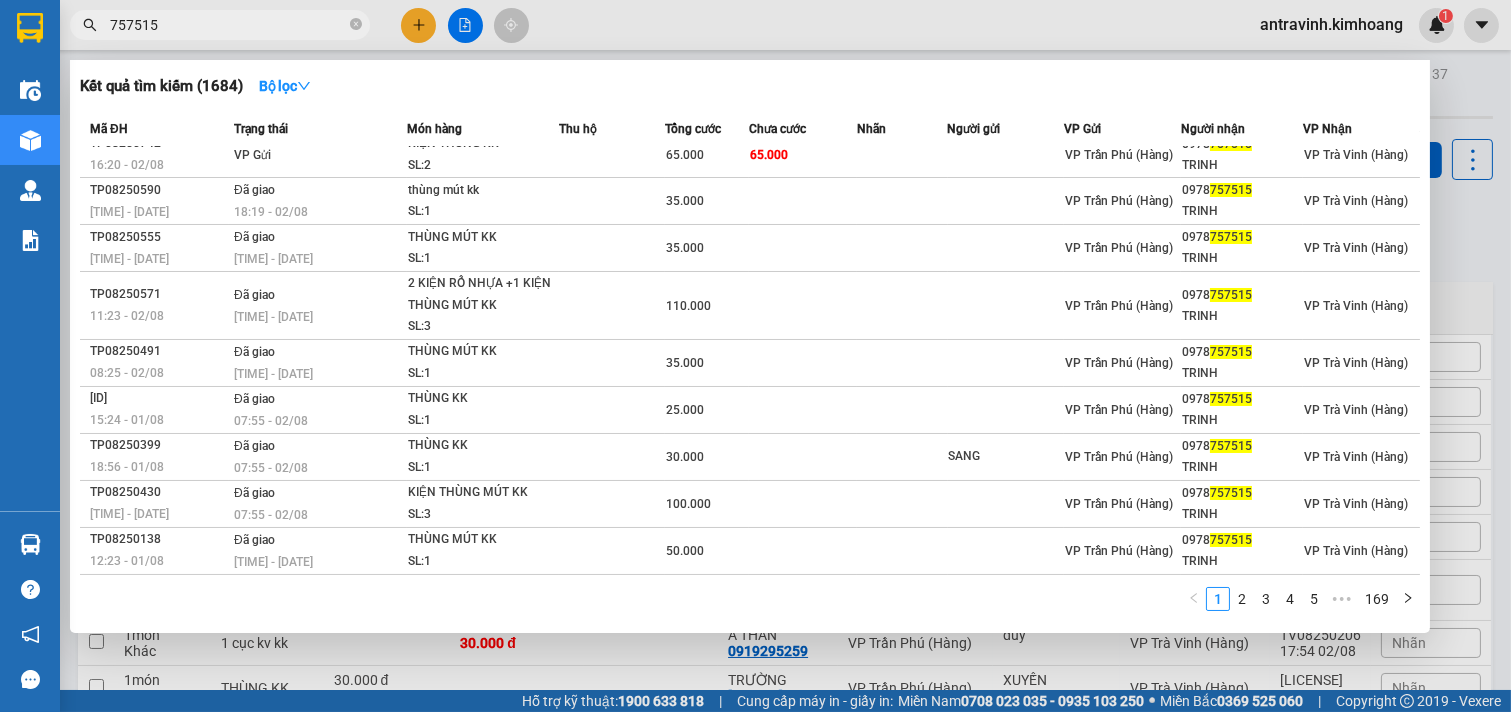 click on "757515" at bounding box center (228, 25) 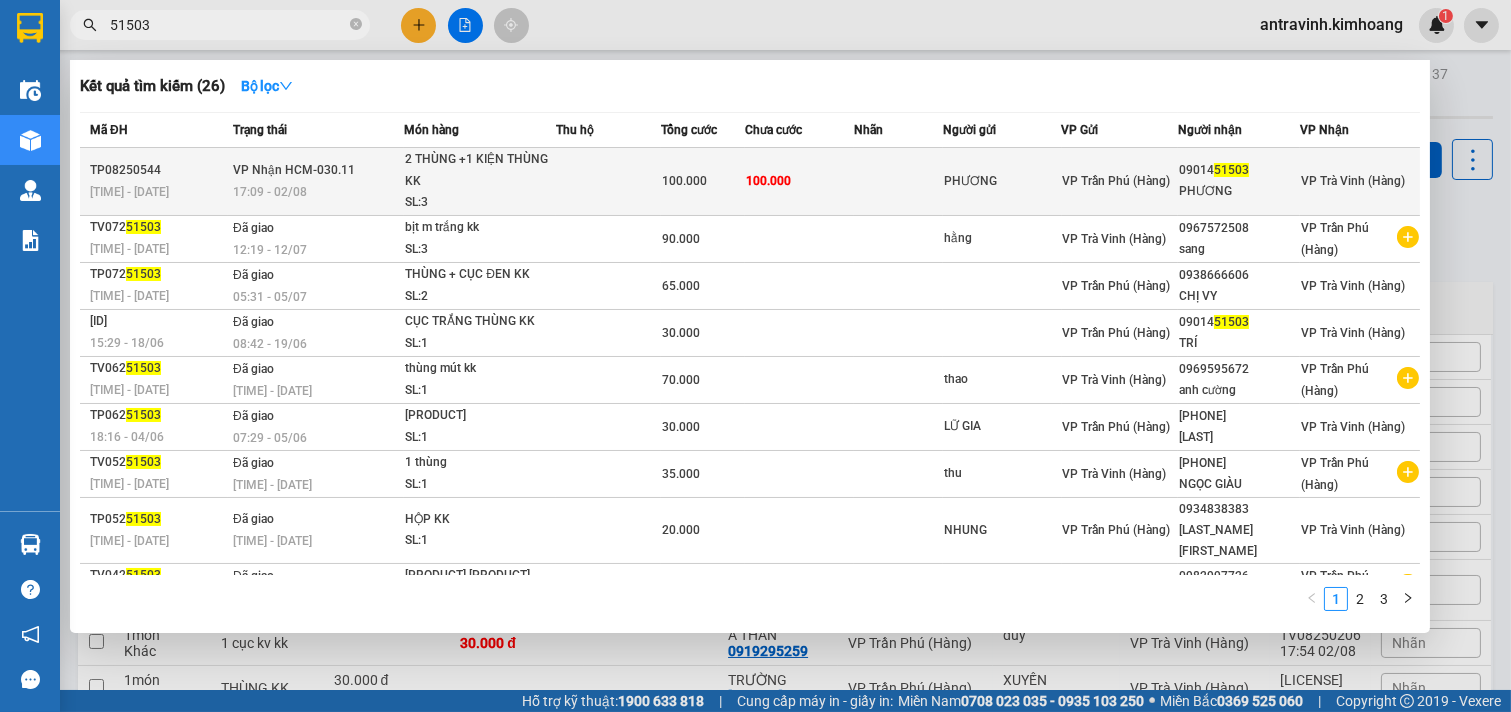 type on "51503" 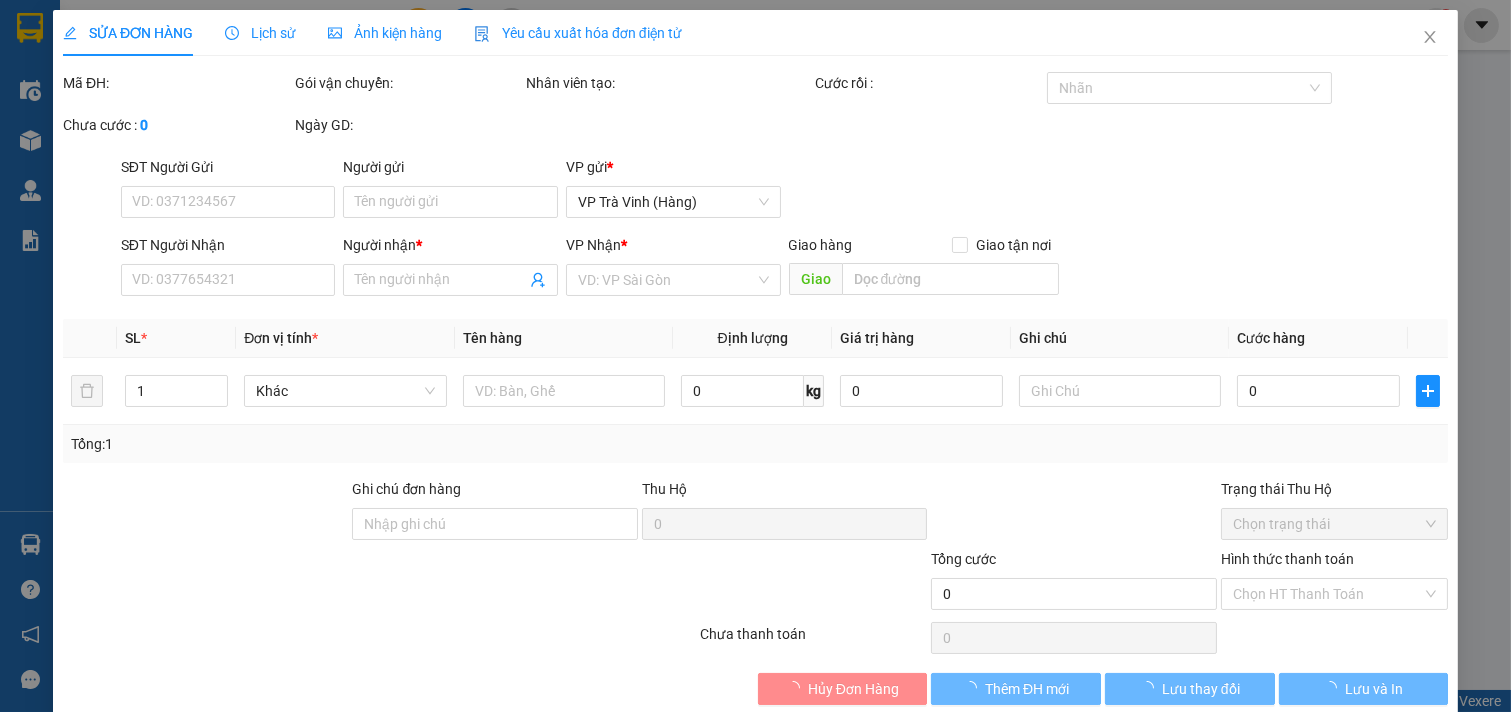 type on "PHƯƠNG" 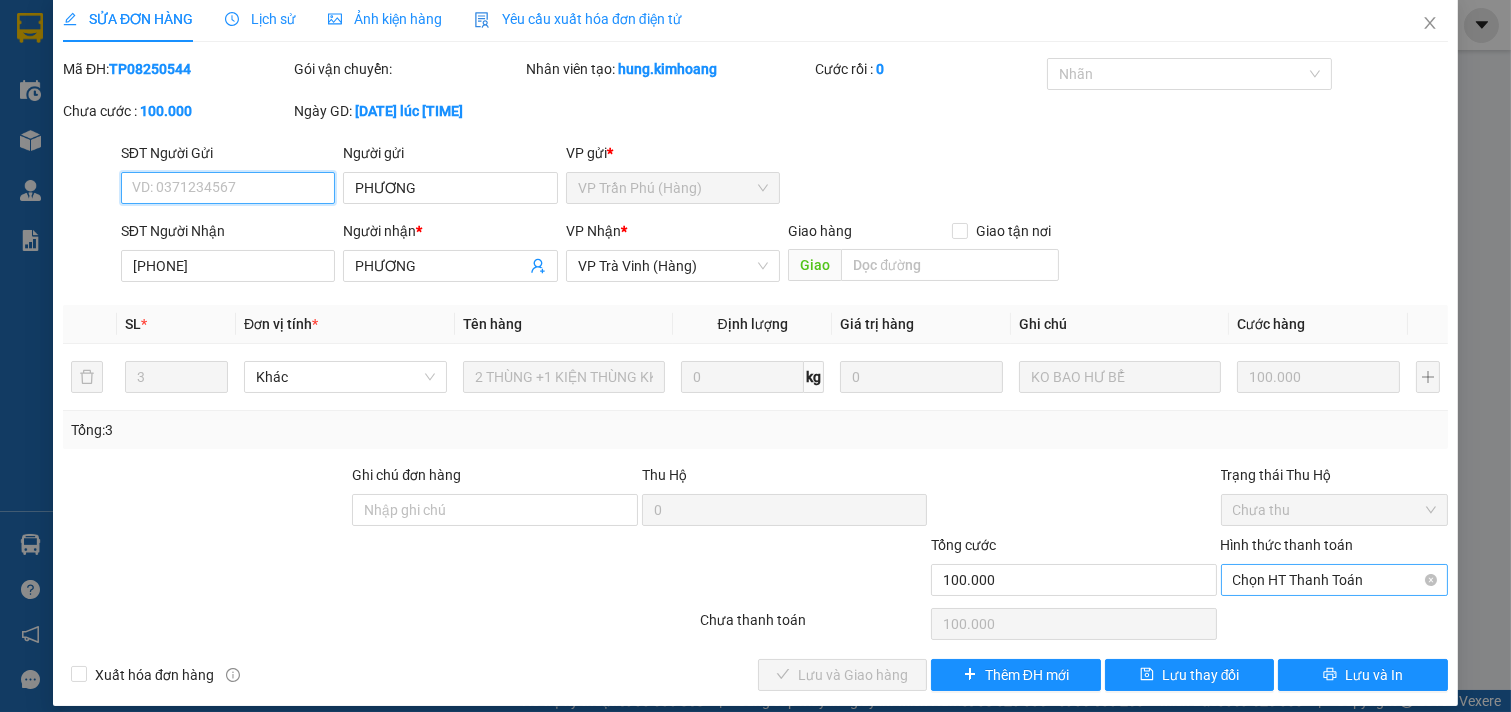 scroll, scrollTop: 32, scrollLeft: 0, axis: vertical 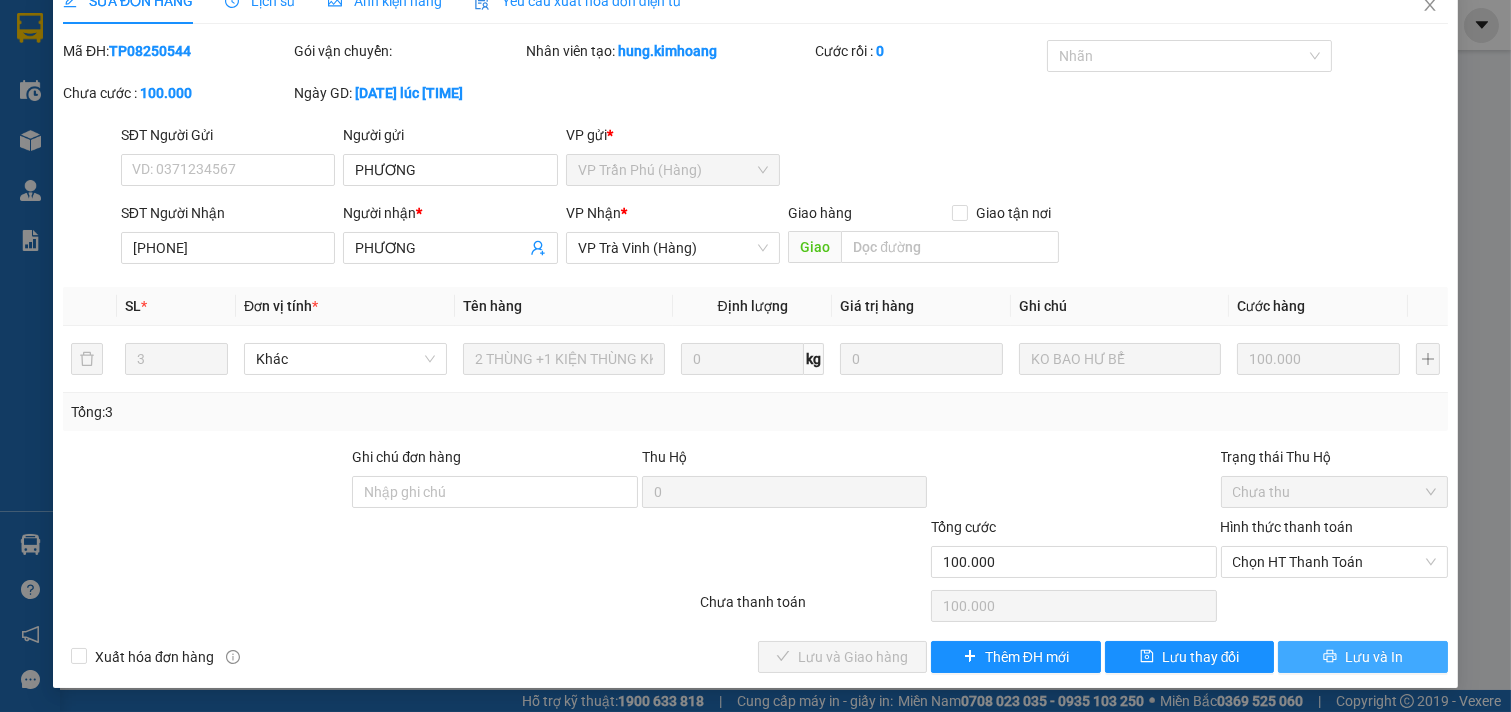 click 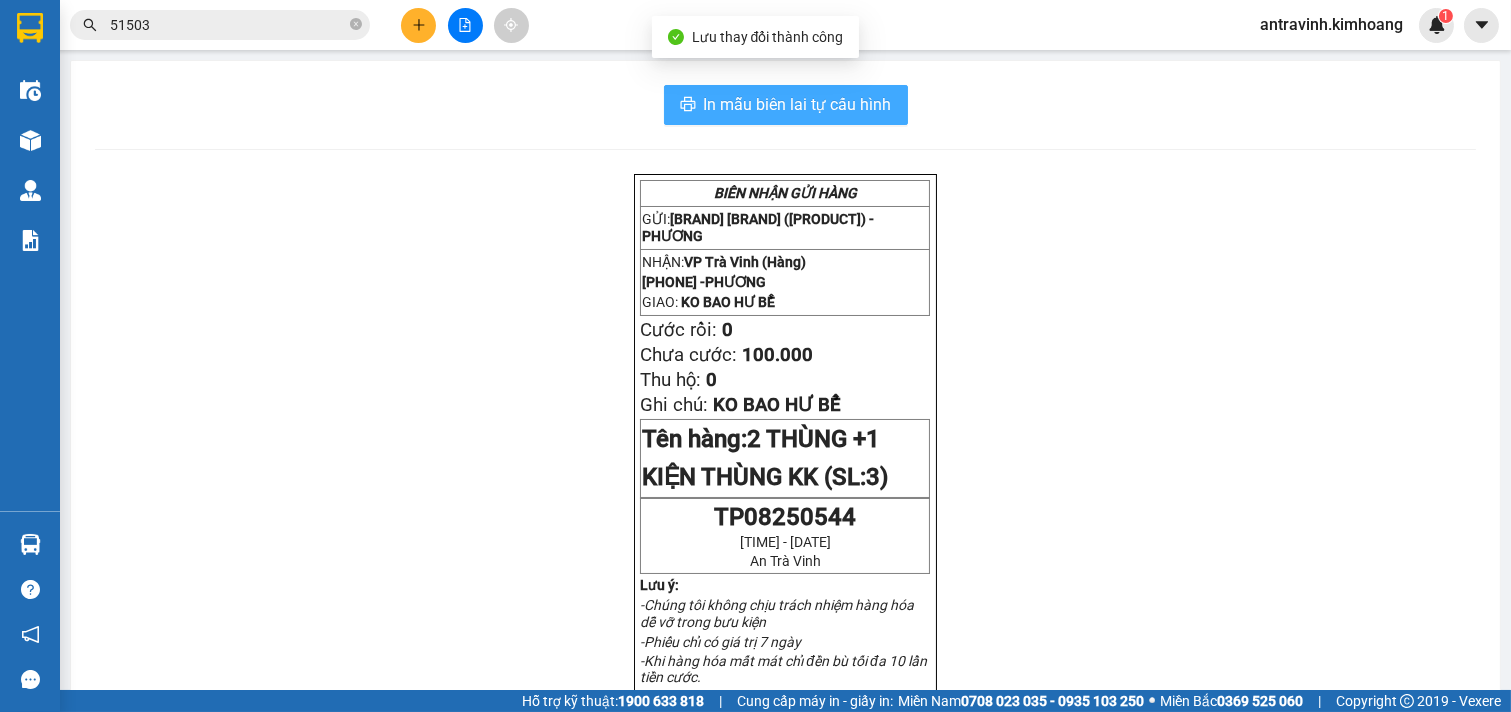 click on "In mẫu biên lai tự cấu hình" at bounding box center (798, 104) 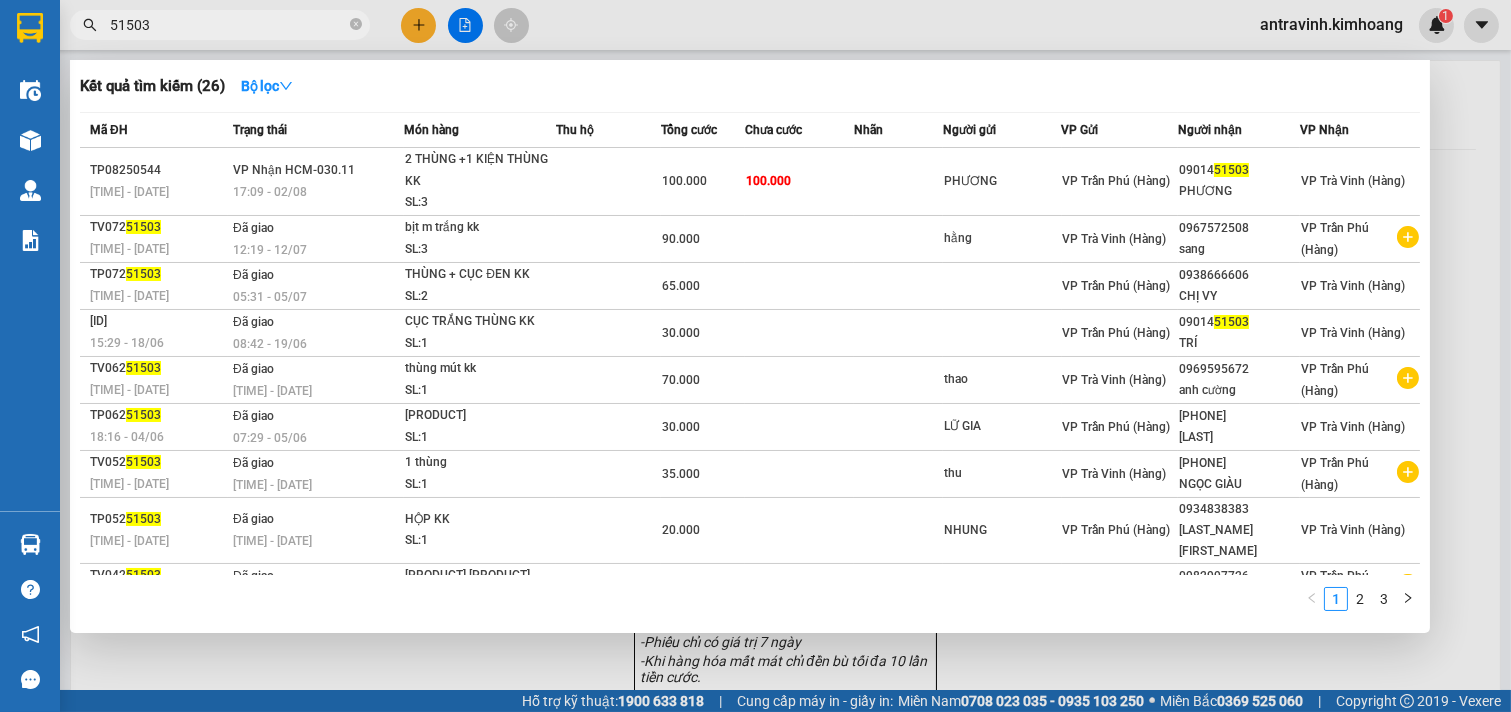 click on "51503" at bounding box center [228, 25] 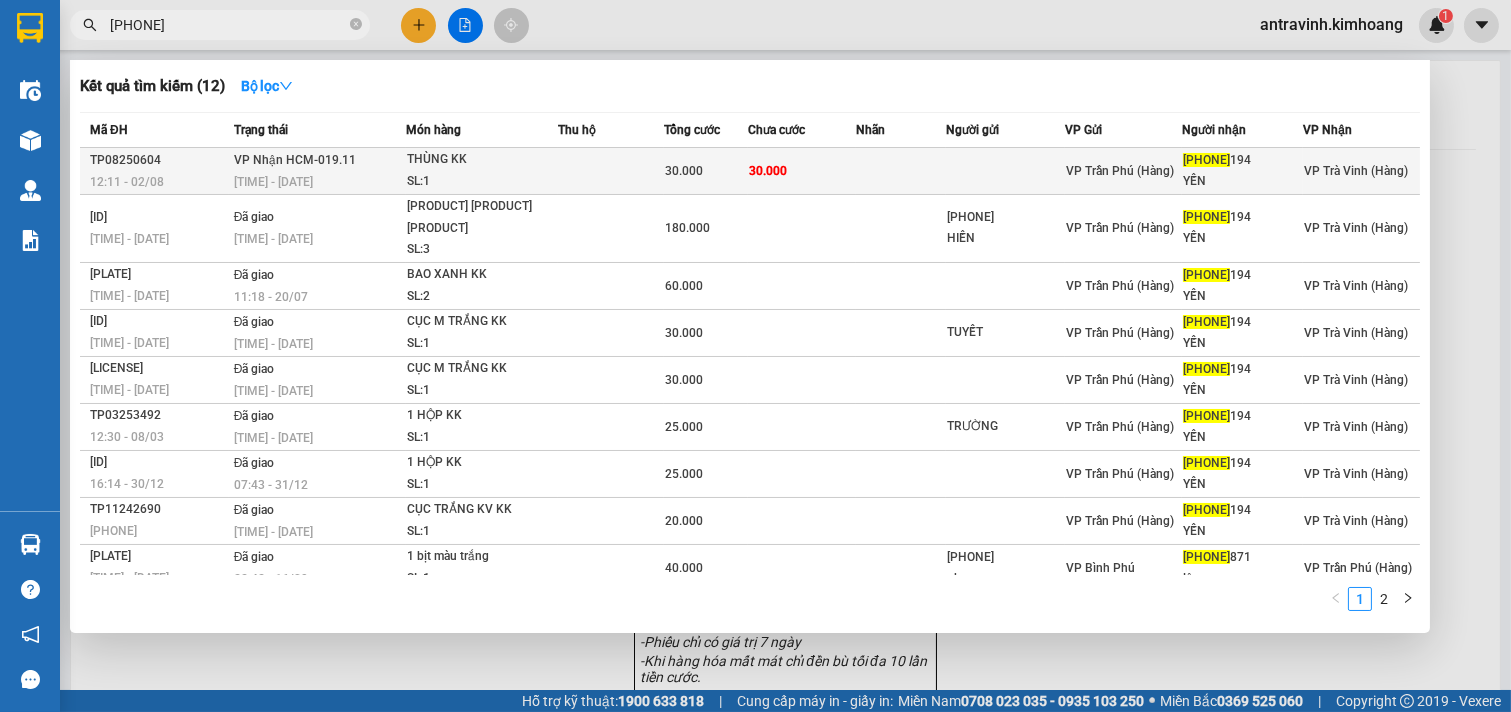type on "[PHONE]" 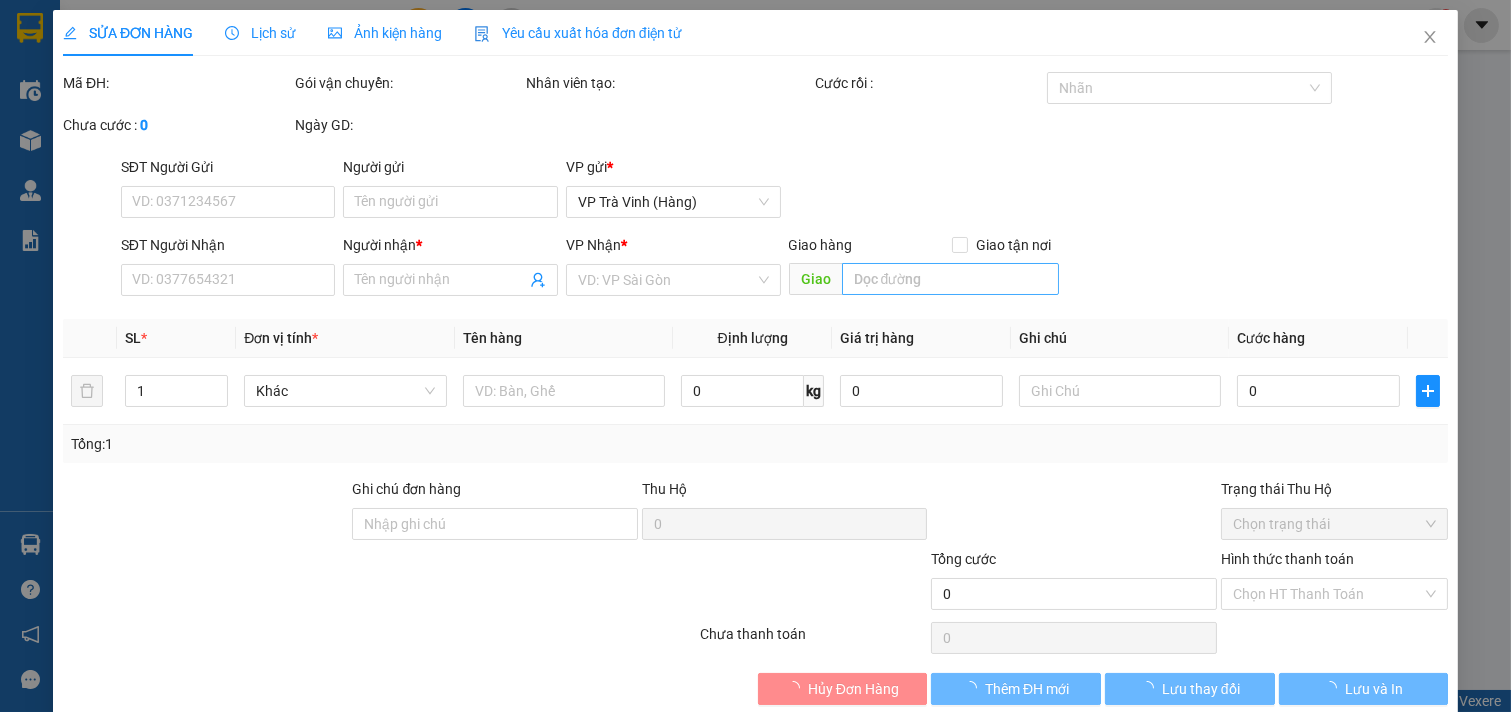 type on "[PHONE]" 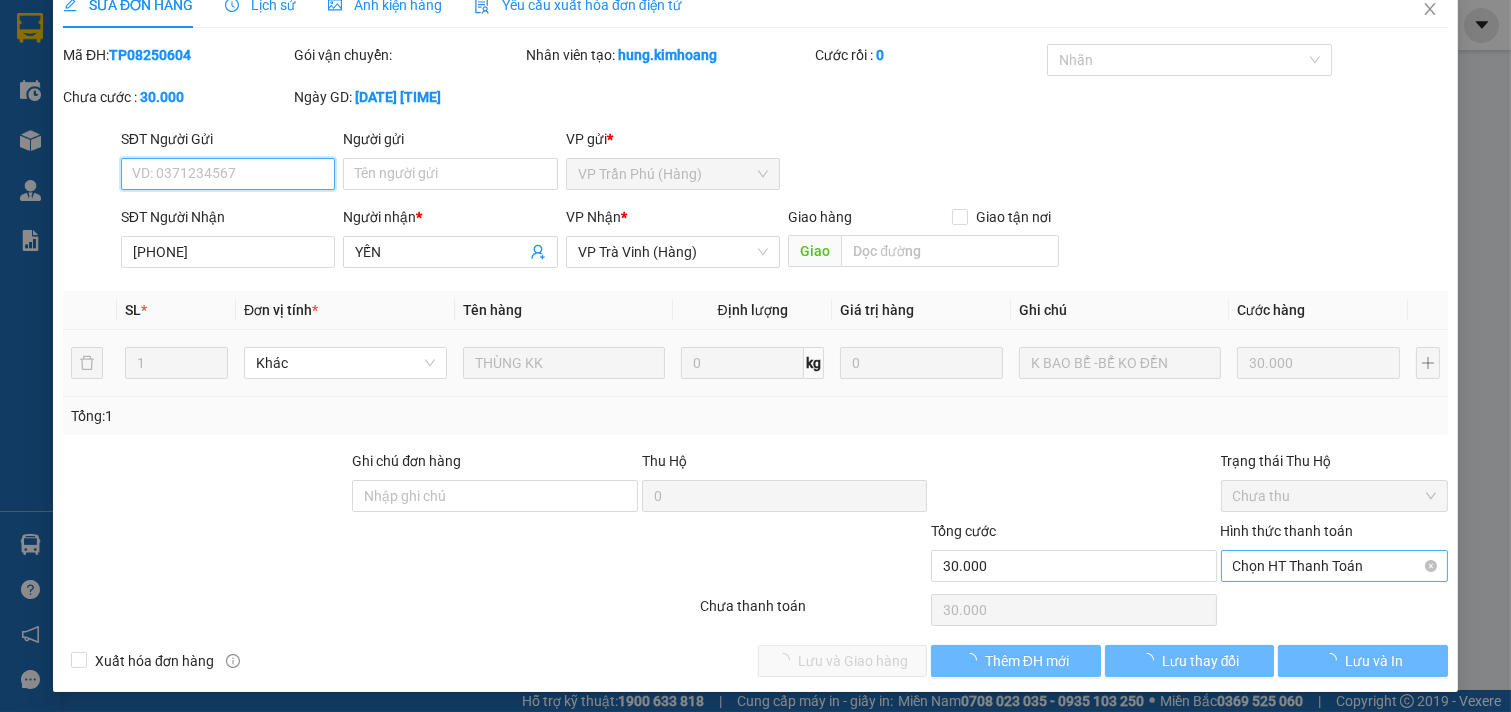 scroll, scrollTop: 32, scrollLeft: 0, axis: vertical 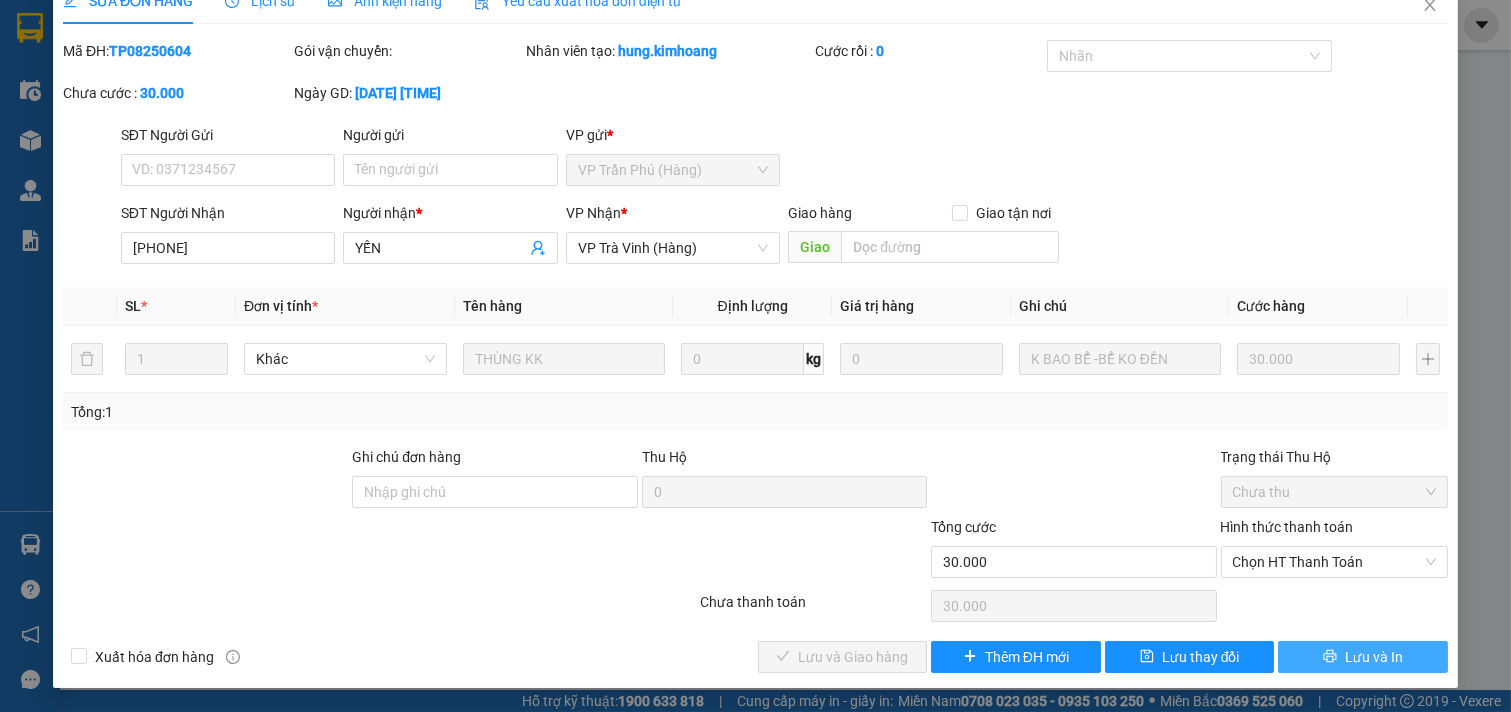 click on "Lưu và In" at bounding box center (1374, 657) 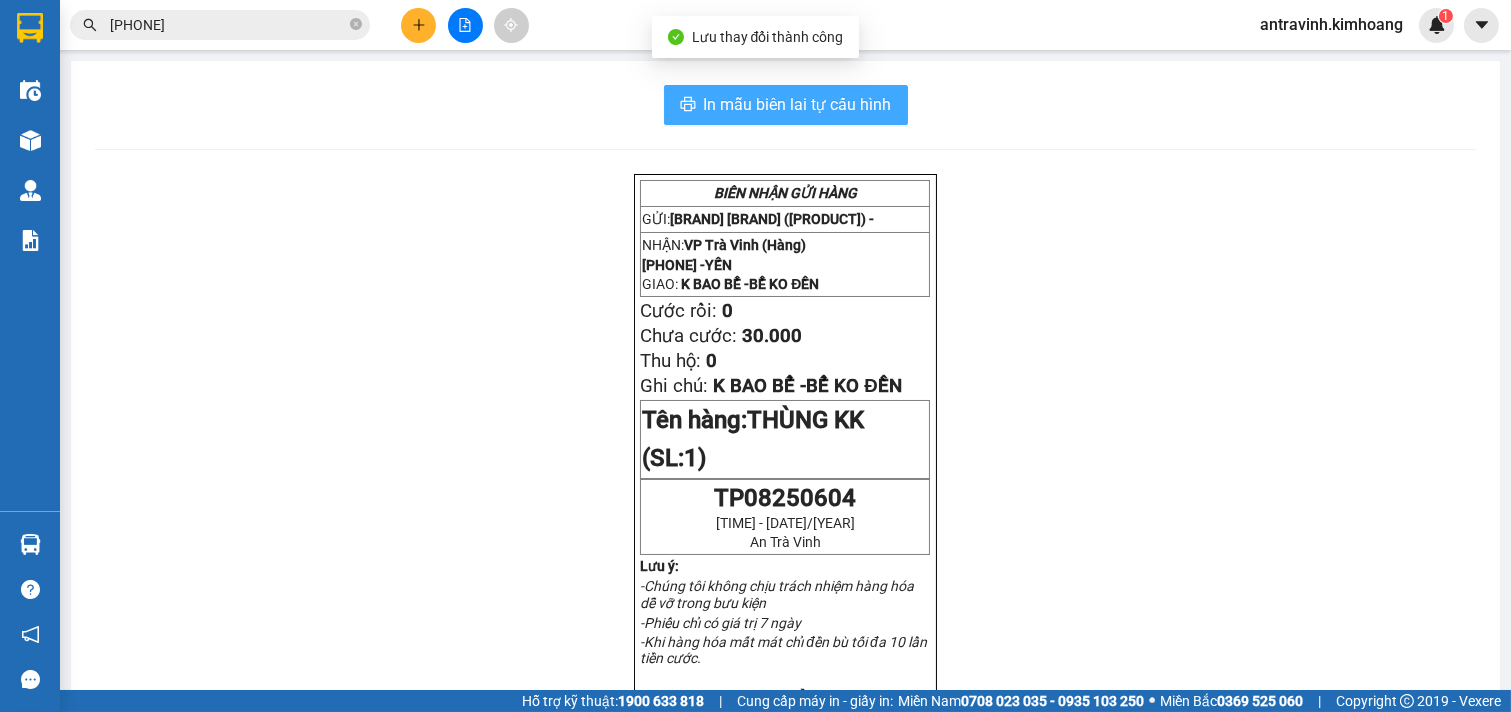 click on "In mẫu biên lai tự cấu hình" at bounding box center [798, 104] 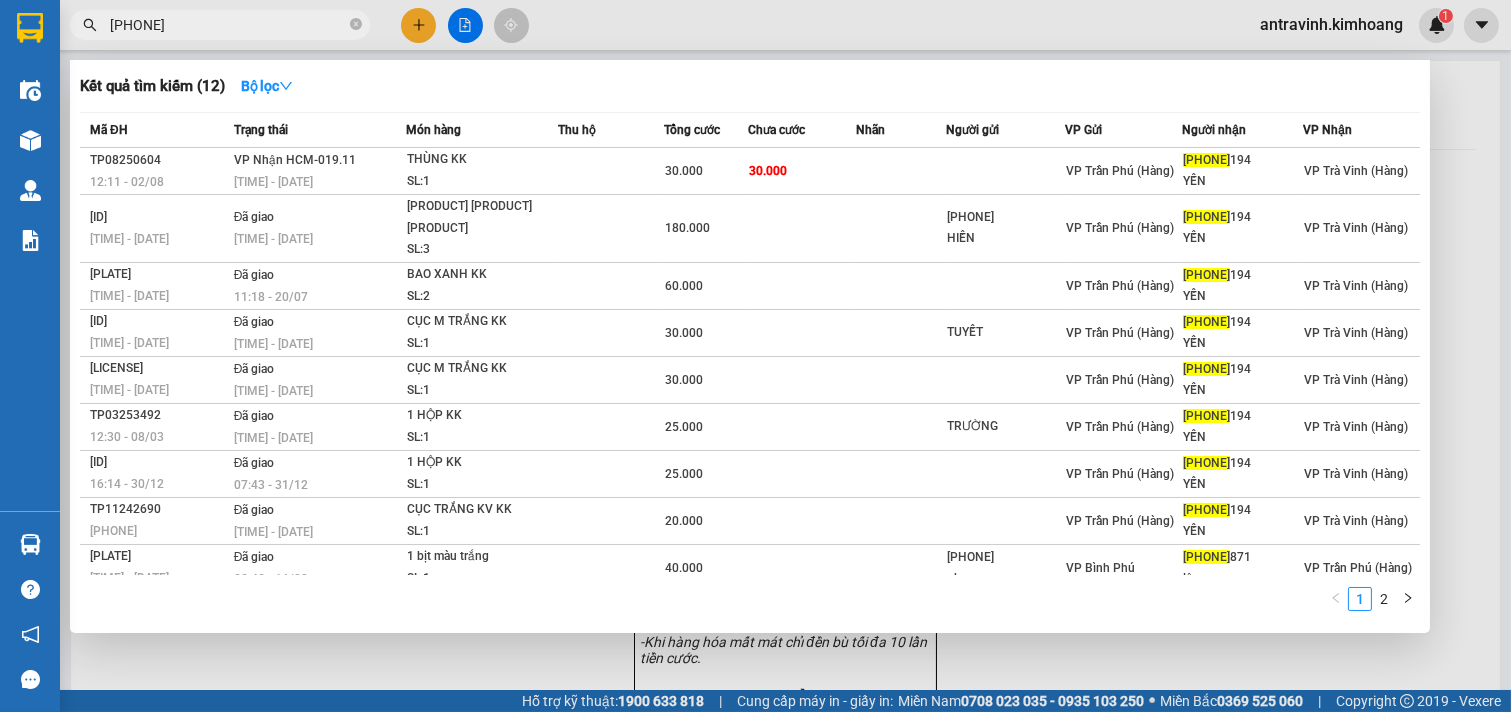 click on "[PHONE]" at bounding box center (228, 25) 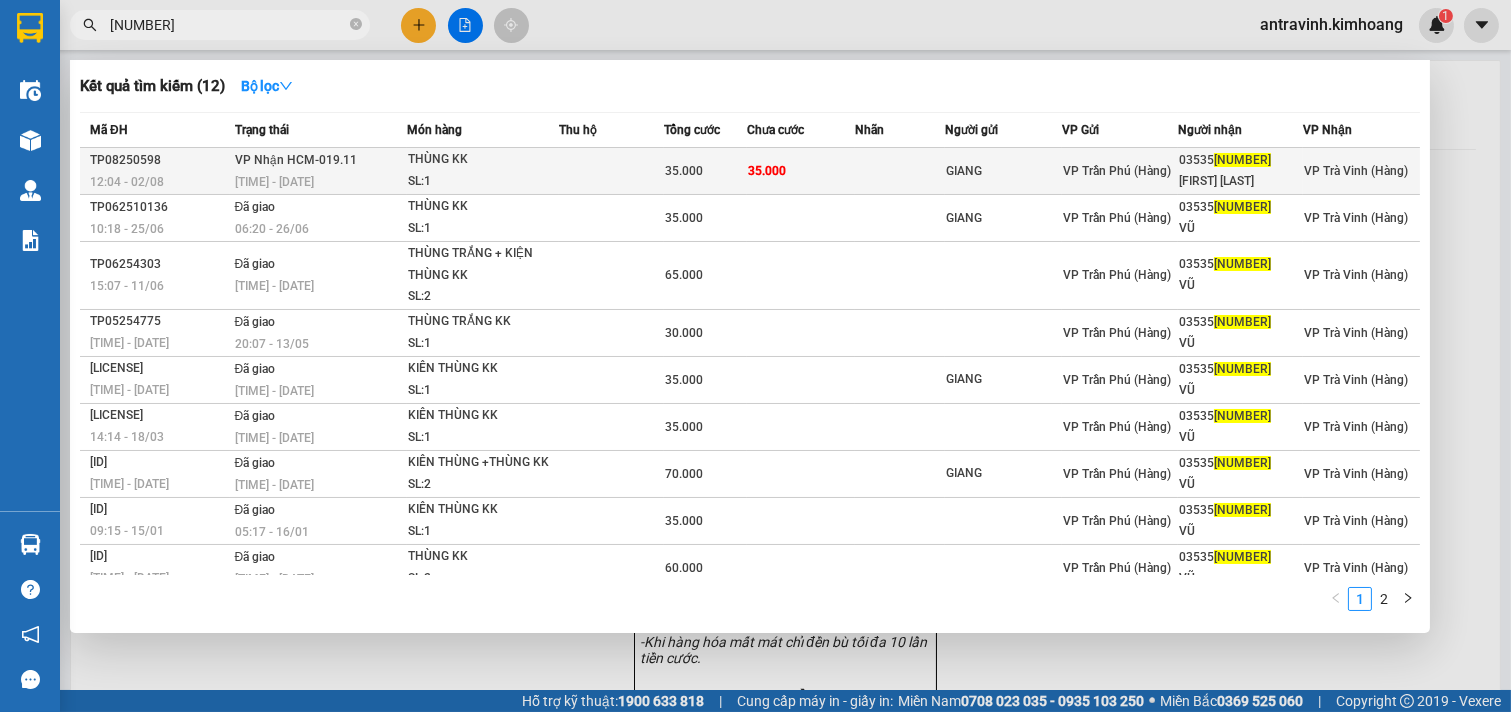 type on "[NUMBER]" 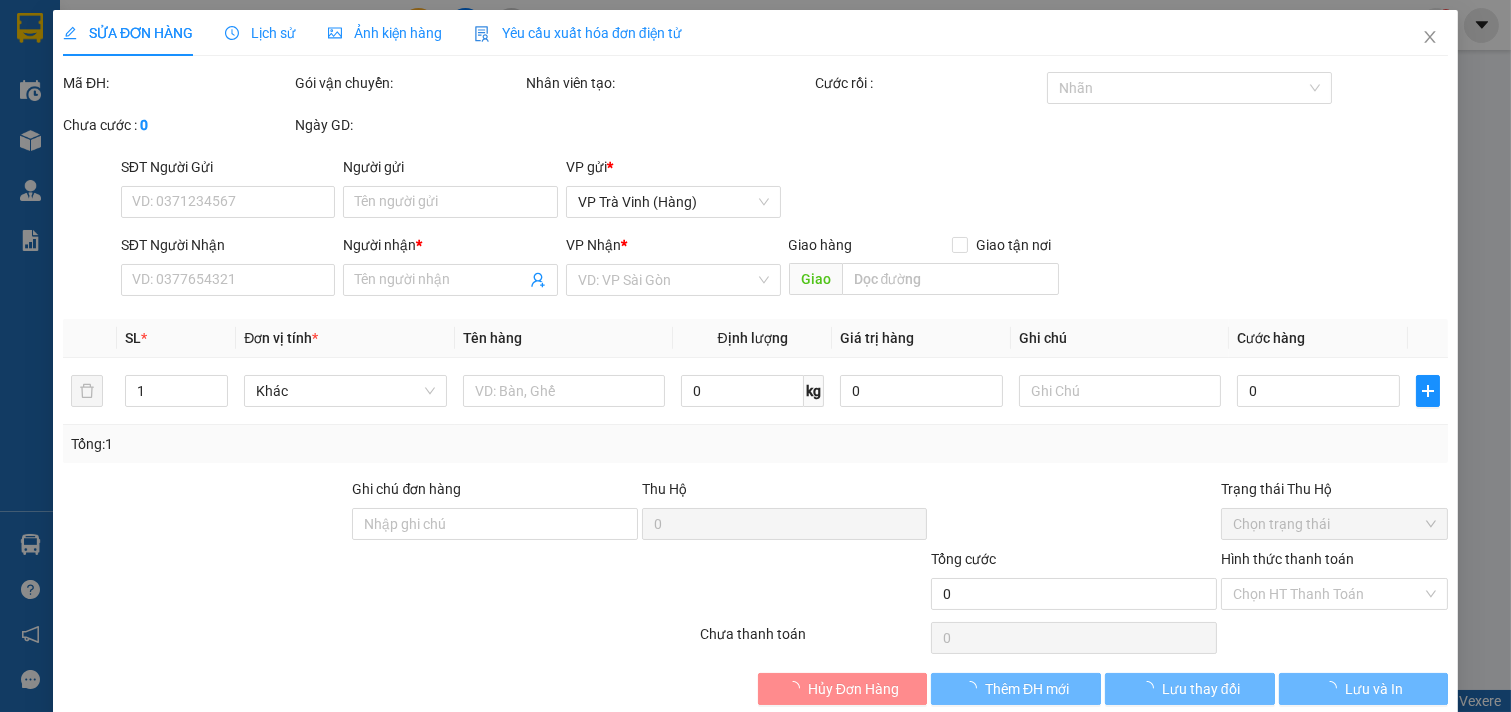 type on "GIANG" 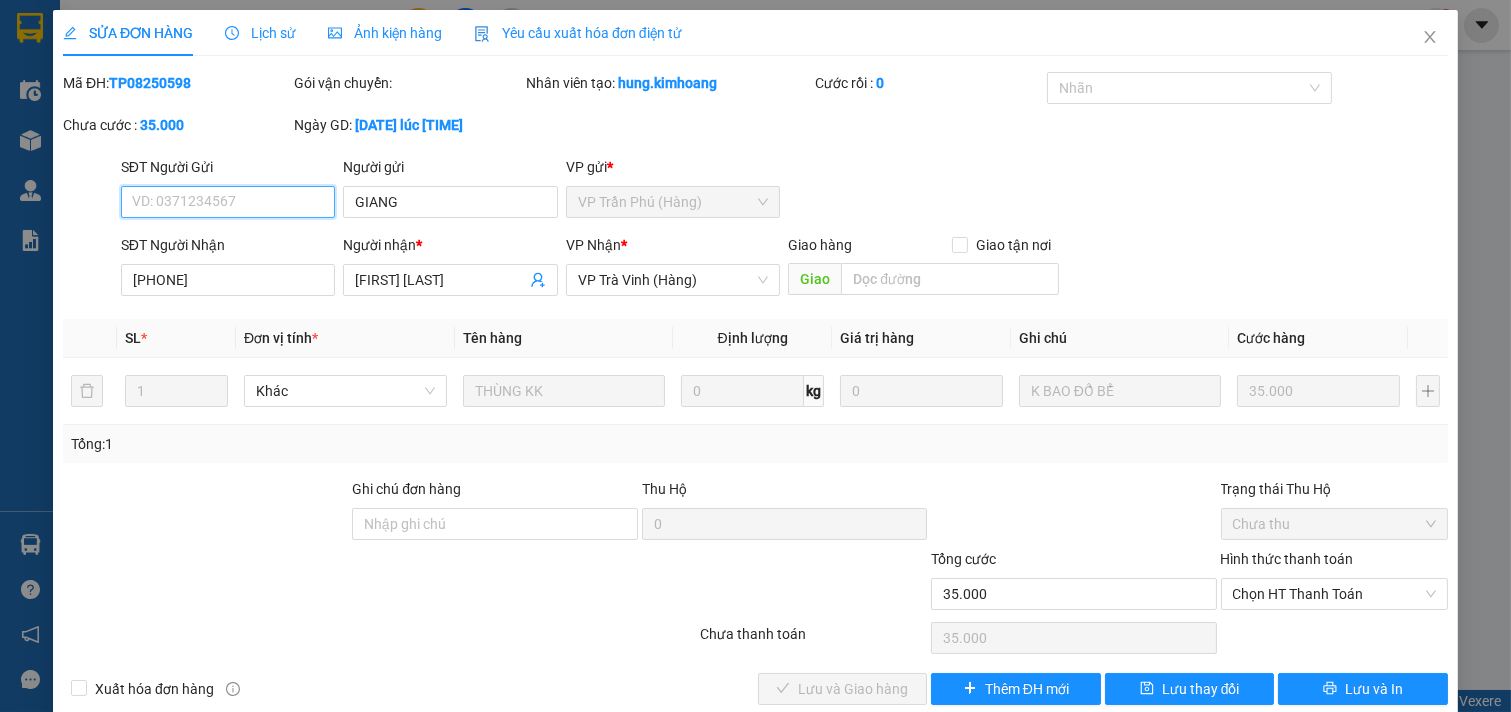 scroll, scrollTop: 32, scrollLeft: 0, axis: vertical 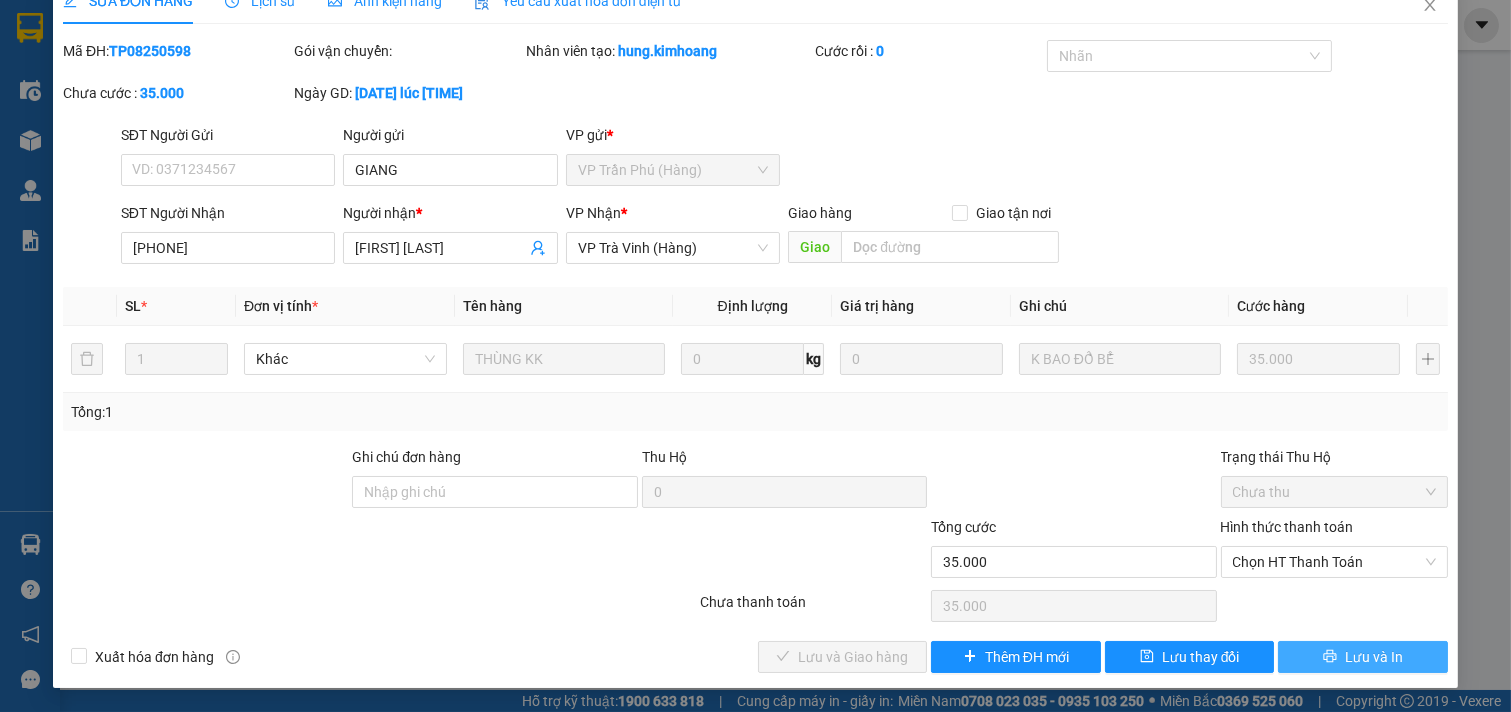 click on "Lưu và In" at bounding box center [1374, 657] 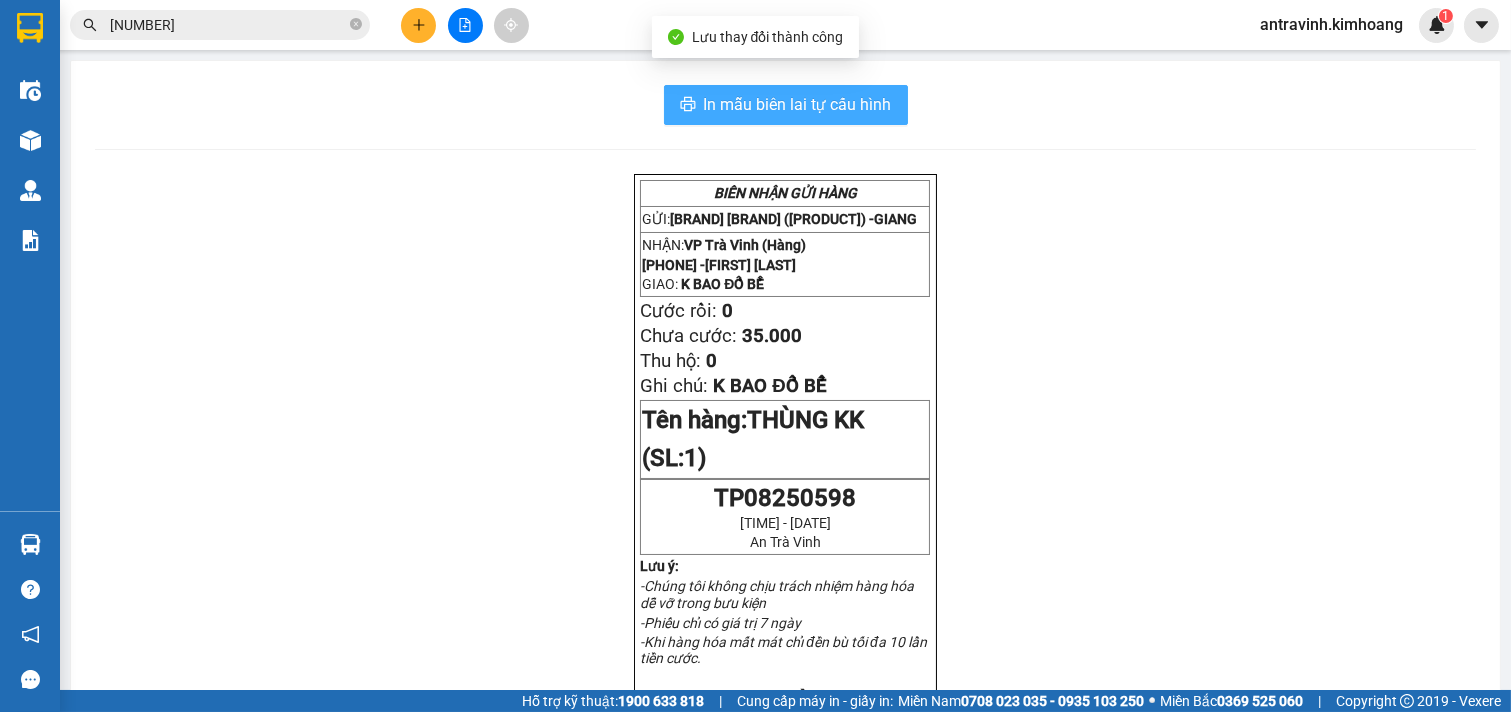 click on "In mẫu biên lai tự cấu hình" at bounding box center [798, 104] 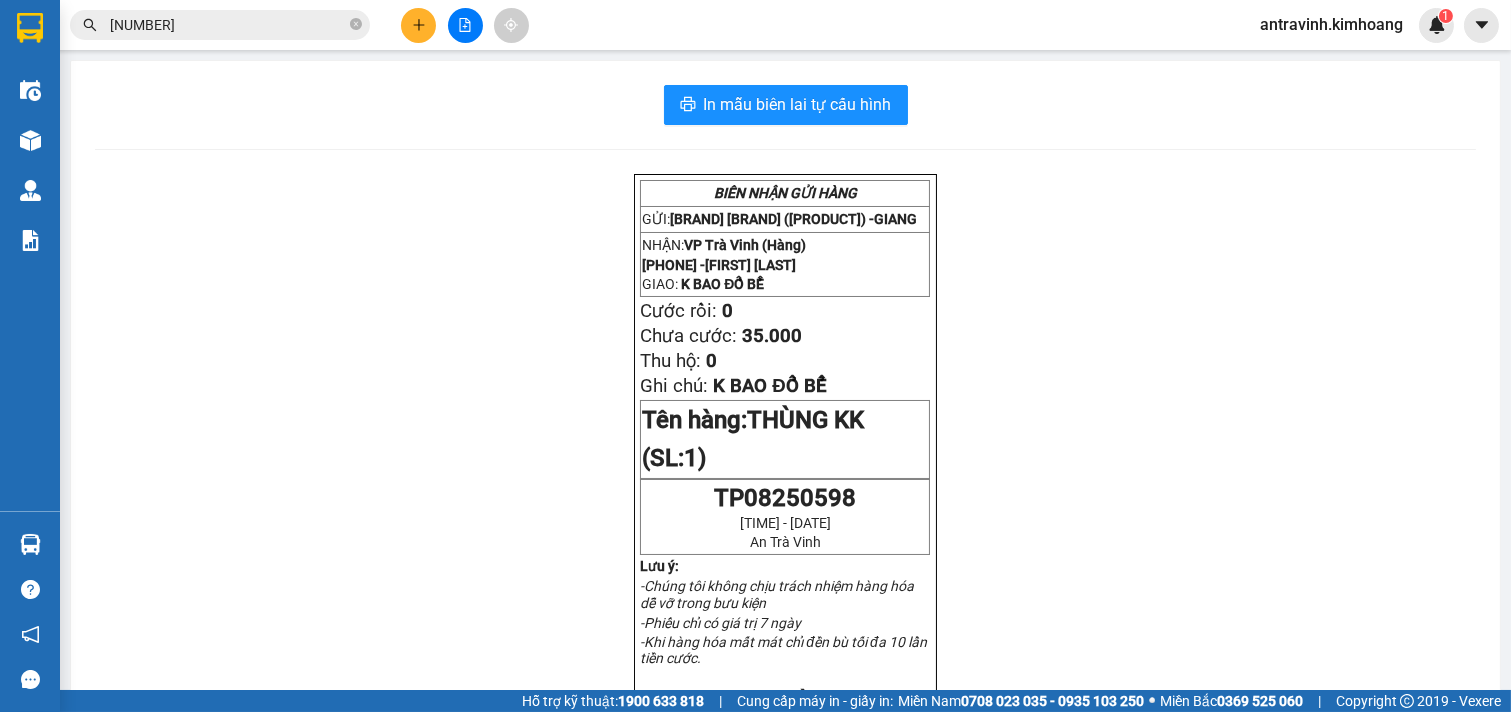 click on "[NUMBER]" at bounding box center (228, 25) 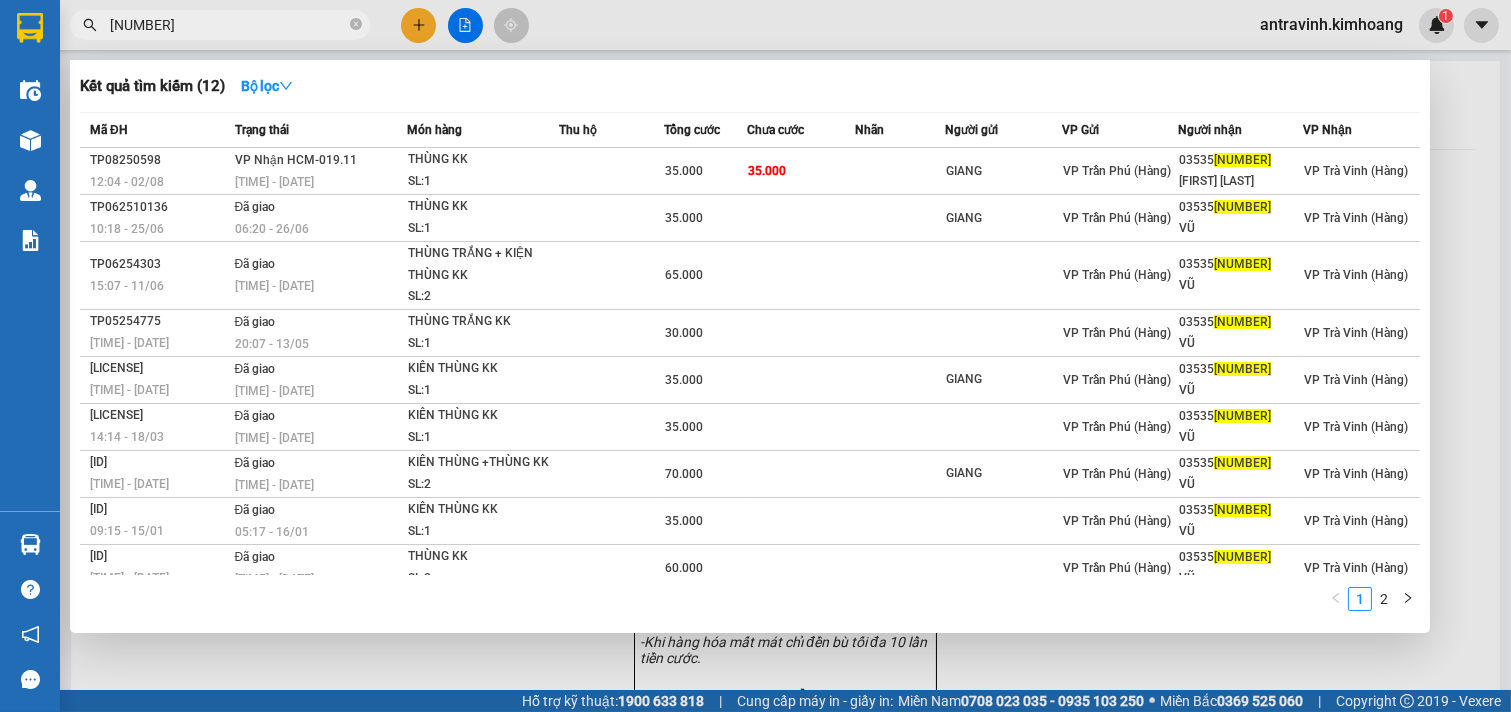 click on "[NUMBER]" at bounding box center (228, 25) 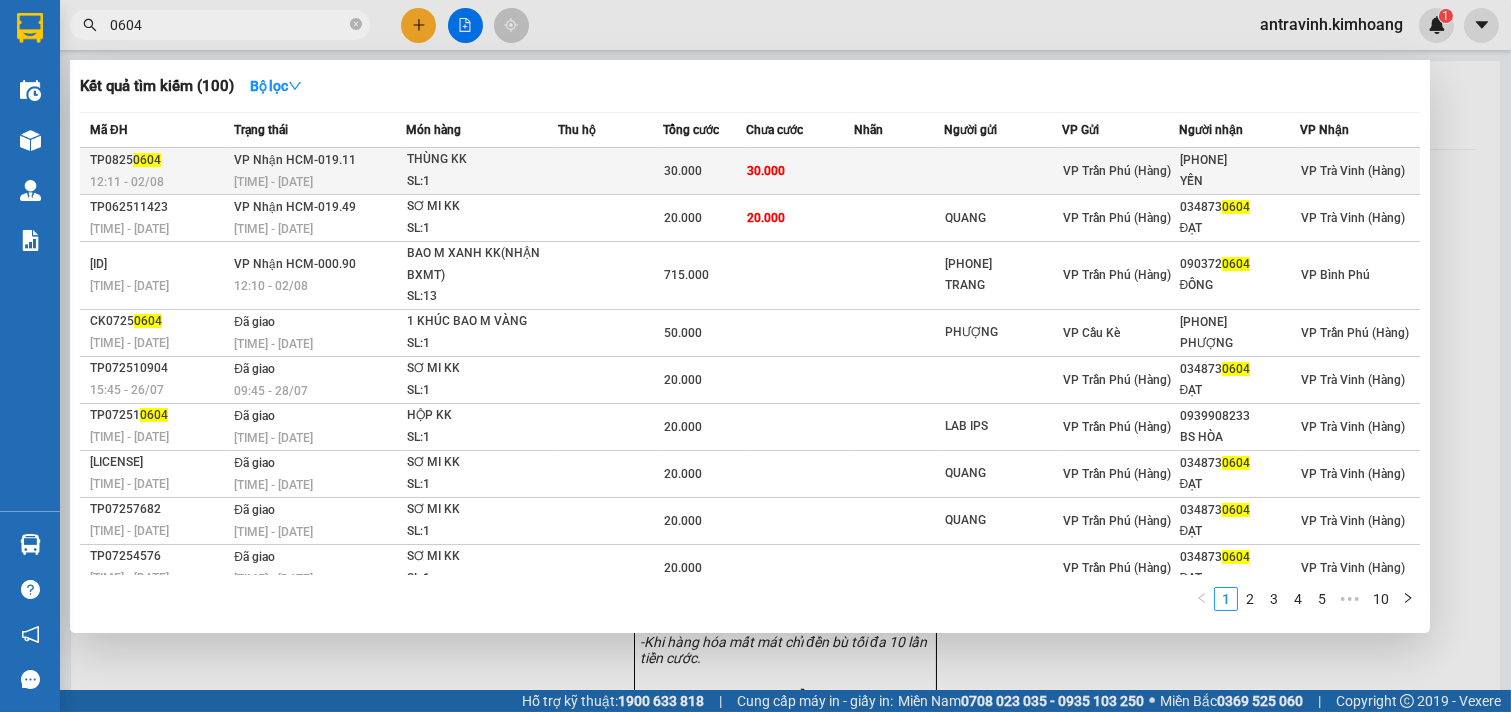 type on "0604" 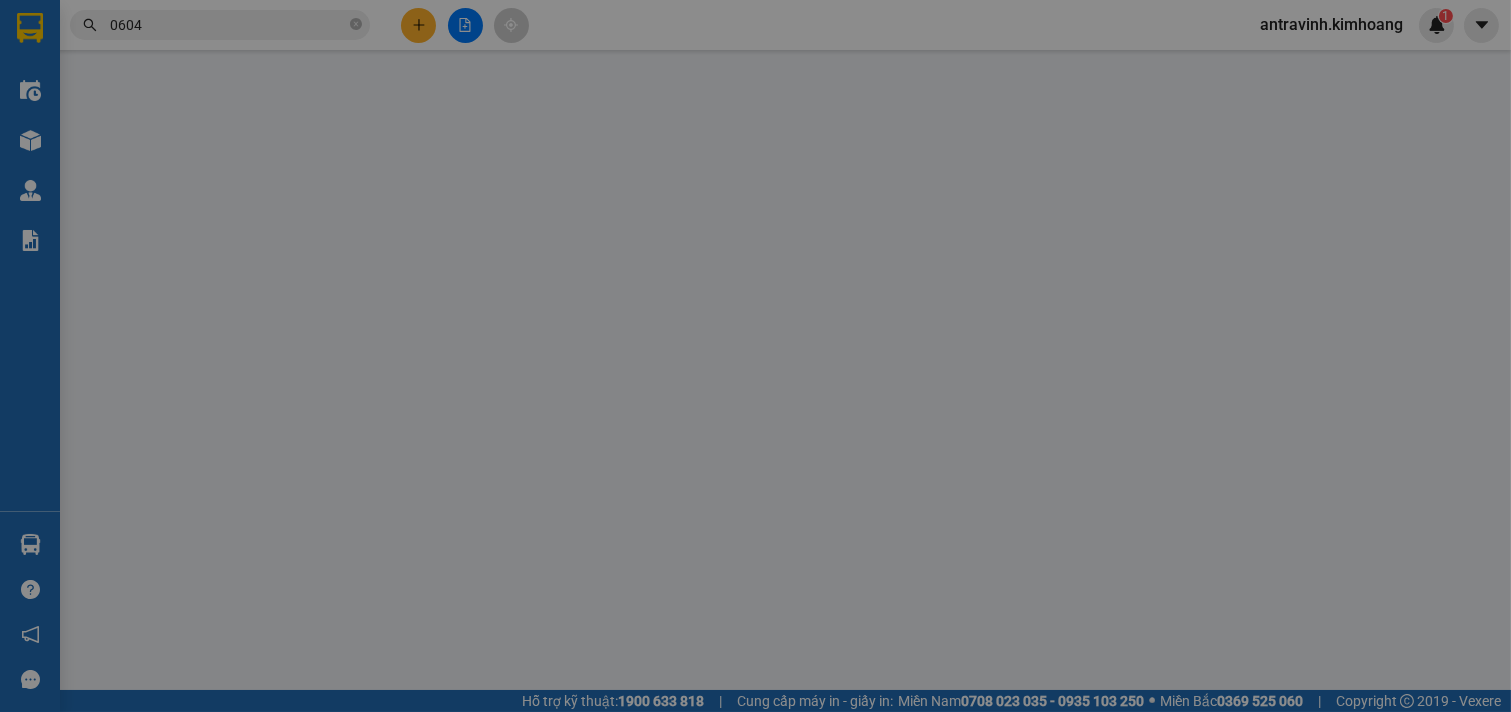 type on "[PHONE]" 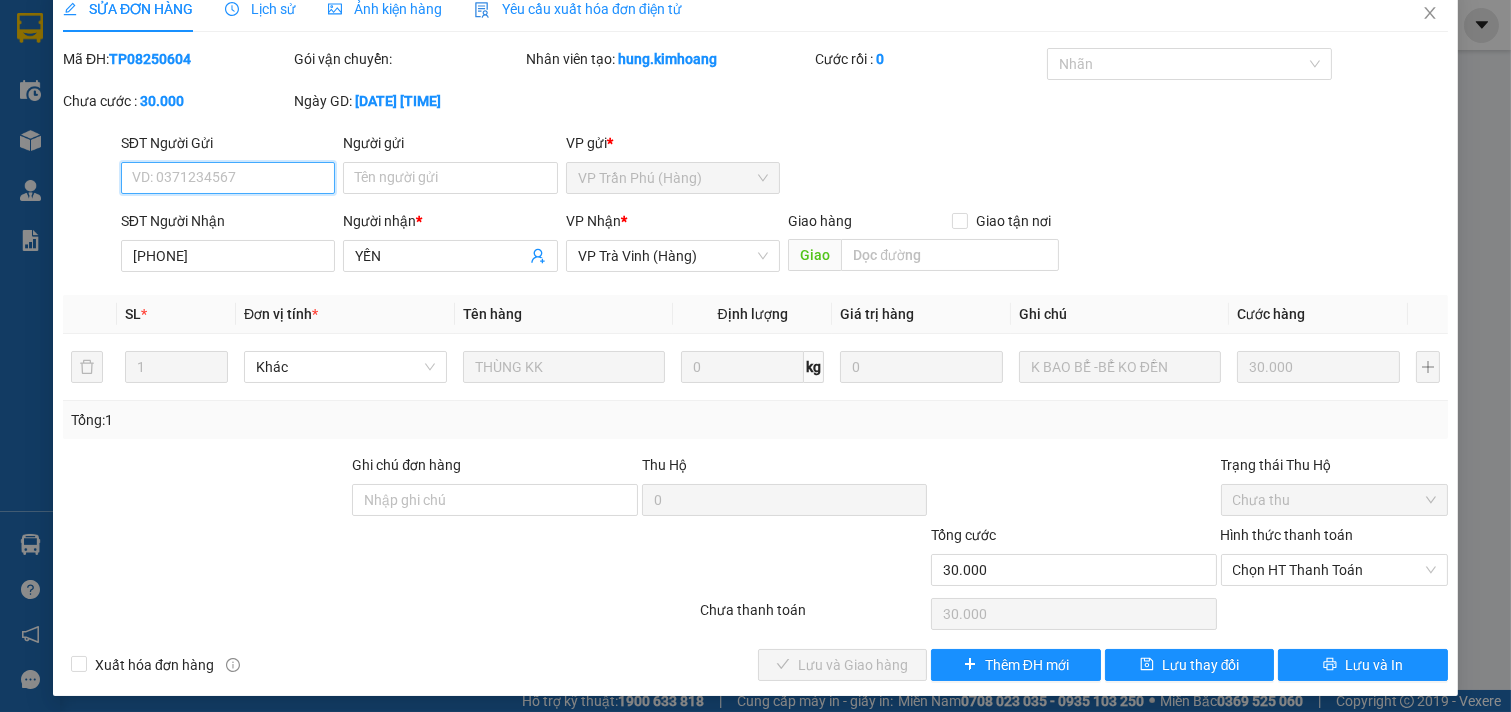 scroll, scrollTop: 32, scrollLeft: 0, axis: vertical 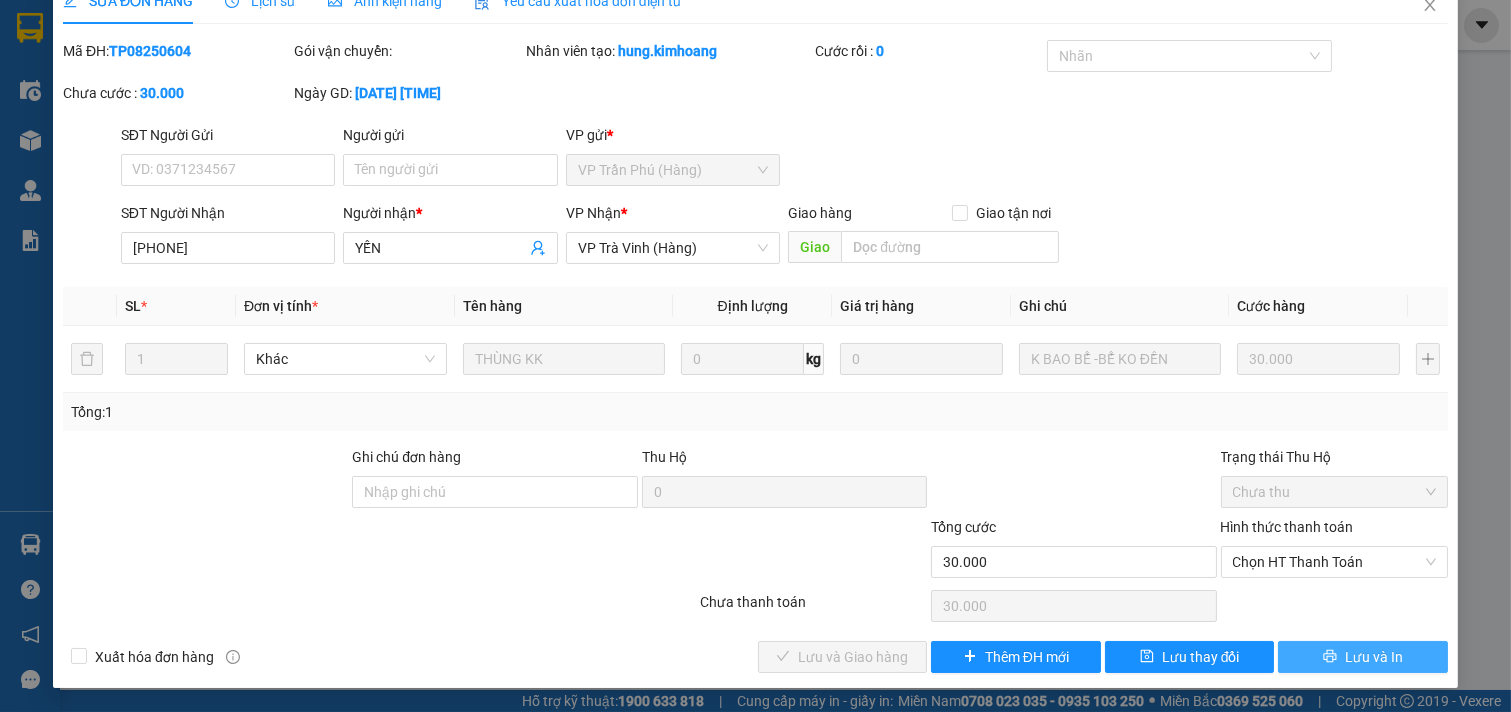 click 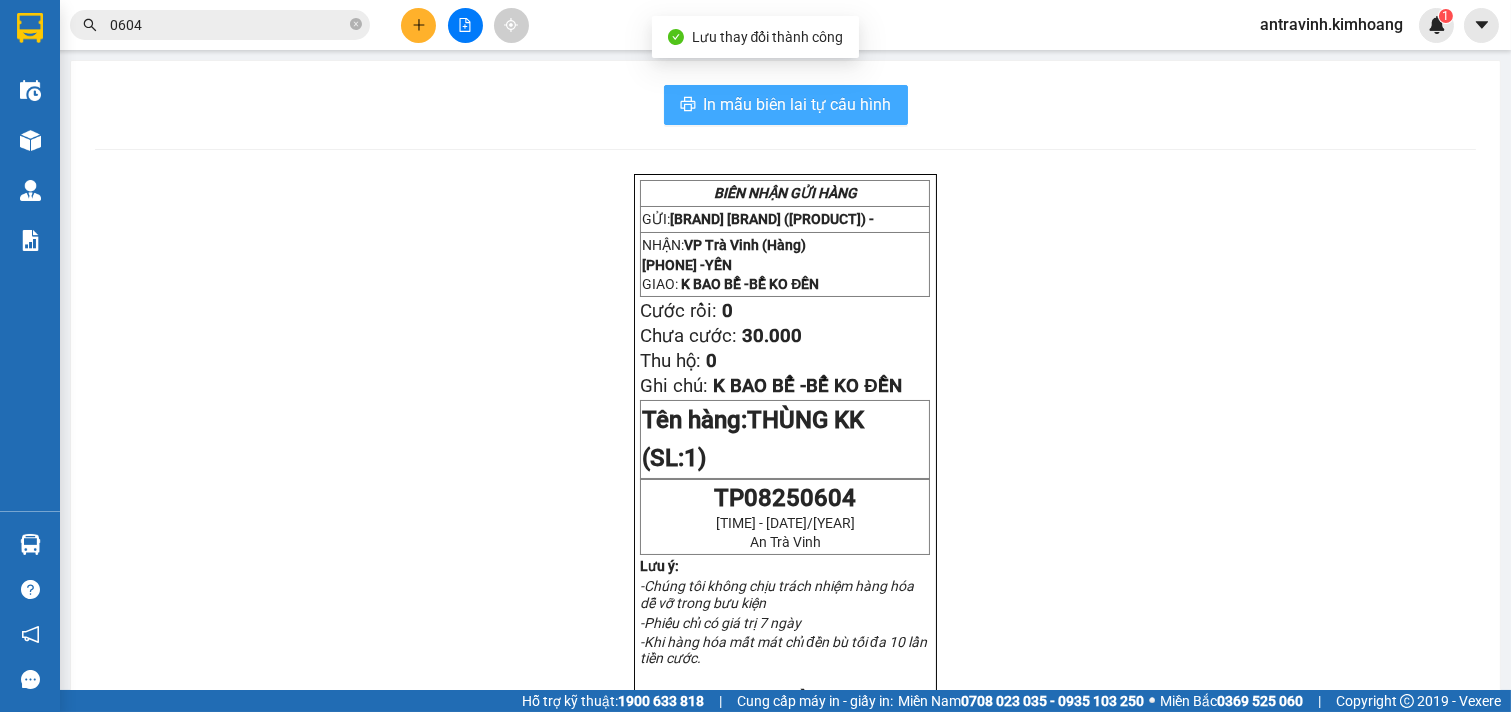 click on "In mẫu biên lai tự cấu hình" at bounding box center (798, 104) 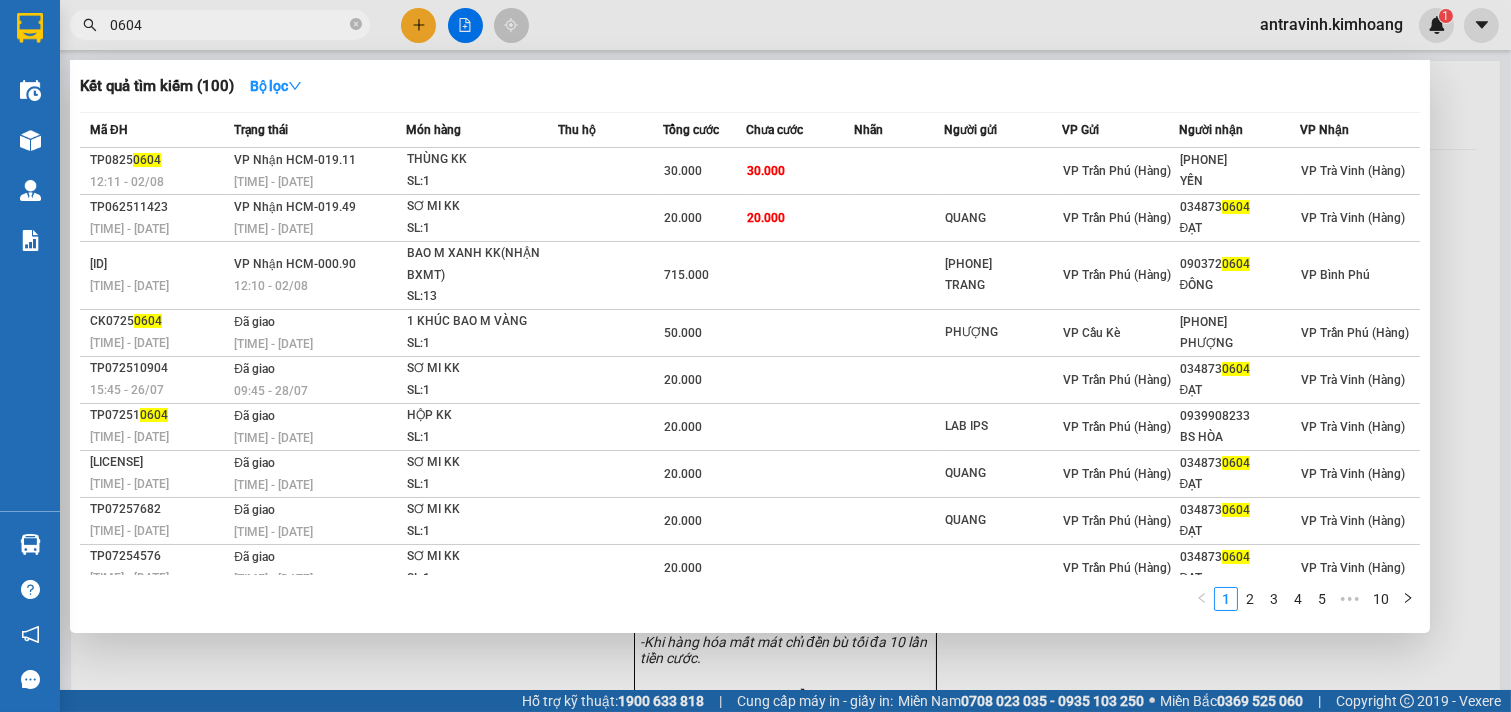 click on "0604" at bounding box center [228, 25] 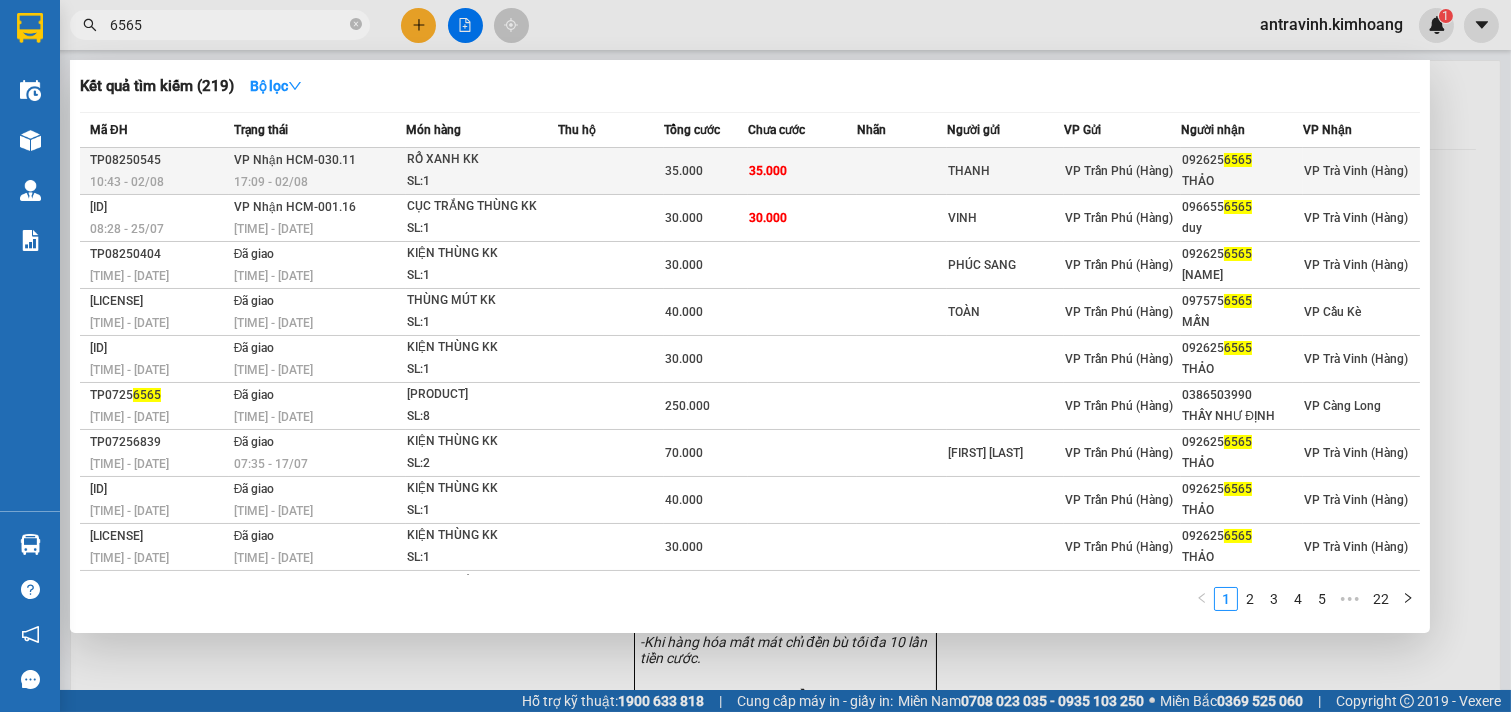 type on "6565" 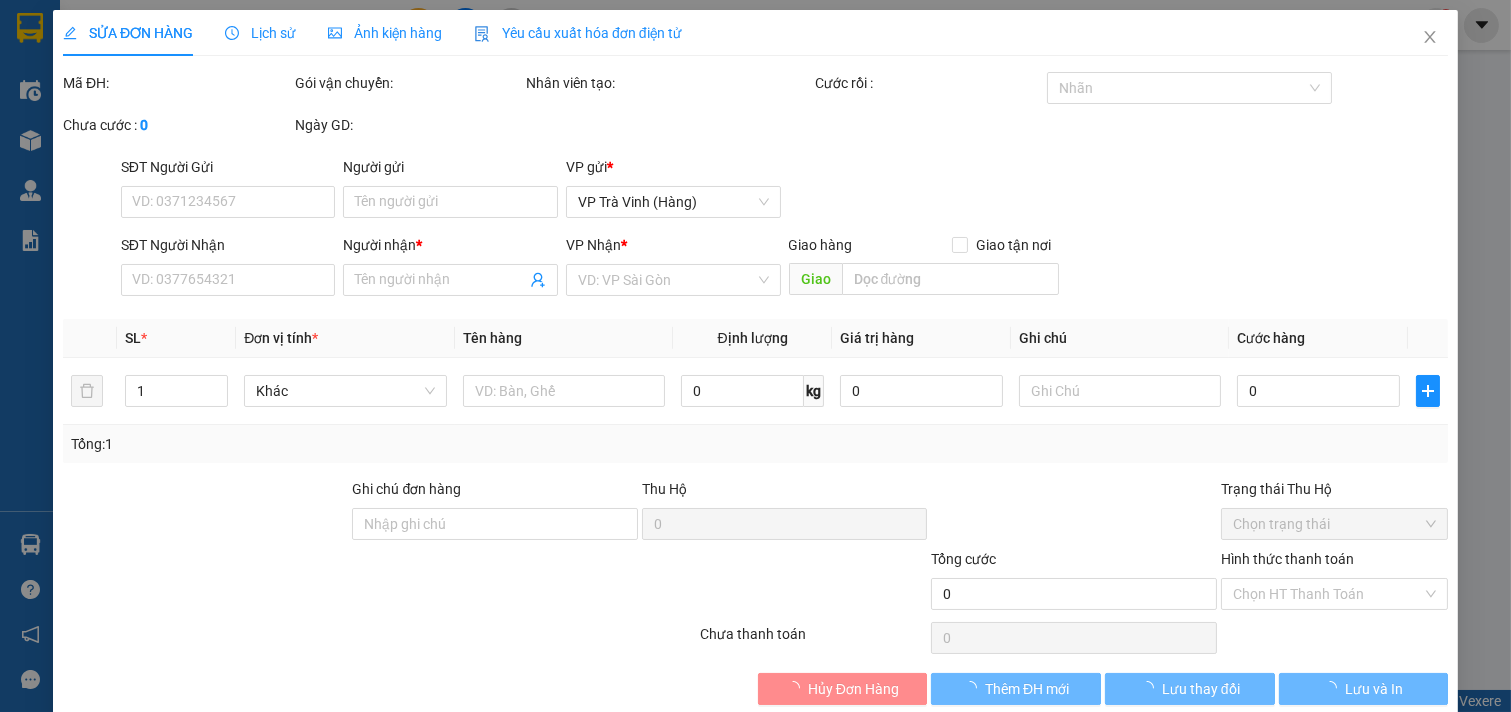 type on "THANH" 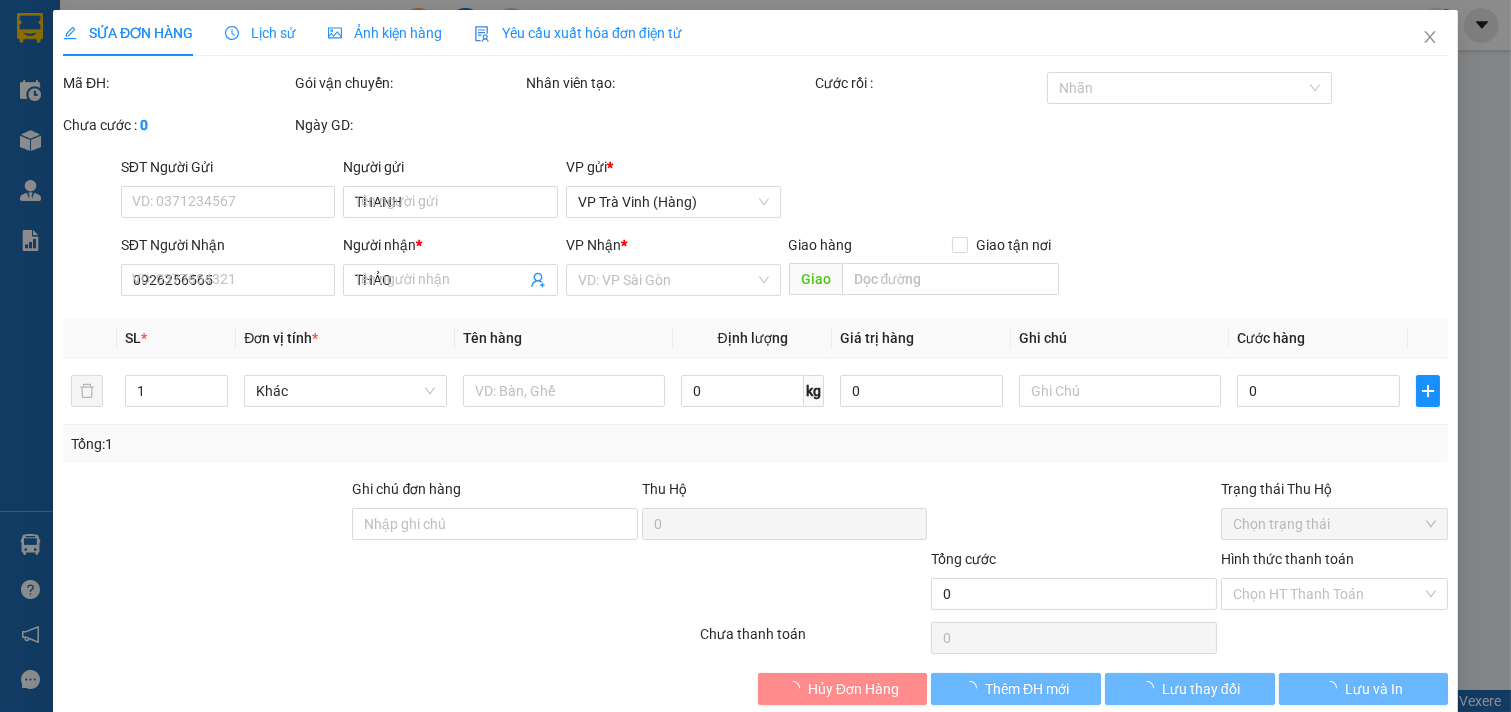 type on "35.000" 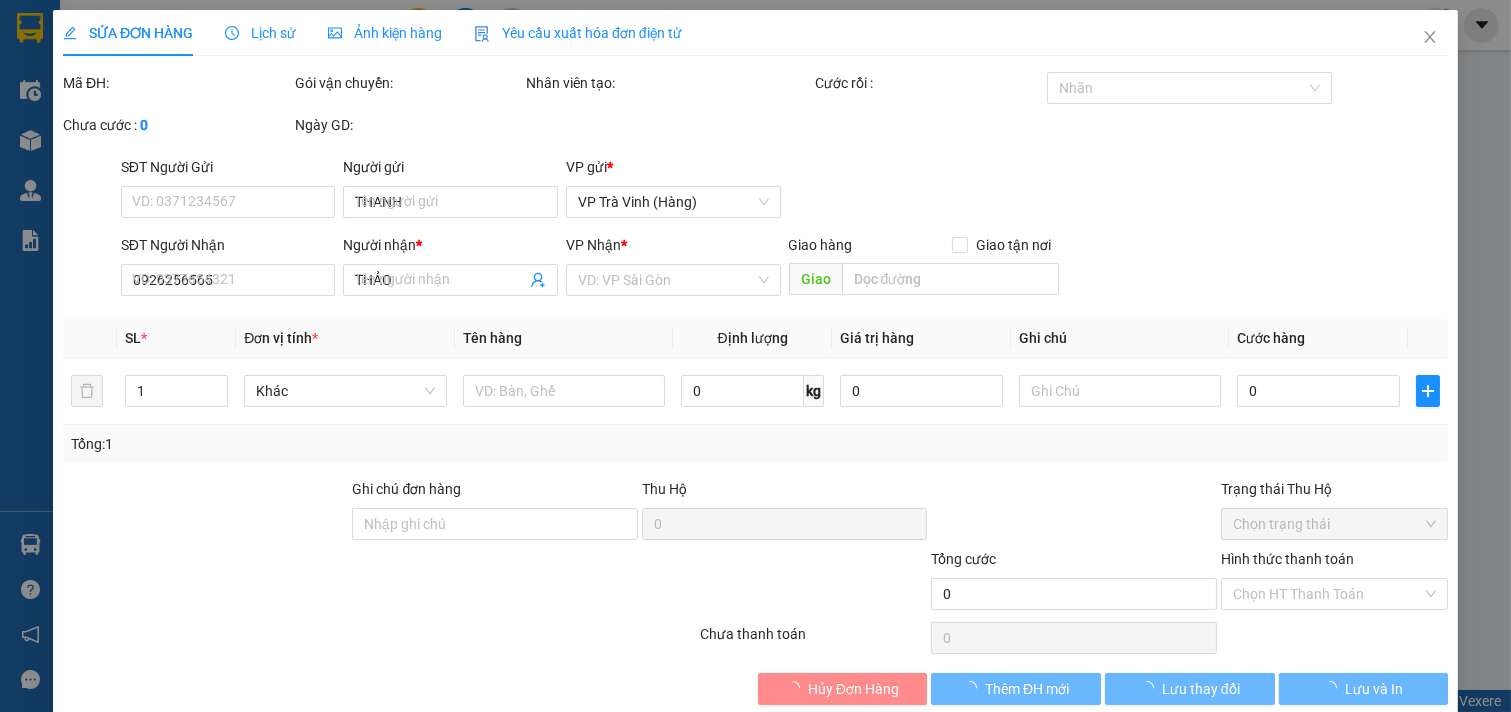 type on "35.000" 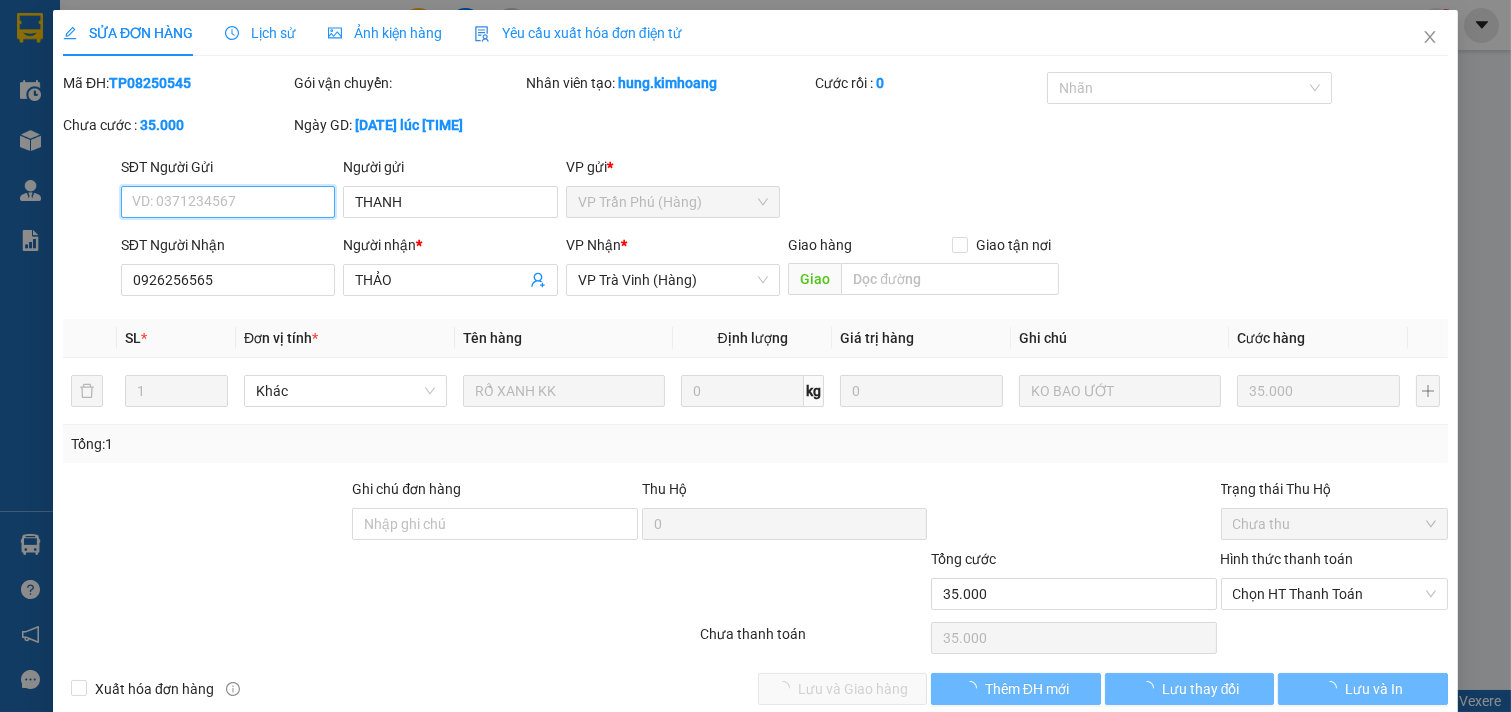 scroll, scrollTop: 28, scrollLeft: 0, axis: vertical 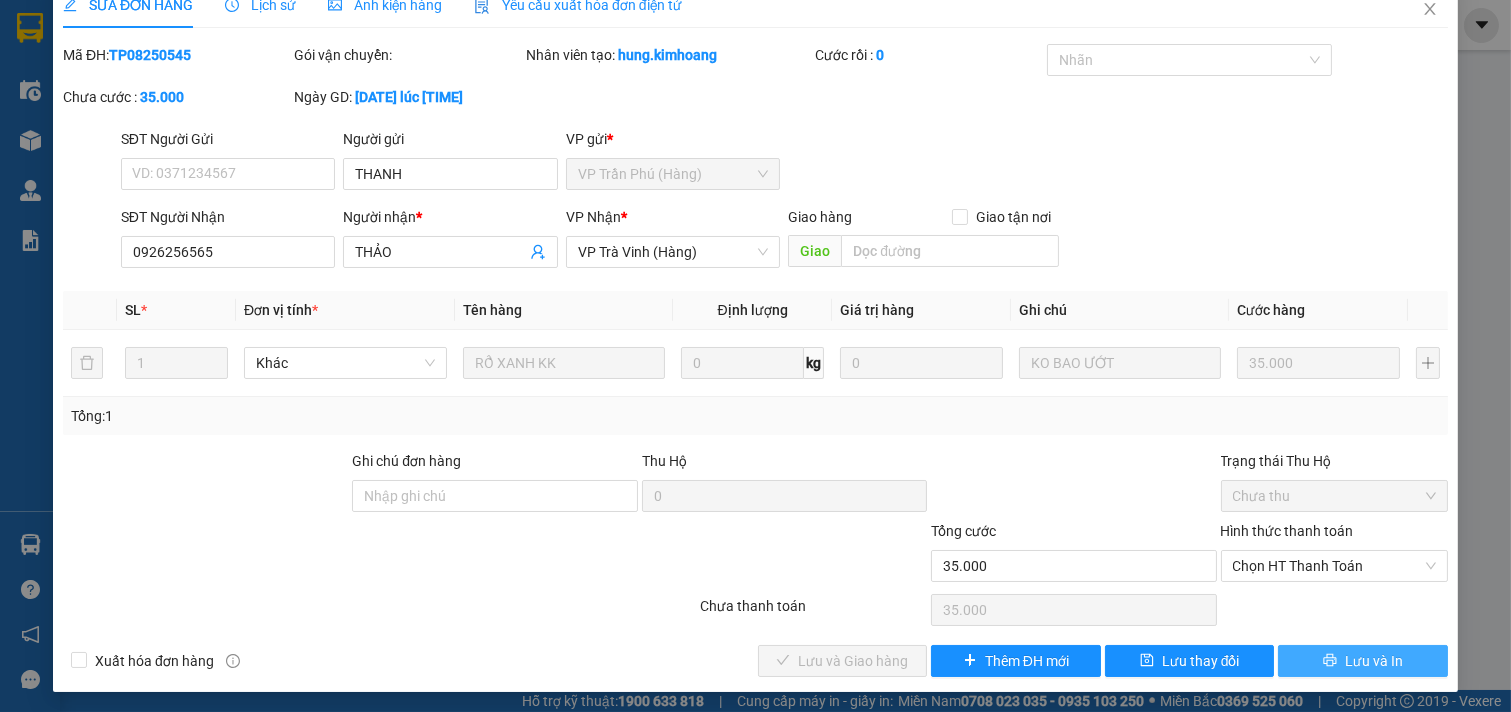 click on "Lưu và In" at bounding box center (1374, 661) 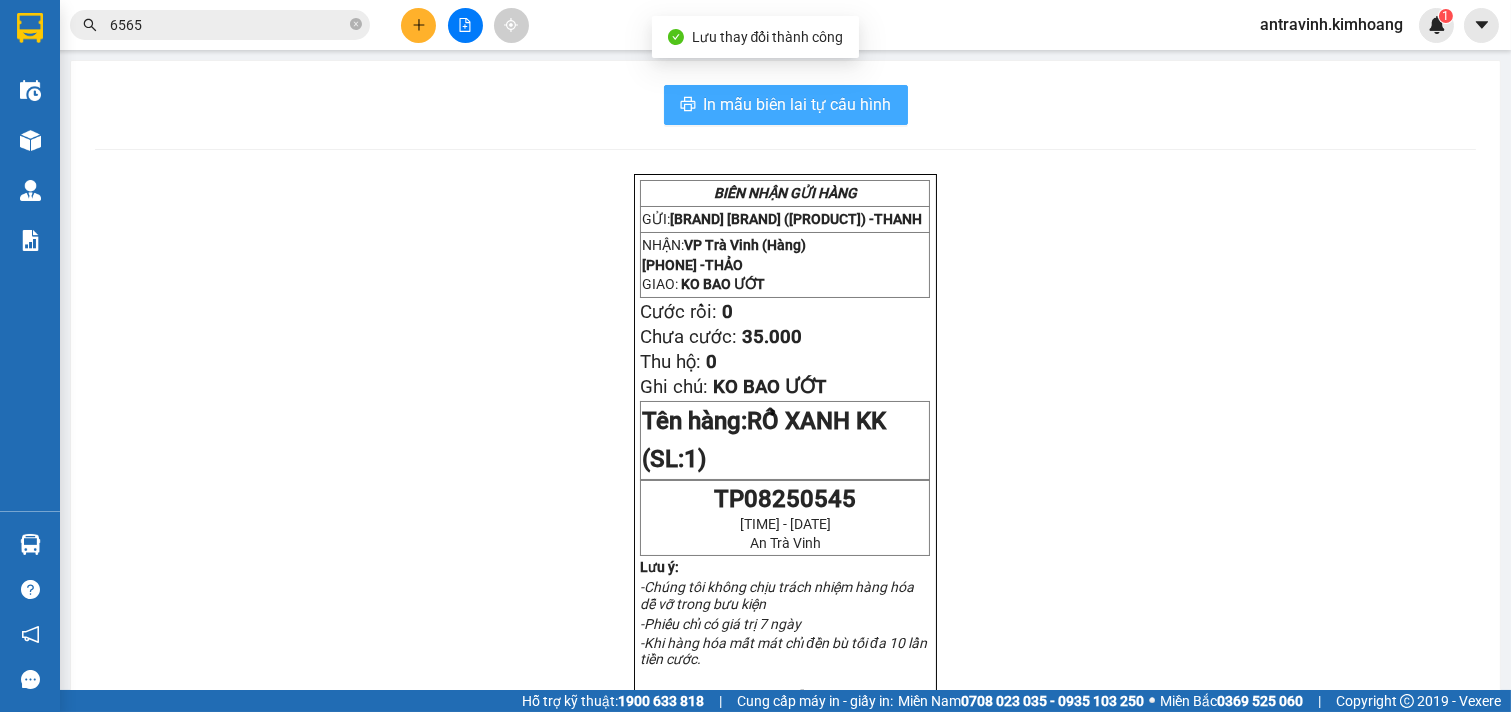click on "In mẫu biên lai tự cấu hình" at bounding box center (786, 105) 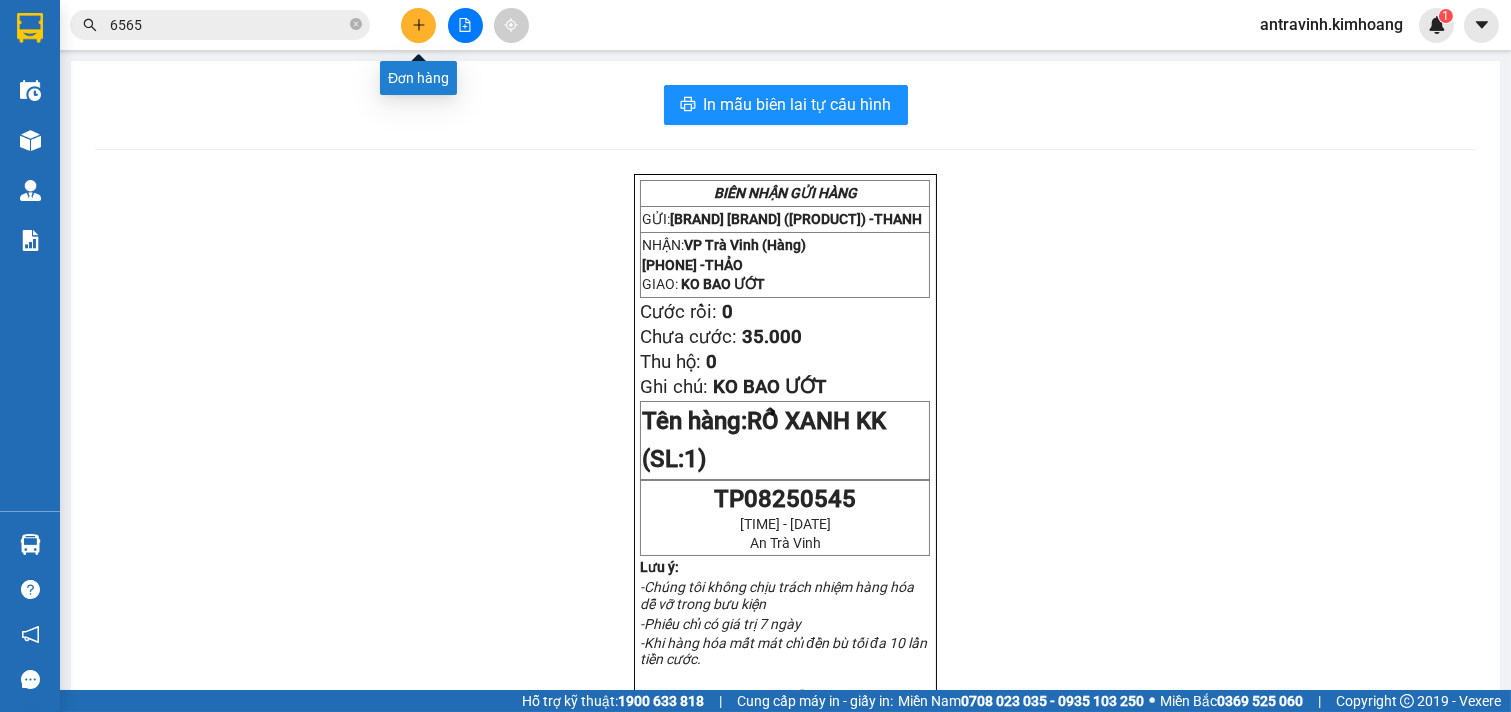 click 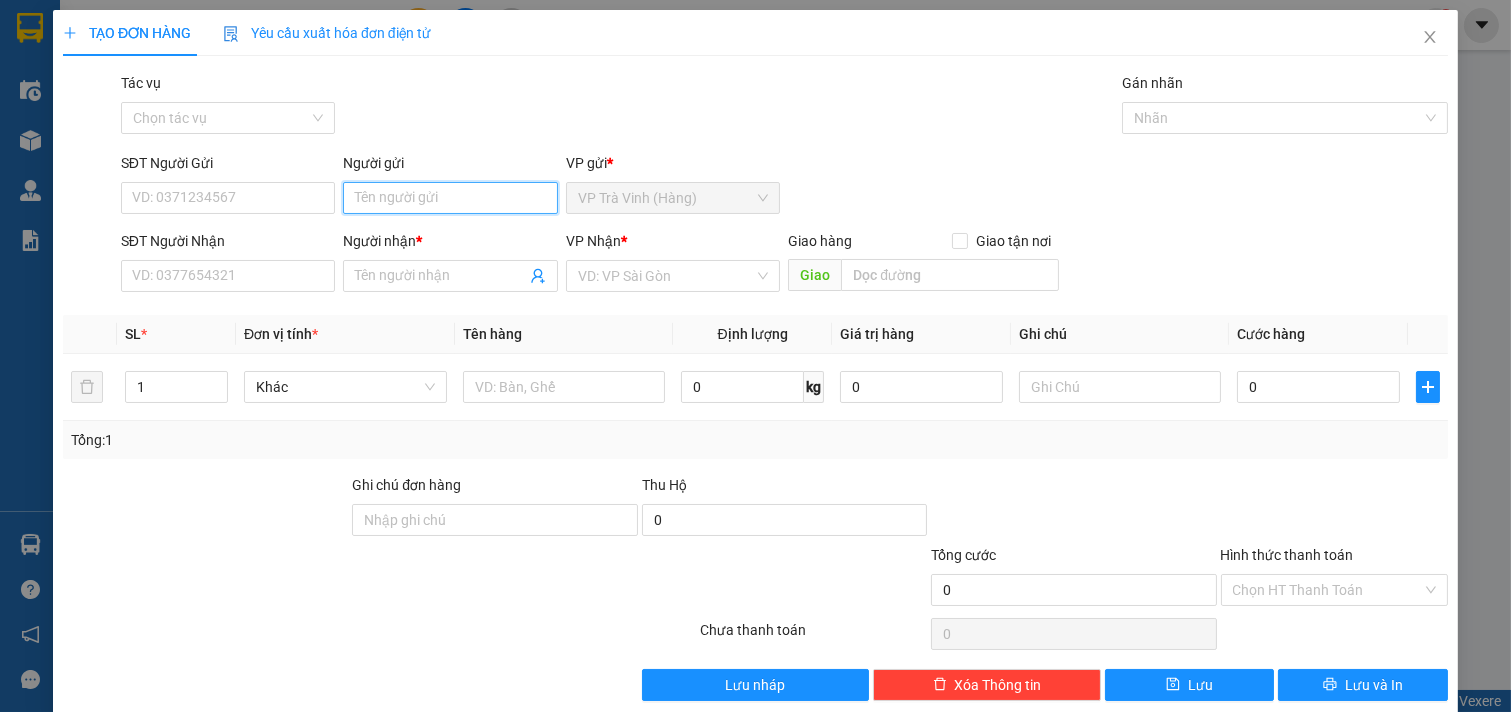 click on "Người gửi" at bounding box center (450, 198) 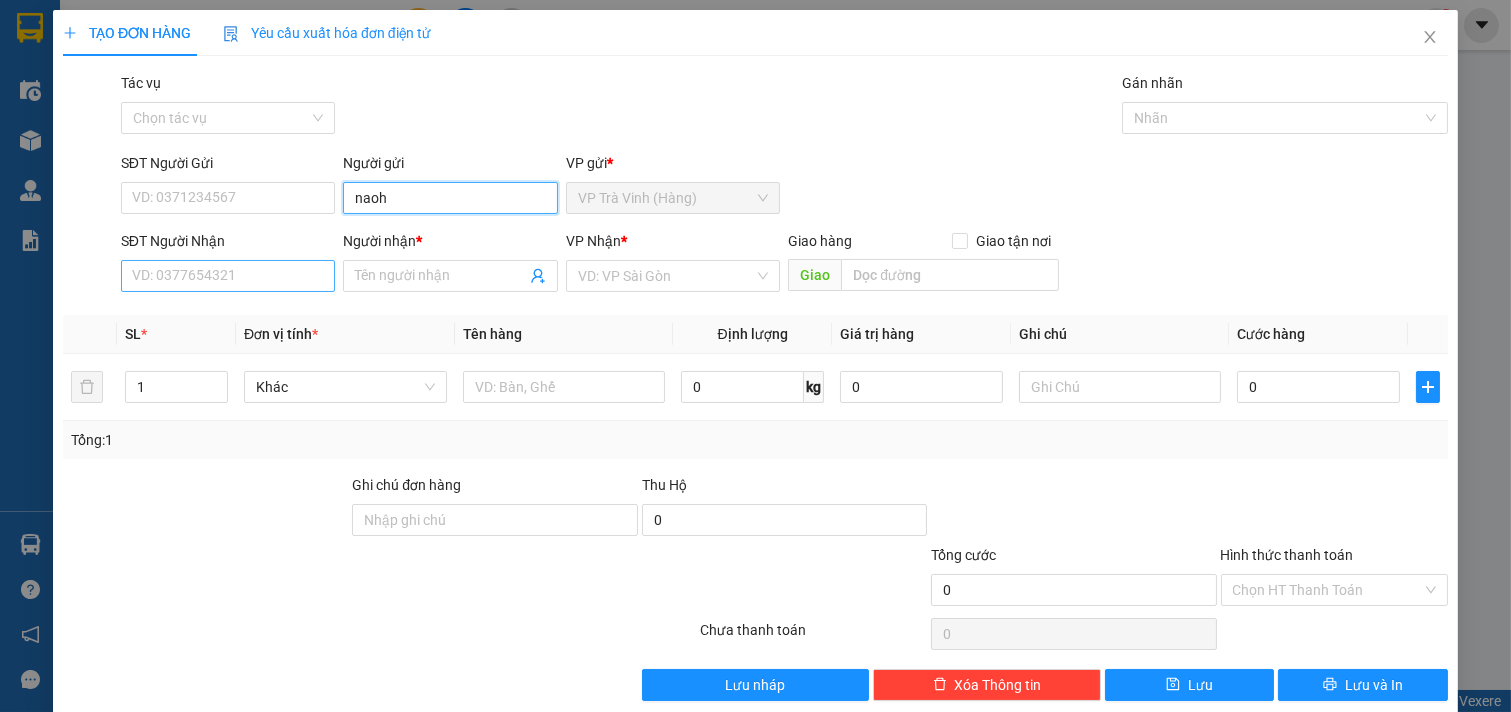 type on "naoh" 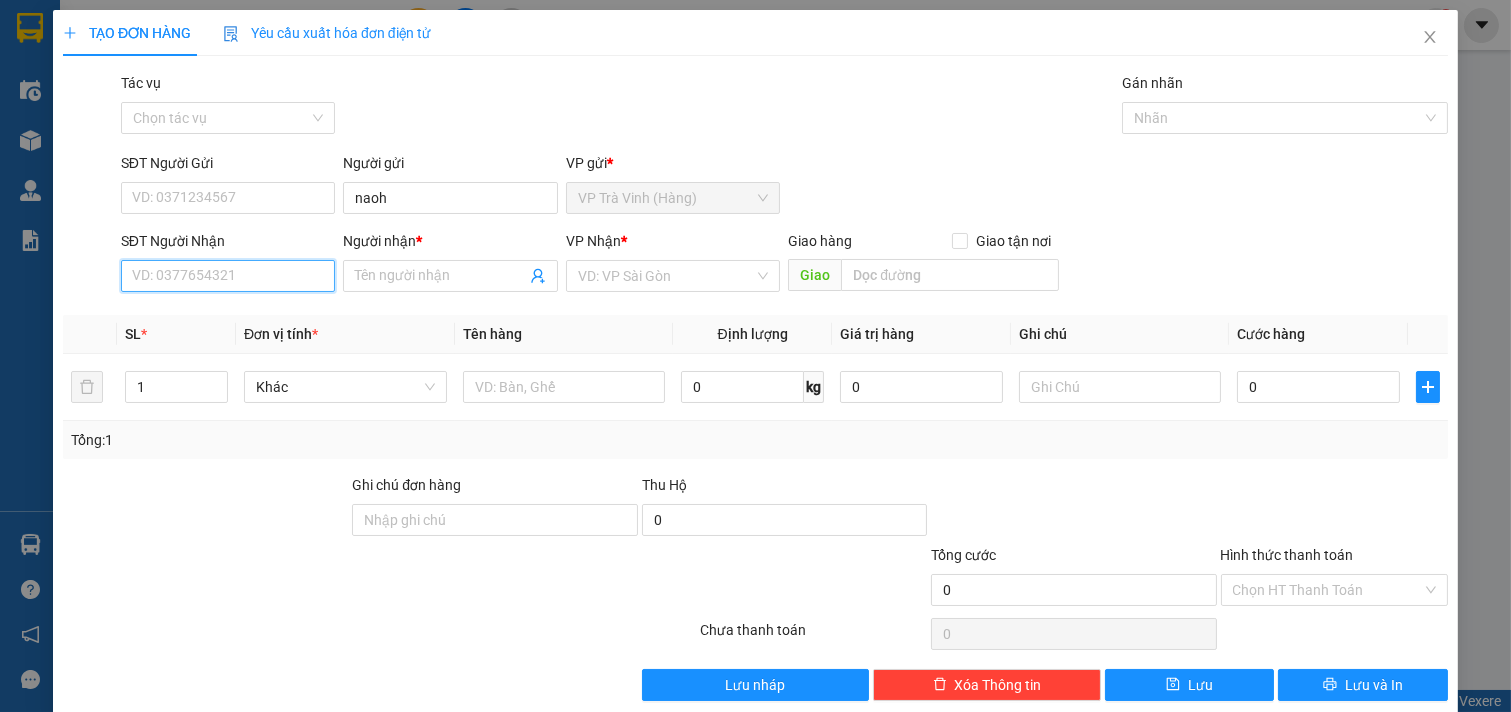 click on "SĐT Người Nhận" at bounding box center [228, 276] 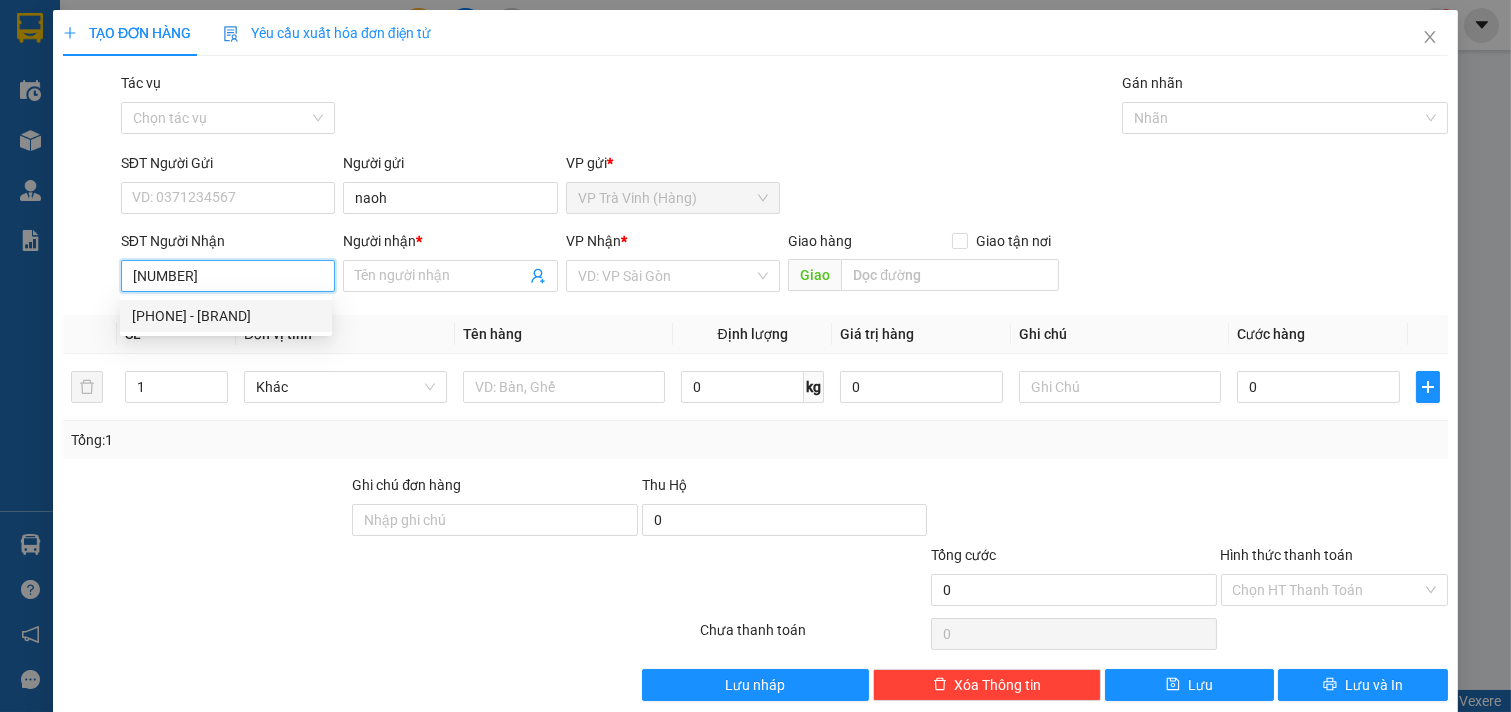 click on "[PHONE] - [BRAND]" at bounding box center [226, 316] 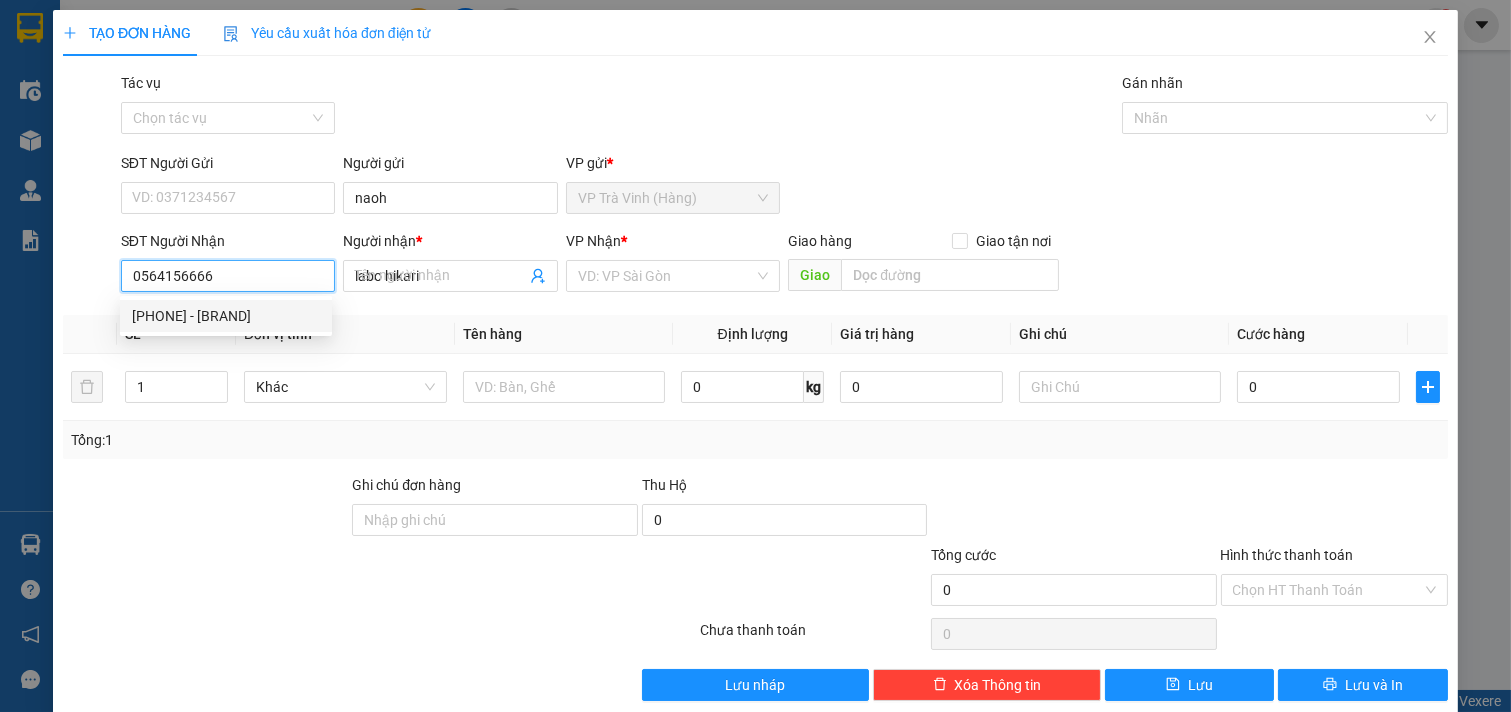 type on "20.000" 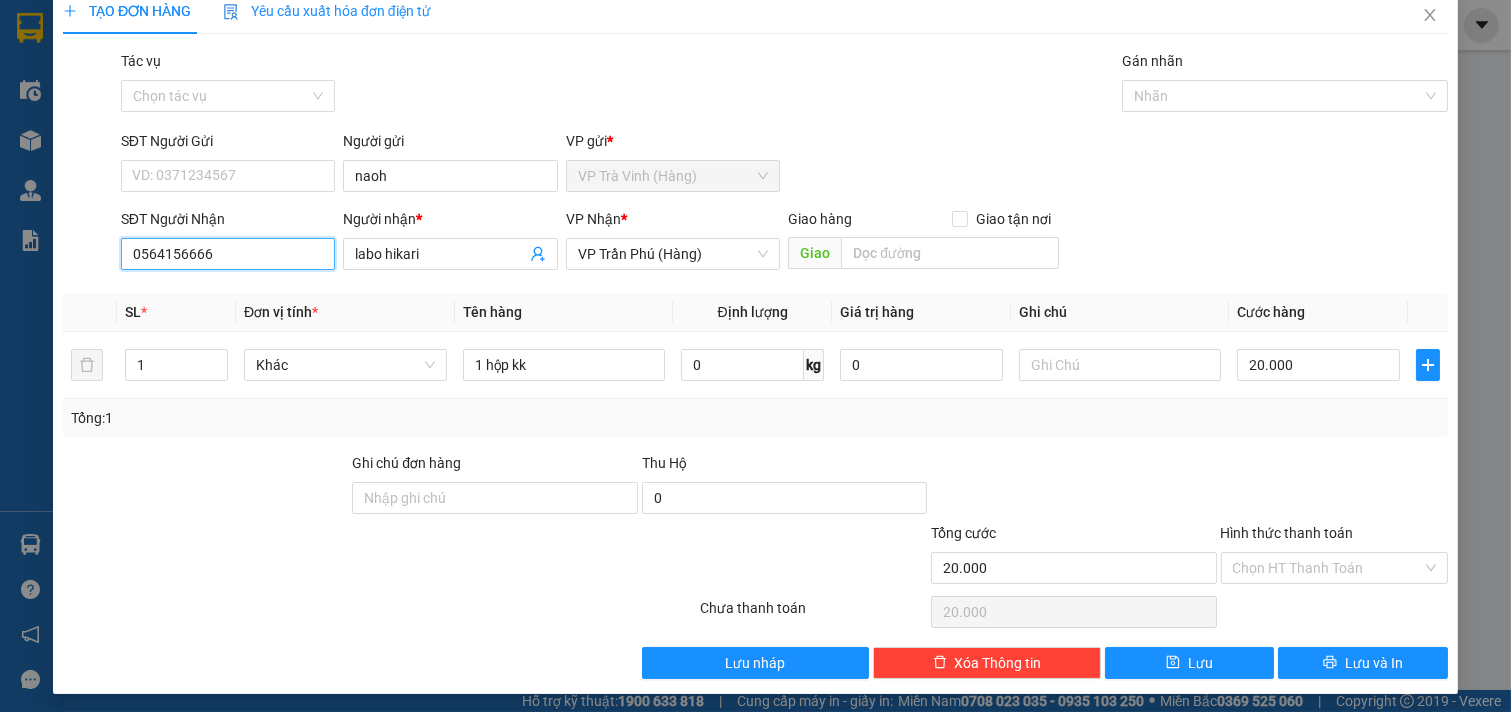 scroll, scrollTop: 27, scrollLeft: 0, axis: vertical 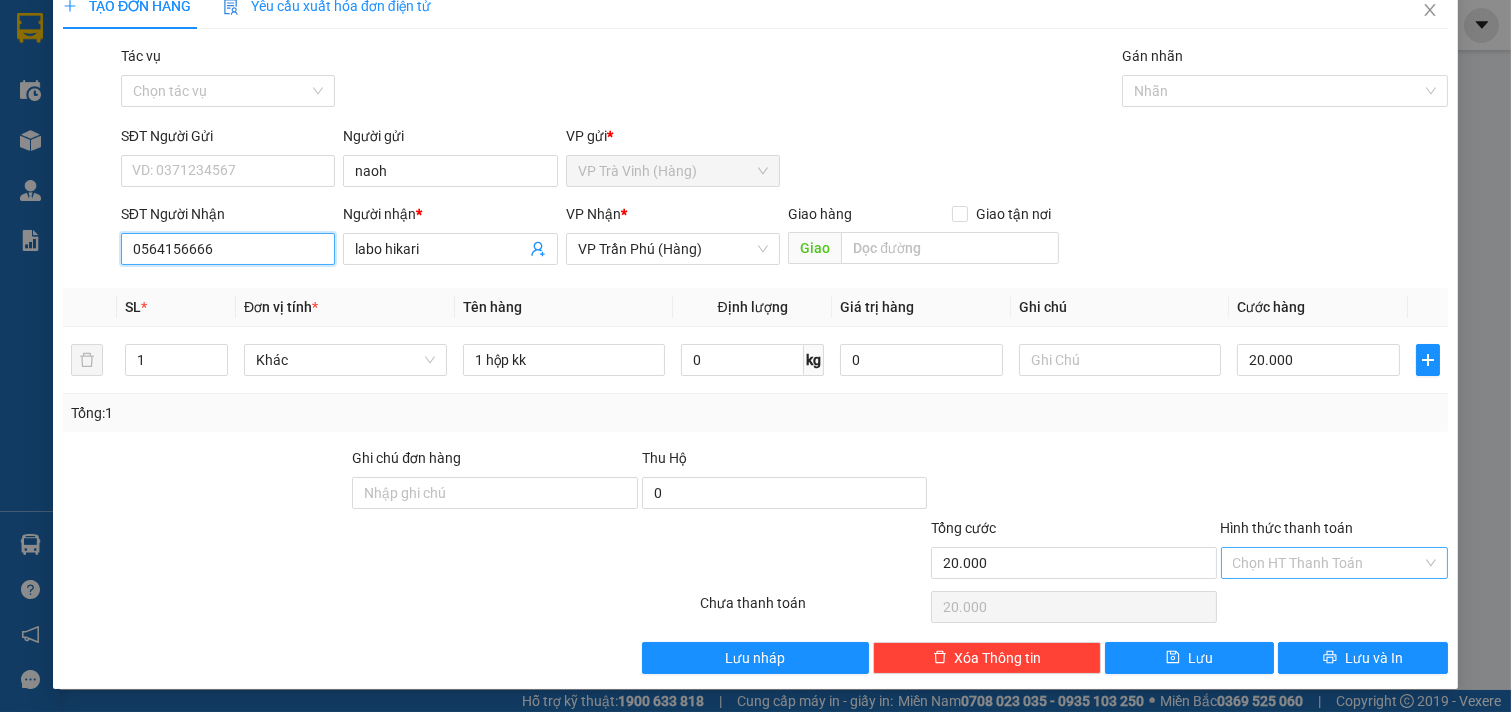 type on "0564156666" 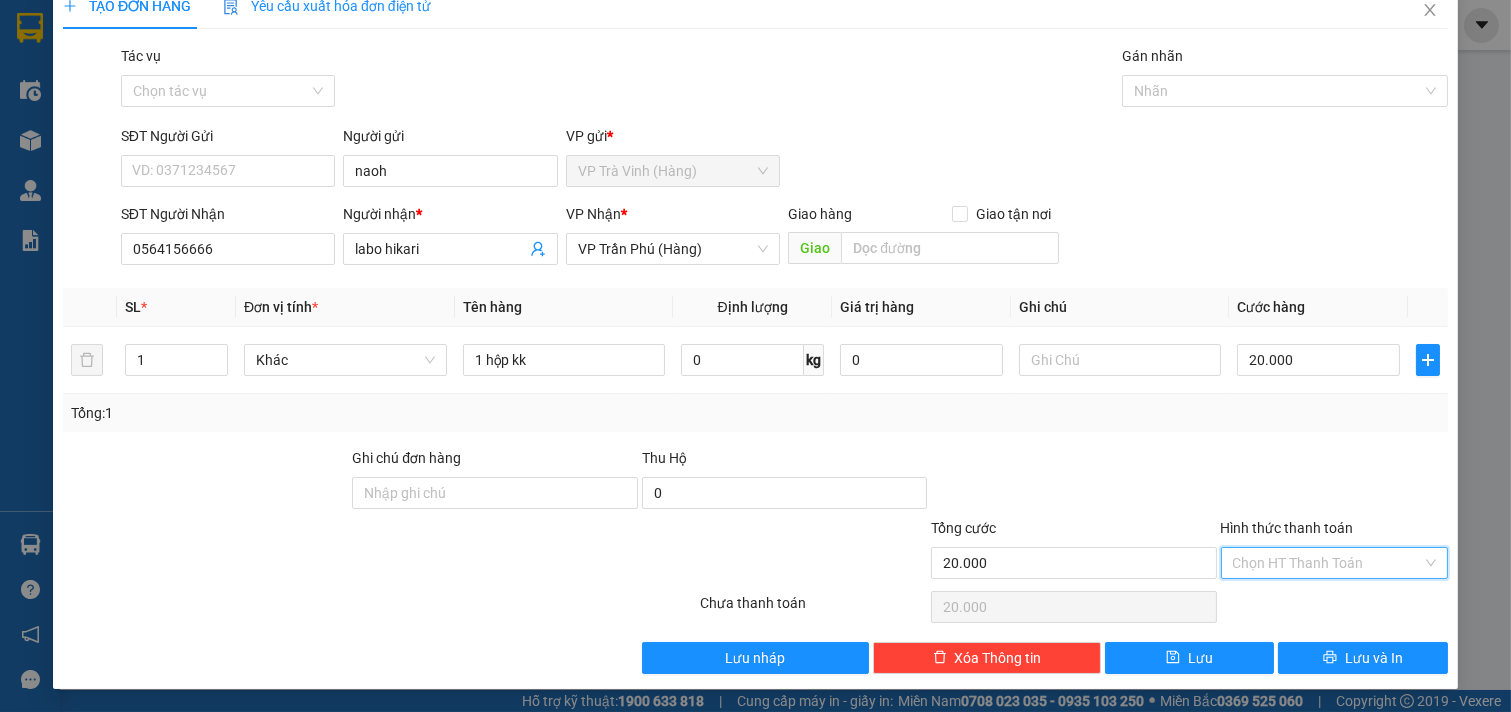 click on "Hình thức thanh toán" at bounding box center [1328, 563] 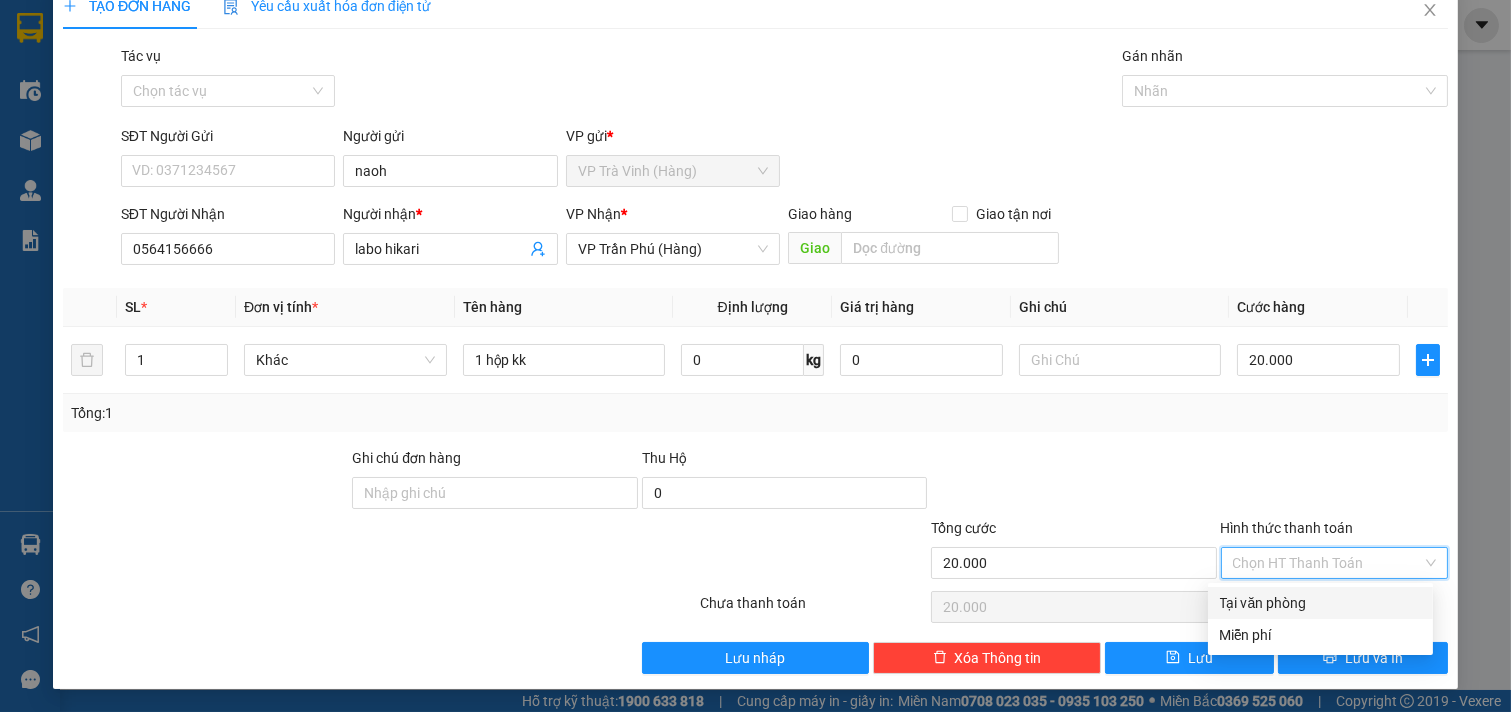 click on "Tại văn phòng" at bounding box center (1320, 603) 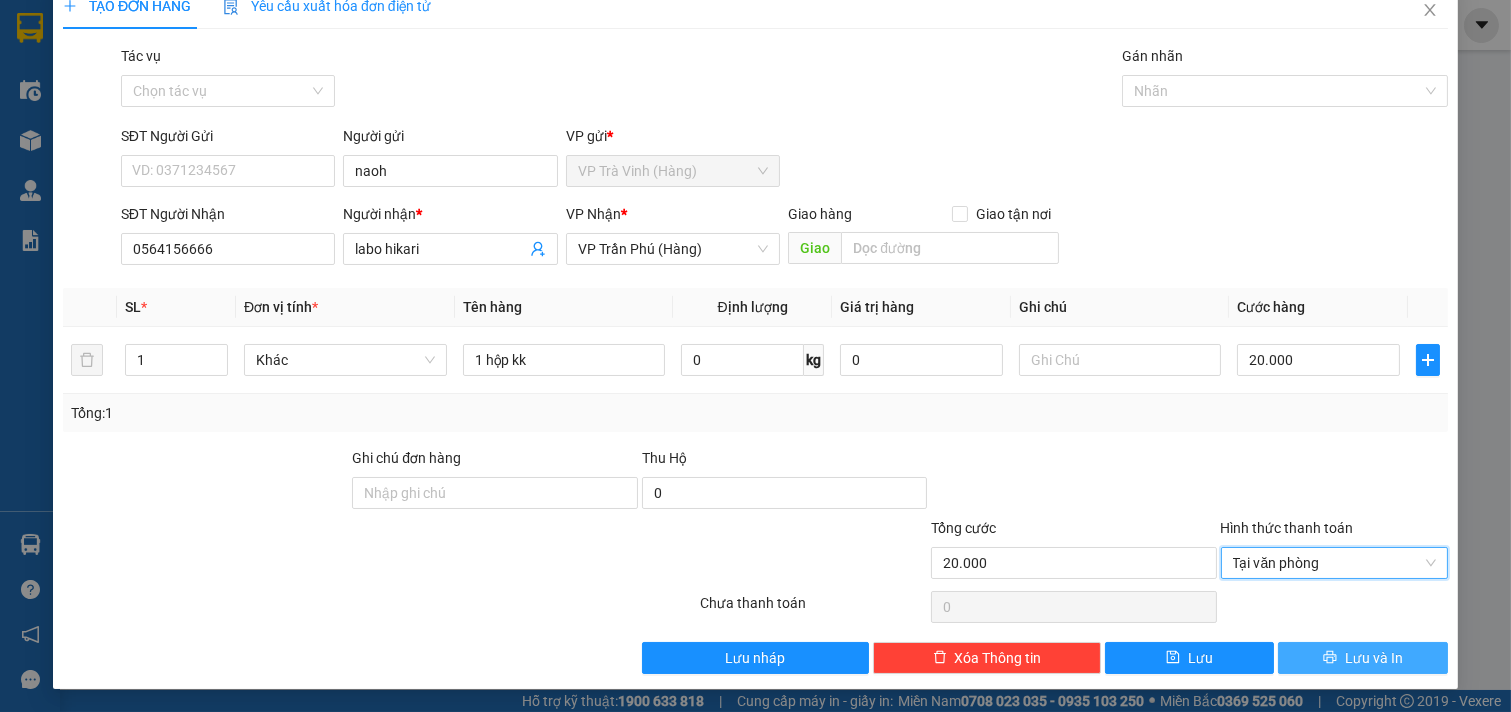 click on "Lưu và In" at bounding box center [1374, 658] 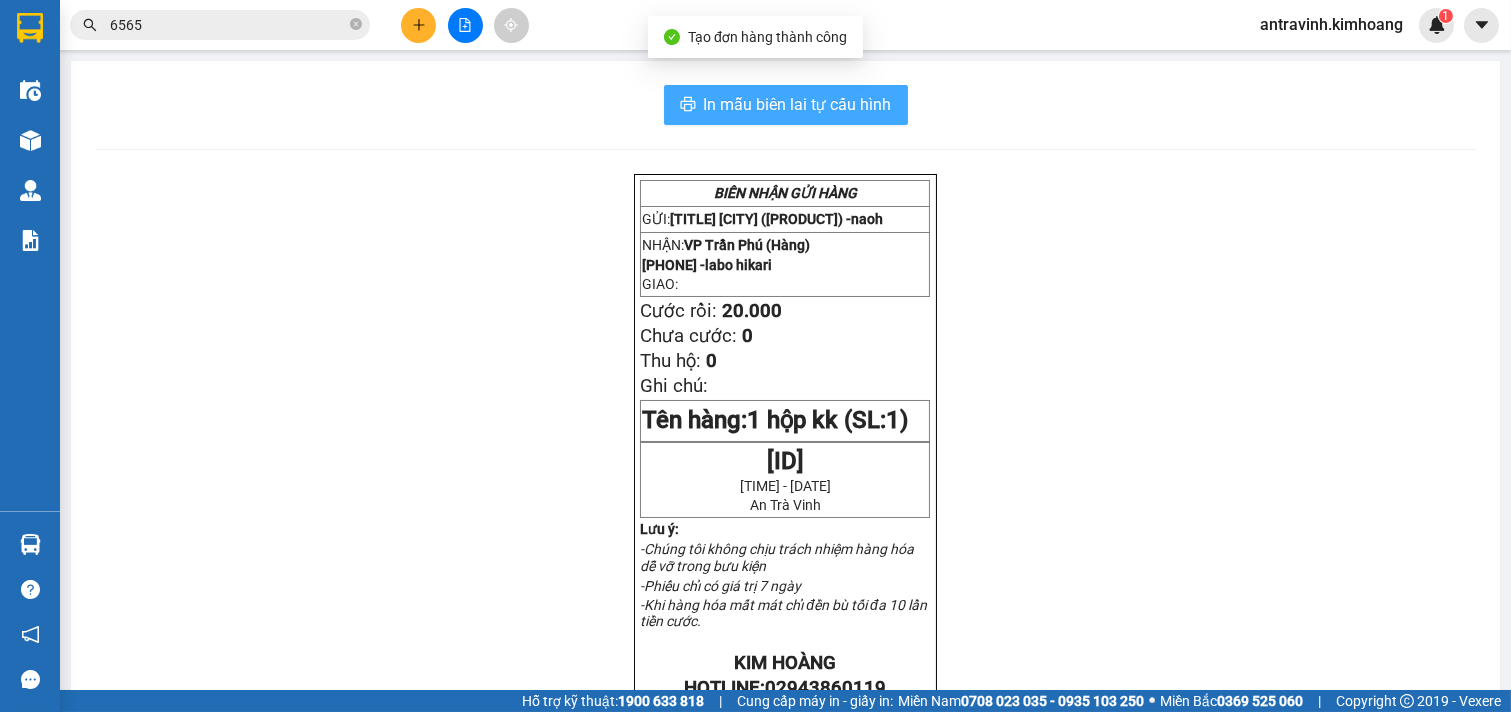 click on "In mẫu biên lai tự cấu hình" at bounding box center (798, 104) 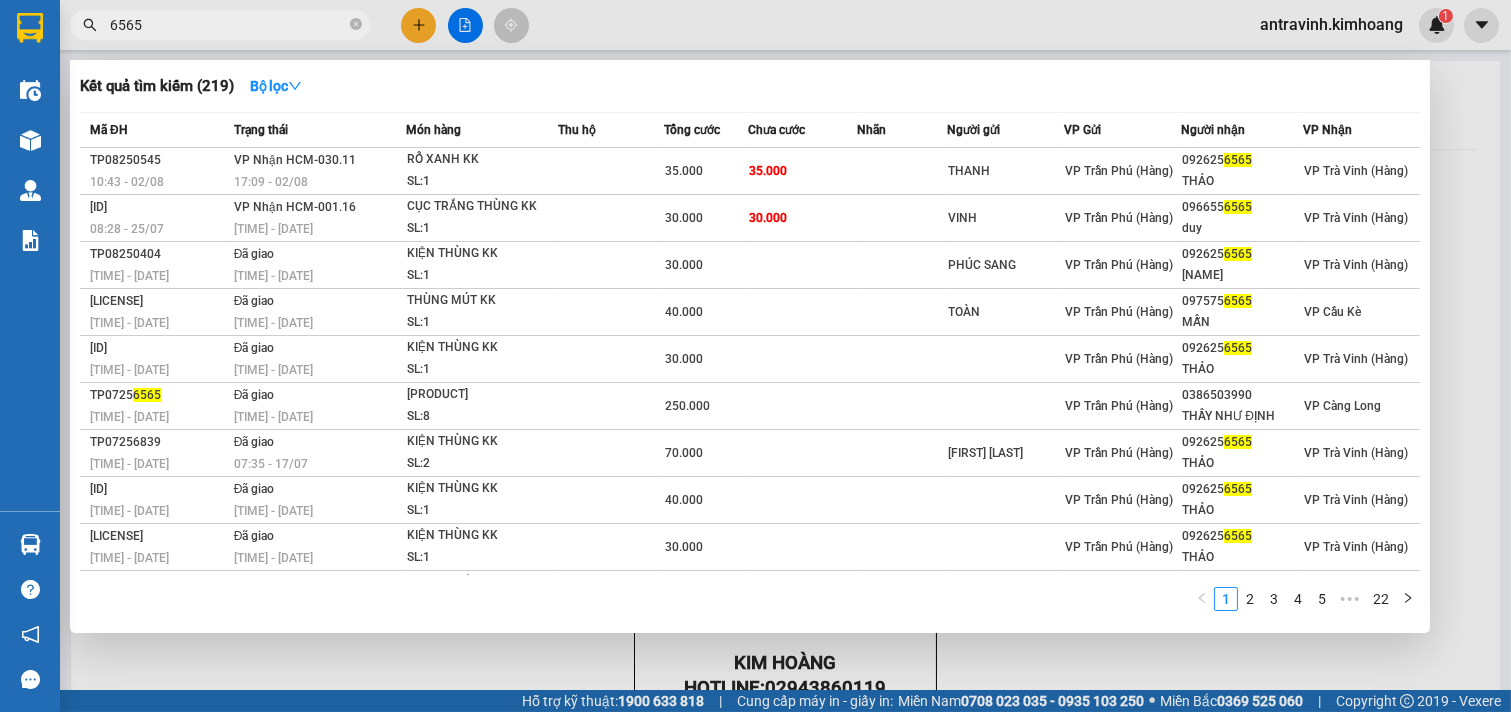 click on "6565" at bounding box center [228, 25] 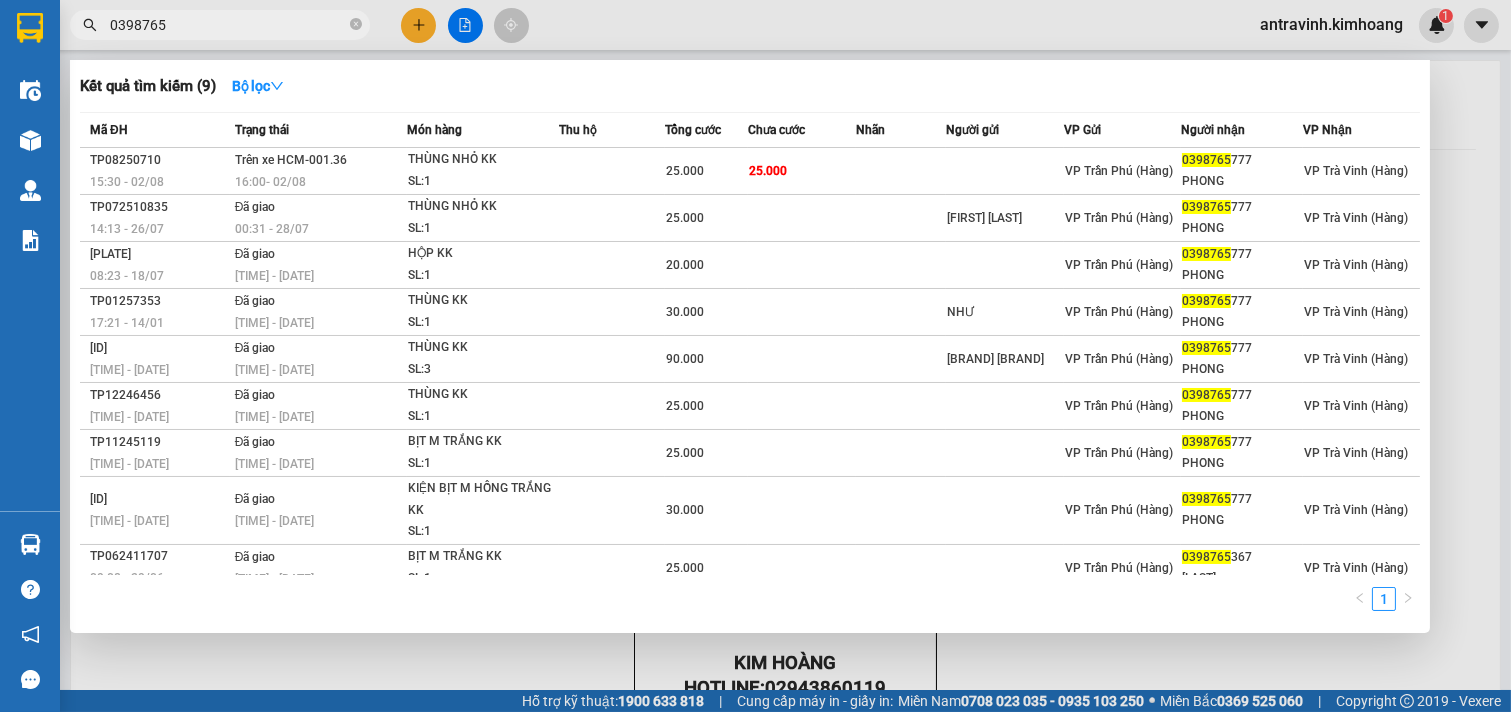click on "0398765" at bounding box center (228, 25) 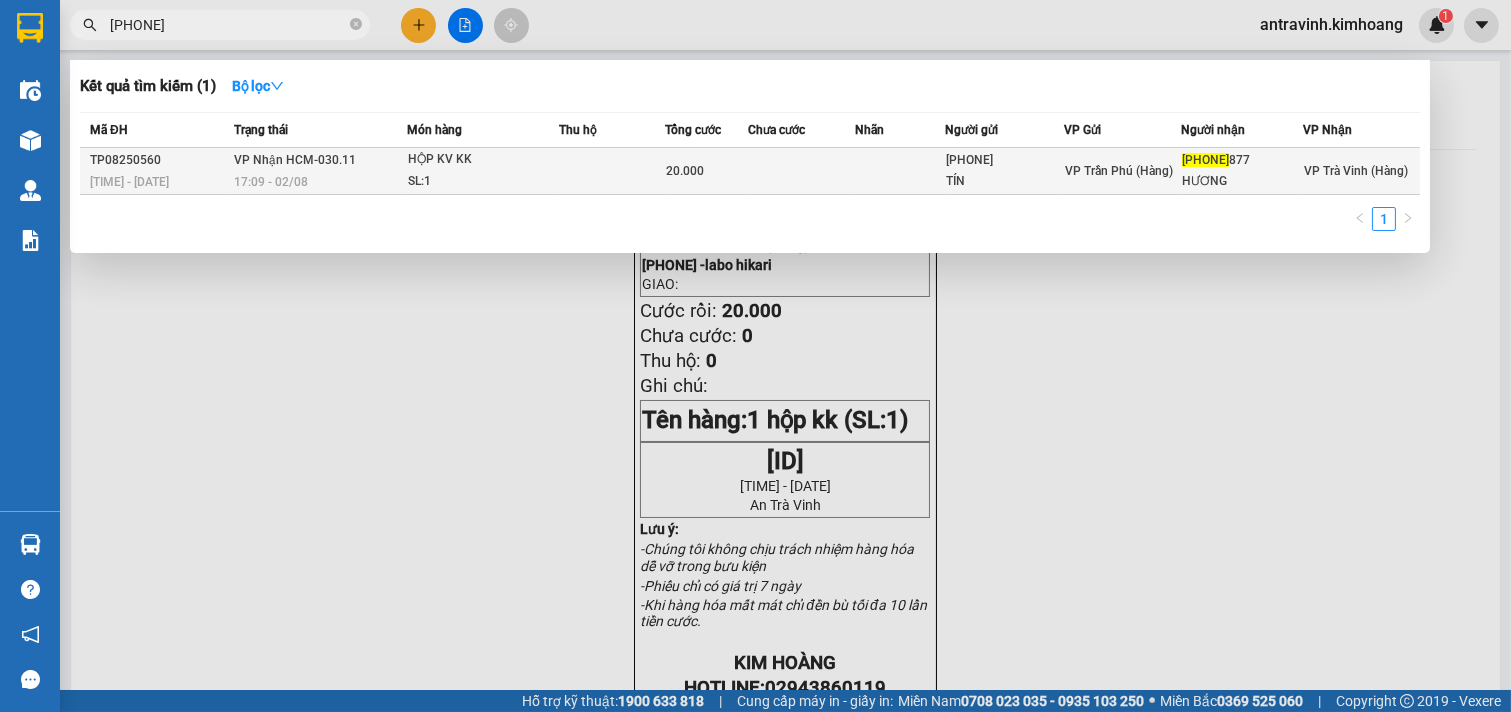 type on "[PHONE]" 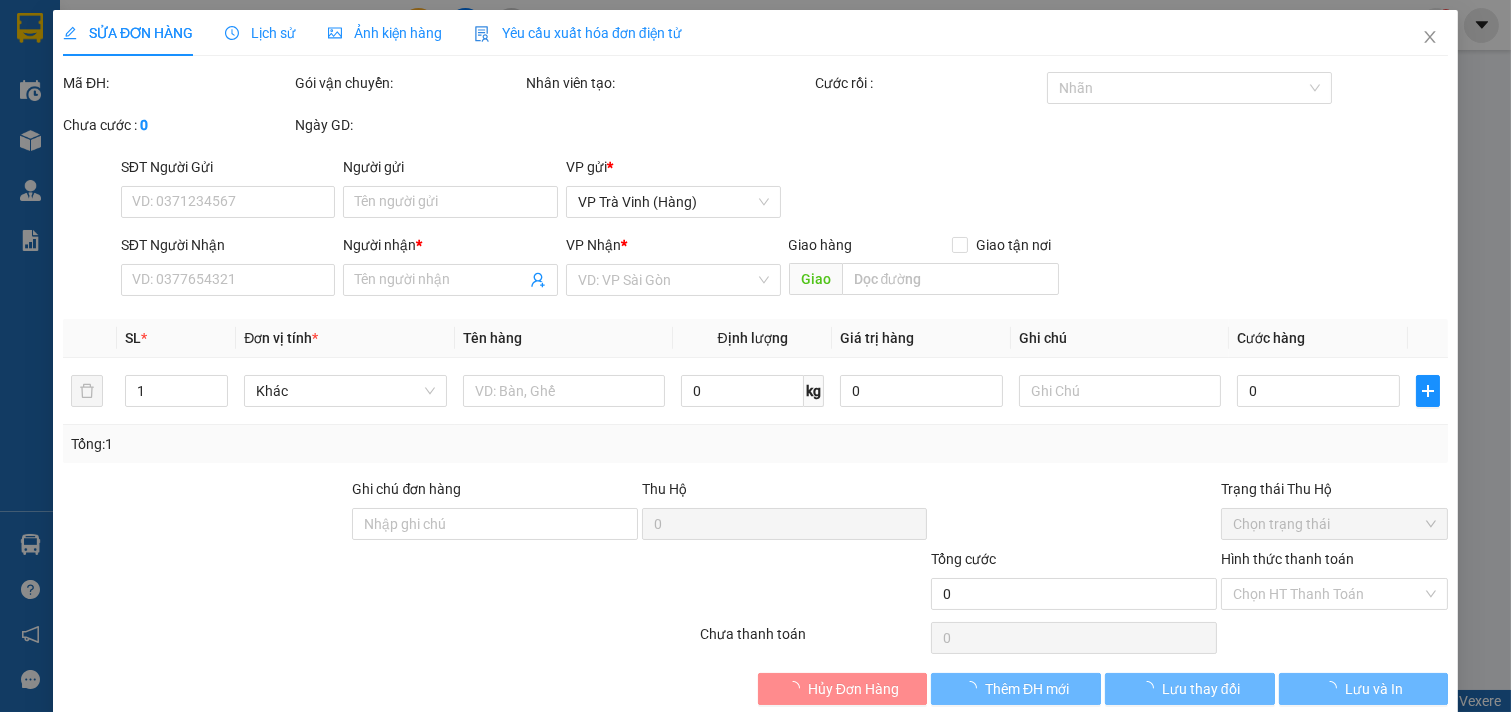 type on "[PHONE]" 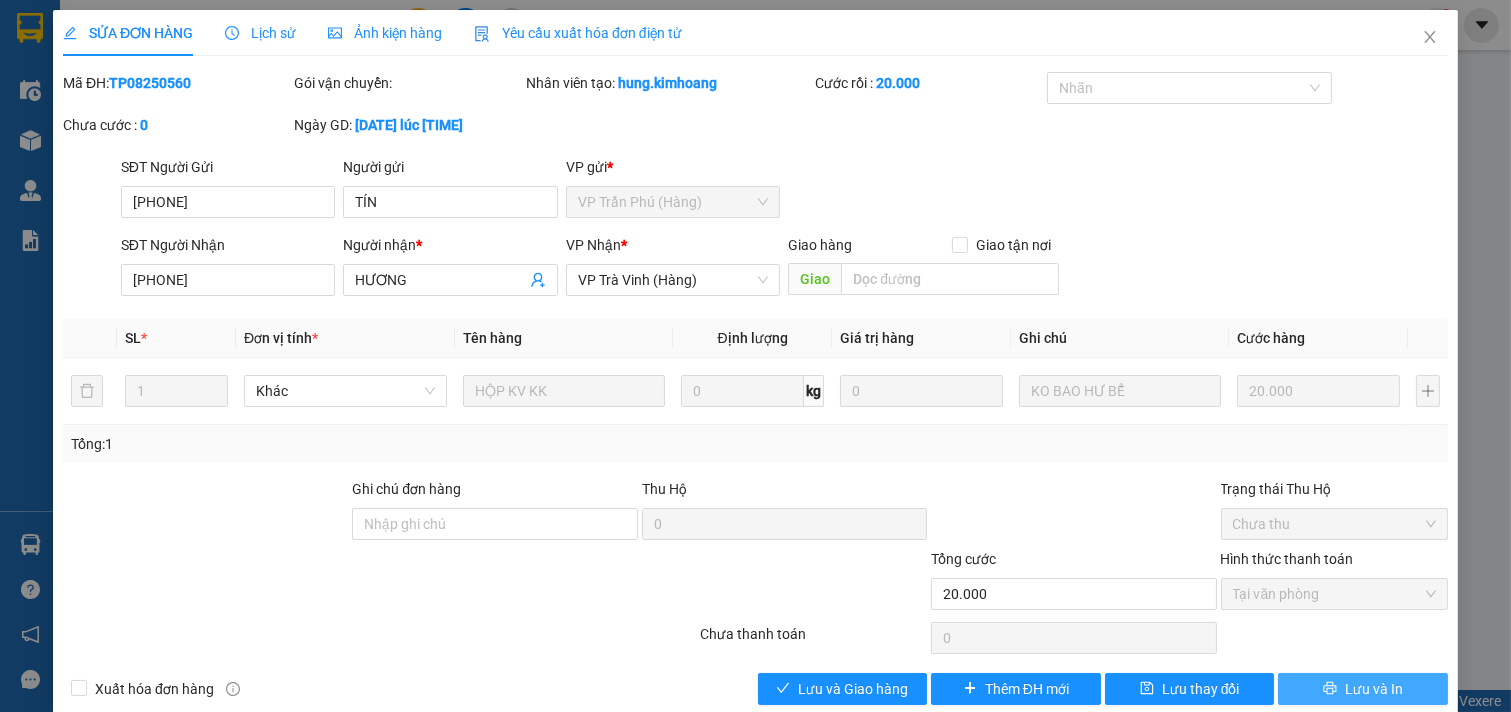 click on "Lưu và In" at bounding box center (1374, 689) 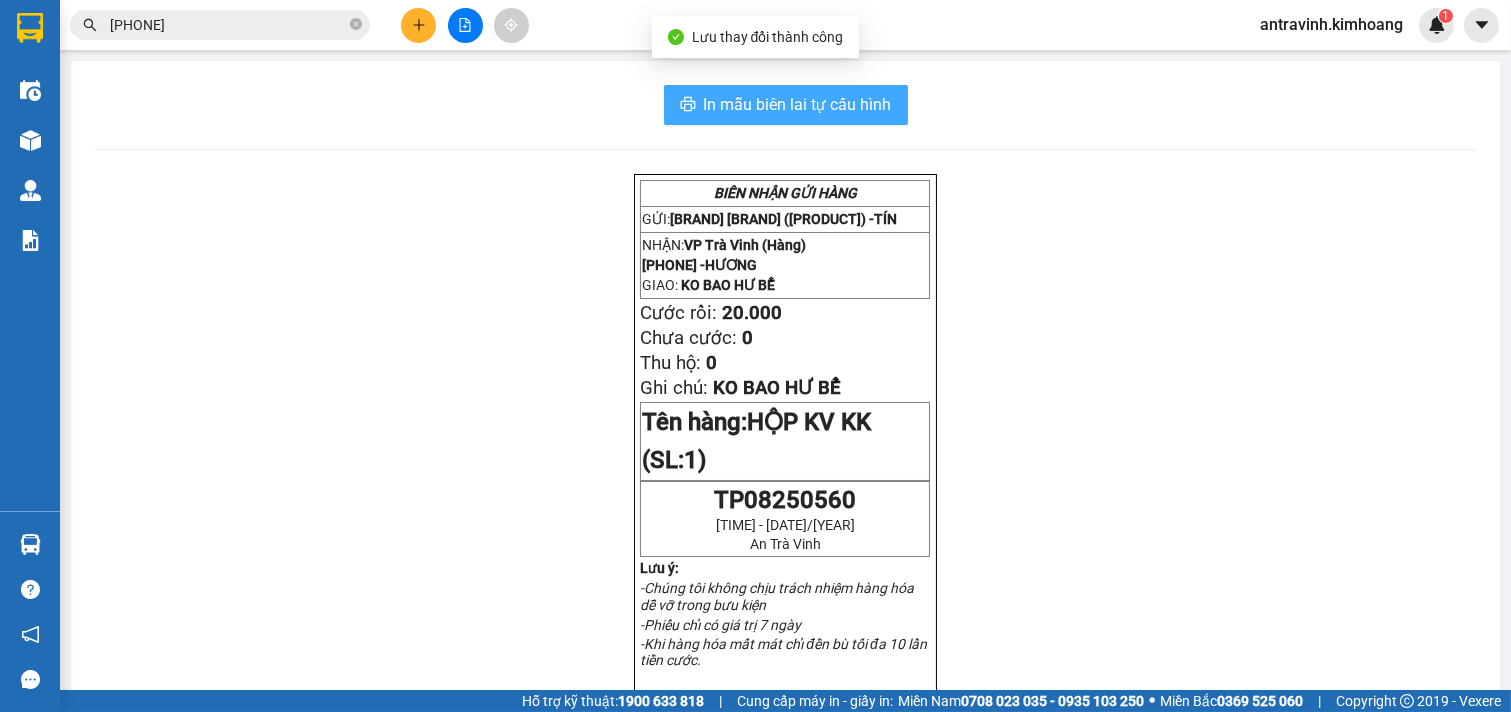 click on "In mẫu biên lai tự cấu hình" at bounding box center (798, 104) 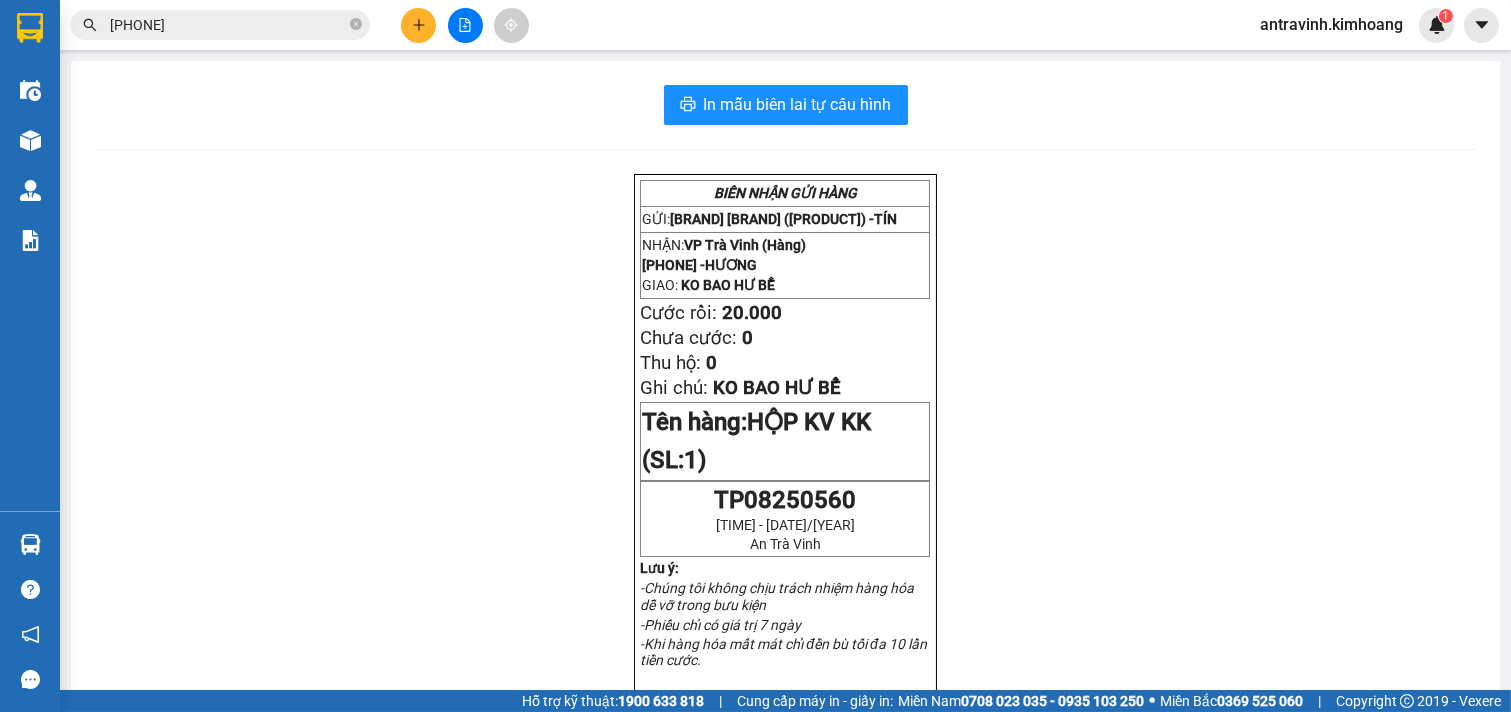 click on "[PHONE]" at bounding box center [228, 25] 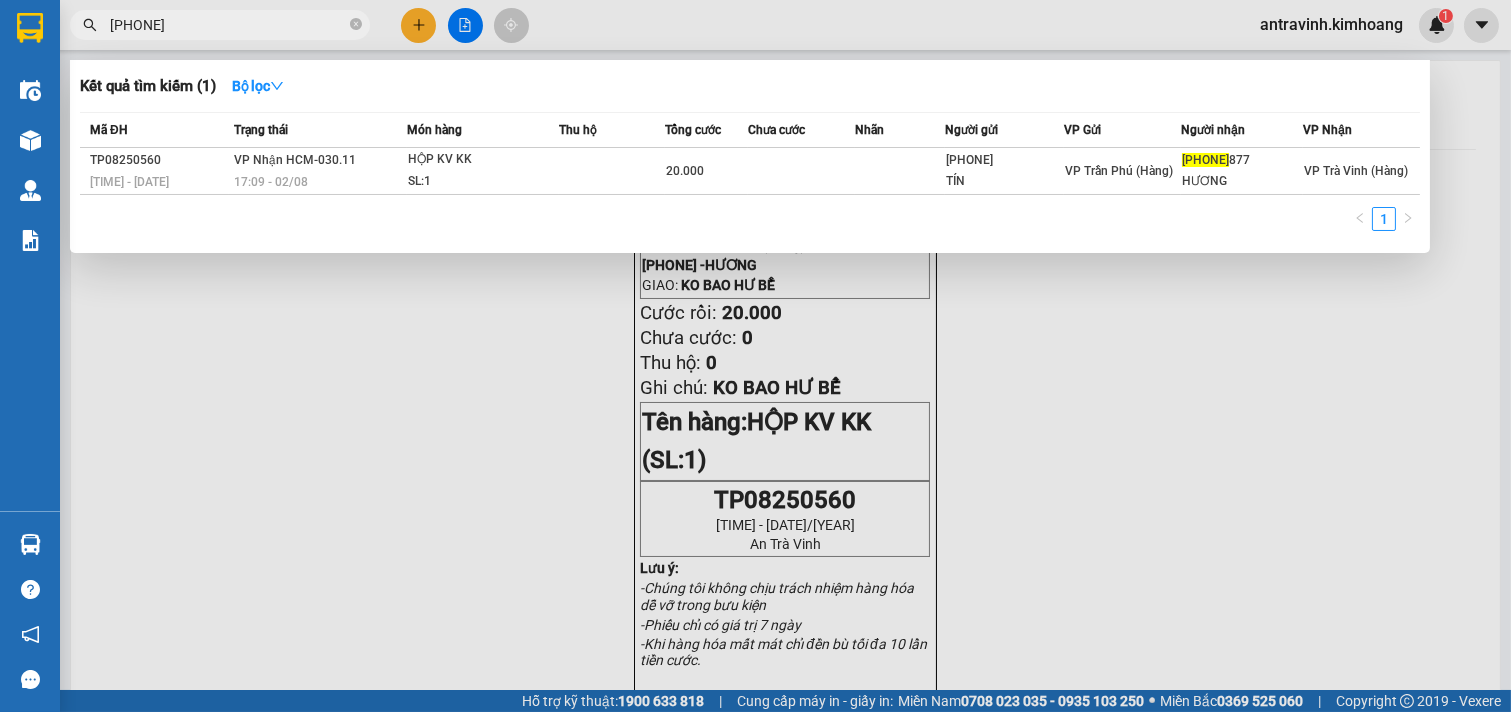 click on "[PHONE]" at bounding box center [228, 25] 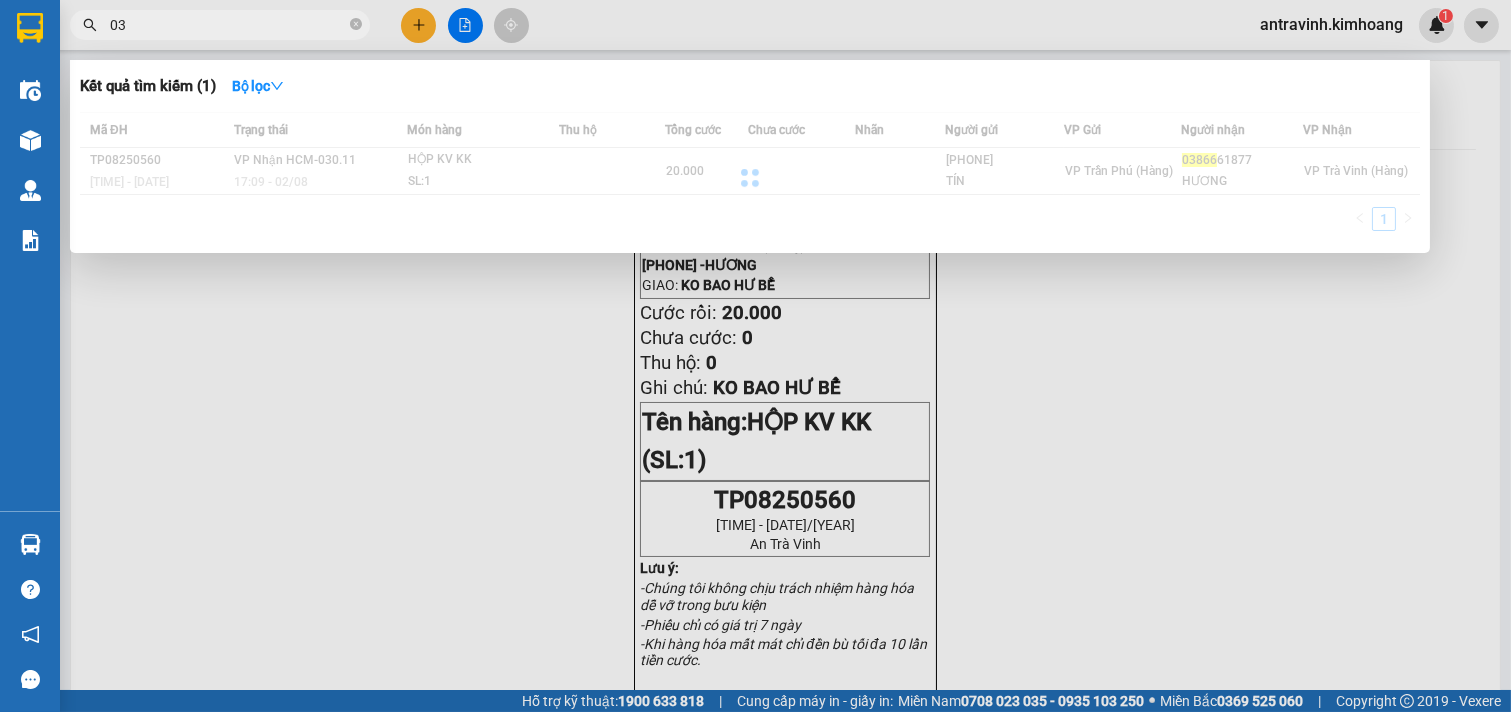 type on "0" 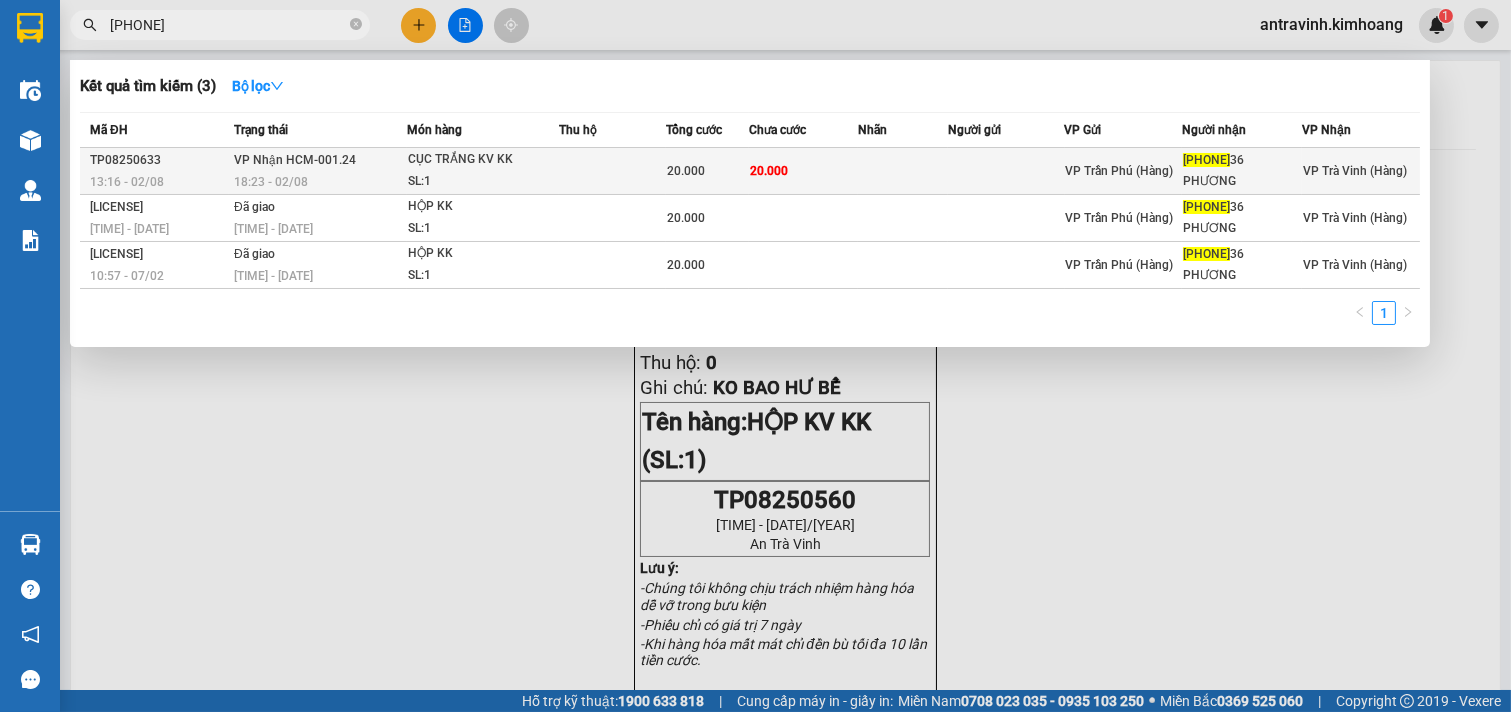 type on "[PHONE]" 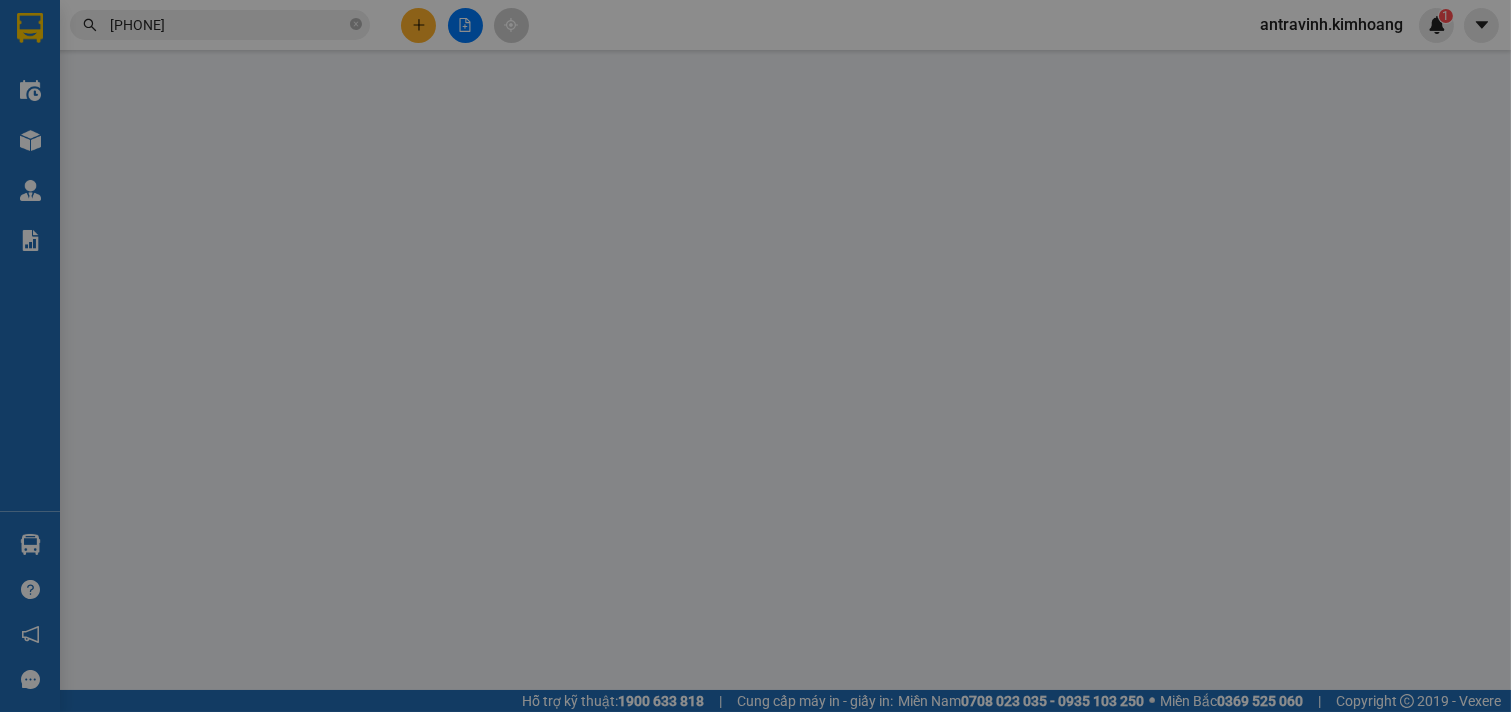 type on "[PHONE]" 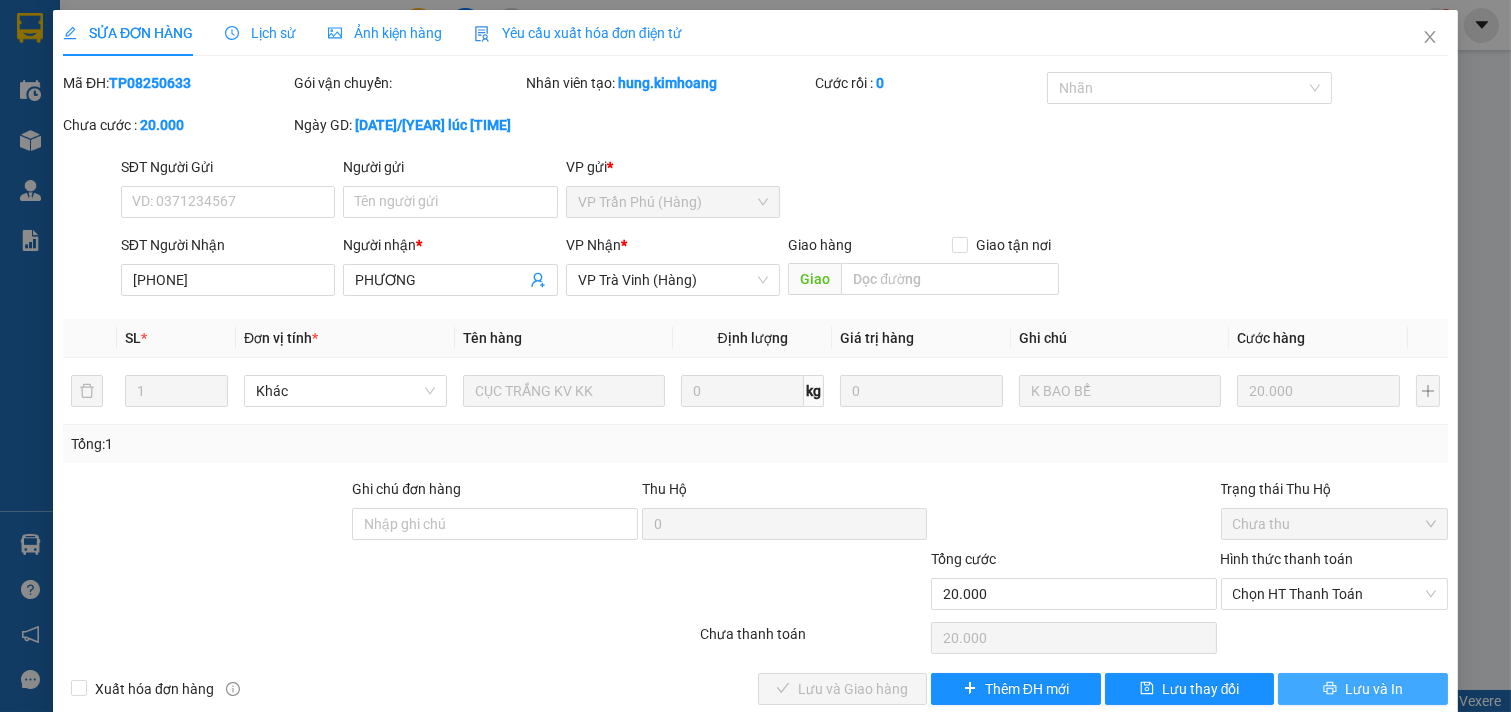 click 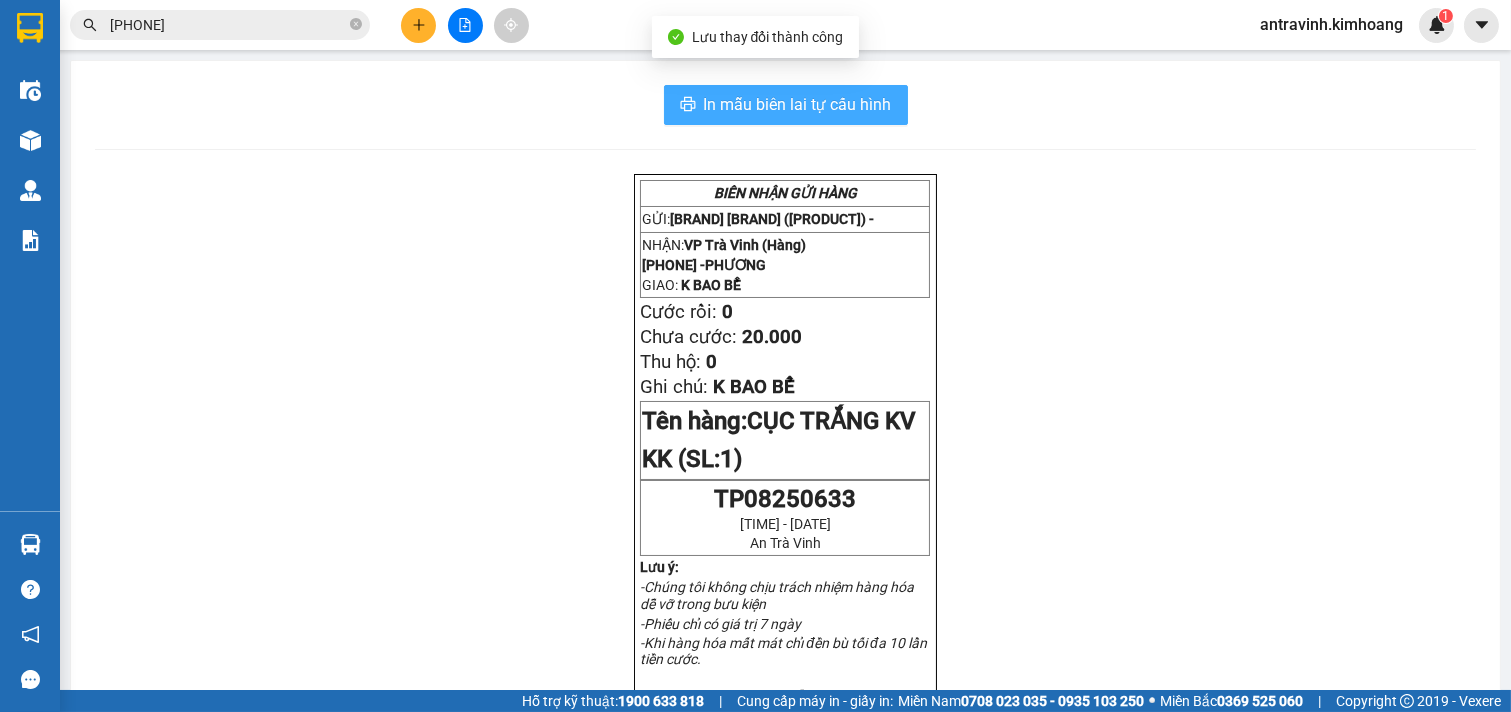 click on "In mẫu biên lai tự cấu hình" at bounding box center (786, 105) 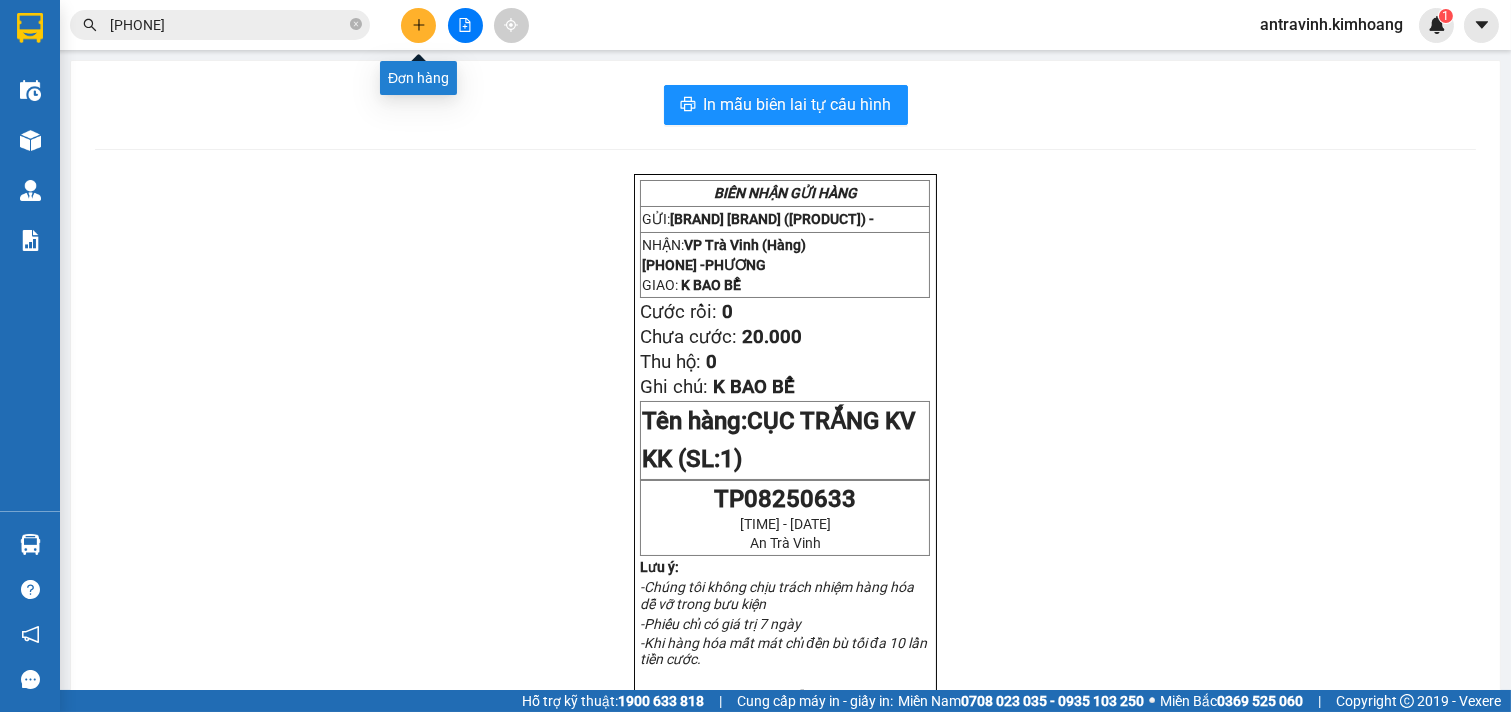 click 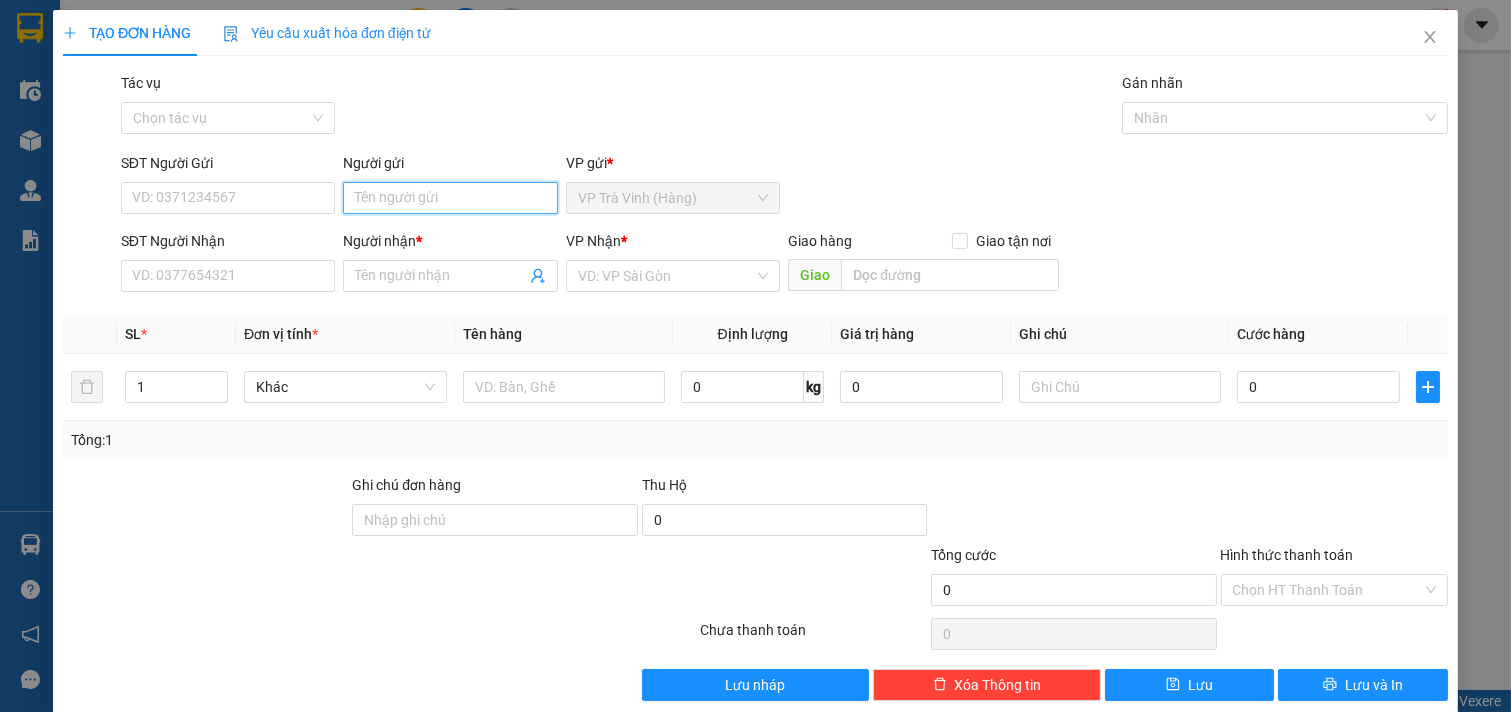 click on "Người gửi" at bounding box center (450, 198) 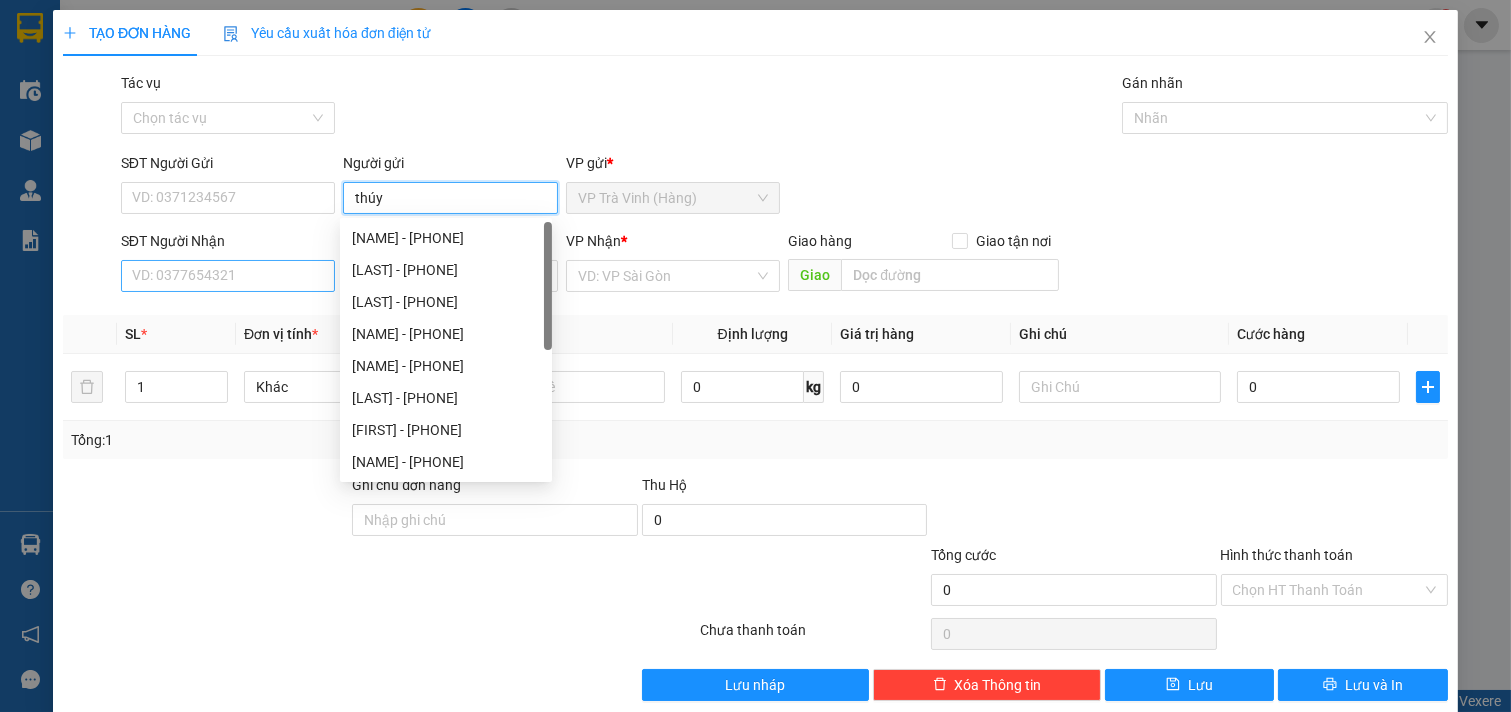 type on "thúy" 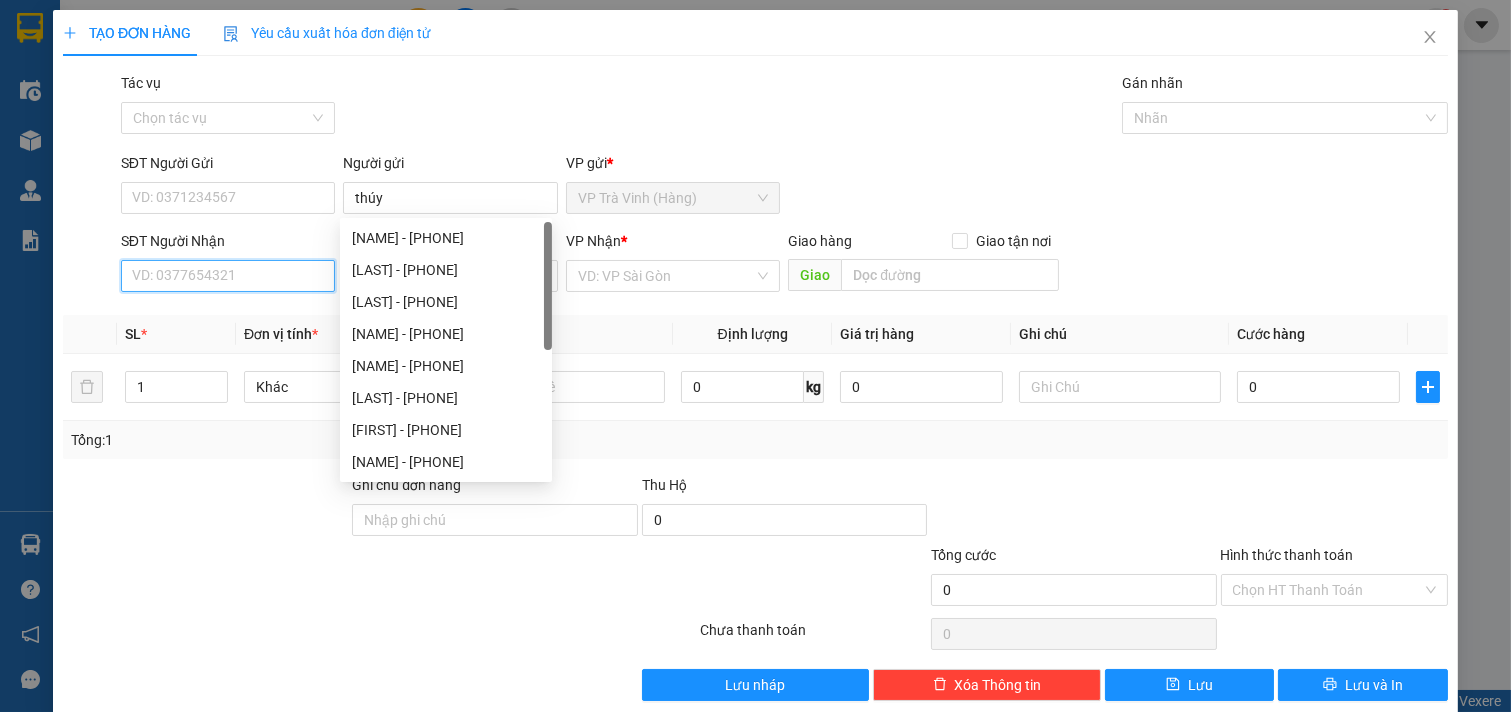 click on "SĐT Người Nhận" at bounding box center (228, 276) 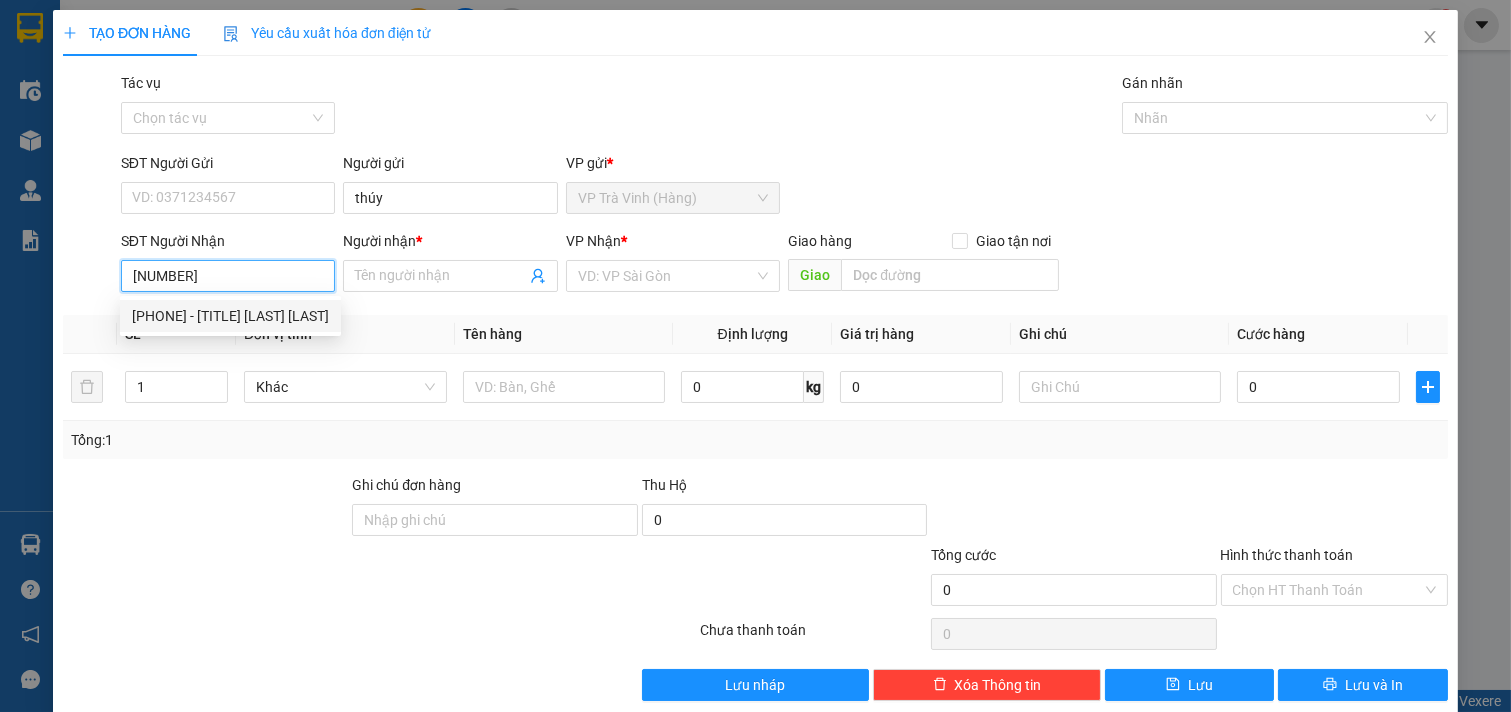 click on "[PHONE] - [TITLE] [LAST] [LAST]" at bounding box center (230, 316) 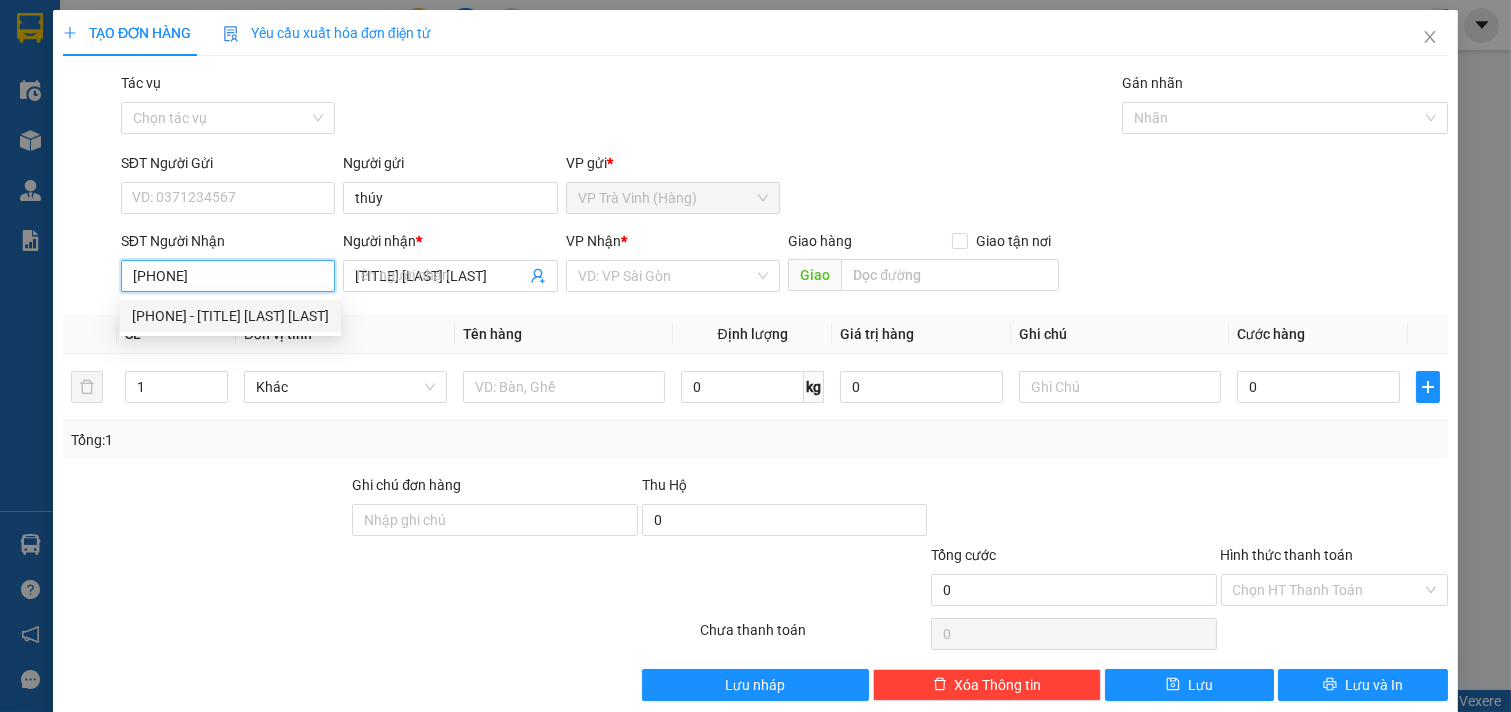 type on "20.000" 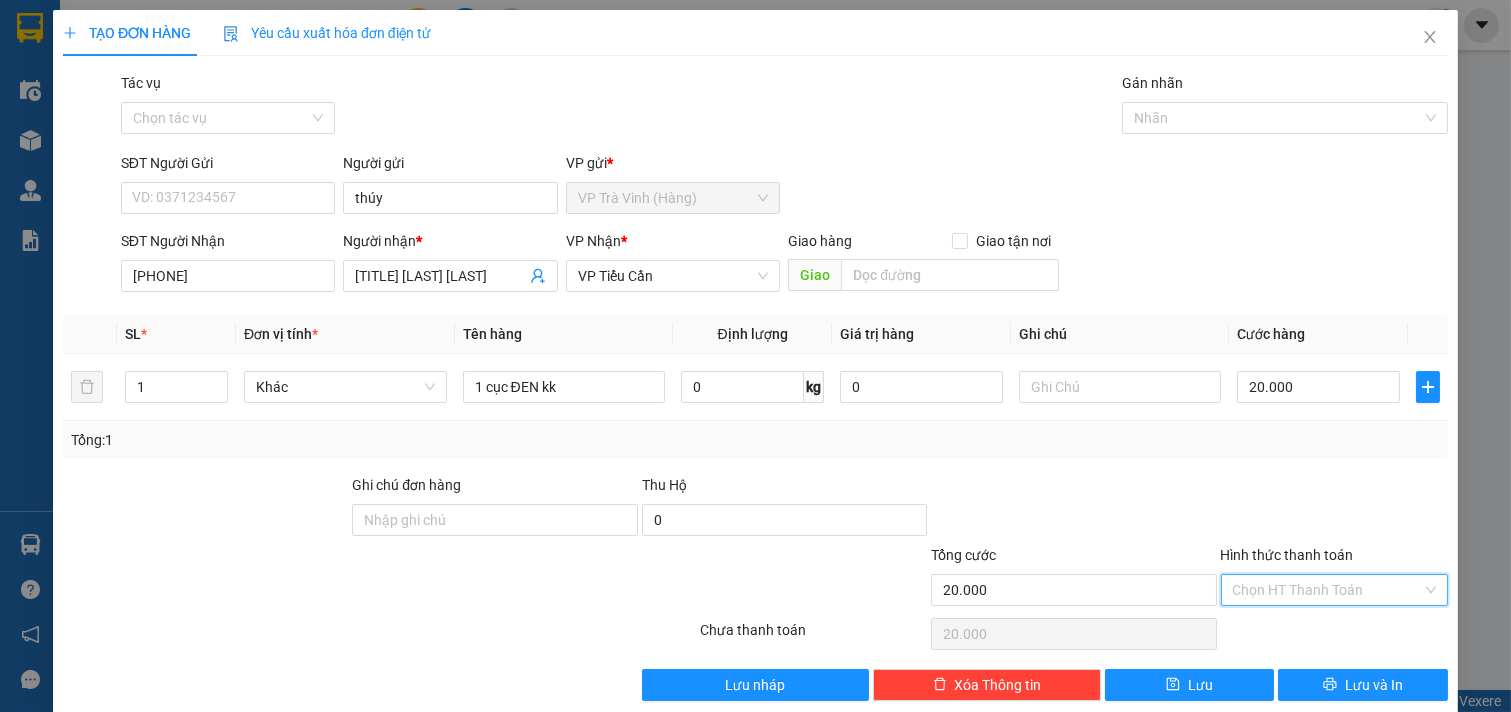 click on "Hình thức thanh toán" at bounding box center (1328, 590) 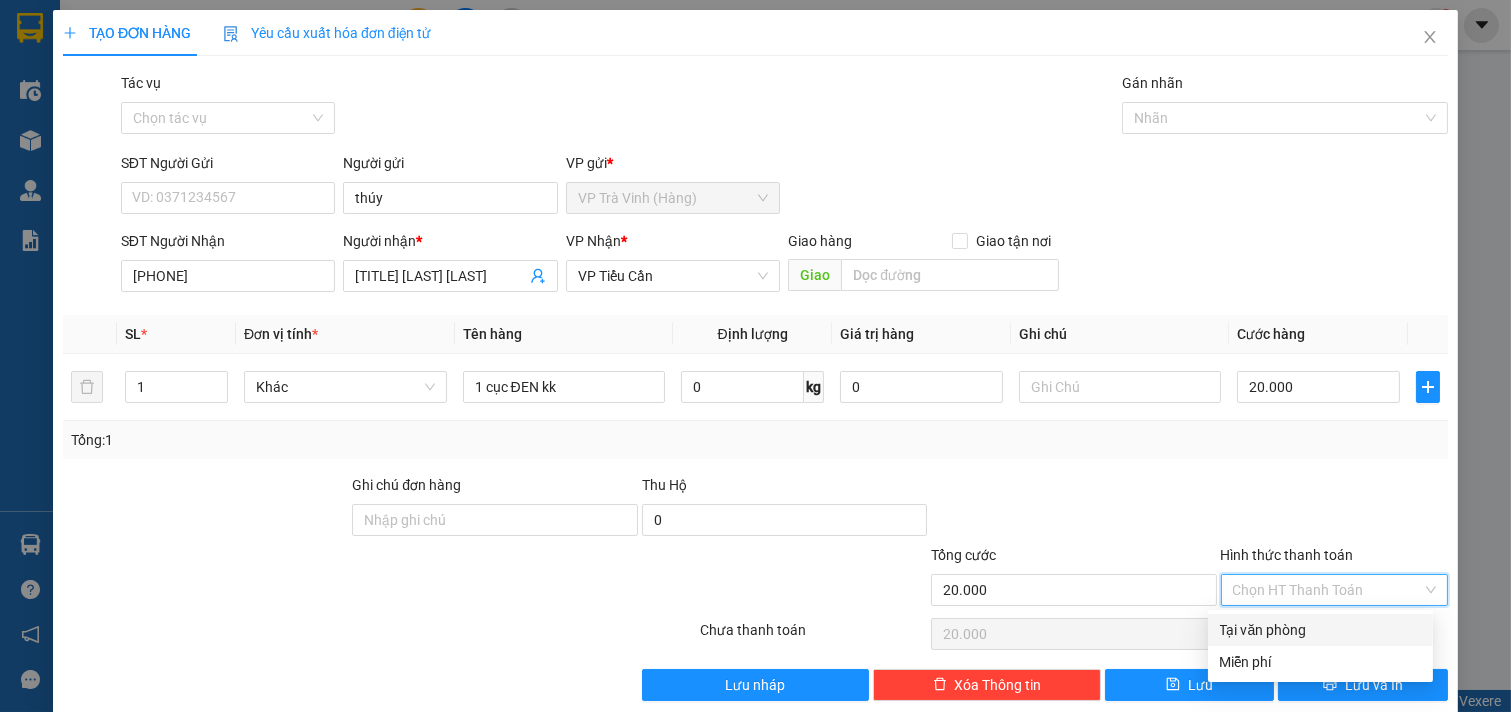 click on "Tại văn phòng" at bounding box center (1320, 630) 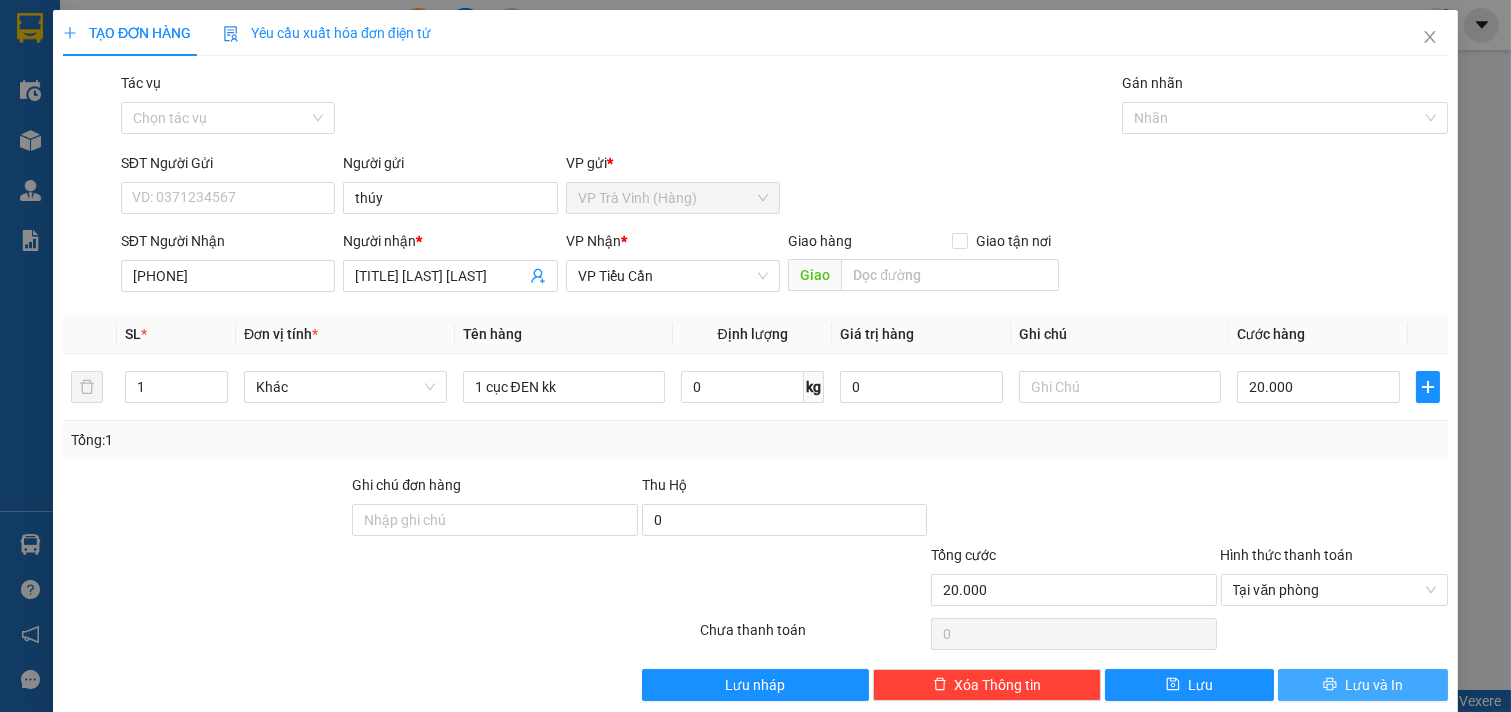 click on "Lưu và In" at bounding box center [1374, 685] 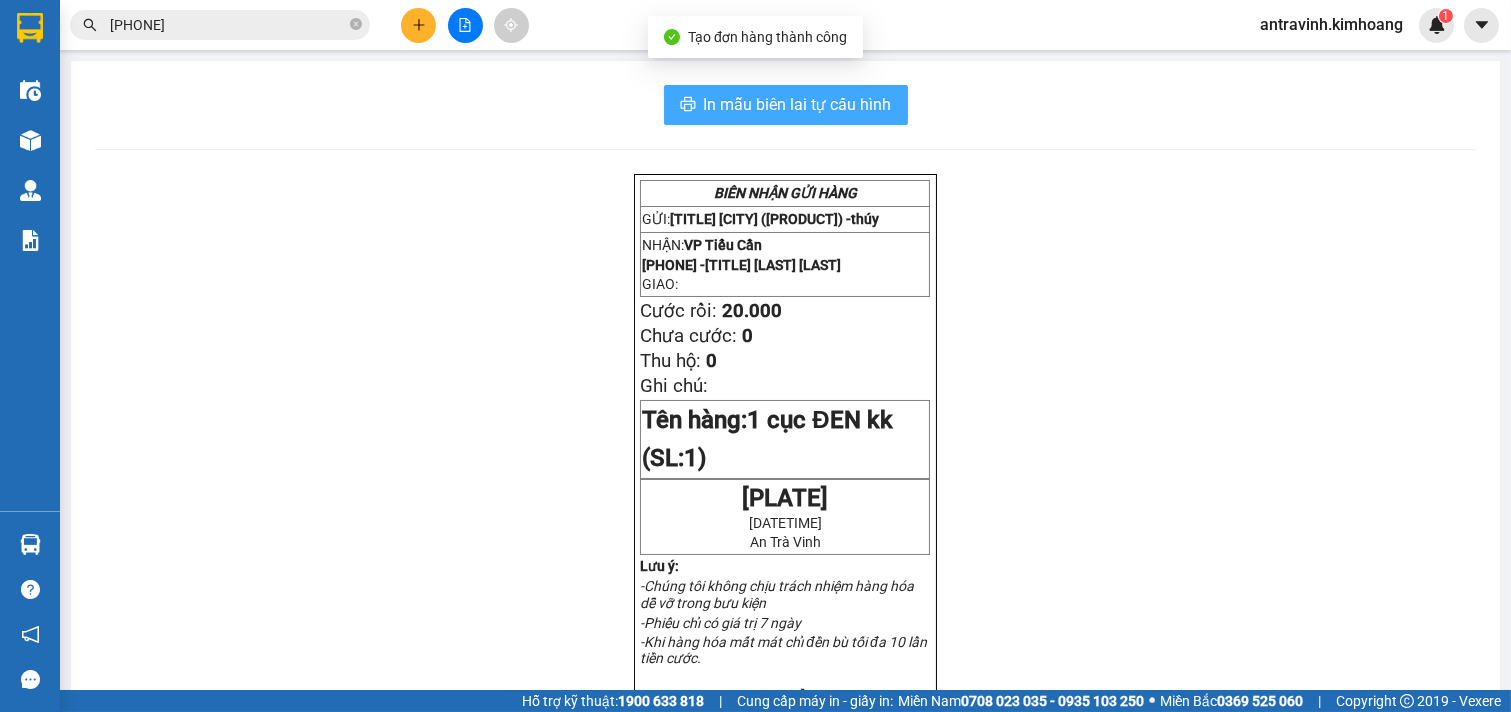 click on "In mẫu biên lai tự cấu hình" at bounding box center [798, 104] 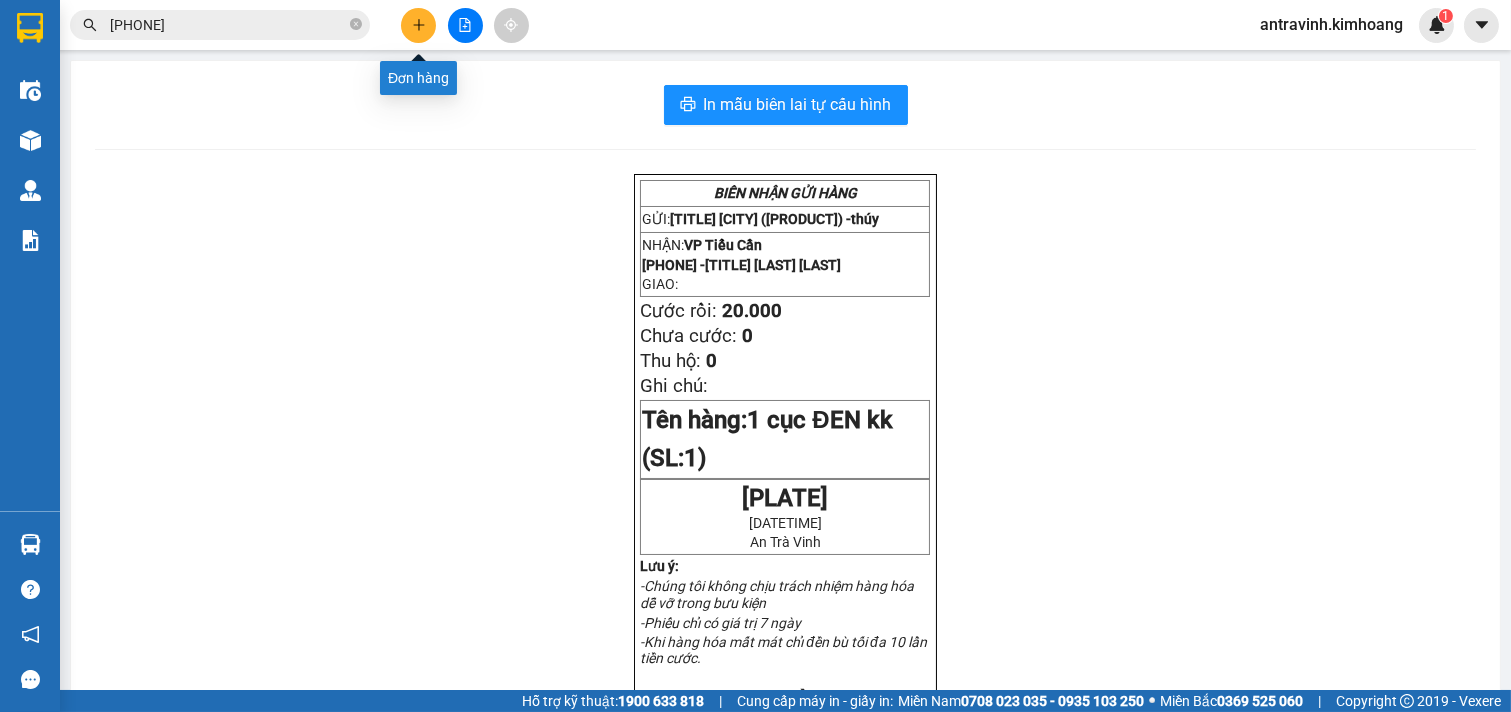 click 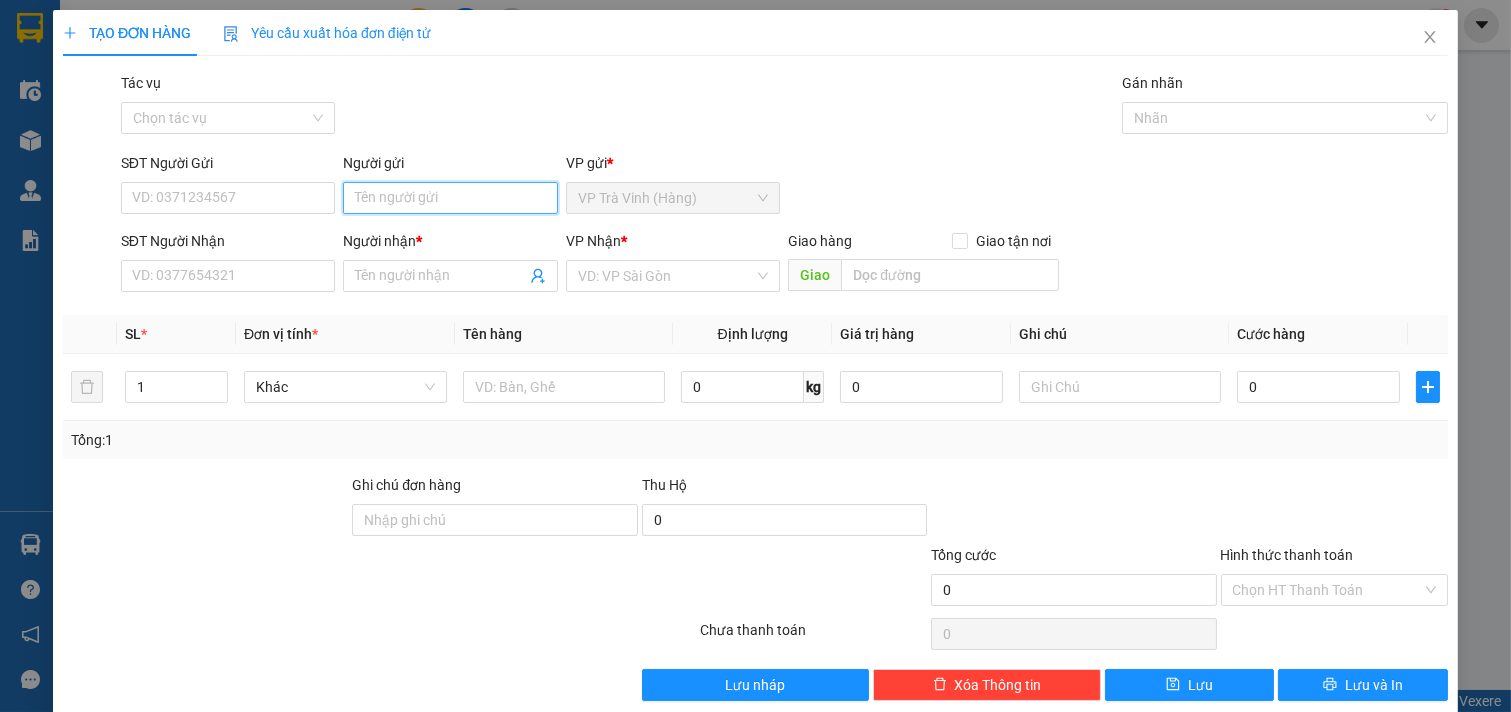 click on "Người gửi" at bounding box center [450, 198] 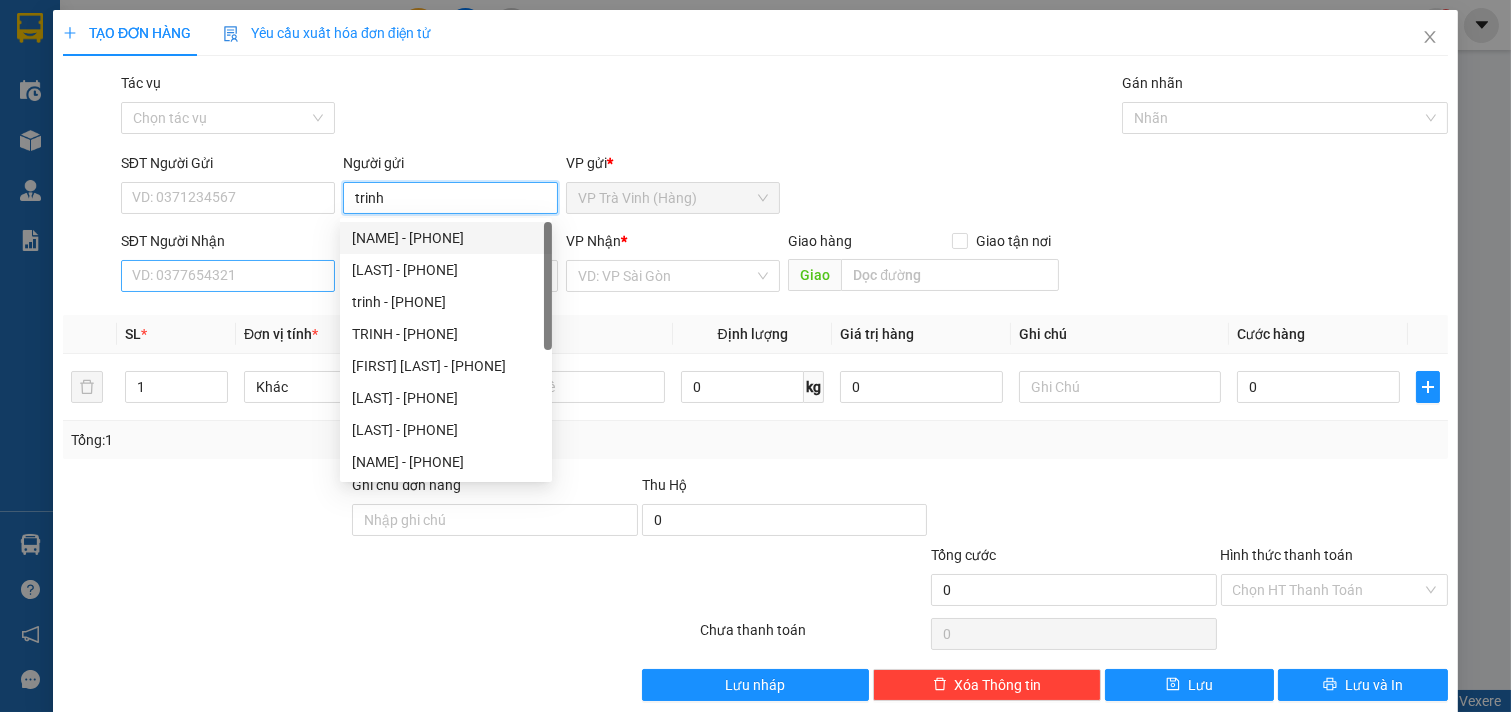 type on "trinh" 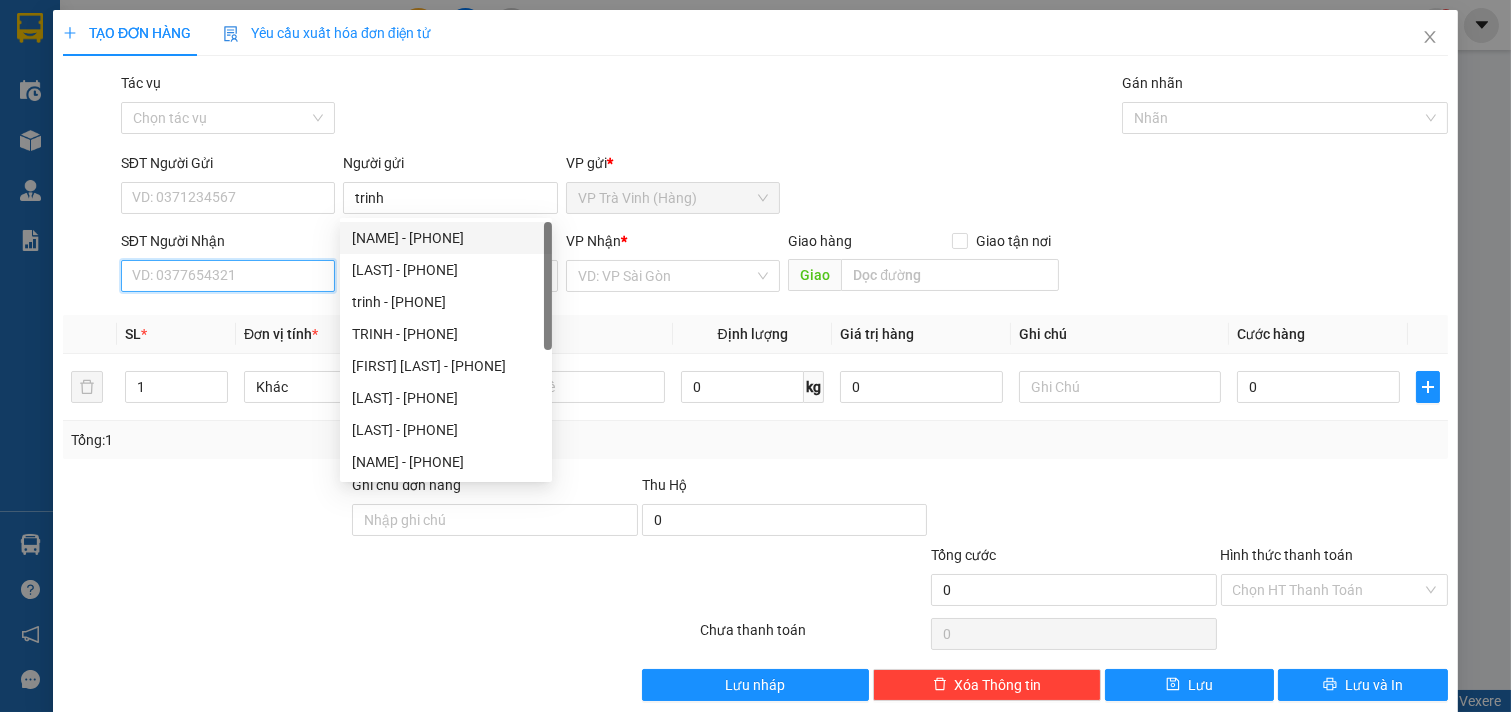 click on "SĐT Người Nhận" at bounding box center (228, 276) 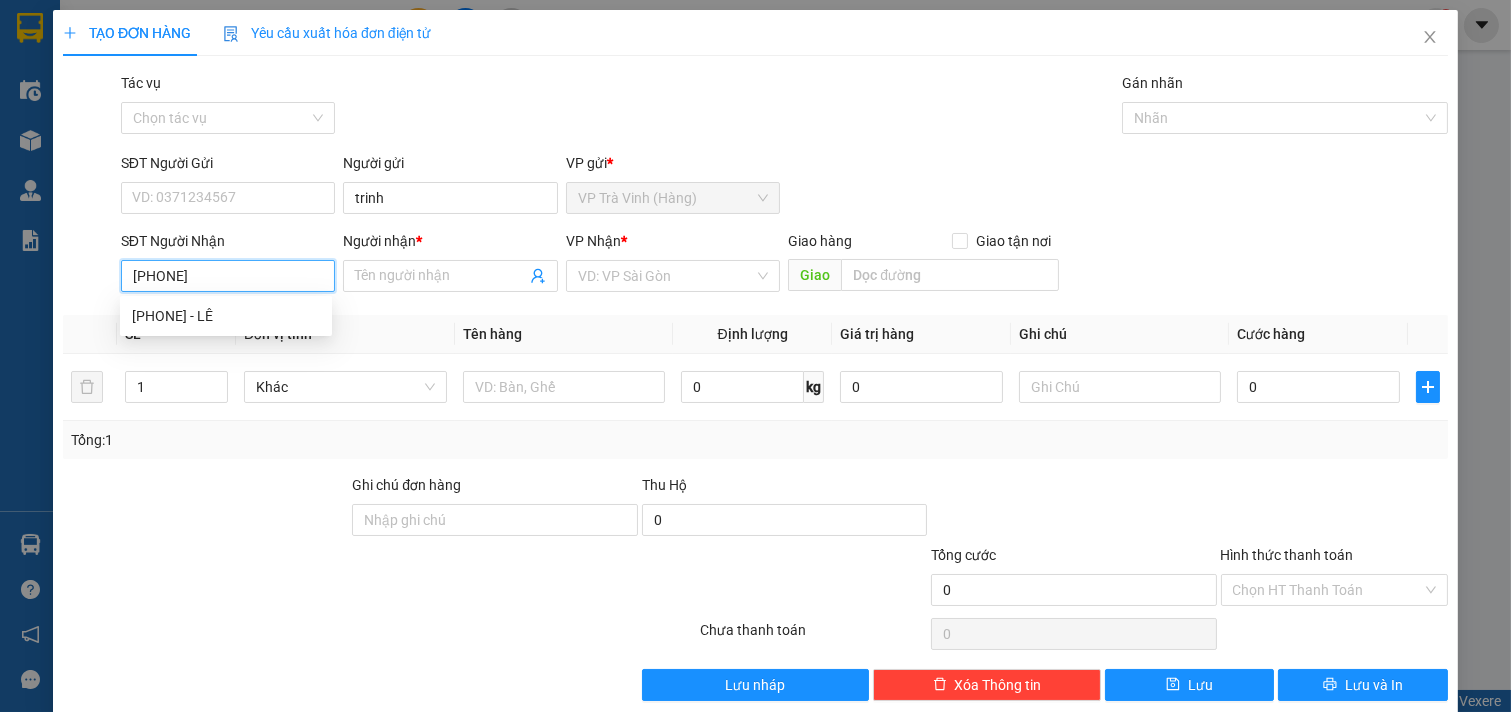 type on "0979222143" 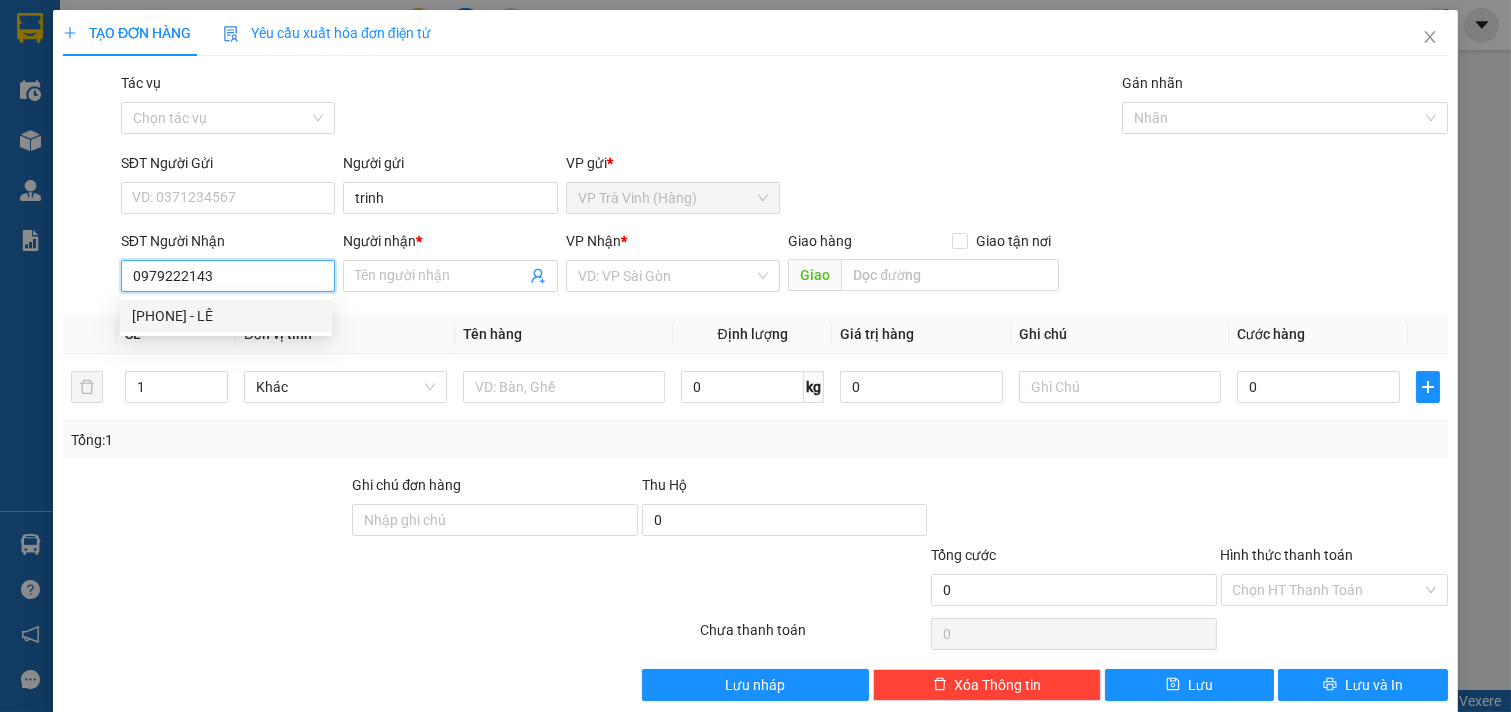 click on "[PHONE] - LÊ" at bounding box center (226, 316) 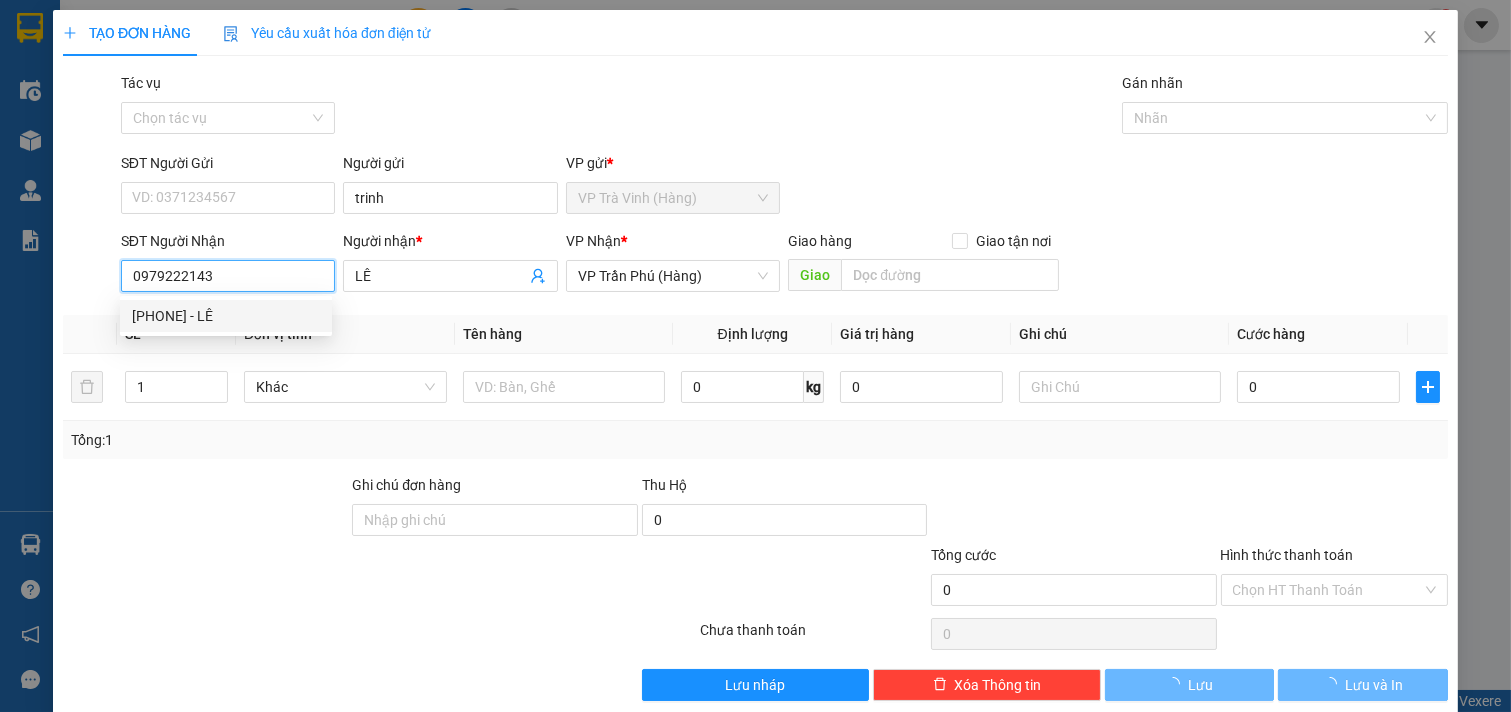 type on "20.000" 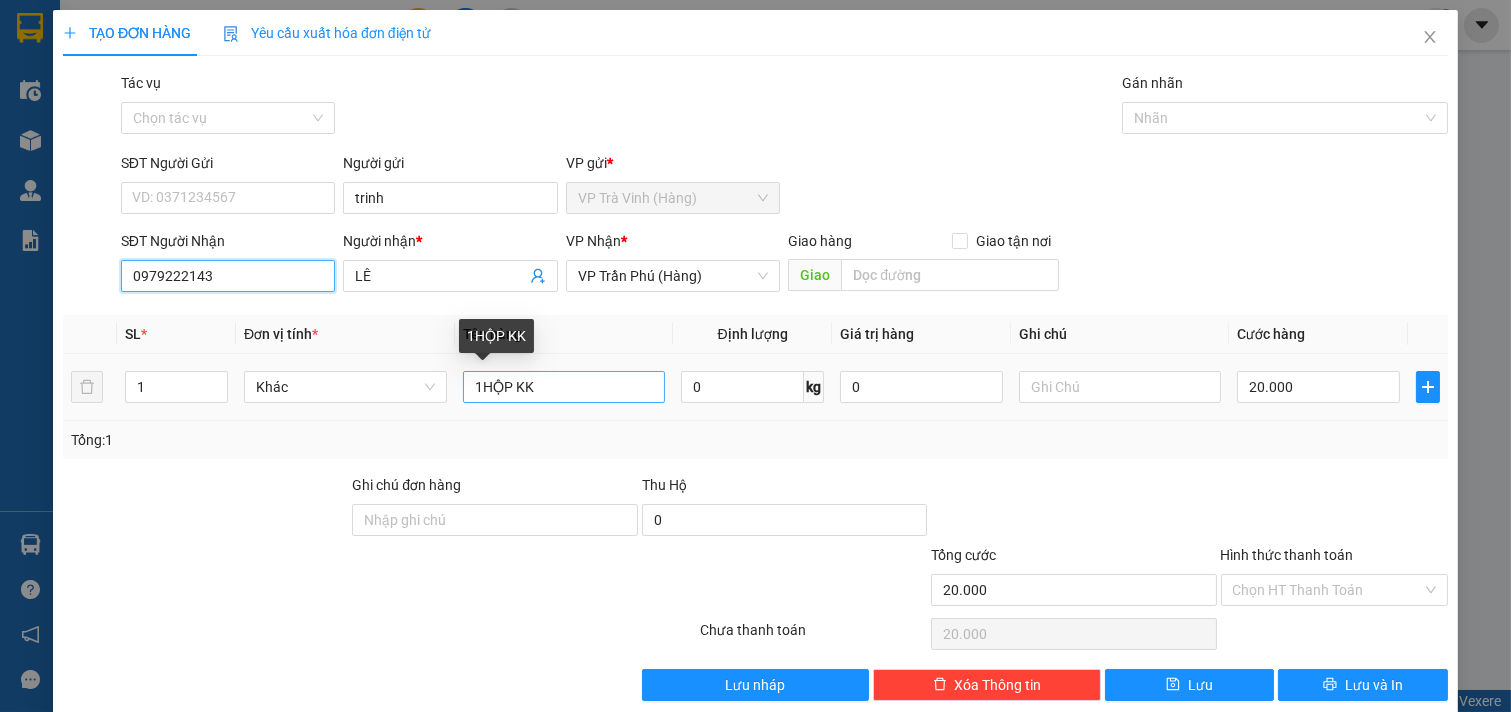type on "0979222143" 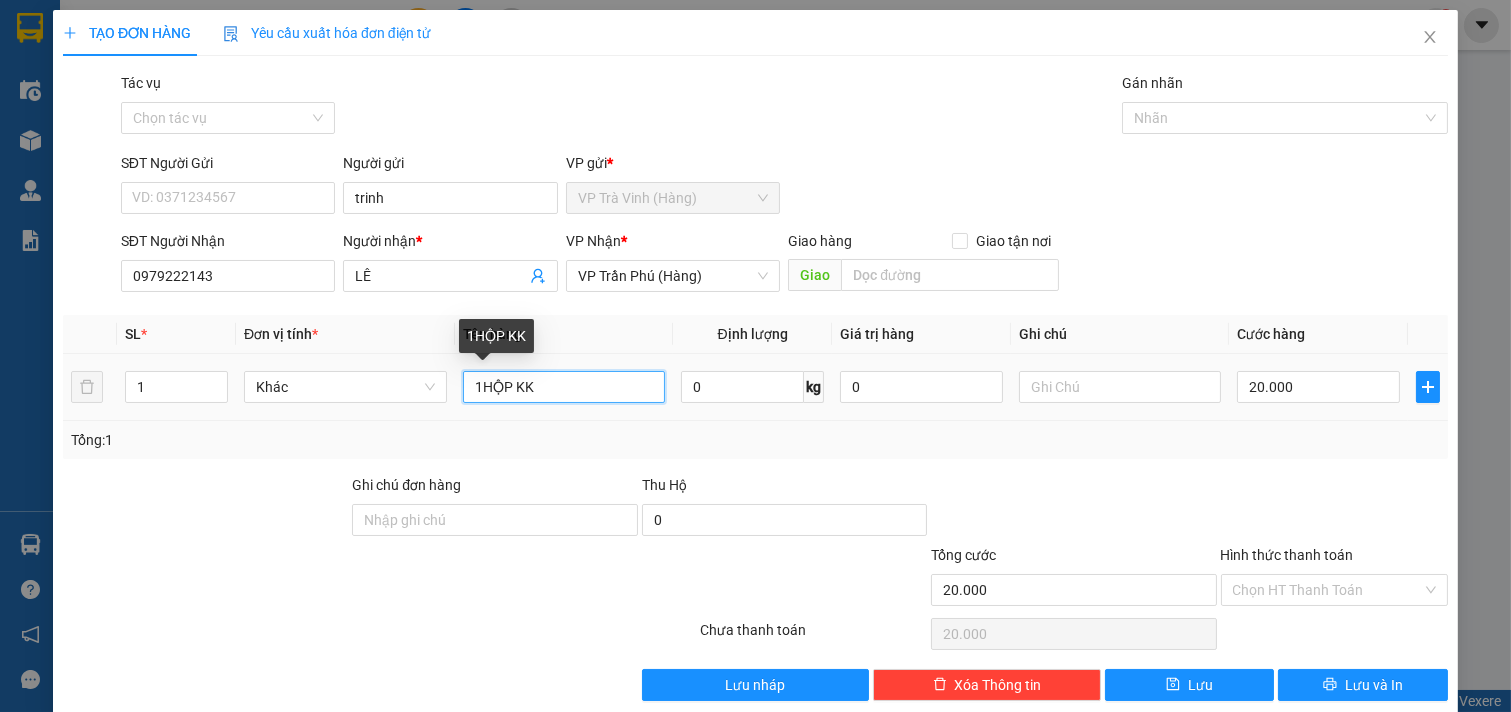 click on "1HỘP KK" at bounding box center [564, 387] 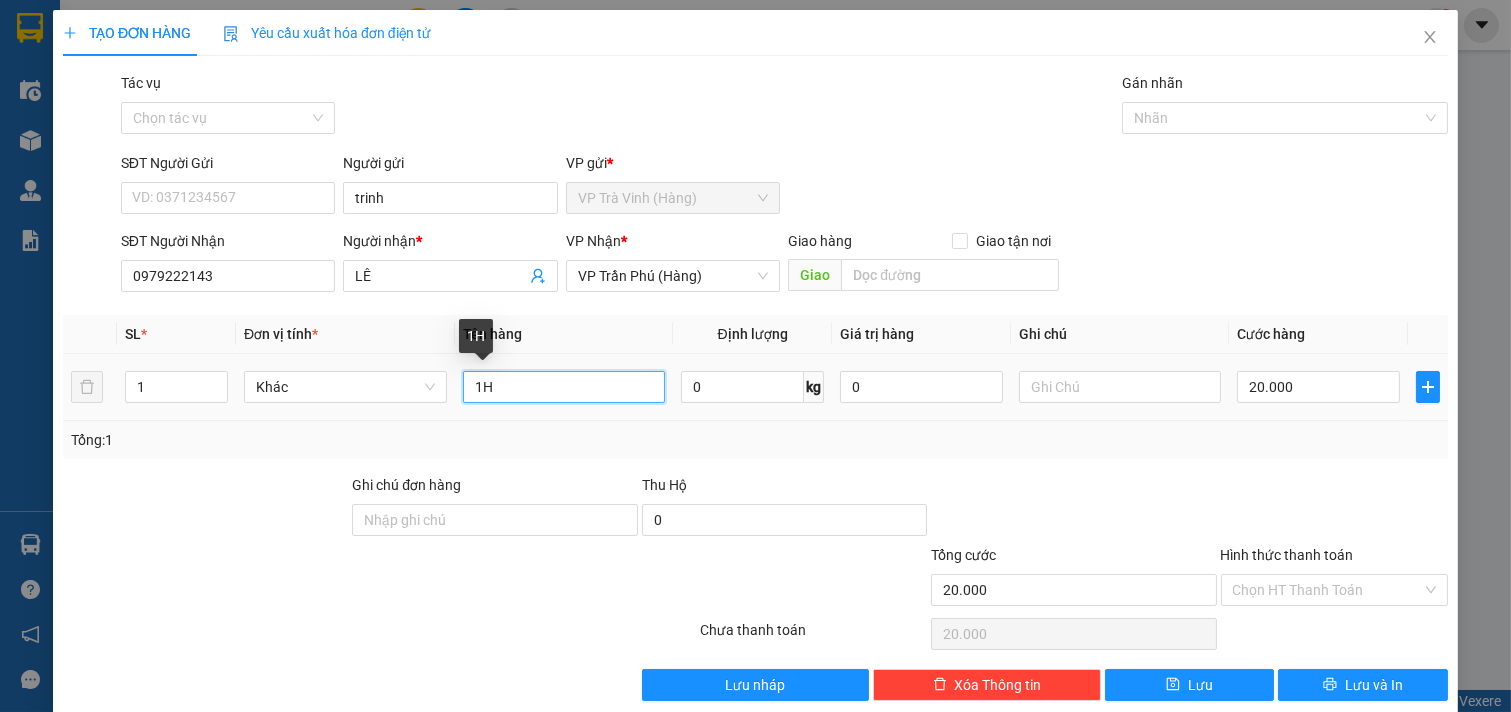 type on "1" 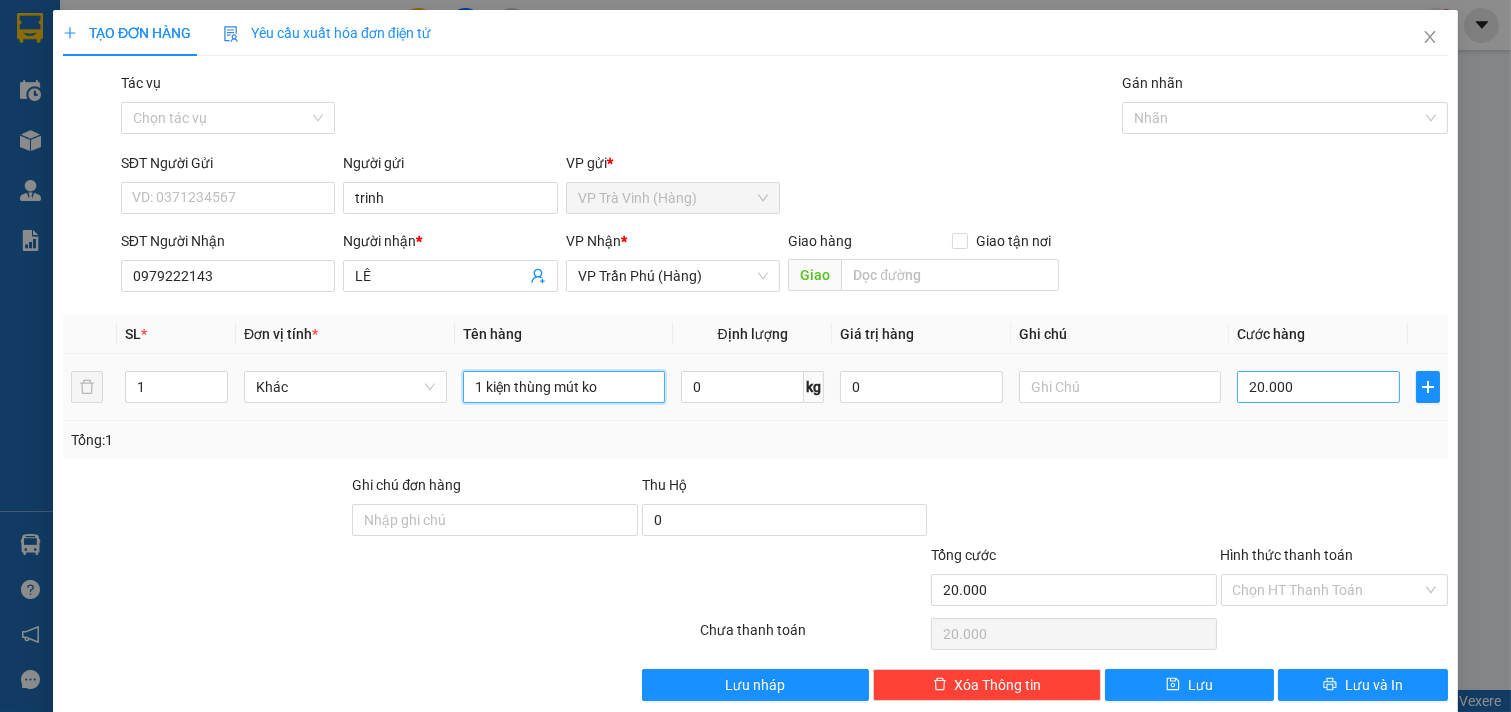 type on "1 kiện thùng mút ko" 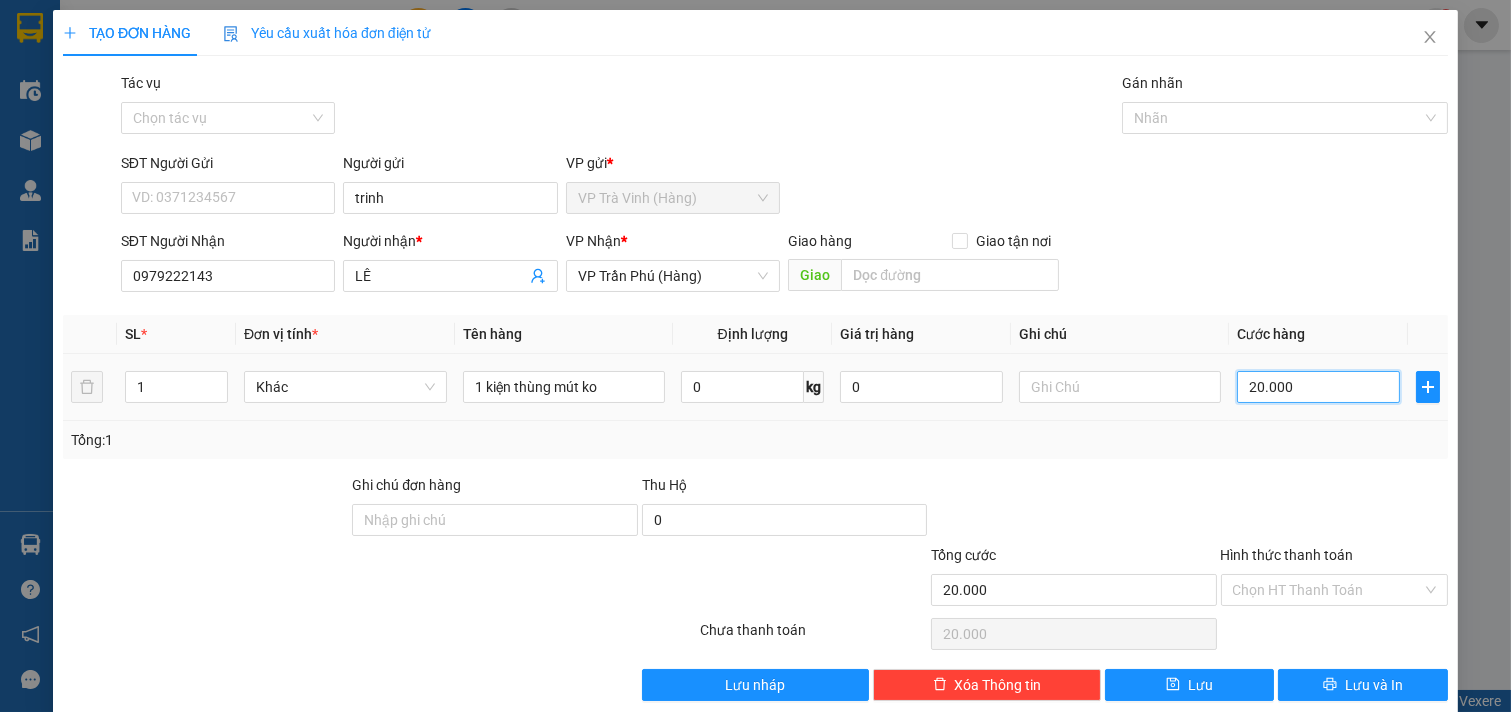 click on "20.000" at bounding box center [1318, 387] 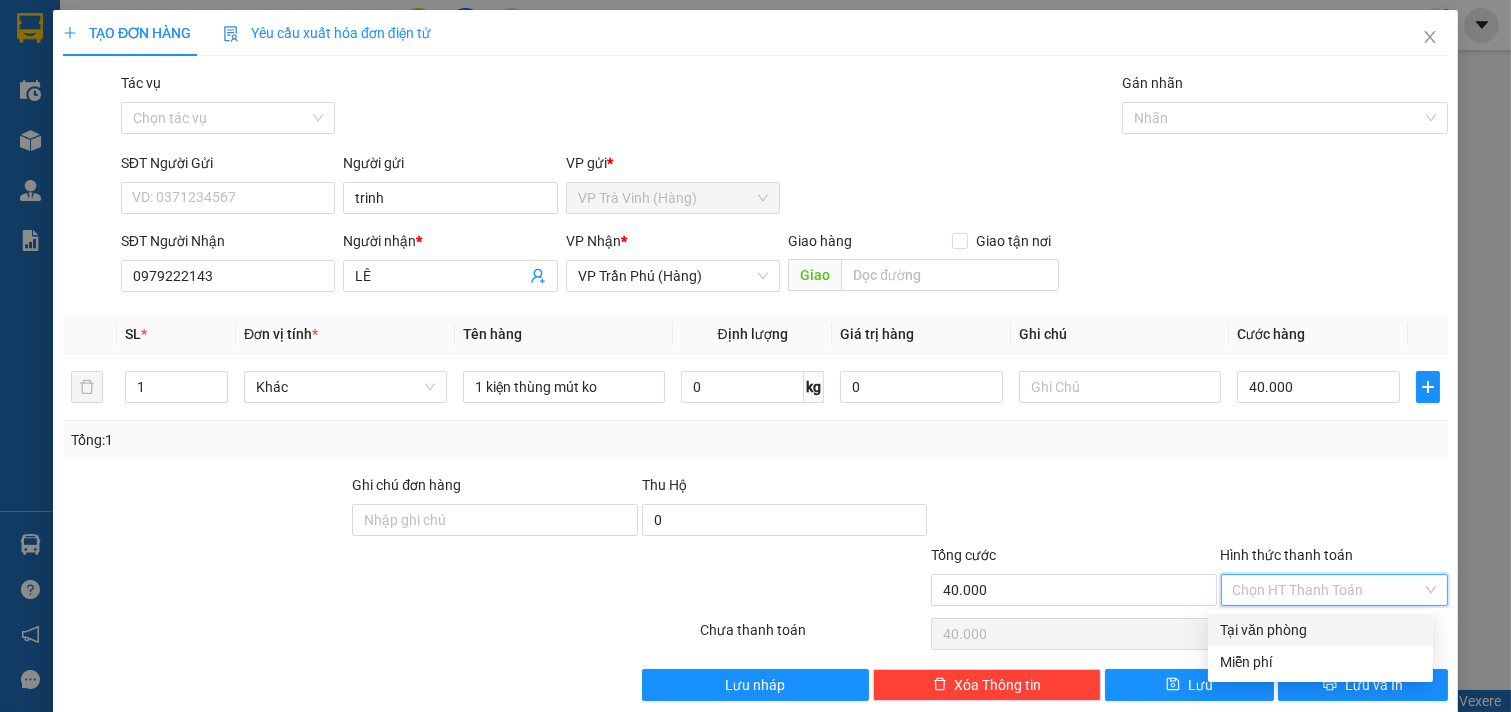 click on "Hình thức thanh toán" at bounding box center (1328, 590) 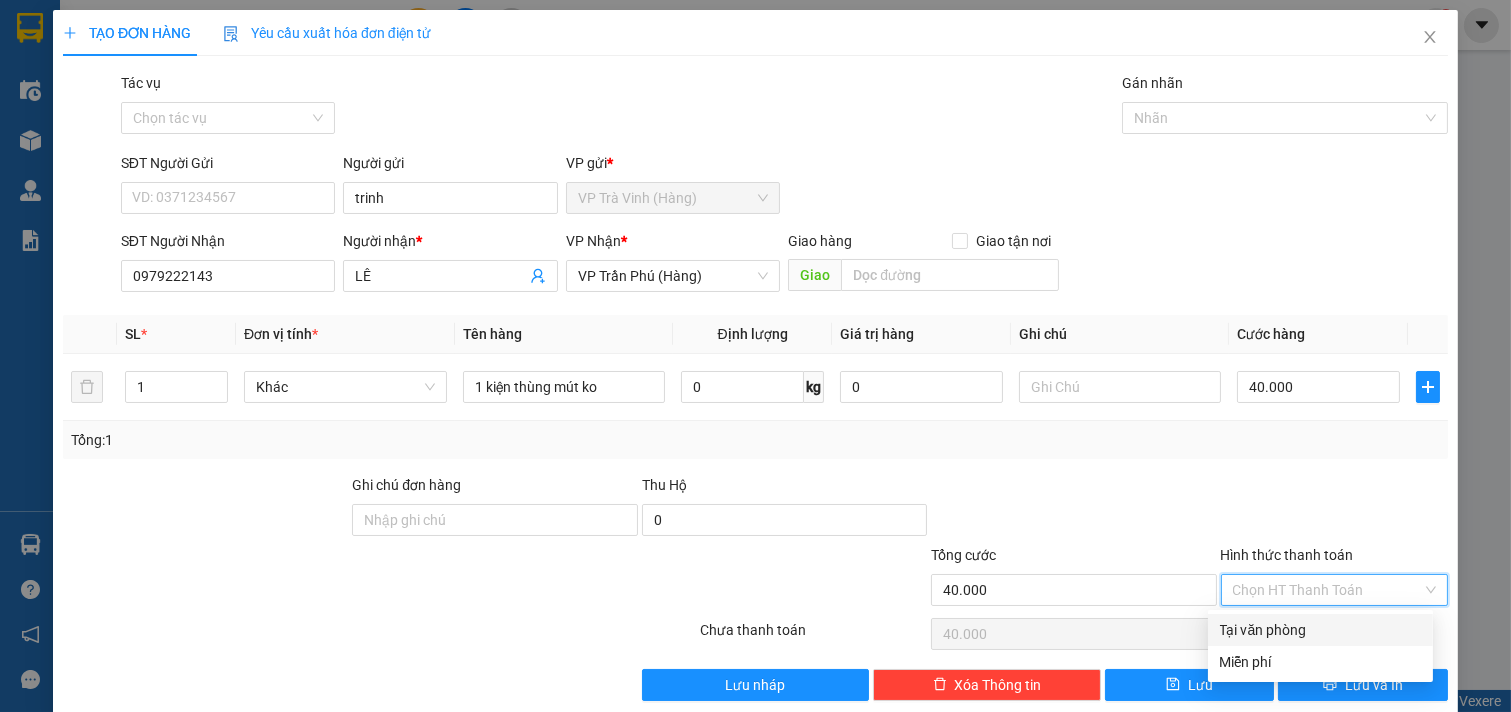 click on "Tại văn phòng" at bounding box center (1320, 630) 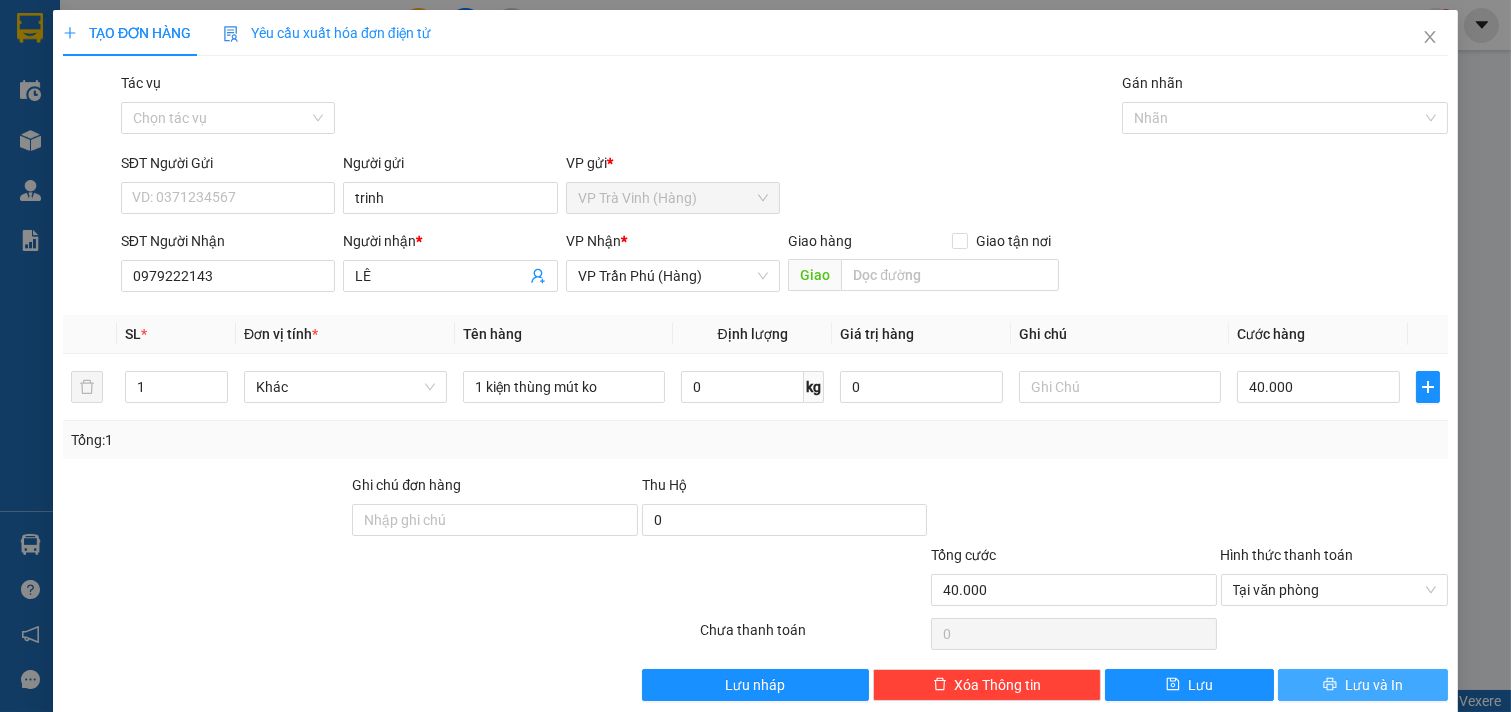click on "Lưu và In" at bounding box center (1374, 685) 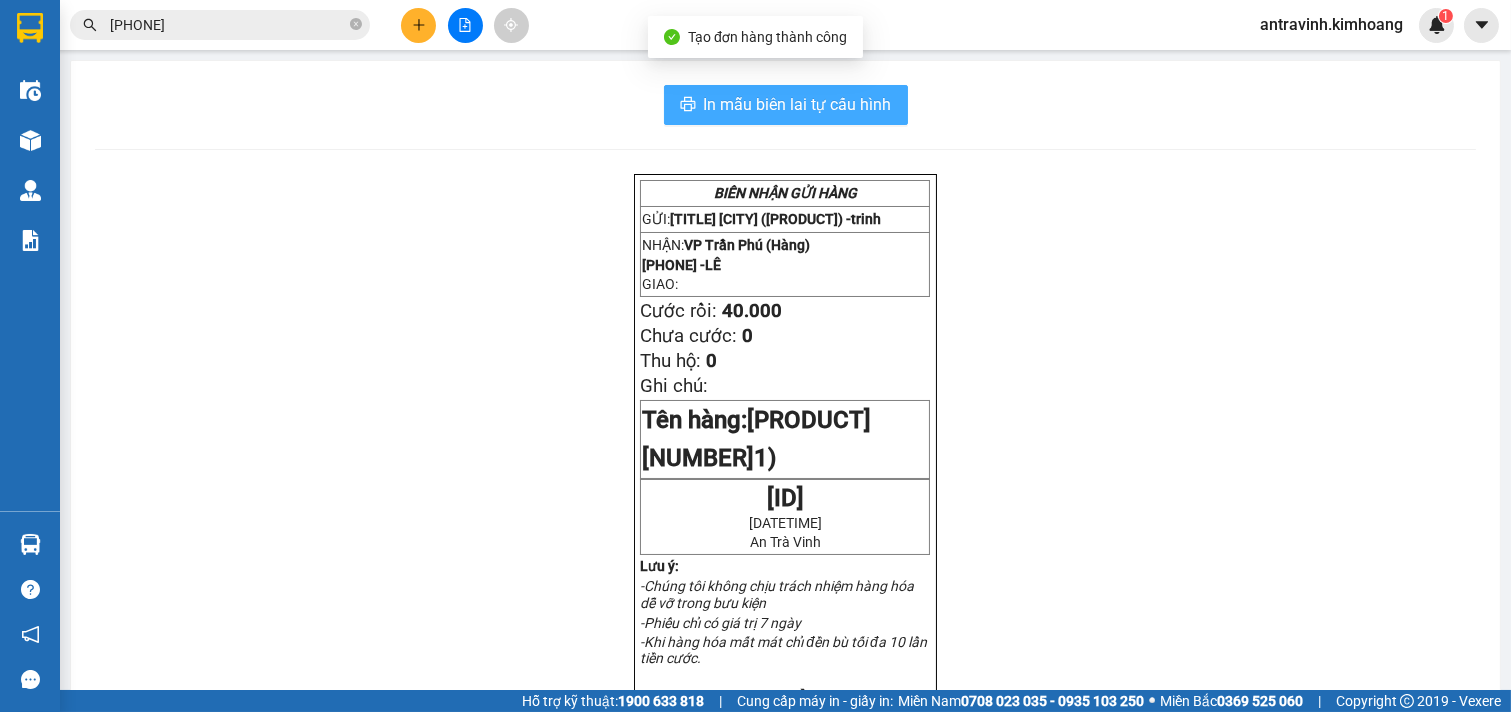 click on "In mẫu biên lai tự cấu hình" at bounding box center [798, 104] 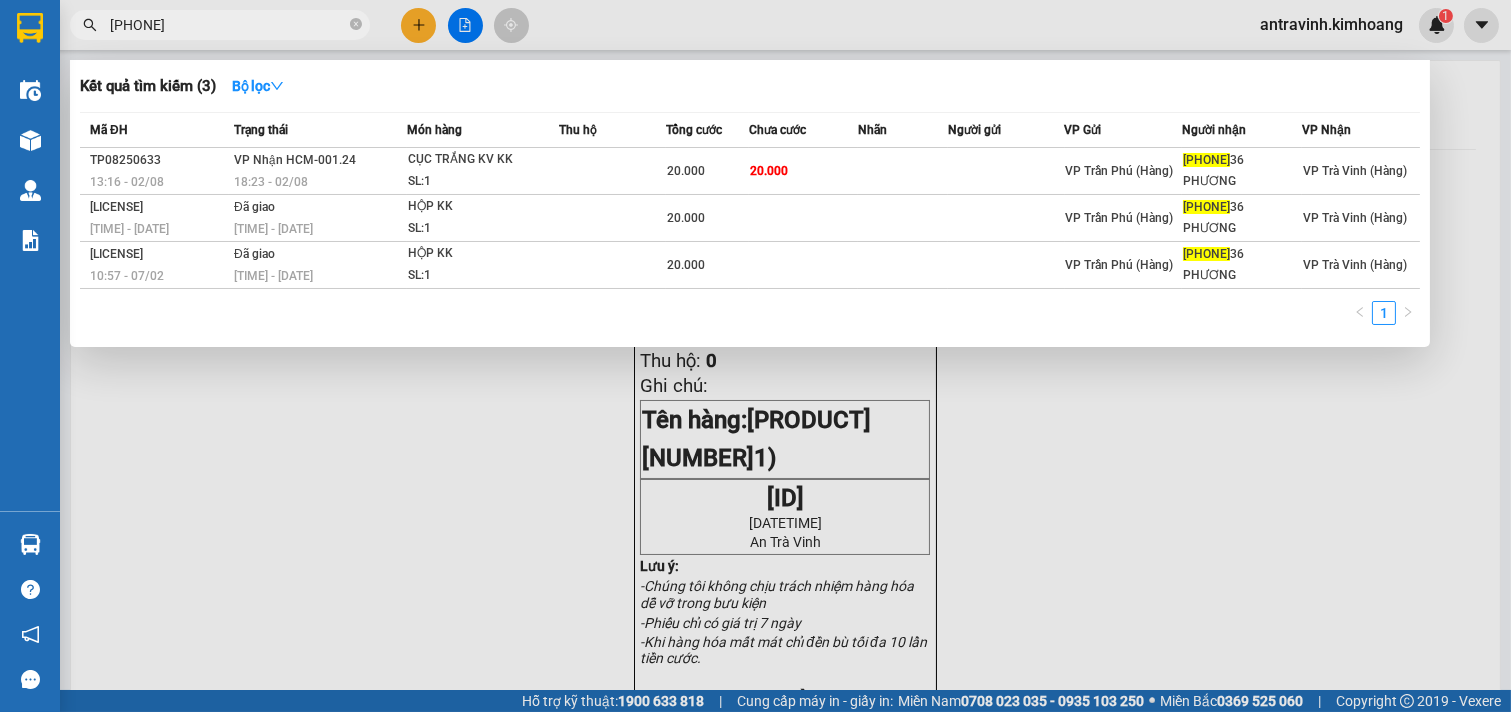 click on "[PHONE]" at bounding box center [228, 25] 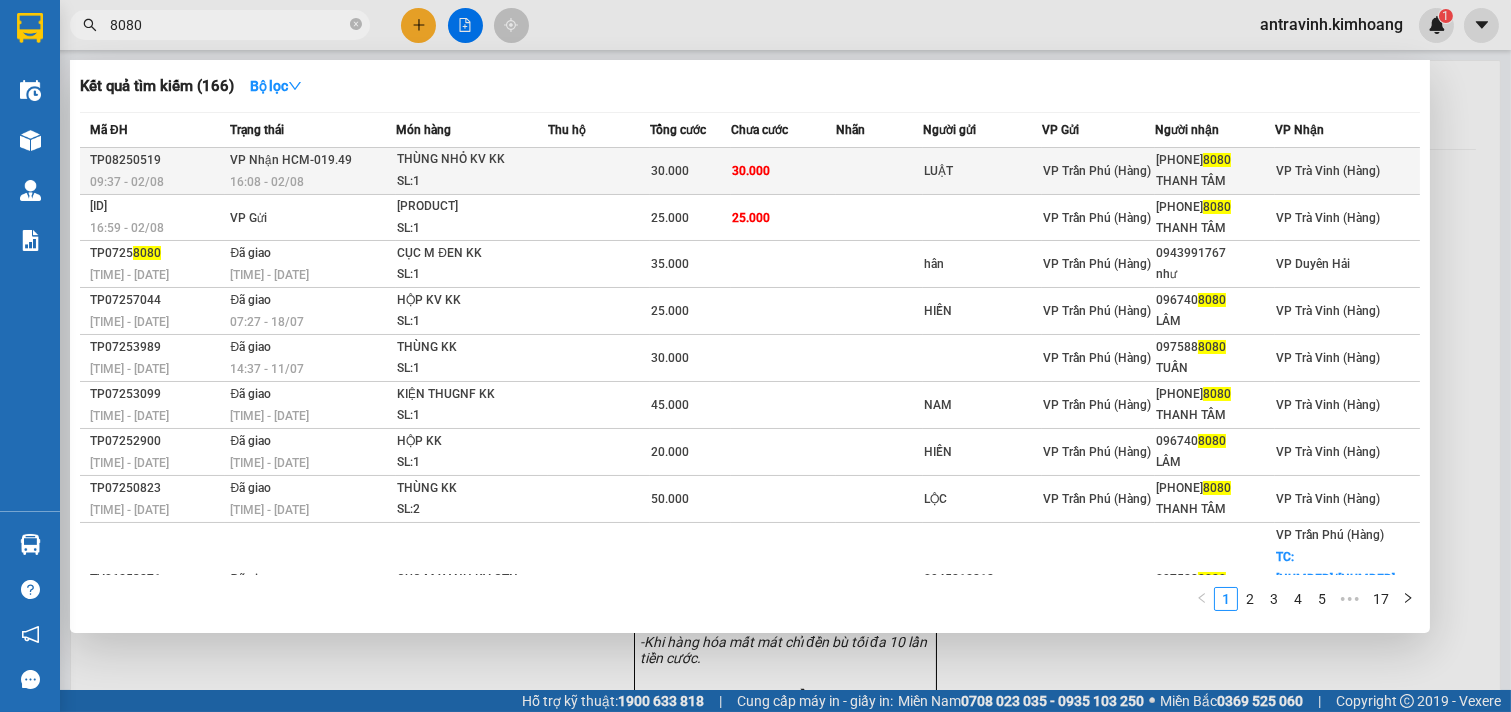 type on "8080" 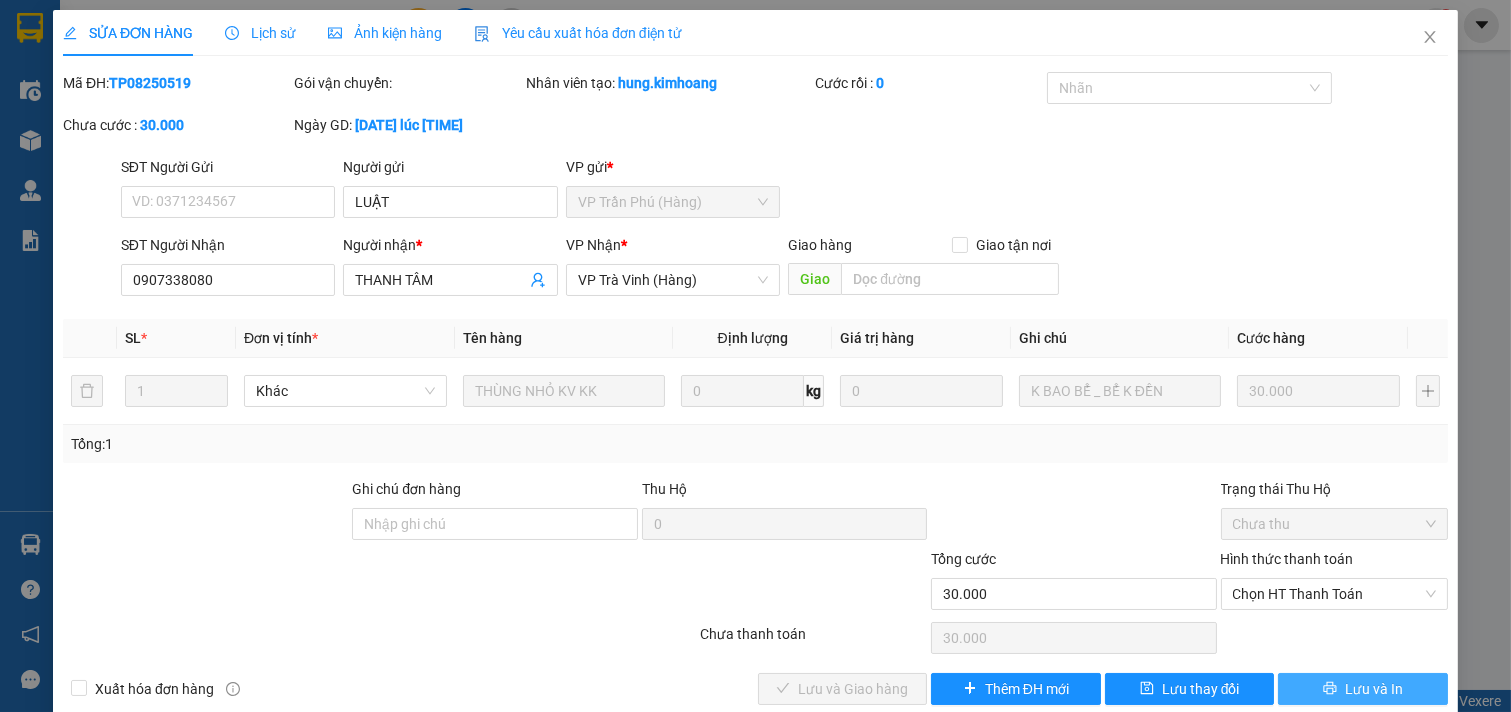 click on "Lưu và In" at bounding box center (1374, 689) 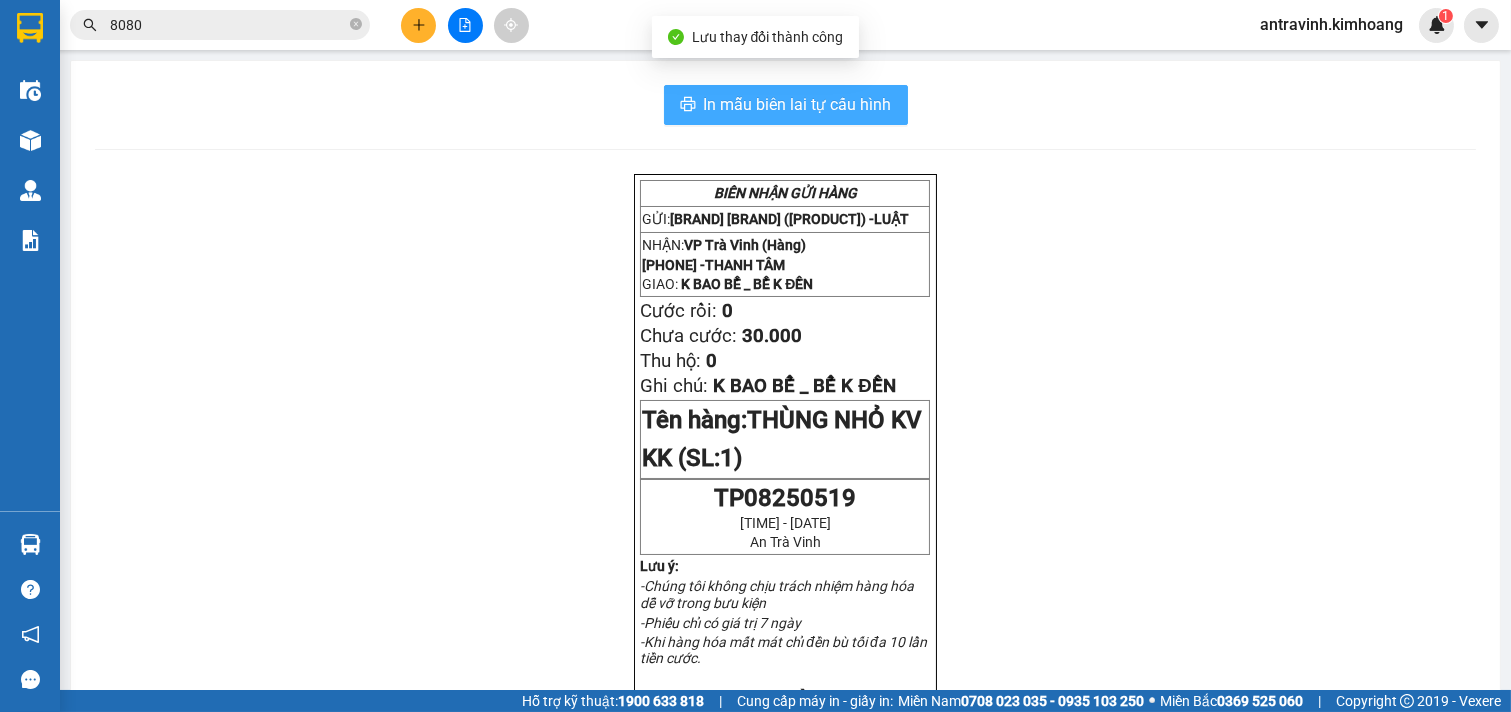 click on "In mẫu biên lai tự cấu hình" at bounding box center (798, 104) 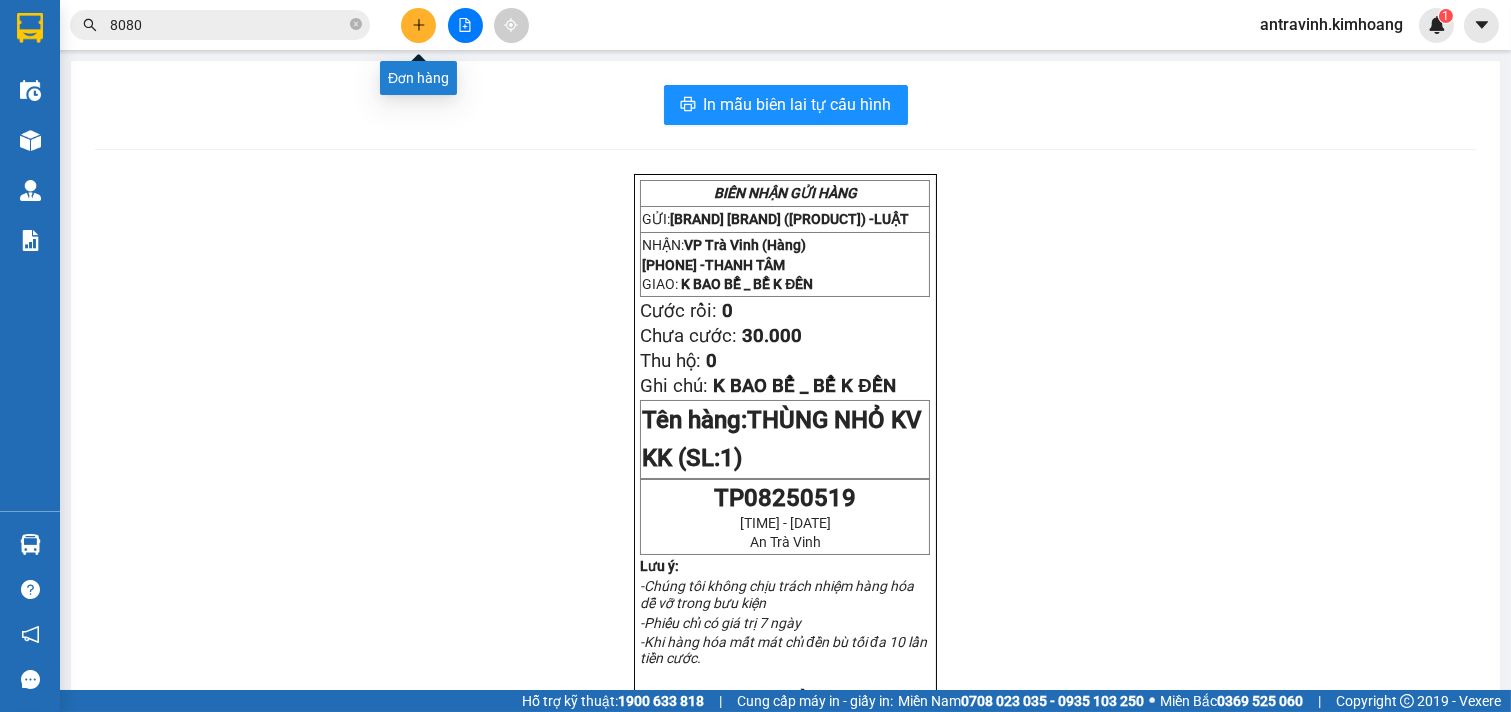 click 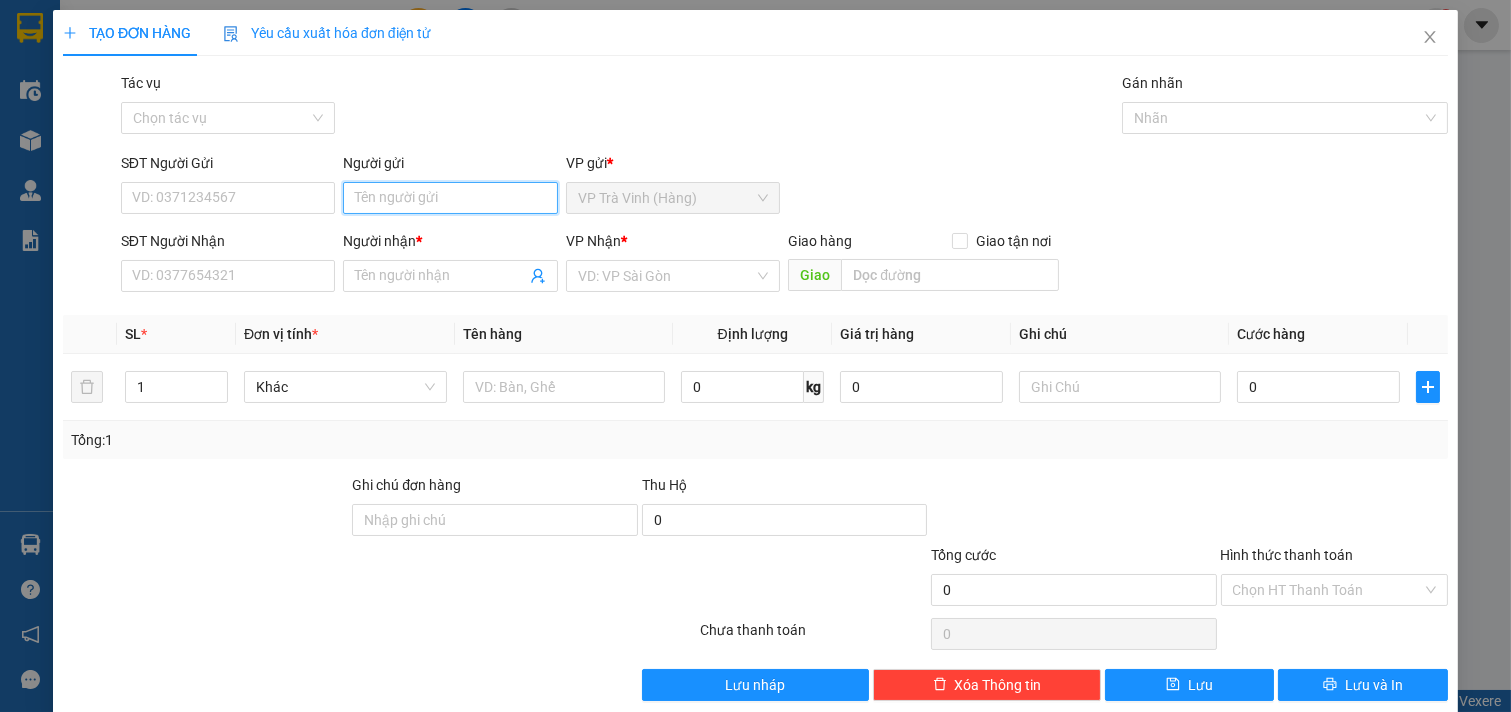 click on "Người gửi" at bounding box center [450, 198] 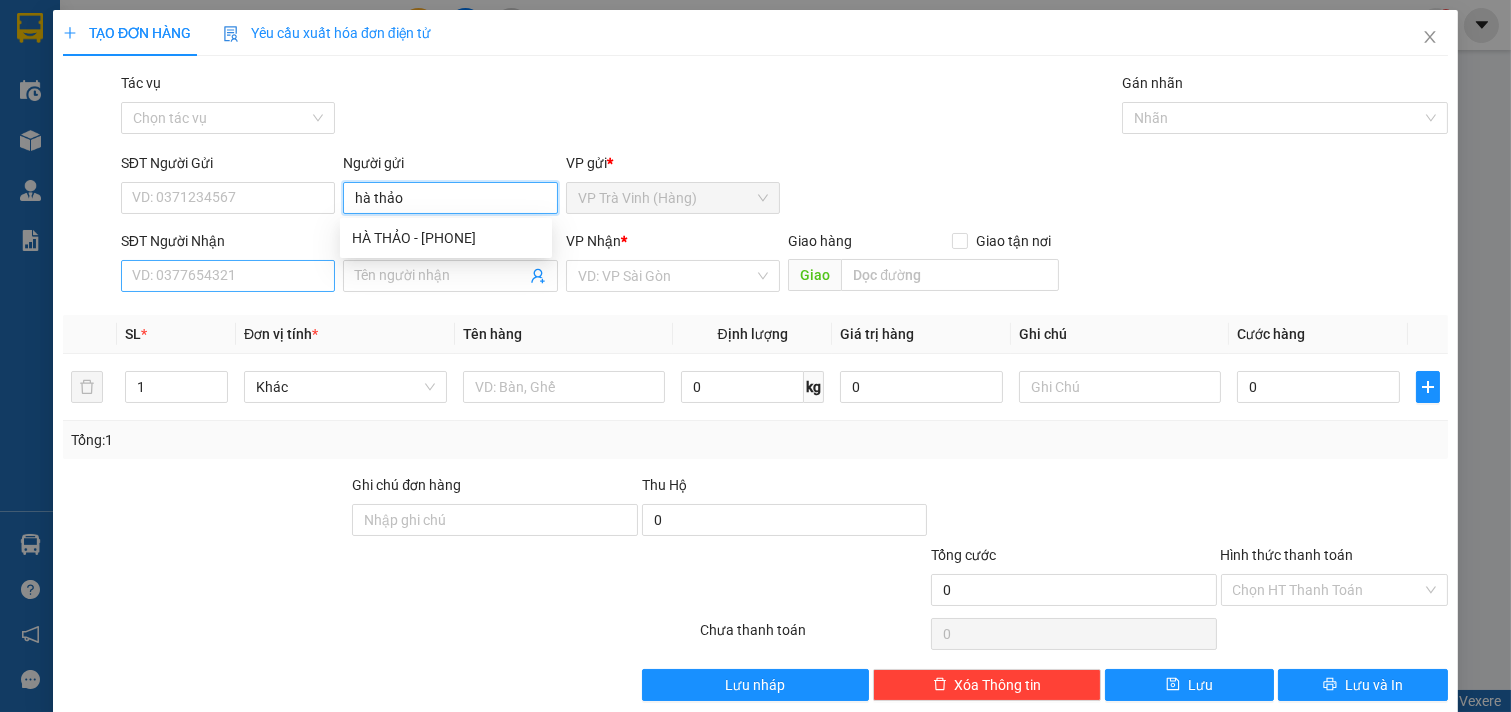 type on "hà thảo" 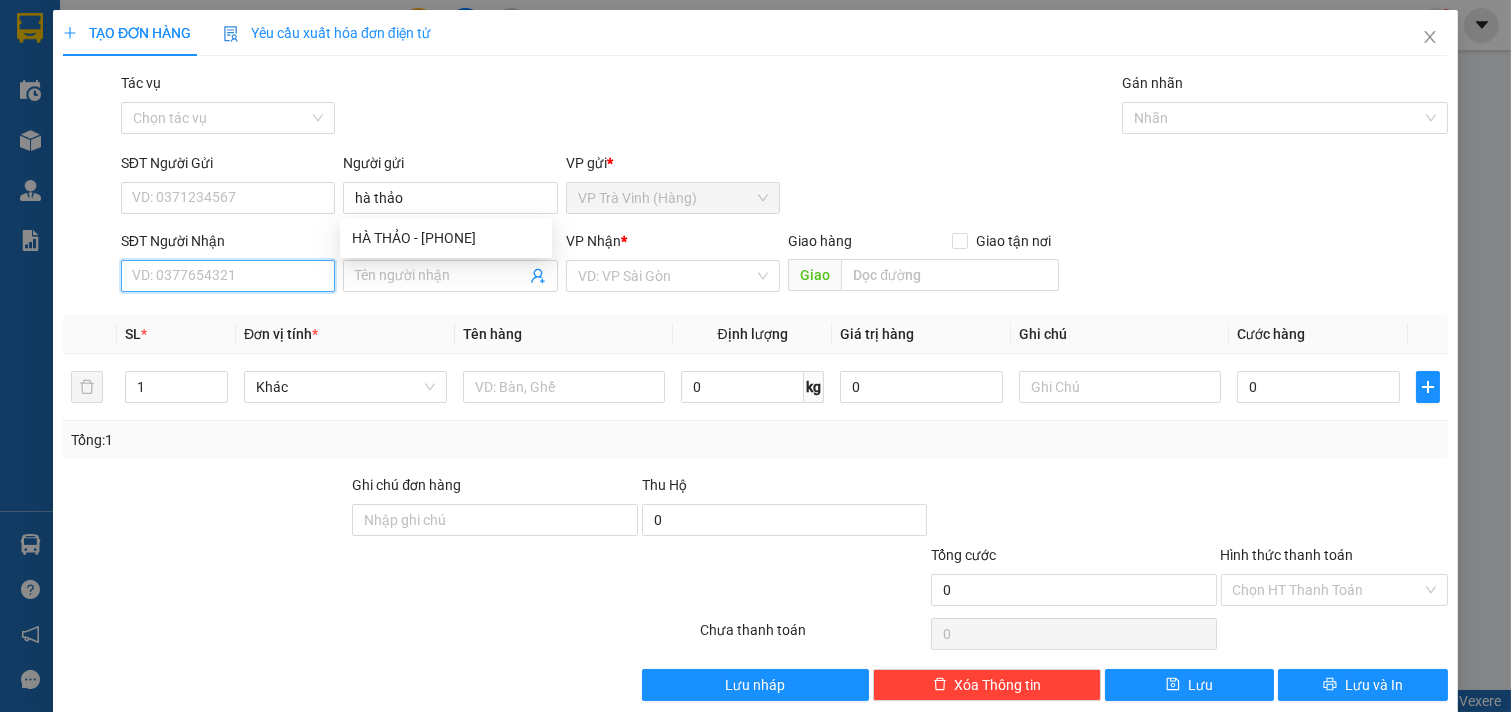 click on "SĐT Người Nhận" at bounding box center [228, 276] 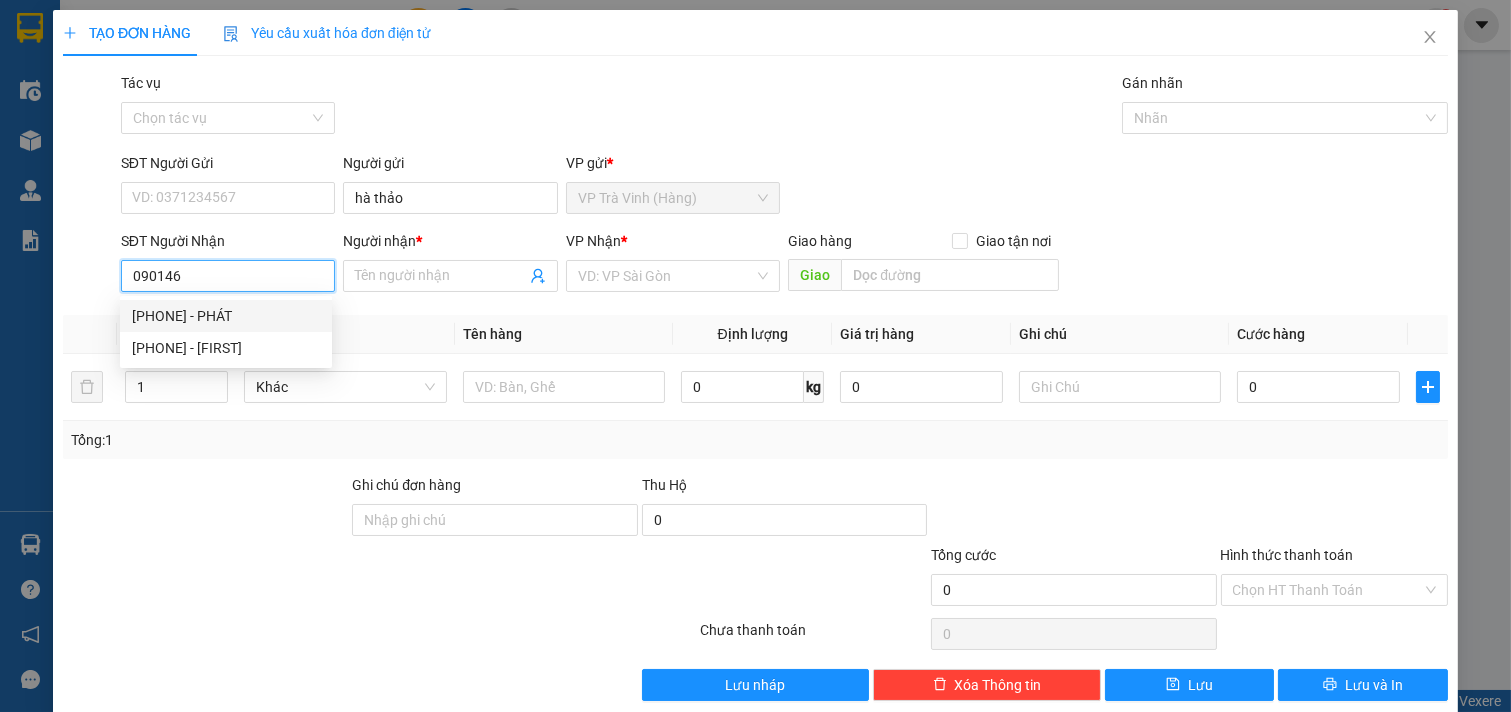 click on "[PHONE] - PHÁT" at bounding box center (226, 316) 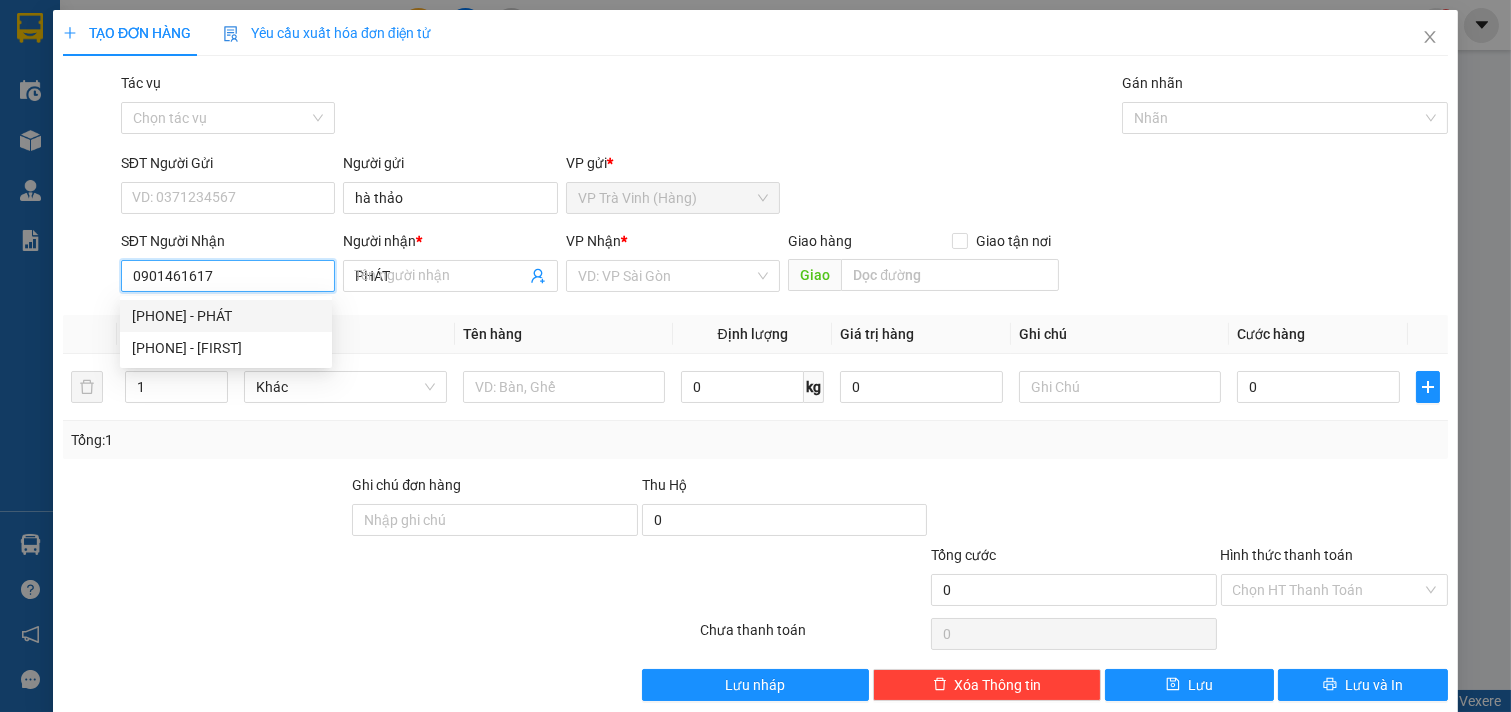 type on "25.000" 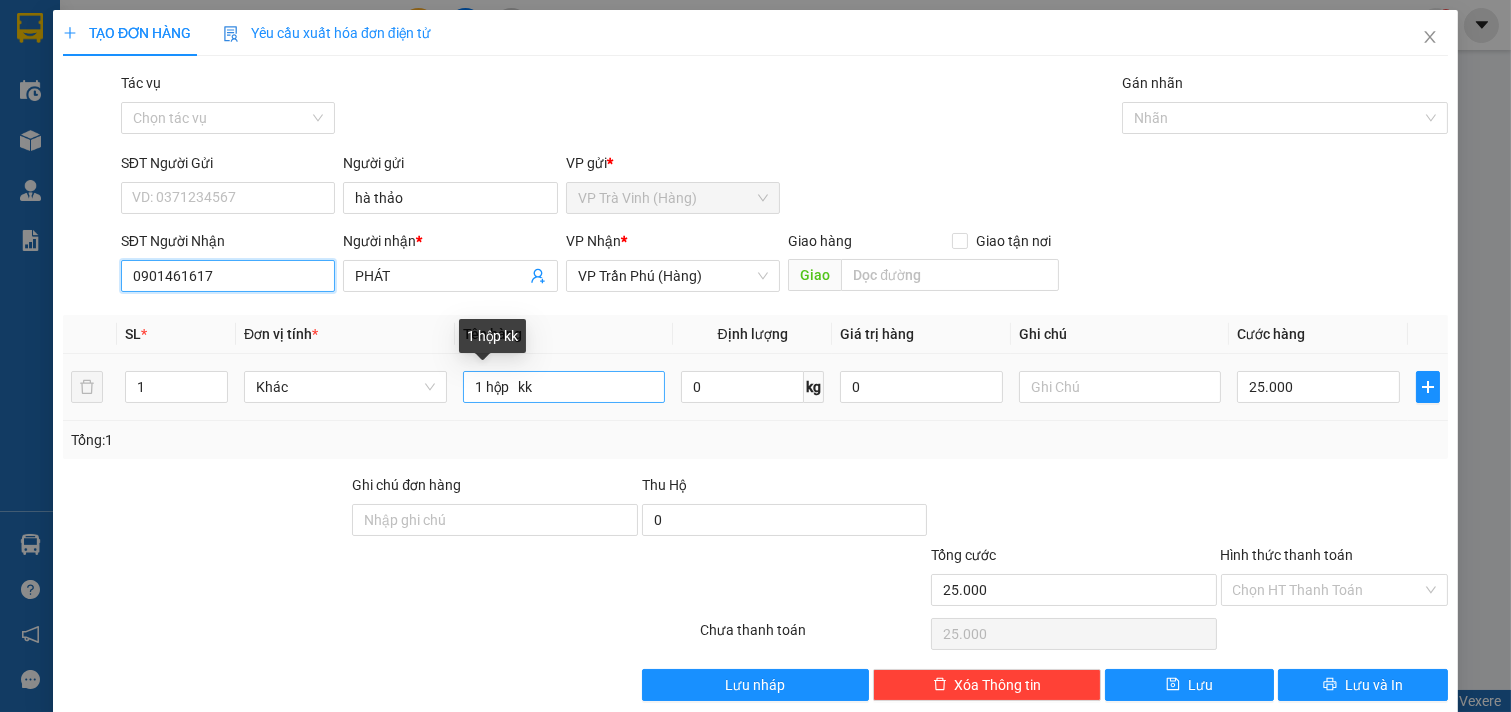 type on "0901461617" 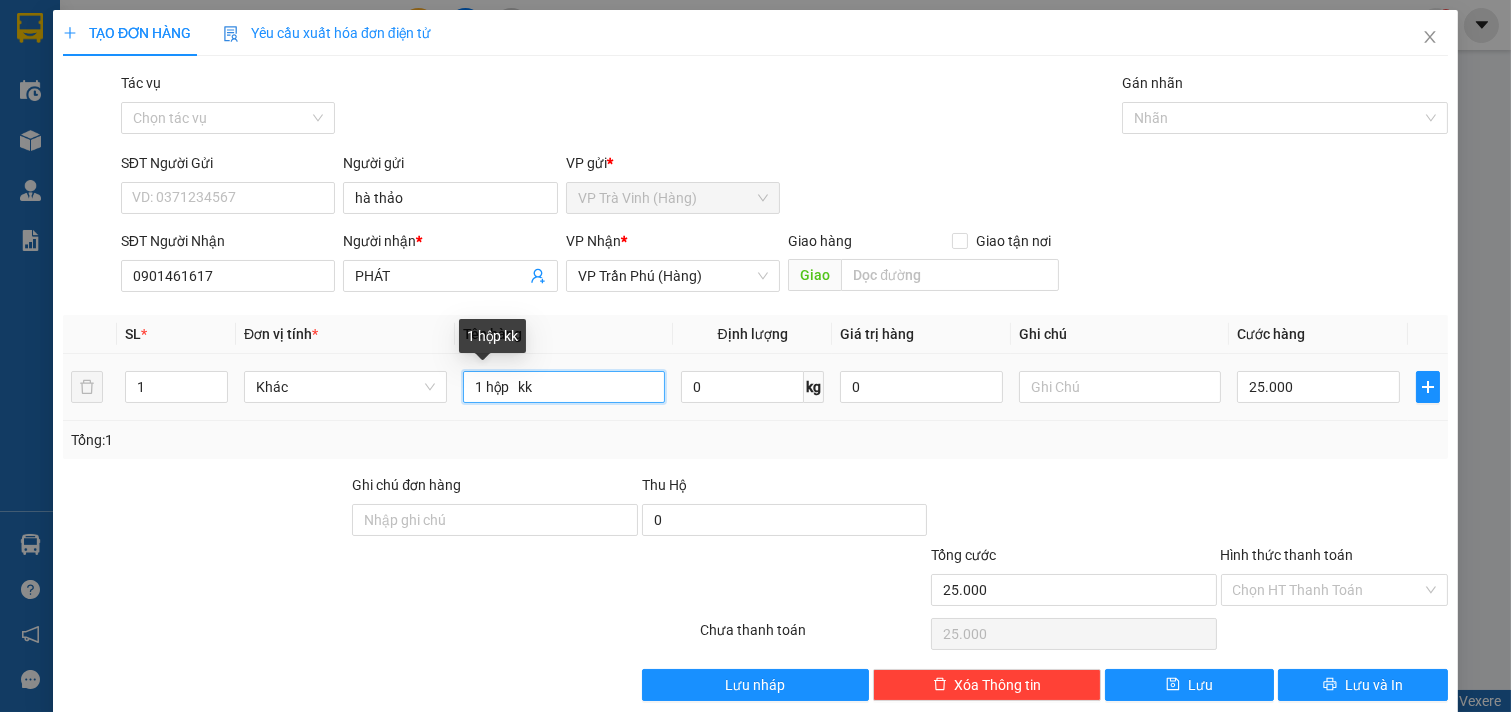click on "1 hộp   kk" at bounding box center (564, 387) 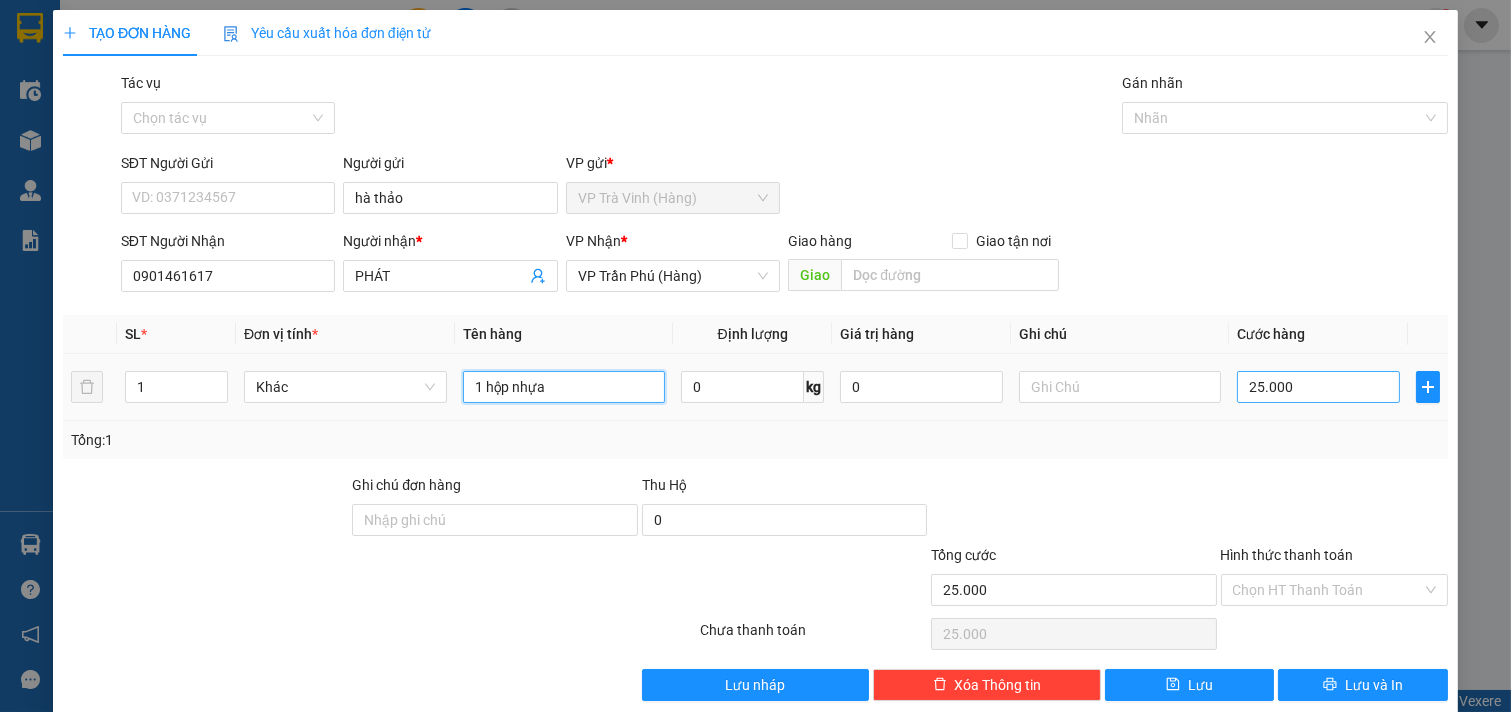 type on "1 hộp nhựa" 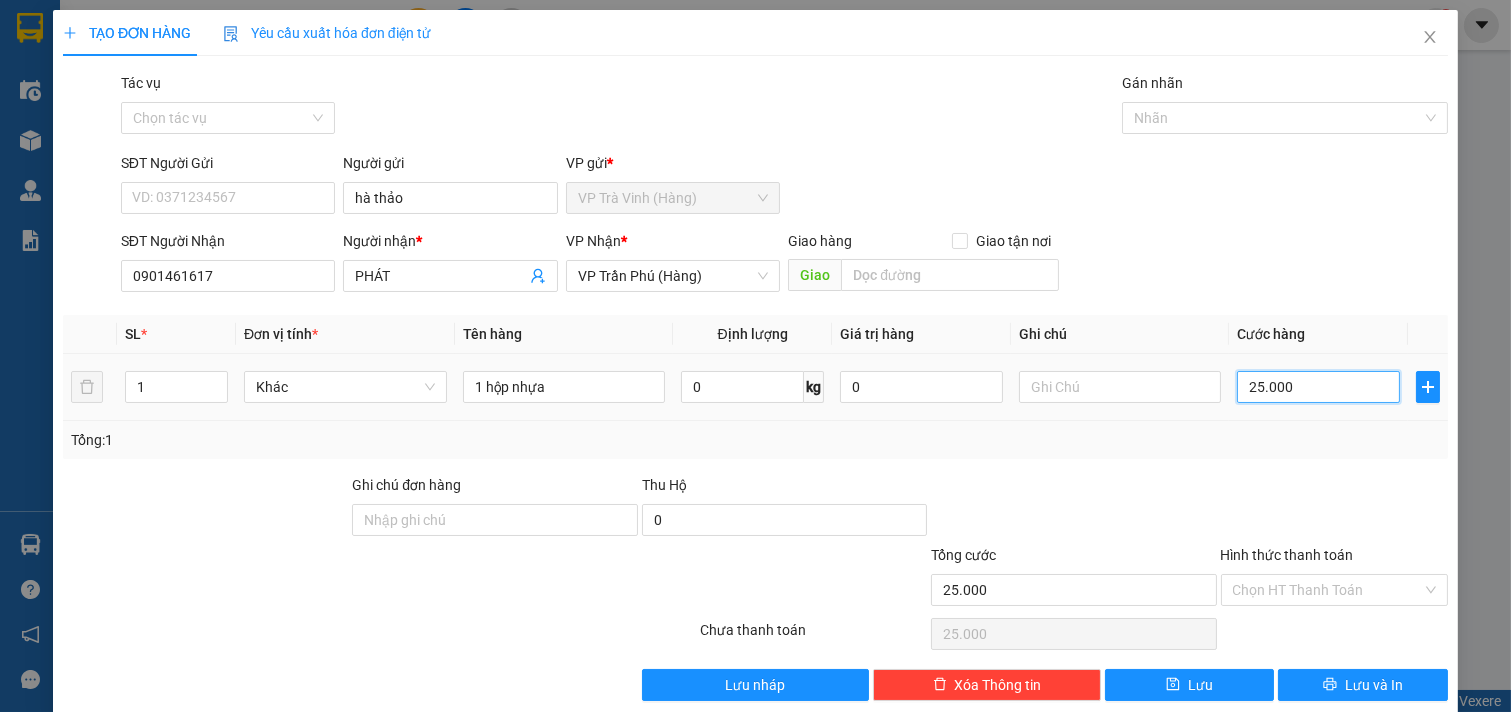 click on "25.000" at bounding box center [1318, 387] 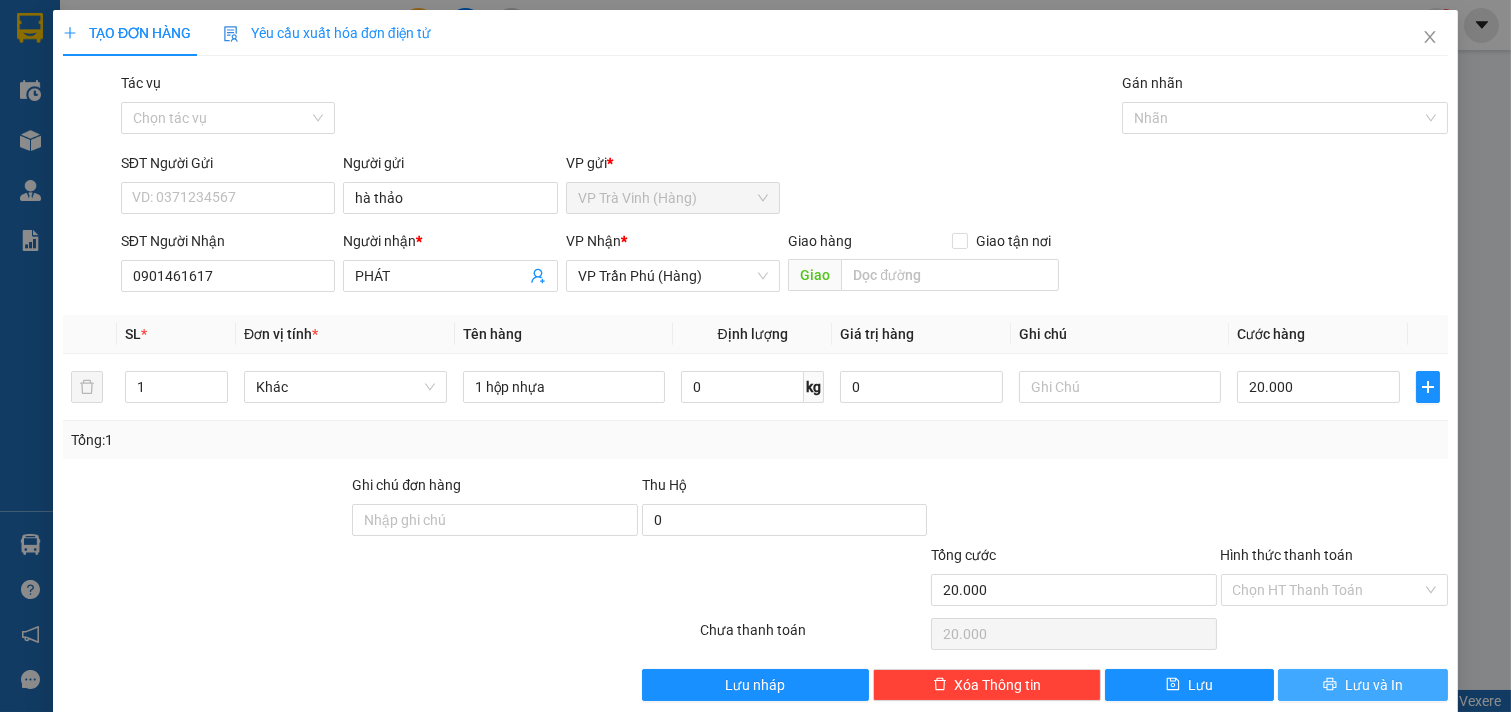 click on "Lưu và In" at bounding box center [1374, 685] 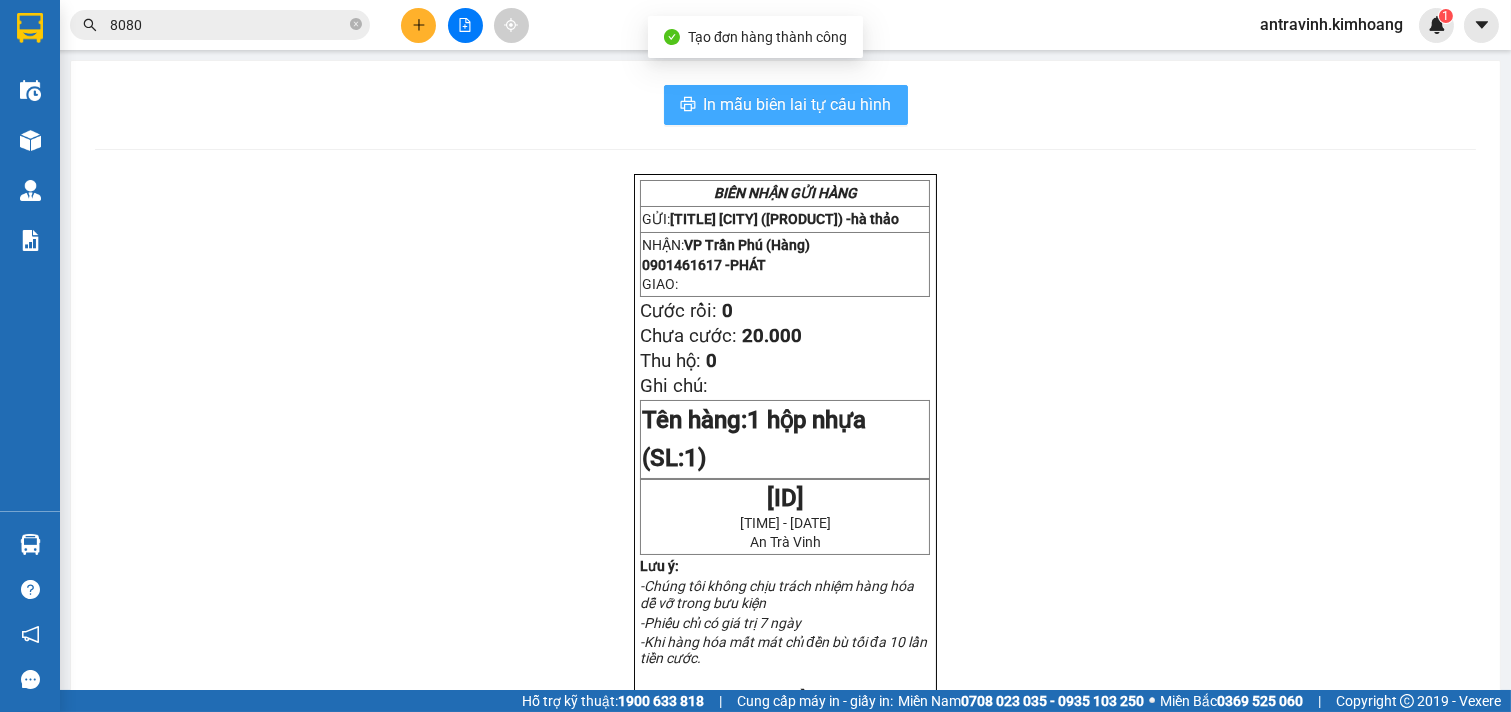 click on "In mẫu biên lai tự cấu hình" at bounding box center [798, 104] 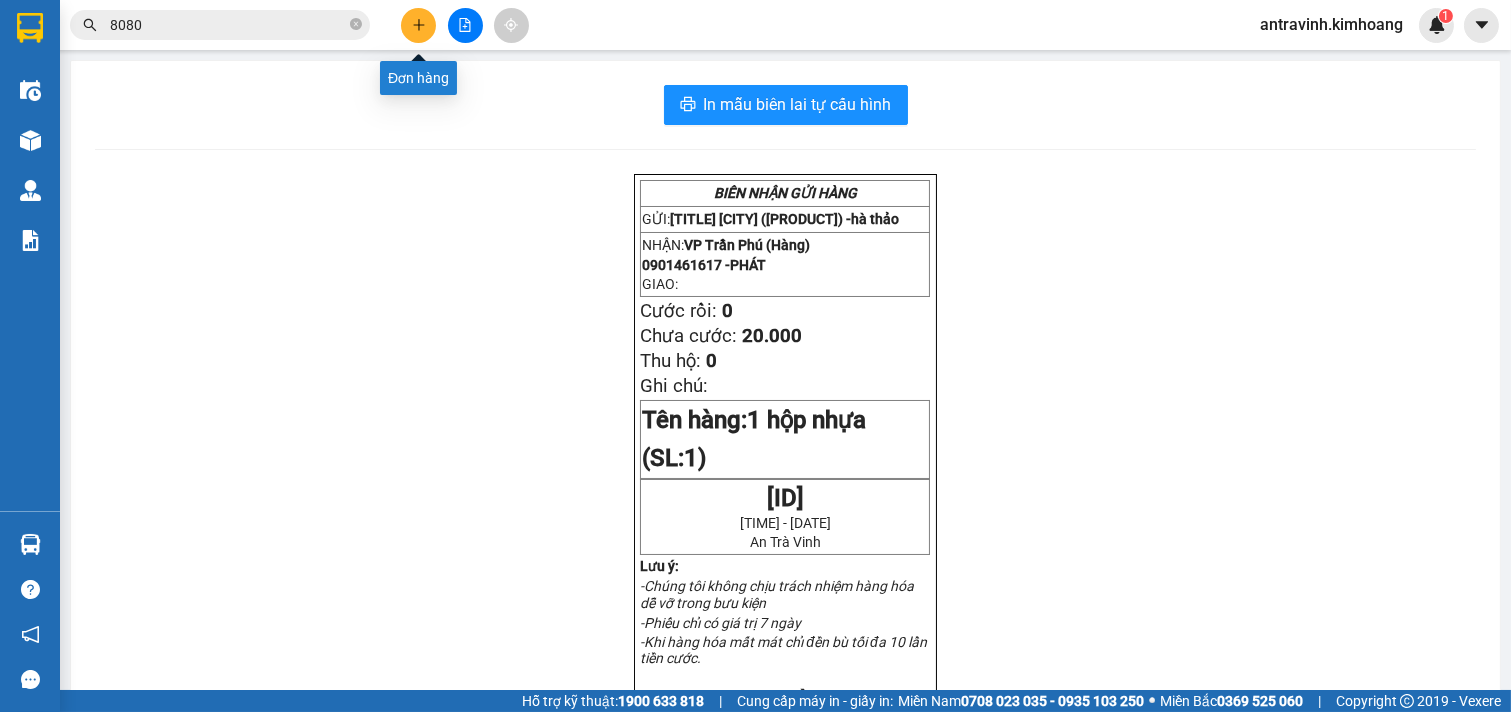 click 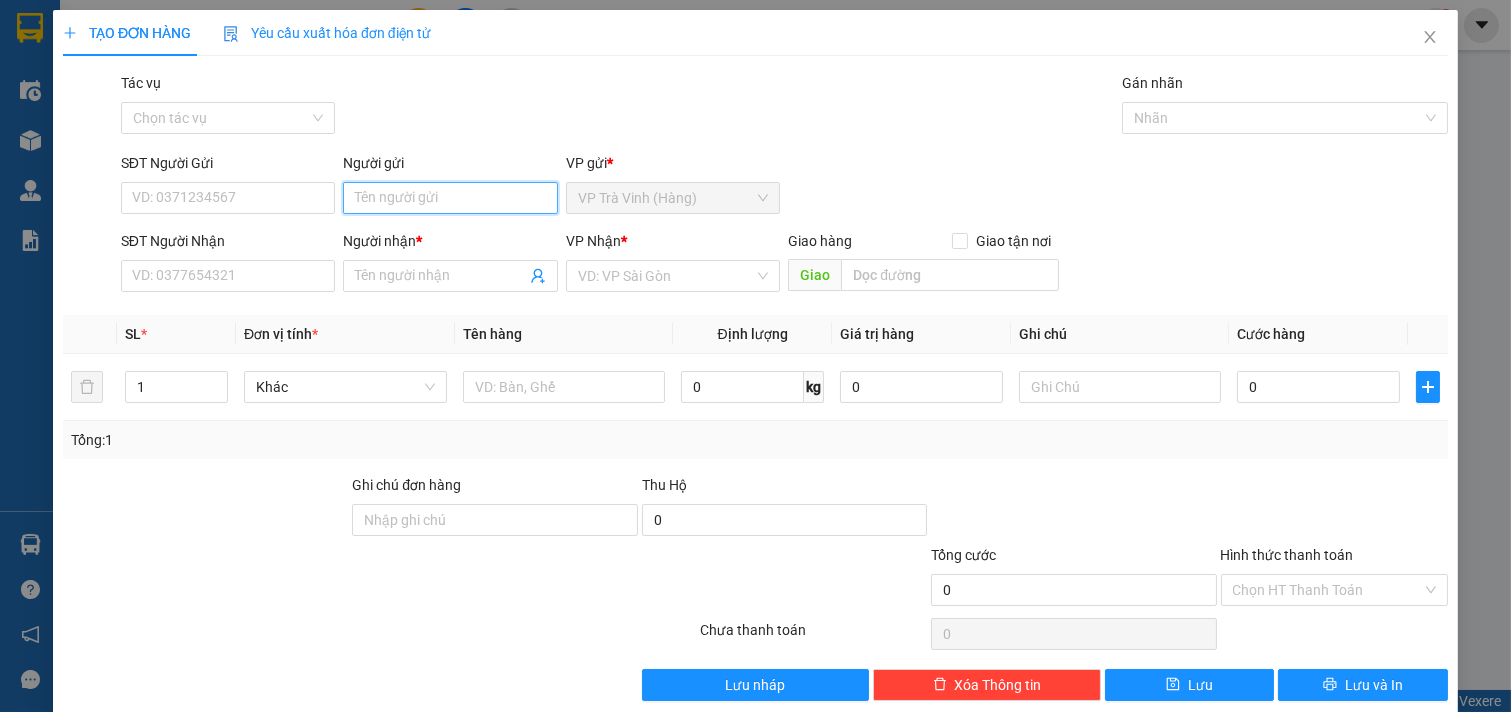 click on "Người gửi" at bounding box center (450, 198) 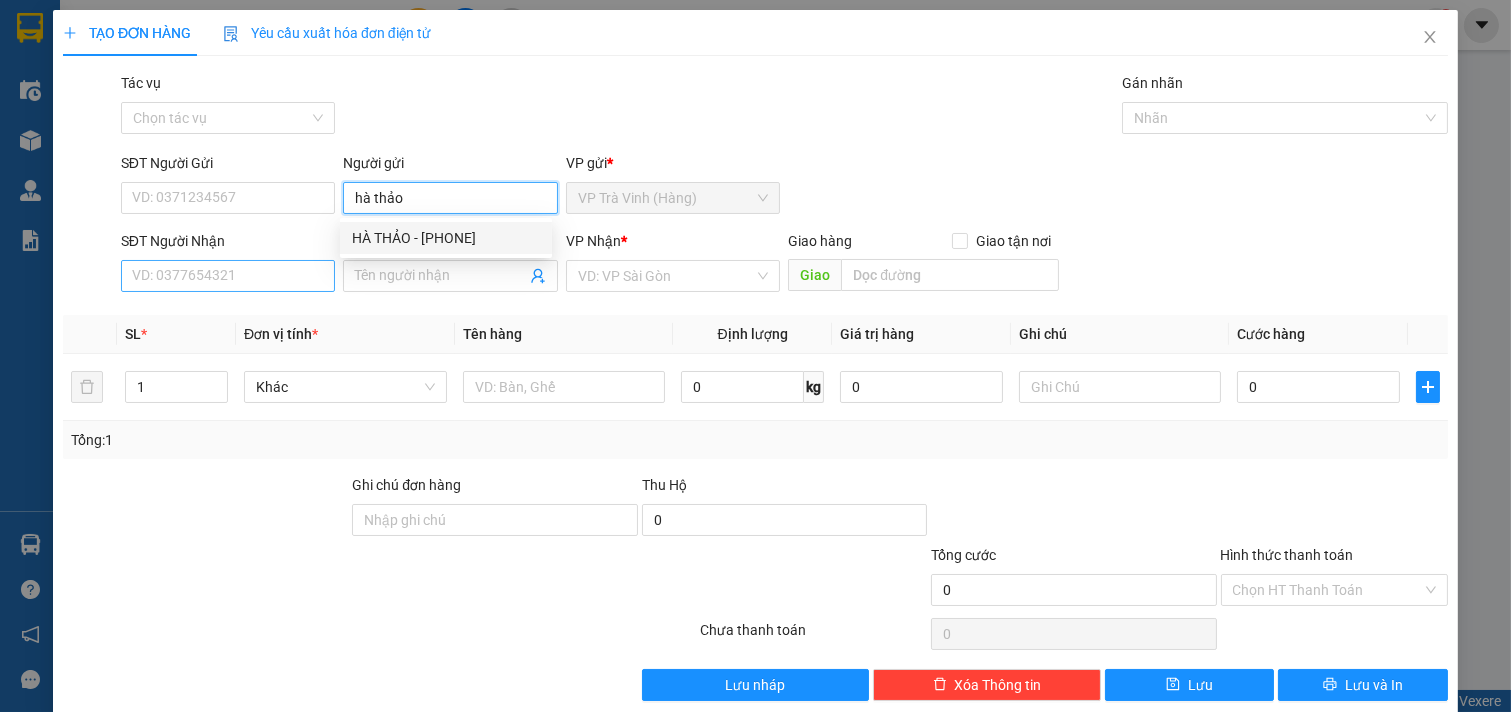 type on "hà thảo" 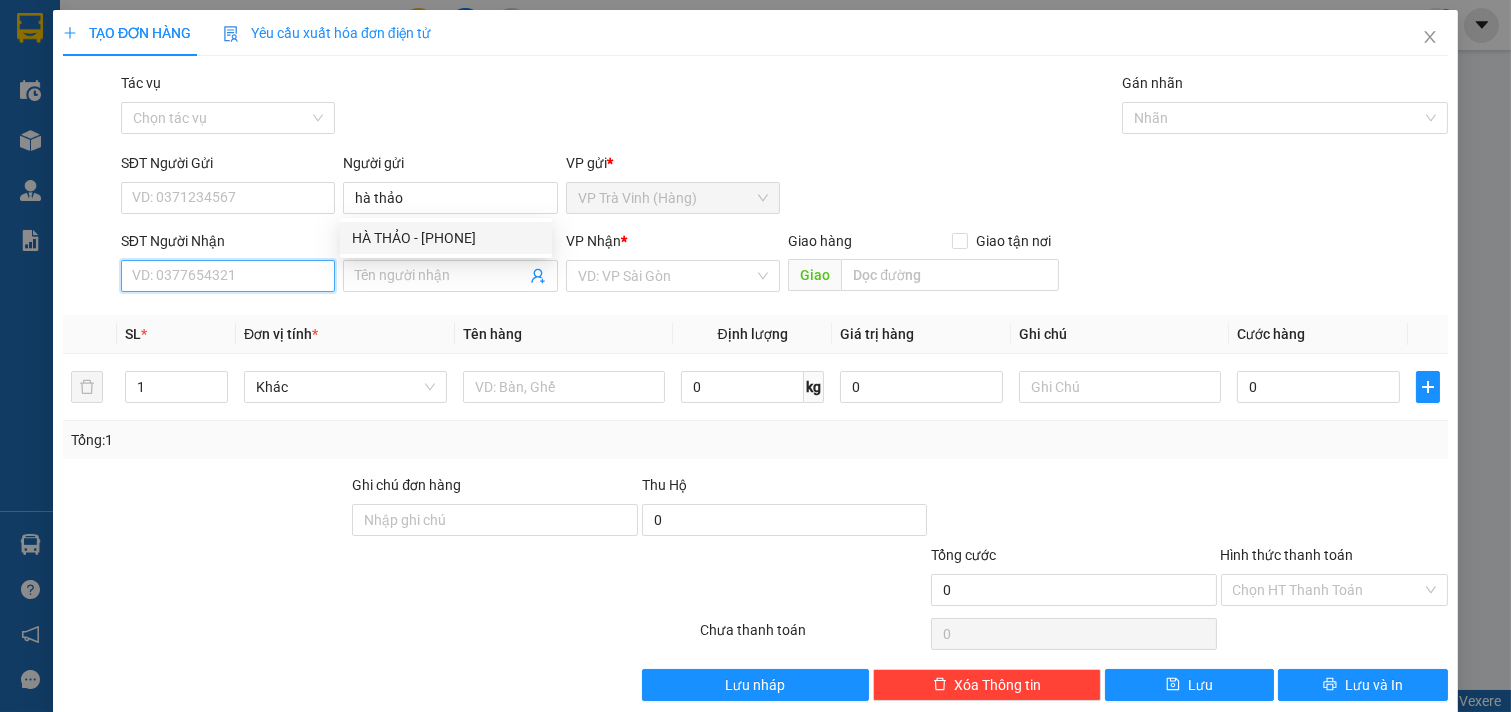 click on "SĐT Người Nhận" at bounding box center (228, 276) 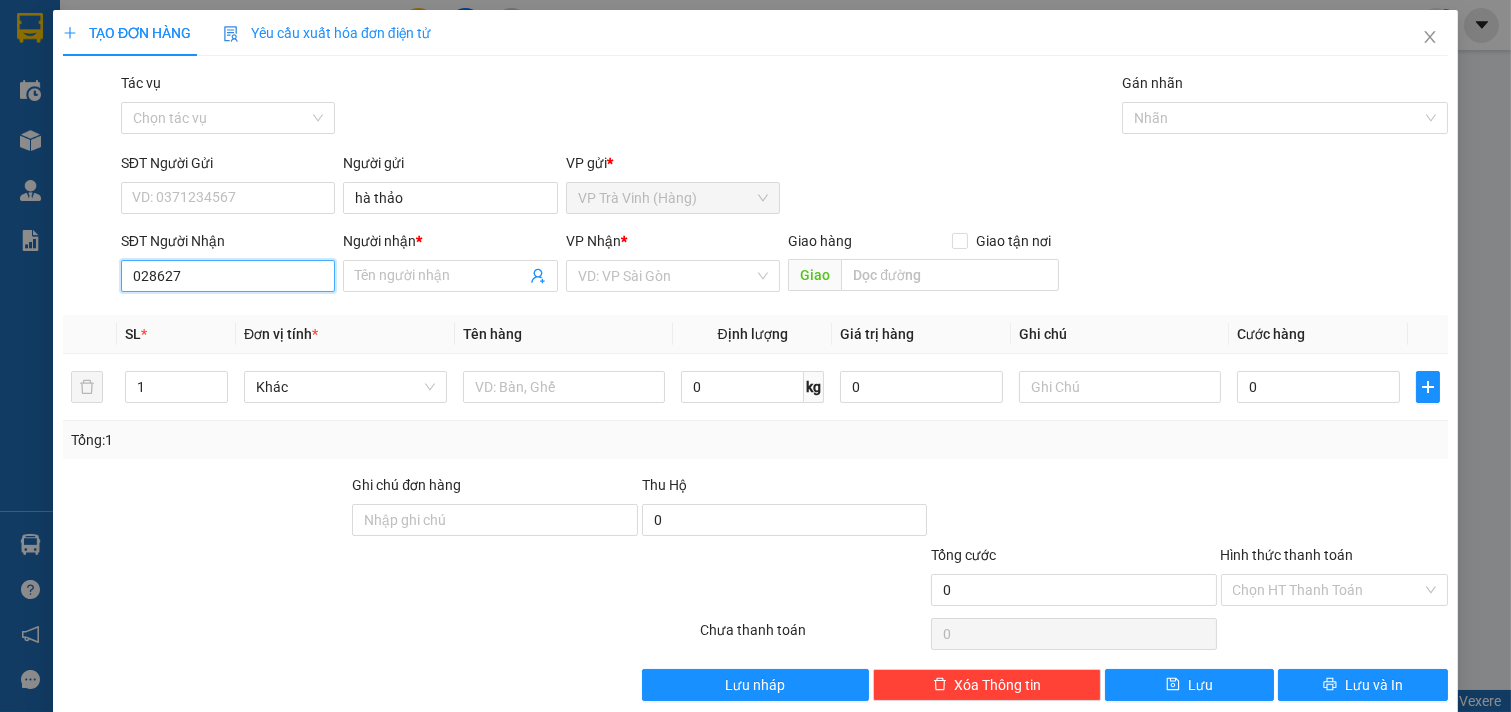 type on "0286272" 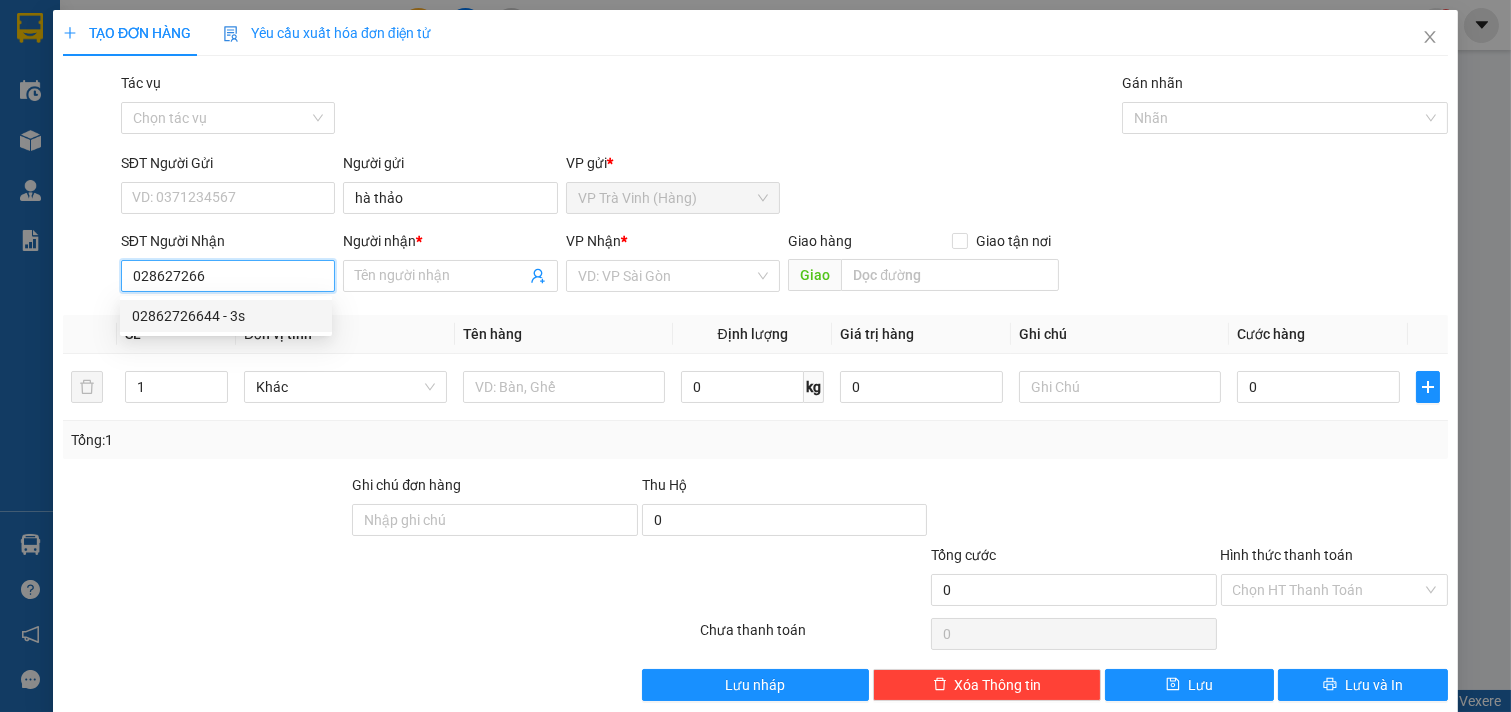 click on "02862726644 - 3s" at bounding box center [226, 316] 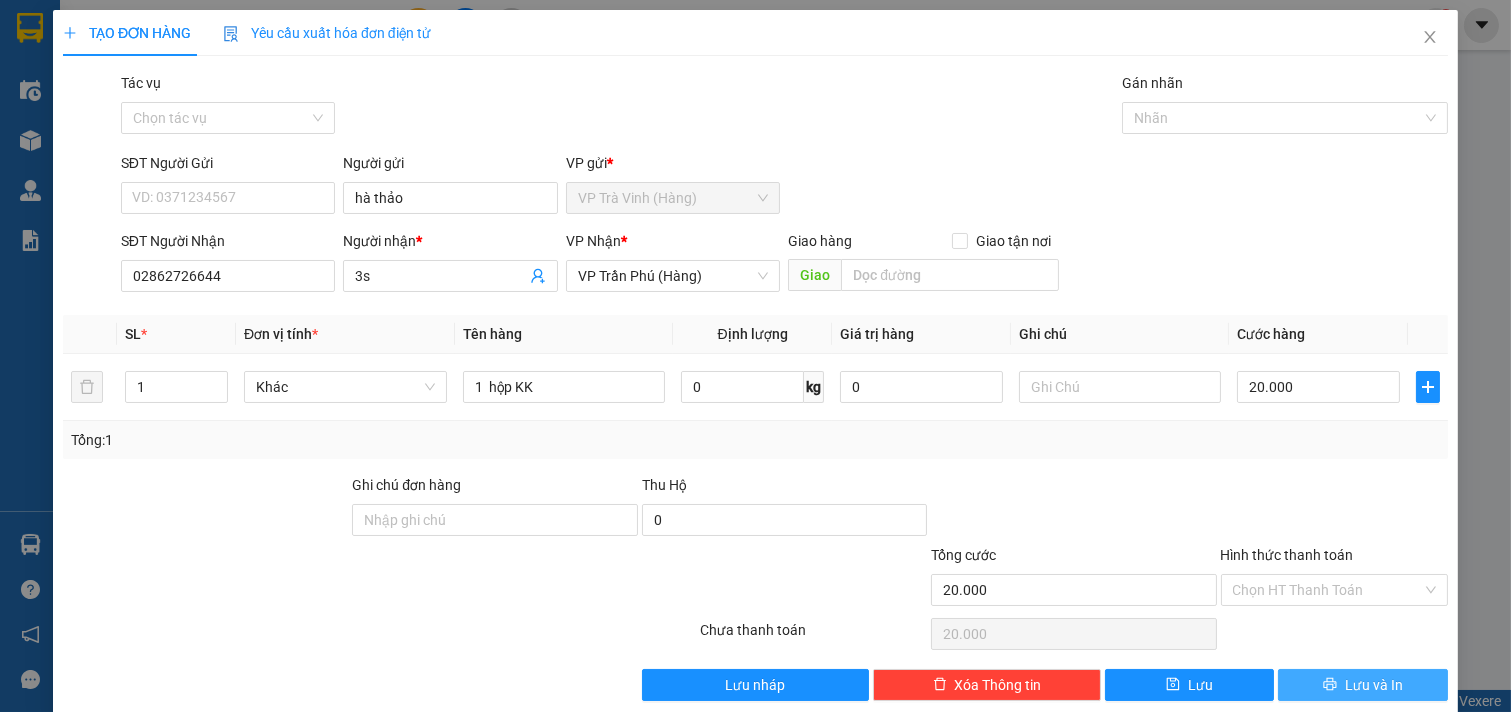 click on "Lưu và In" at bounding box center (1374, 685) 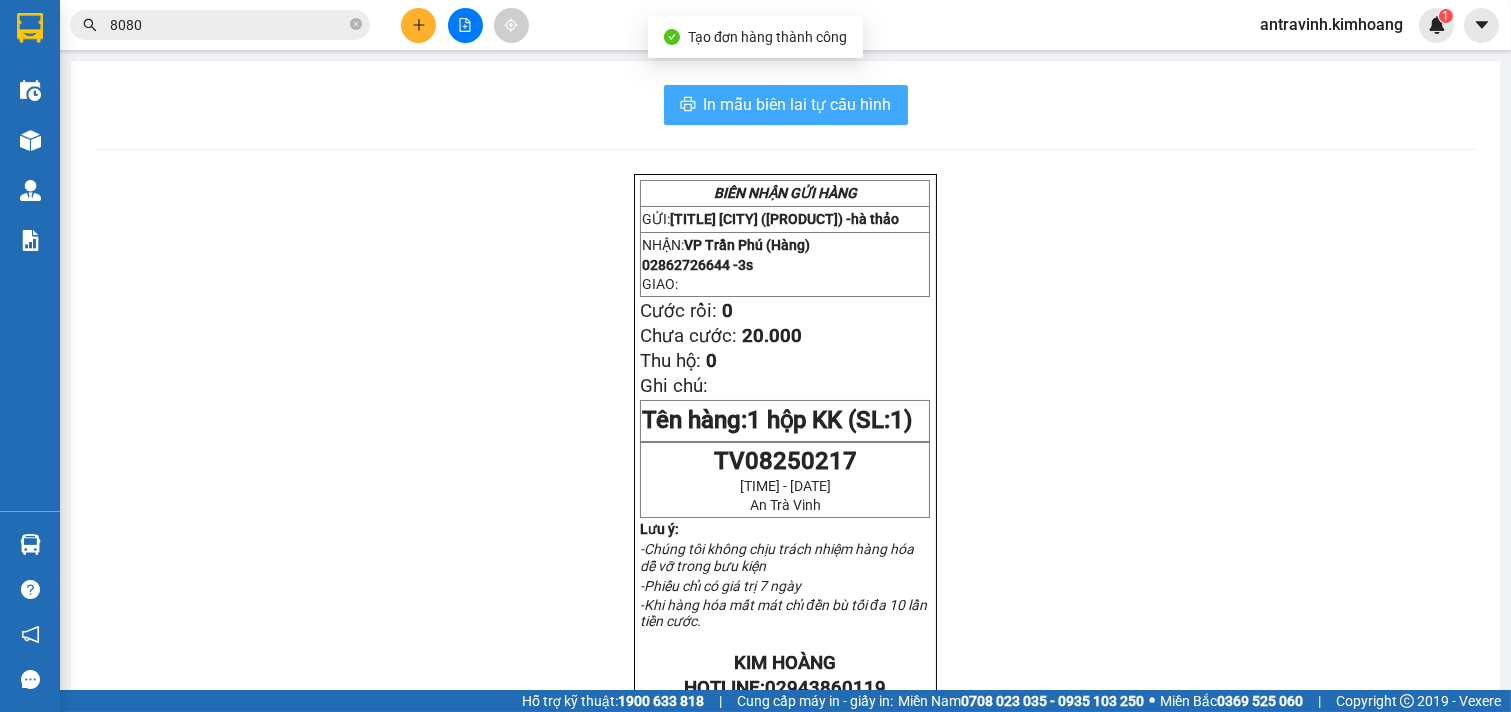 click on "In mẫu biên lai tự cấu hình" at bounding box center [798, 104] 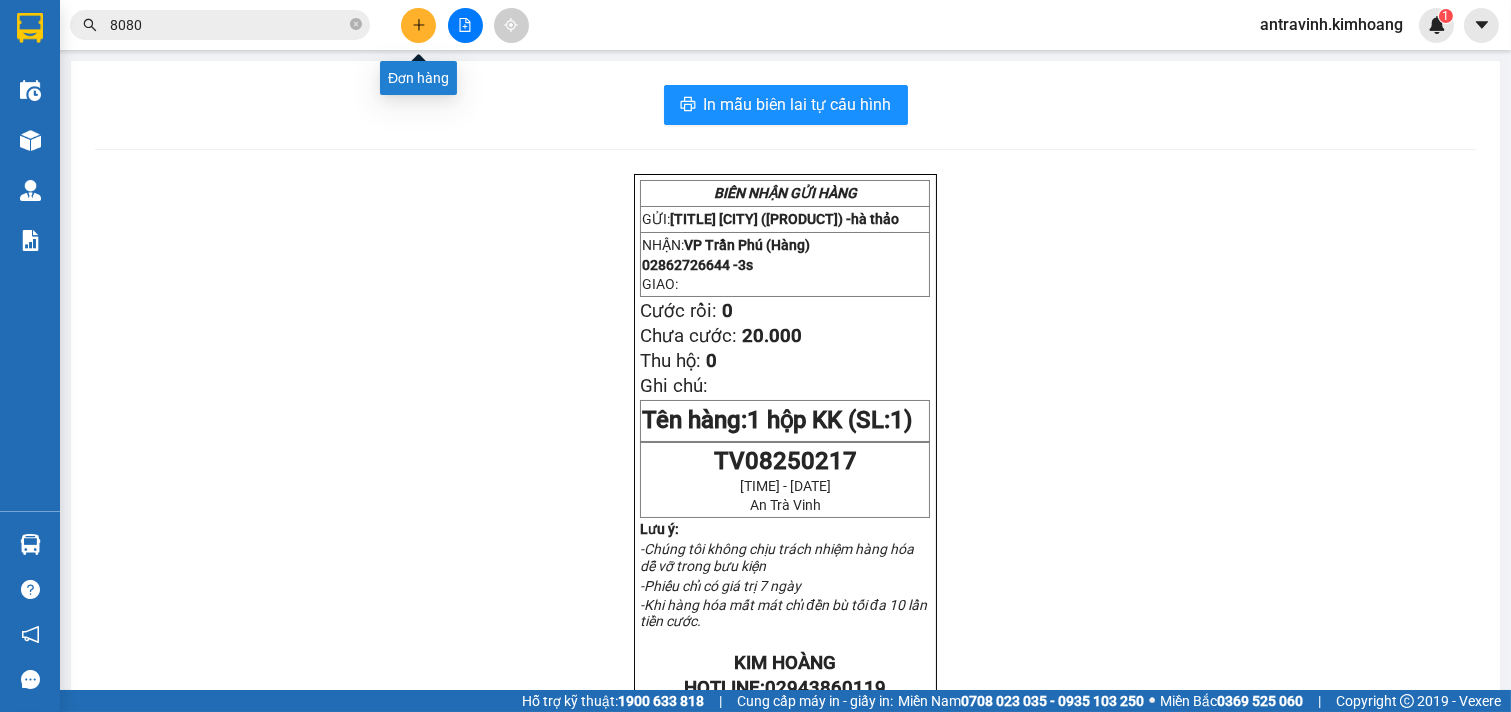 click at bounding box center [418, 25] 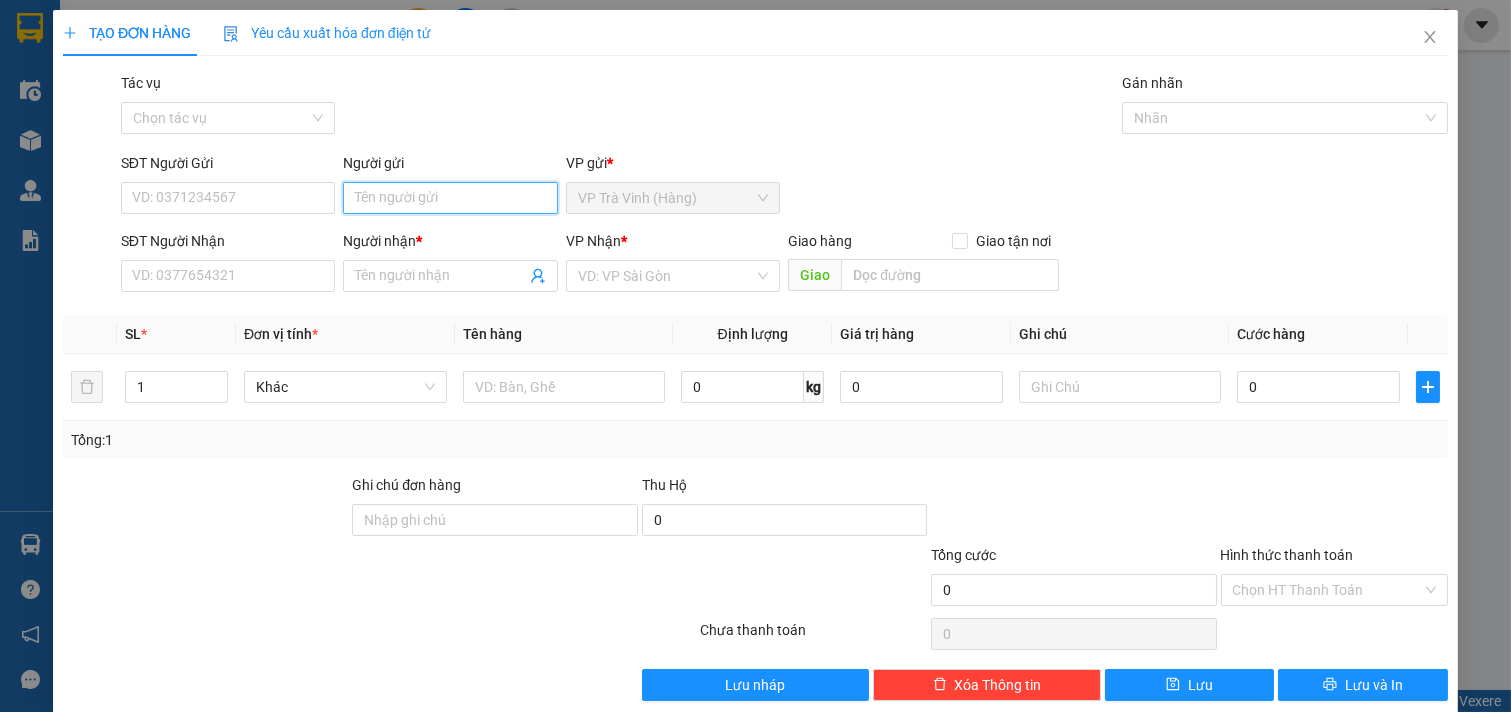 click on "Người gửi" at bounding box center (450, 198) 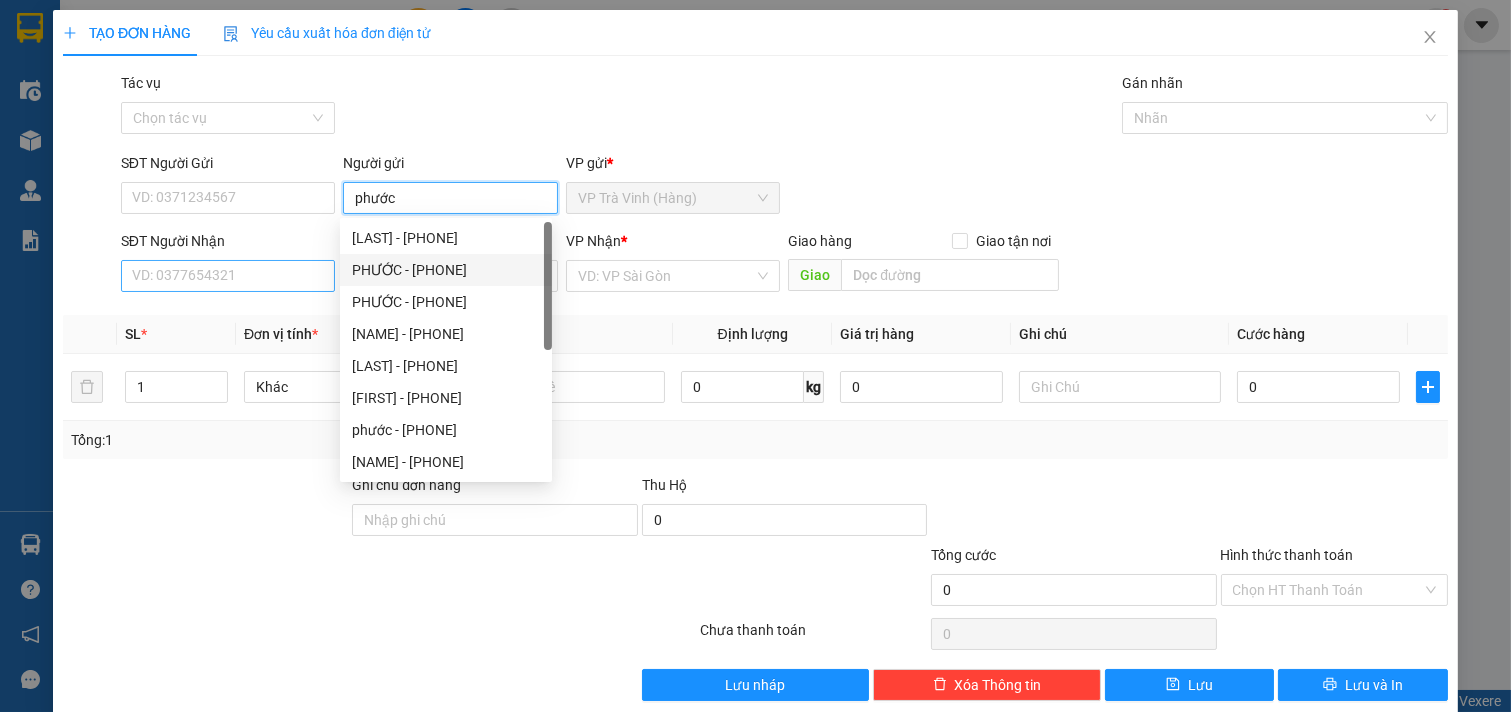 type on "phước" 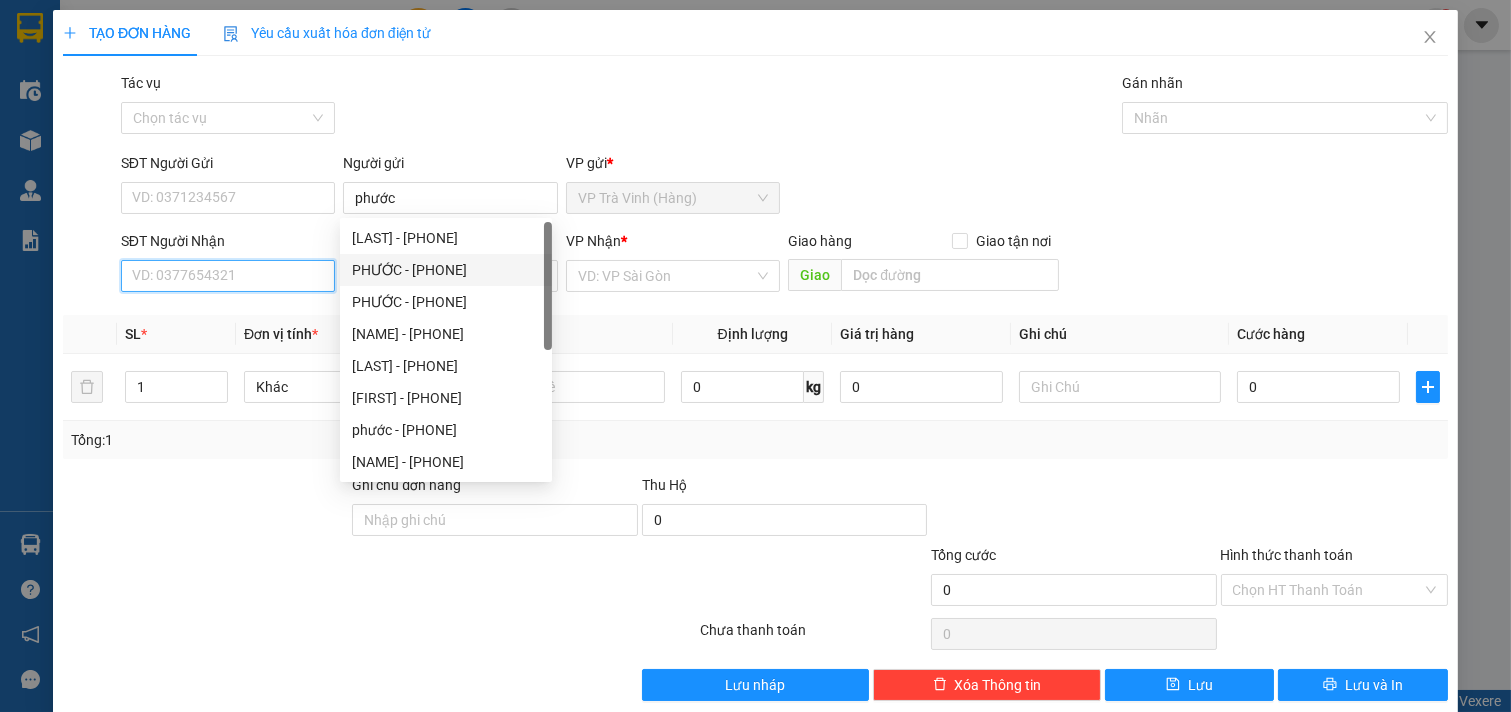 click on "SĐT Người Nhận" at bounding box center [228, 276] 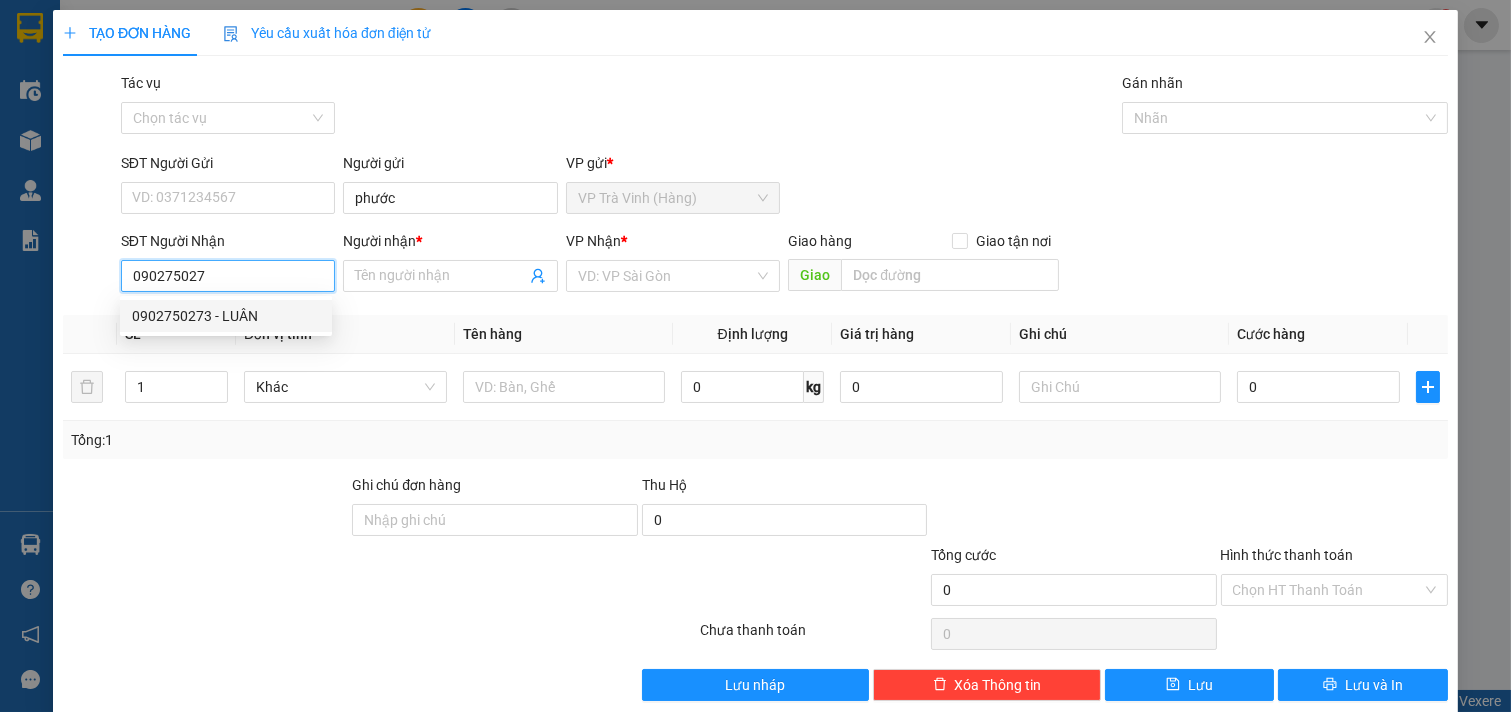 click on "0902750273 - LUÂN" at bounding box center [226, 316] 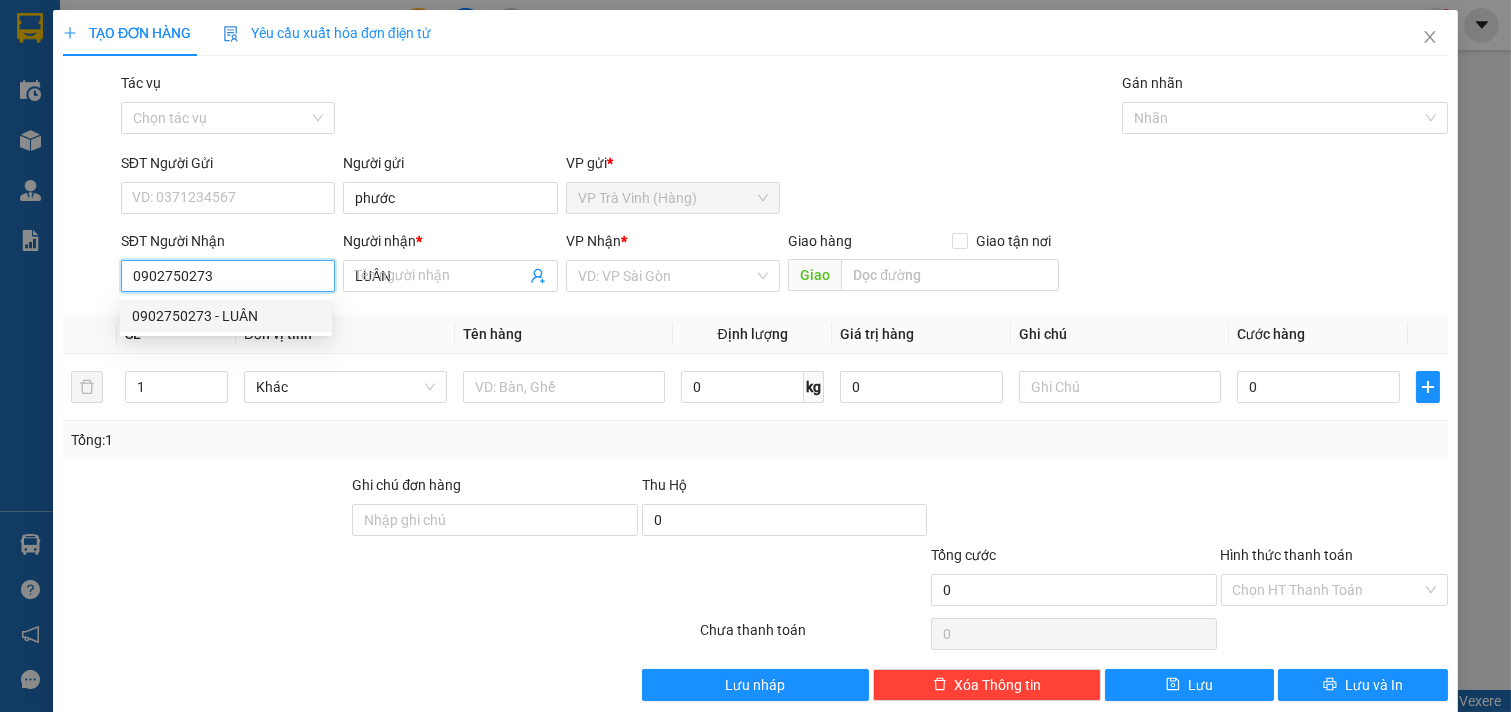 type on "25.000" 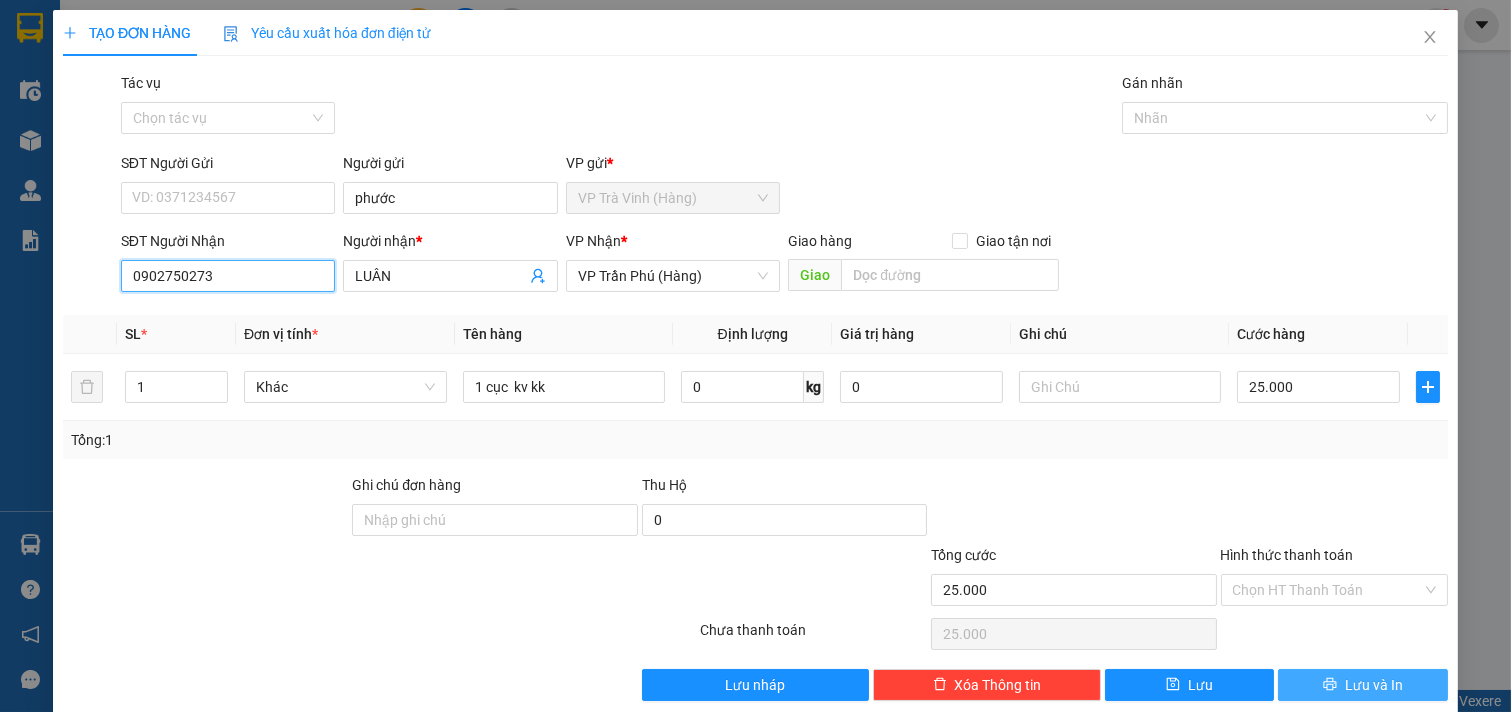 type on "0902750273" 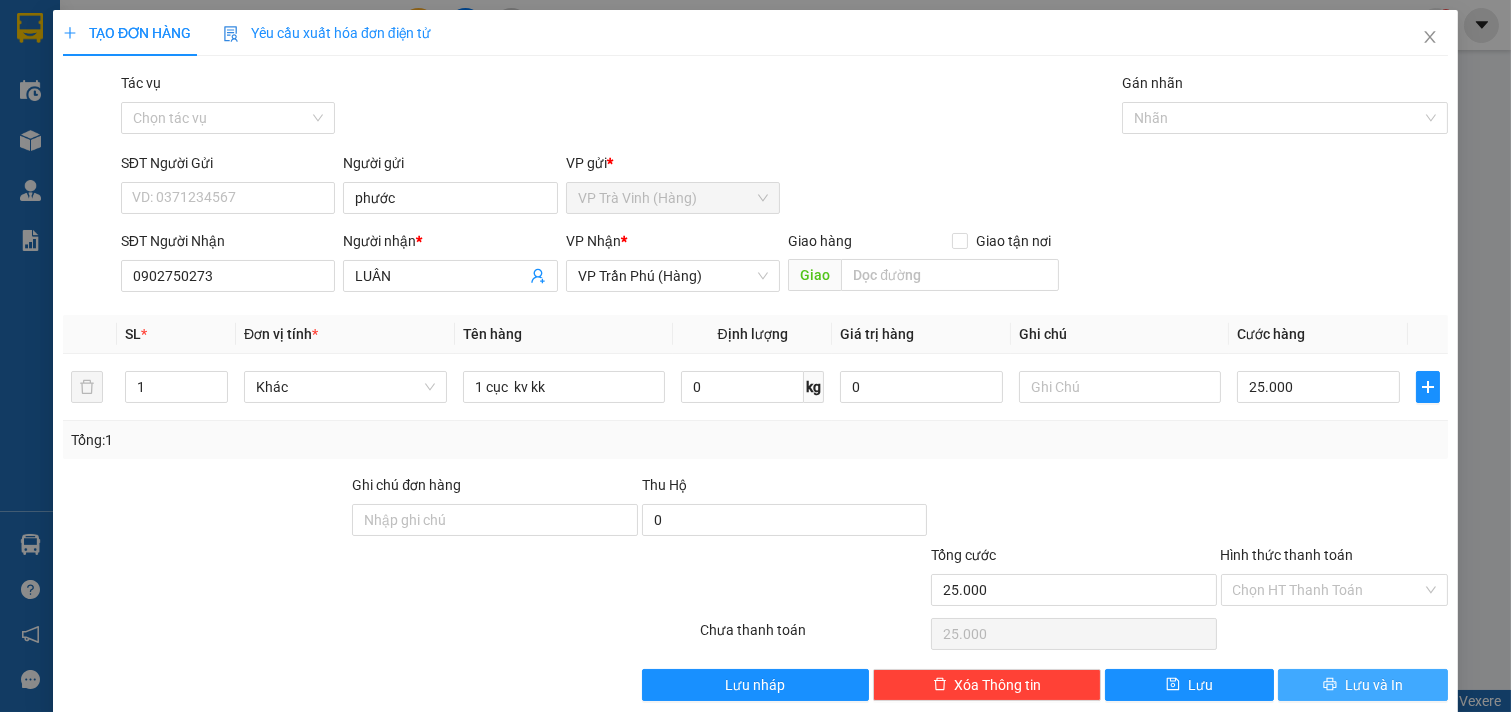 click on "Lưu và In" at bounding box center (1374, 685) 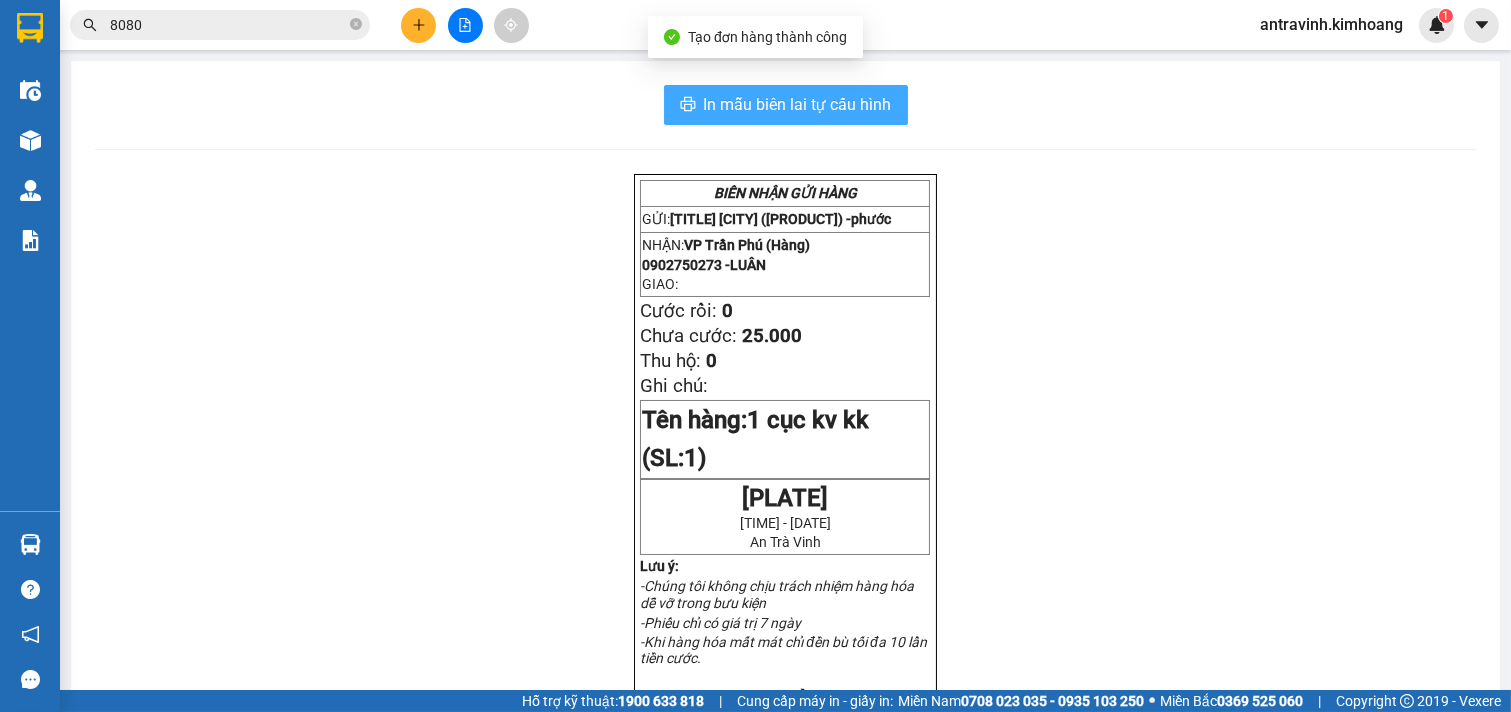 click on "In mẫu biên lai tự cấu hình" at bounding box center (798, 104) 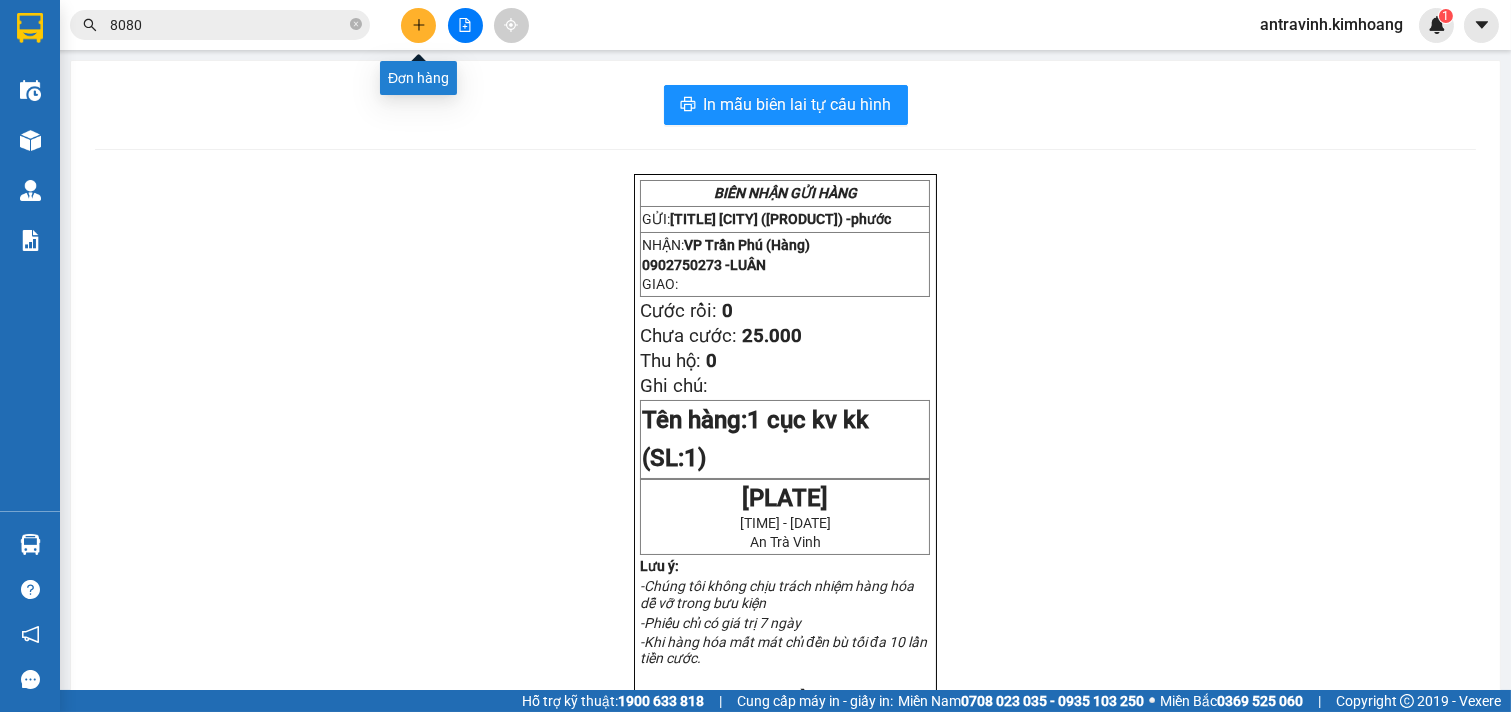 click 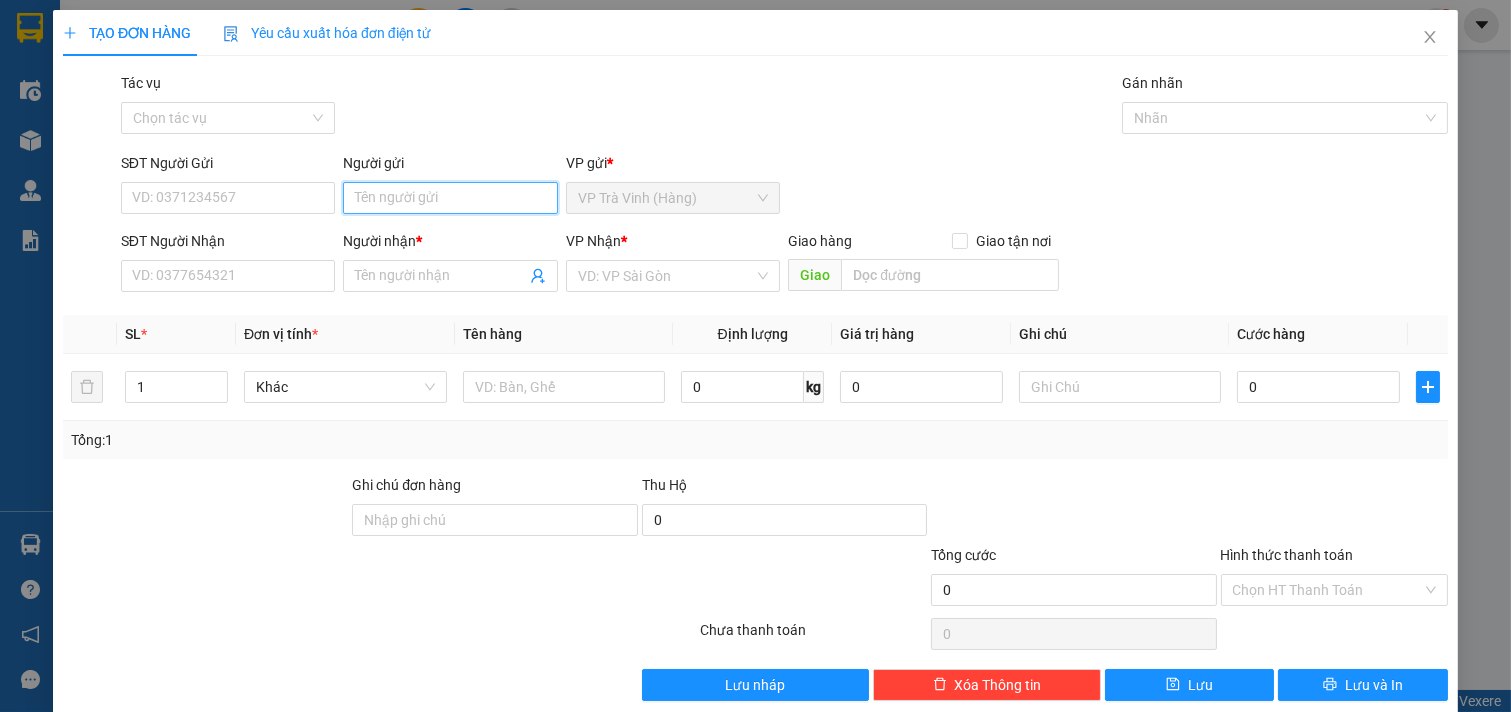 click on "Người gửi" at bounding box center (450, 198) 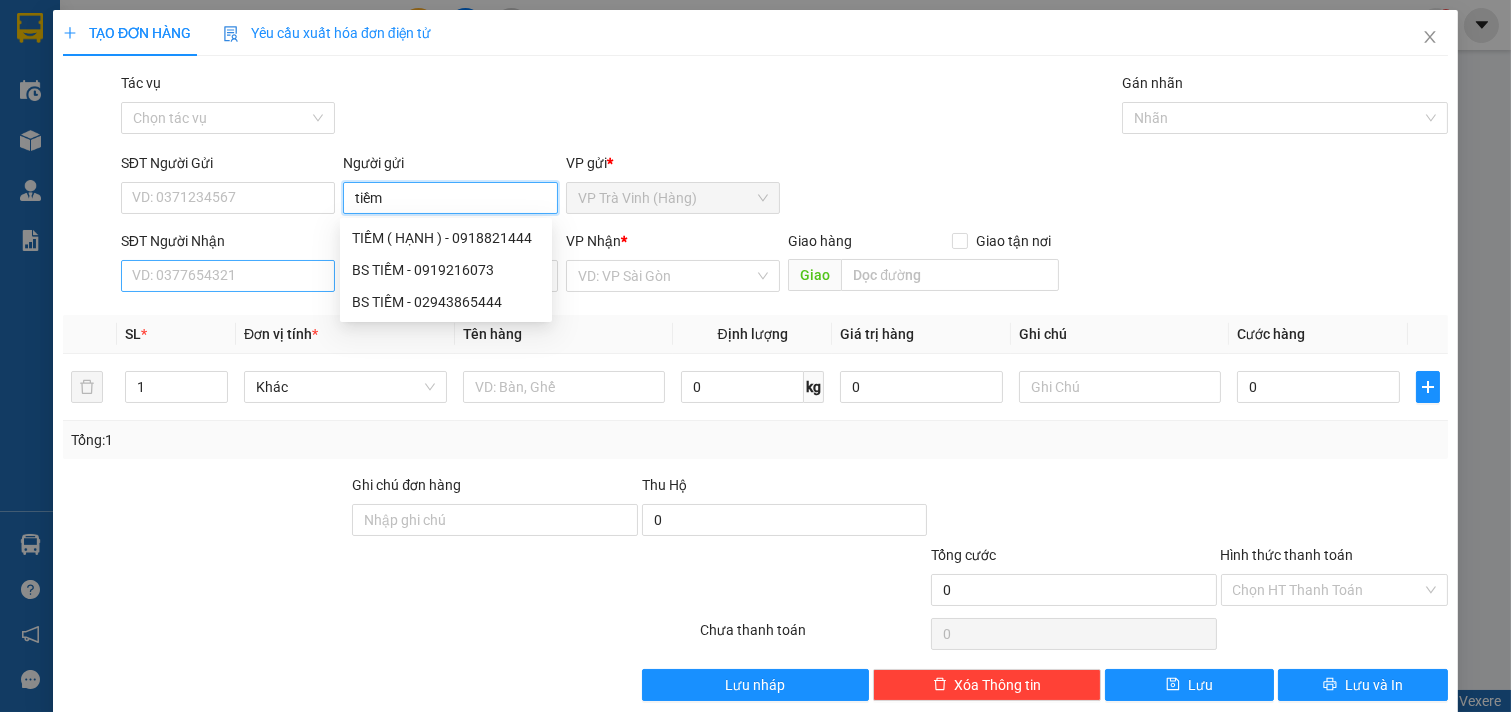 type on "tiềm" 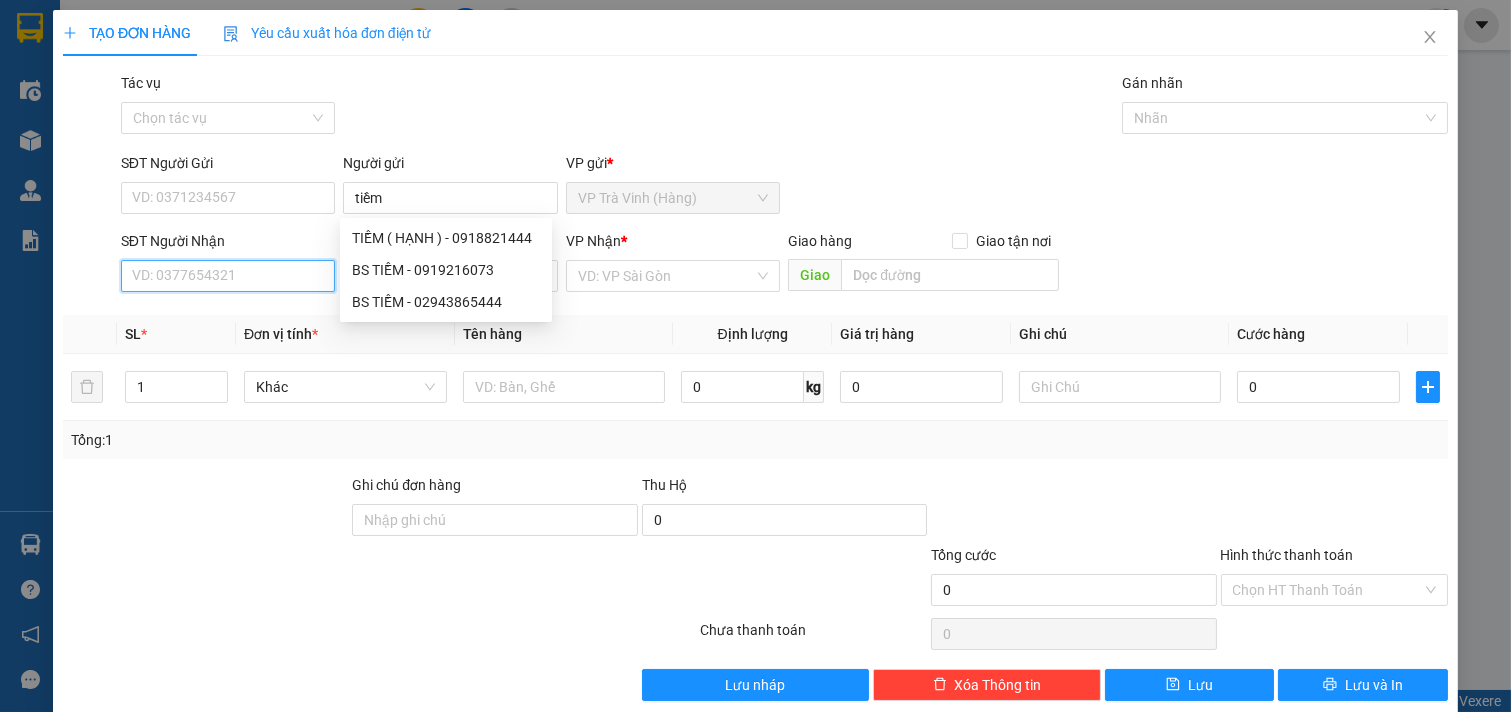 click on "SĐT Người Nhận" at bounding box center [228, 276] 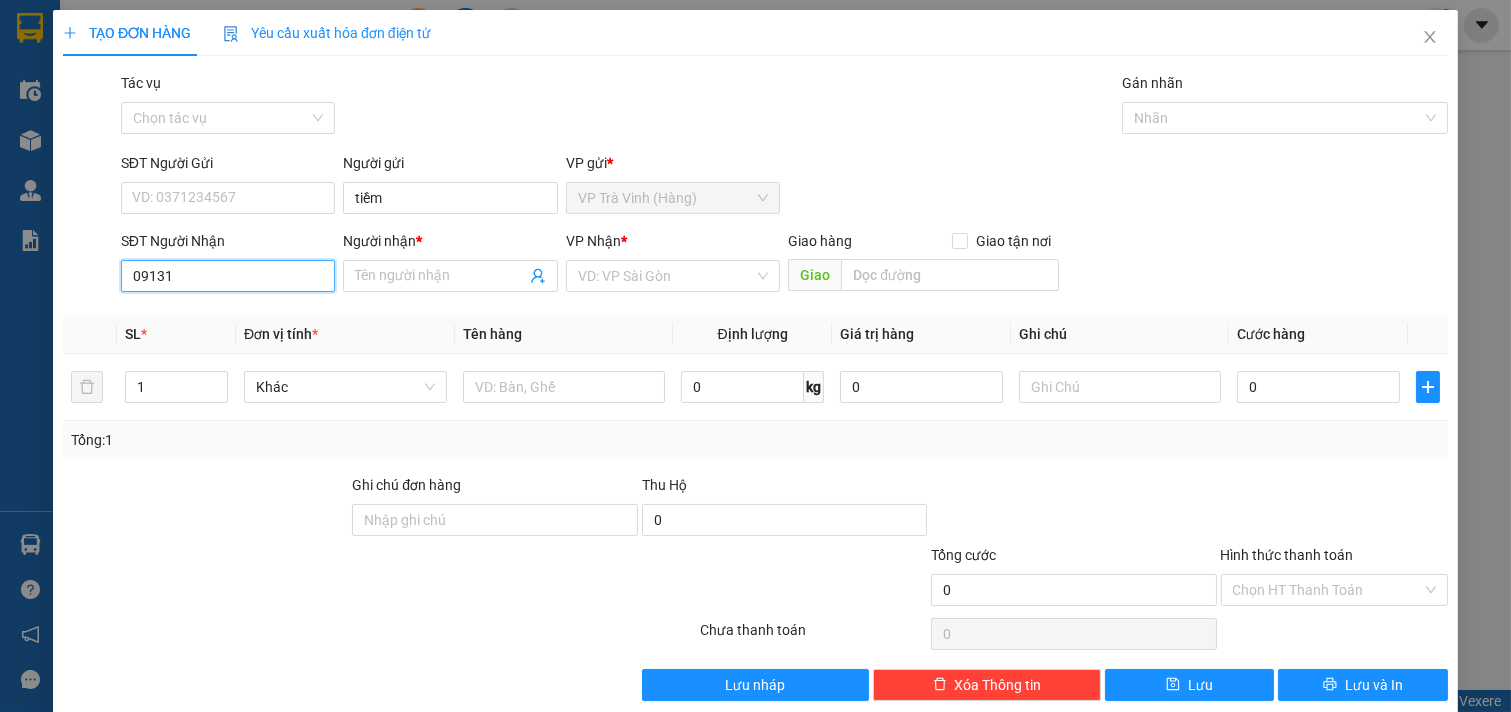 type on "091312" 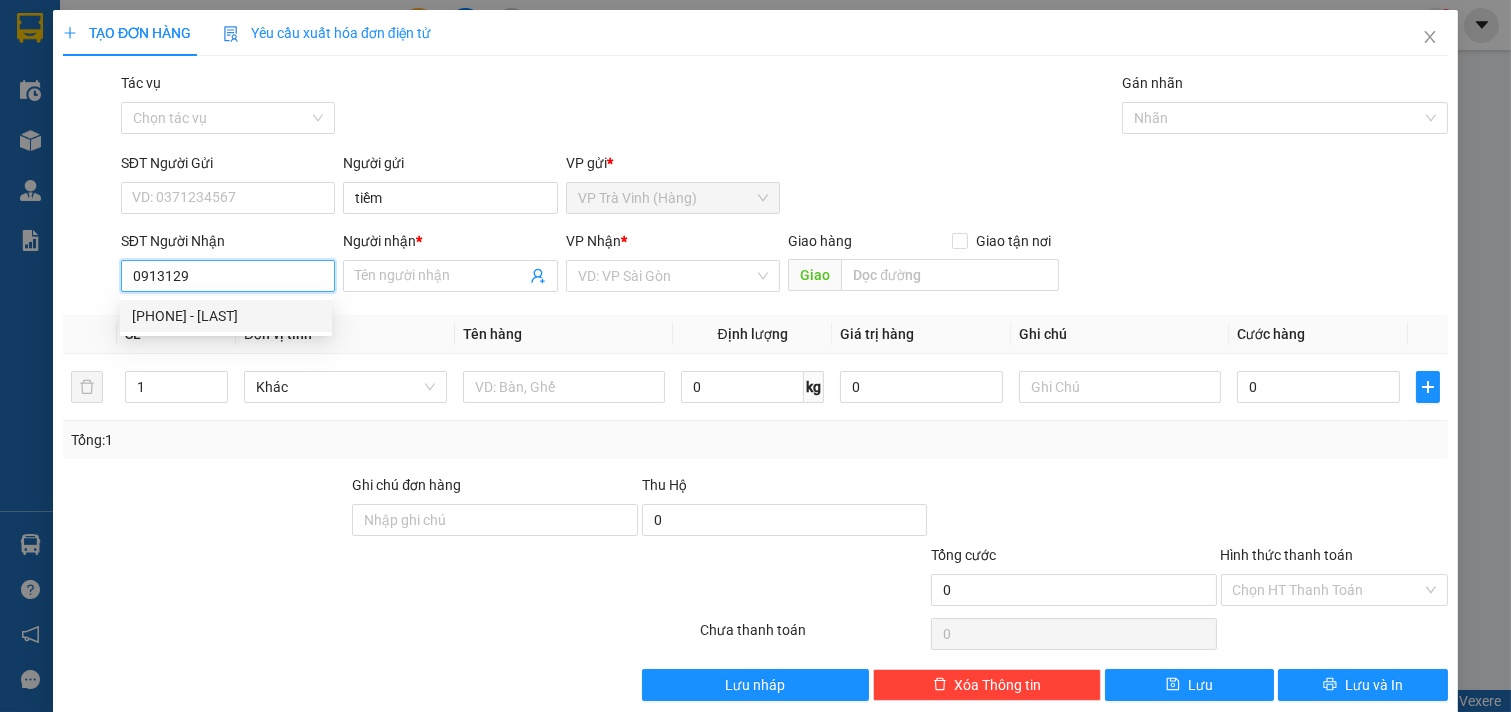 click on "[PHONE] - [LAST]" at bounding box center (226, 316) 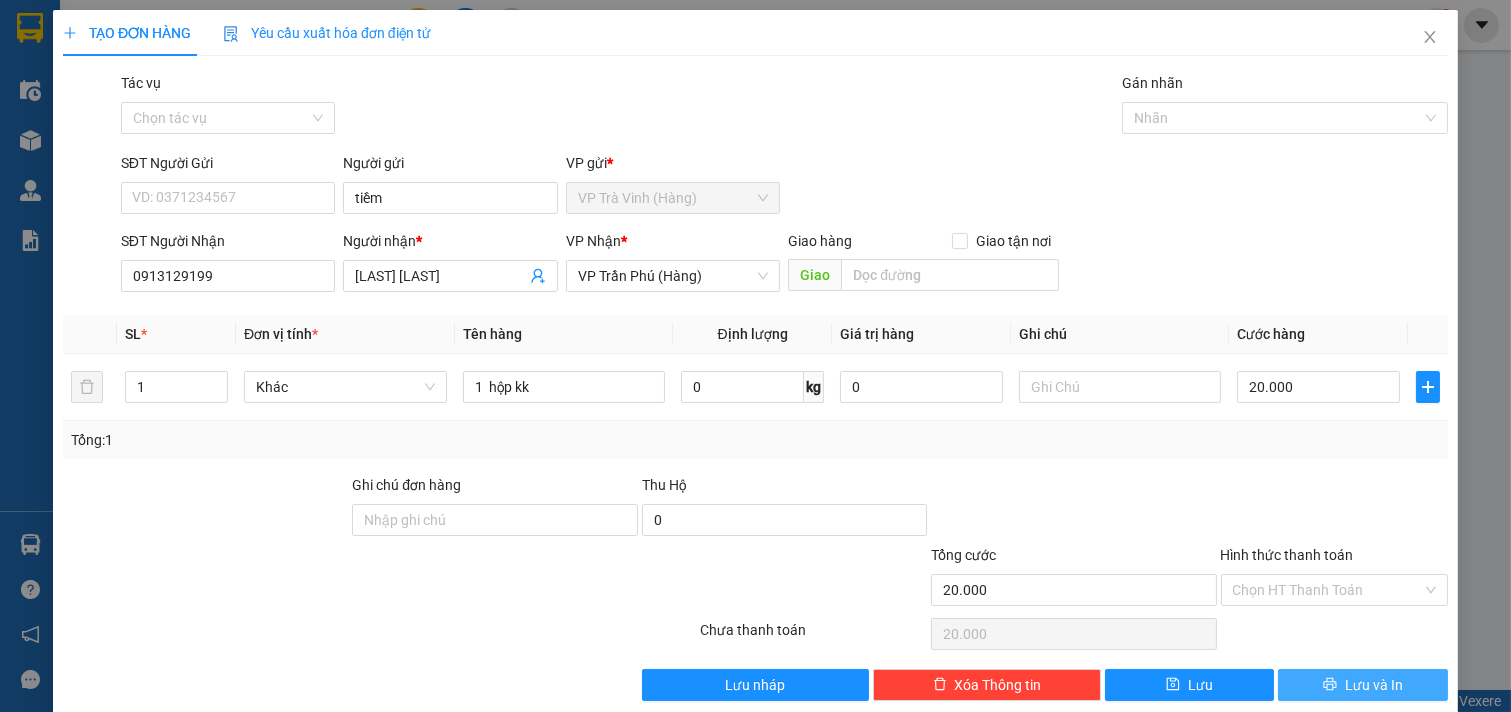 click on "Lưu và In" at bounding box center (1374, 685) 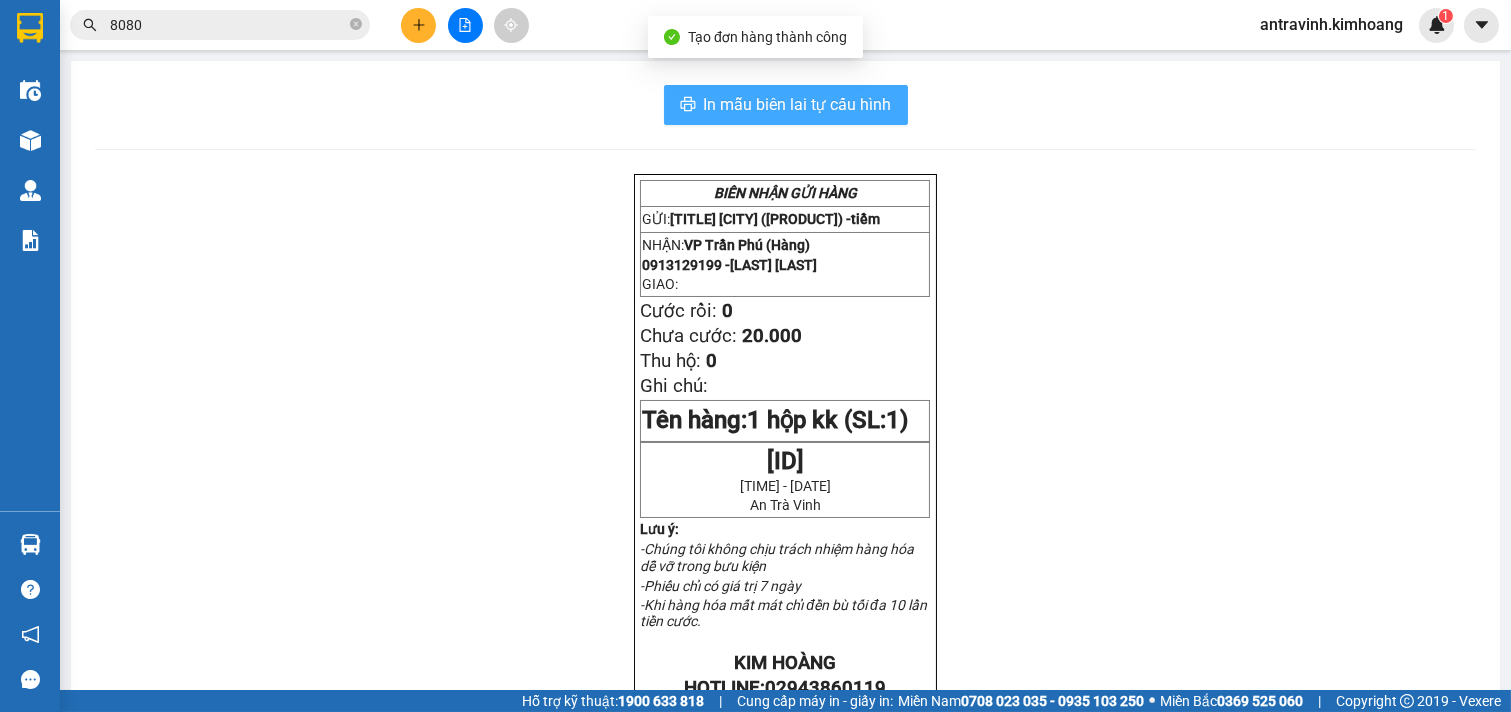 click on "In mẫu biên lai tự cấu hình" at bounding box center (798, 104) 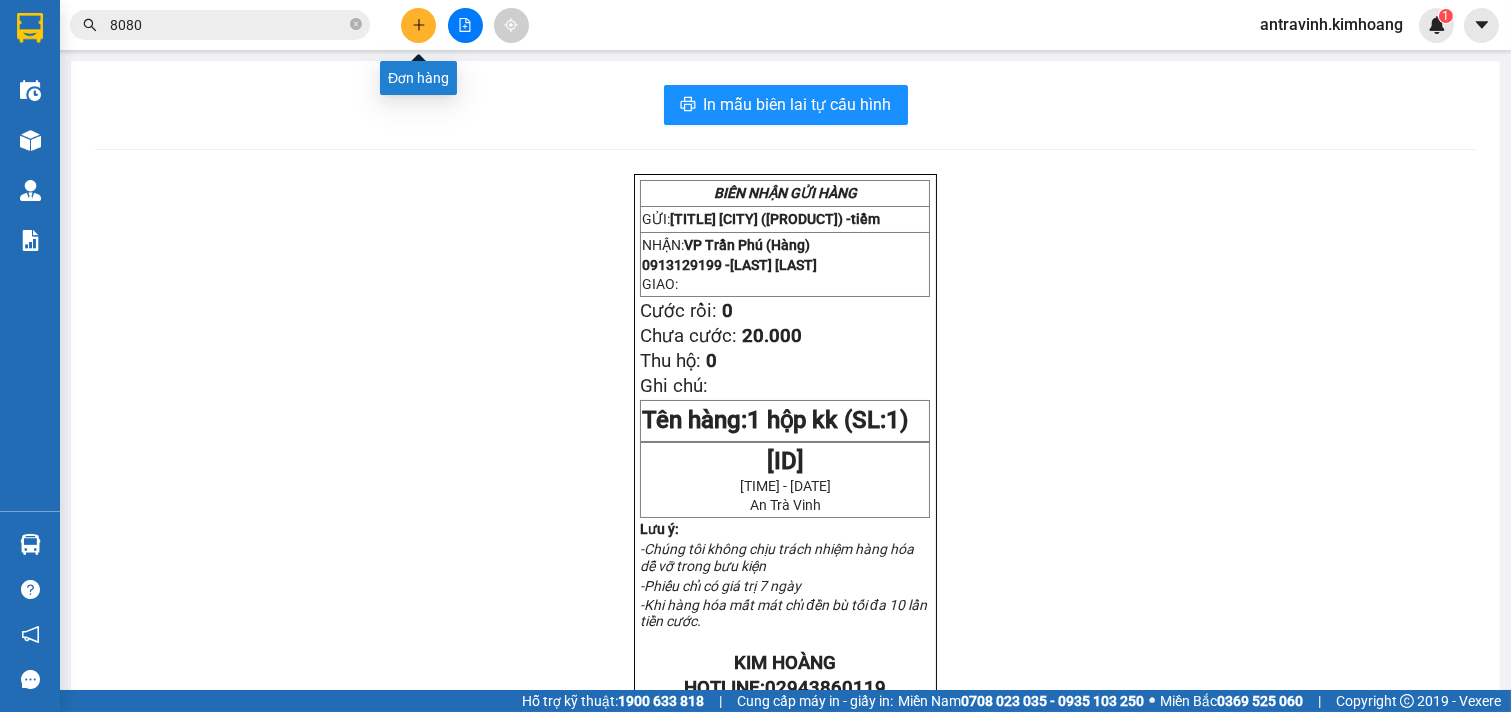 click 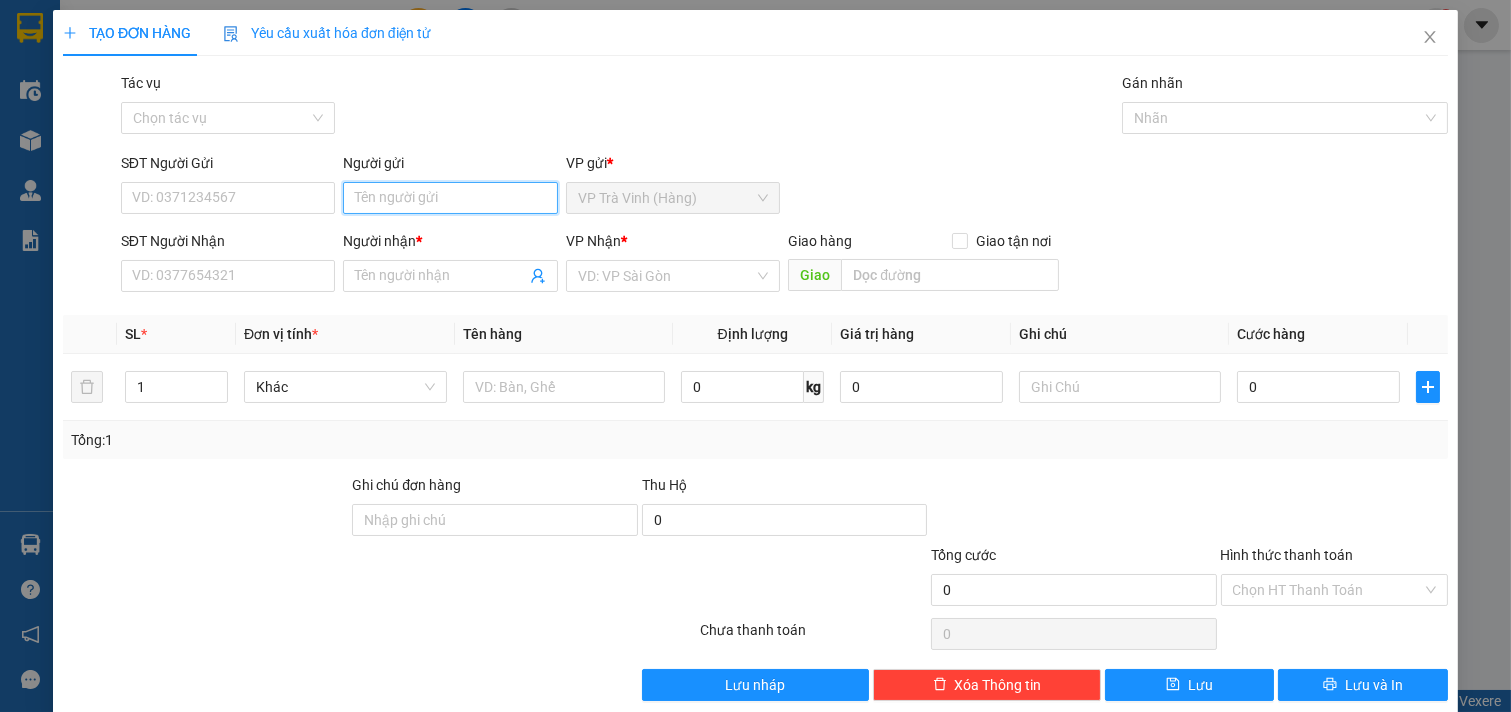 click on "Người gửi" at bounding box center [450, 198] 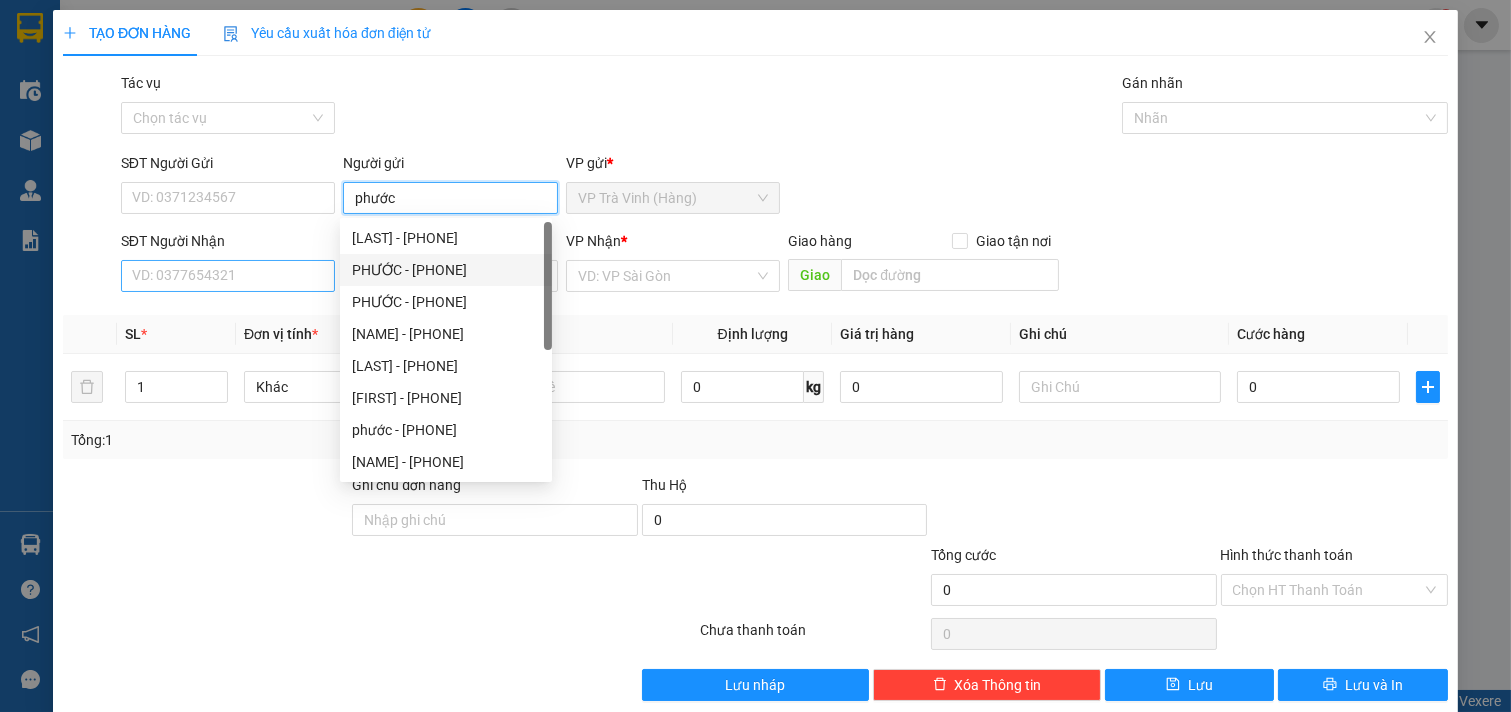 type on "phước" 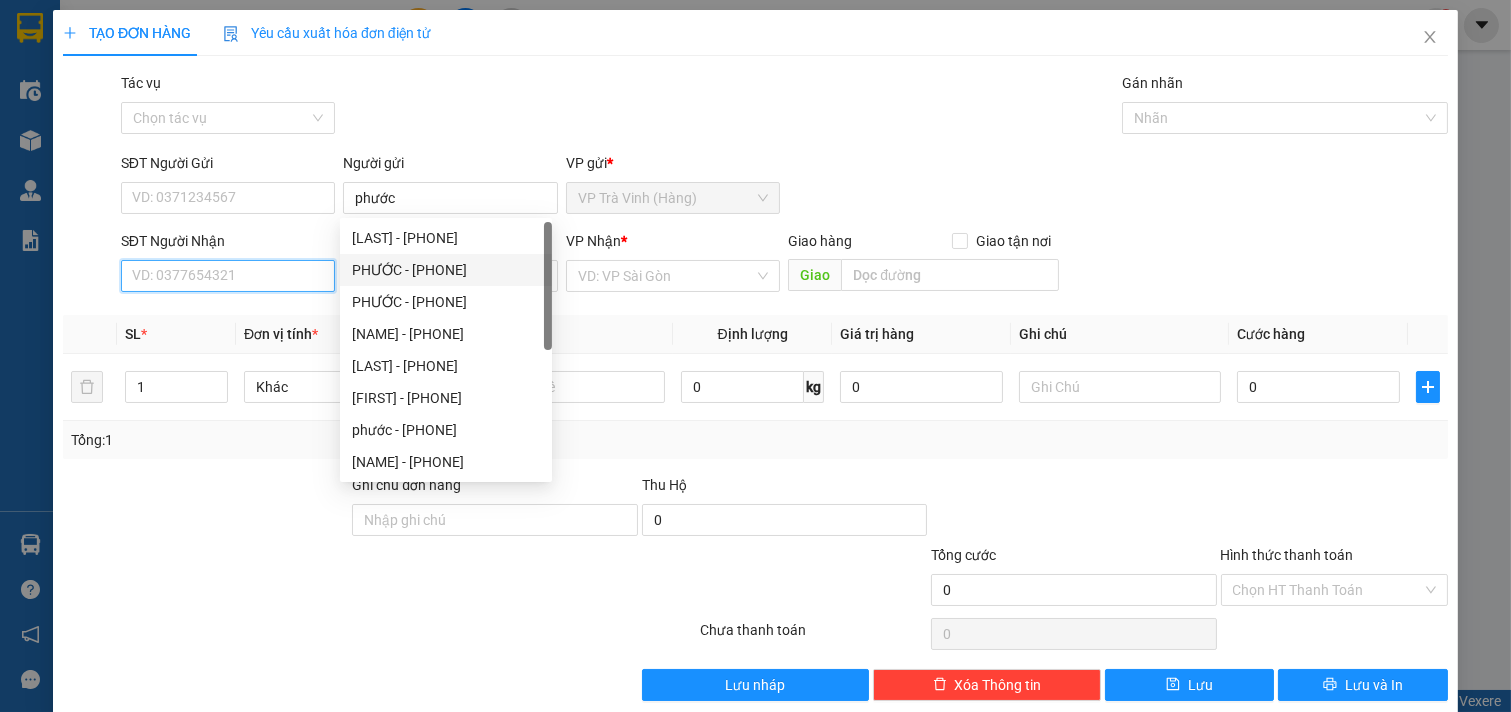 click on "SĐT Người Nhận" at bounding box center [228, 276] 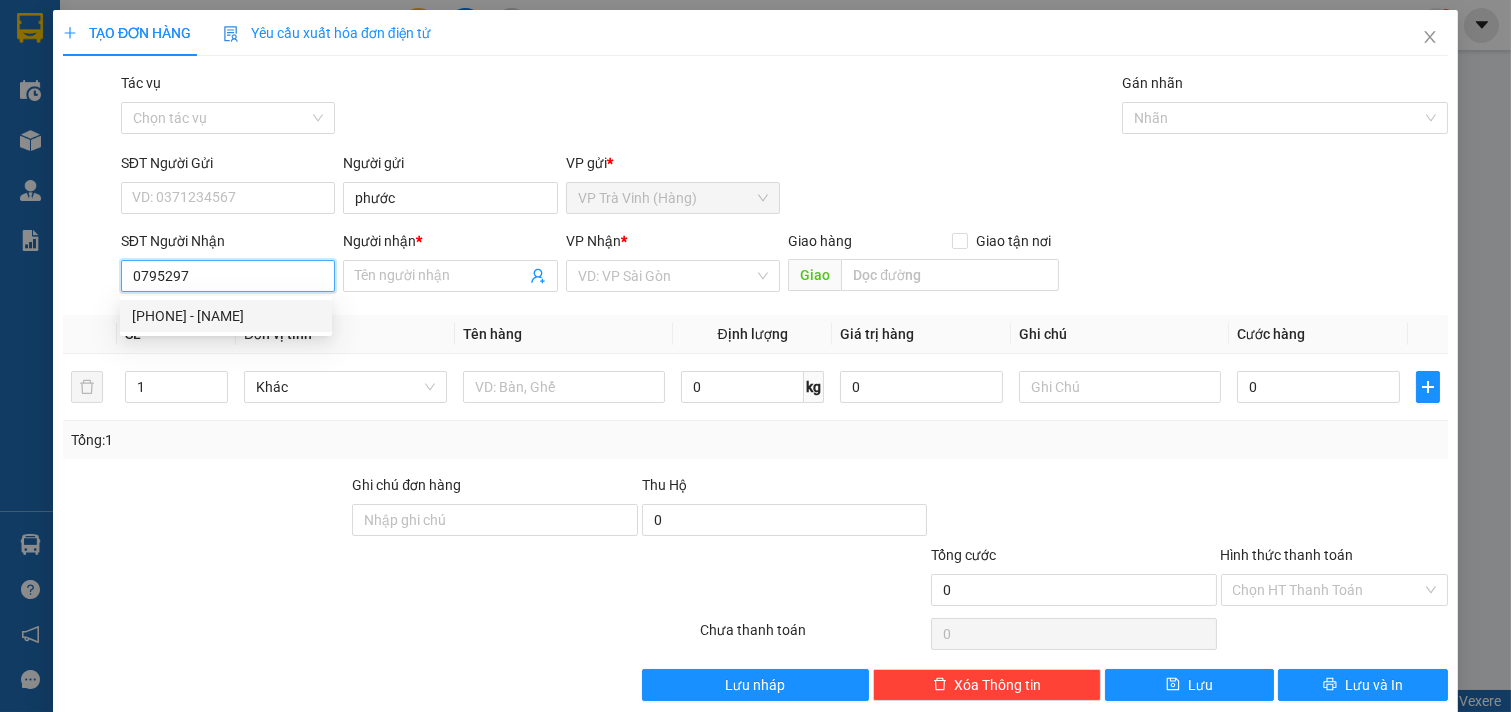 click on "[PHONE] - [NAME]" at bounding box center [226, 316] 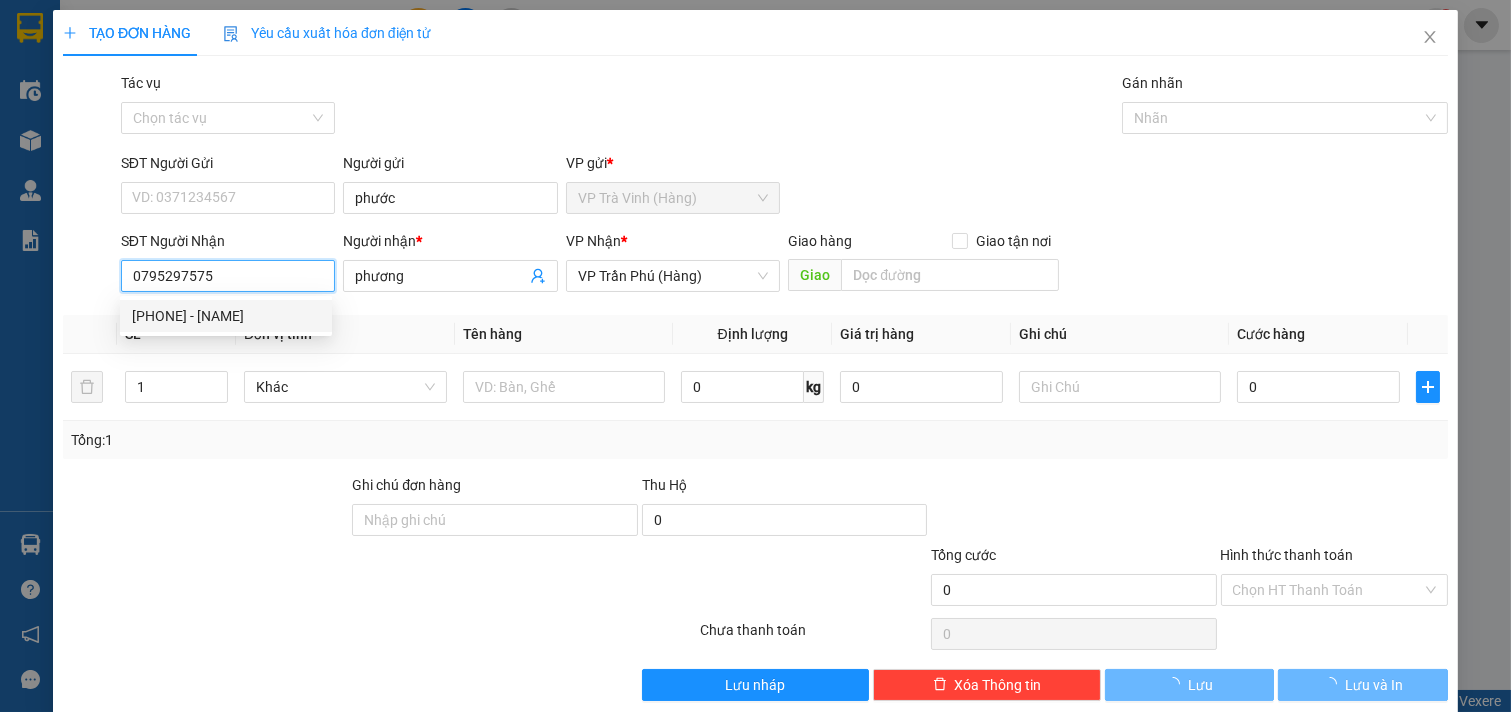 type on "25.000" 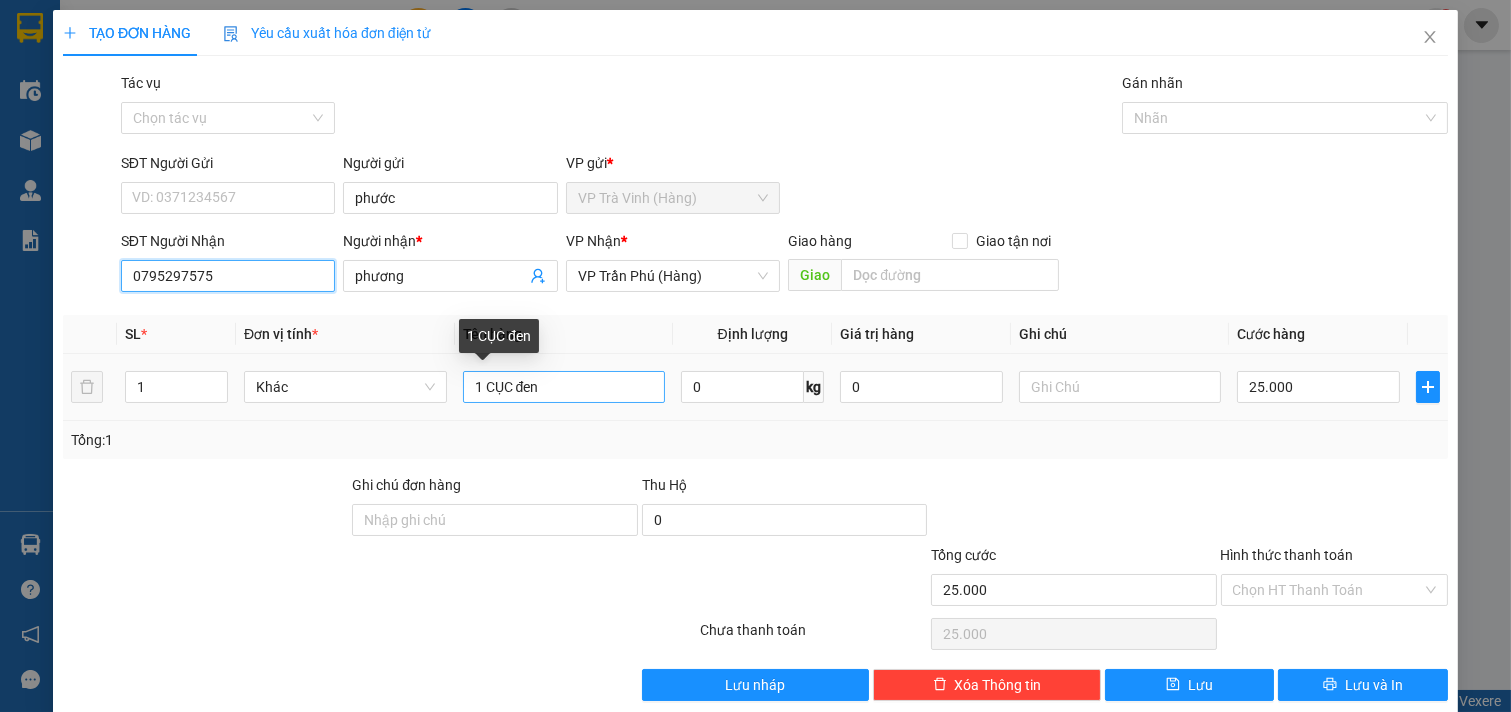 type on "0795297575" 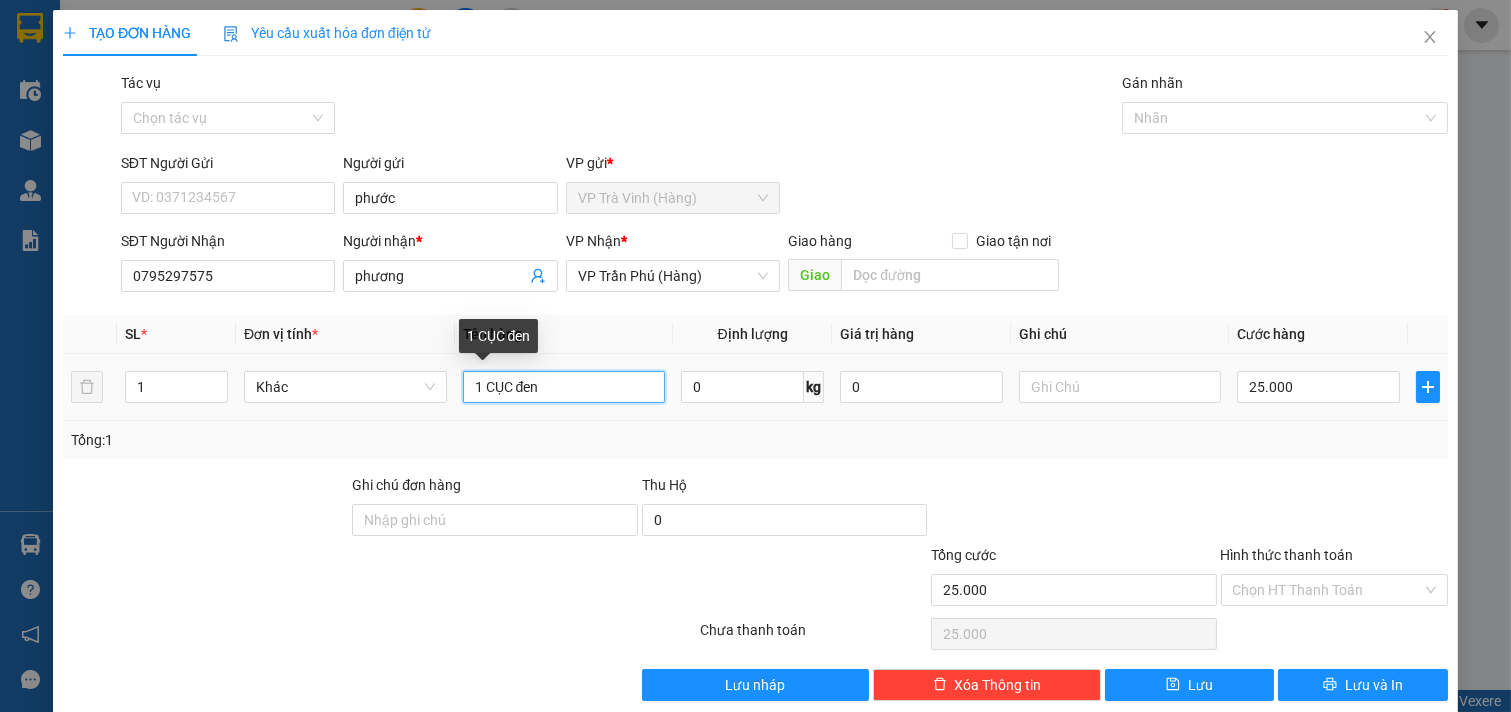 click on "1 CỤC đen" at bounding box center (564, 387) 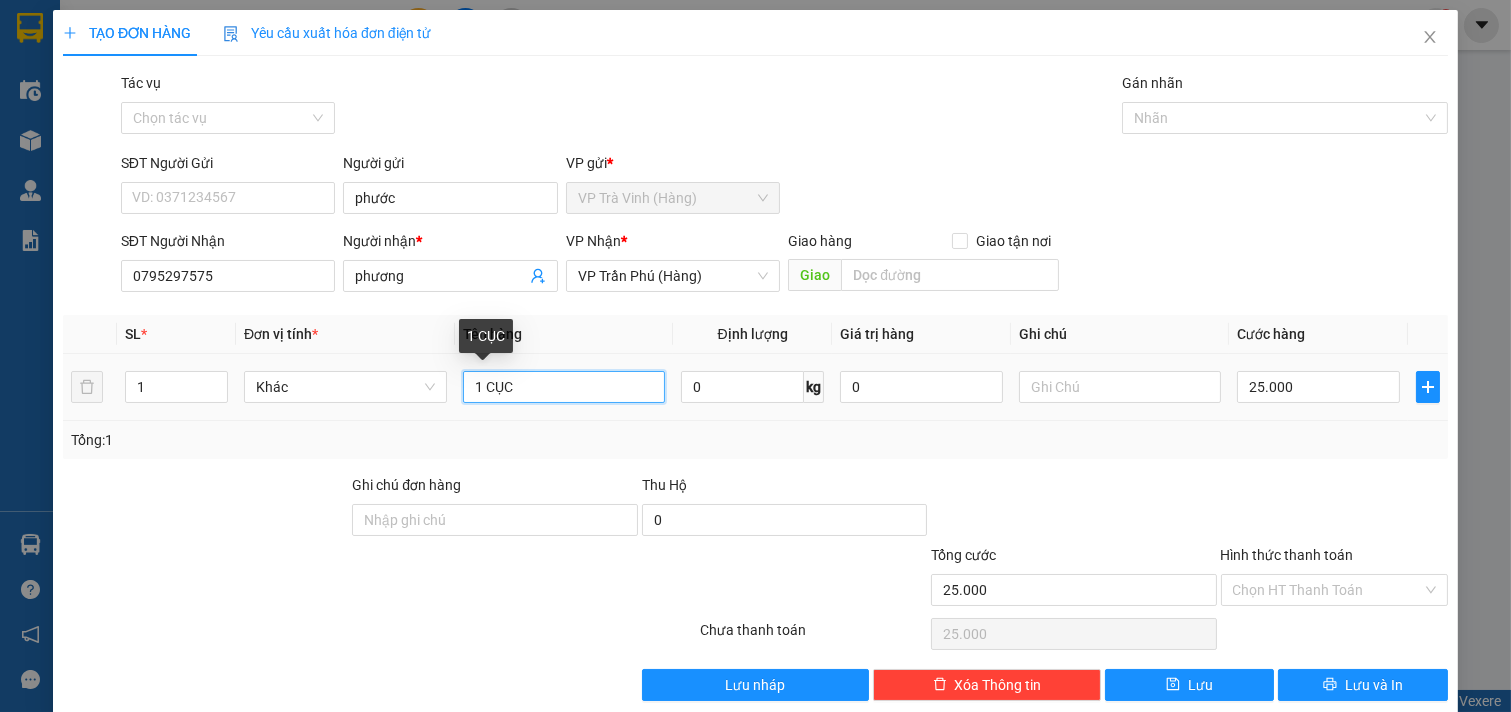type on "[PRODUCT]" 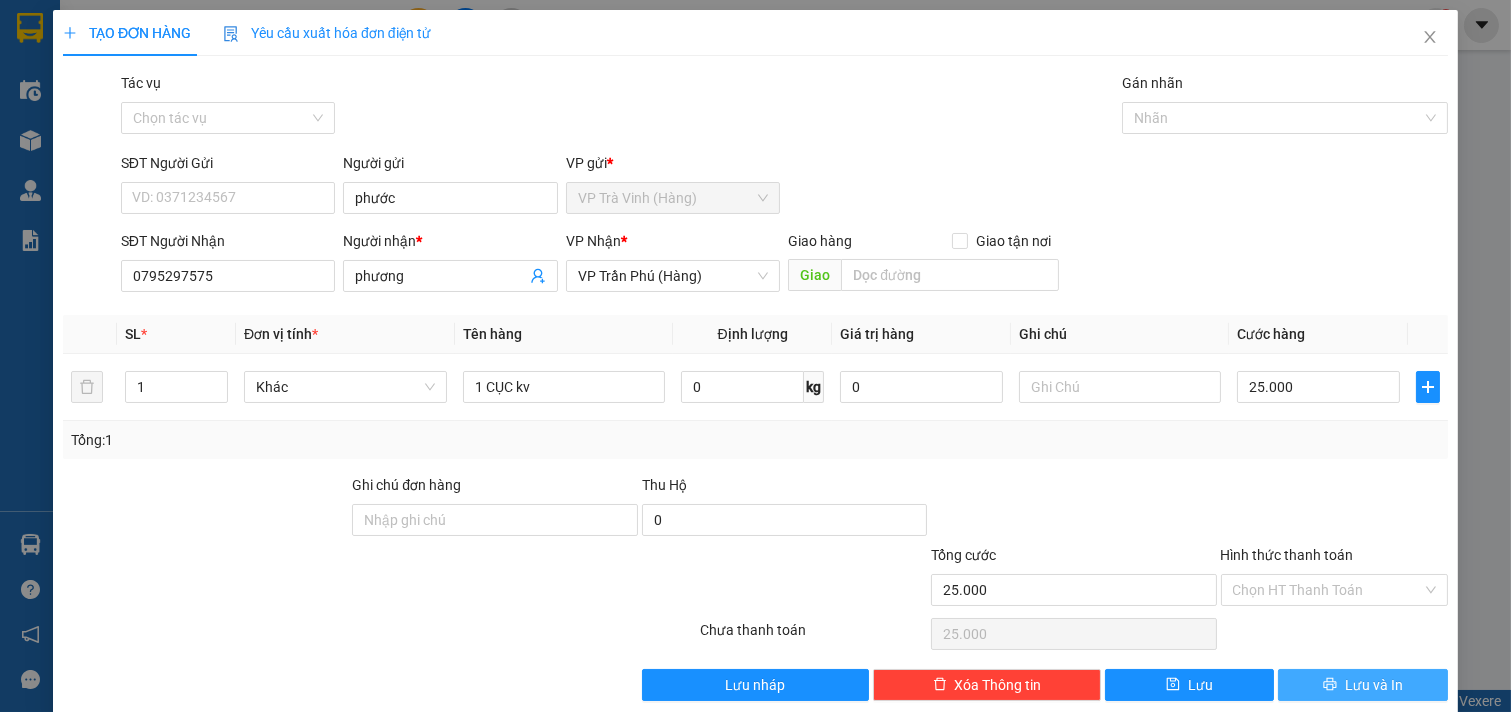 click on "Lưu và In" at bounding box center (1374, 685) 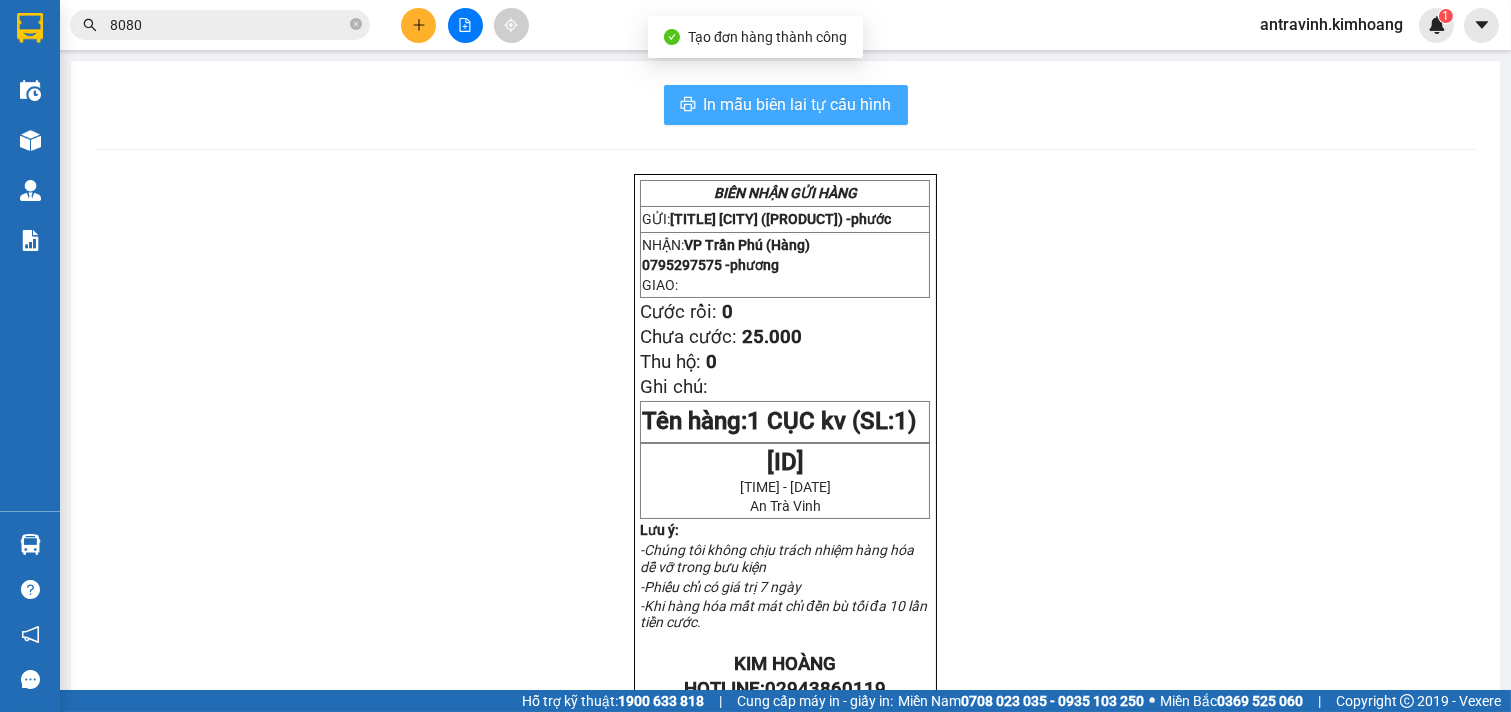 click on "In mẫu biên lai tự cấu hình" at bounding box center (786, 105) 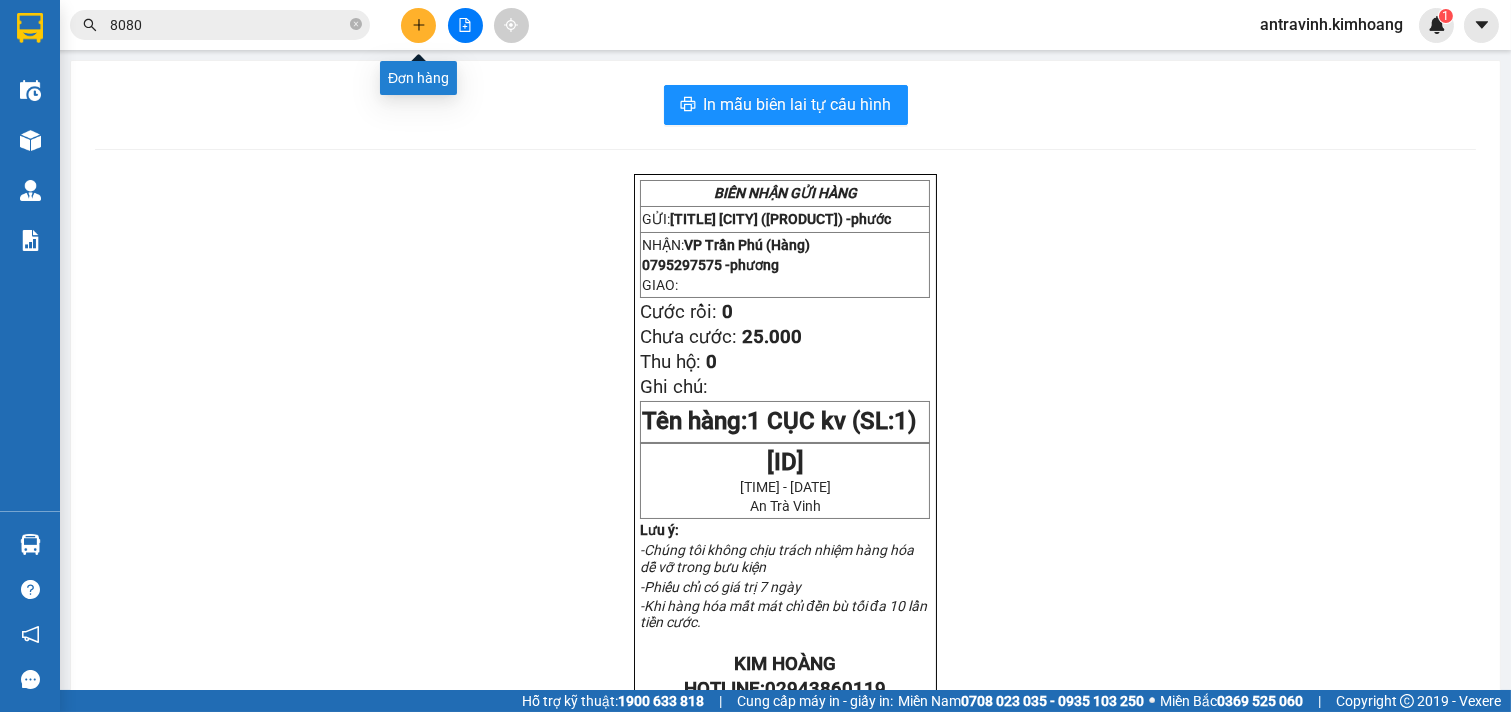 click at bounding box center (418, 25) 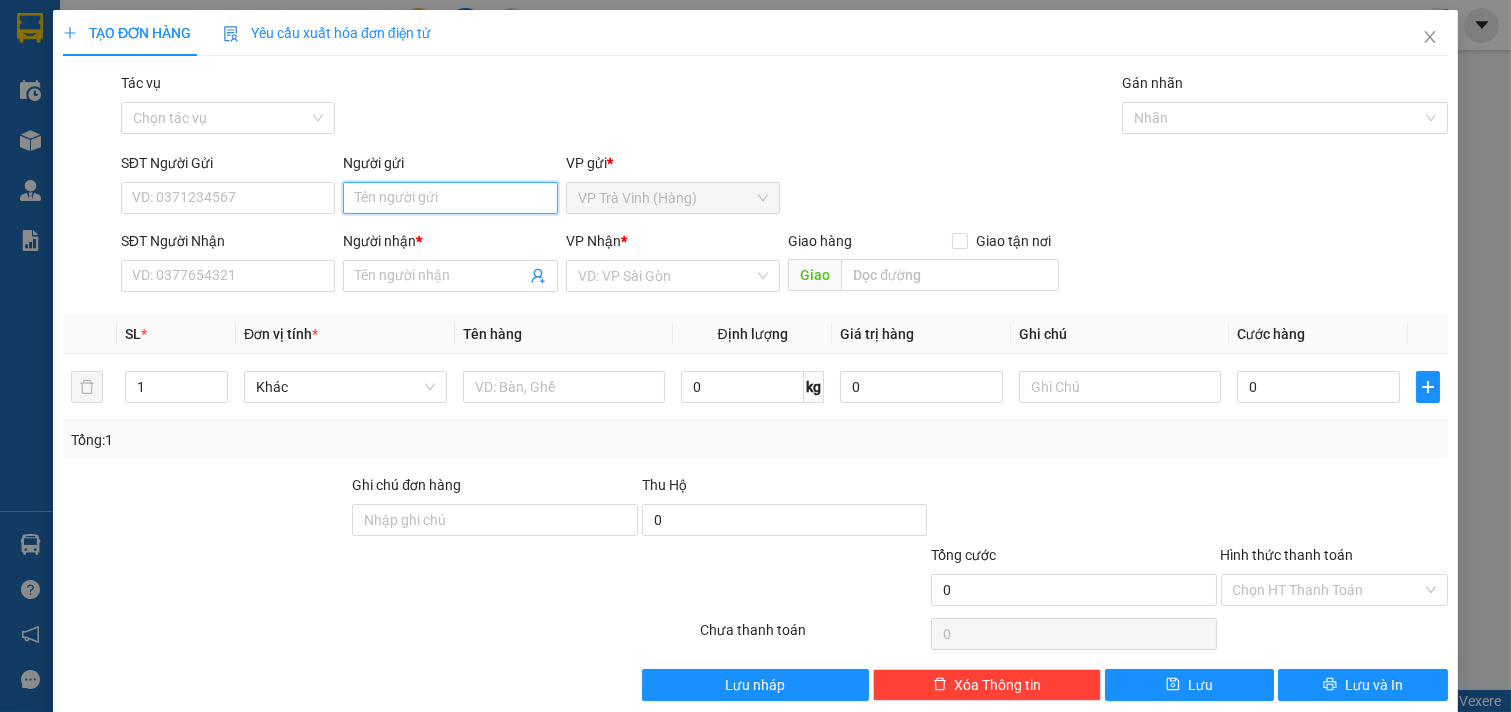 click on "Người gửi" at bounding box center (450, 198) 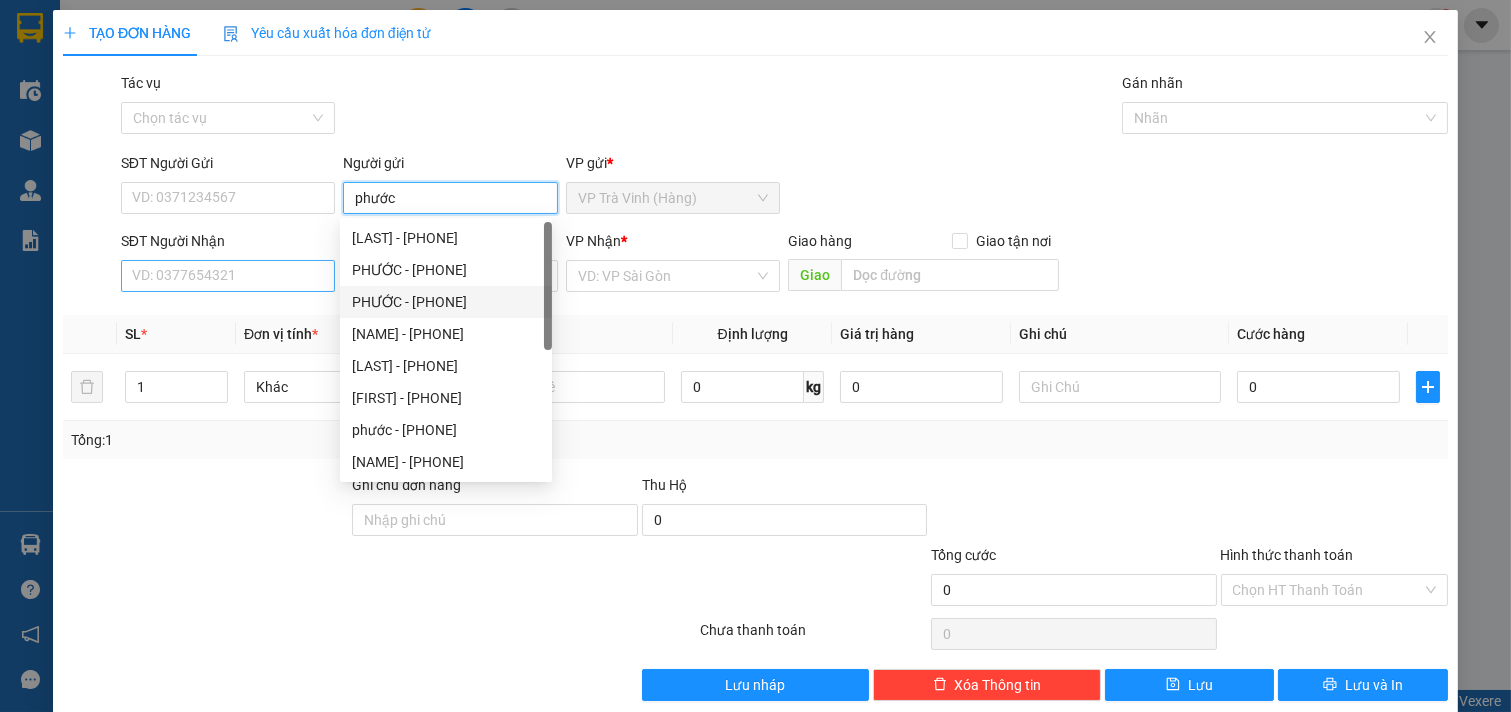 type on "phước" 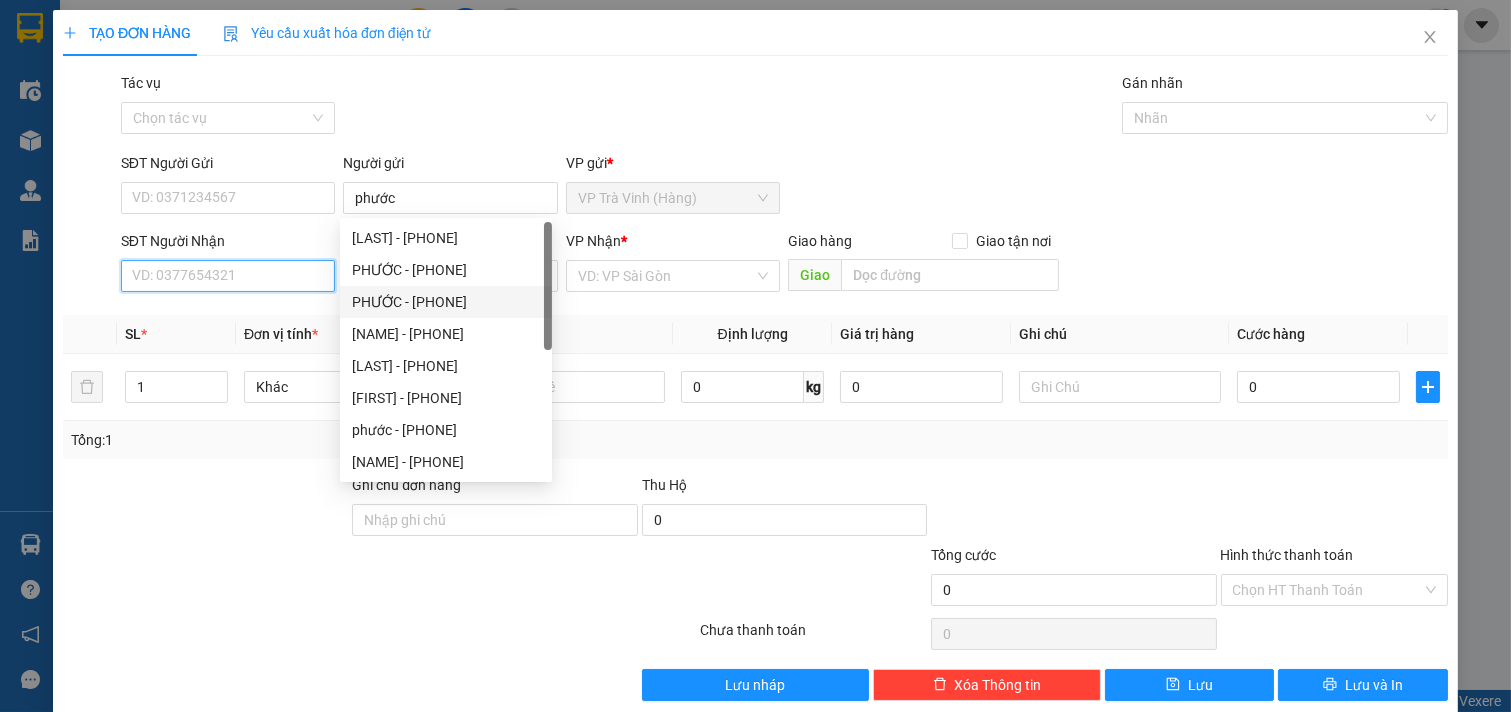 click on "SĐT Người Nhận" at bounding box center (228, 276) 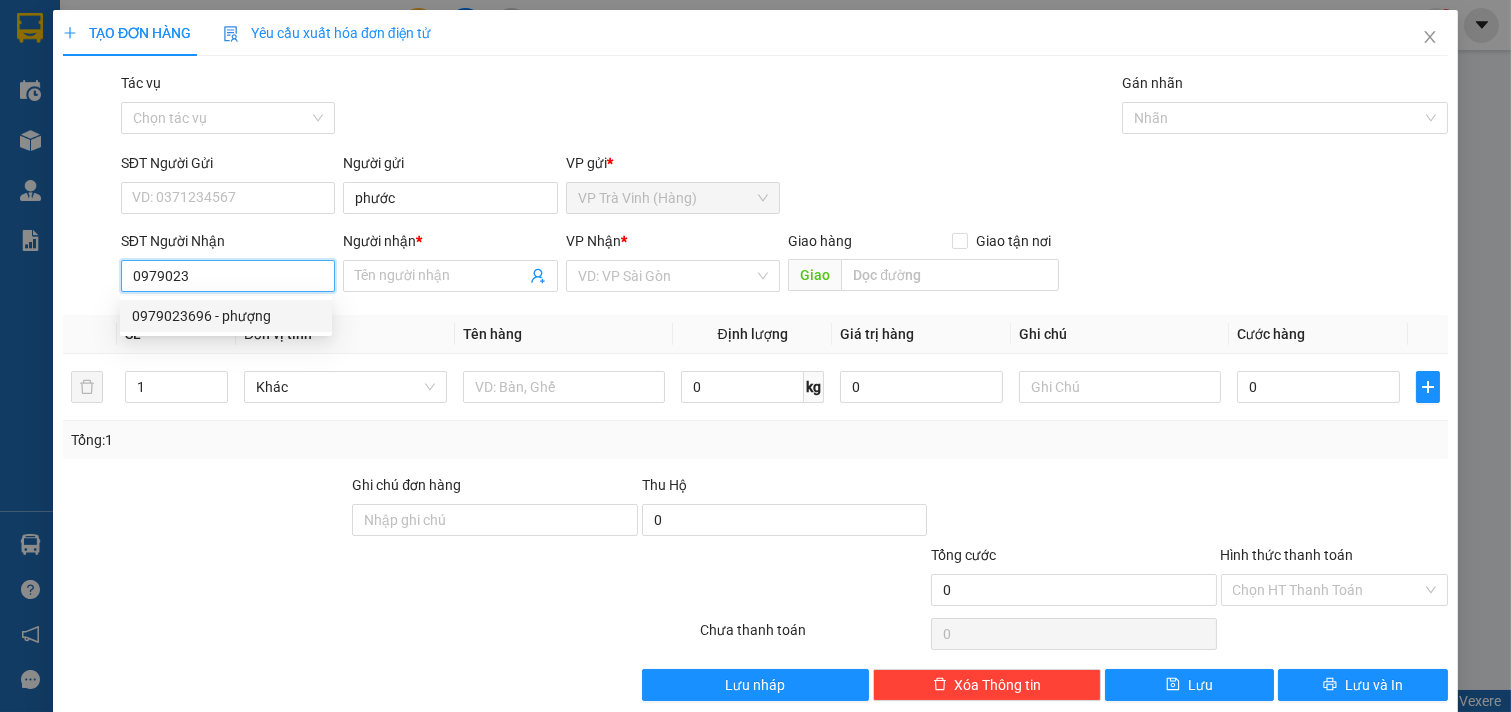 click on "0979023696 - phượng" at bounding box center (226, 316) 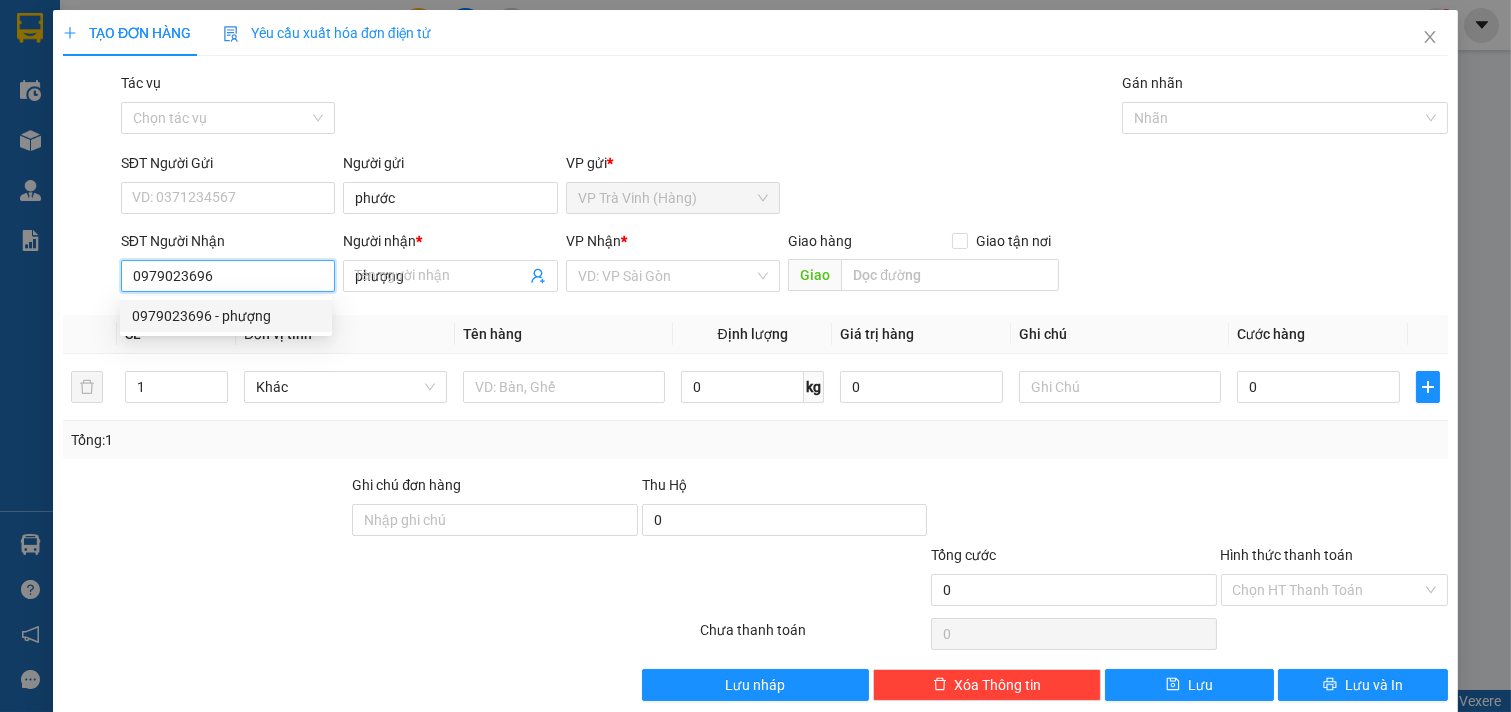 type on "30.000" 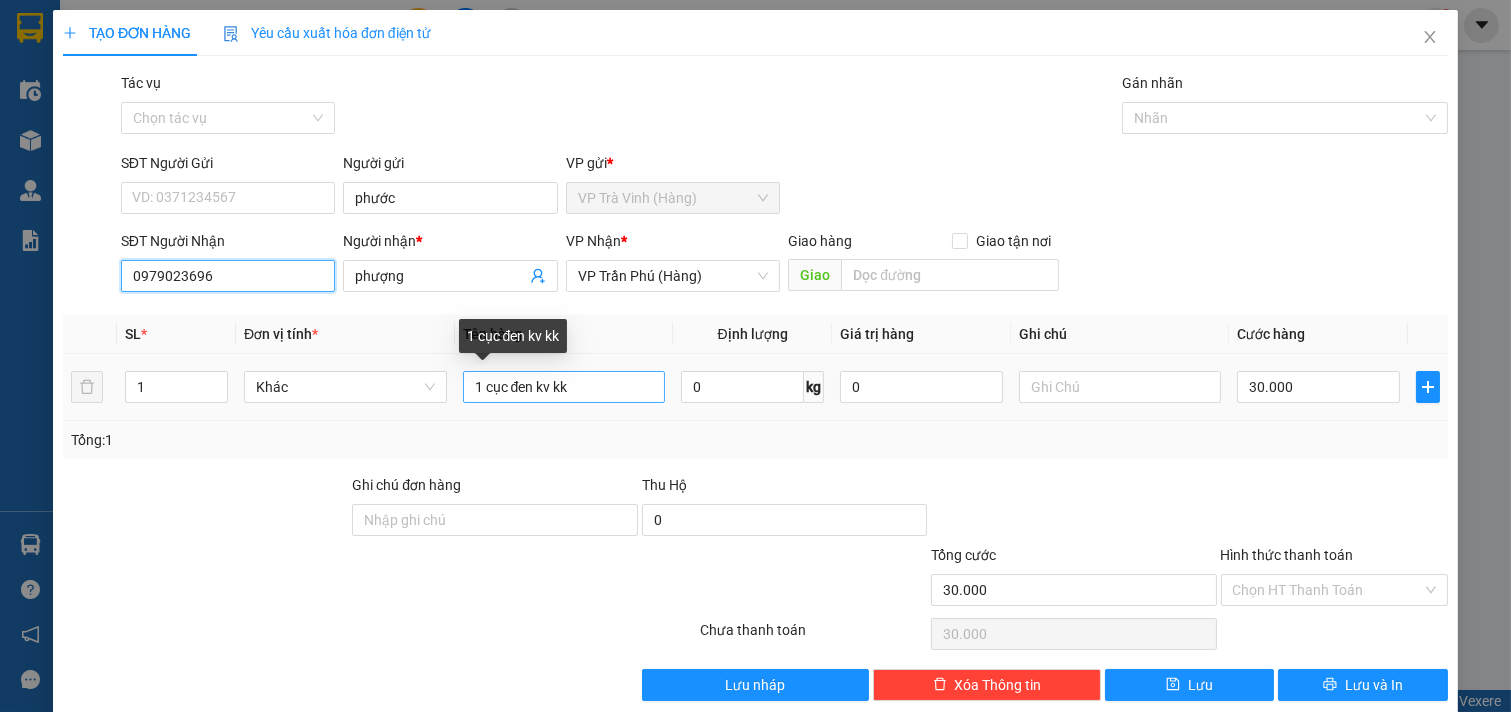 type on "0979023696" 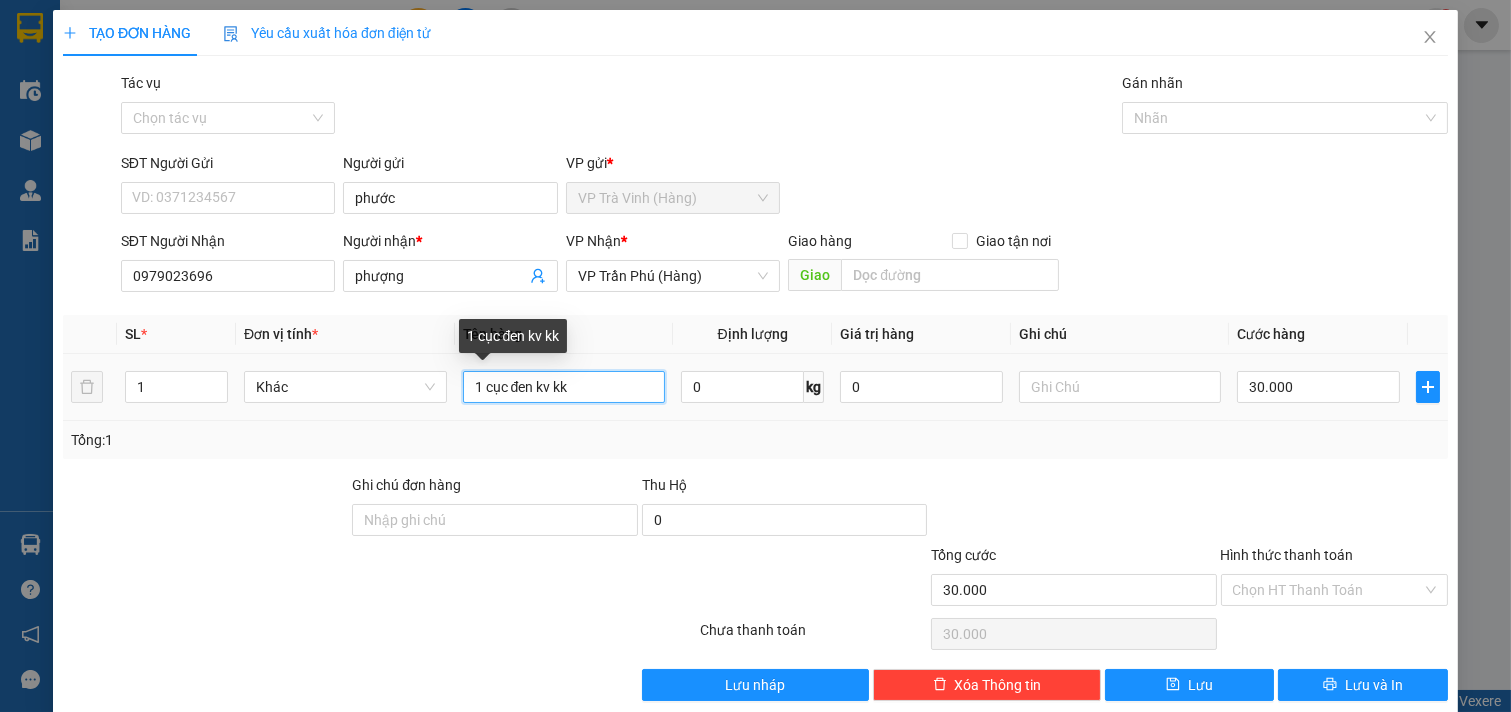 click on "1 cục đen kv kk" at bounding box center [564, 387] 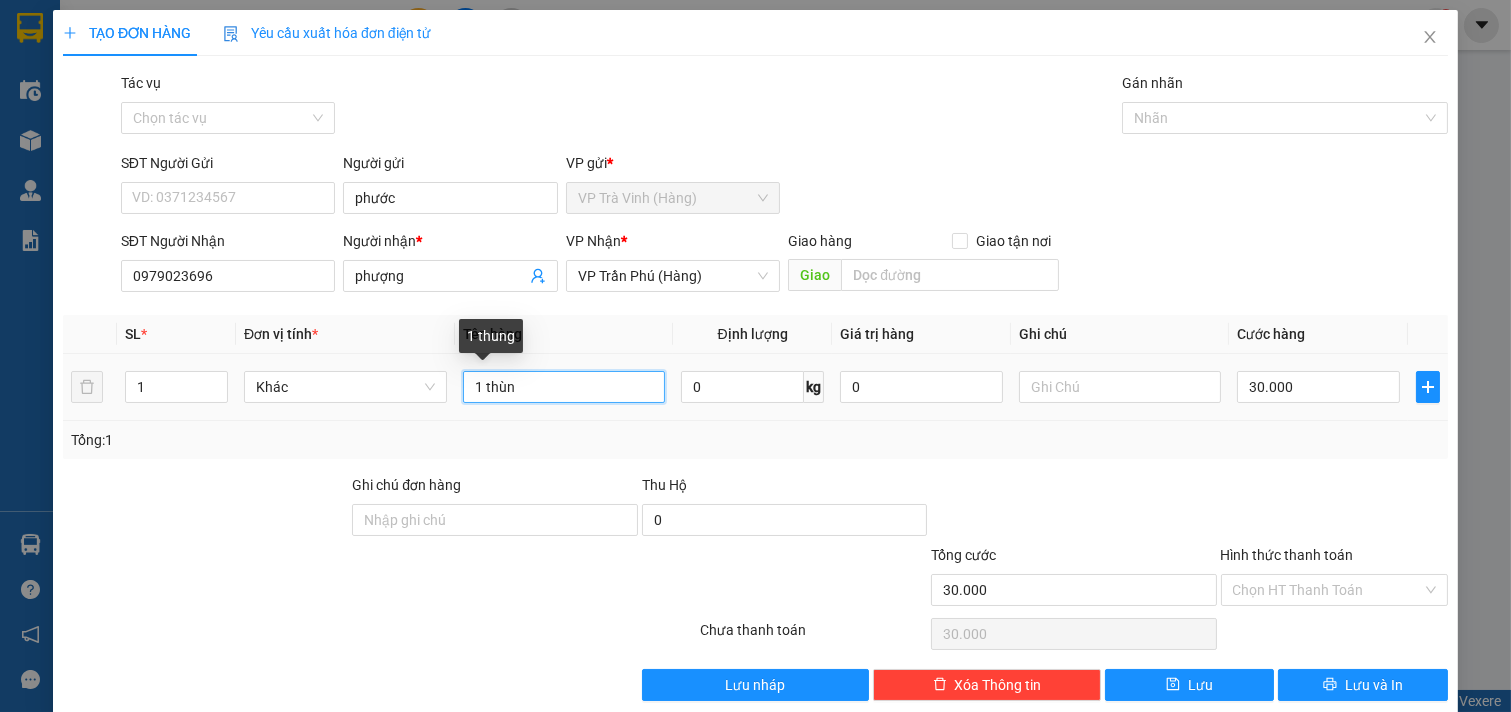 type on "1 thùng" 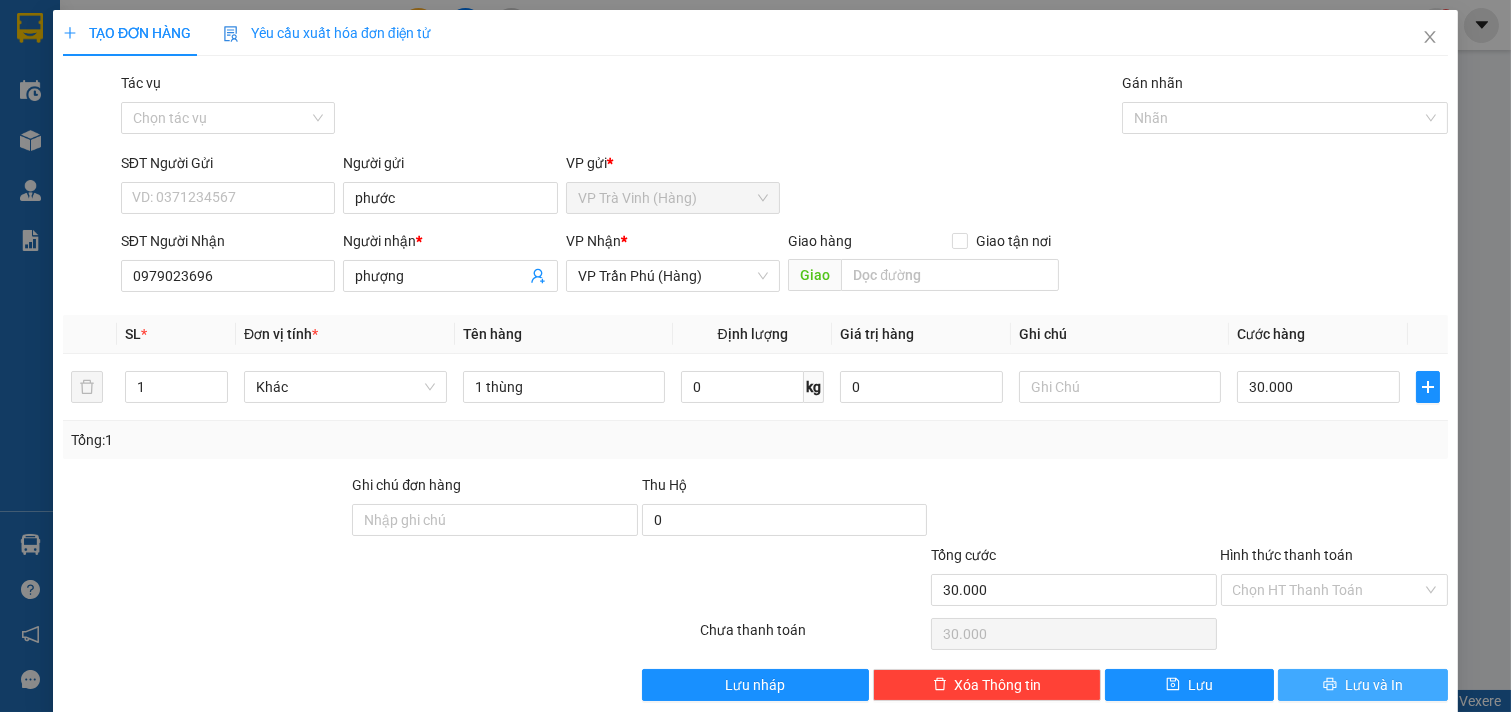 click on "Lưu và In" at bounding box center (1363, 685) 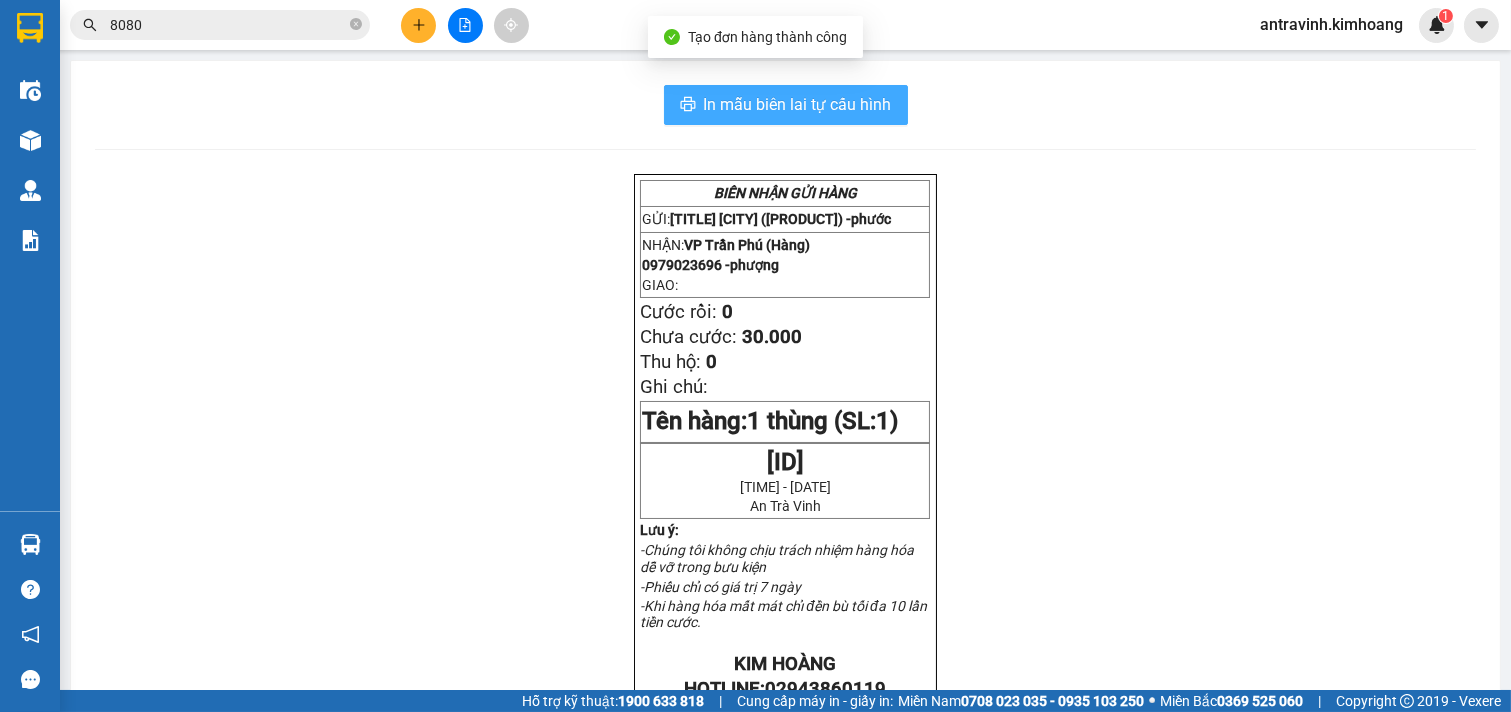 click on "In mẫu biên lai tự cấu hình" at bounding box center [798, 104] 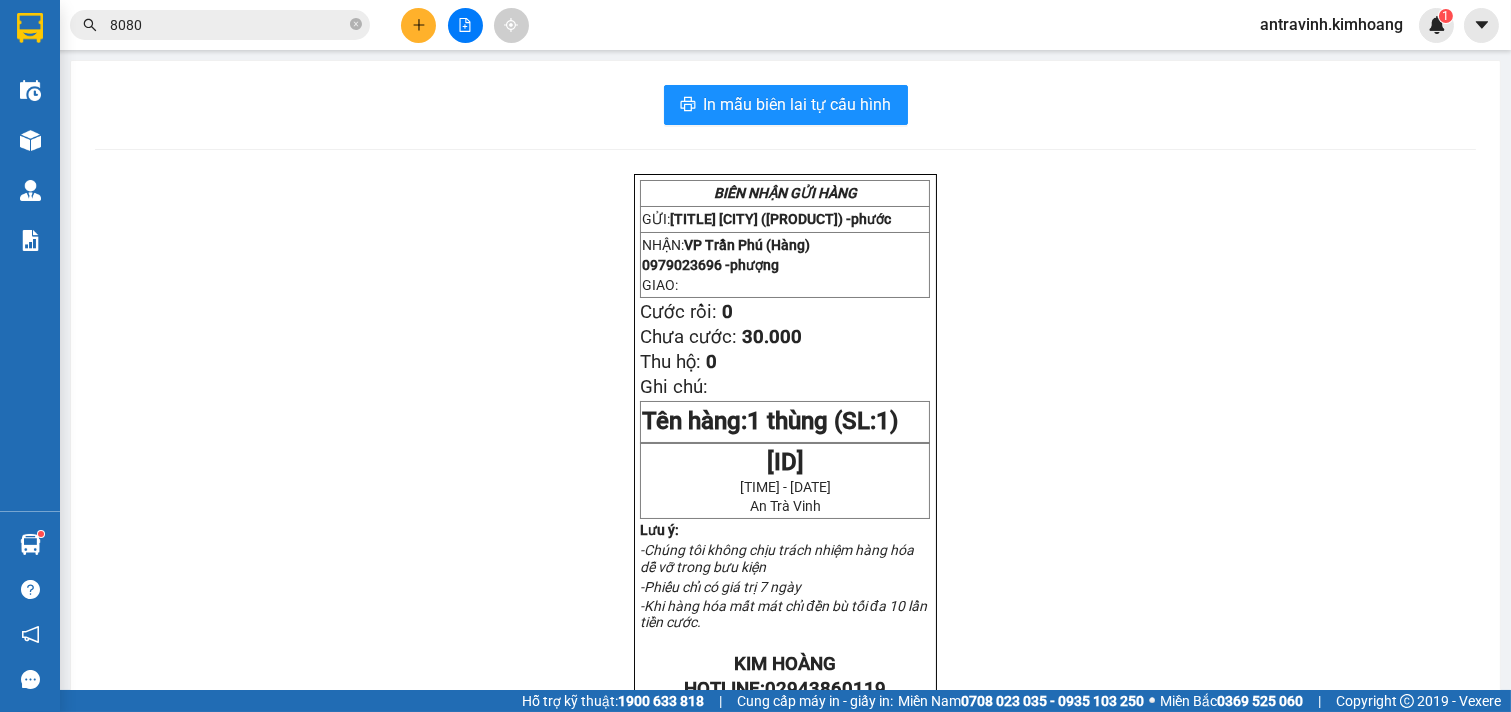 click on "8080" at bounding box center [228, 25] 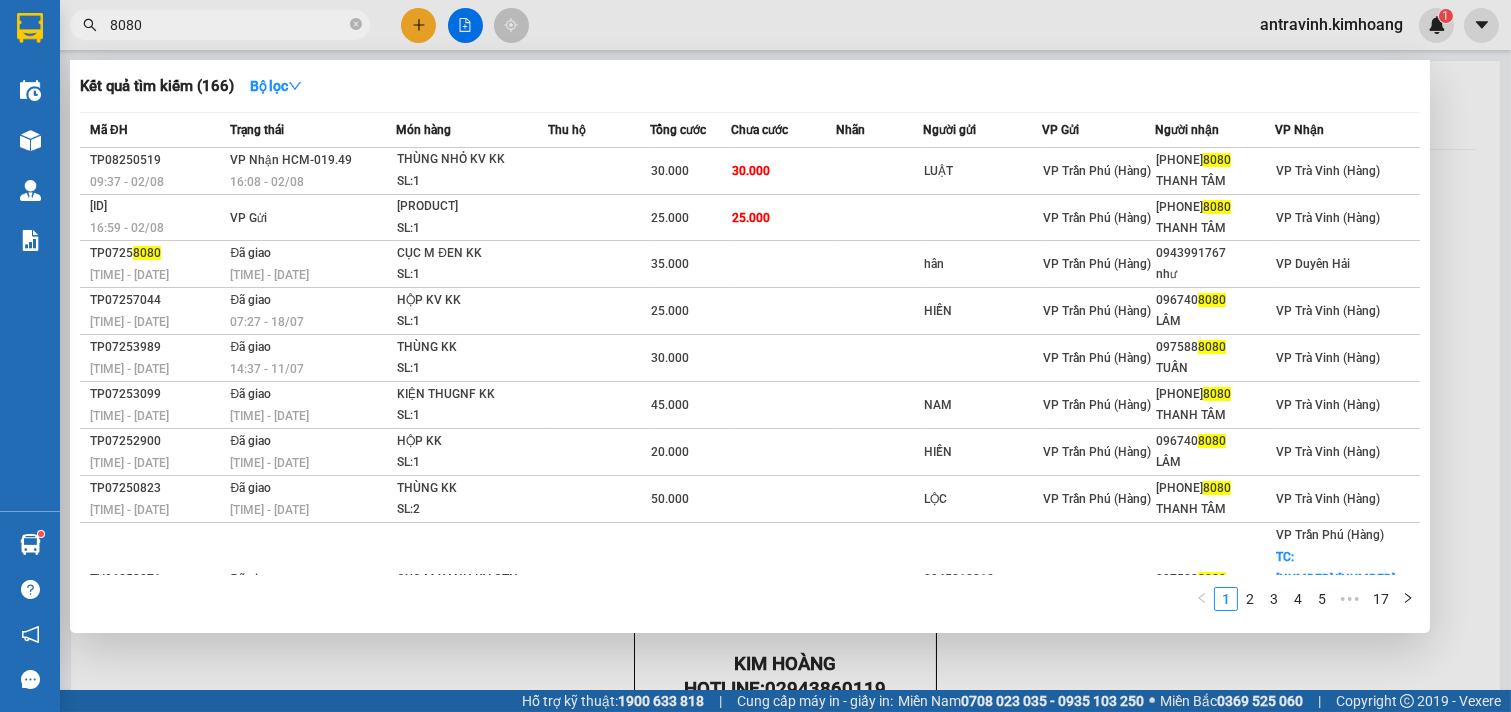 click on "8080" at bounding box center [228, 25] 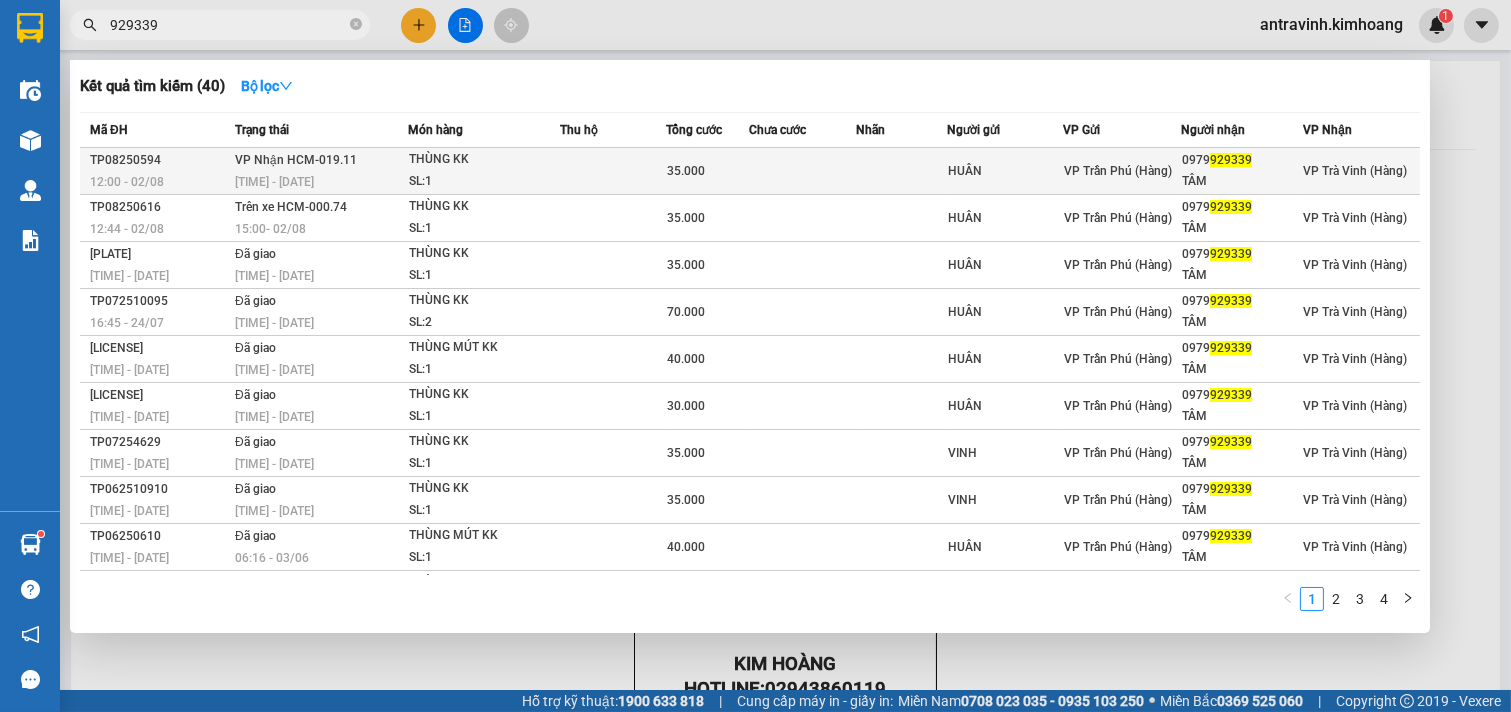 type on "929339" 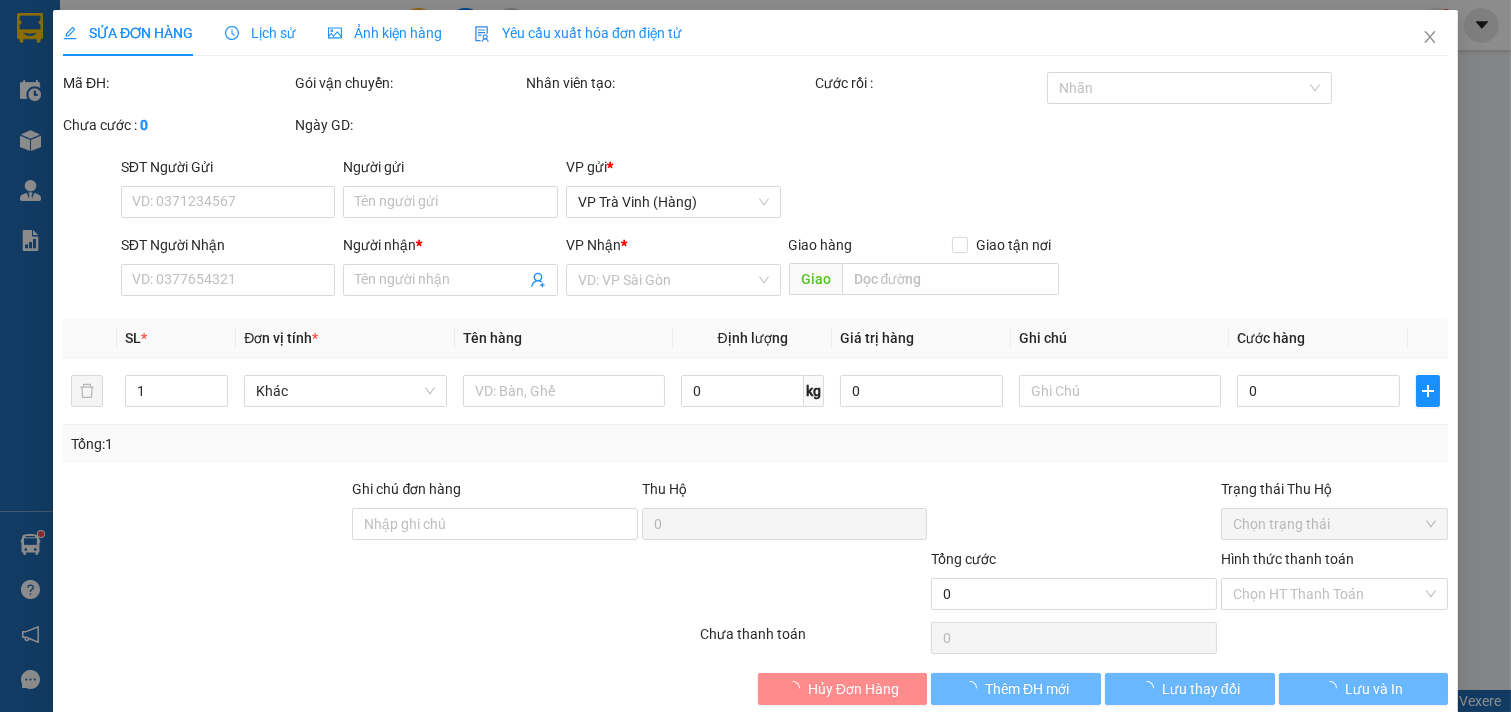 type on "HUÂN" 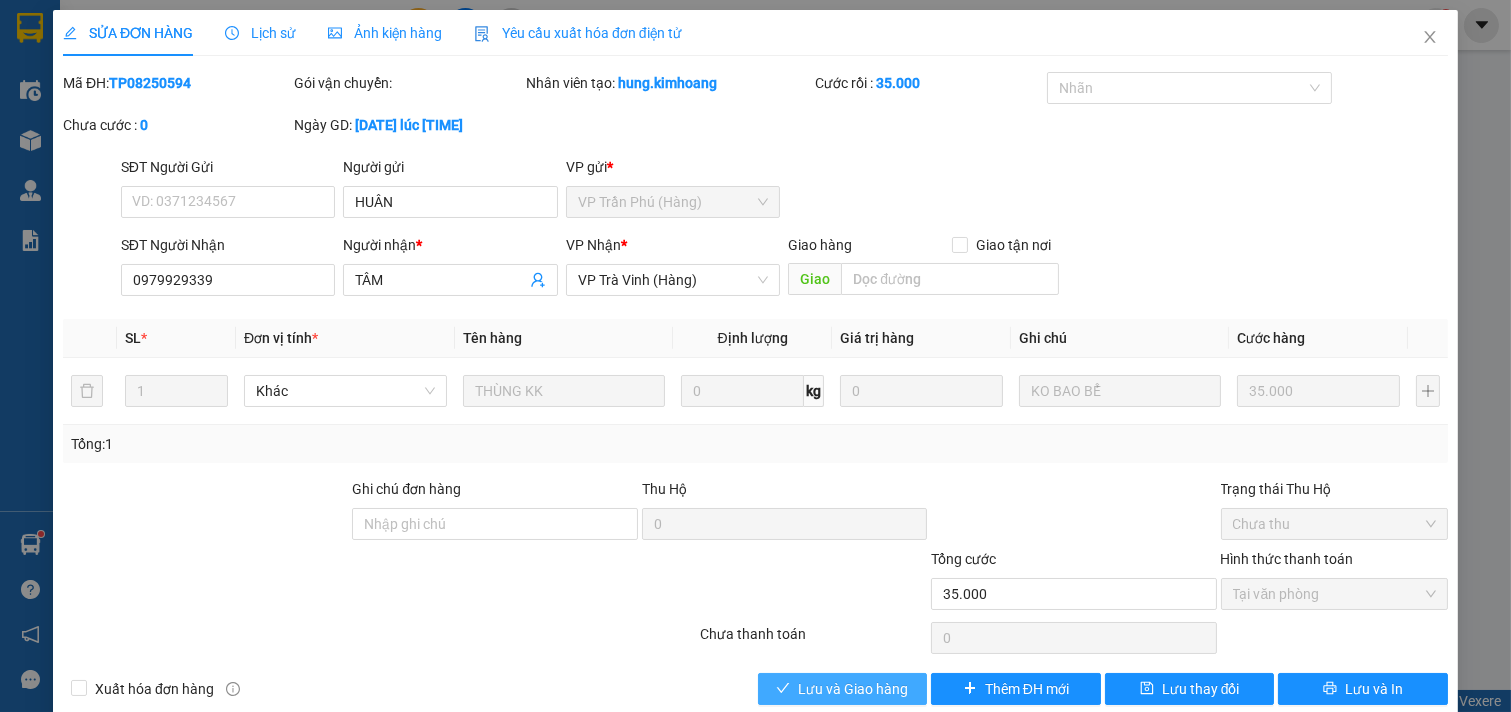 click on "Lưu và Giao hàng" at bounding box center [853, 689] 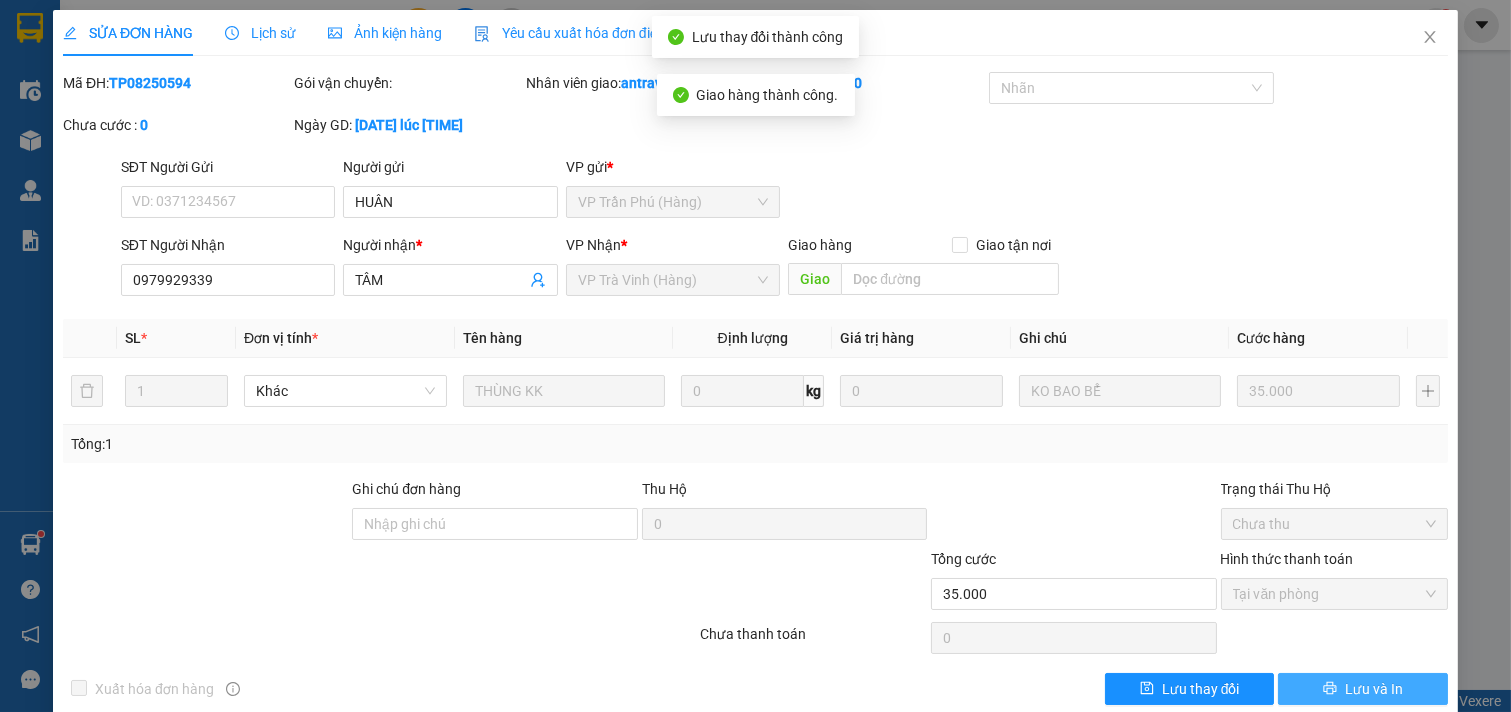 click on "Lưu và In" at bounding box center [1363, 689] 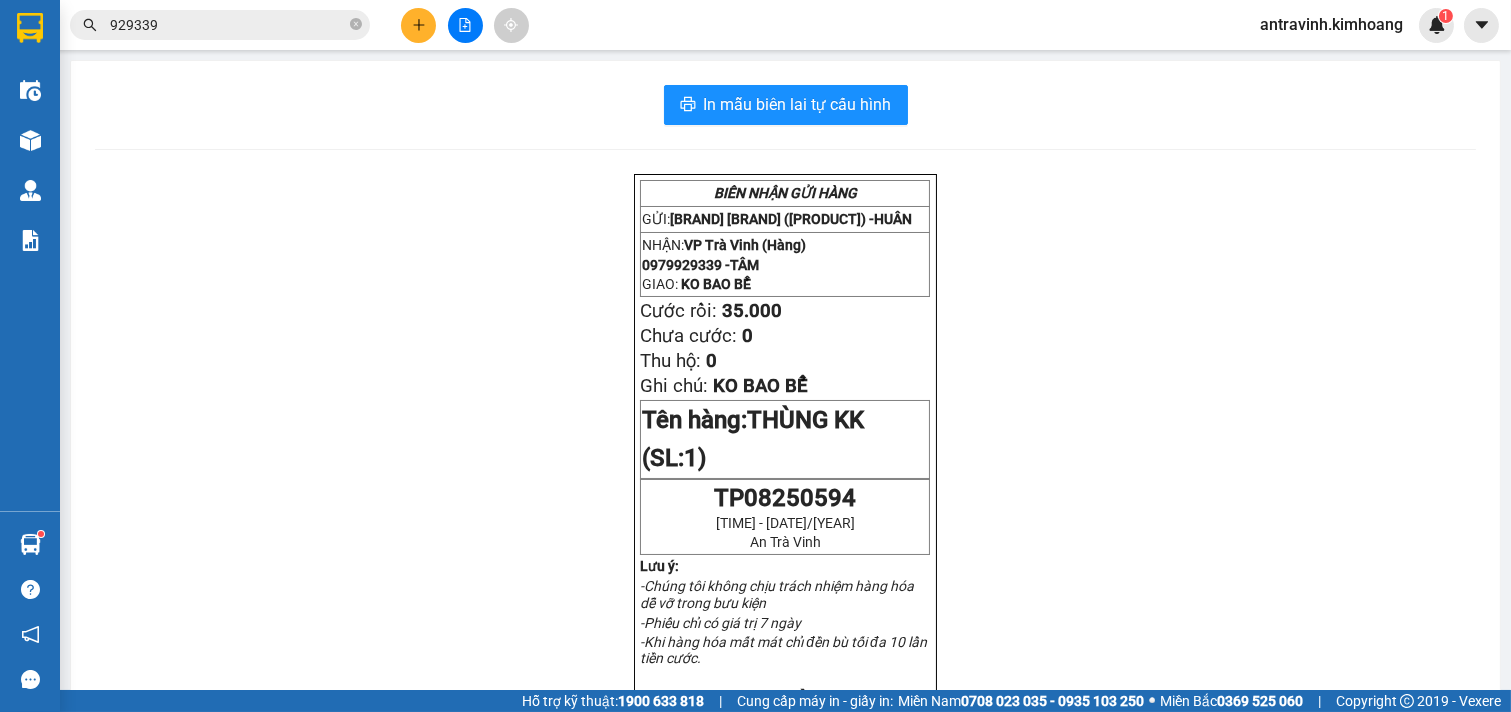 click on "929339" at bounding box center (228, 25) 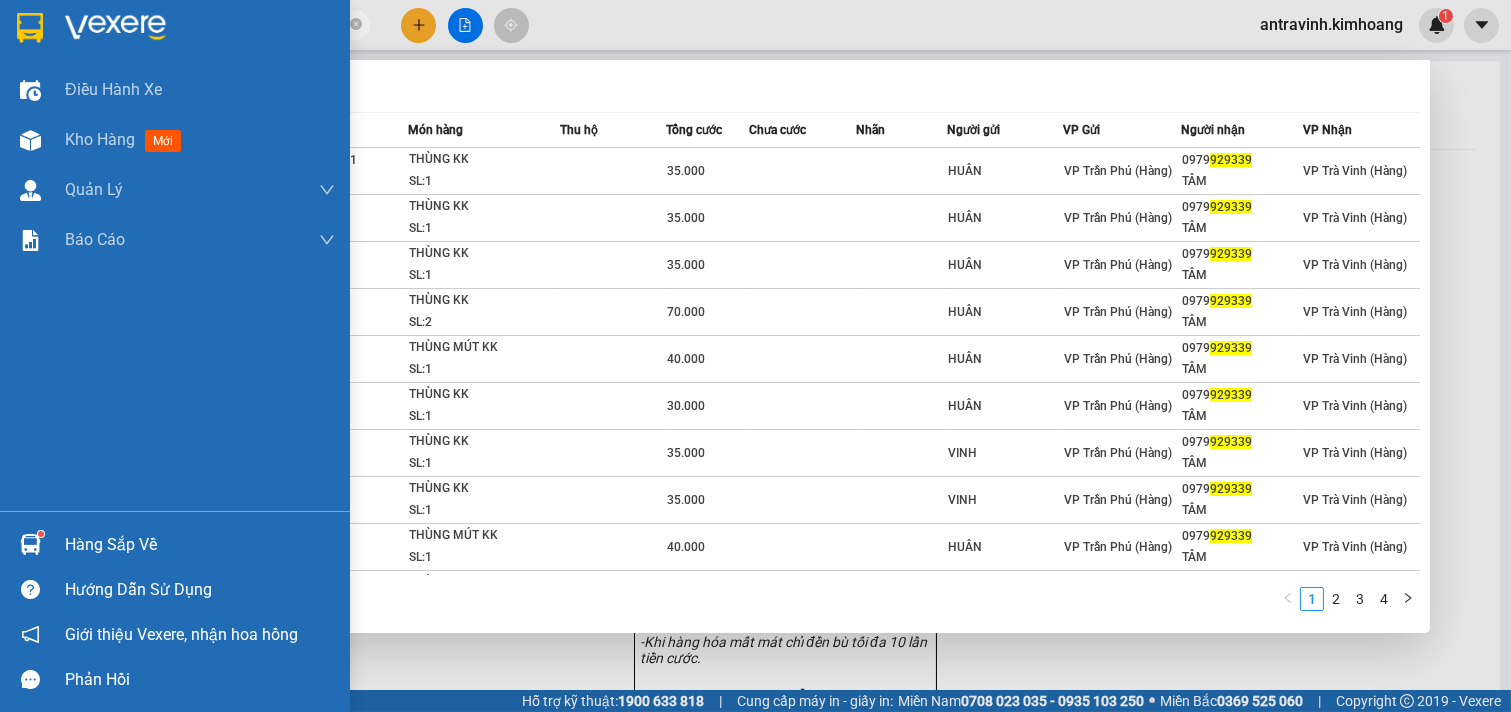 click on "Hàng sắp về" at bounding box center [175, 544] 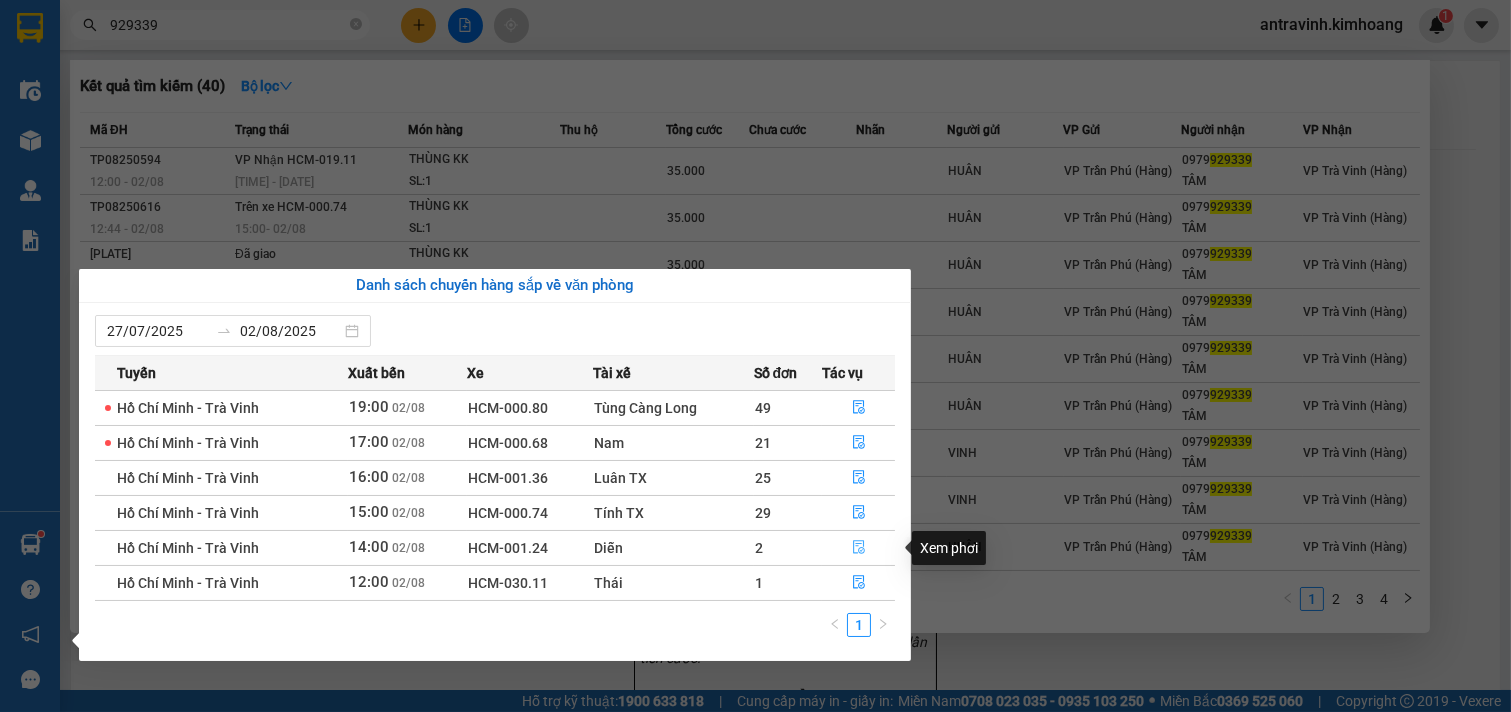 click 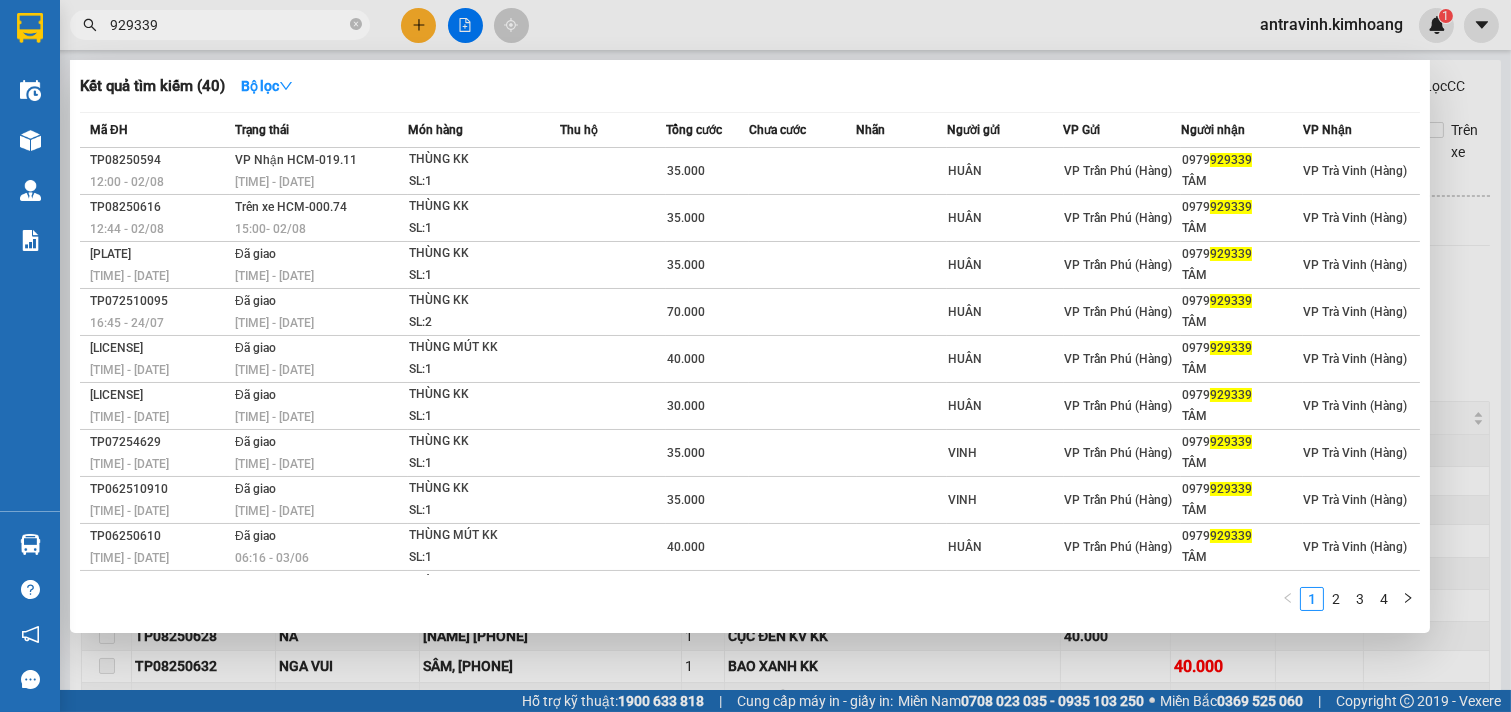 click at bounding box center (755, 356) 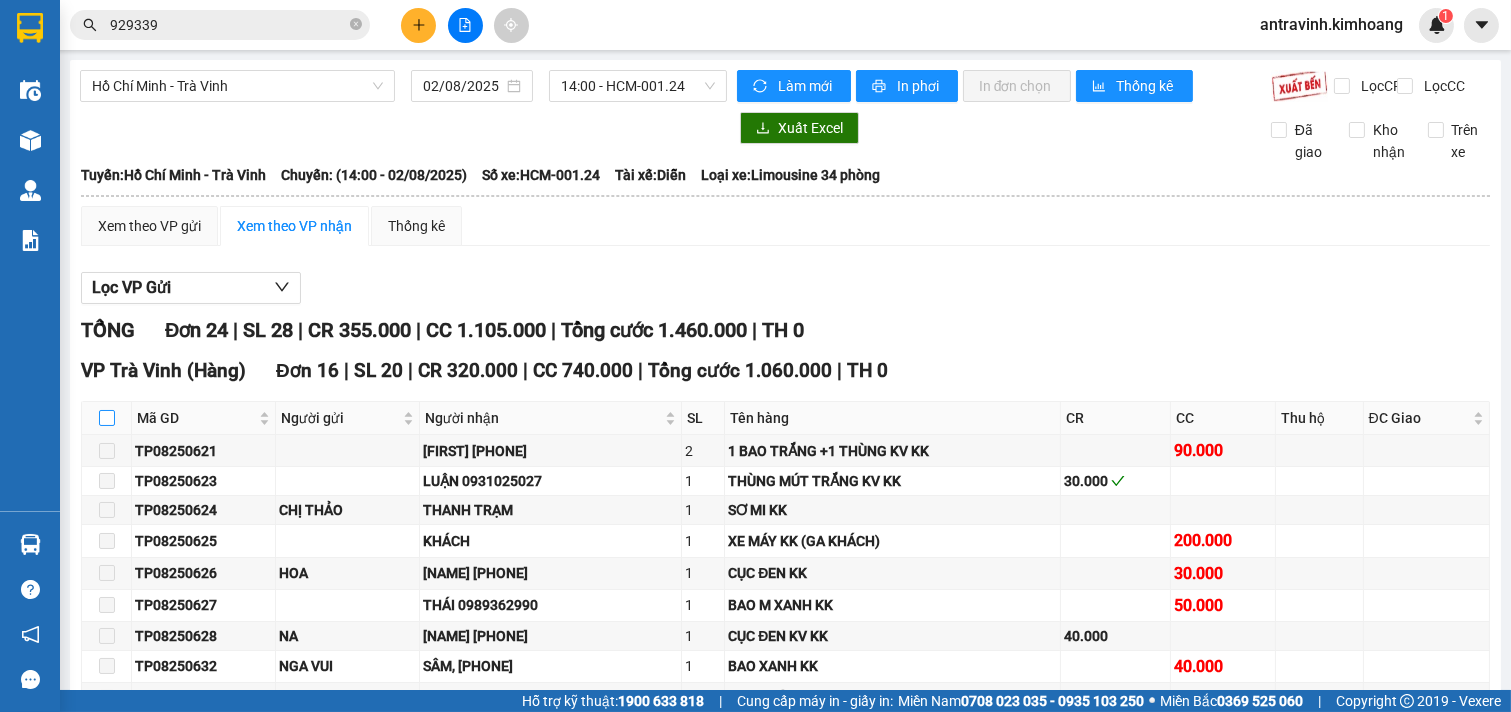 click at bounding box center (107, 418) 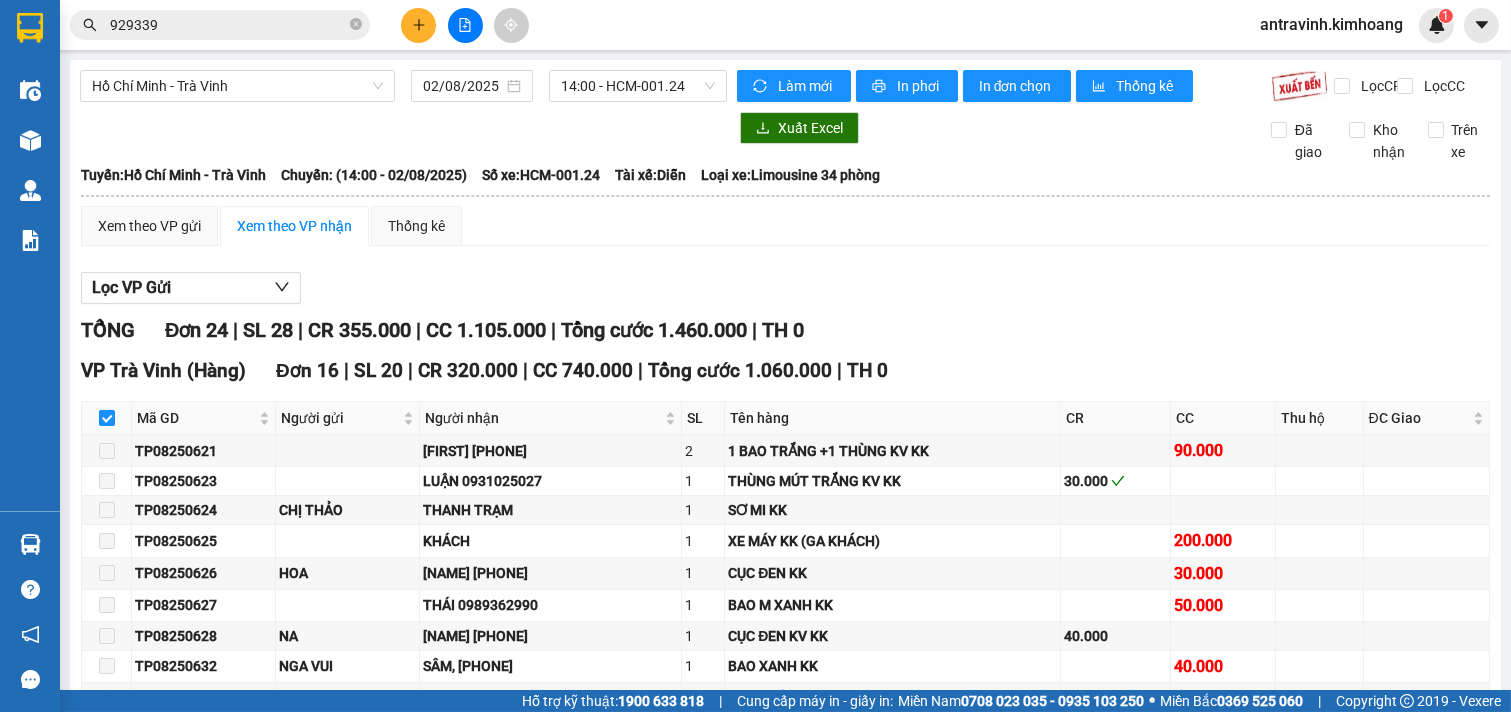 checkbox on "true" 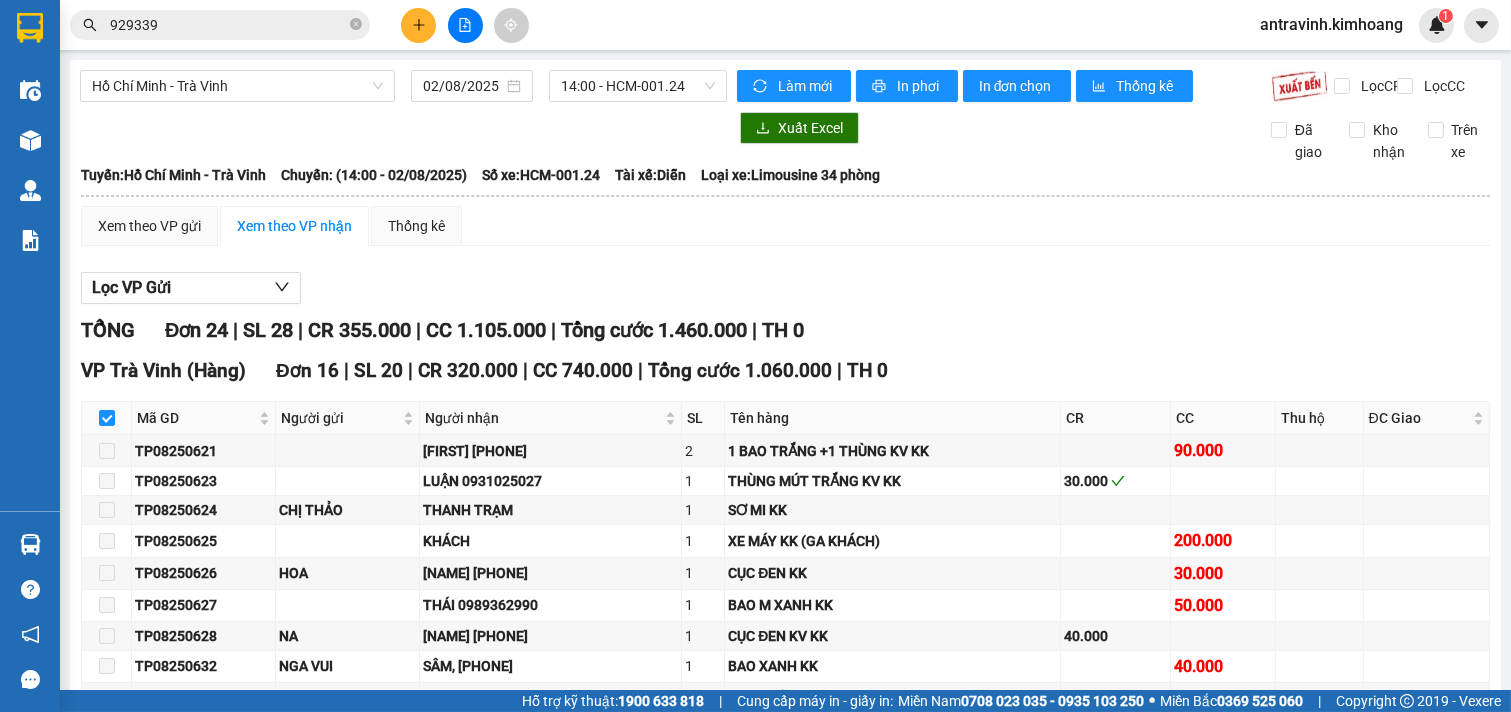 click on "Nhập kho nhận" at bounding box center [311, 965] 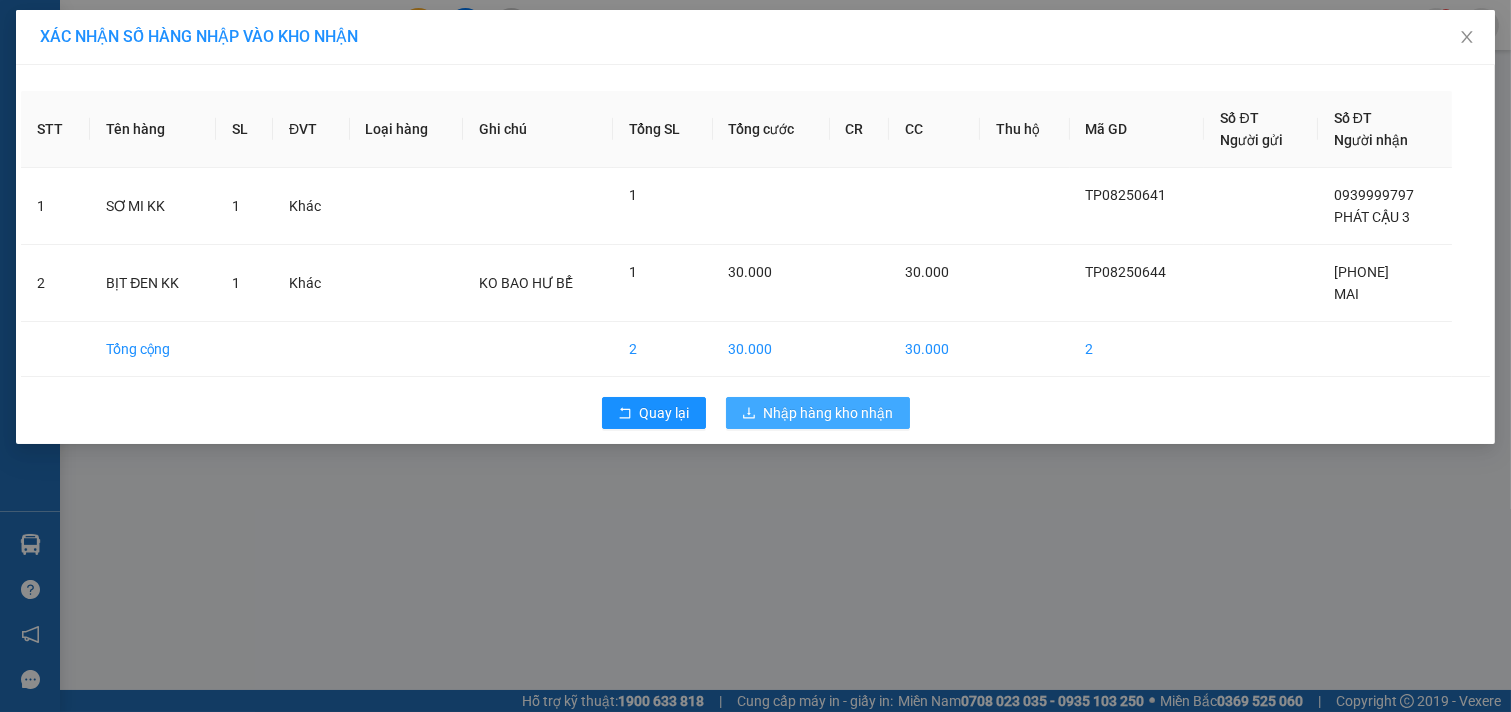 click on "Nhập hàng kho nhận" at bounding box center [829, 413] 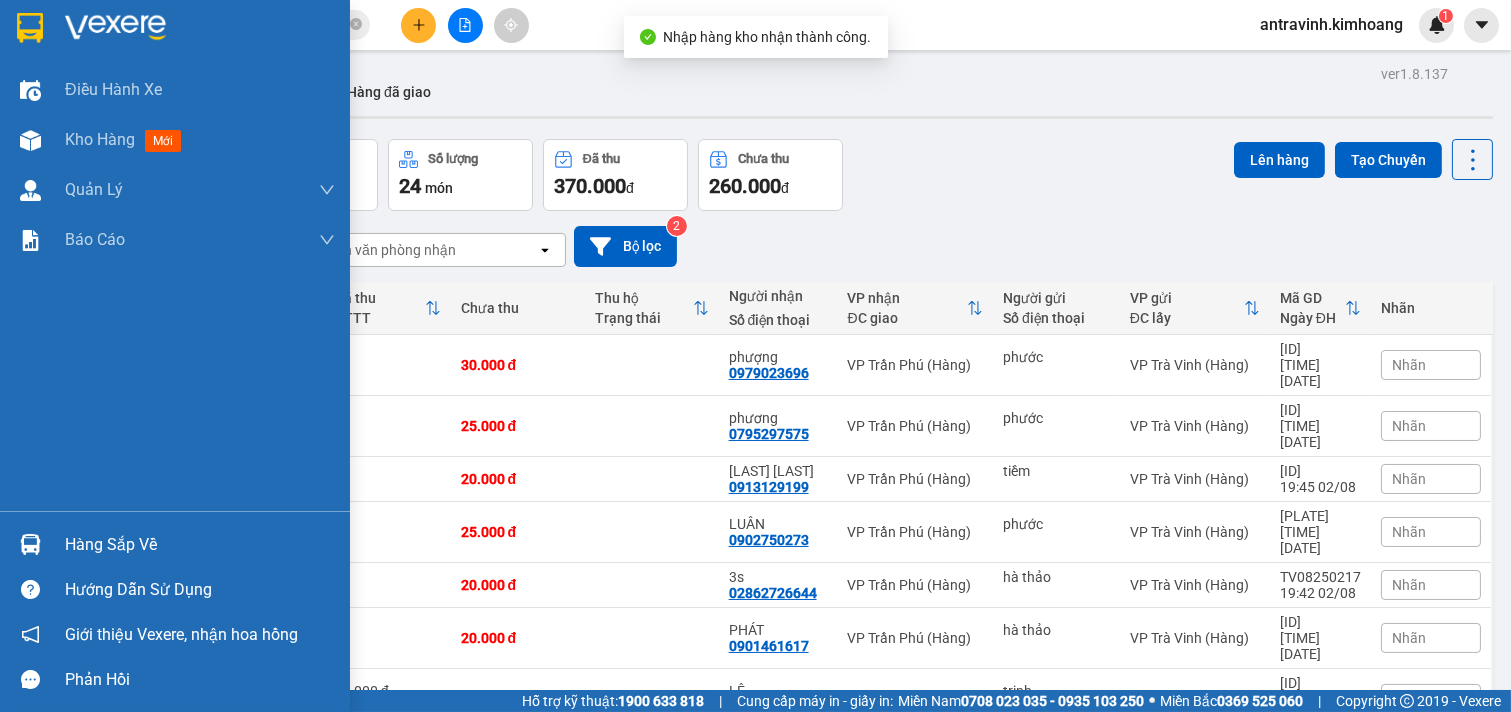 click on "Hàng sắp về" at bounding box center [200, 545] 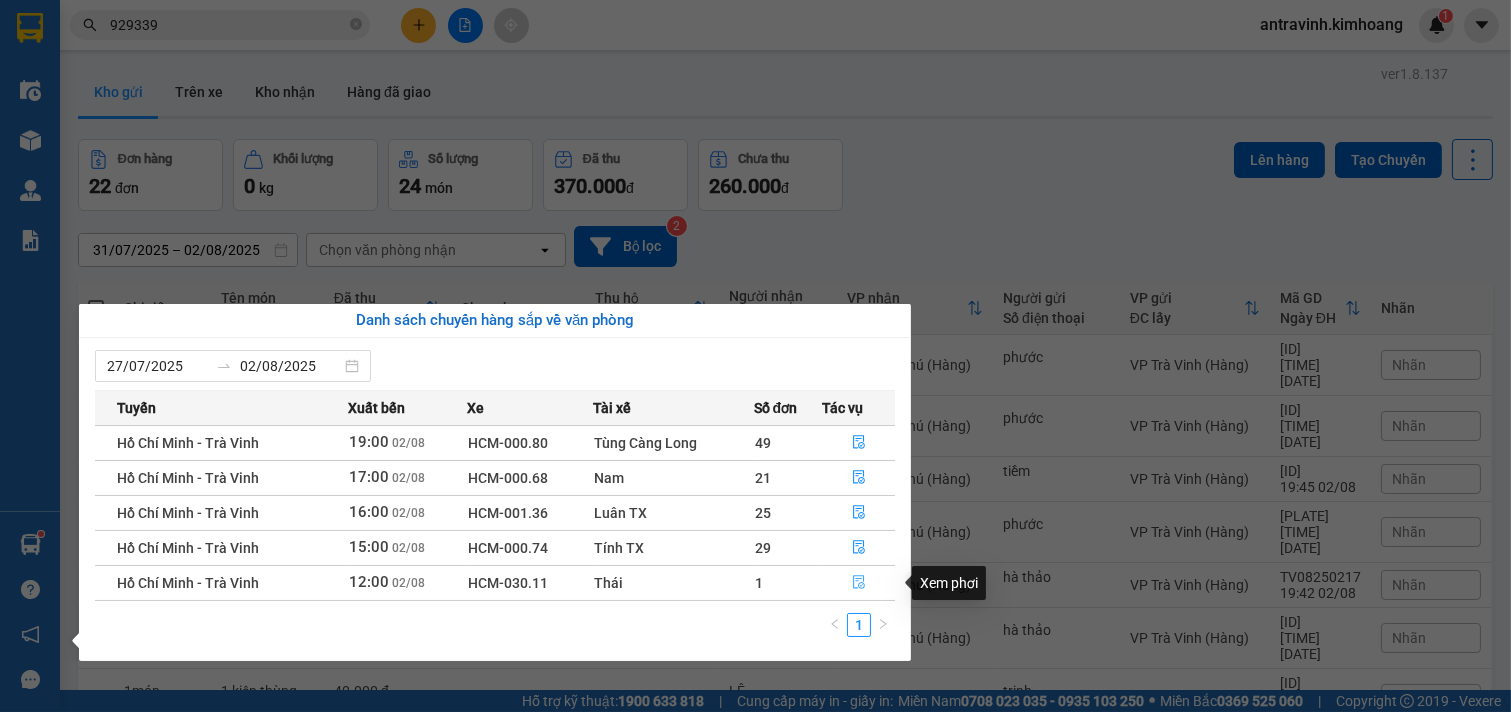 click 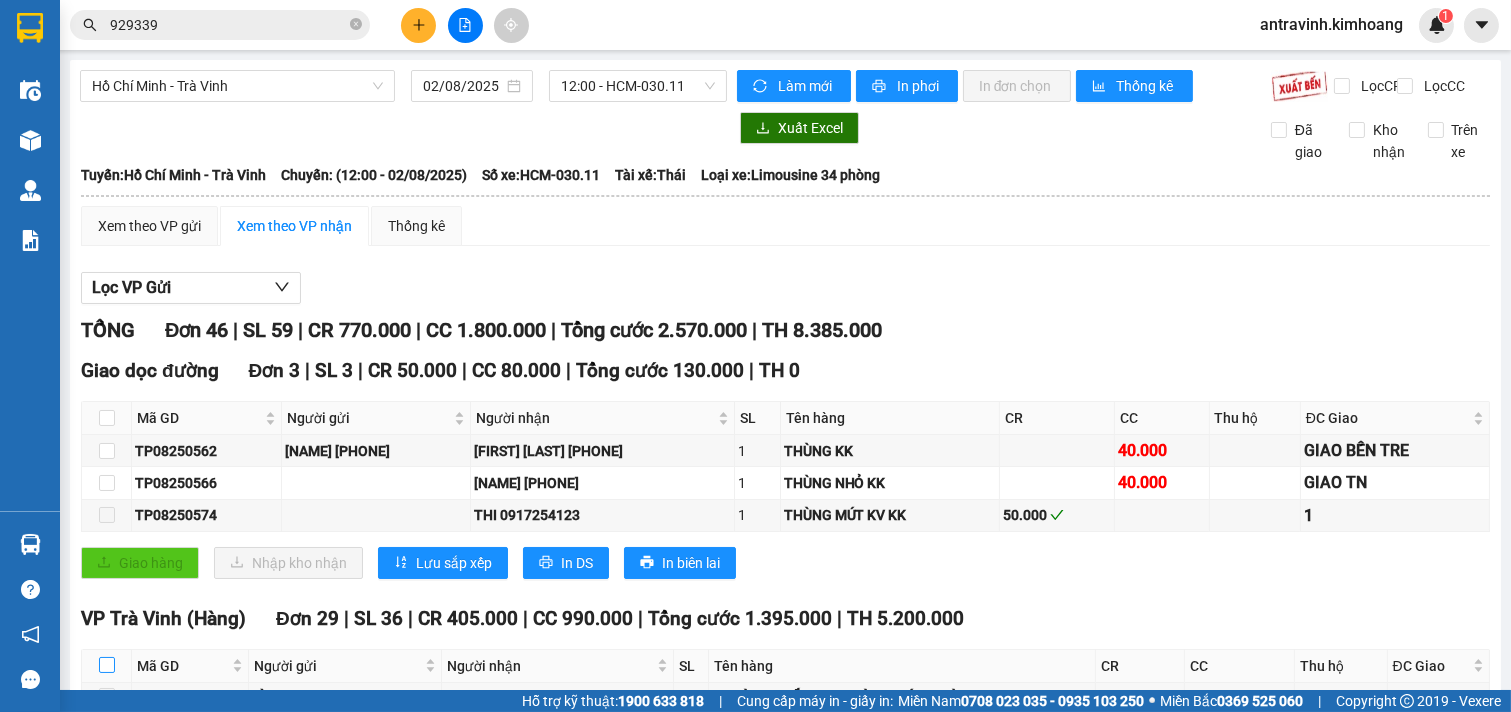 click at bounding box center (107, 665) 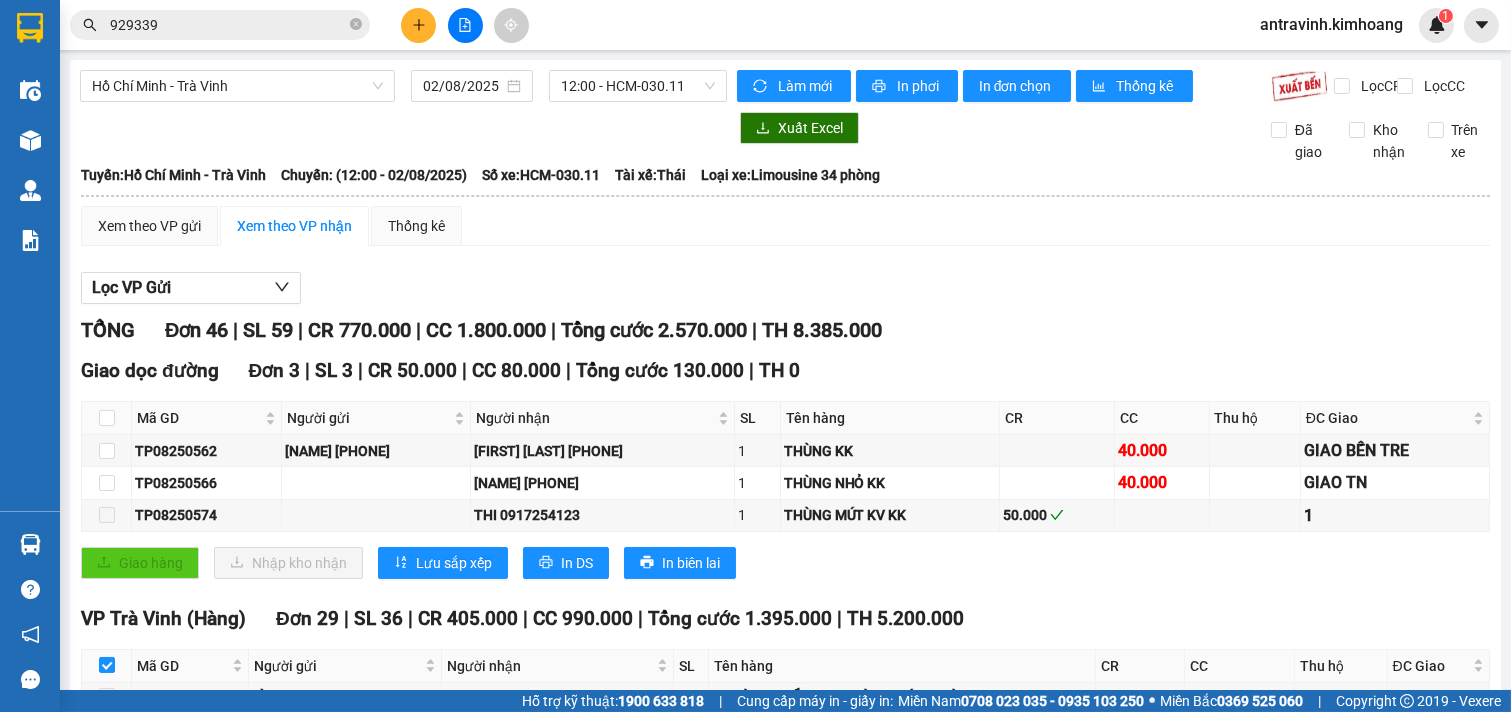 click on "Nhập kho nhận" at bounding box center [311, 1627] 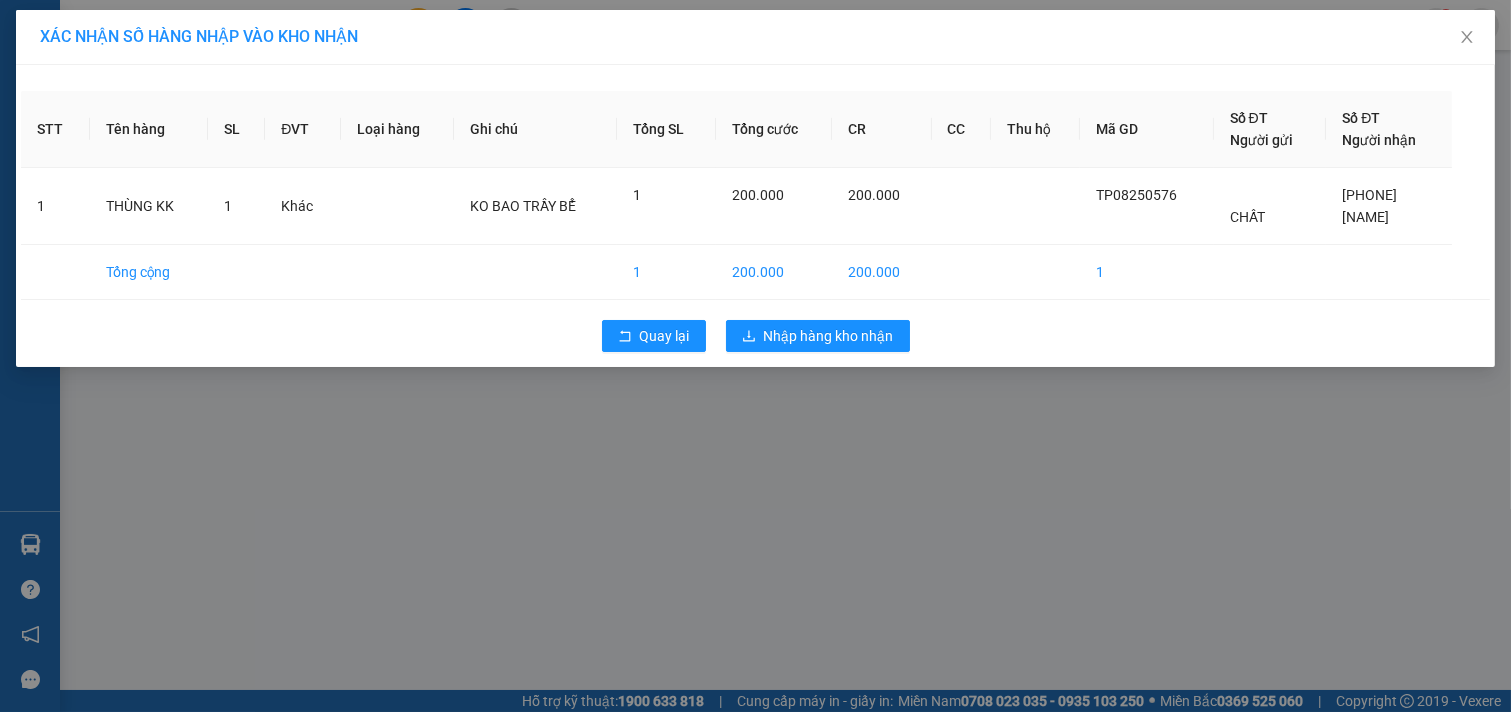 click on "XÁC NHẬN SỐ HÀNG NHẬP VÀO KHO NHẬN STT Tên hàng SL ĐVT Loại hàng Ghi chú Tổng SL Tổng cước CR CC Thu hộ Mã GD Số ĐT Người gửi Số ĐT Người nhận 1 THÙNG KK 1 Khác KO BAO TRẦY BỂ 1 200.000 200.000 TP08250576 CHẤT [PHONE] ANH CHƠN Tổng cộng 1 200.000 200.000 1 Quay lại Nhập hàng kho nhận" at bounding box center (755, 356) 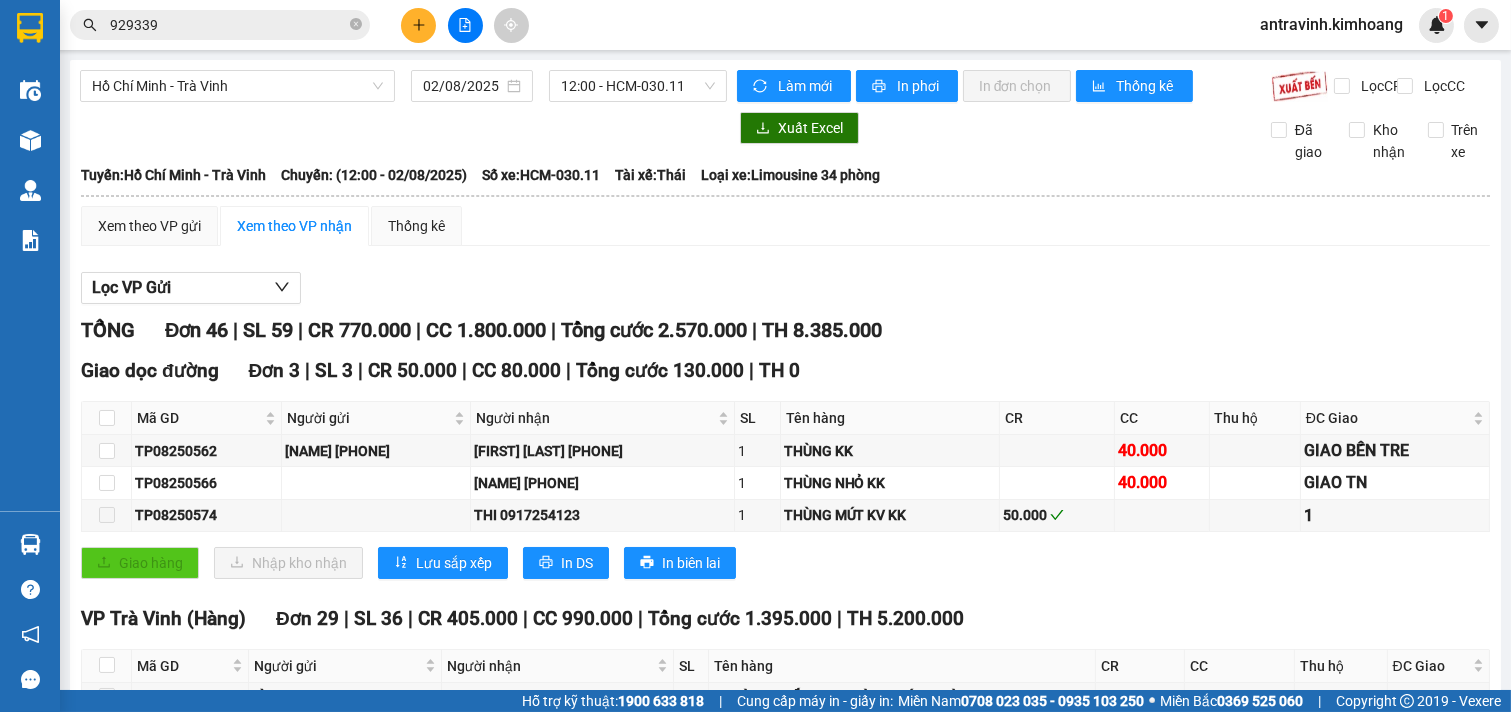 click on "|" at bounding box center [754, 330] 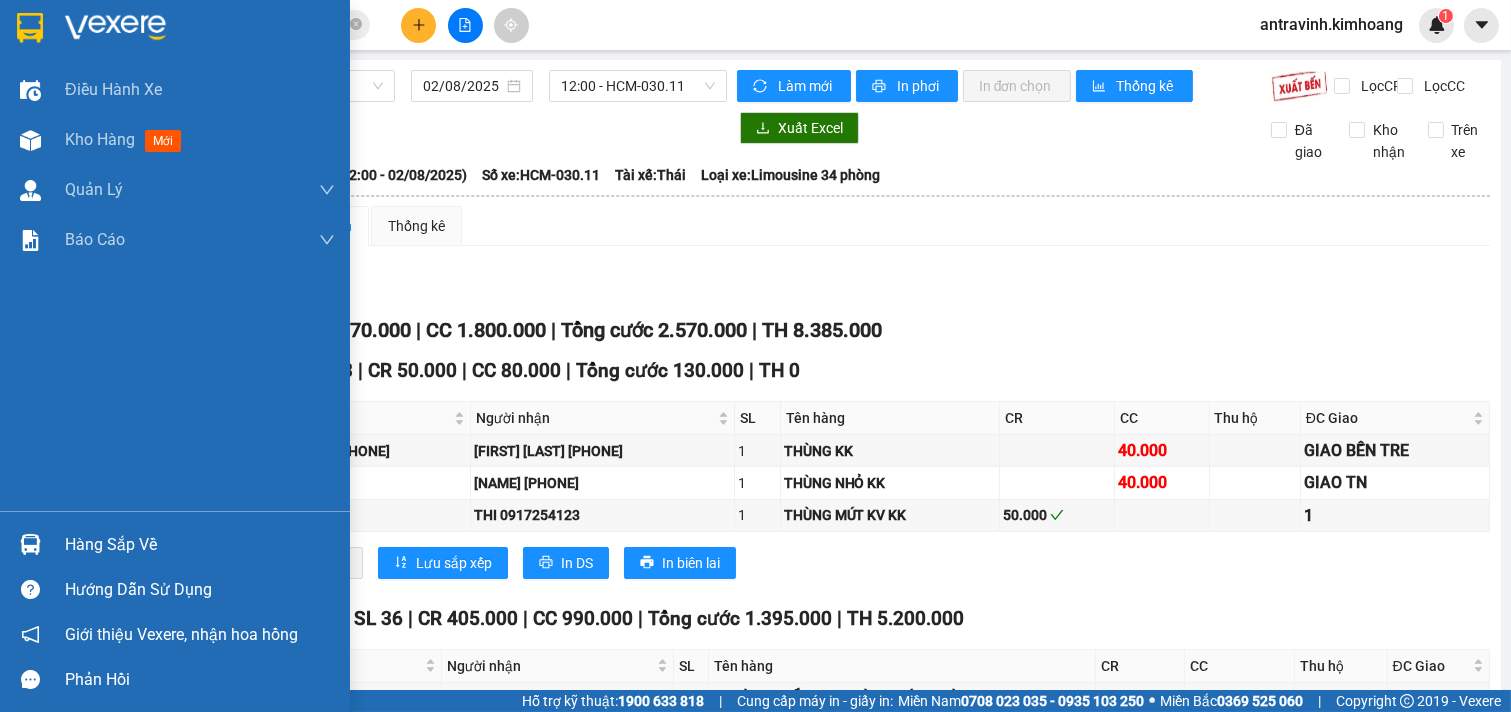 click at bounding box center (30, 544) 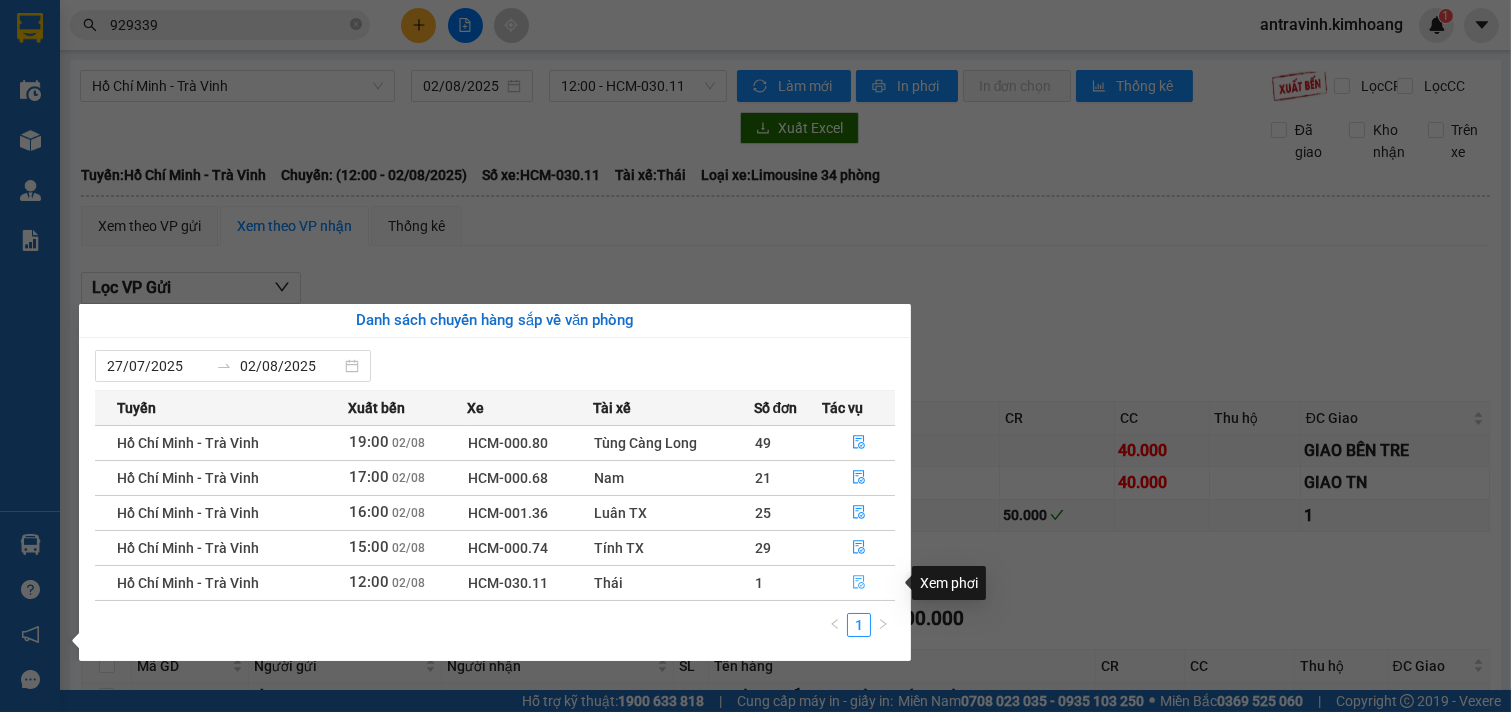 click at bounding box center (859, 583) 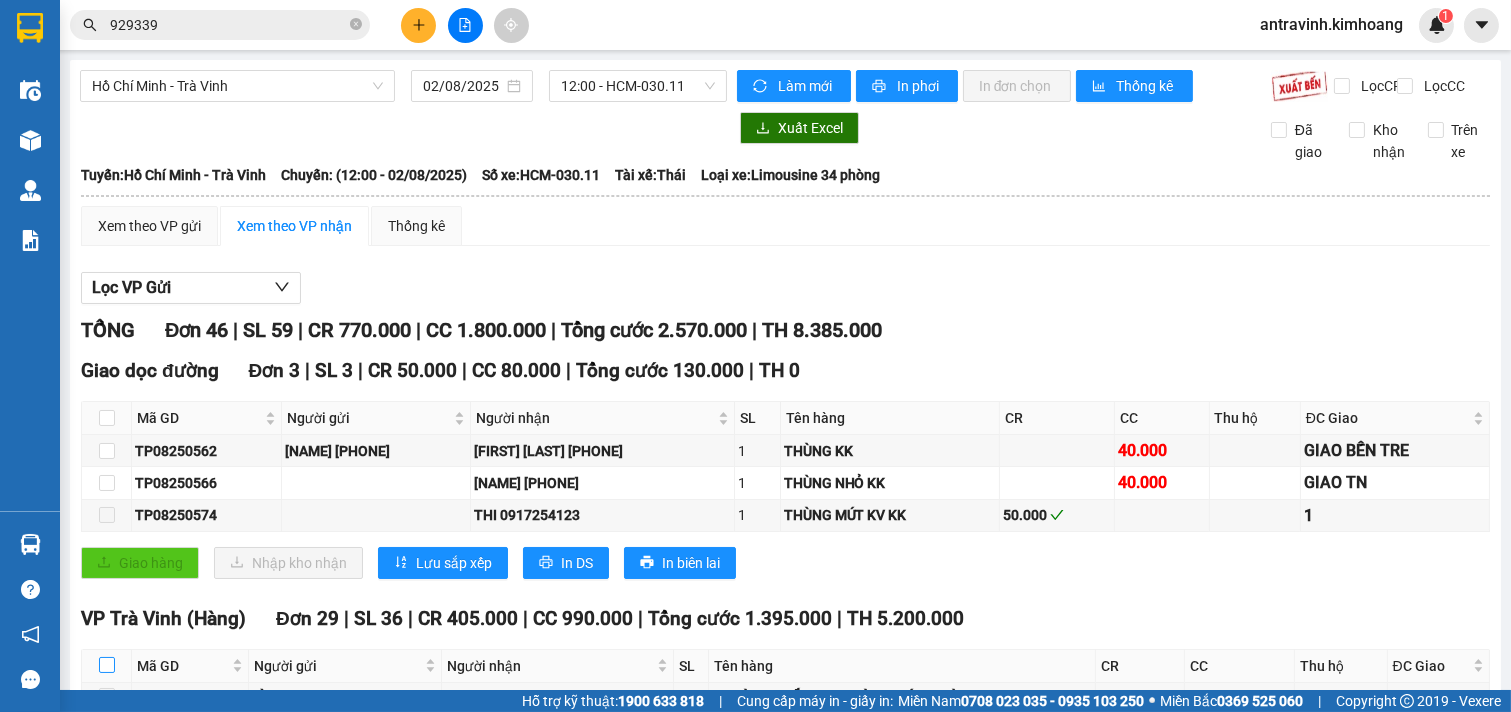 click at bounding box center [107, 665] 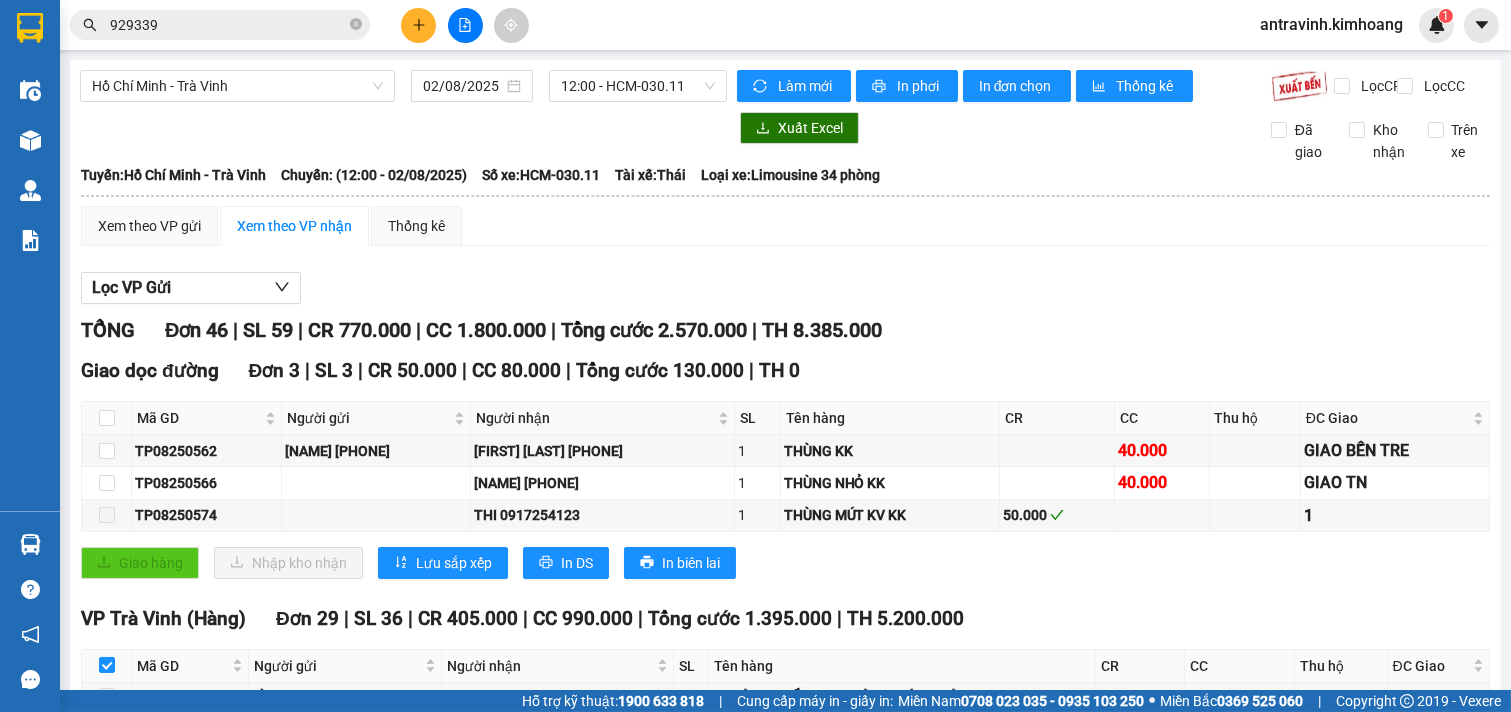 click on "Nhập kho nhận" at bounding box center [311, 1627] 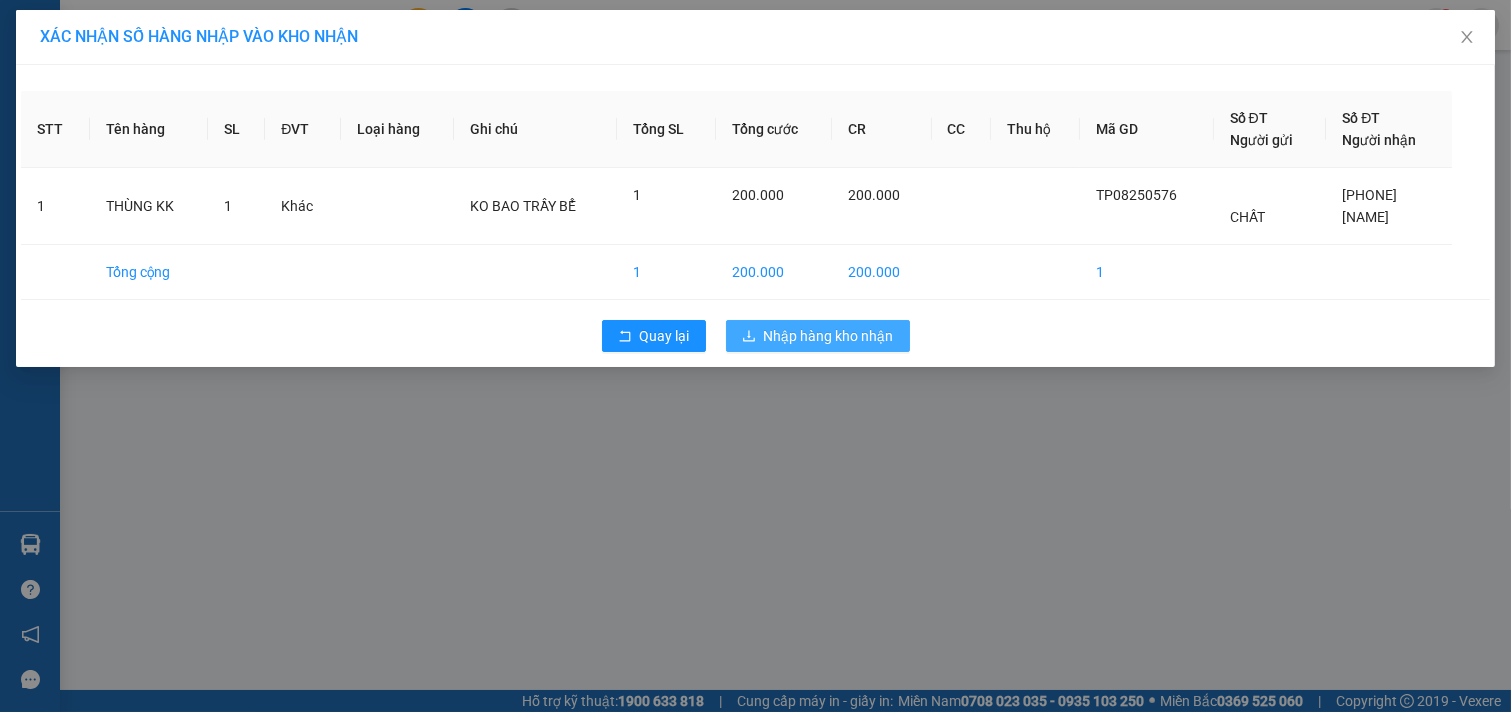 click on "Nhập hàng kho nhận" at bounding box center (829, 336) 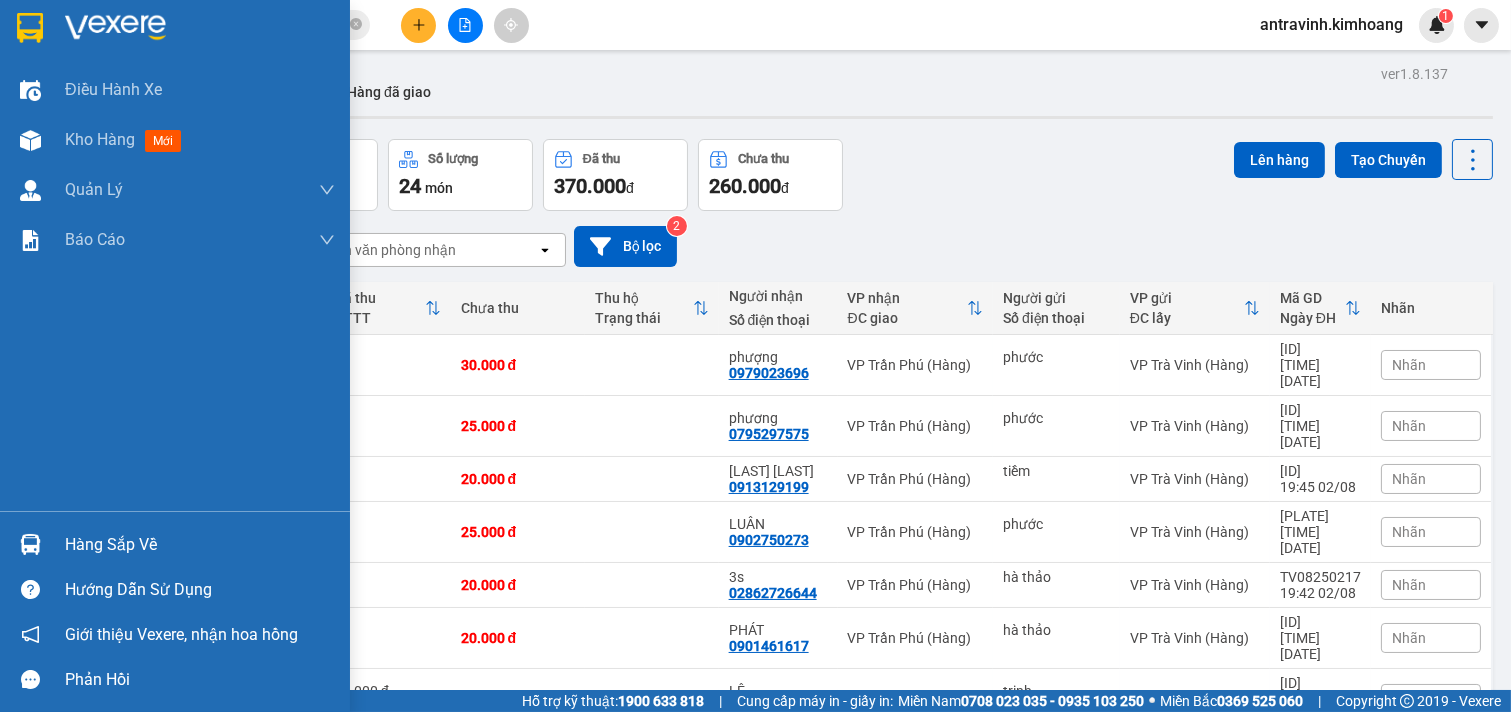 click on "Hàng sắp về" at bounding box center [200, 545] 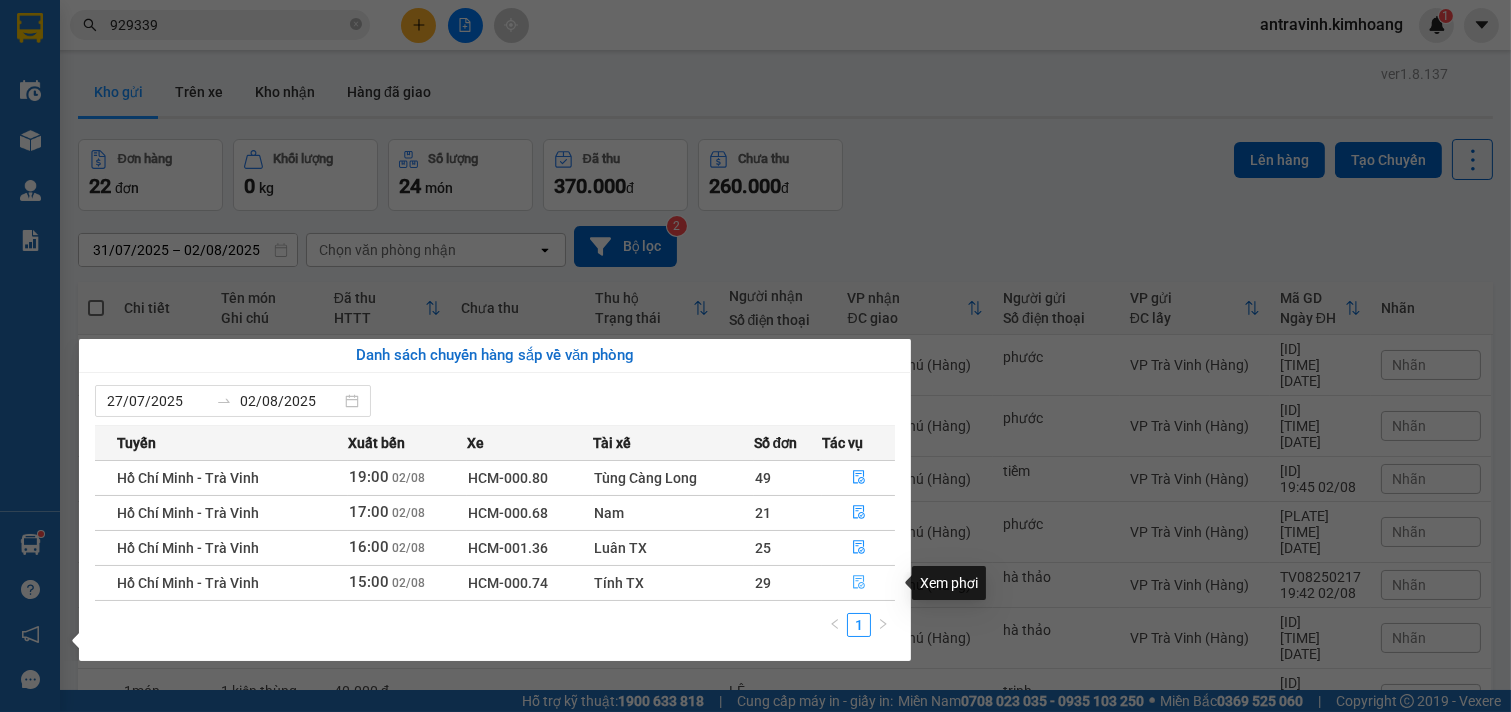 click 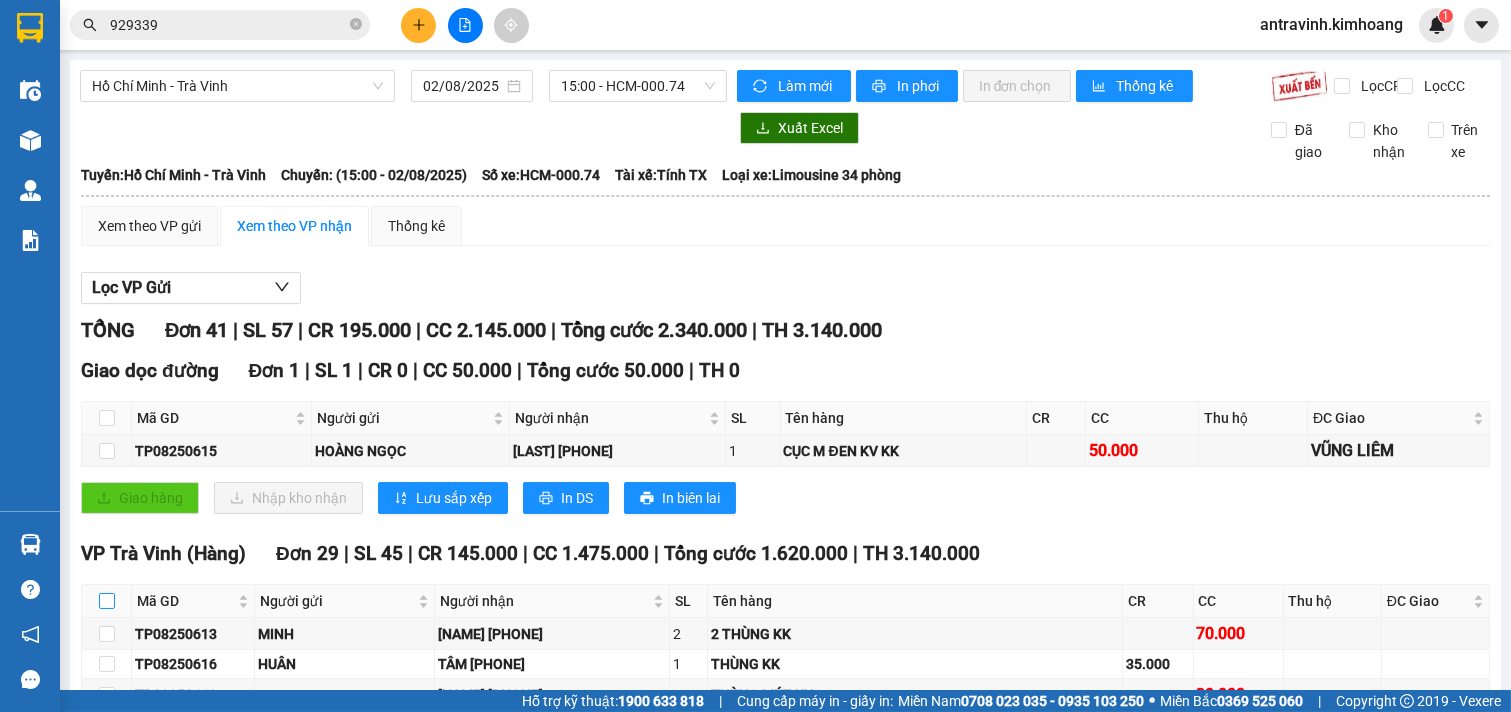 click at bounding box center [107, 601] 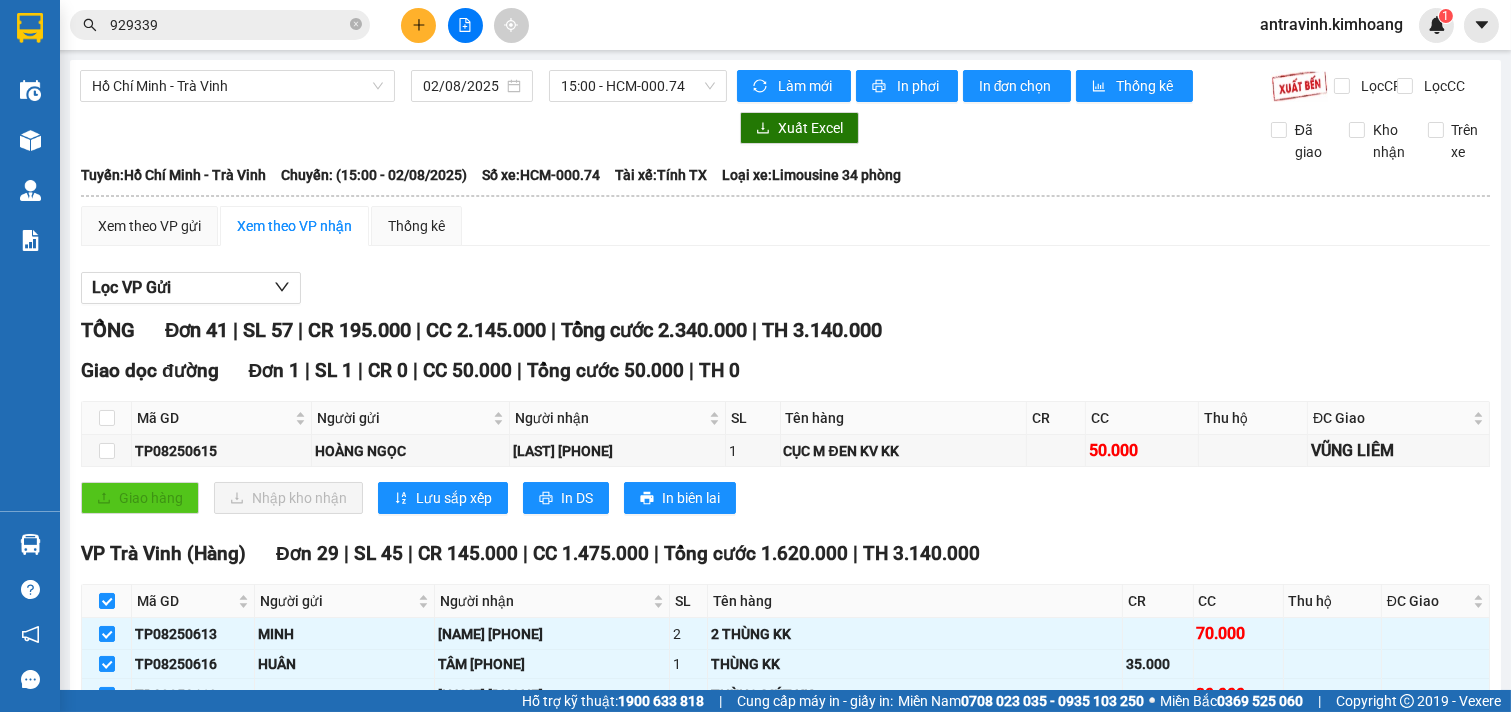 click on "Nhập kho nhận" at bounding box center [311, 1572] 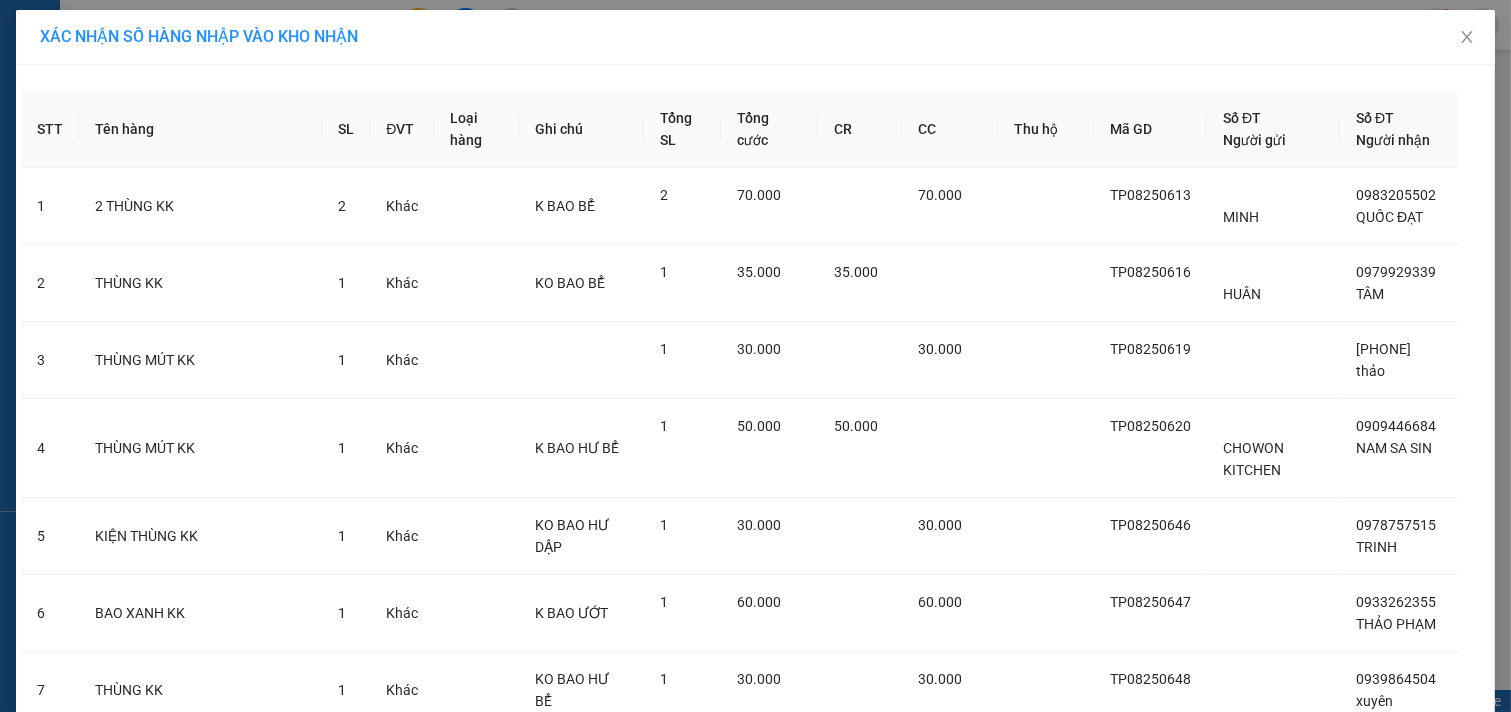 click on "Nhập hàng kho nhận" at bounding box center [829, 2536] 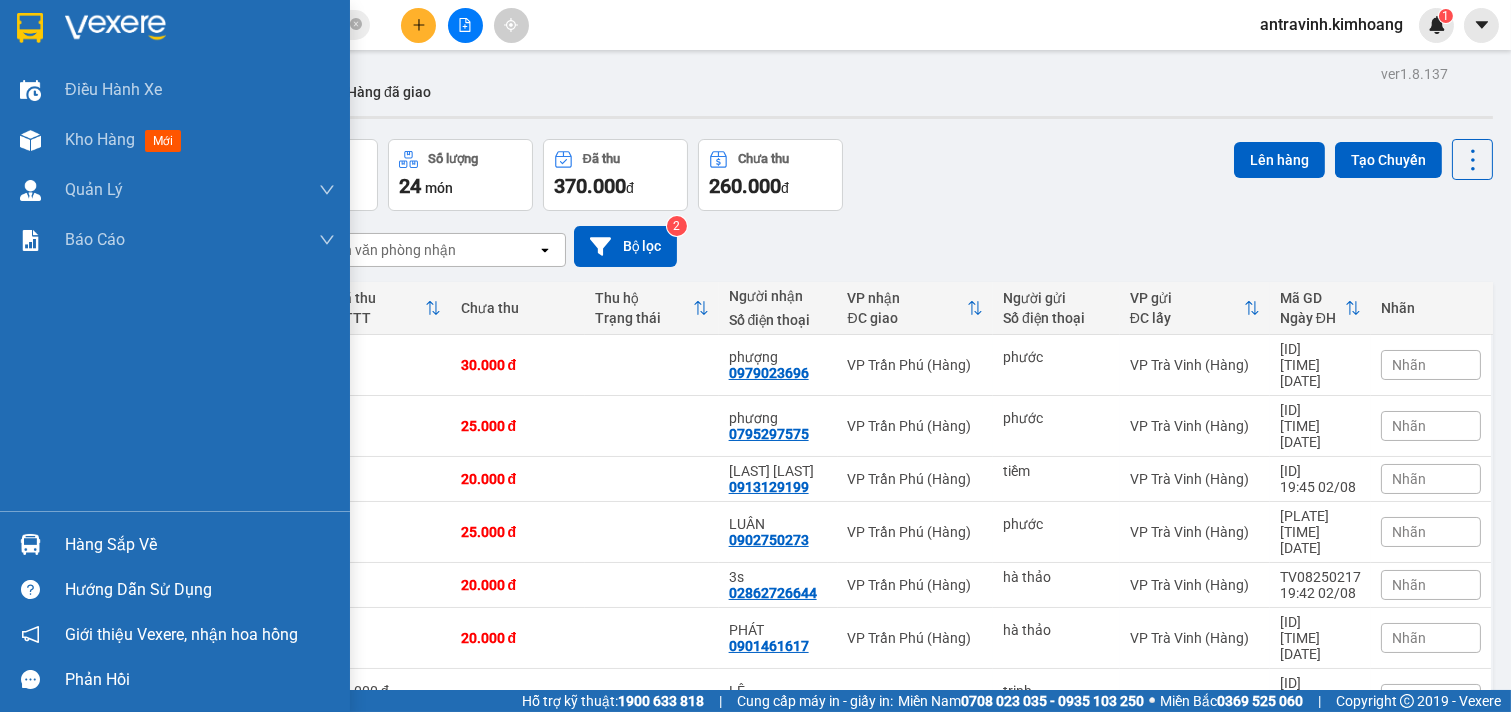 click at bounding box center (30, 544) 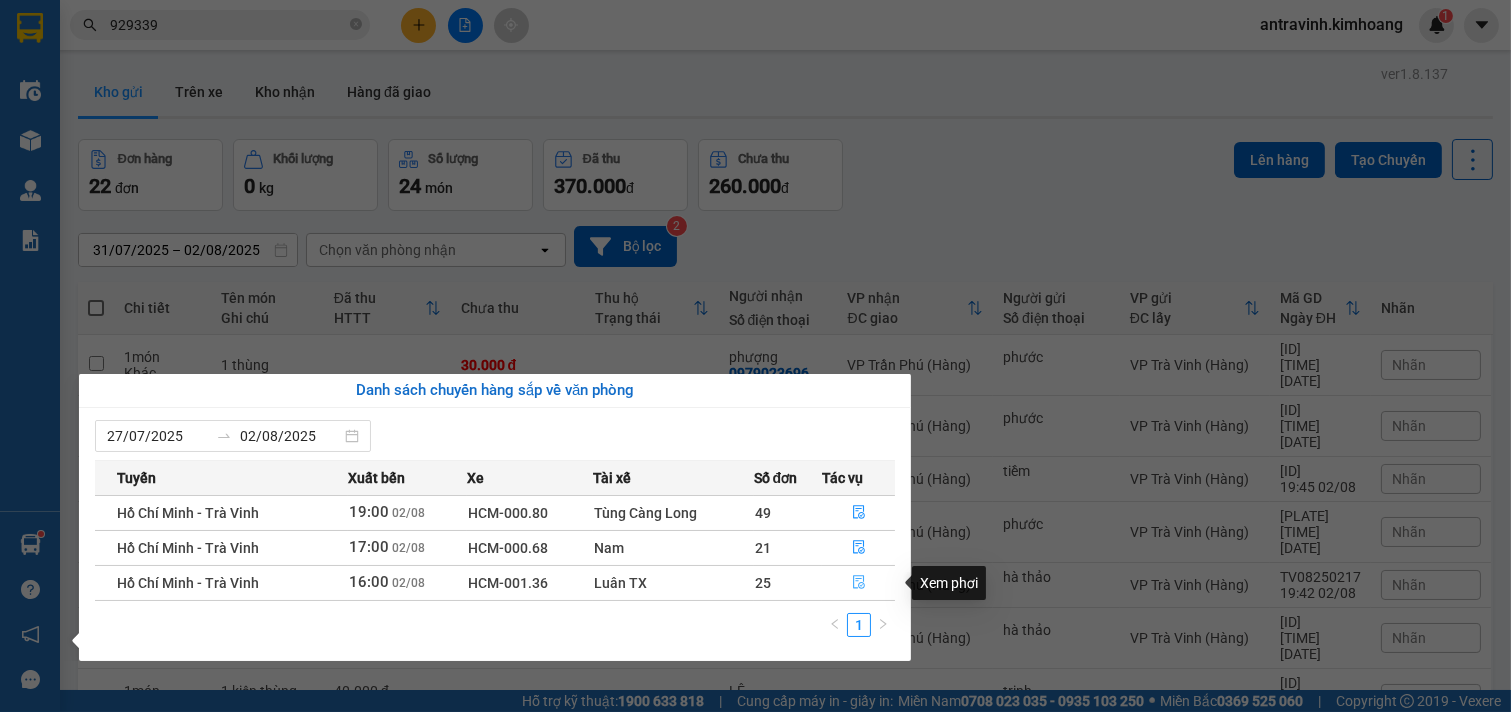 click 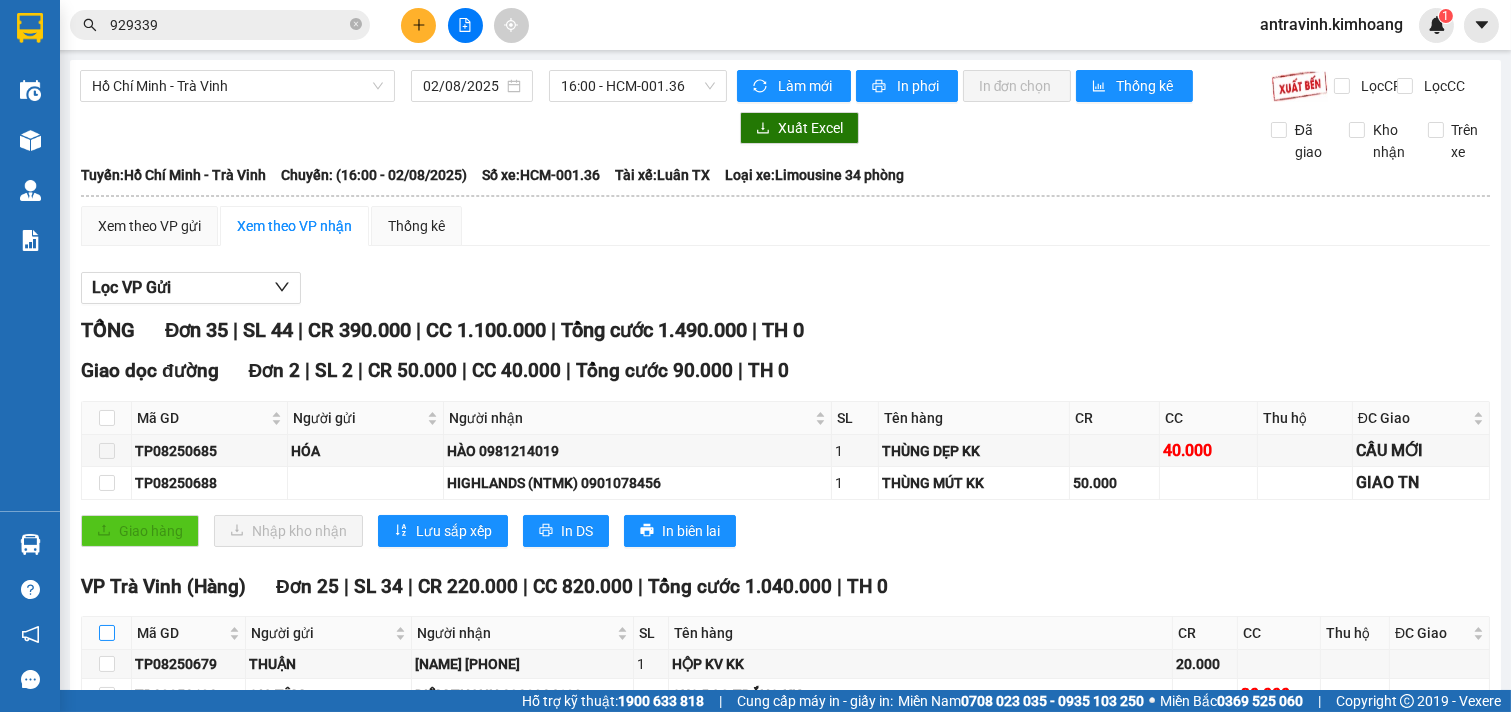 click at bounding box center [107, 633] 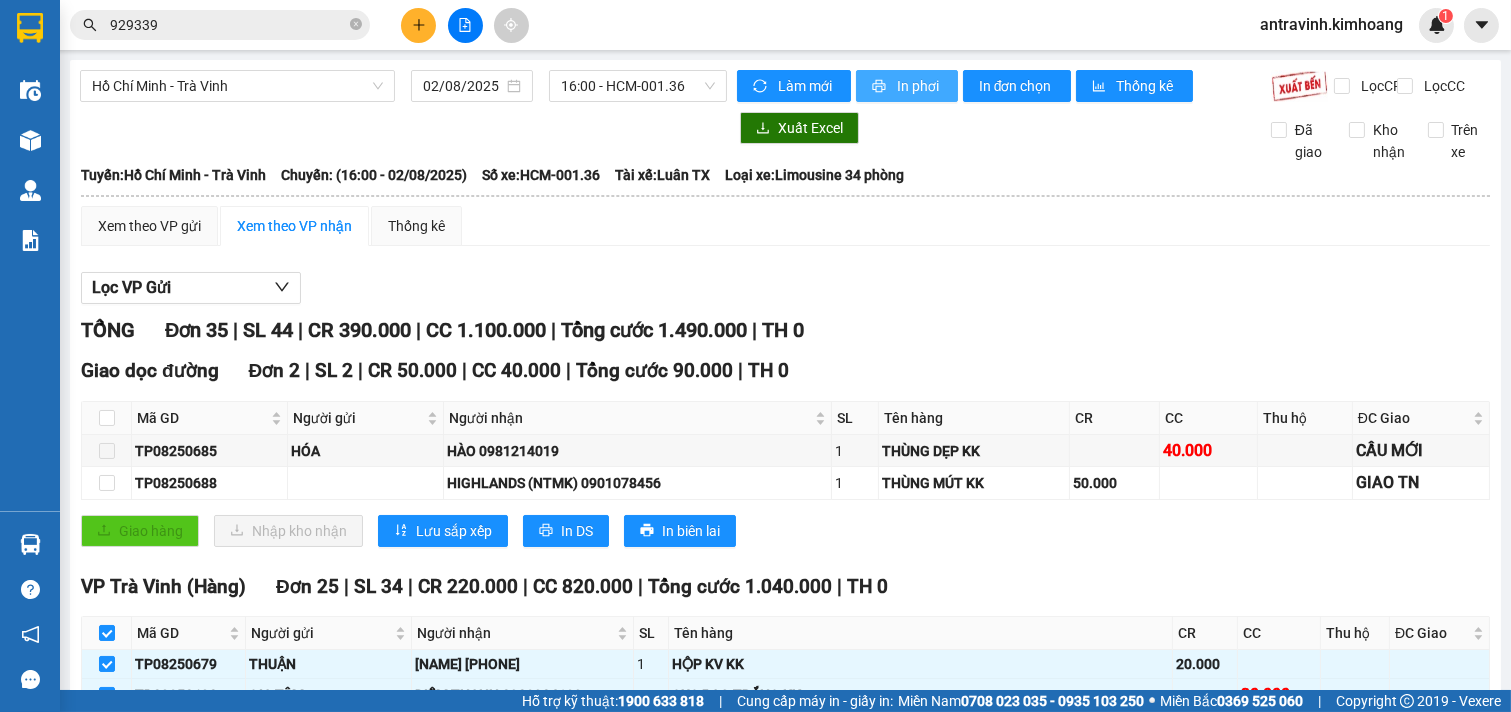 click on "In phơi" at bounding box center (919, 86) 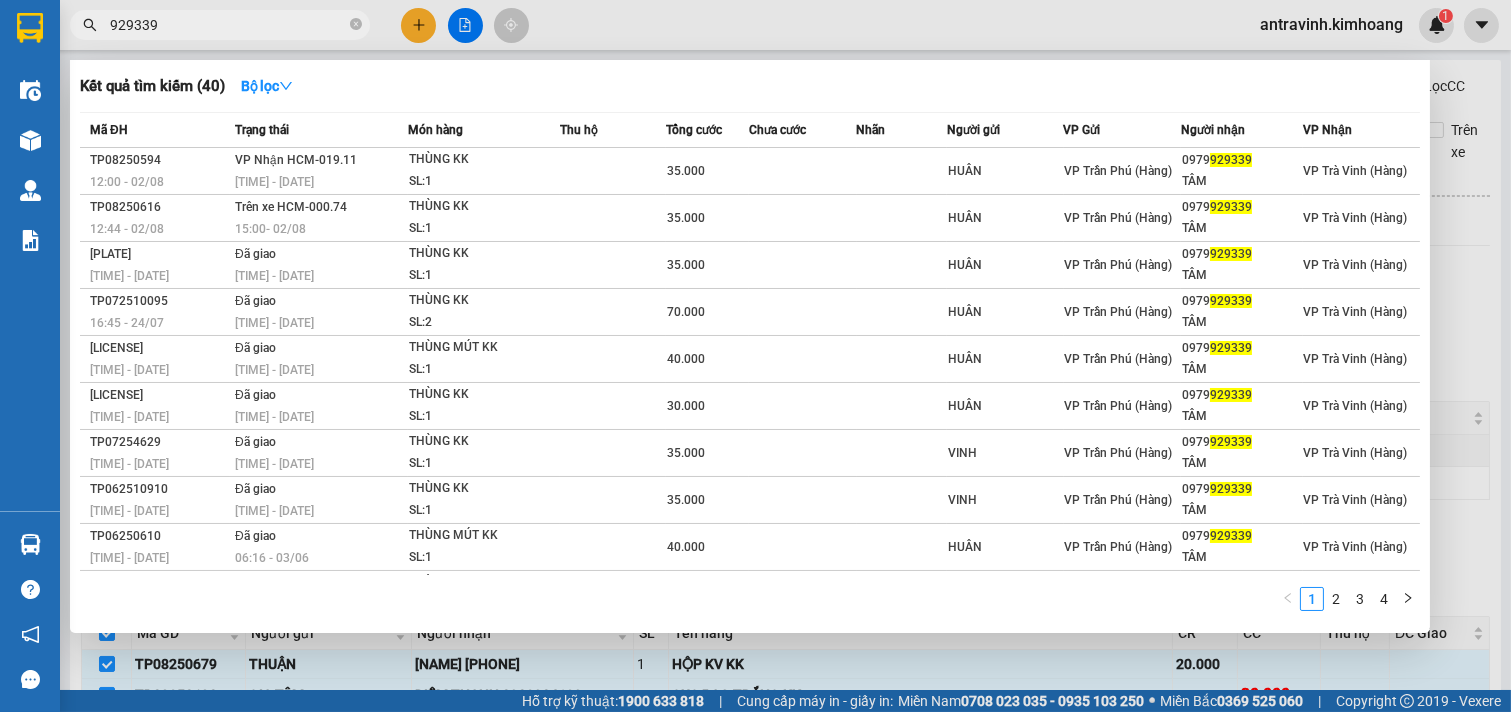 click on "929339" at bounding box center (228, 25) 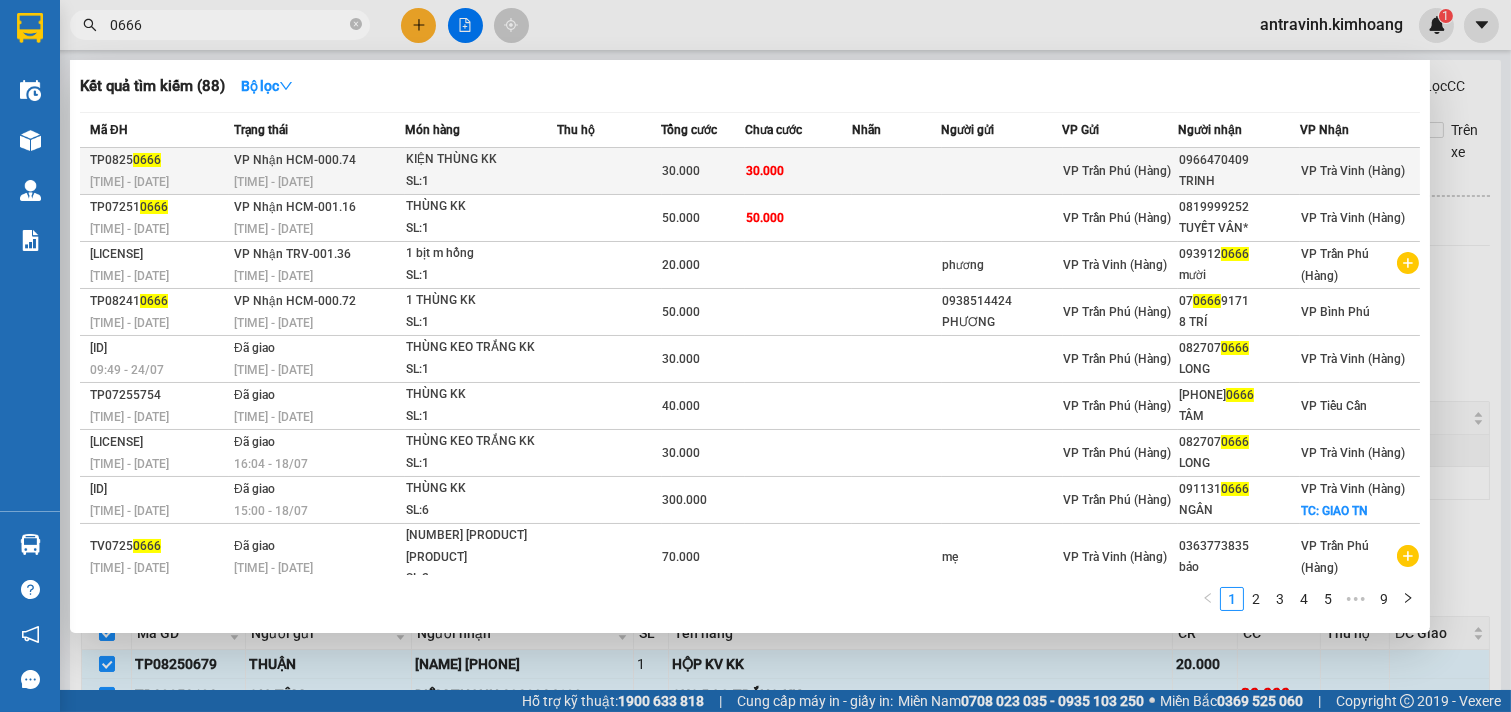 click at bounding box center (896, 171) 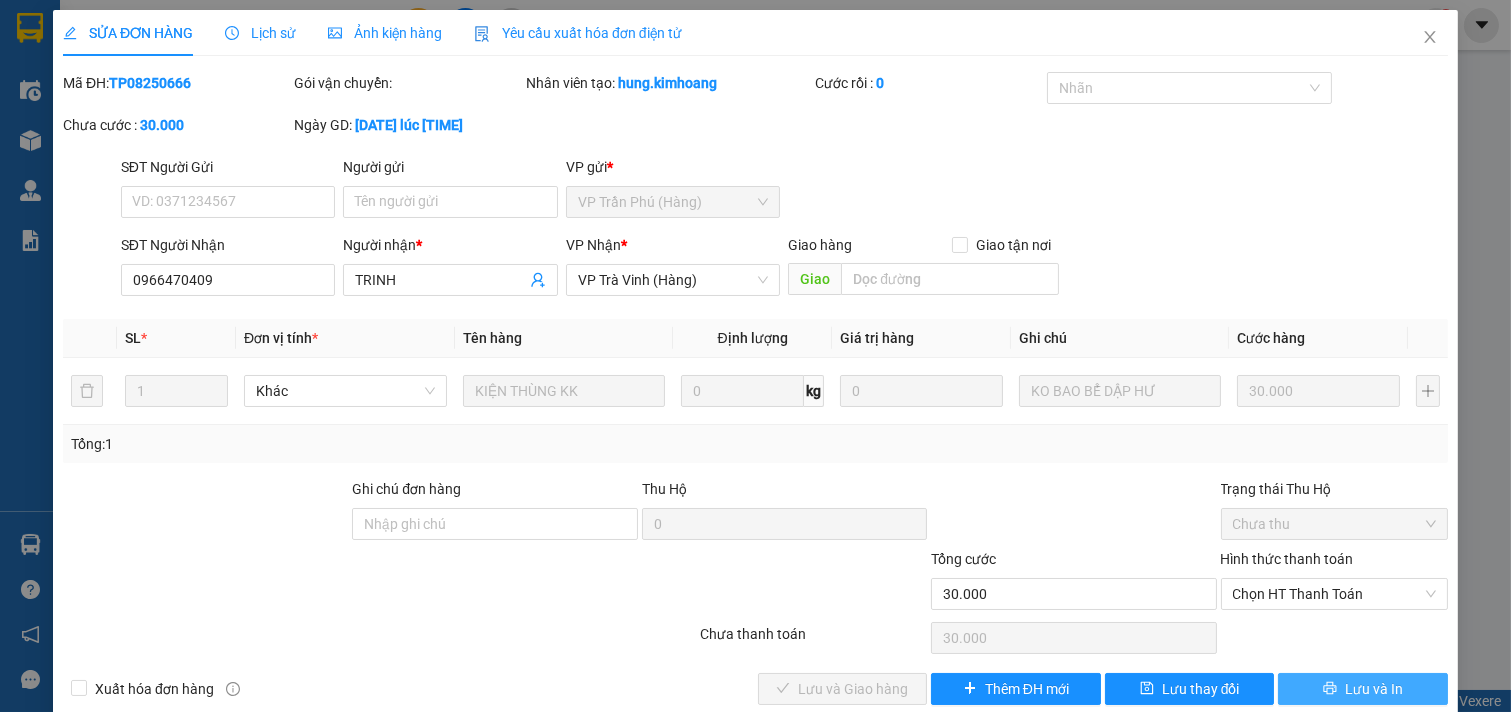 click on "Lưu và In" at bounding box center (1363, 689) 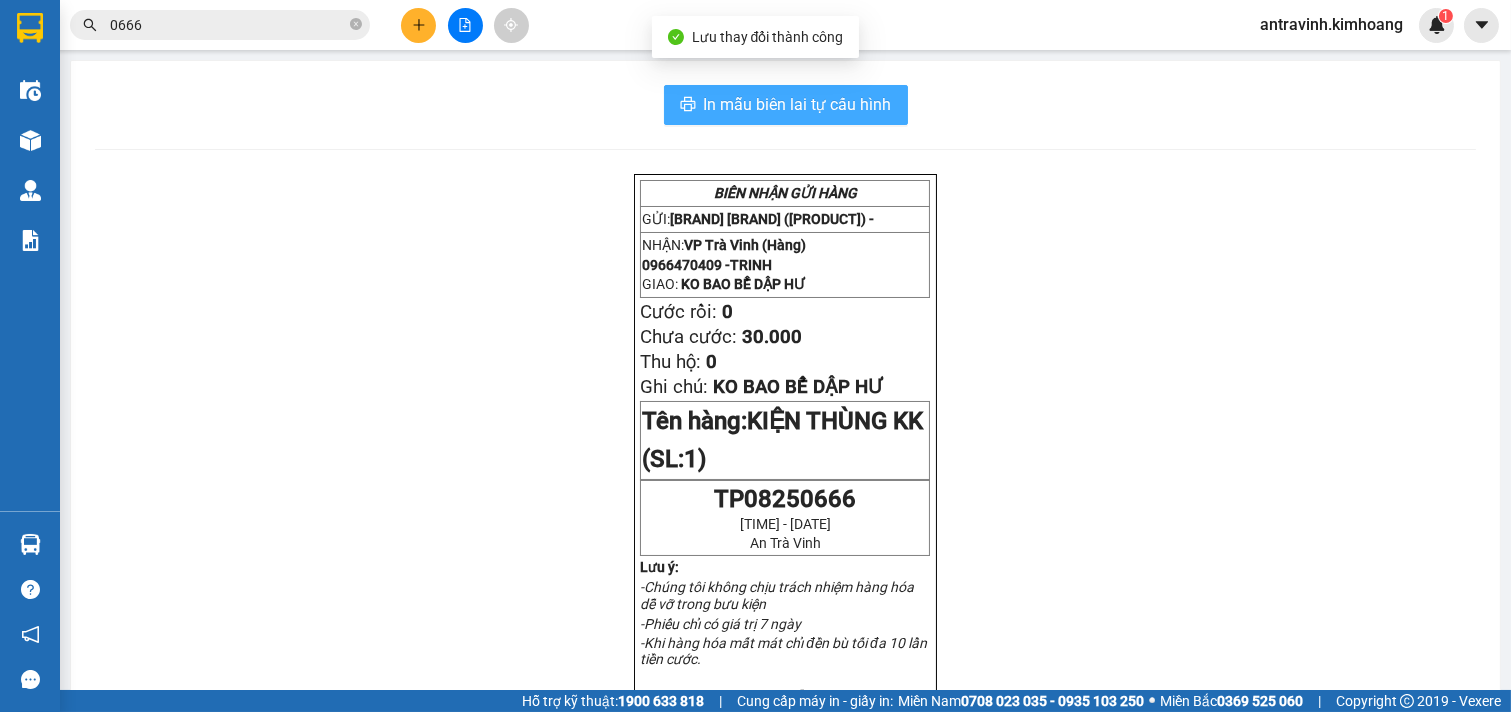 click on "In mẫu biên lai tự cấu hình" at bounding box center [798, 104] 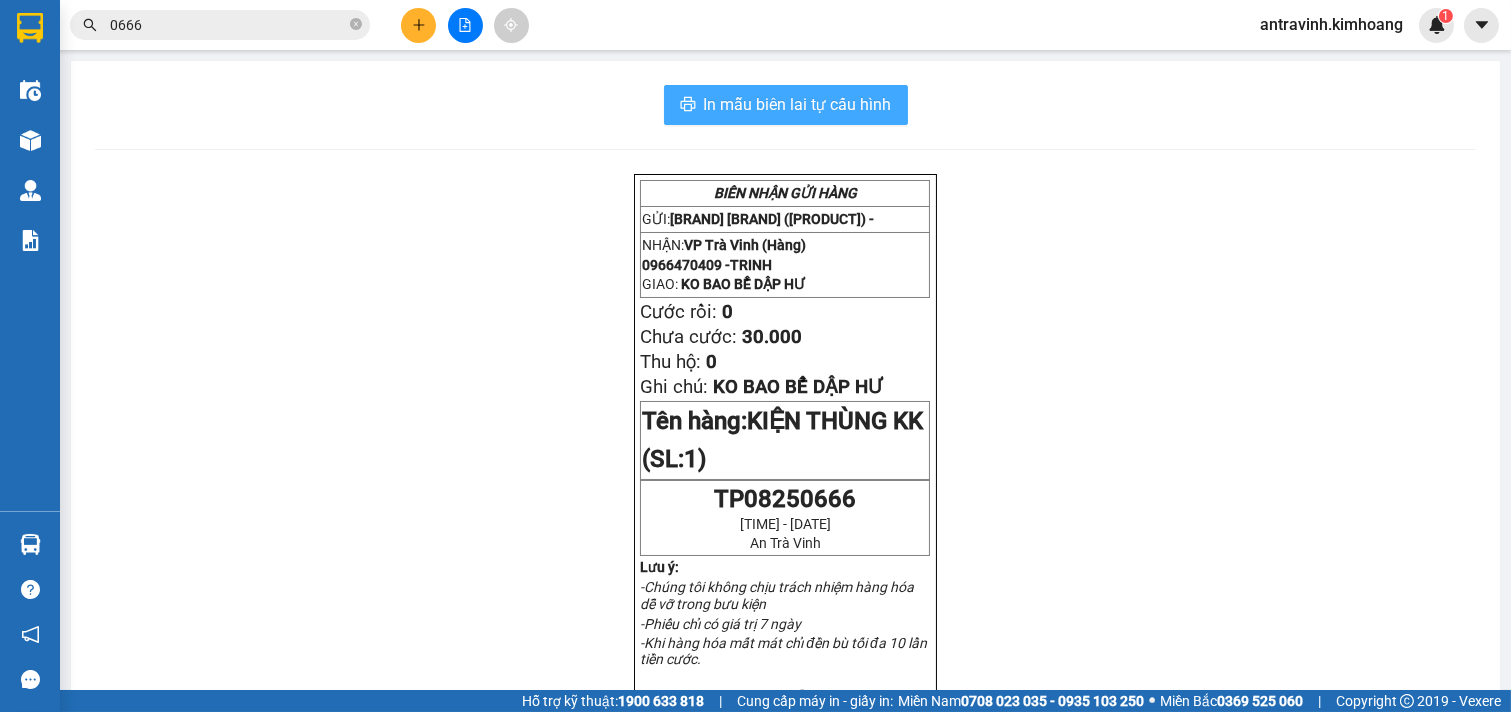 click on "In mẫu biên lai tự cấu hình" at bounding box center (798, 104) 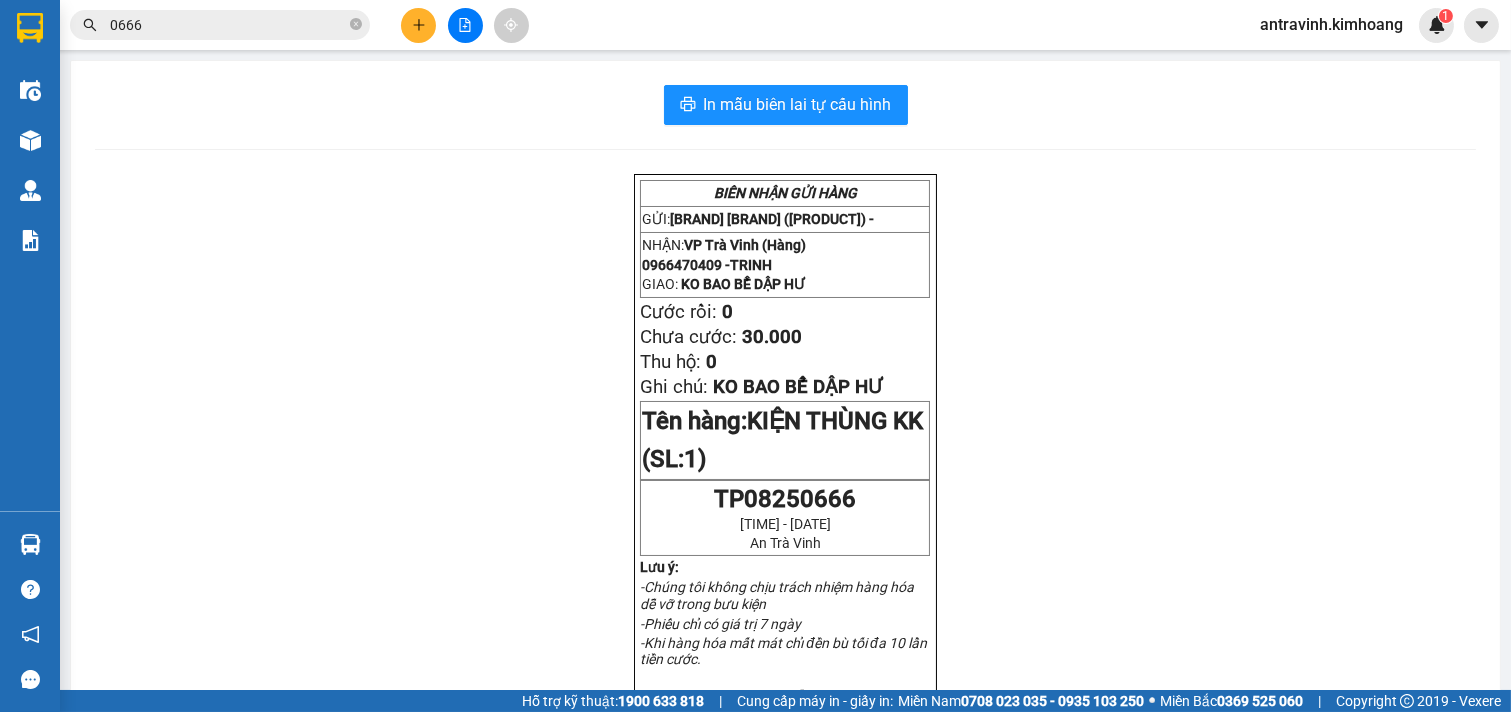 click on "0666" at bounding box center [228, 25] 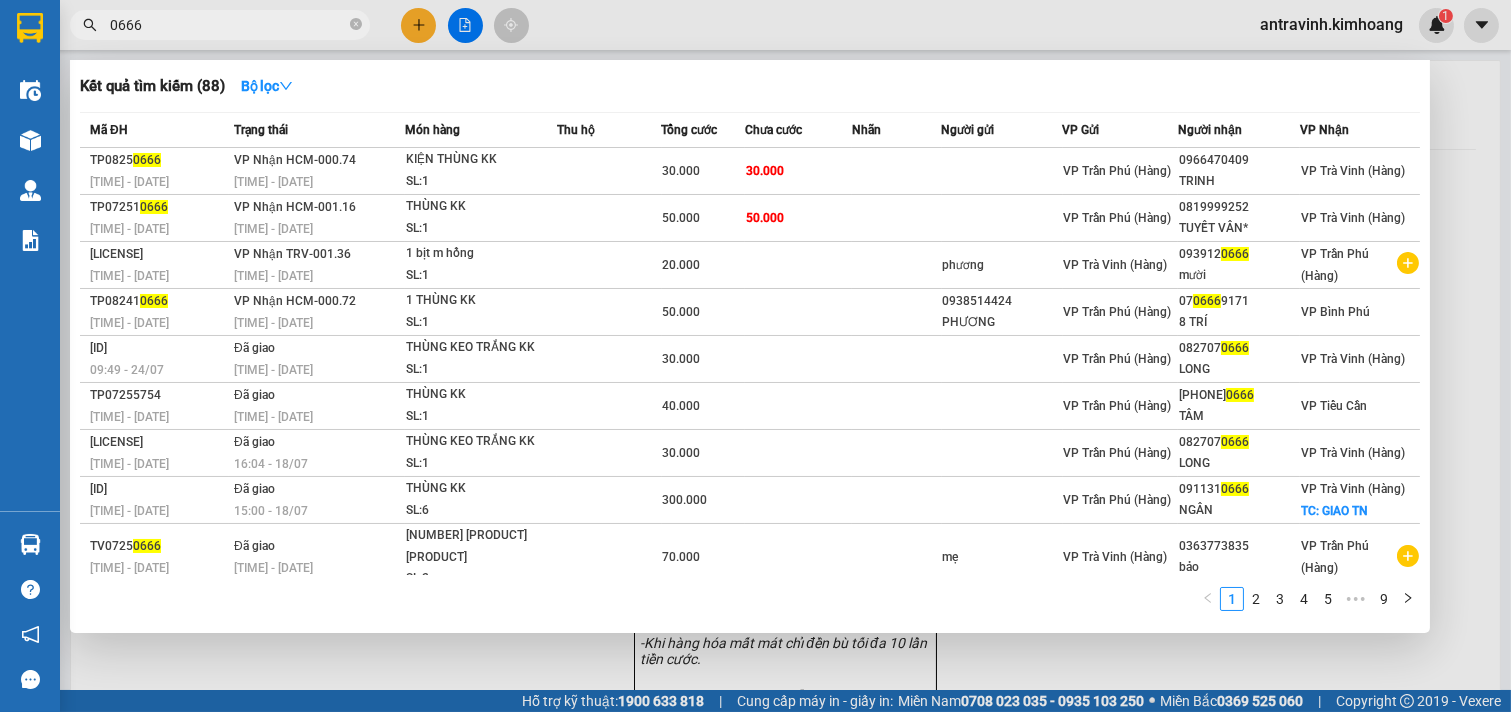 click on "0666" at bounding box center (228, 25) 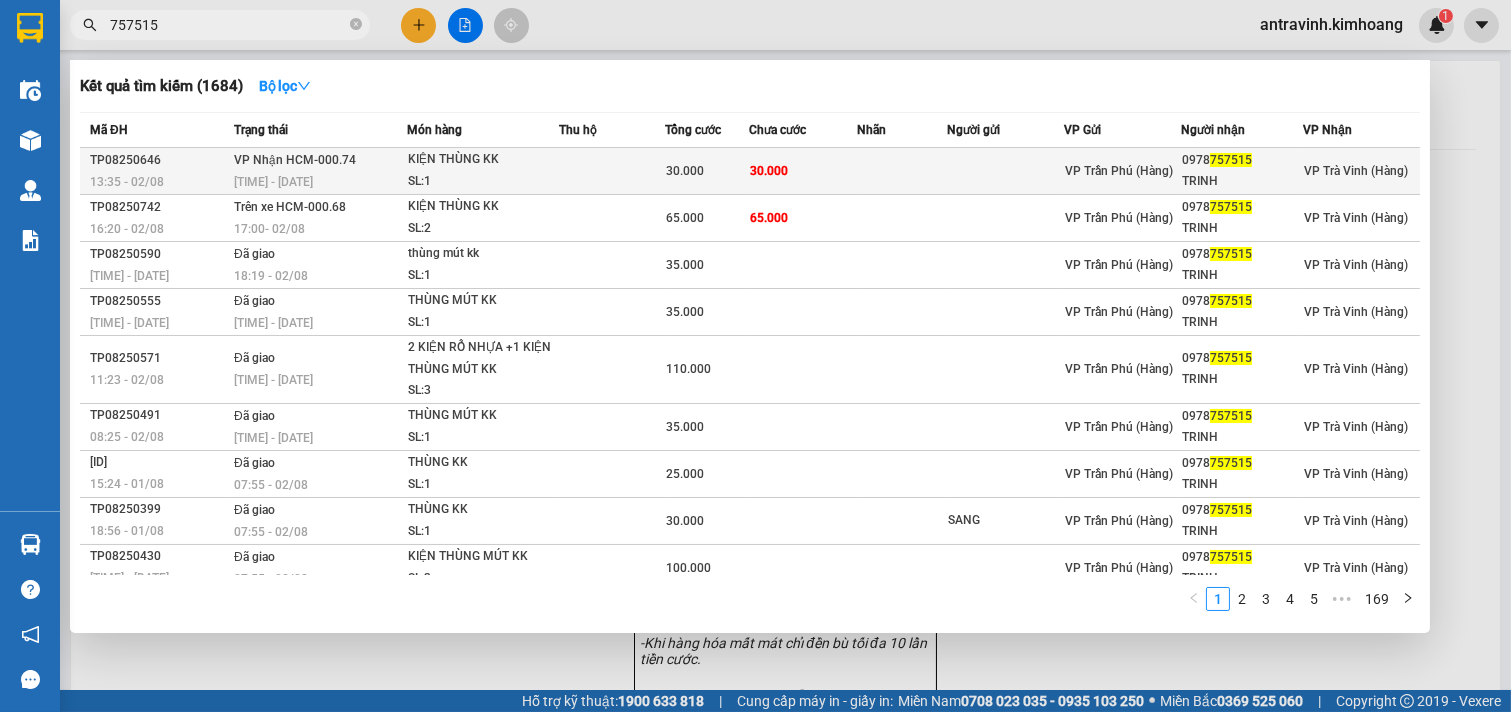 type on "757515" 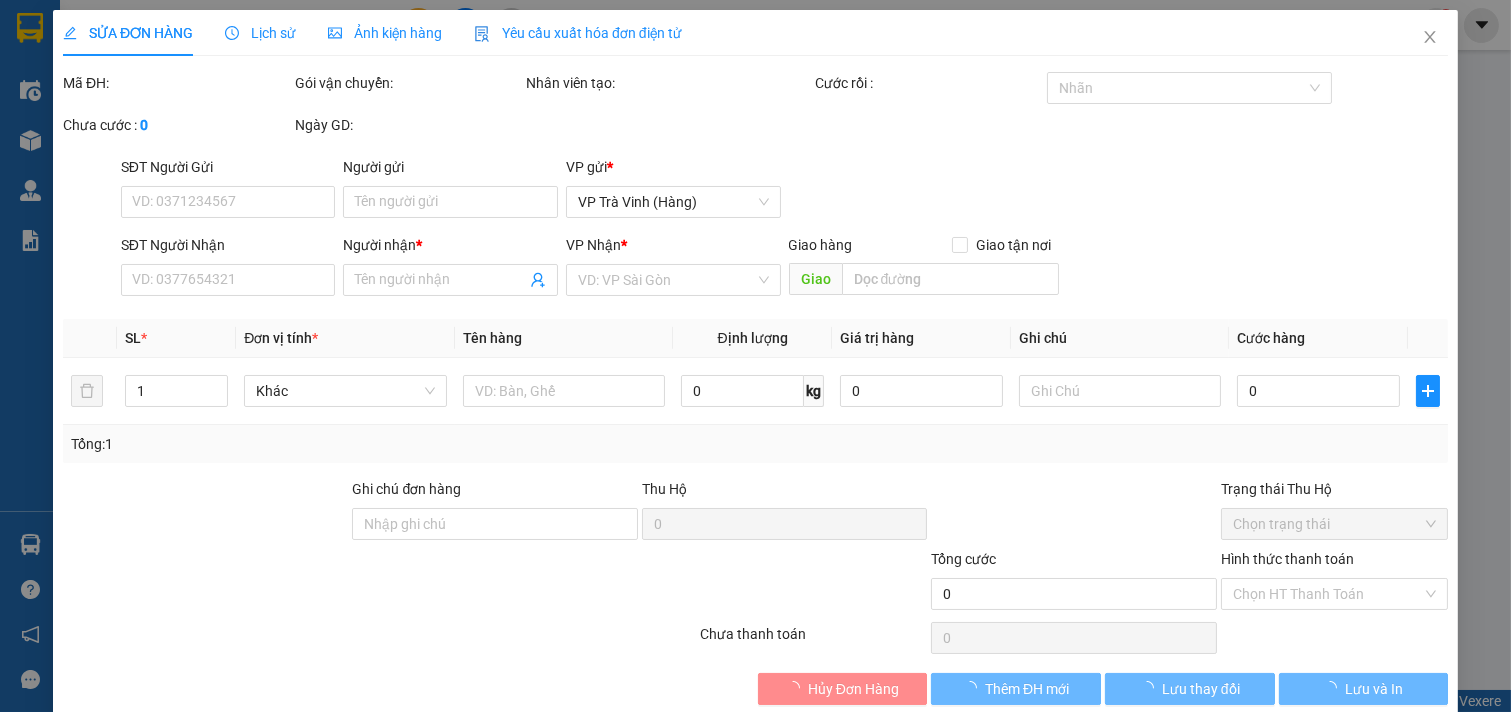 type on "0978757515" 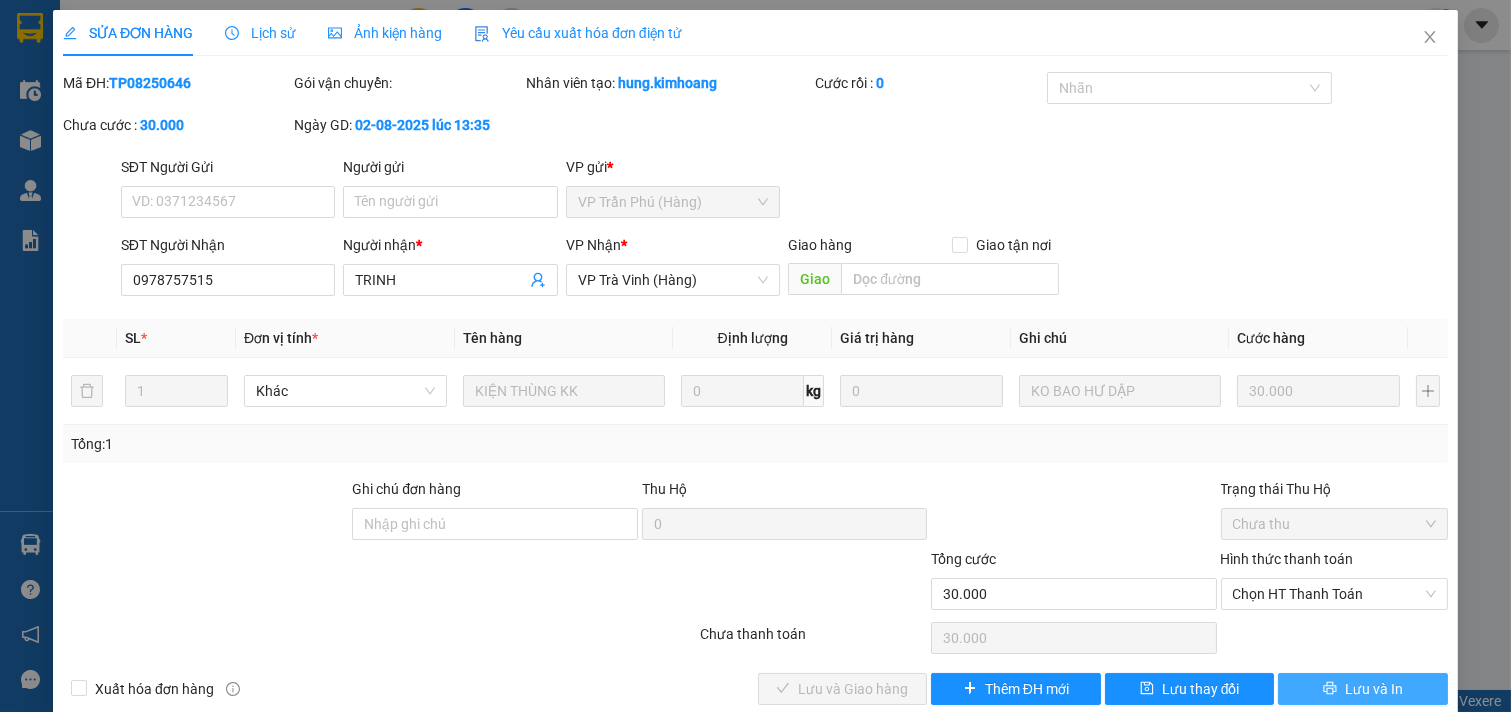 click on "Lưu và In" at bounding box center (1363, 689) 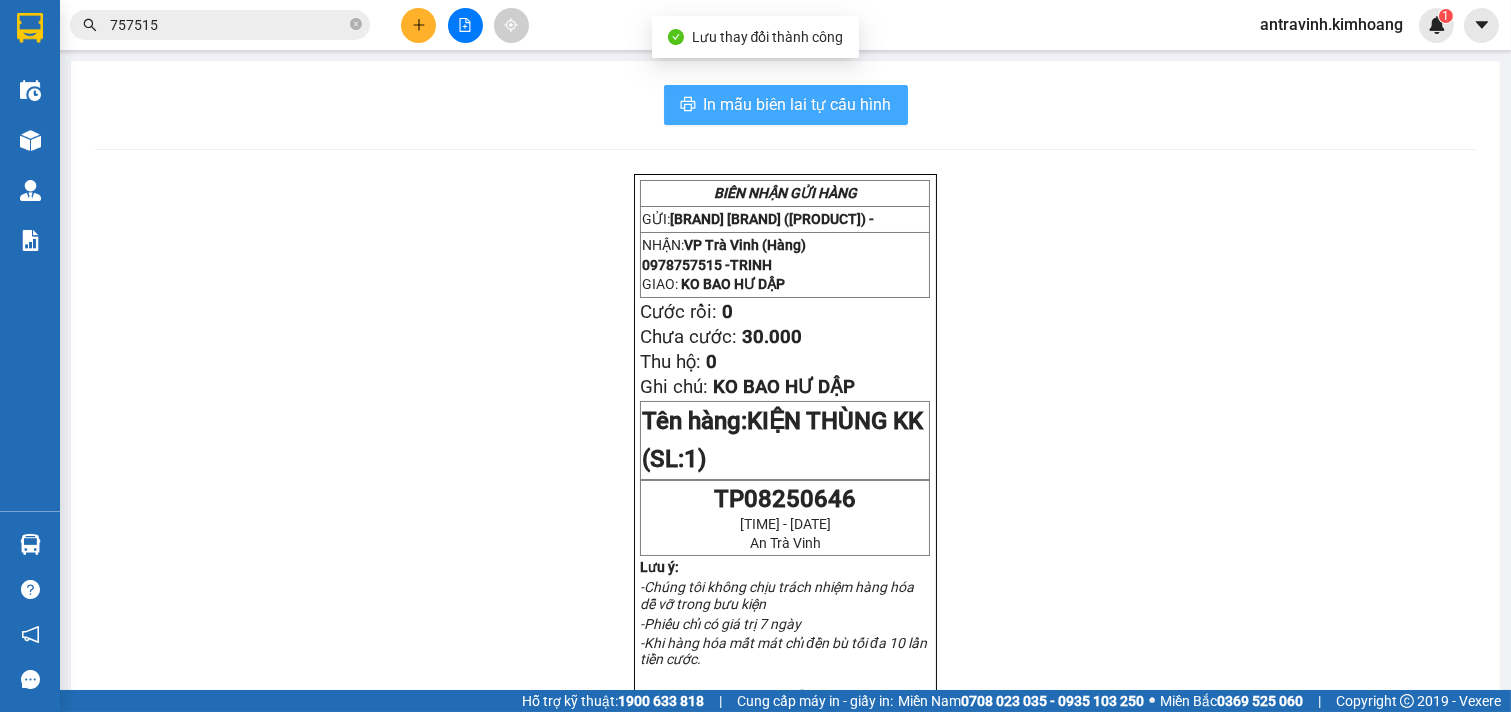 click on "In mẫu biên lai tự cấu hình" at bounding box center [798, 104] 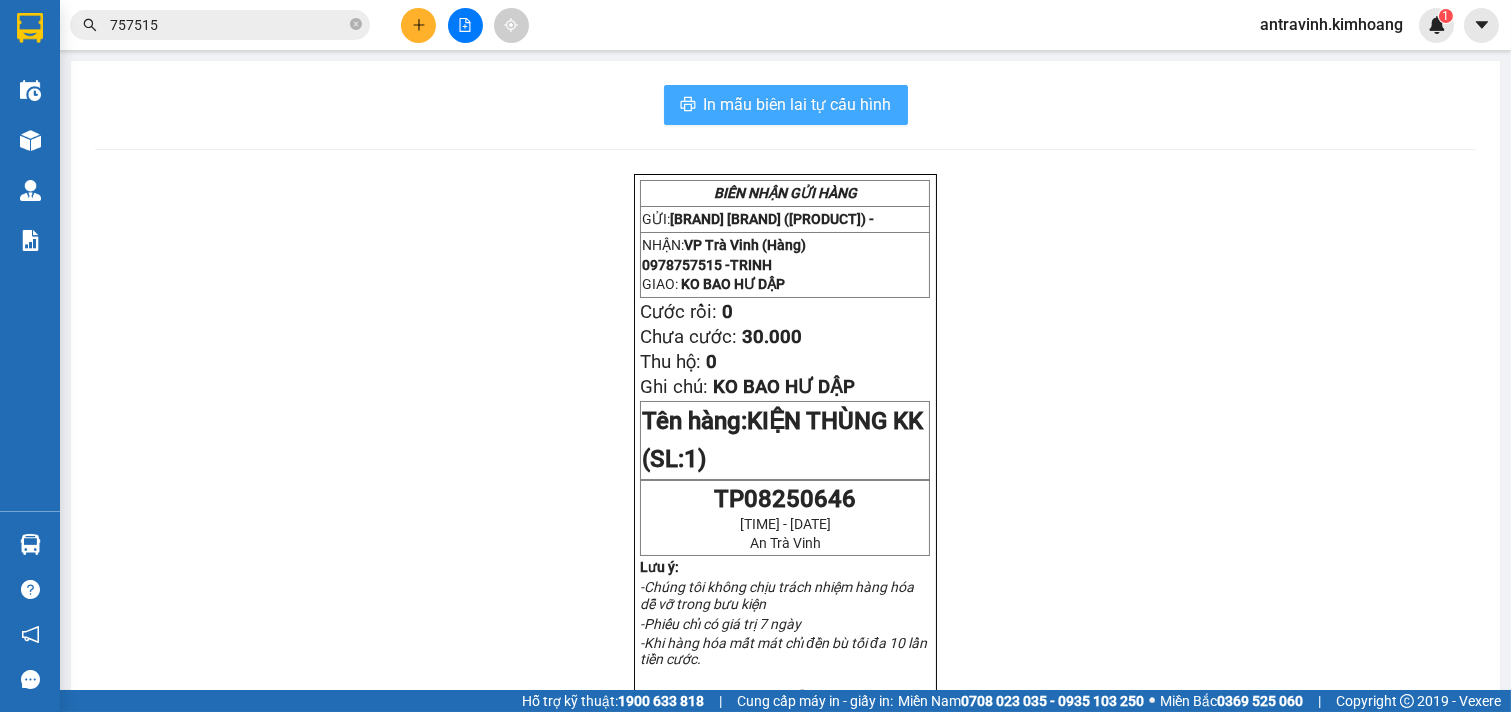 click on "In mẫu biên lai tự cấu hình" at bounding box center [798, 104] 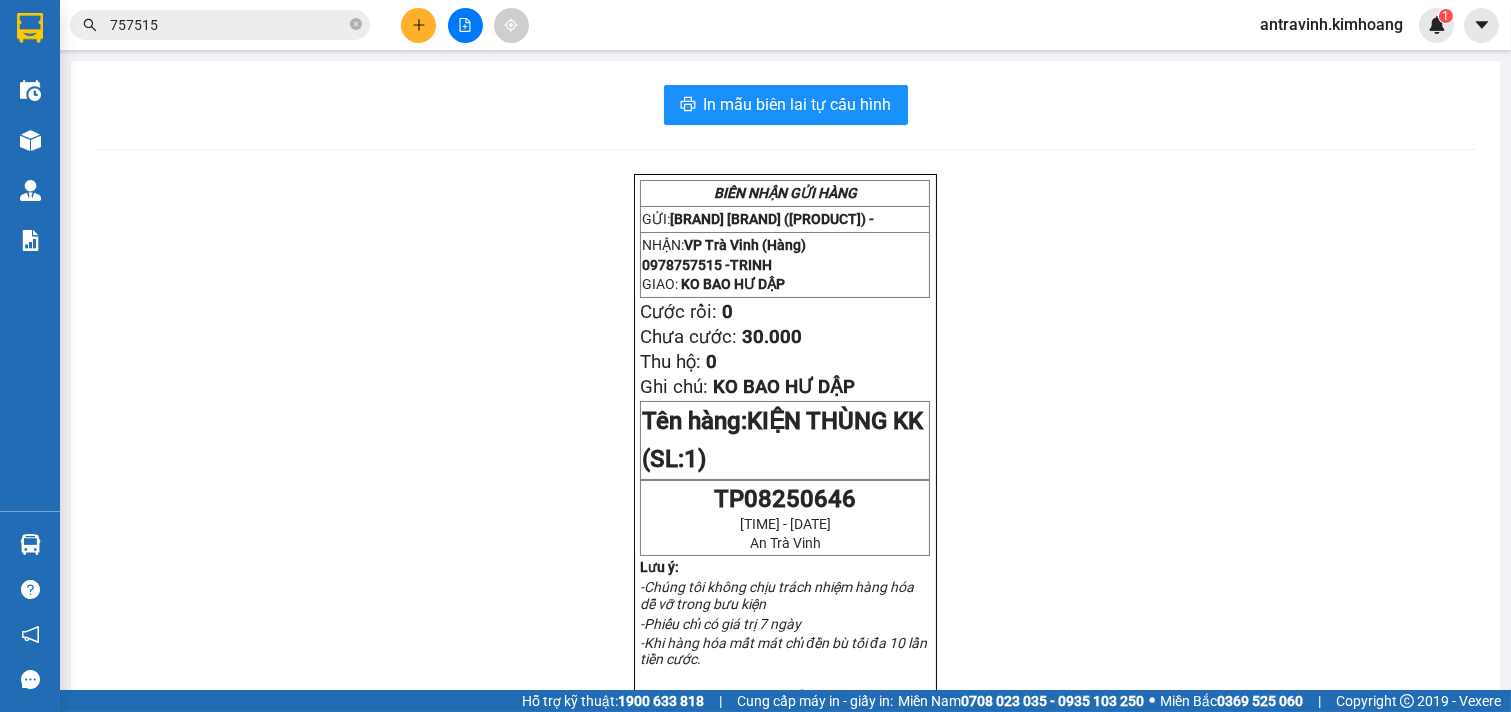 click on "757515" at bounding box center (228, 25) 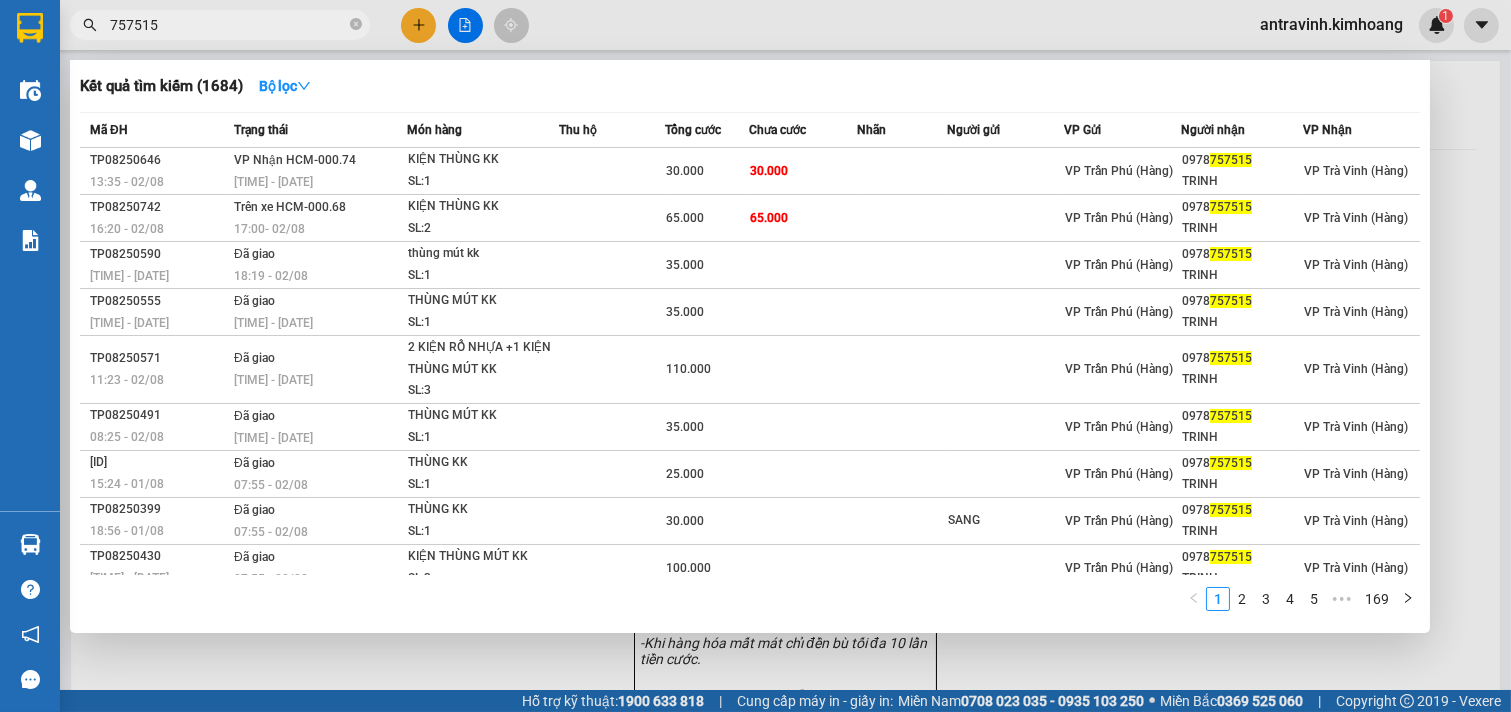 click on "757515" at bounding box center [228, 25] 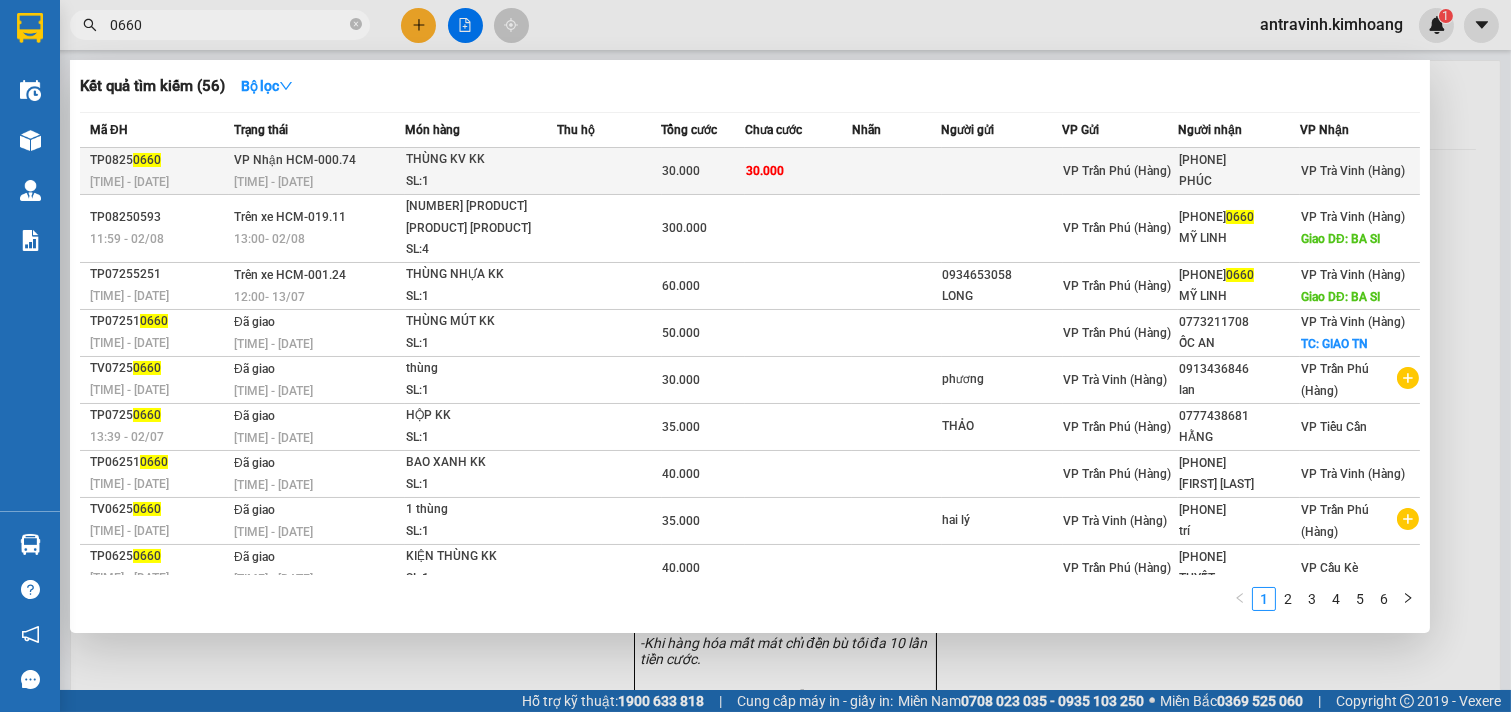 type on "0660" 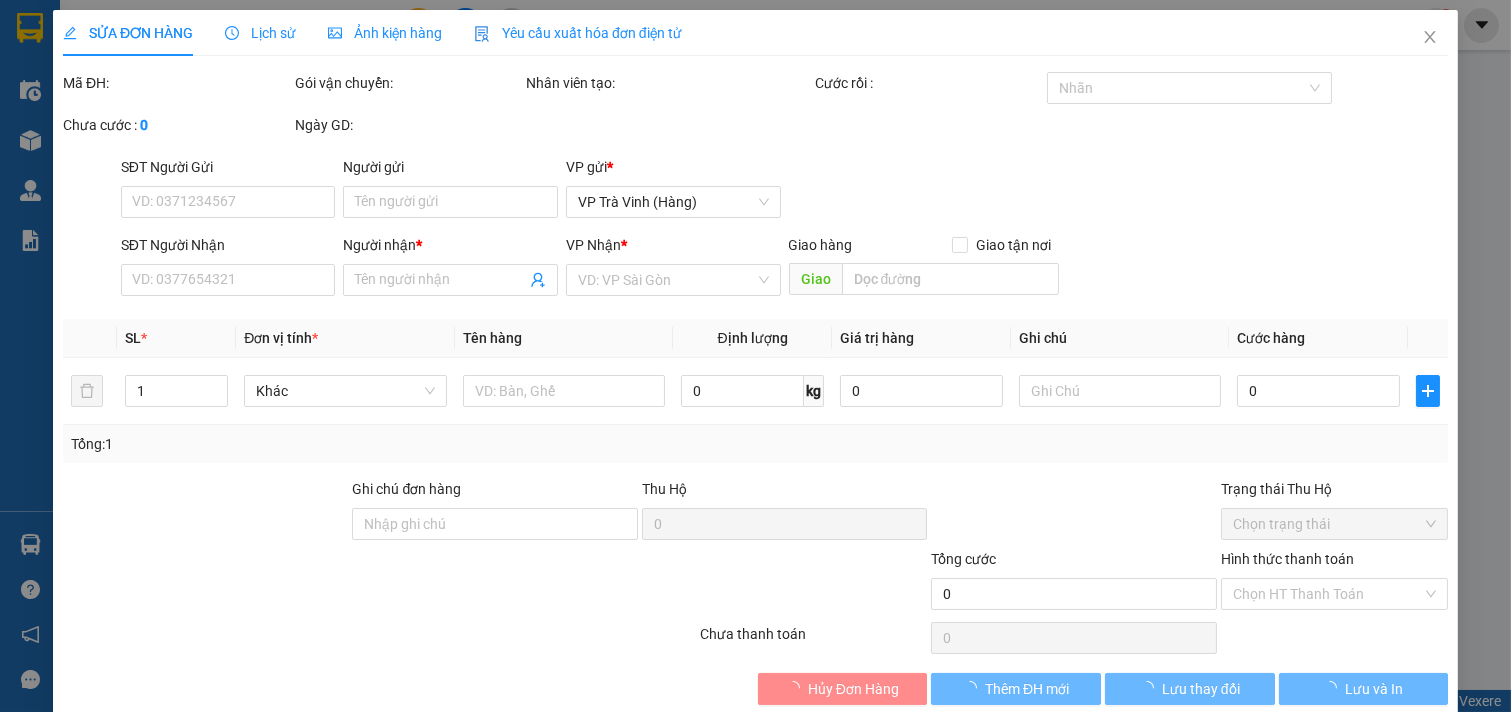 type on "[PHONE]" 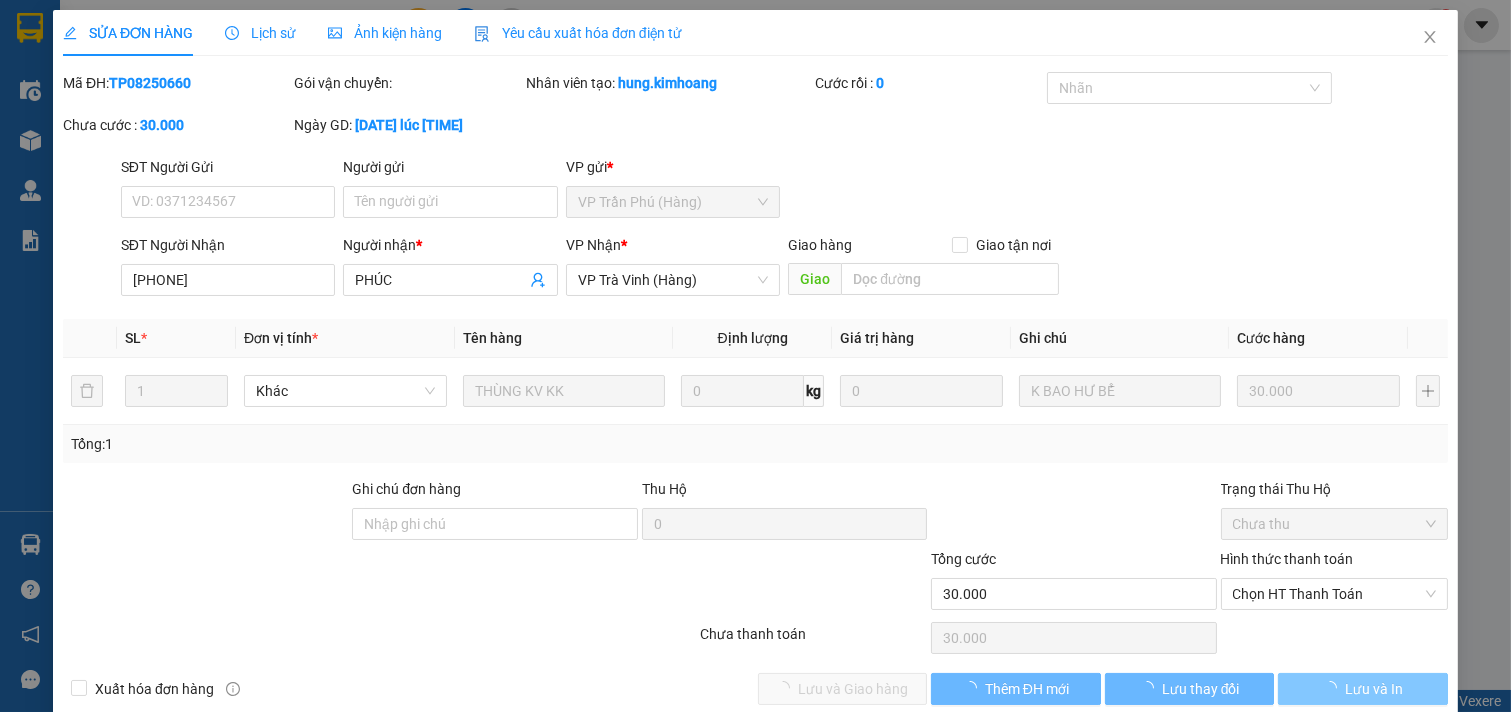 click at bounding box center [1334, 688] 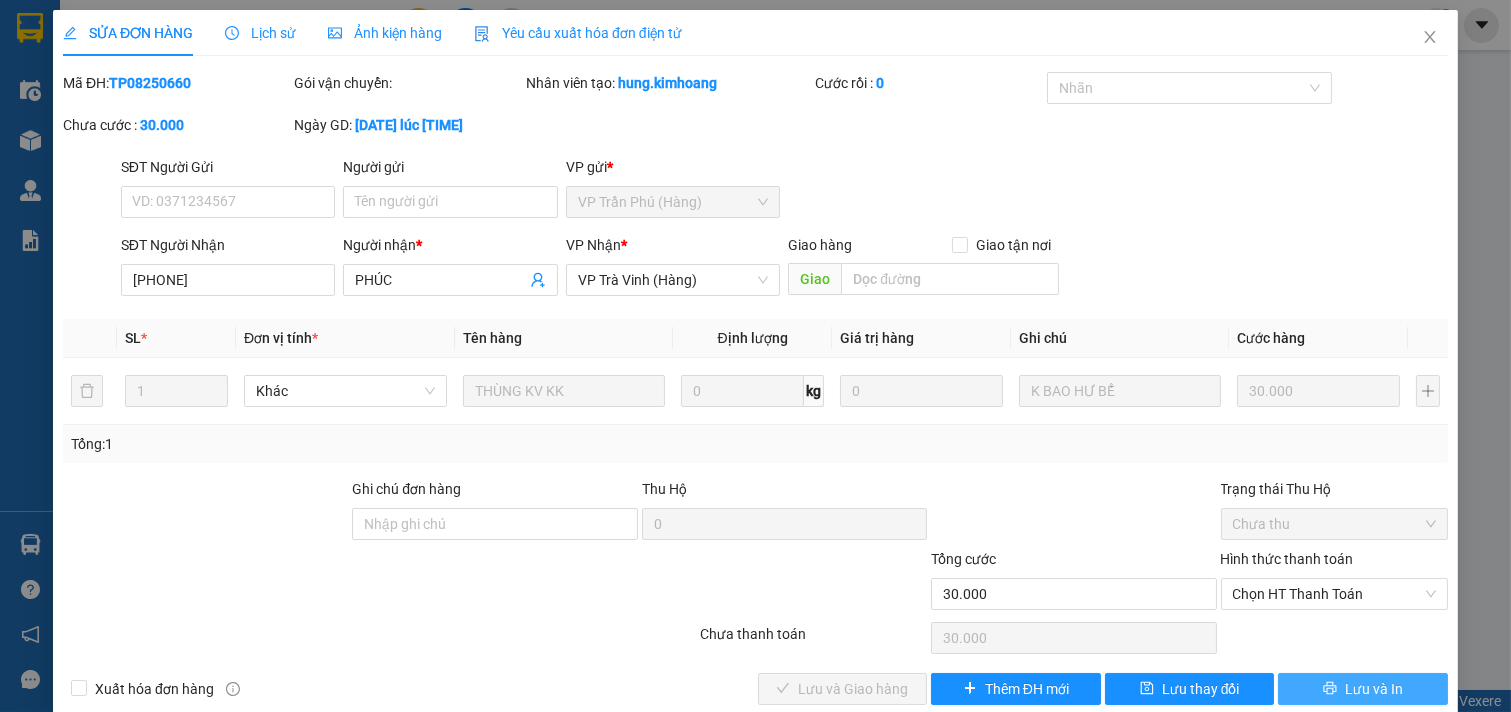 click 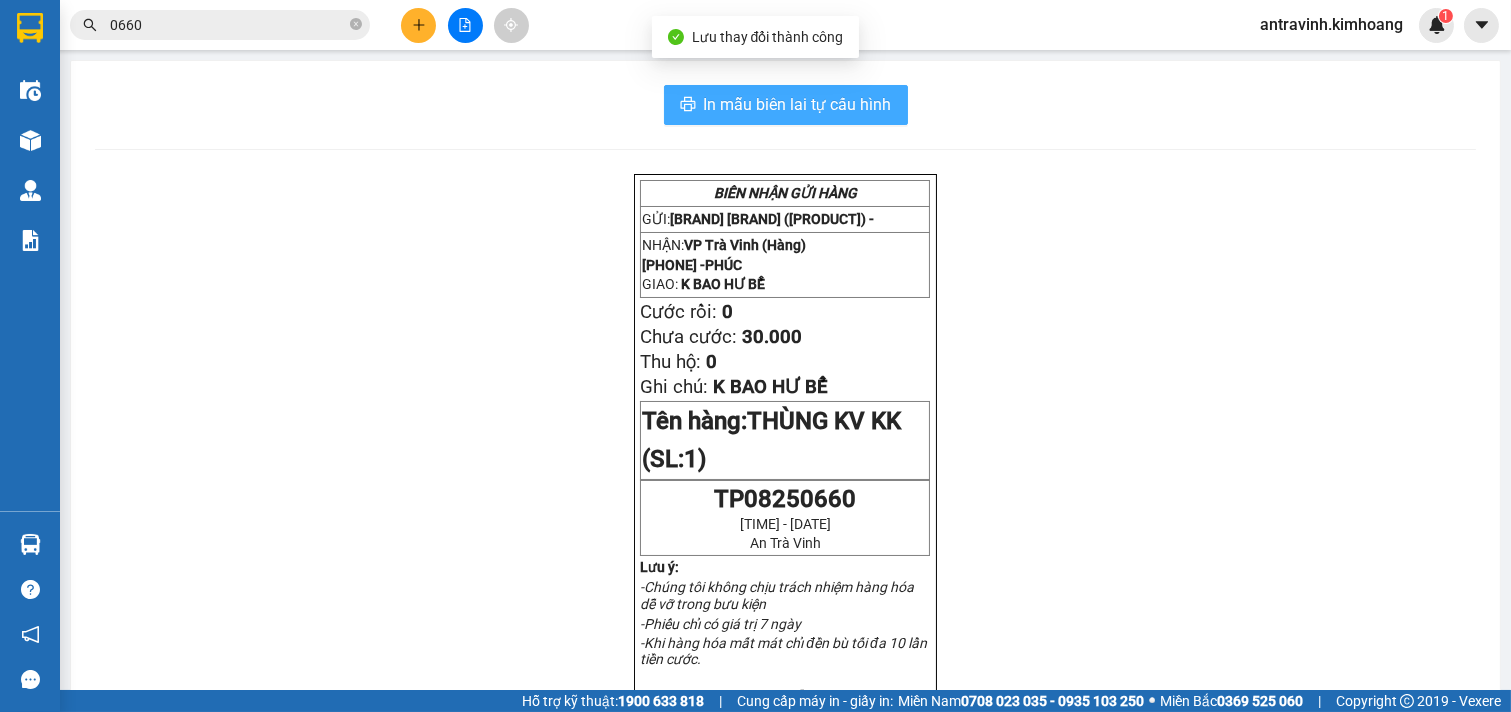 click on "In mẫu biên lai tự cấu hình" at bounding box center [798, 104] 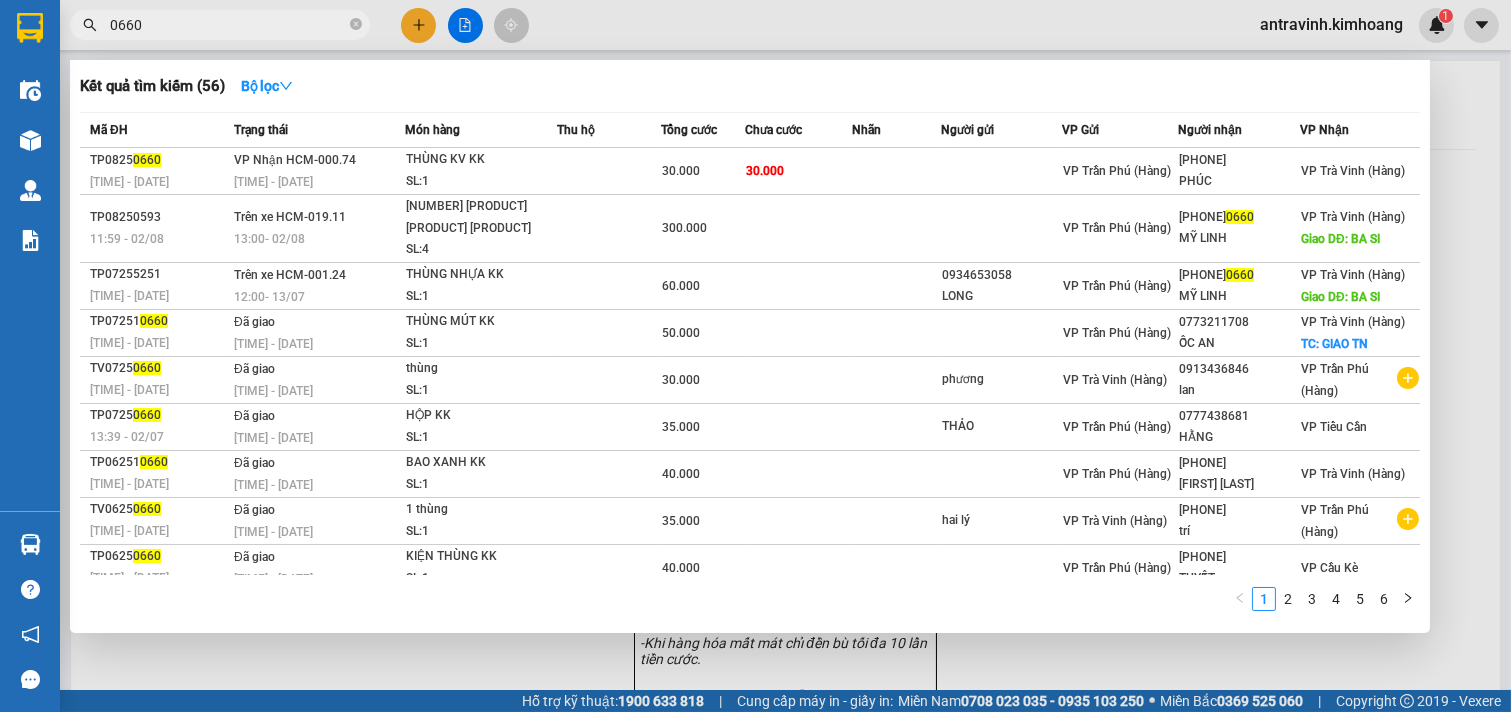 click on "0660" at bounding box center [228, 25] 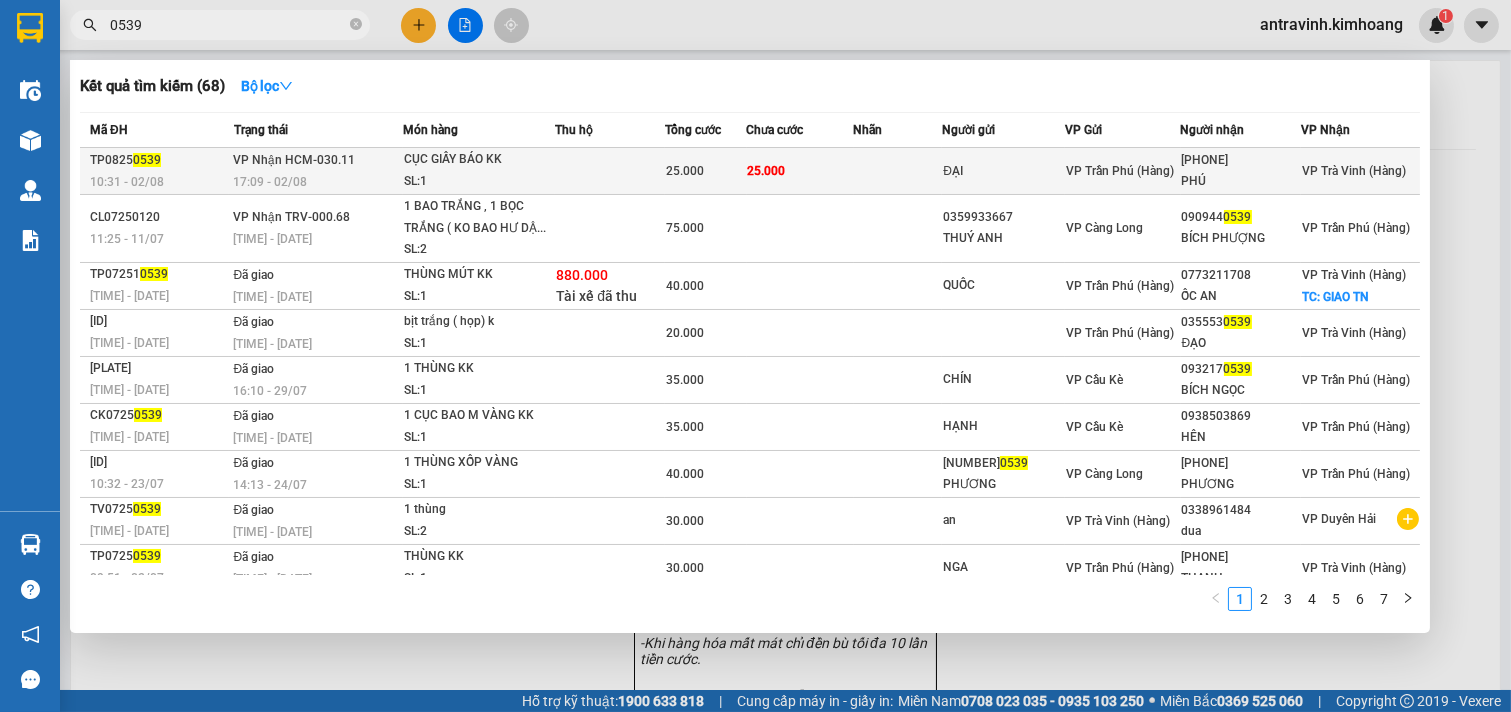 click on "25.000" at bounding box center (800, 171) 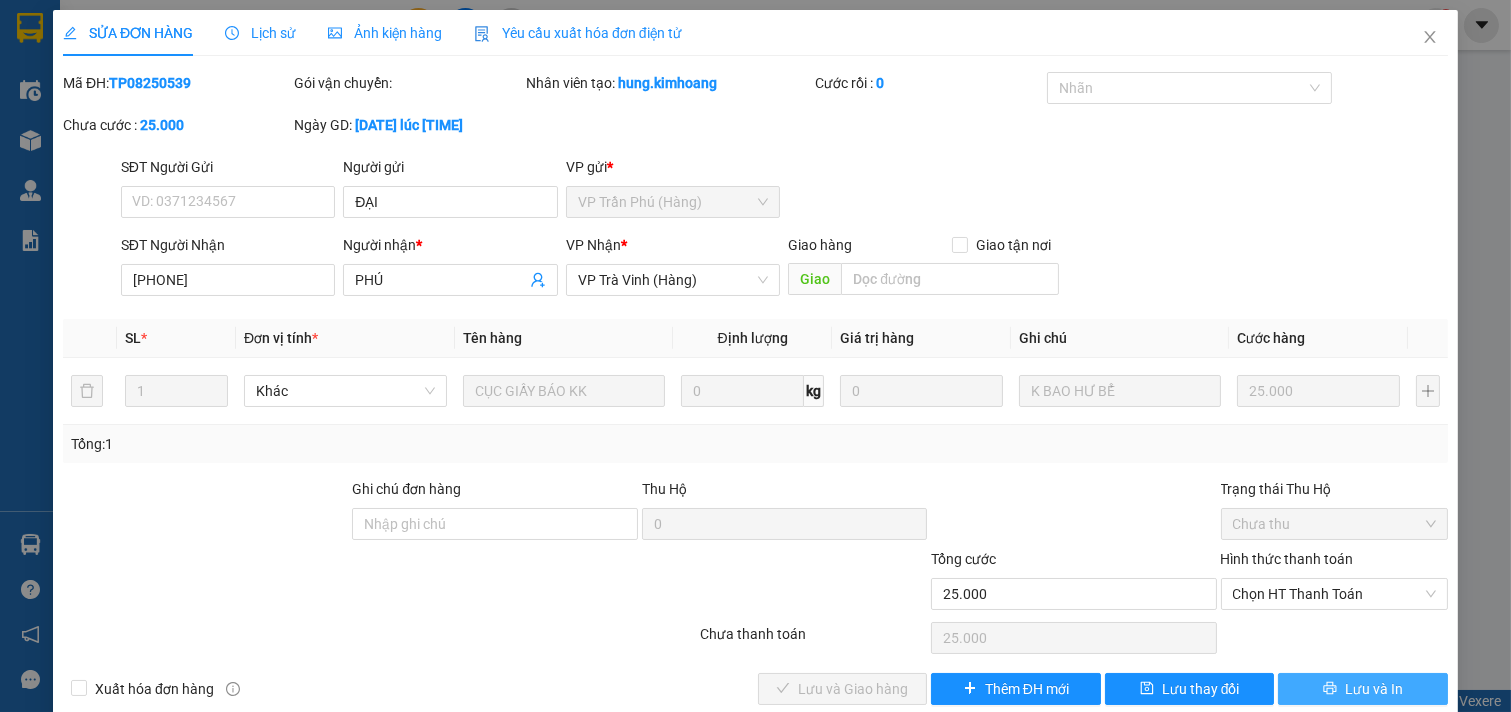 click on "Lưu và In" at bounding box center (1363, 689) 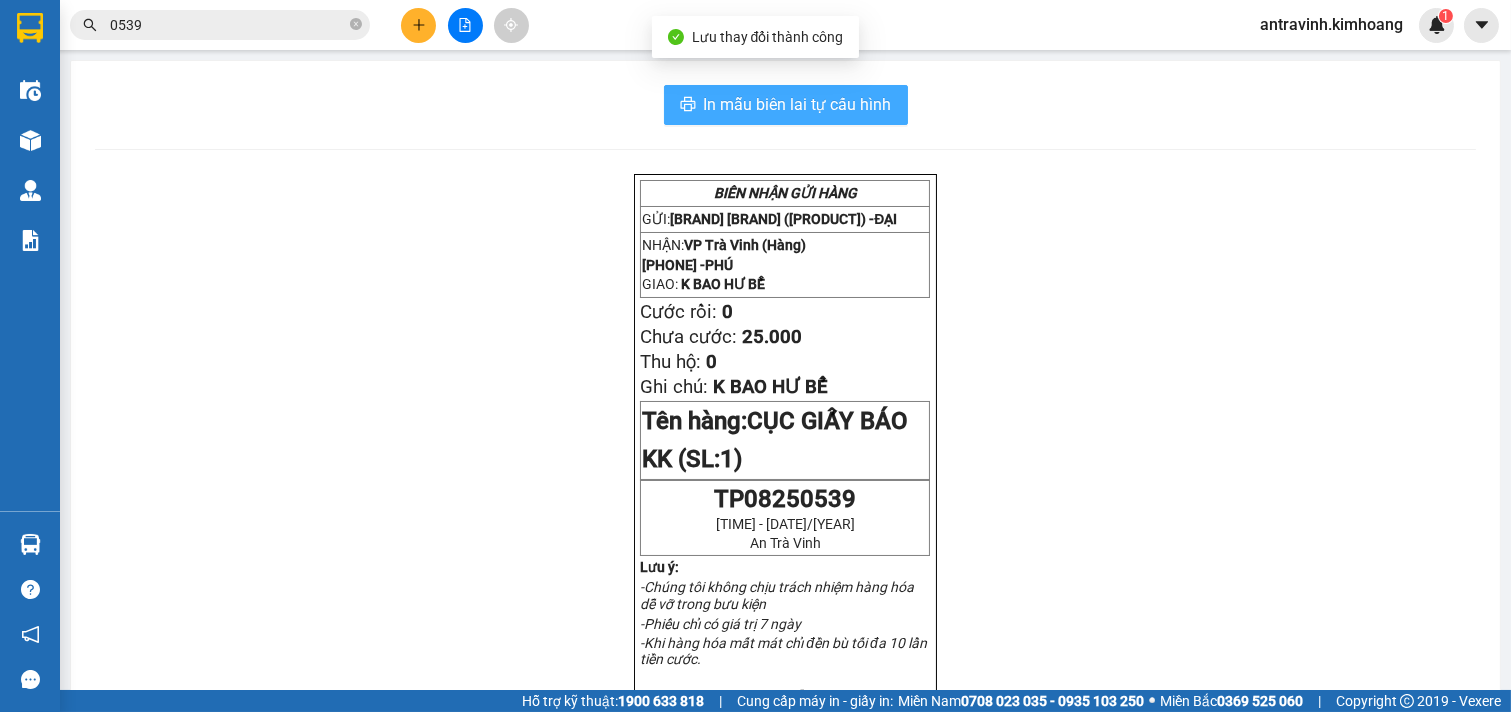 click on "In mẫu biên lai tự cấu hình" at bounding box center [798, 104] 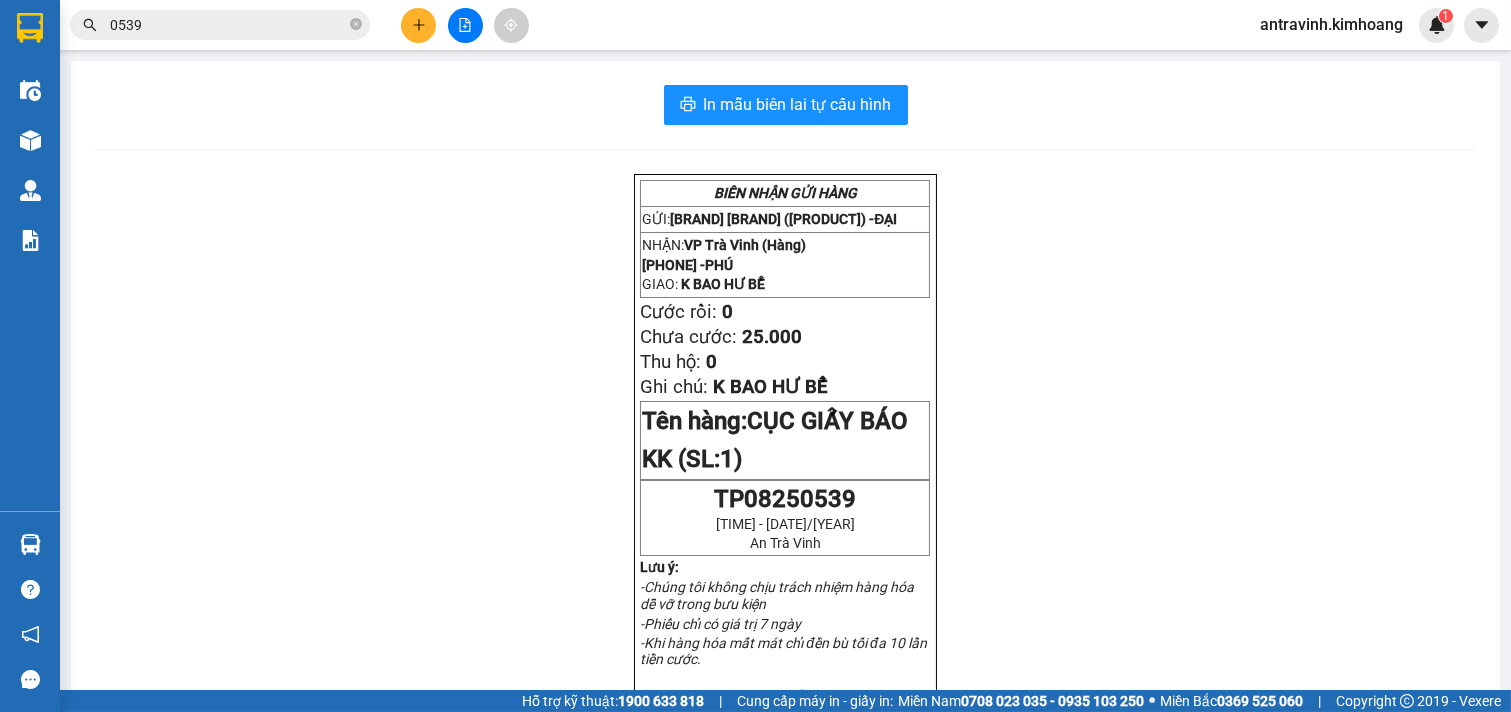 click on "0539" at bounding box center (228, 25) 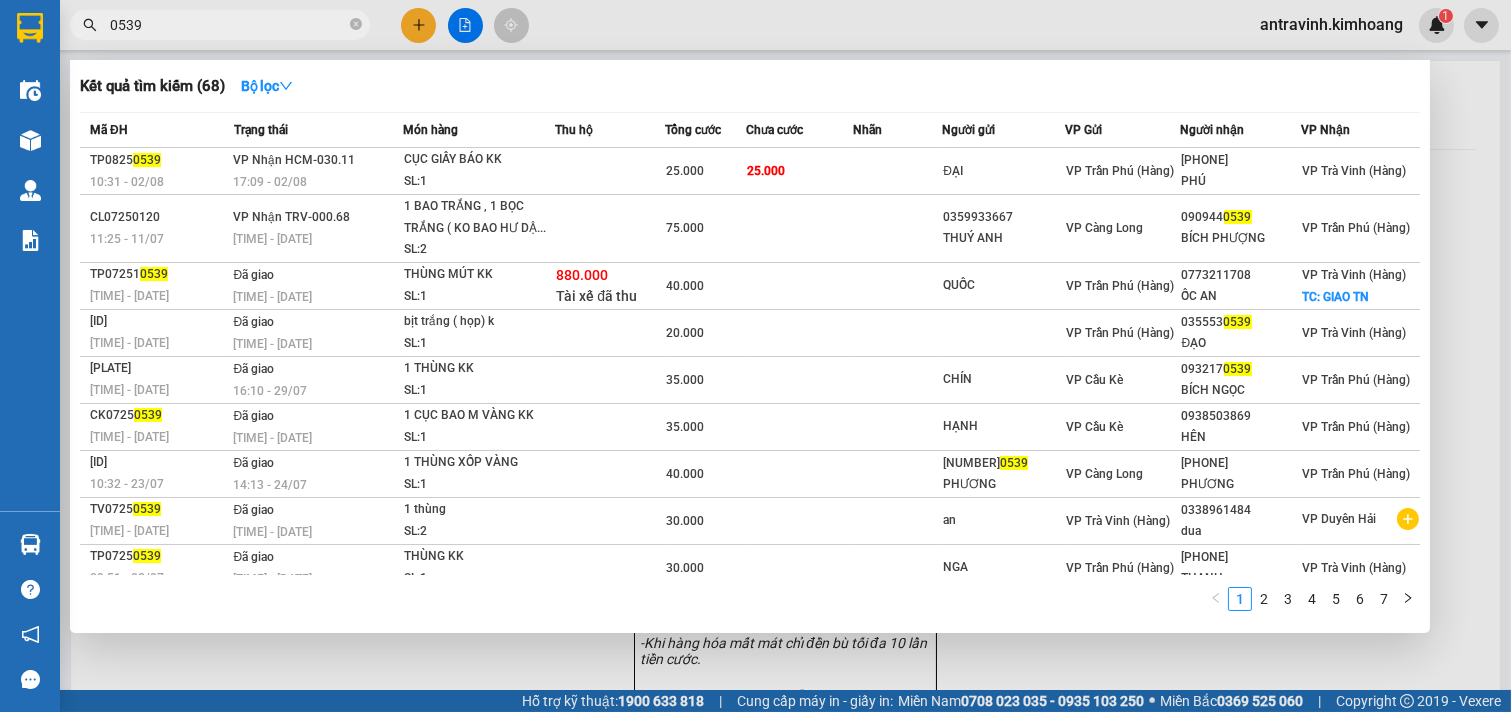click on "0539" at bounding box center [228, 25] 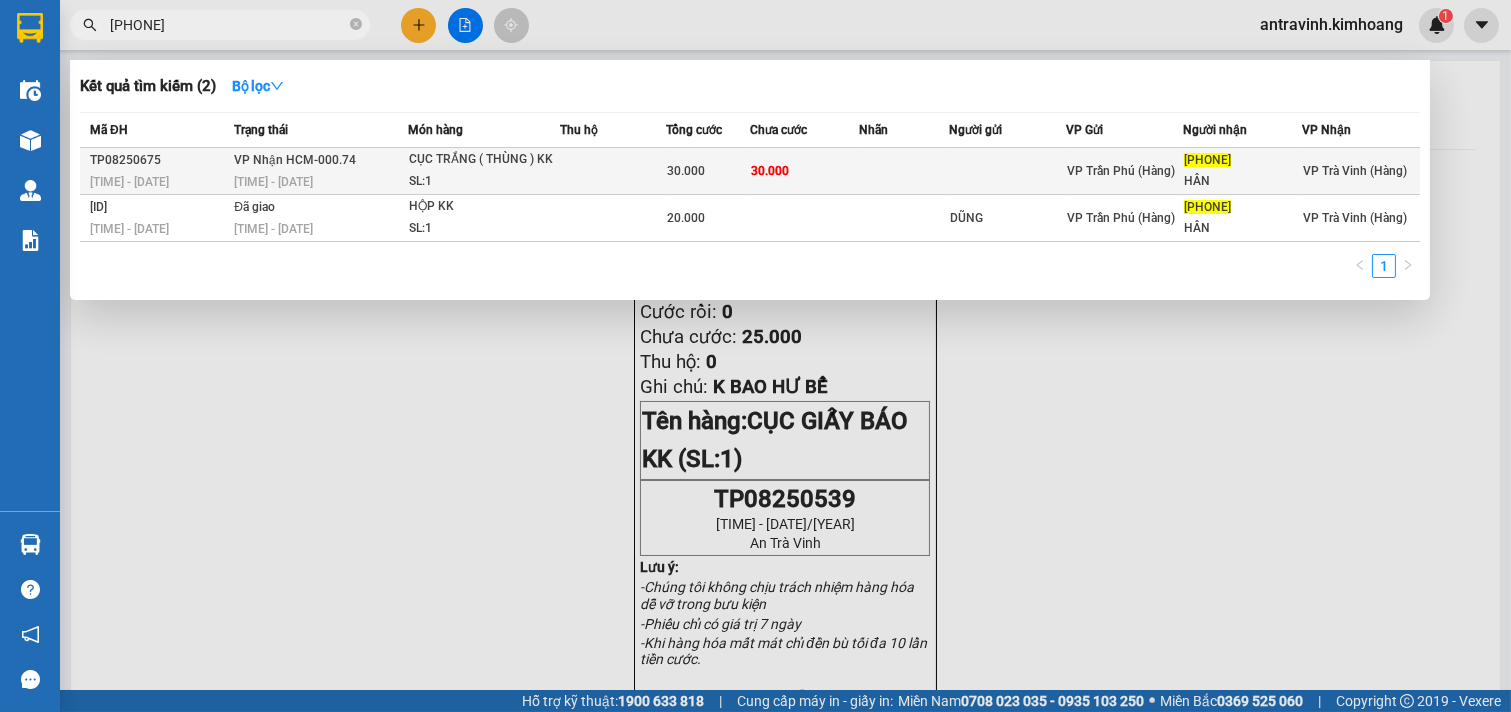 click on "30.000" at bounding box center (804, 171) 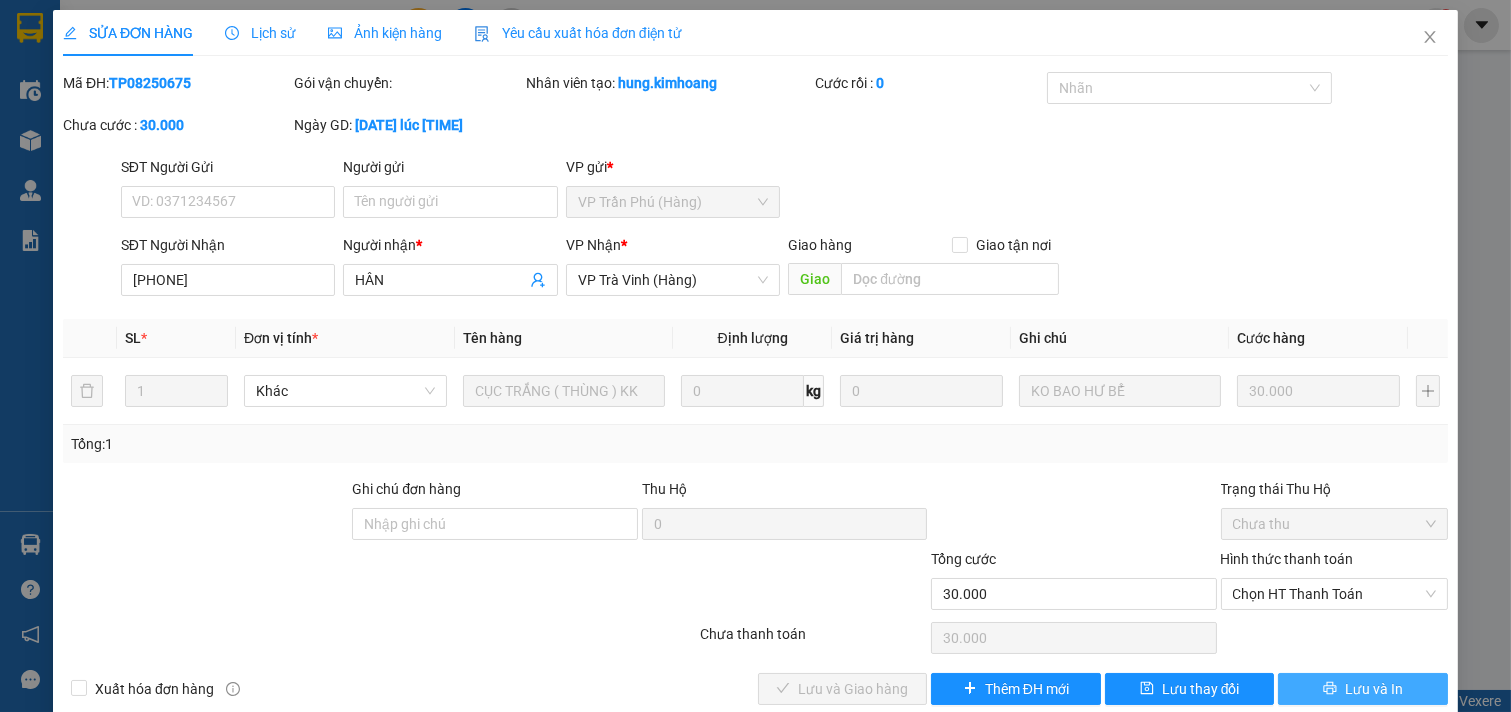 click on "Lưu và In" at bounding box center [1363, 689] 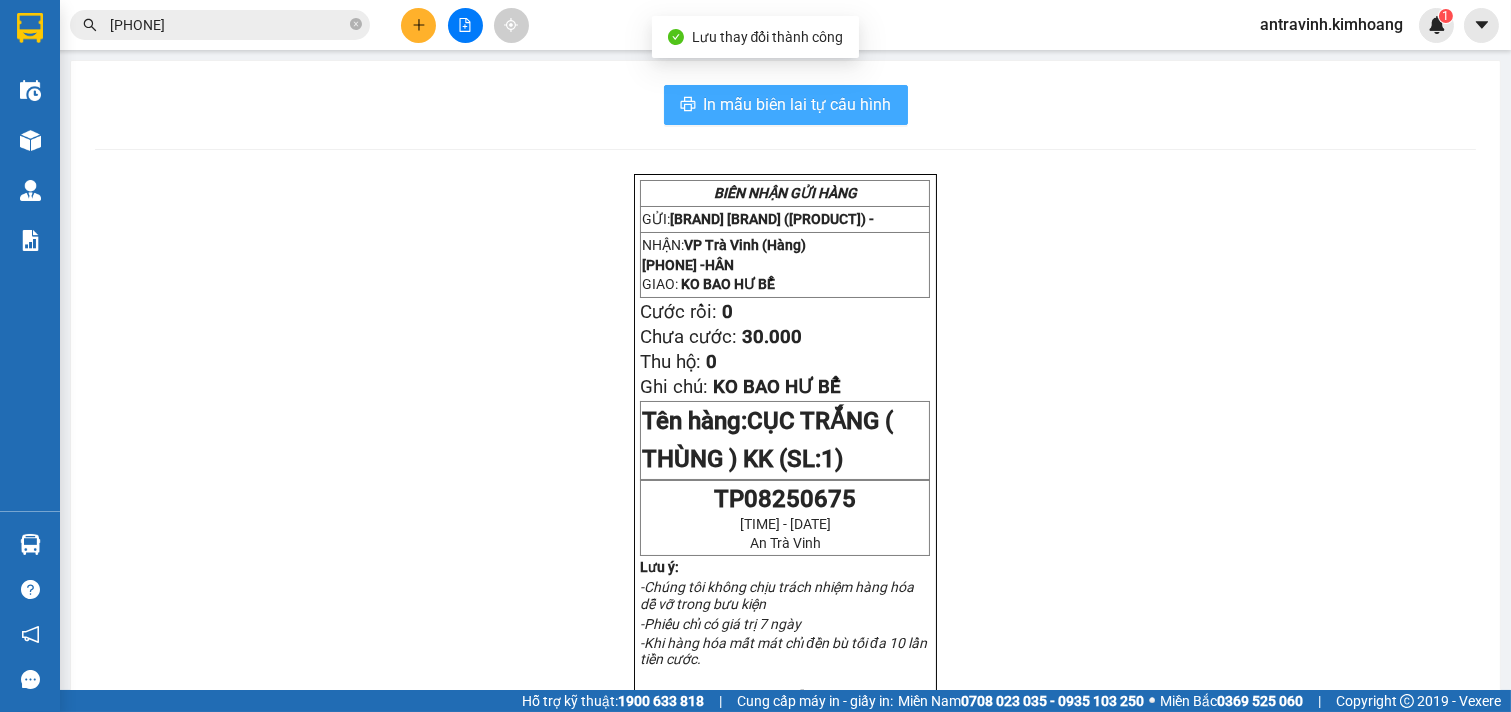 click on "In mẫu biên lai tự cấu hình" at bounding box center (798, 104) 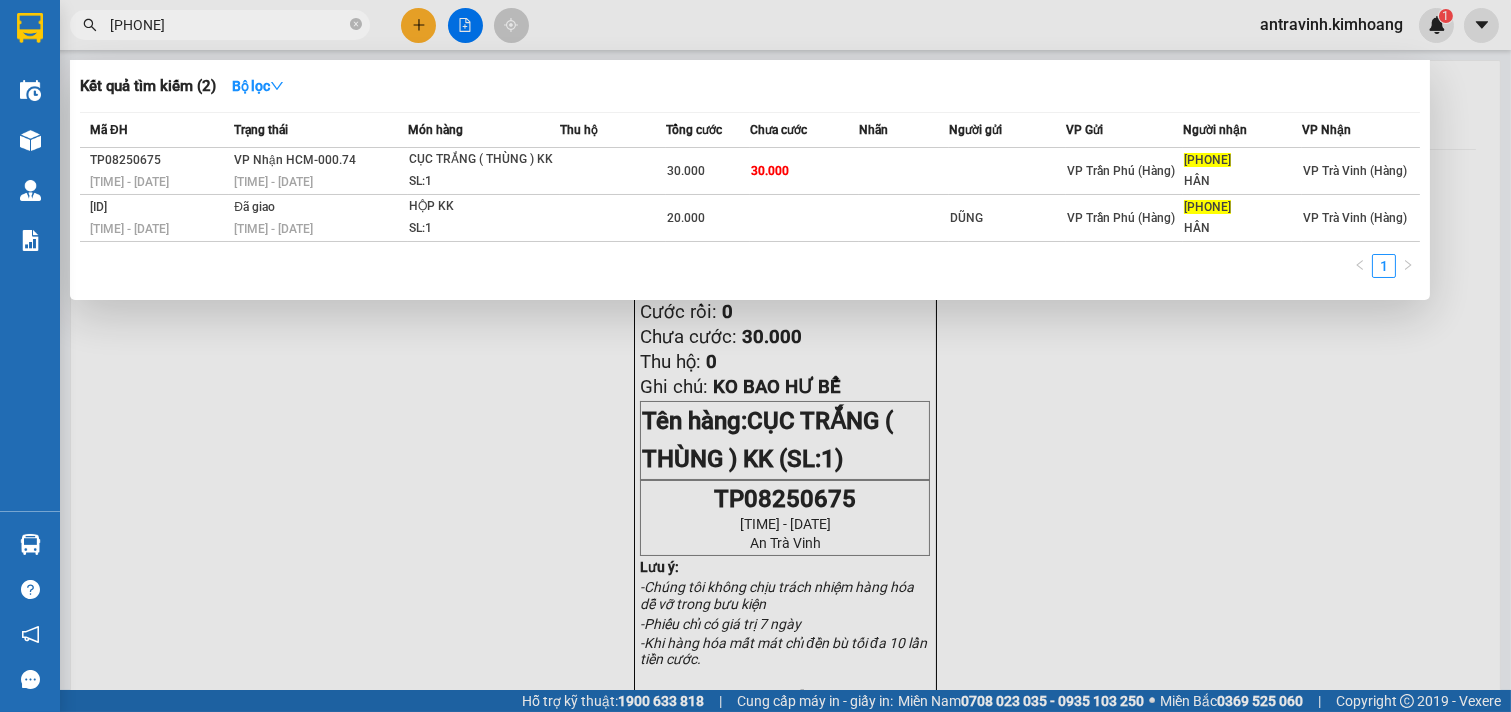 click on "[PHONE]" at bounding box center (228, 25) 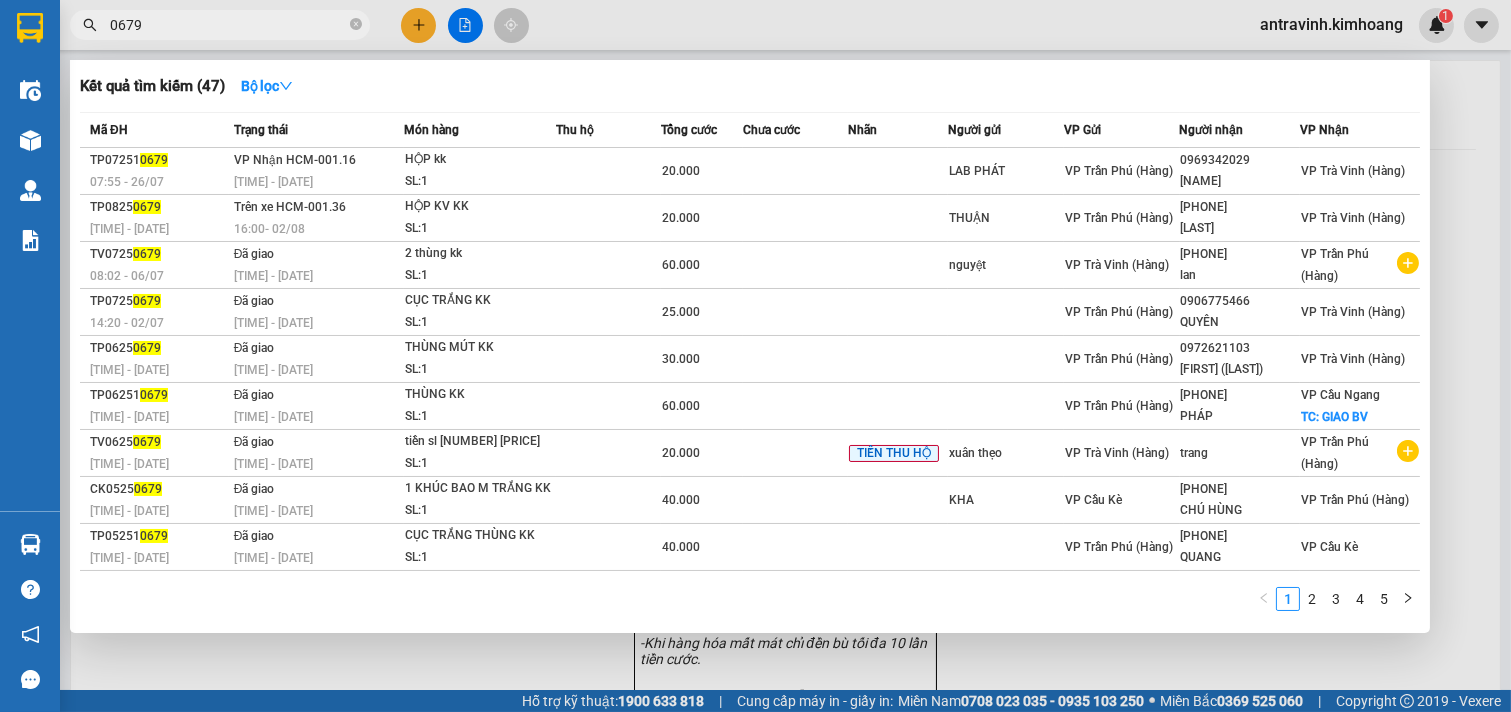 click on "0679" at bounding box center [228, 25] 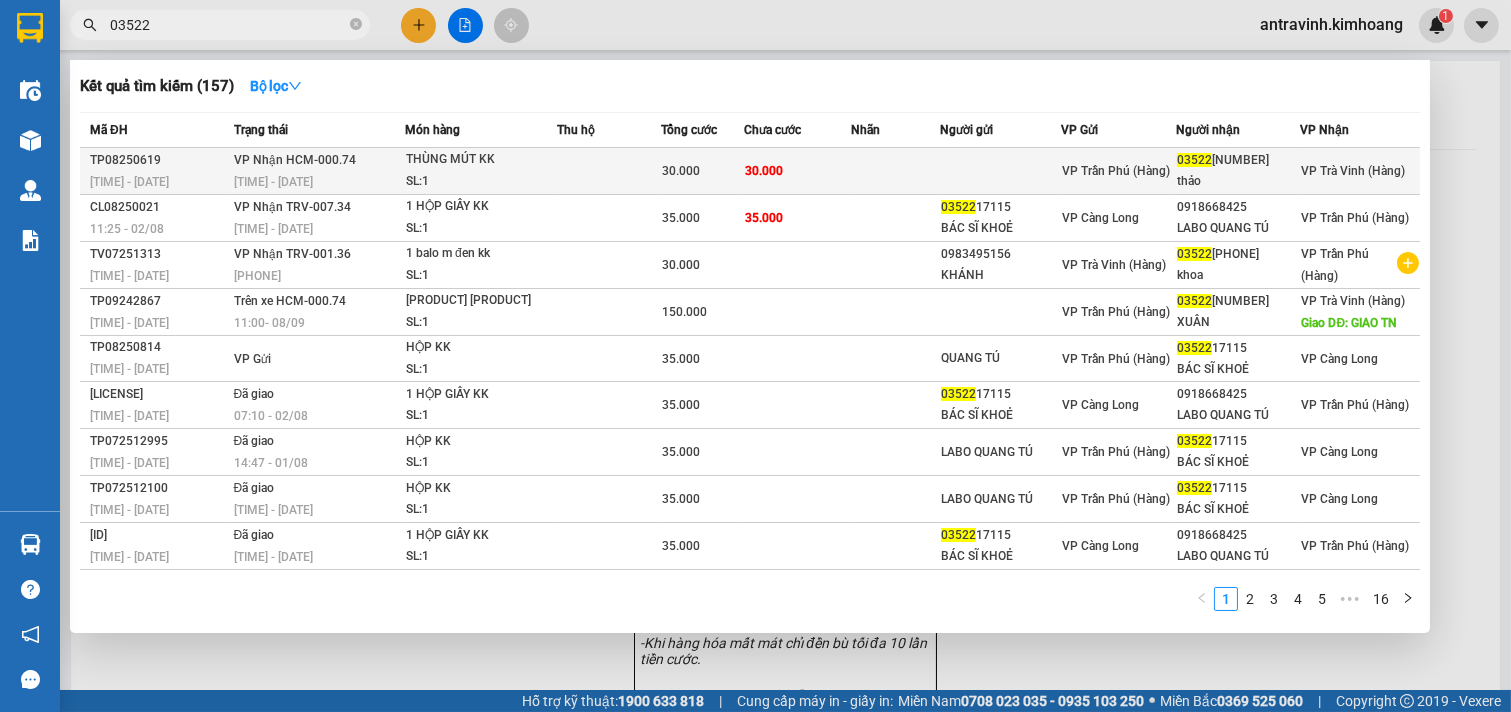 click on "30.000" at bounding box center [764, 171] 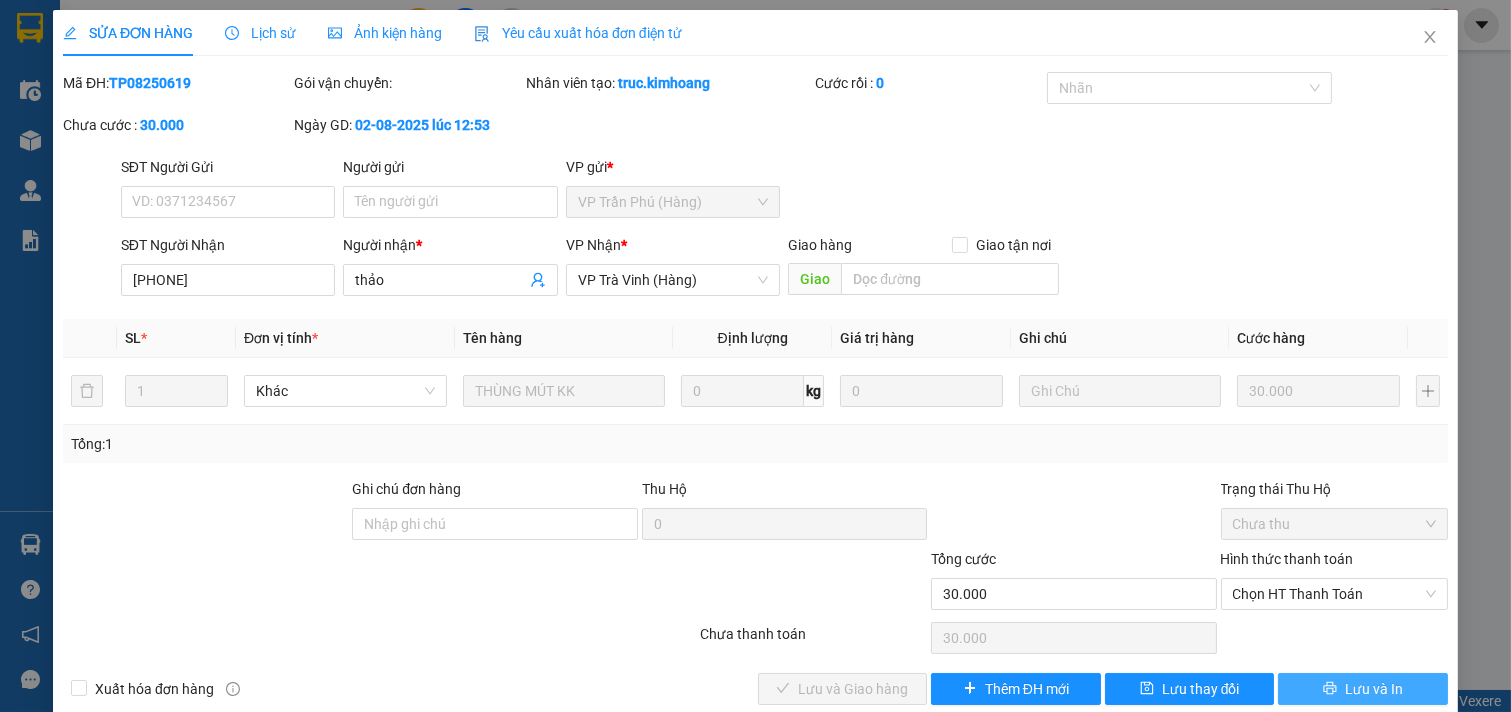click on "Lưu và In" at bounding box center [1363, 689] 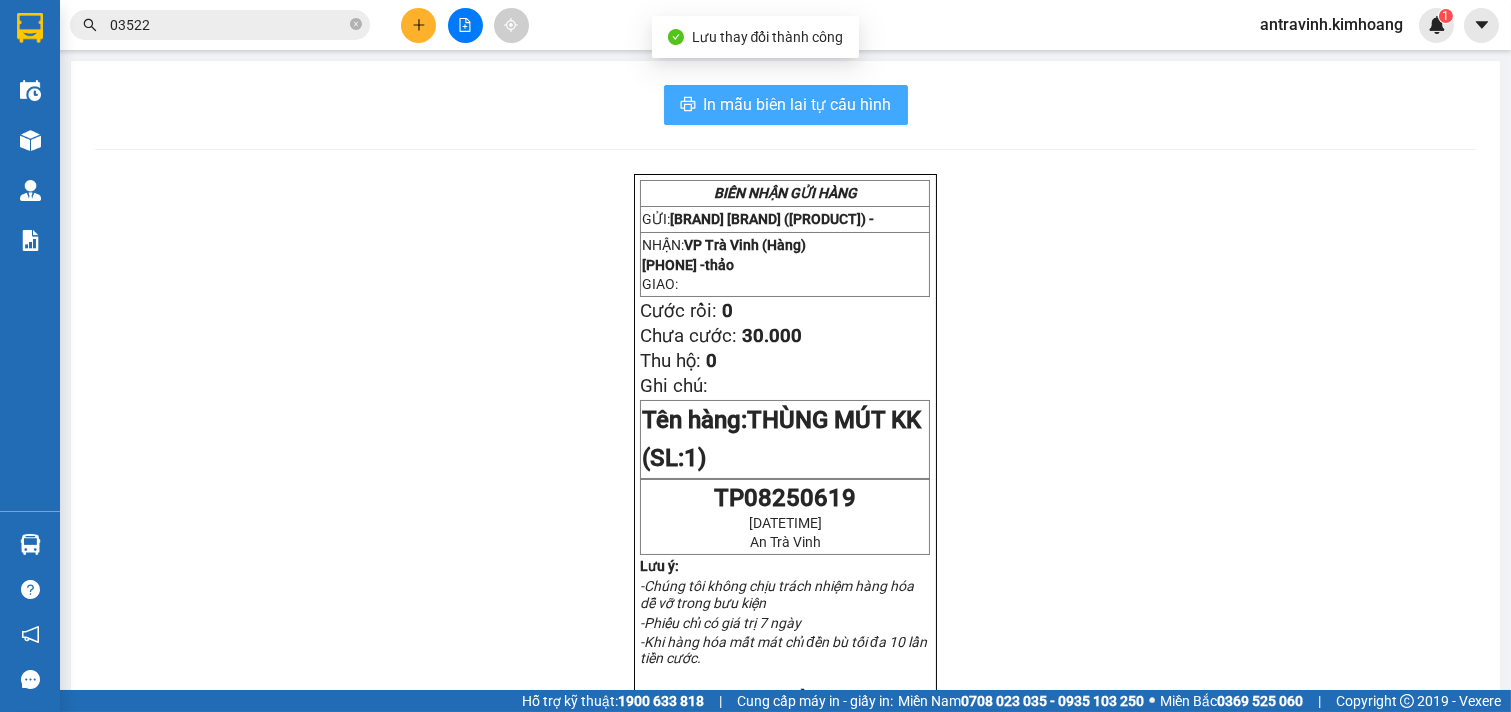 click on "In mẫu biên lai tự cấu hình" at bounding box center (798, 104) 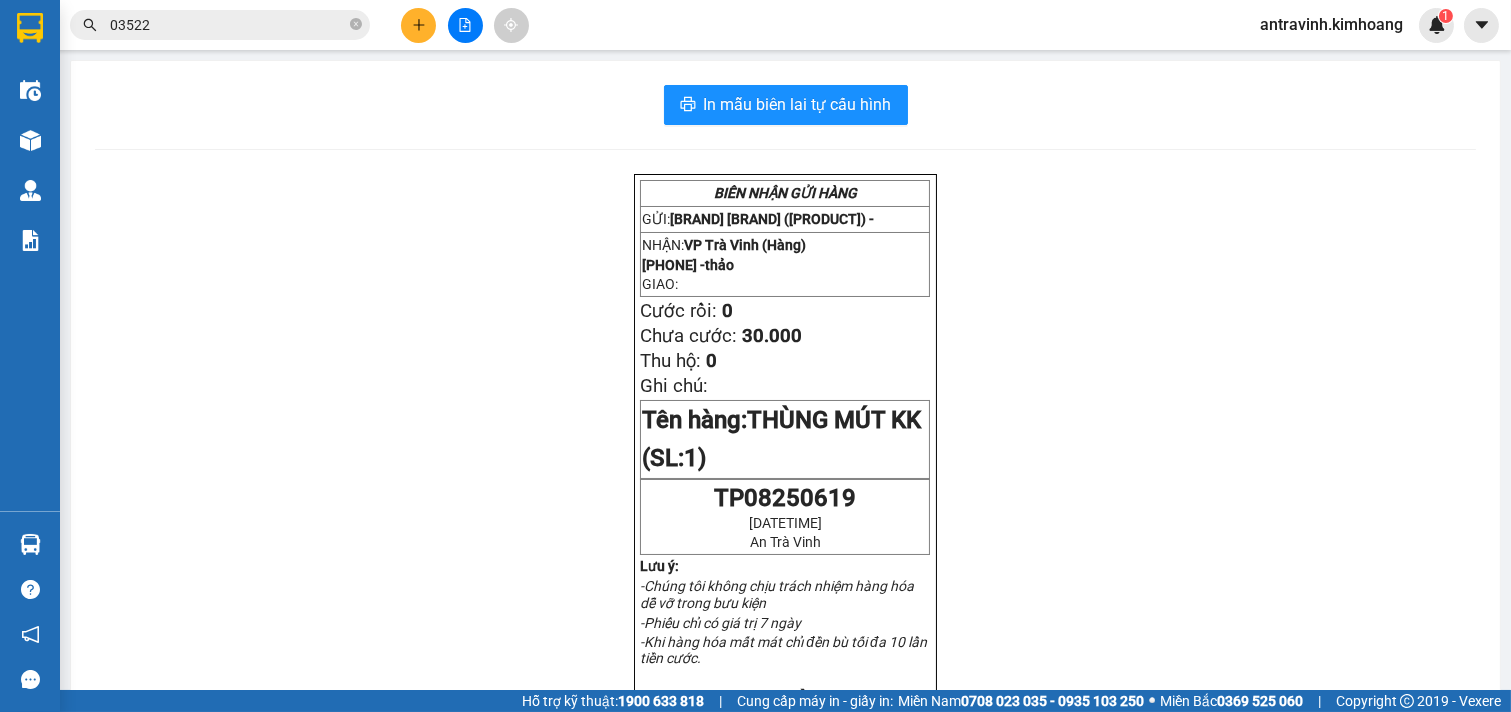 click on "03522" at bounding box center [228, 25] 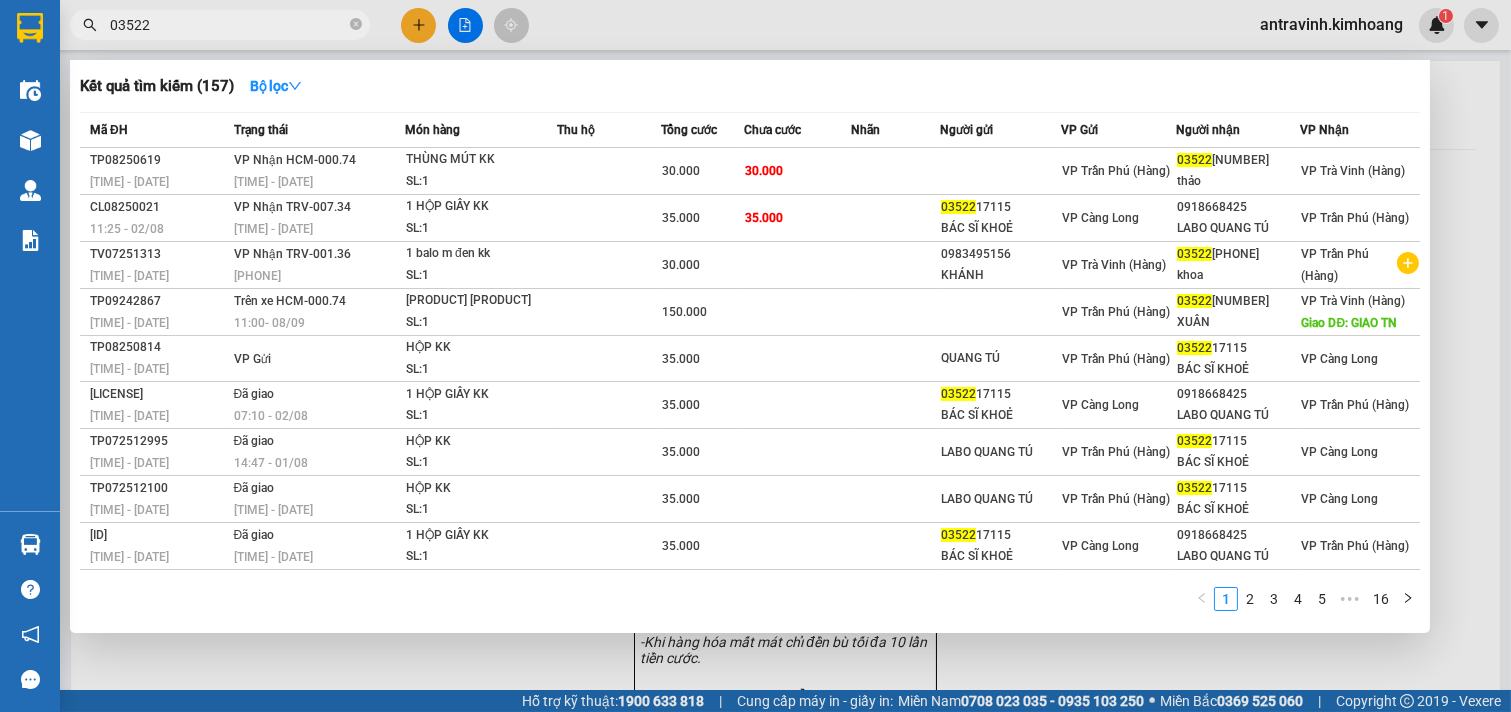 click on "03522" at bounding box center [228, 25] 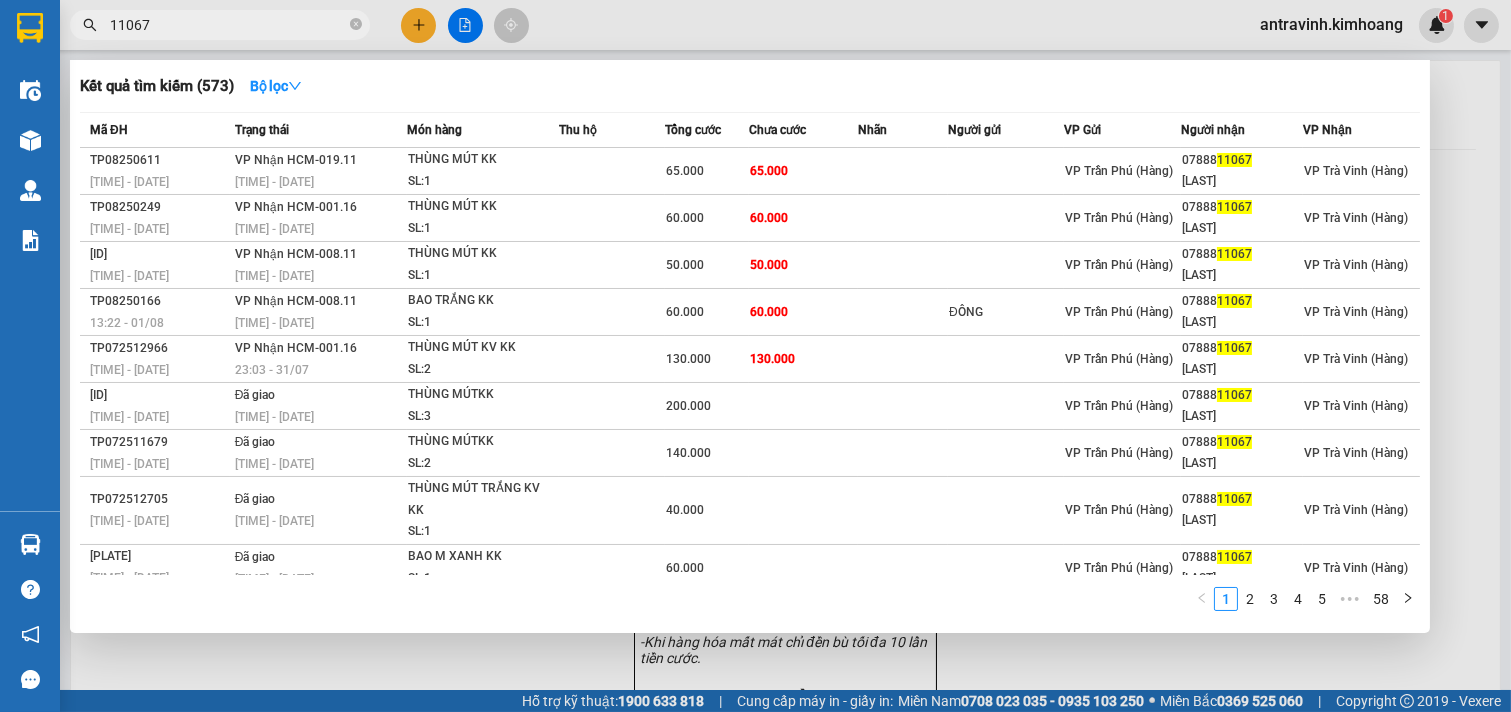 type on "11067" 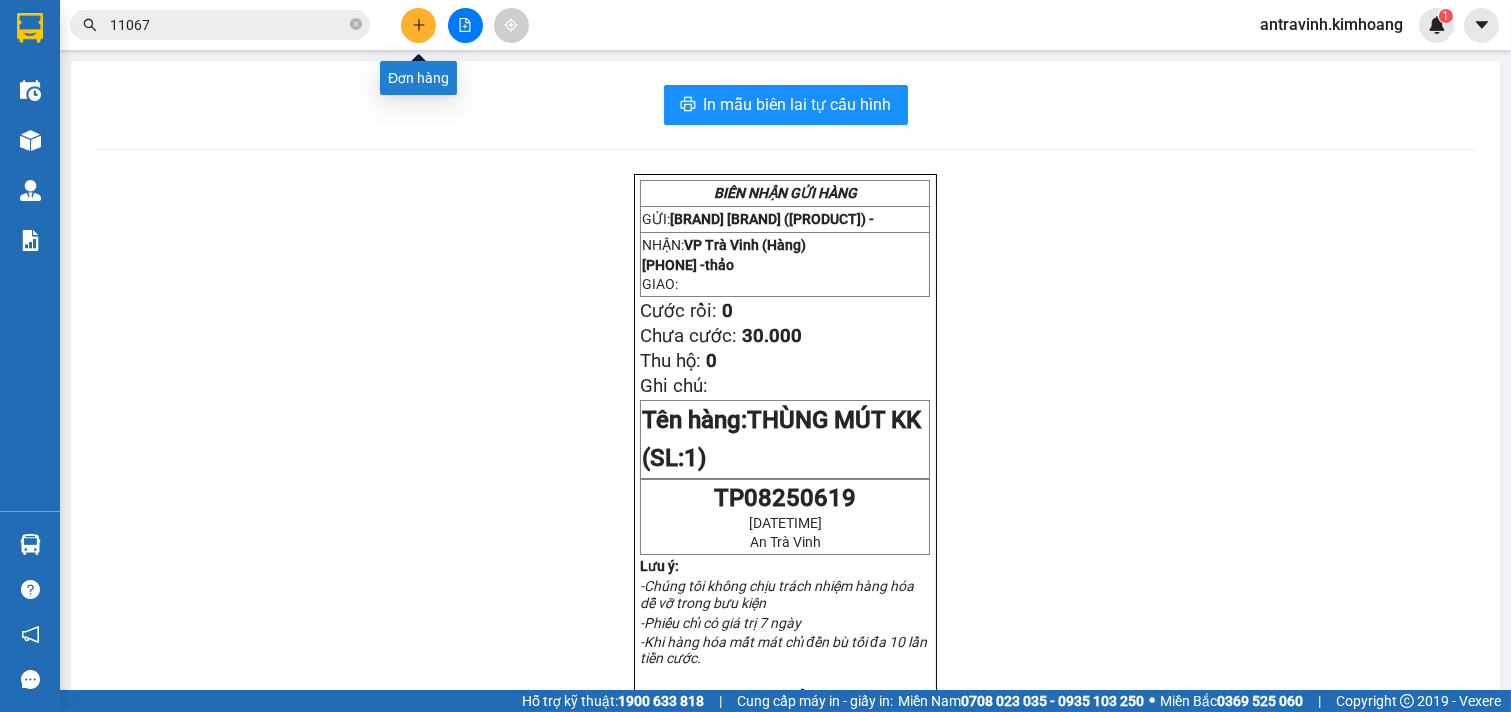 click 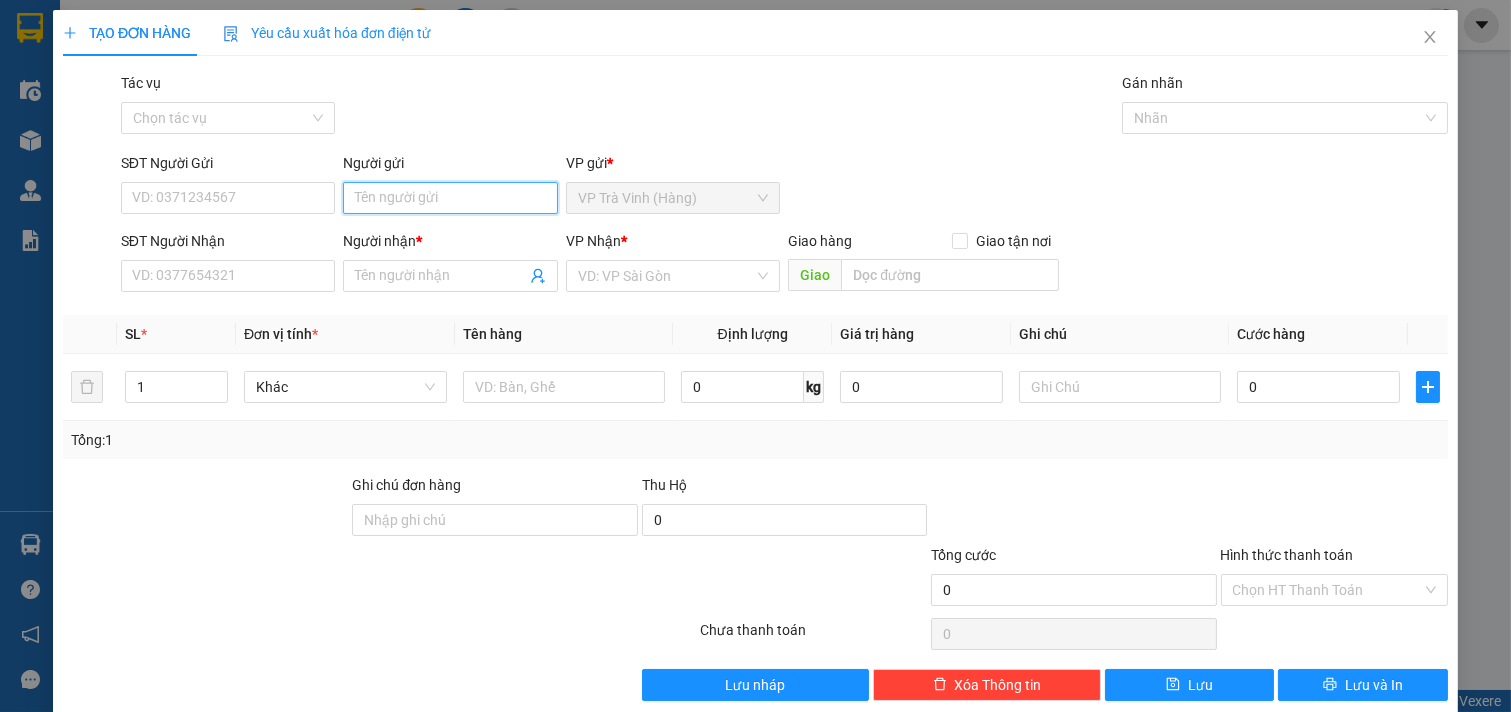 click on "Người gửi" at bounding box center (450, 198) 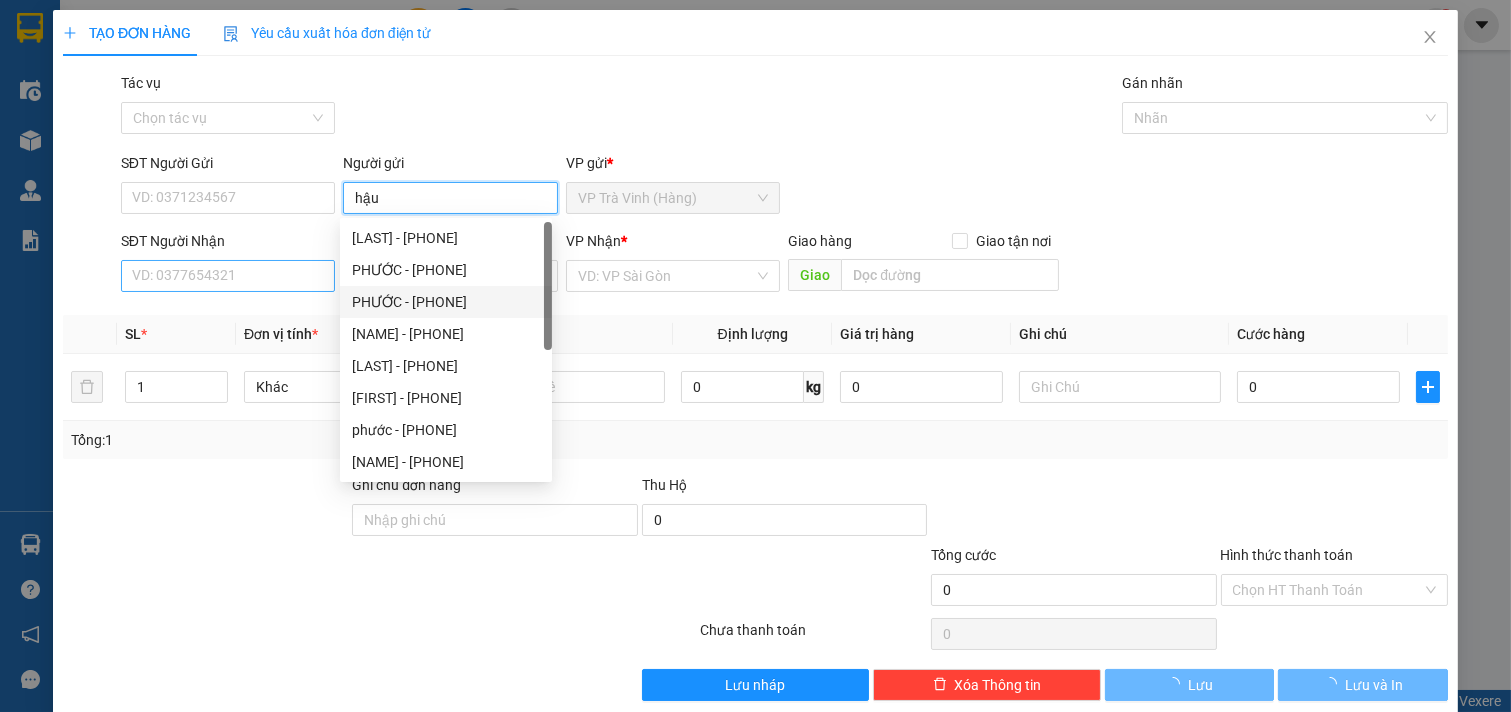 type on "hậu" 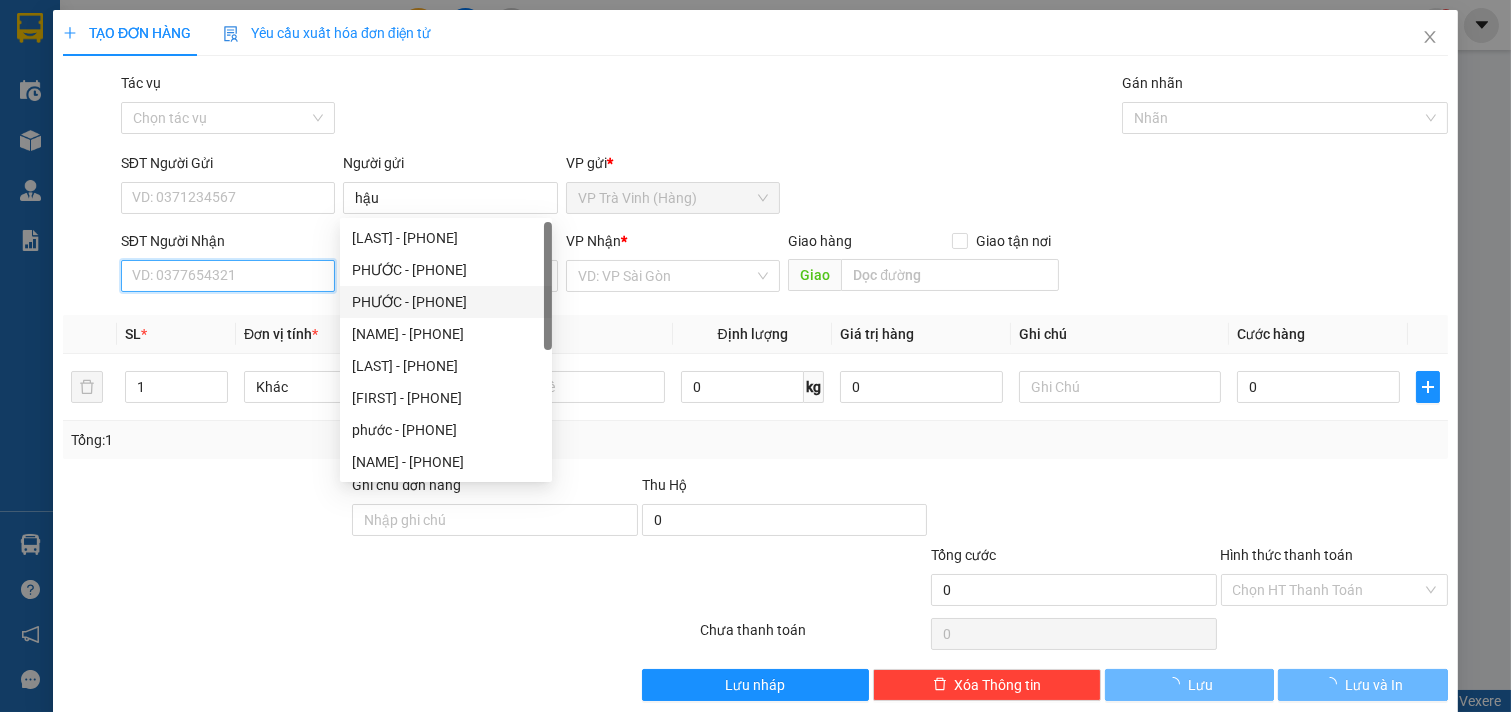 click on "SĐT Người Nhận" at bounding box center [228, 276] 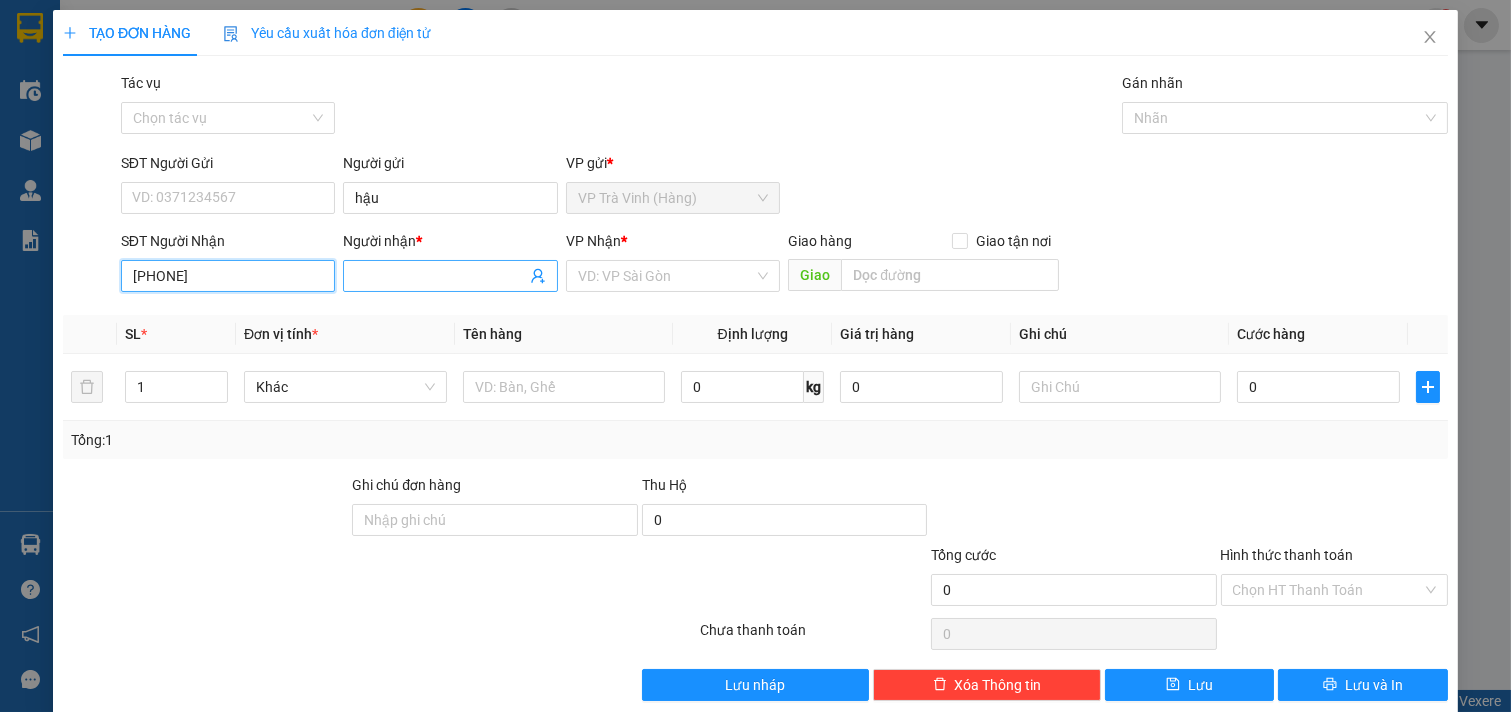 type on "[PHONE]" 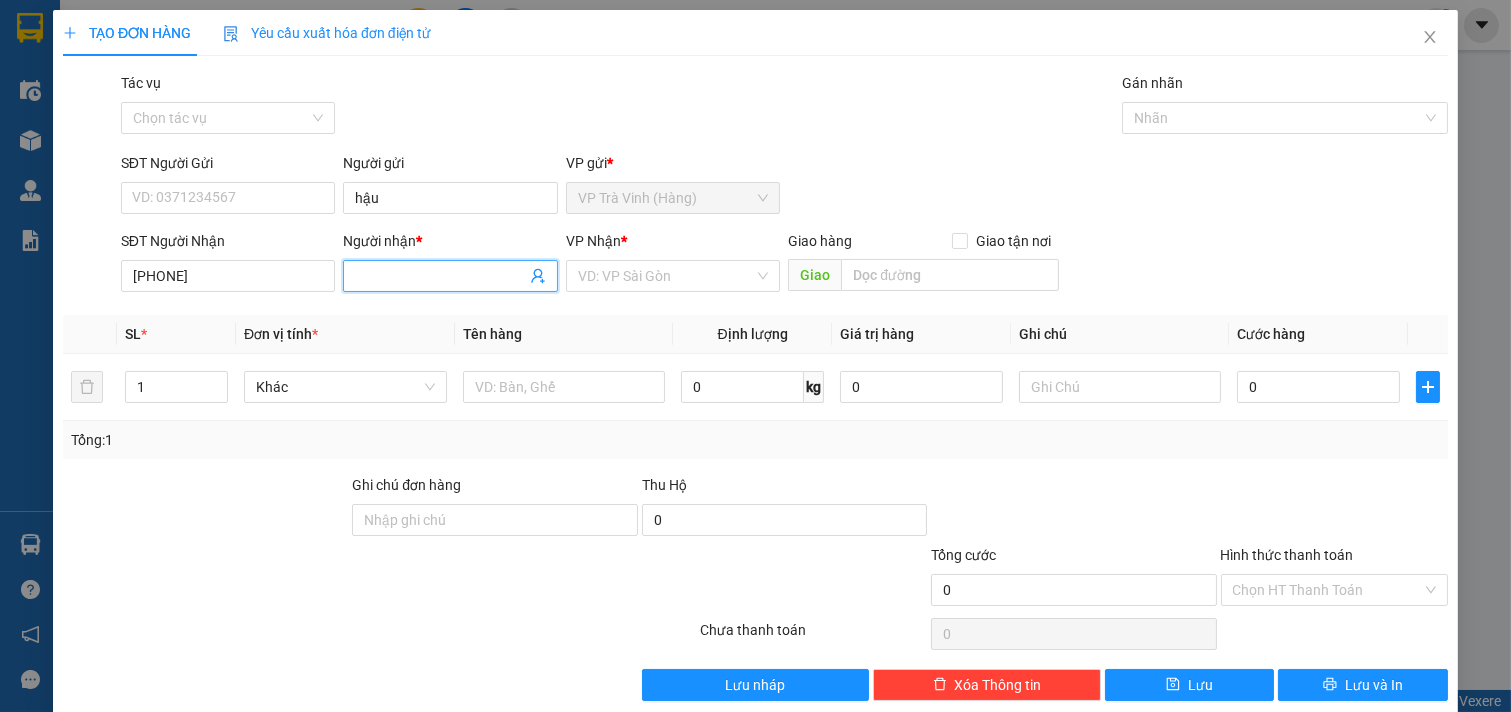 click on "Người nhận  *" at bounding box center (440, 276) 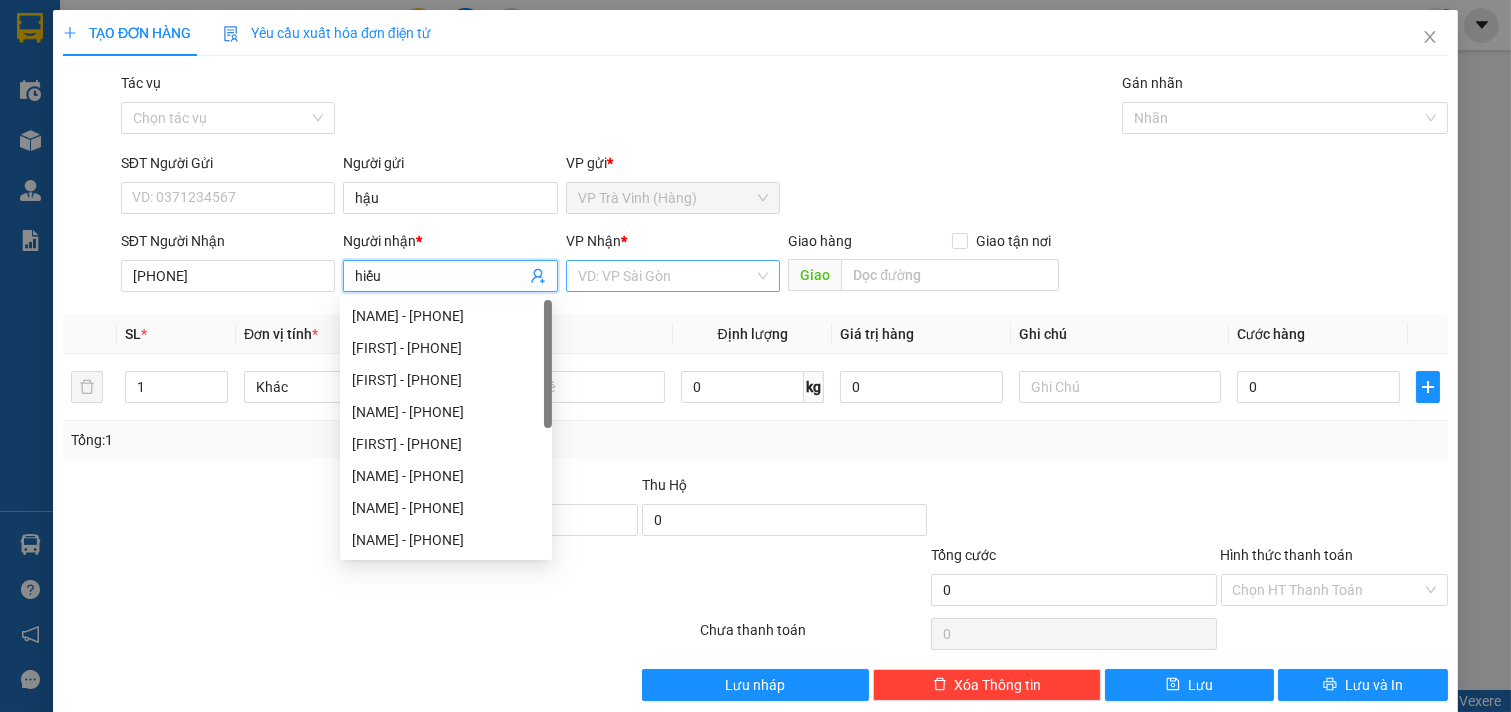 type on "hiếu" 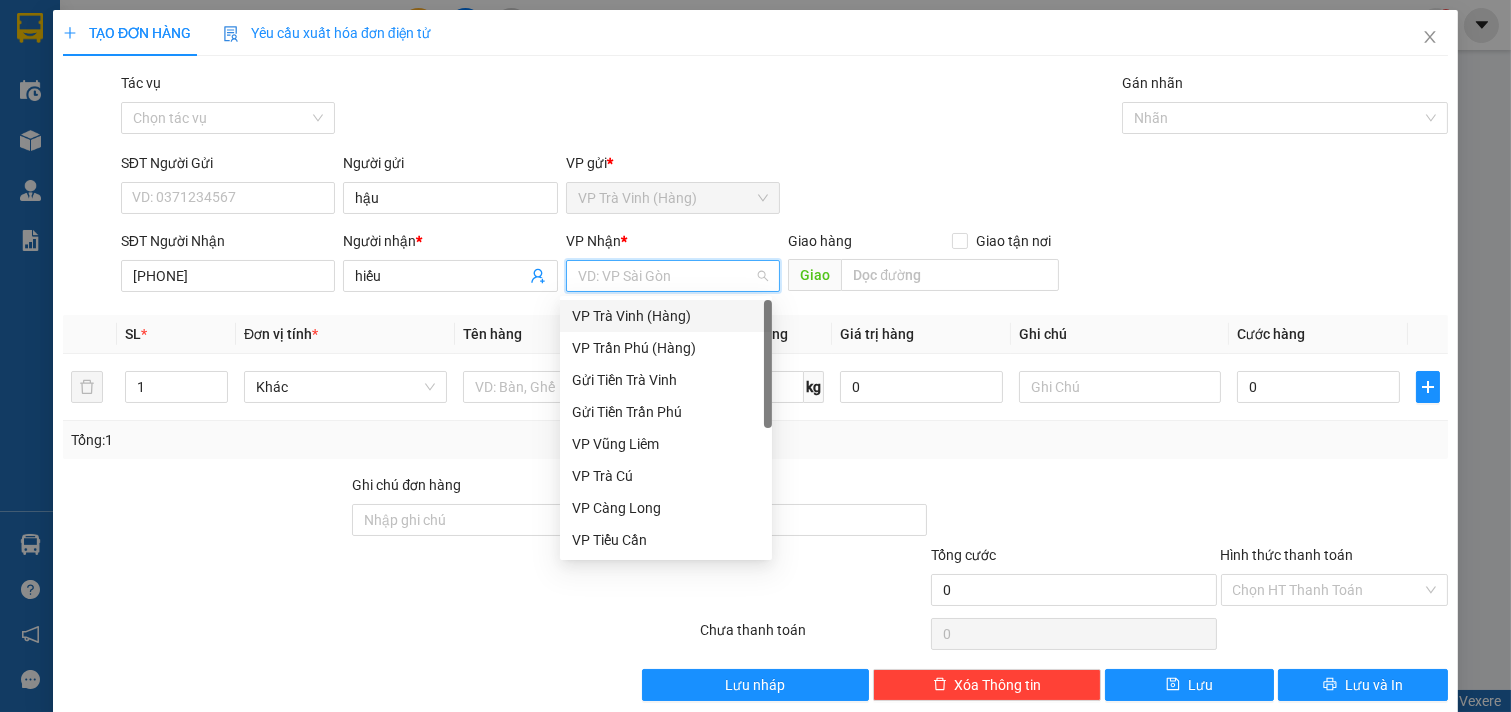 click on "VP Trà Vinh (Hàng)" at bounding box center [666, 316] 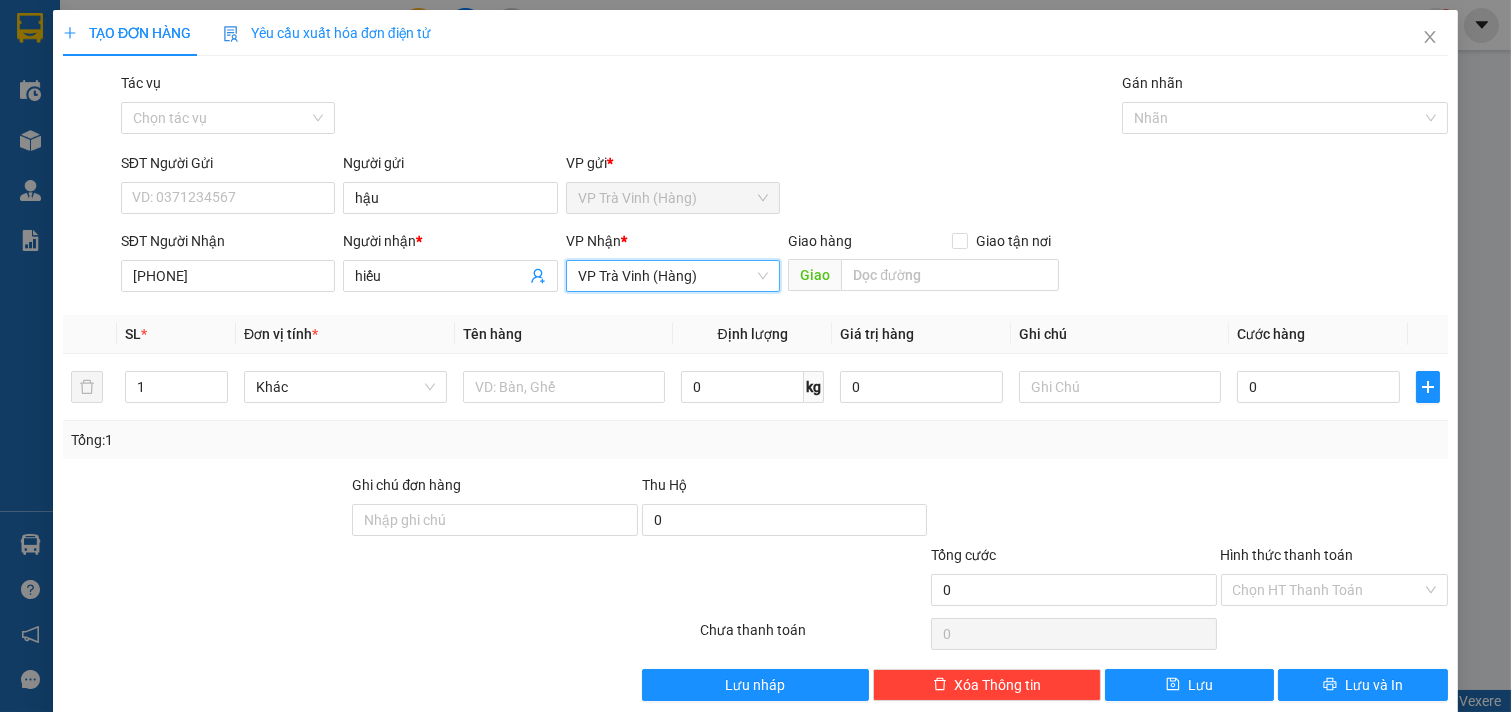 click on "VP Trà Vinh (Hàng)" at bounding box center (673, 276) 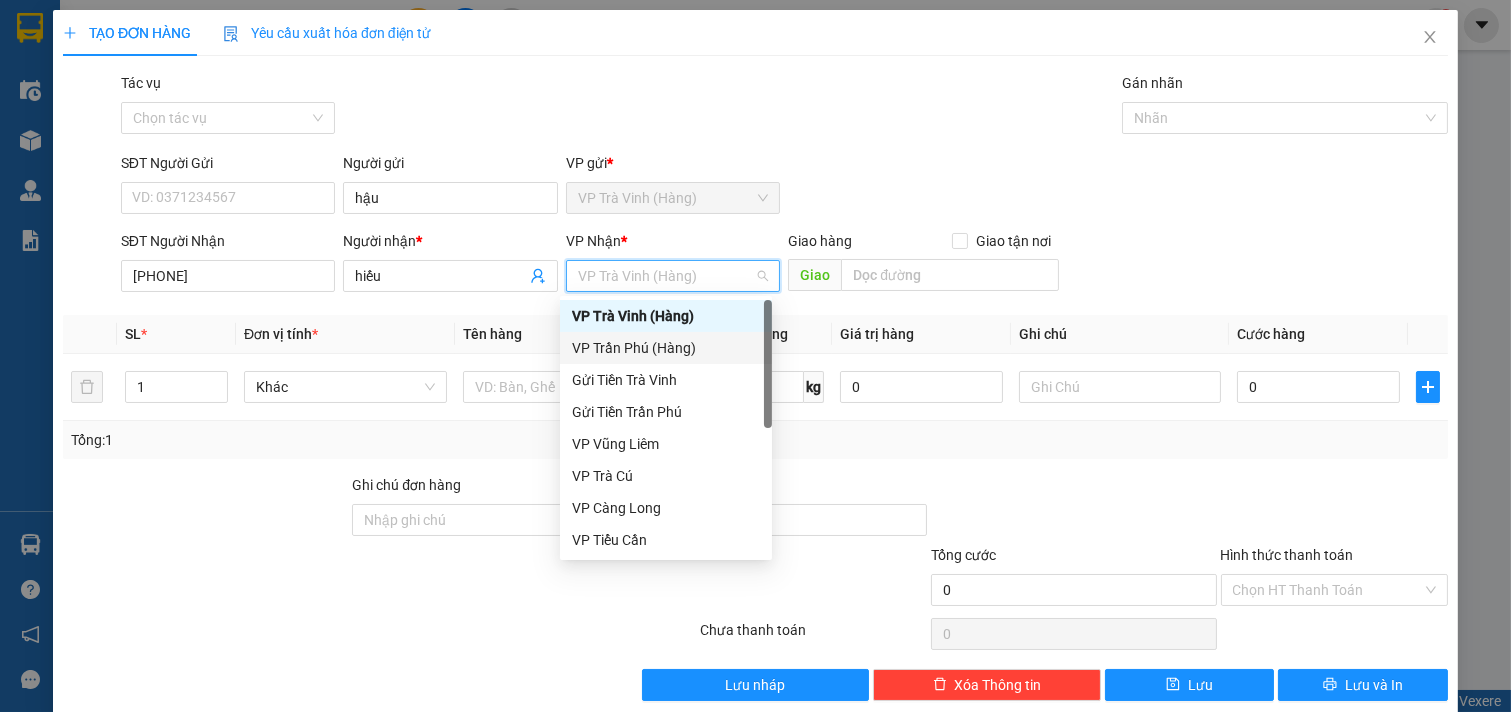 click on "VP Trần Phú (Hàng)" at bounding box center (666, 348) 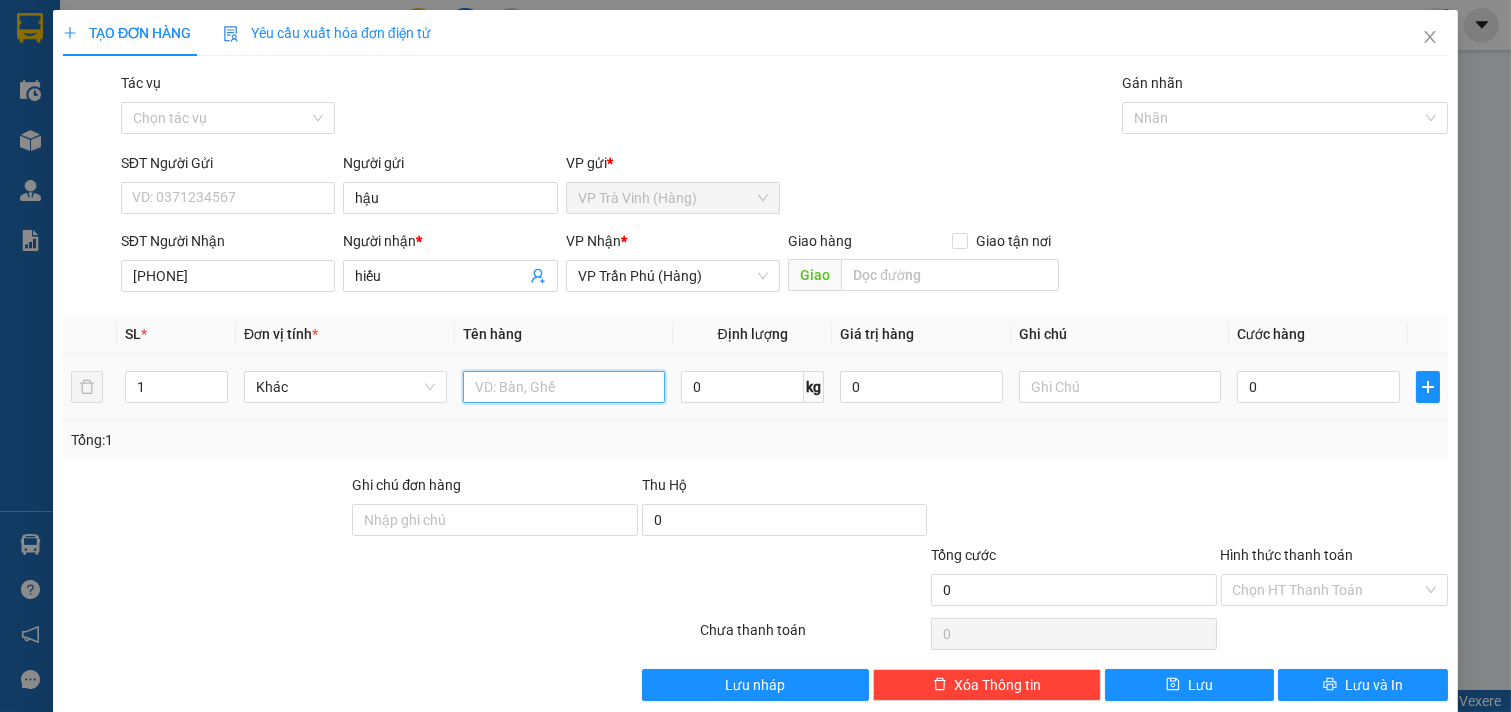 click at bounding box center [564, 387] 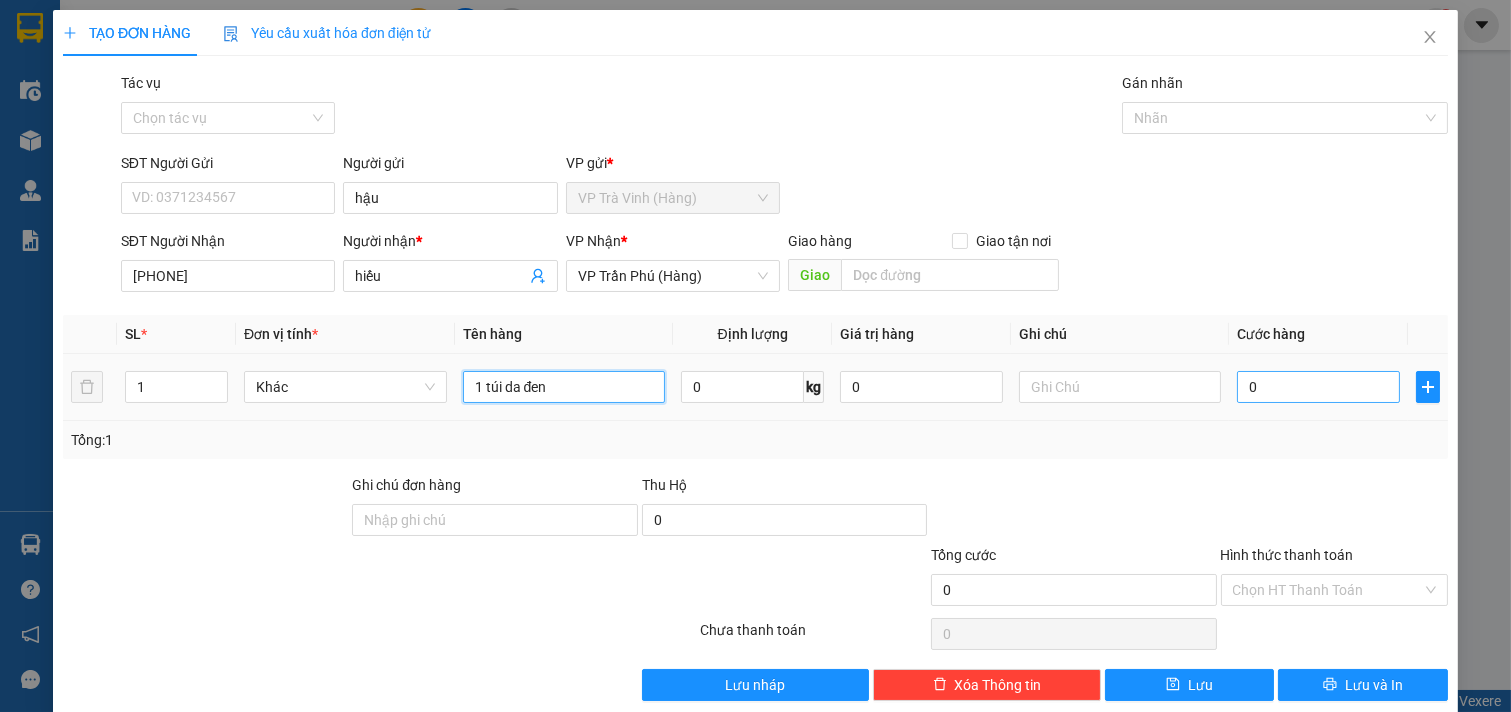 type on "1 túi da đen" 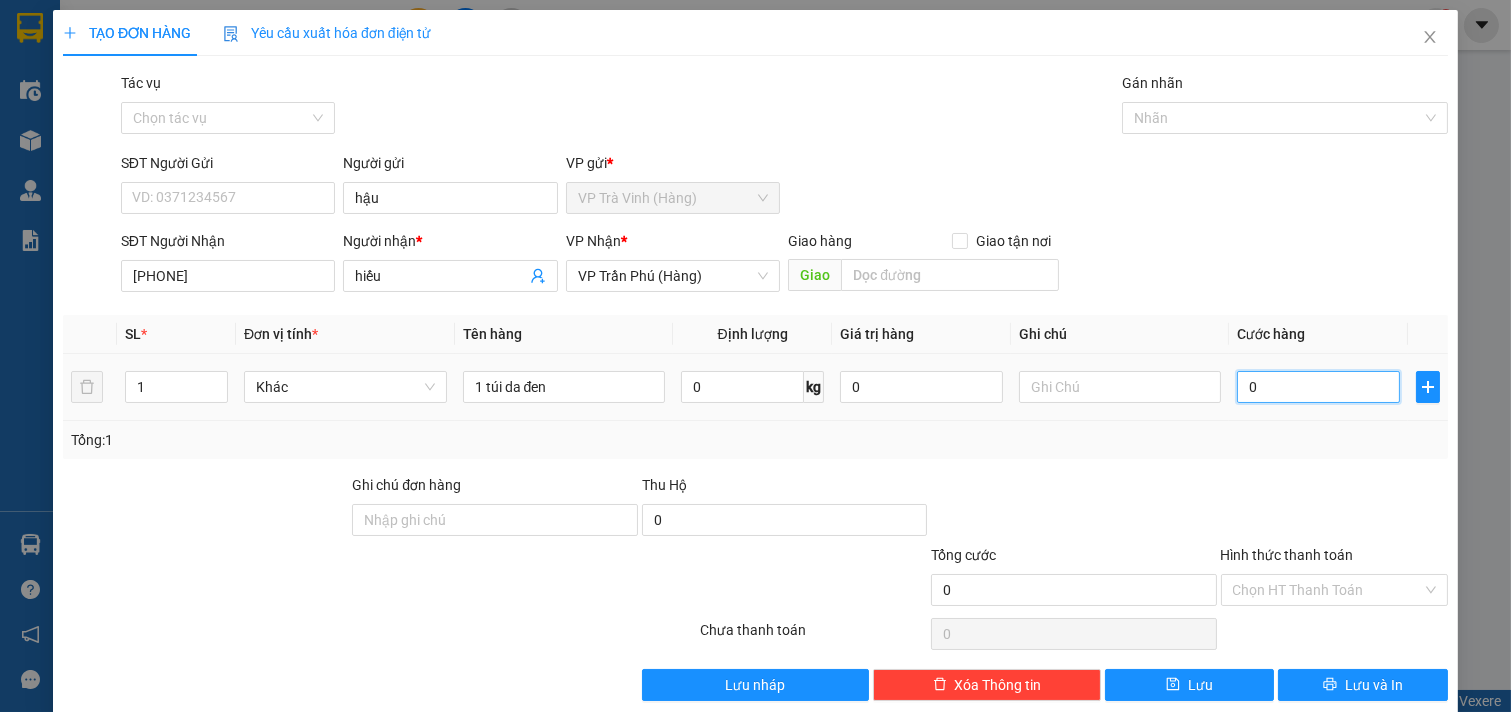 click on "0" at bounding box center (1318, 387) 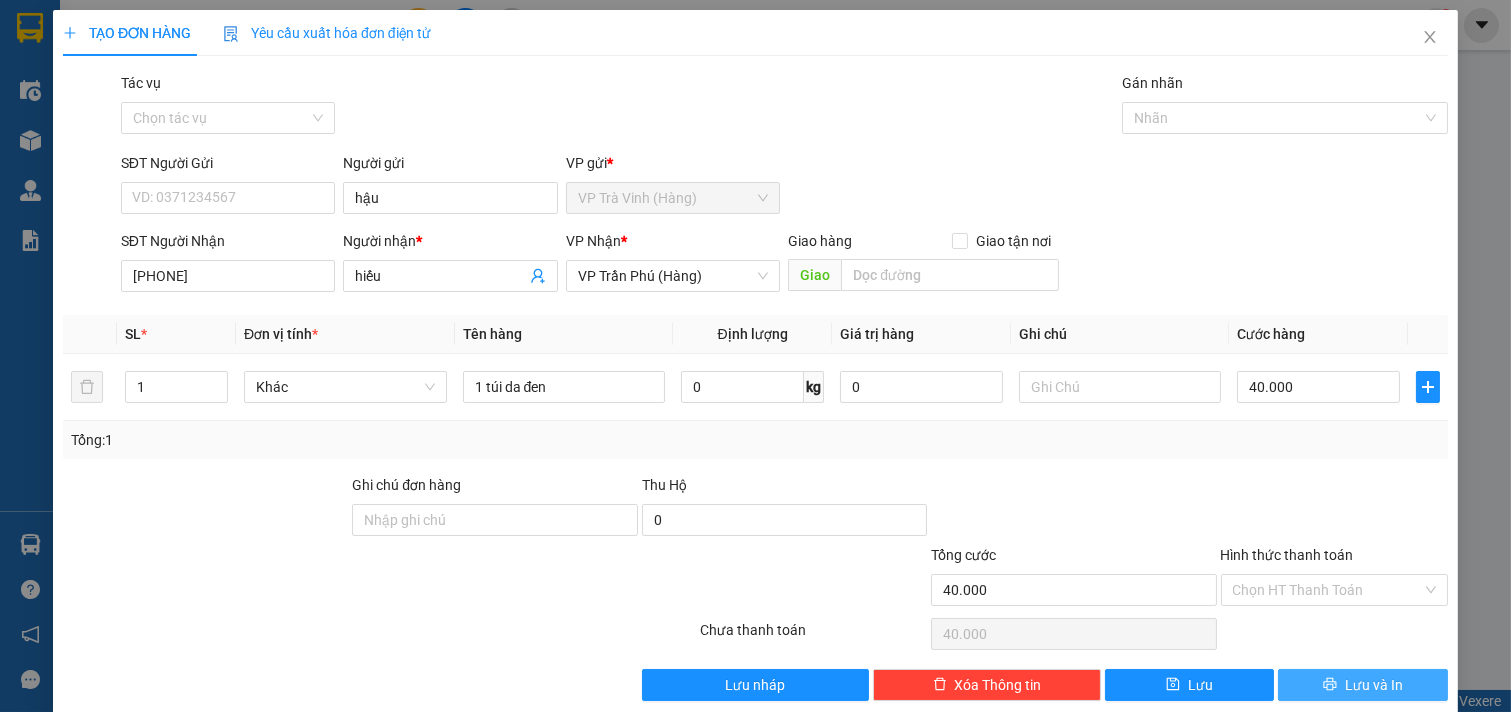 click on "Lưu và In" at bounding box center [1374, 685] 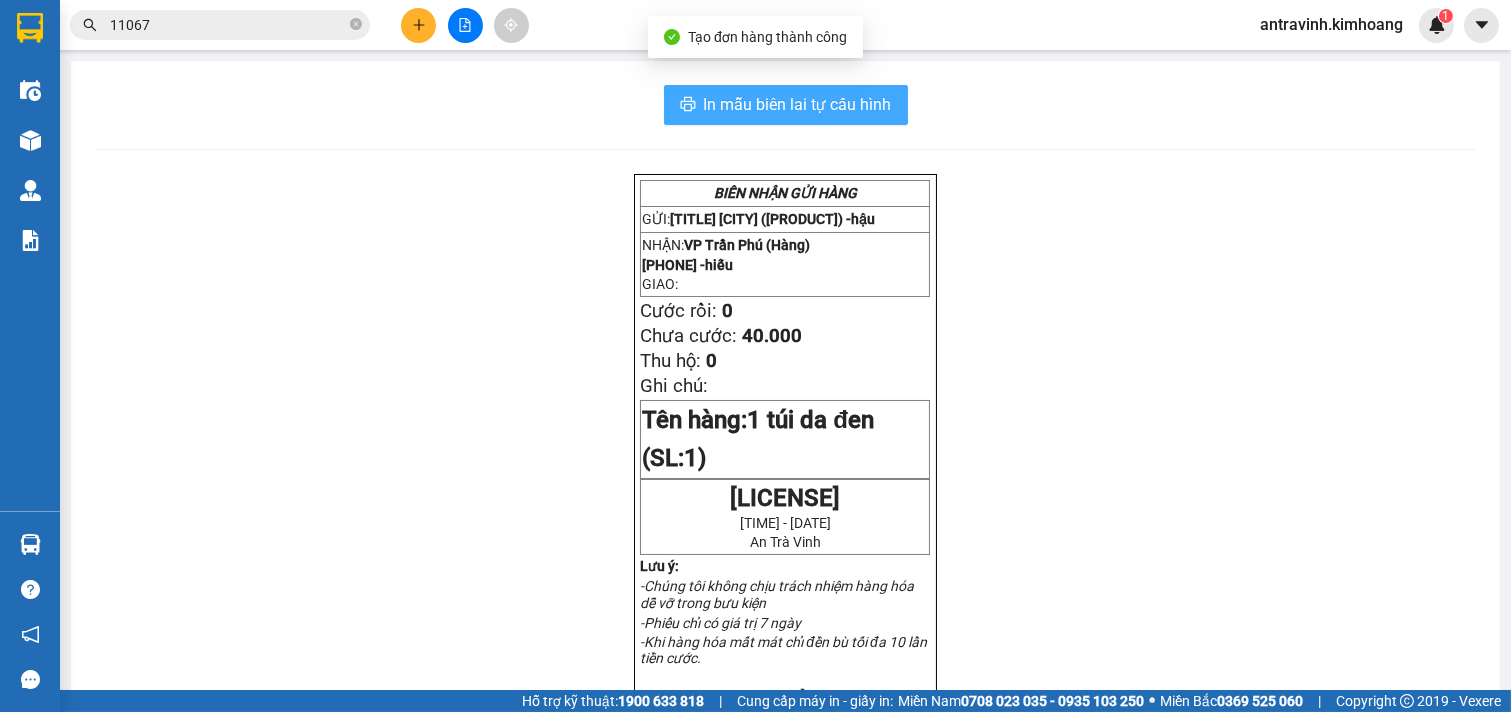 click on "In mẫu biên lai tự cấu hình" at bounding box center [798, 104] 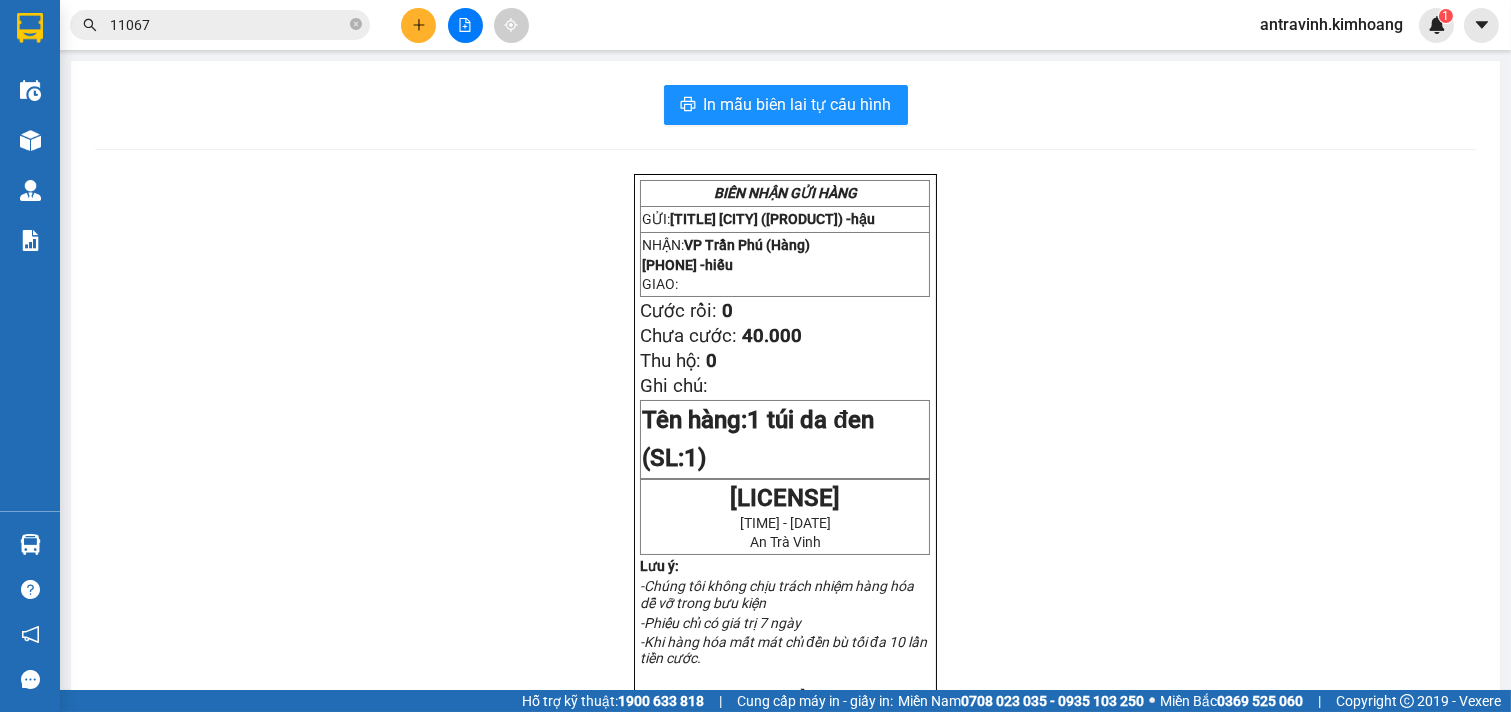 click on "11067" at bounding box center (228, 25) 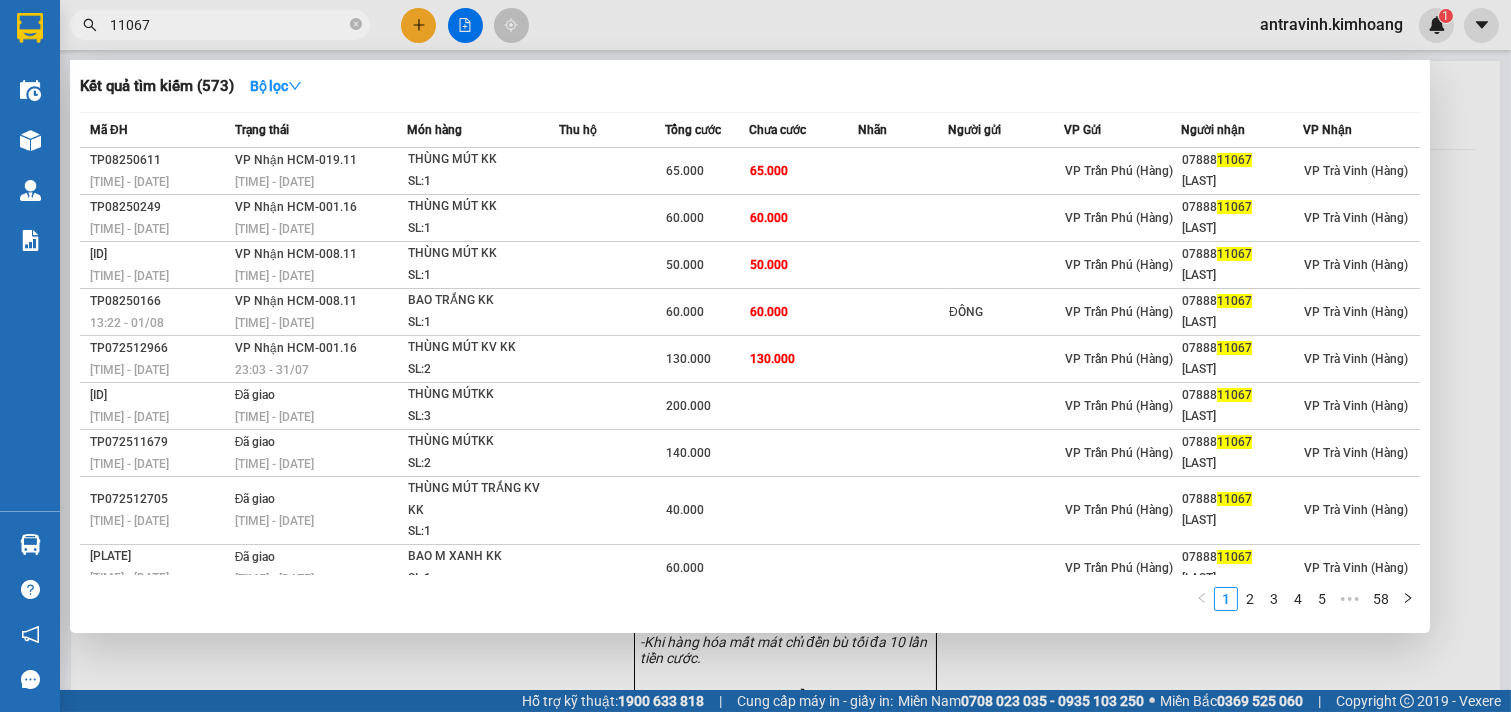click on "11067" at bounding box center (228, 25) 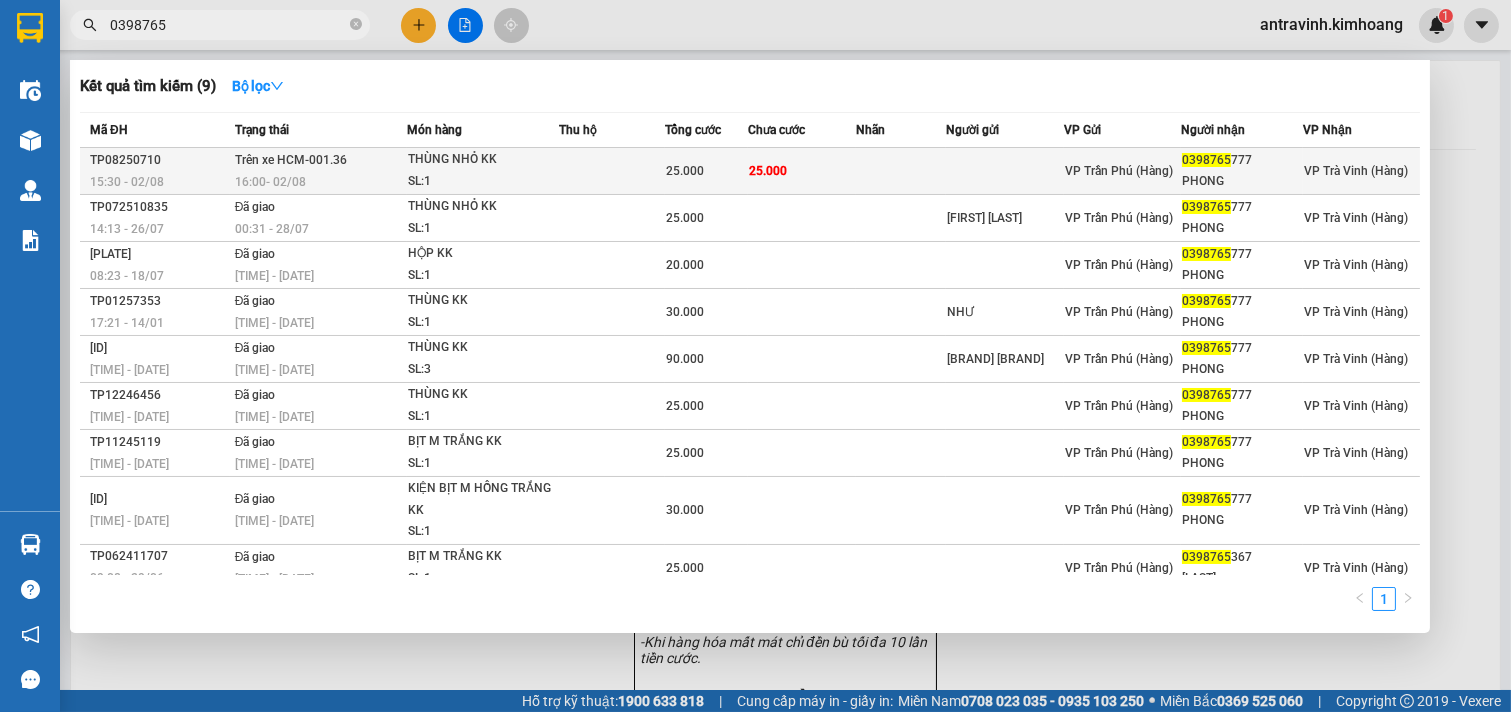 type on "0398765" 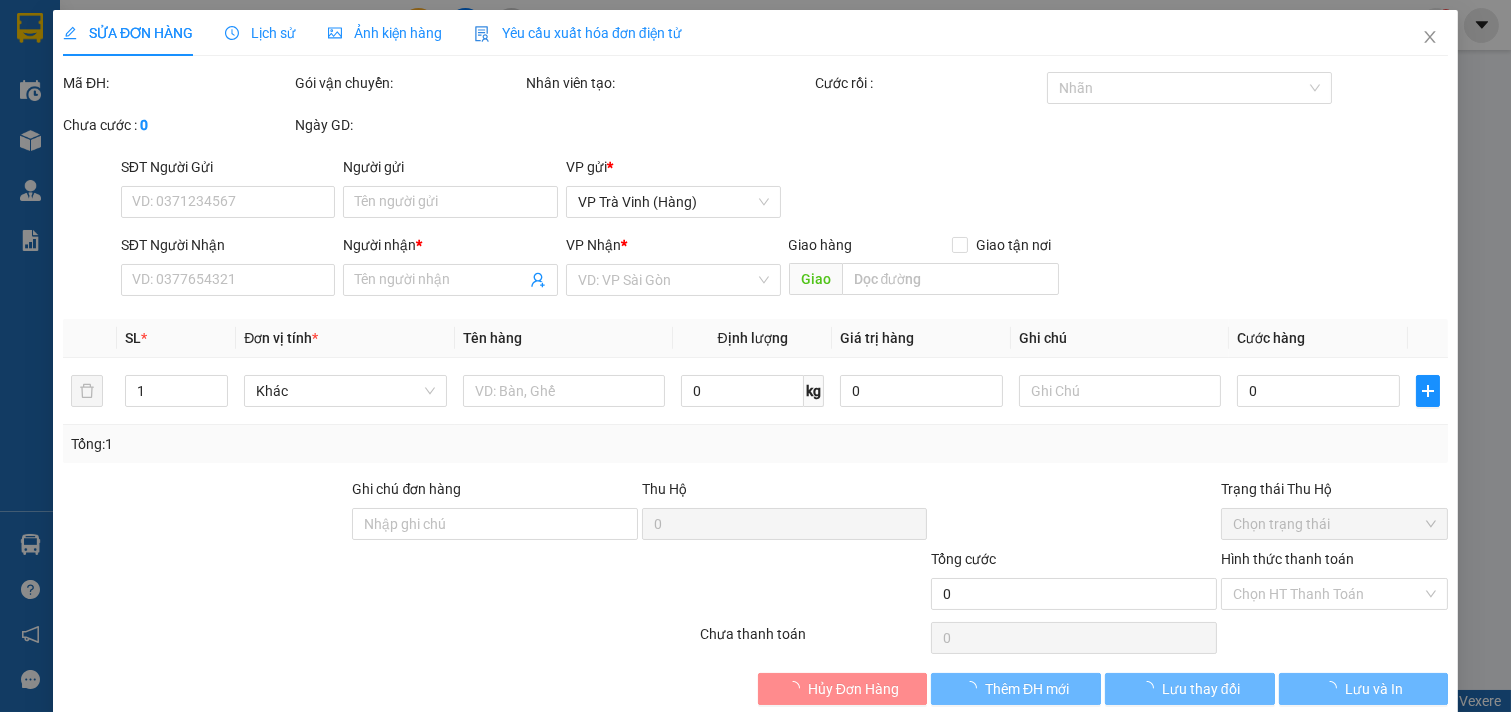 type on "[PHONE]" 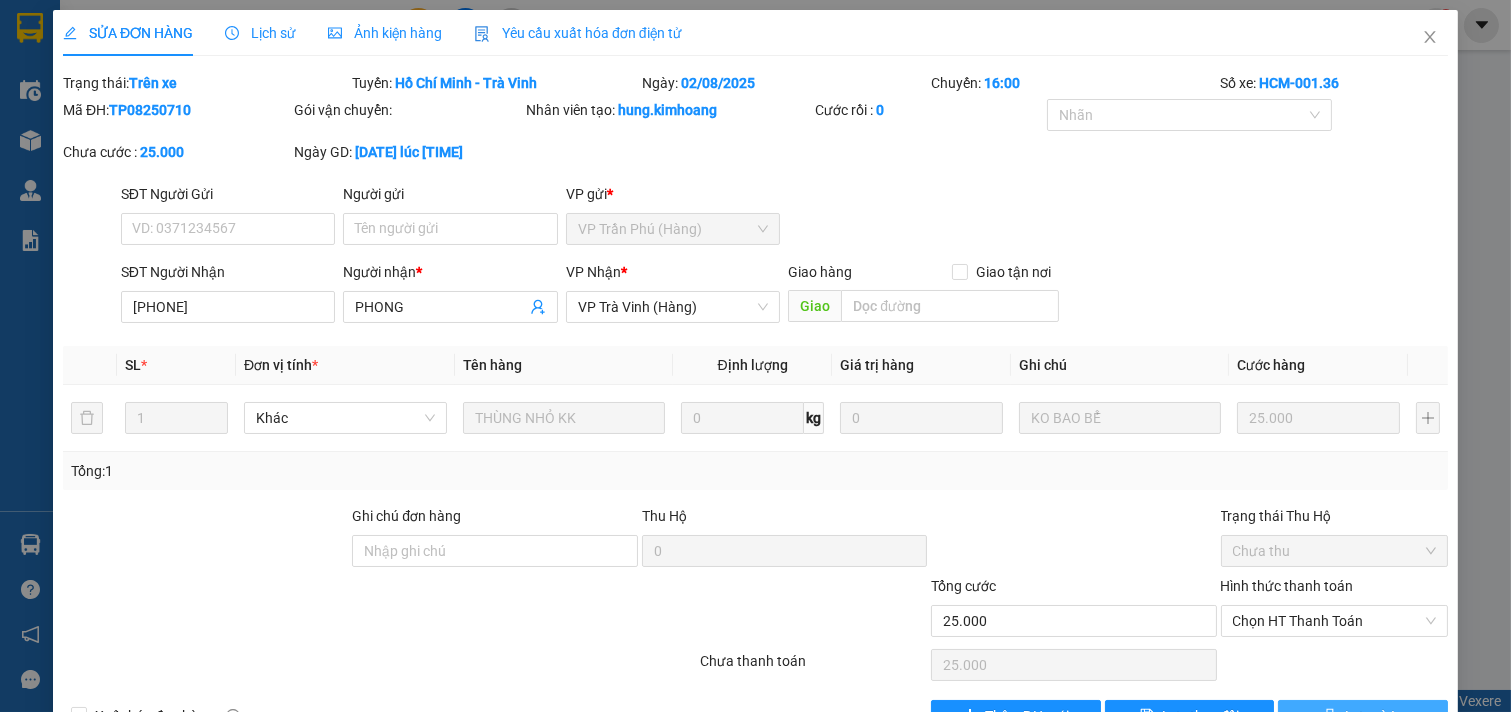 click on "Lưu và In" at bounding box center [1374, 716] 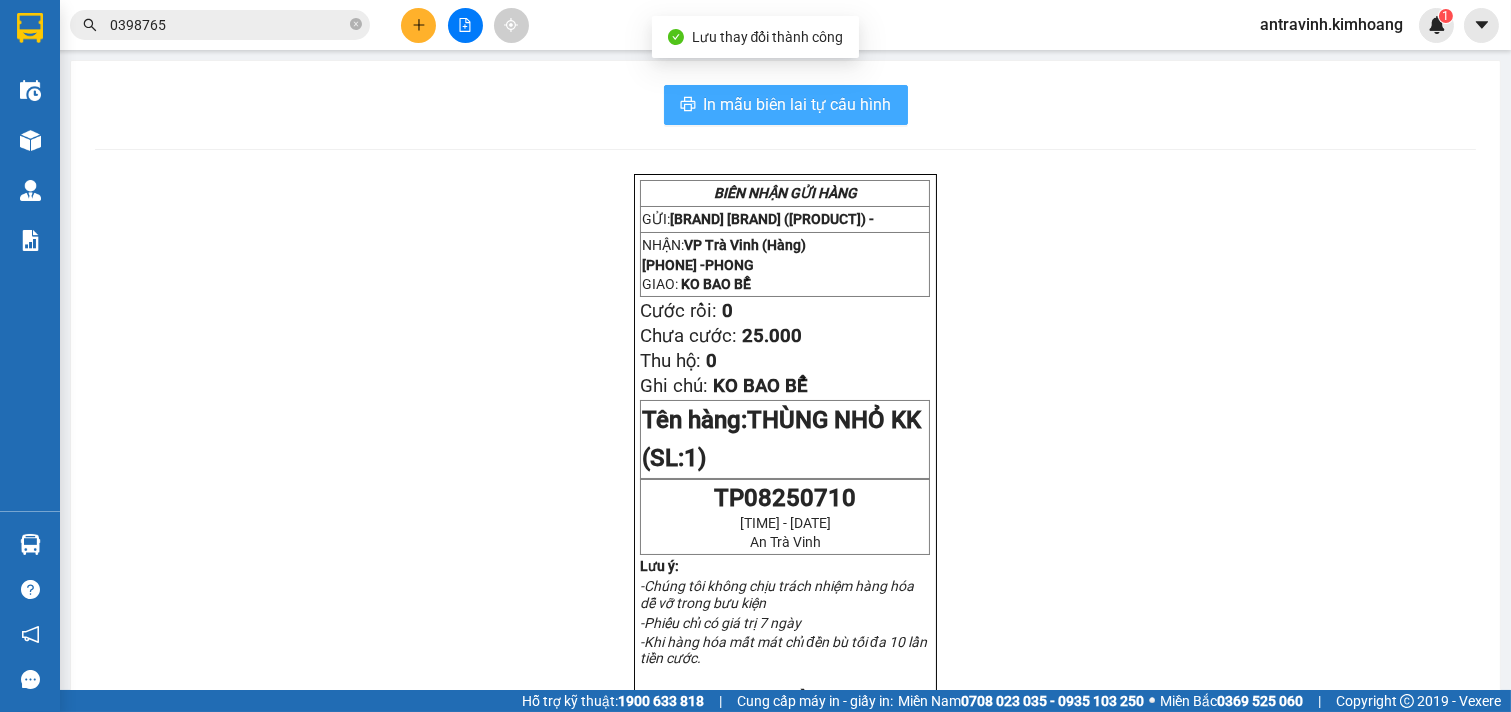 click on "In mẫu biên lai tự cấu hình" at bounding box center [798, 104] 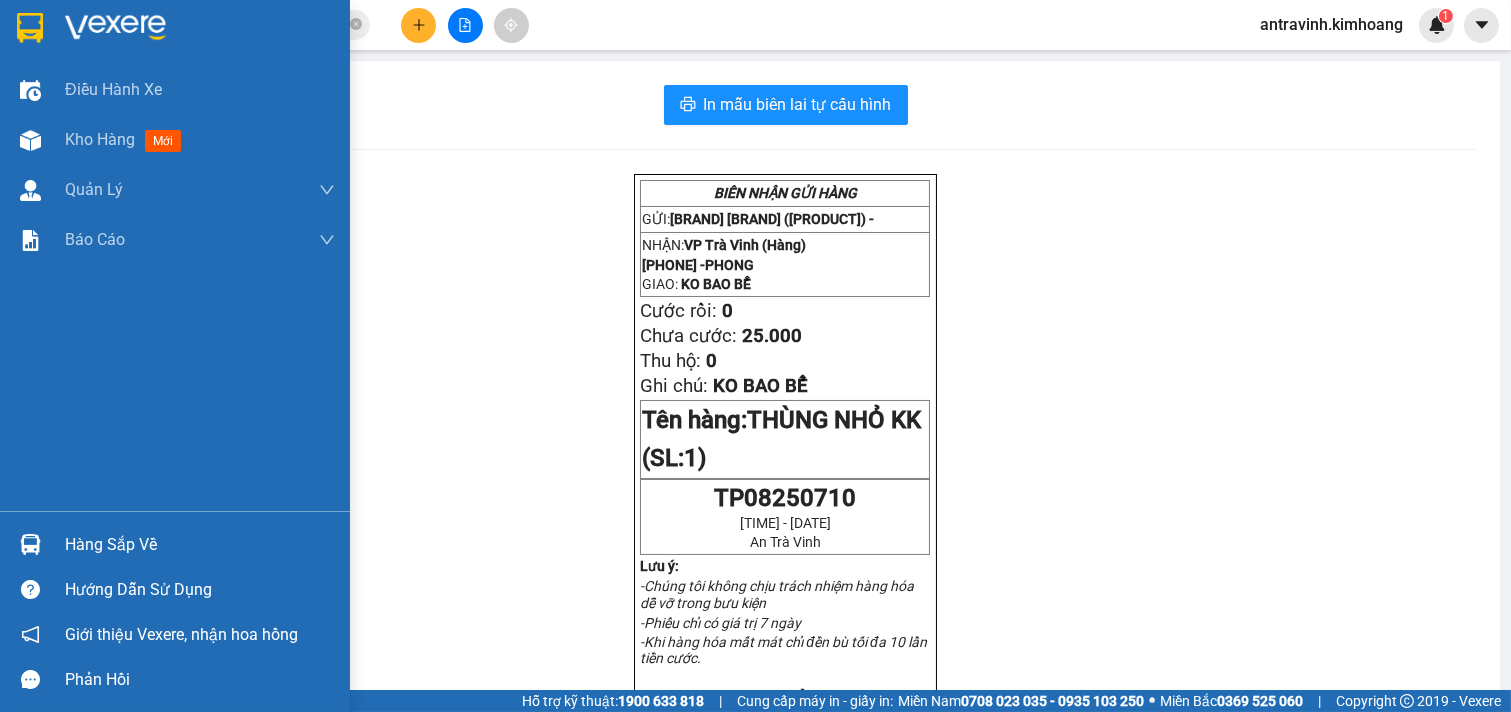 click on "Hàng sắp về" at bounding box center (200, 545) 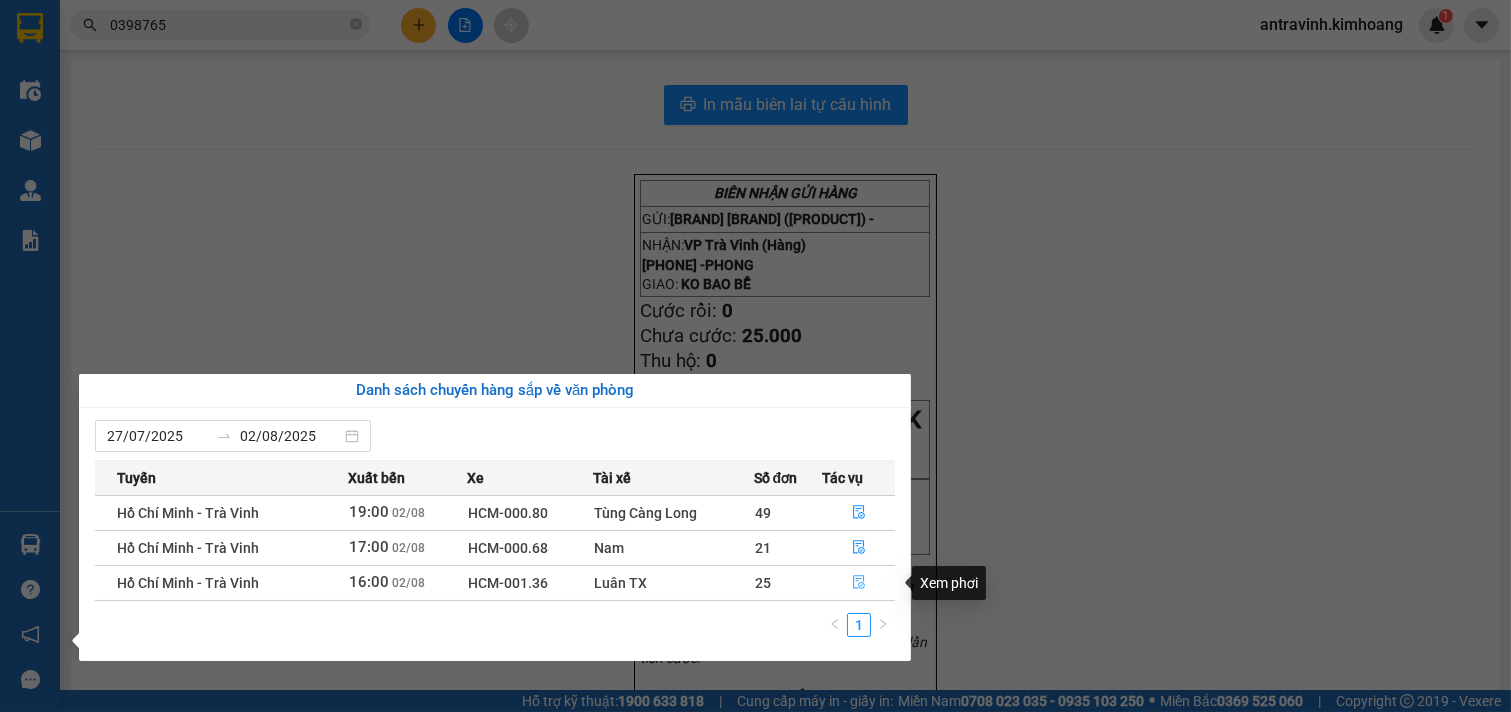 click 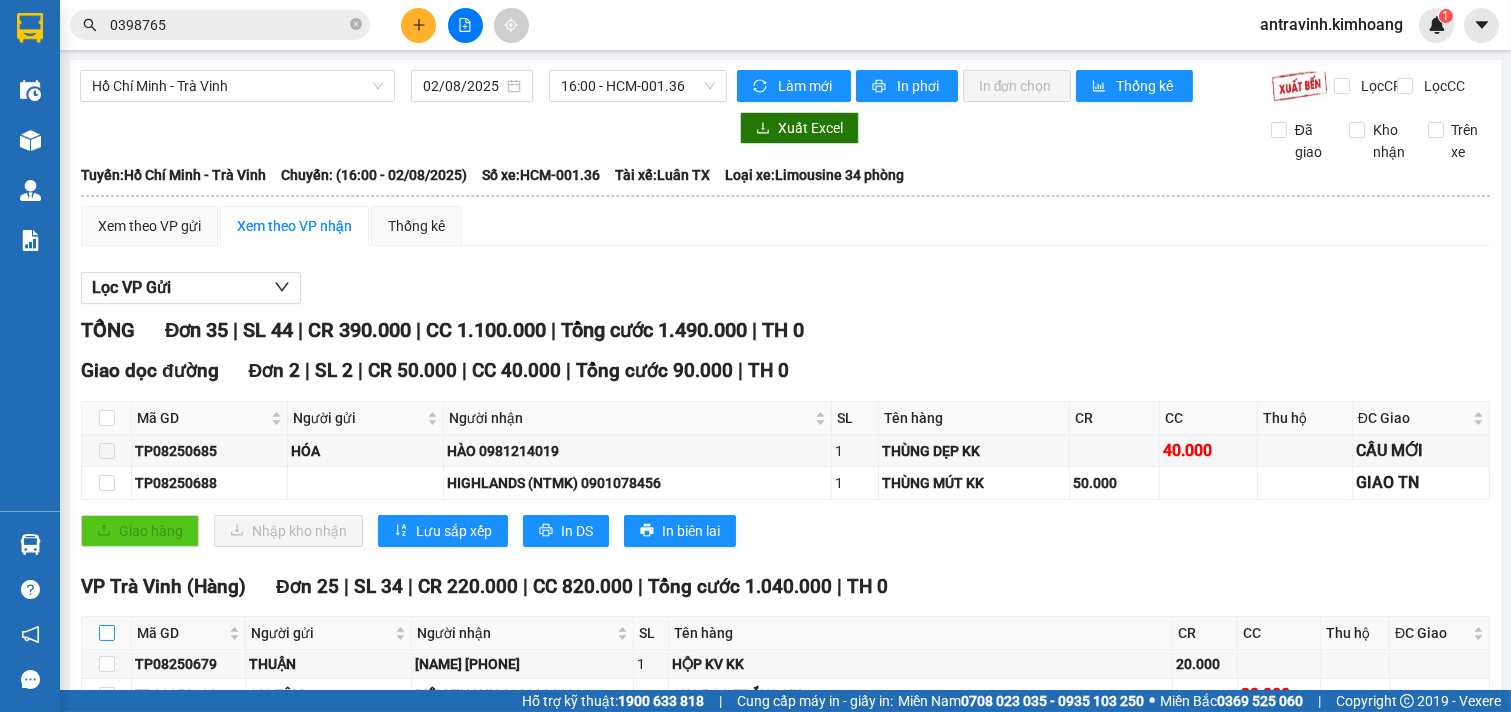 click at bounding box center (107, 633) 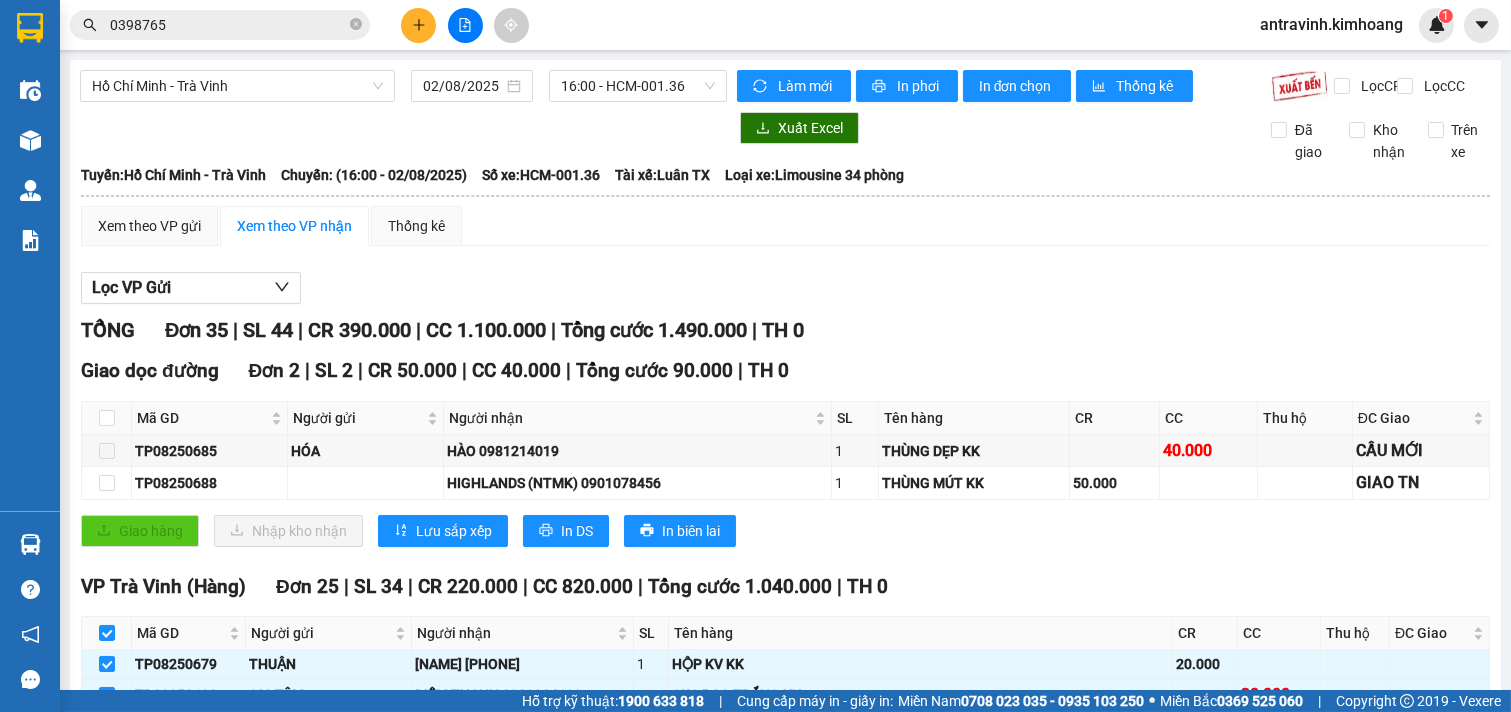 click on "Nhập kho nhận" at bounding box center [311, 1457] 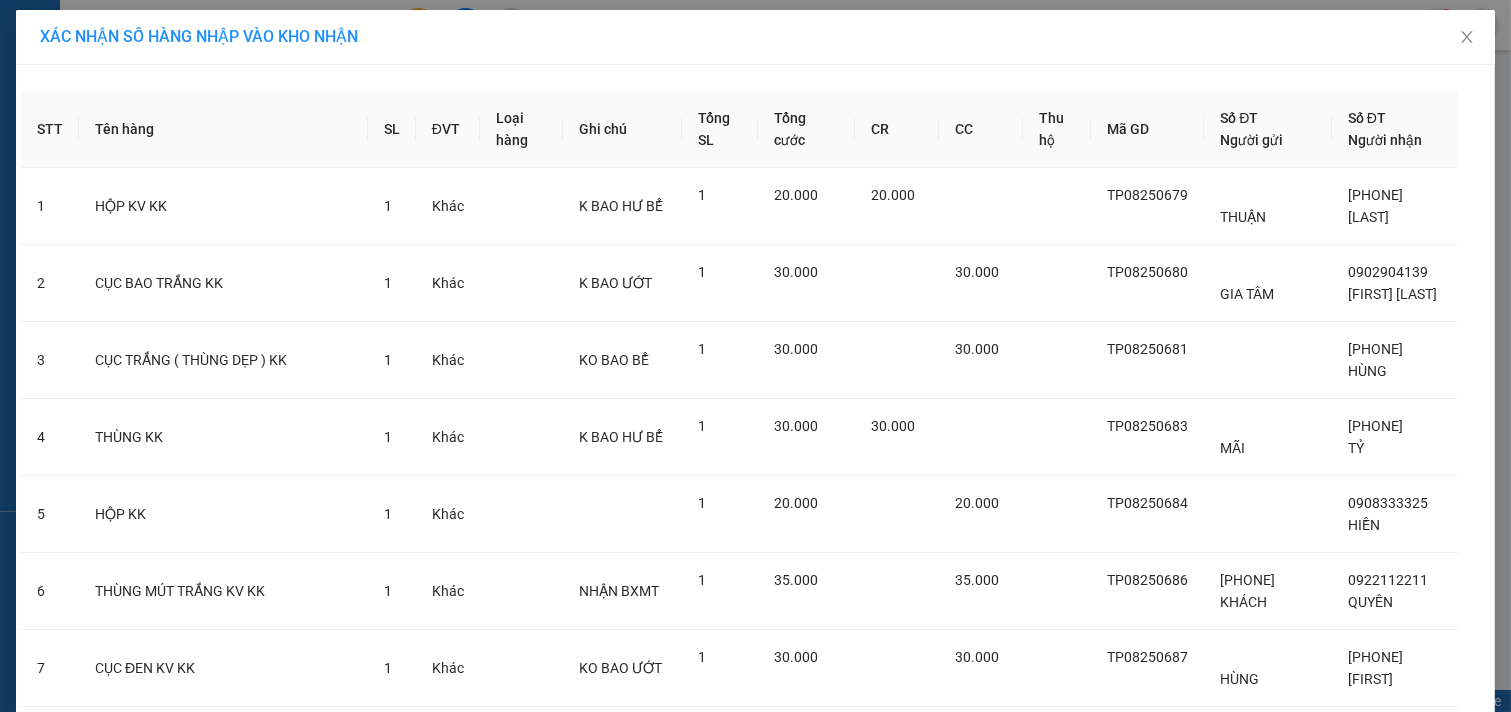 click on "Nhập hàng kho nhận" at bounding box center (829, 2250) 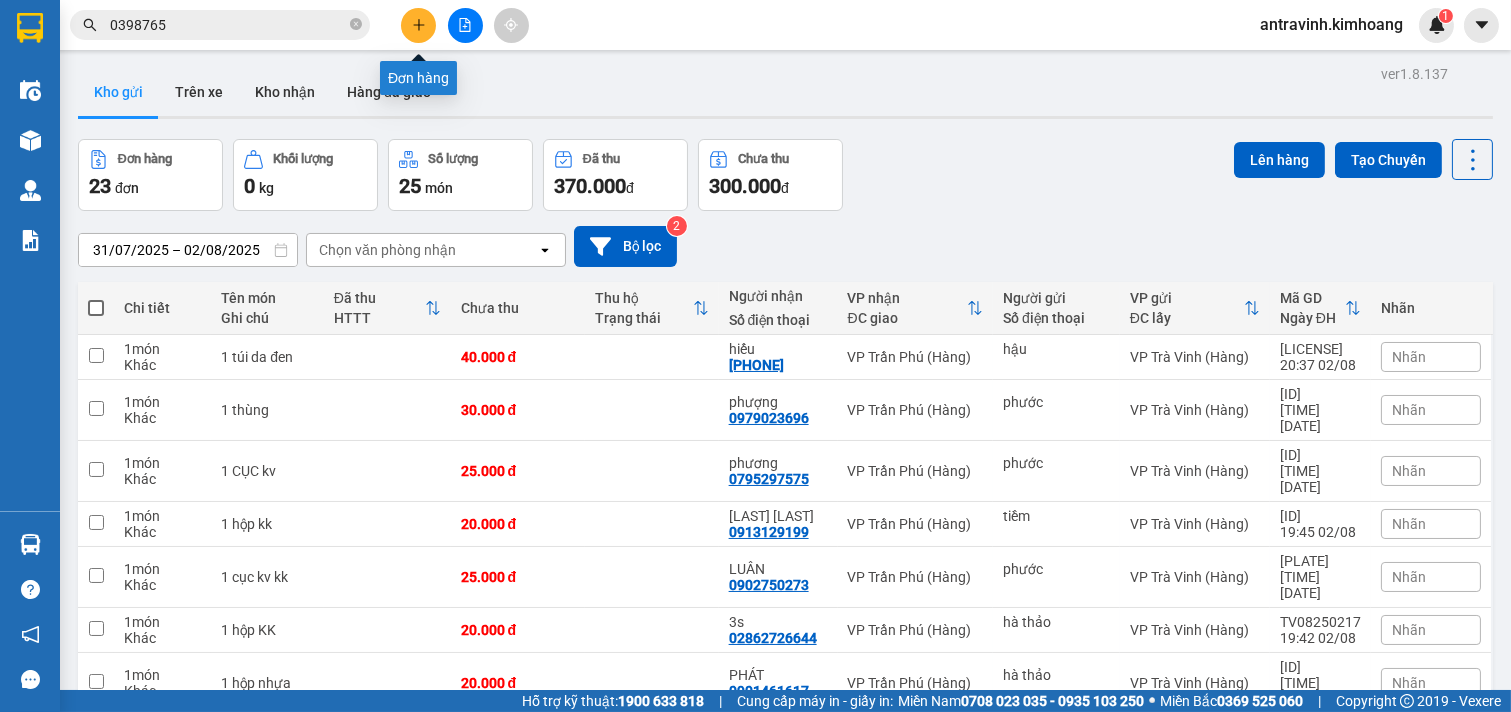 click 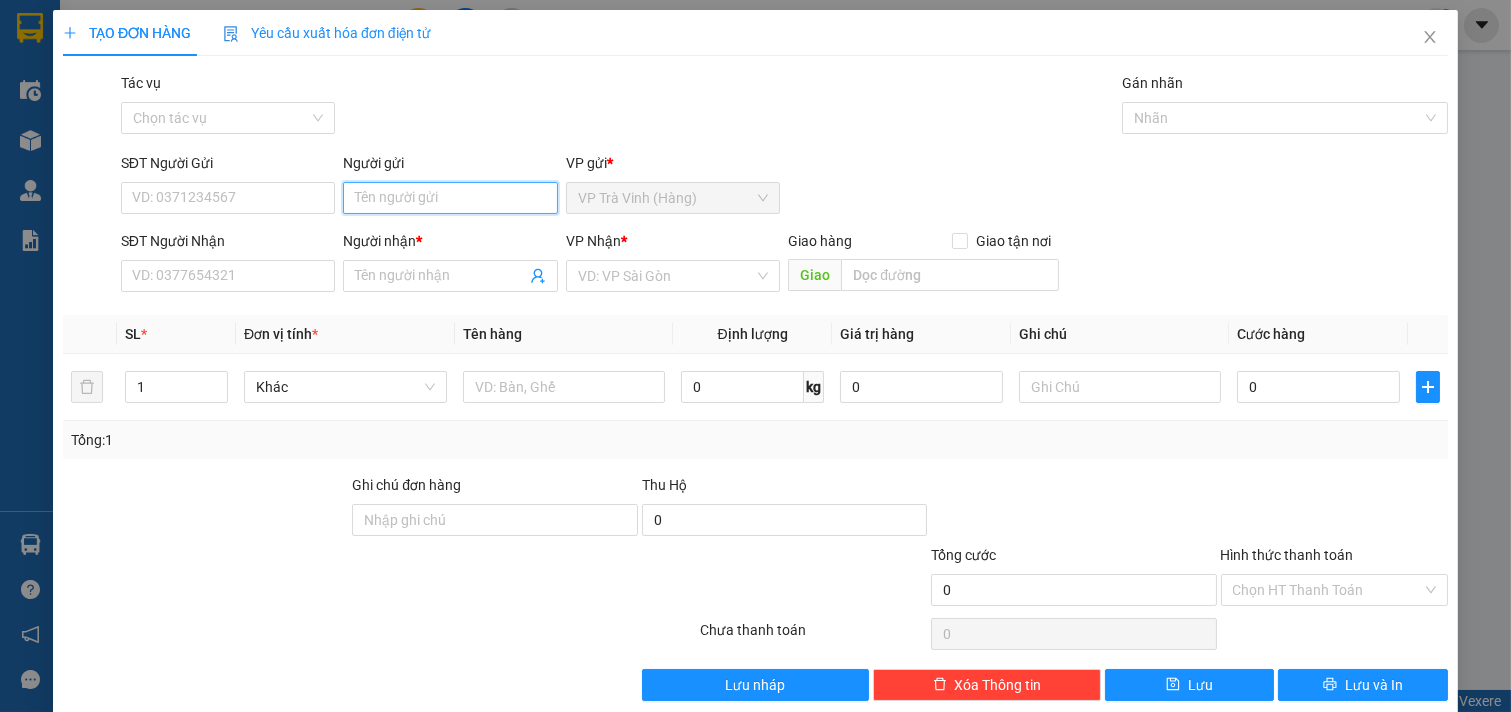 drag, startPoint x: 393, startPoint y: 204, endPoint x: 386, endPoint y: 196, distance: 10.630146 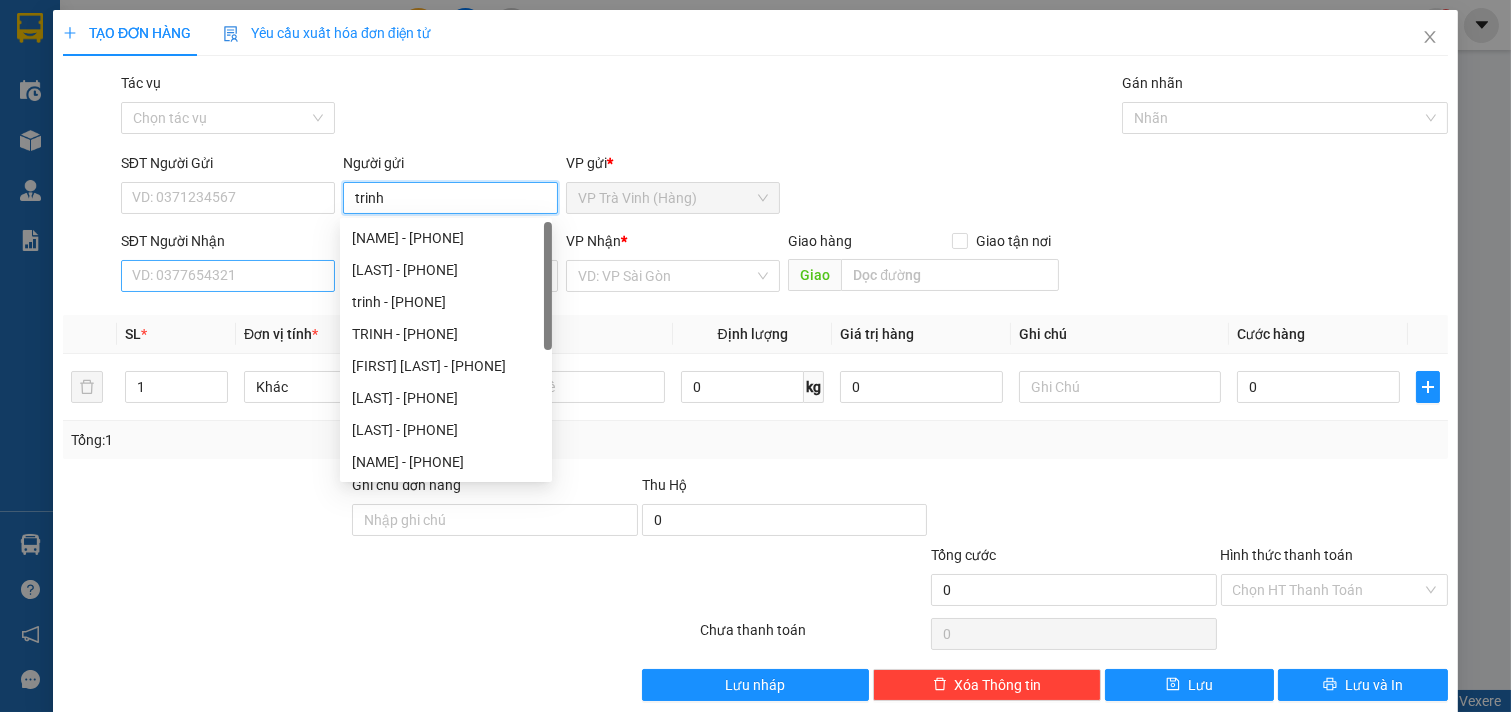type on "trinh" 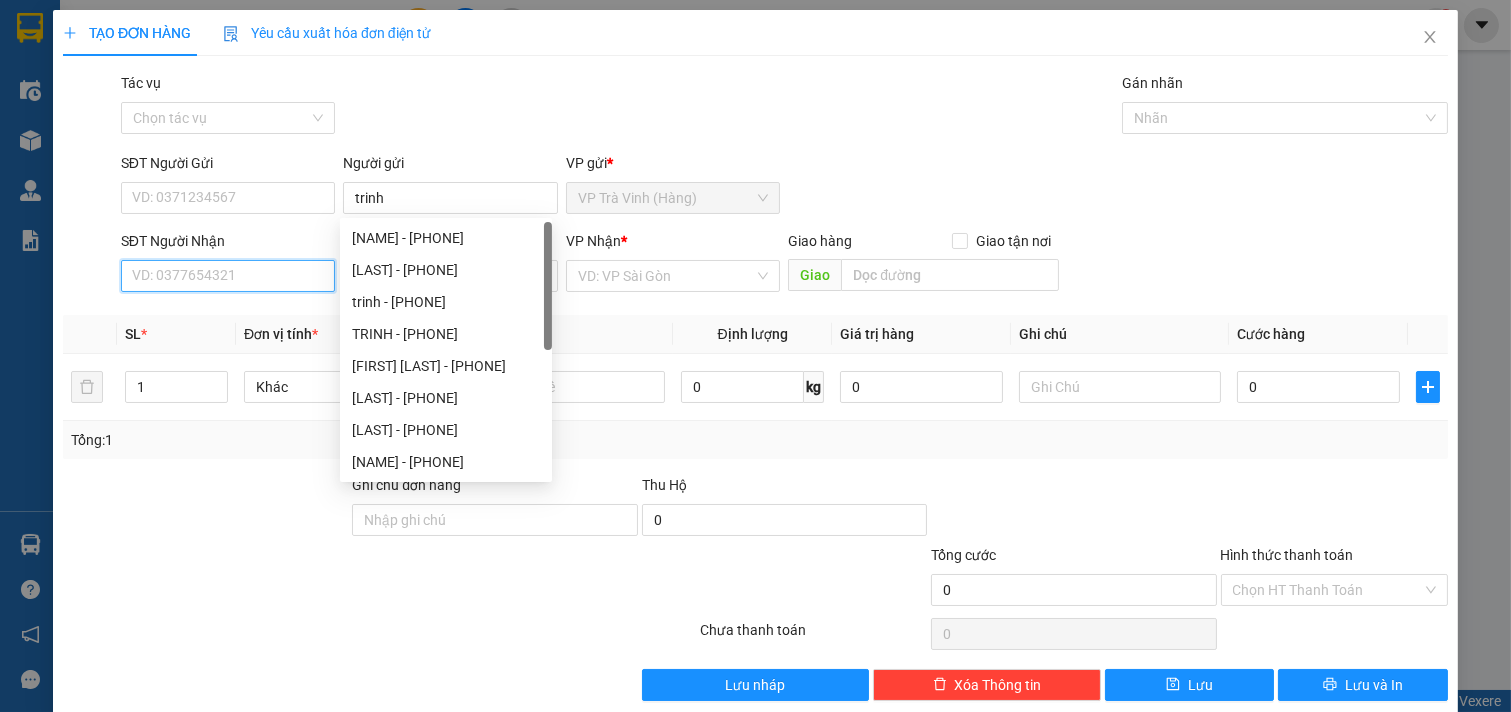 click on "SĐT Người Nhận" at bounding box center [228, 276] 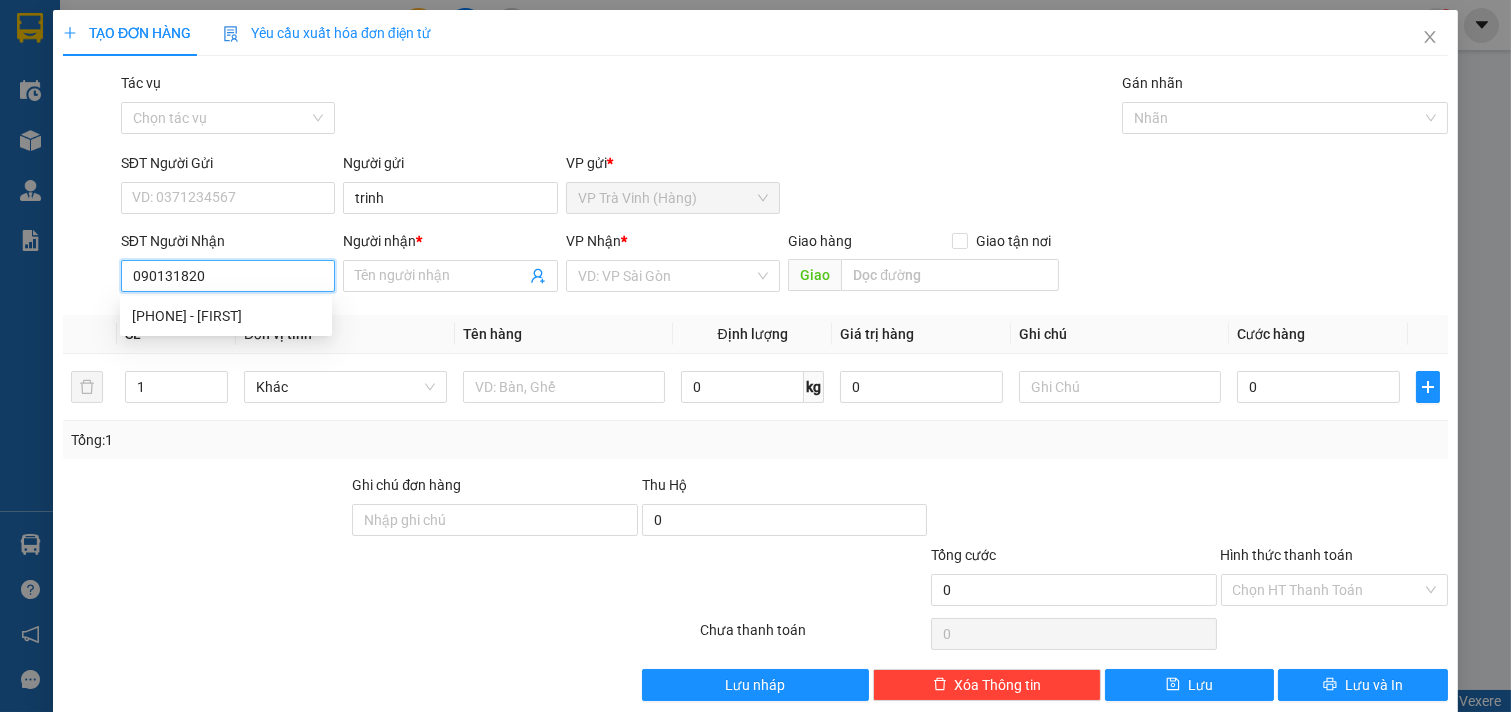 type on "0901318204" 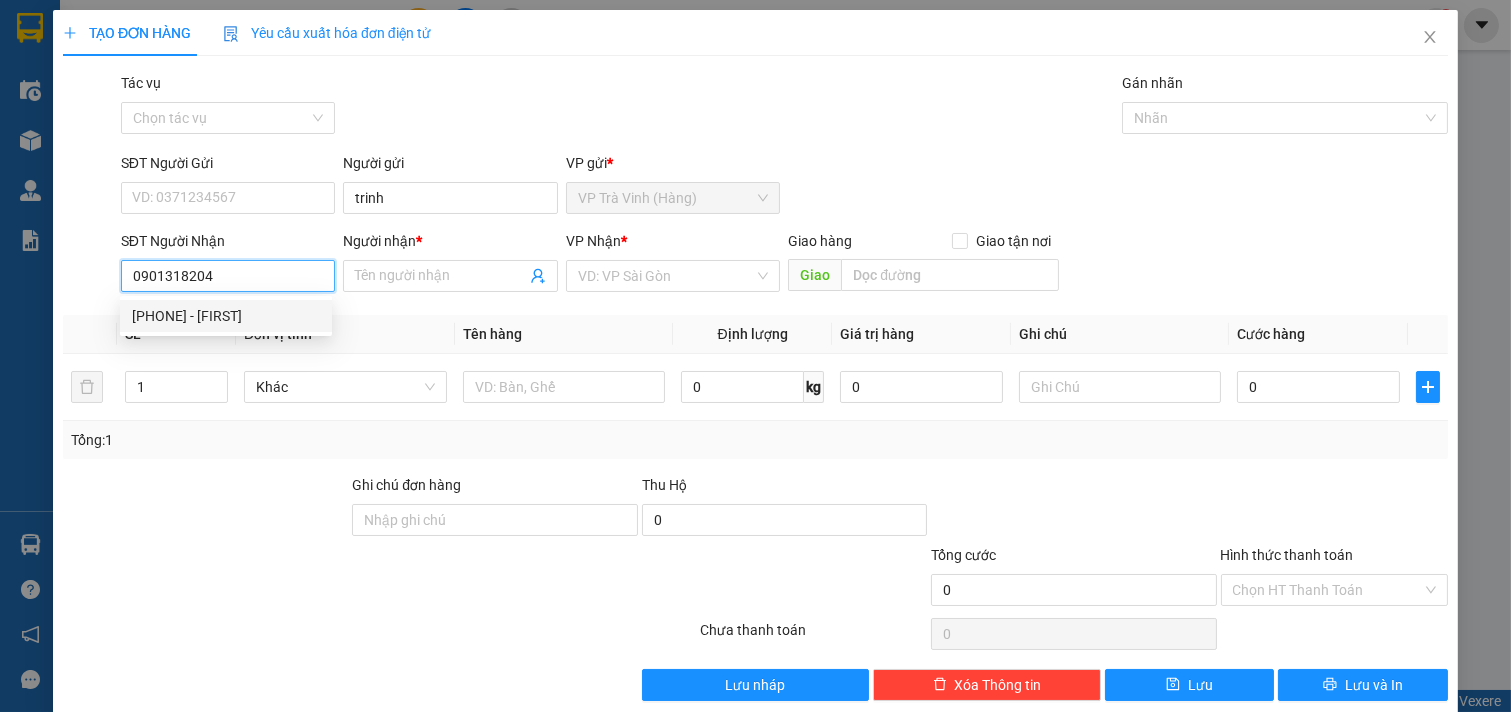 click on "[PHONE] - [FIRST]" at bounding box center [226, 316] 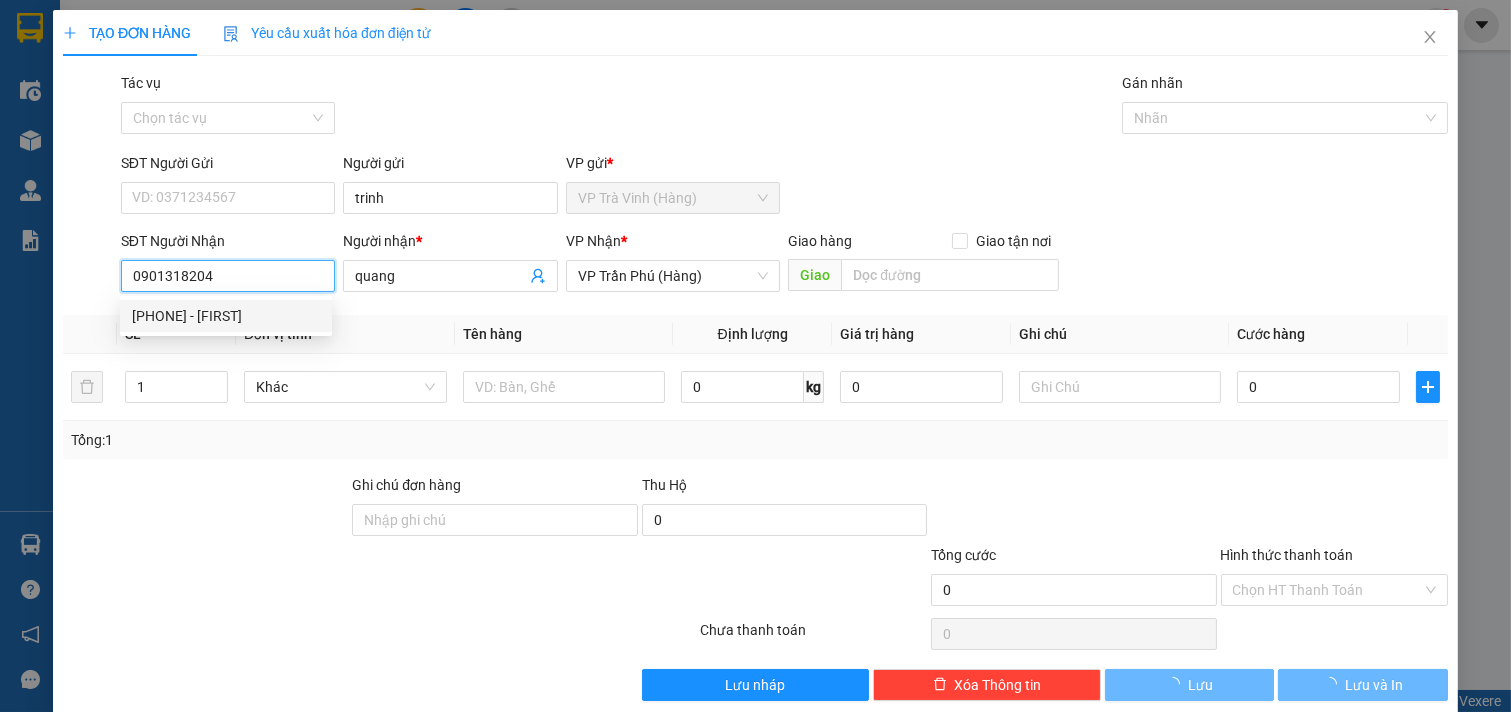 type on "60.000" 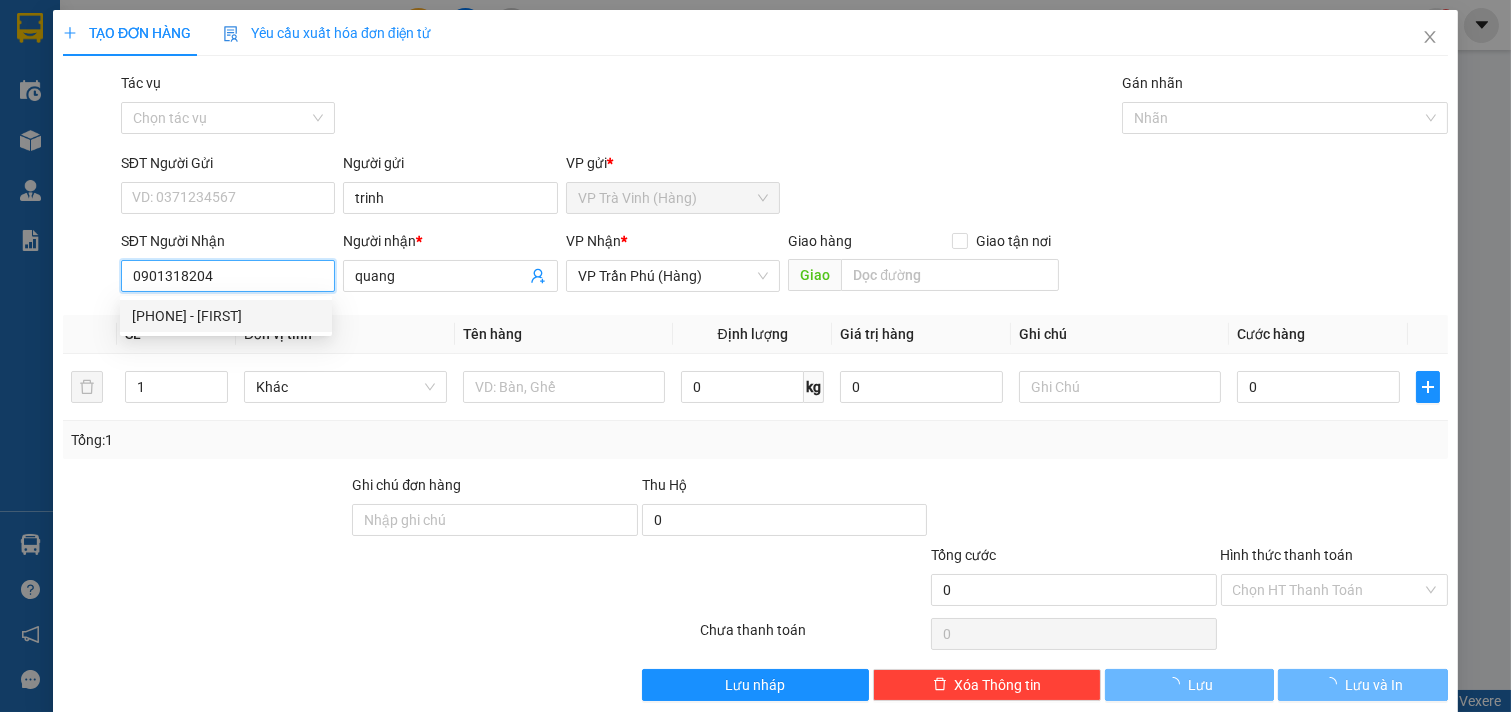 type on "60.000" 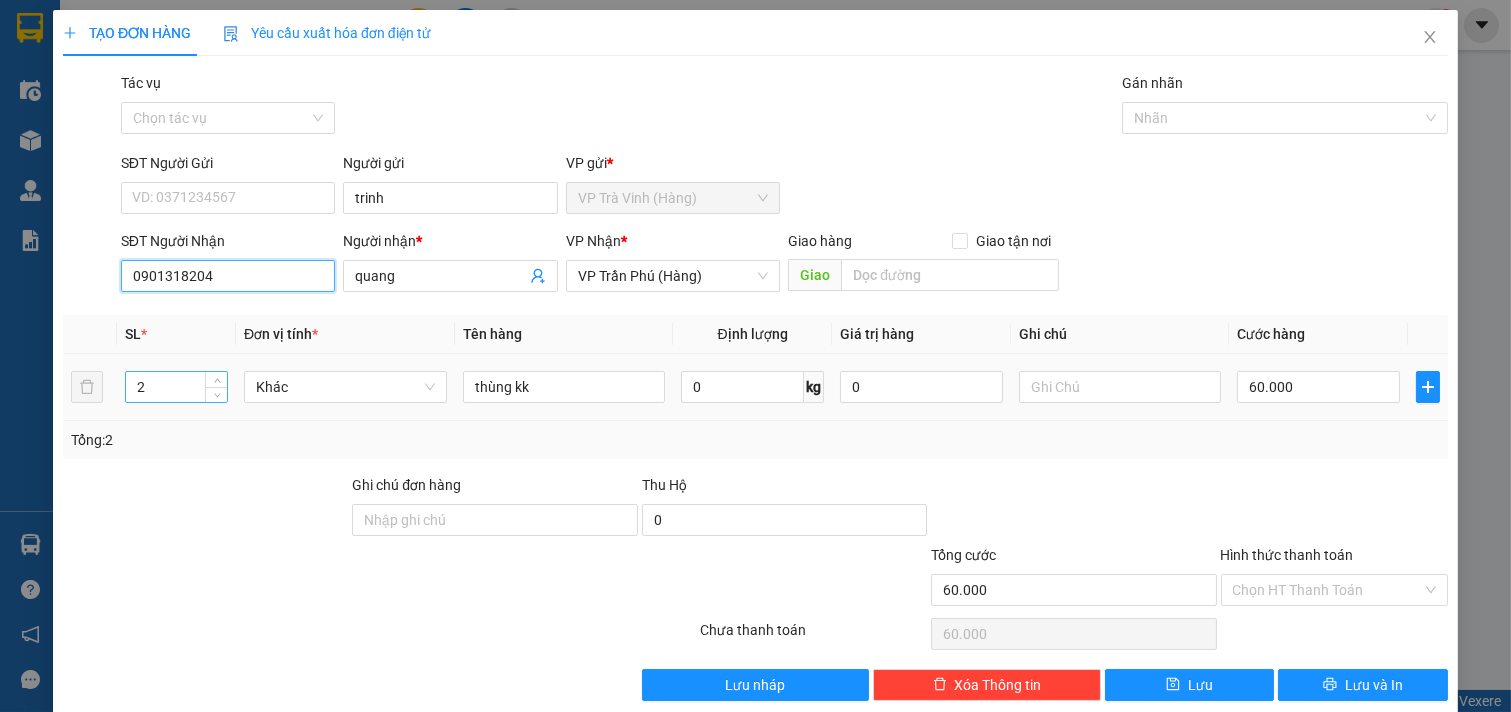 type on "0901318204" 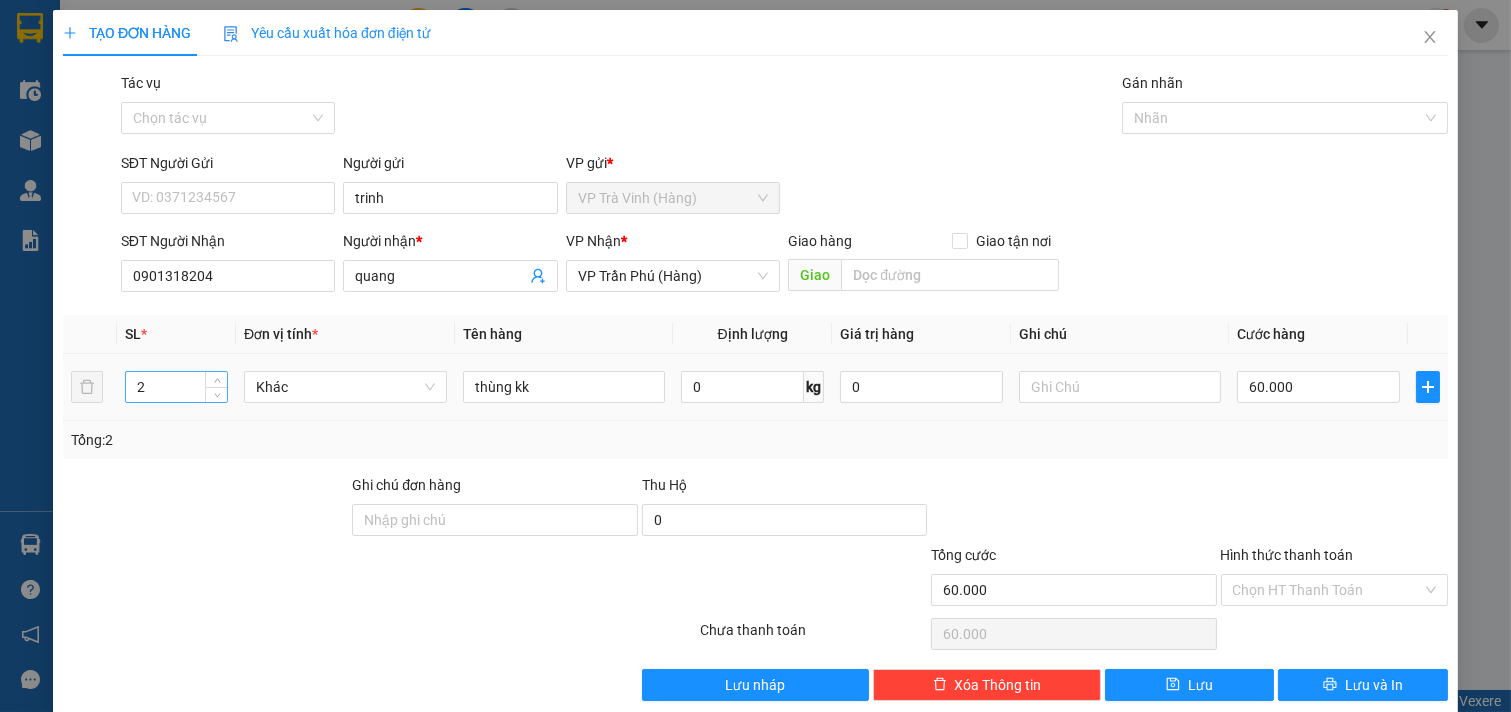 click on "2" at bounding box center (176, 387) 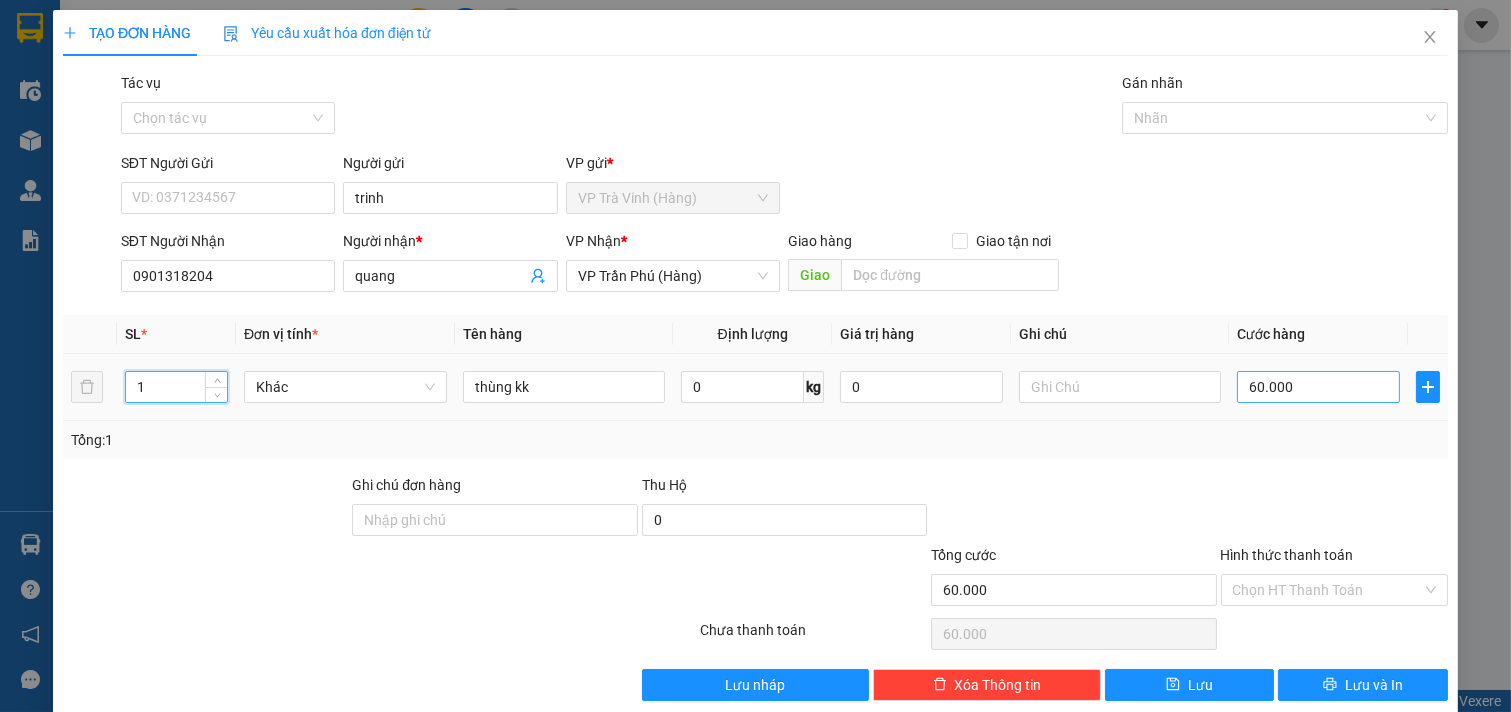 type on "1" 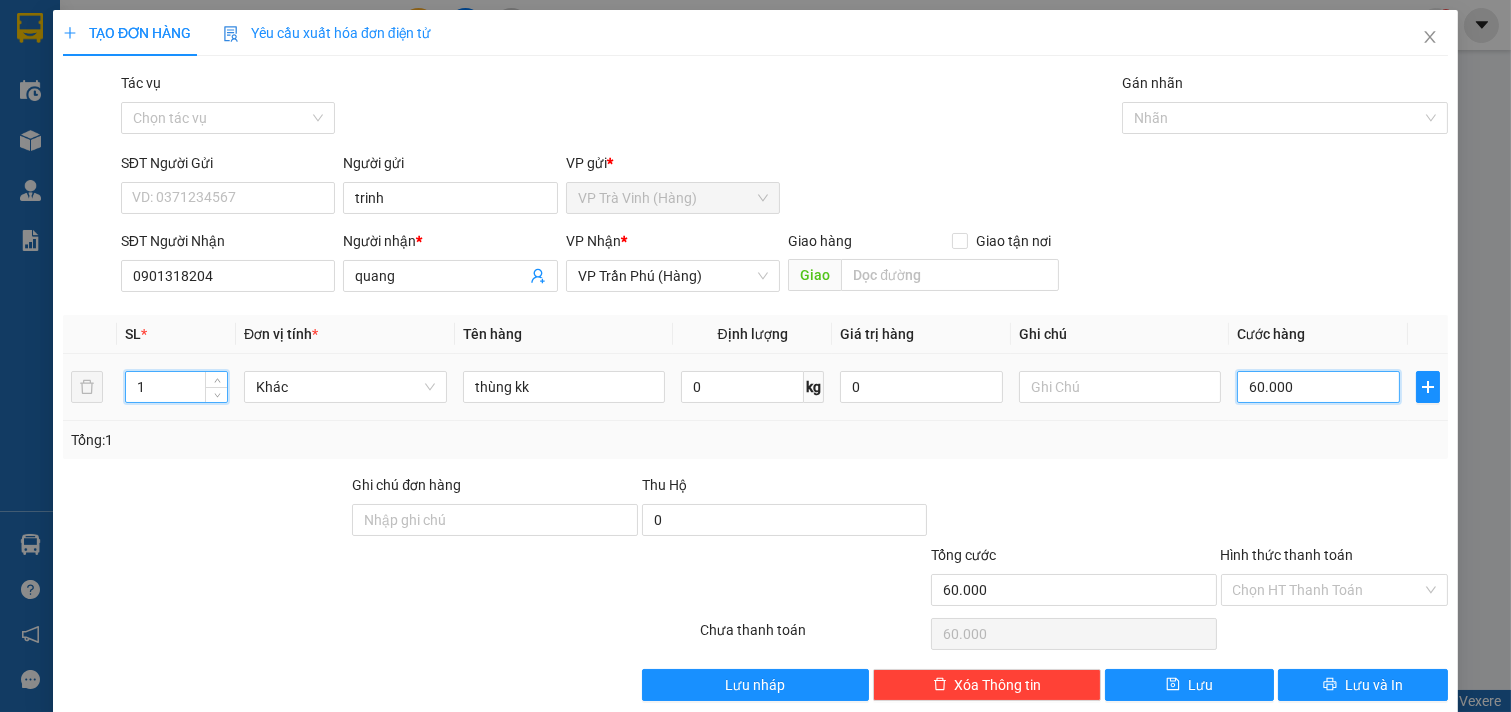 click on "60.000" at bounding box center (1318, 387) 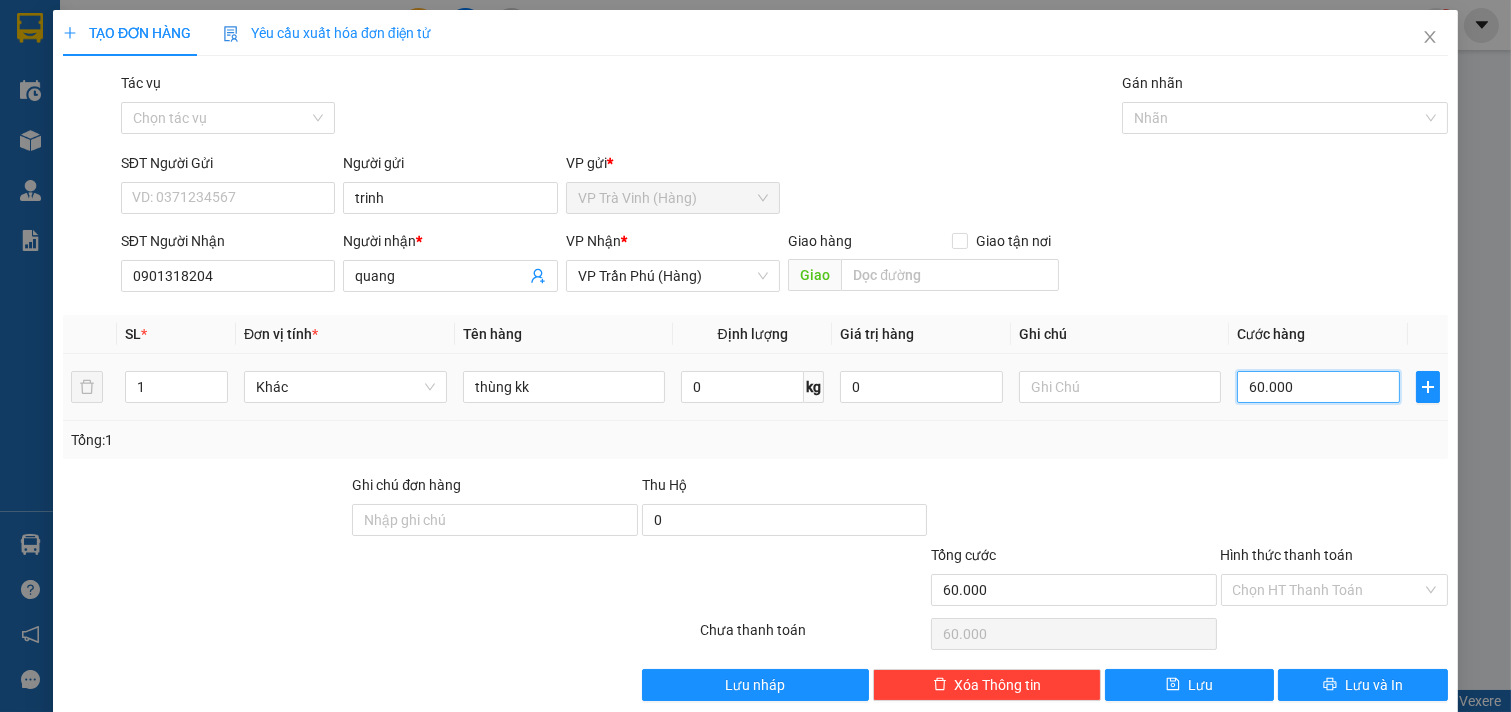 type on "3" 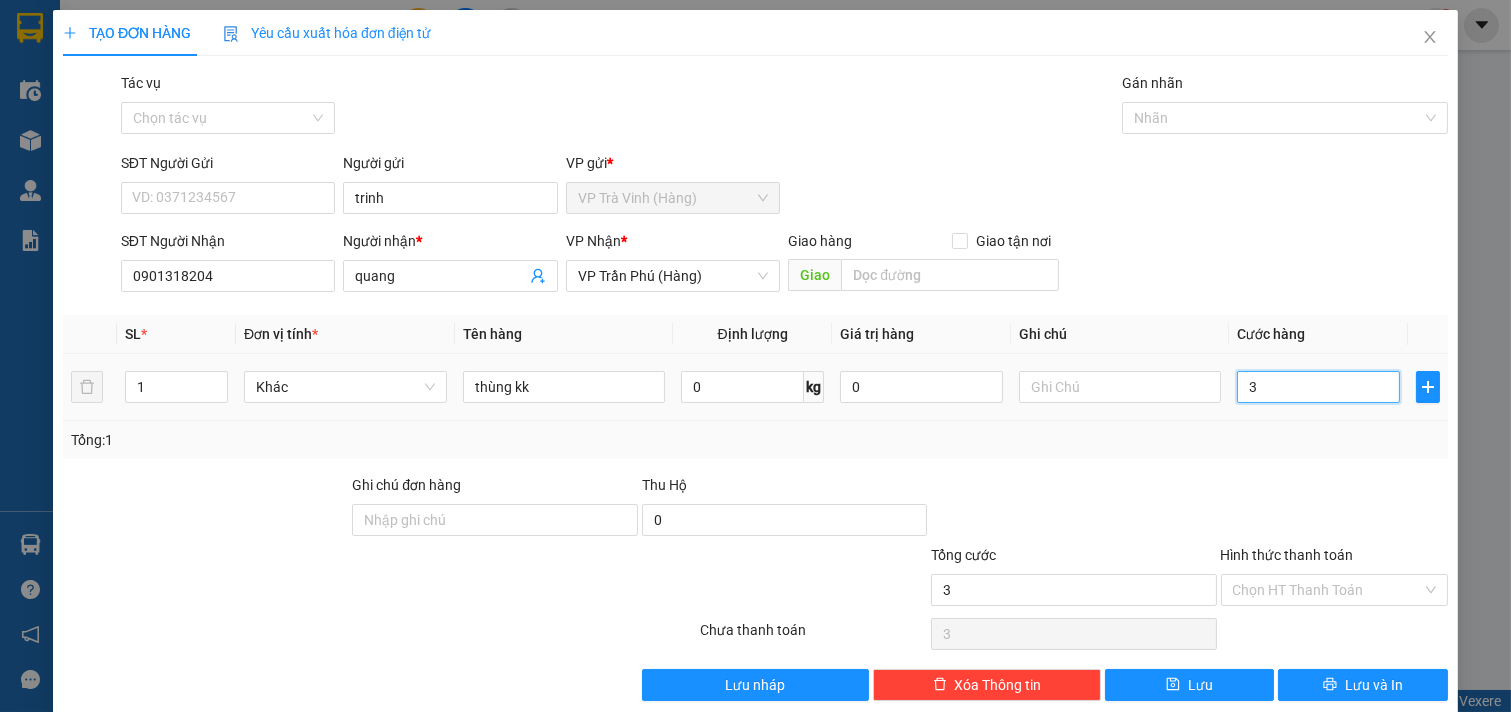 type on "30" 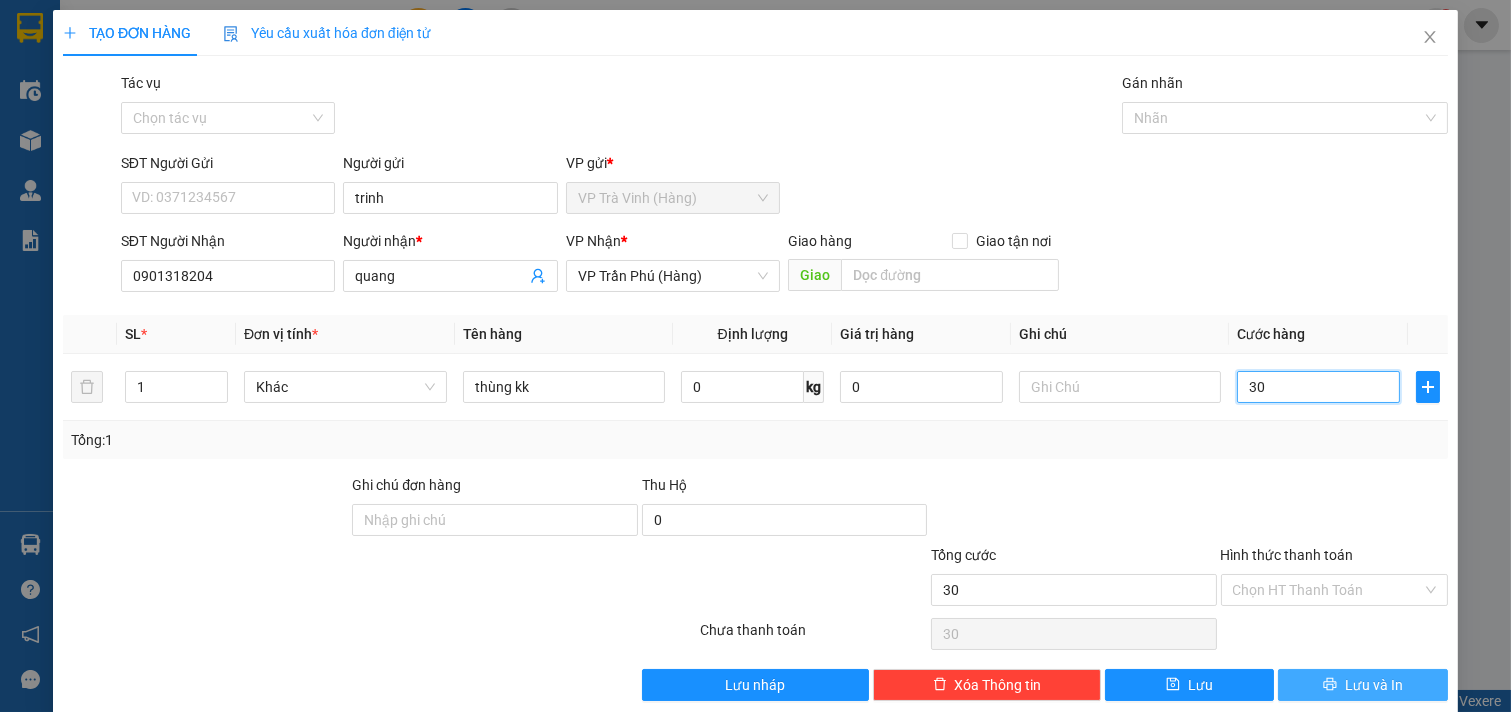 type on "30" 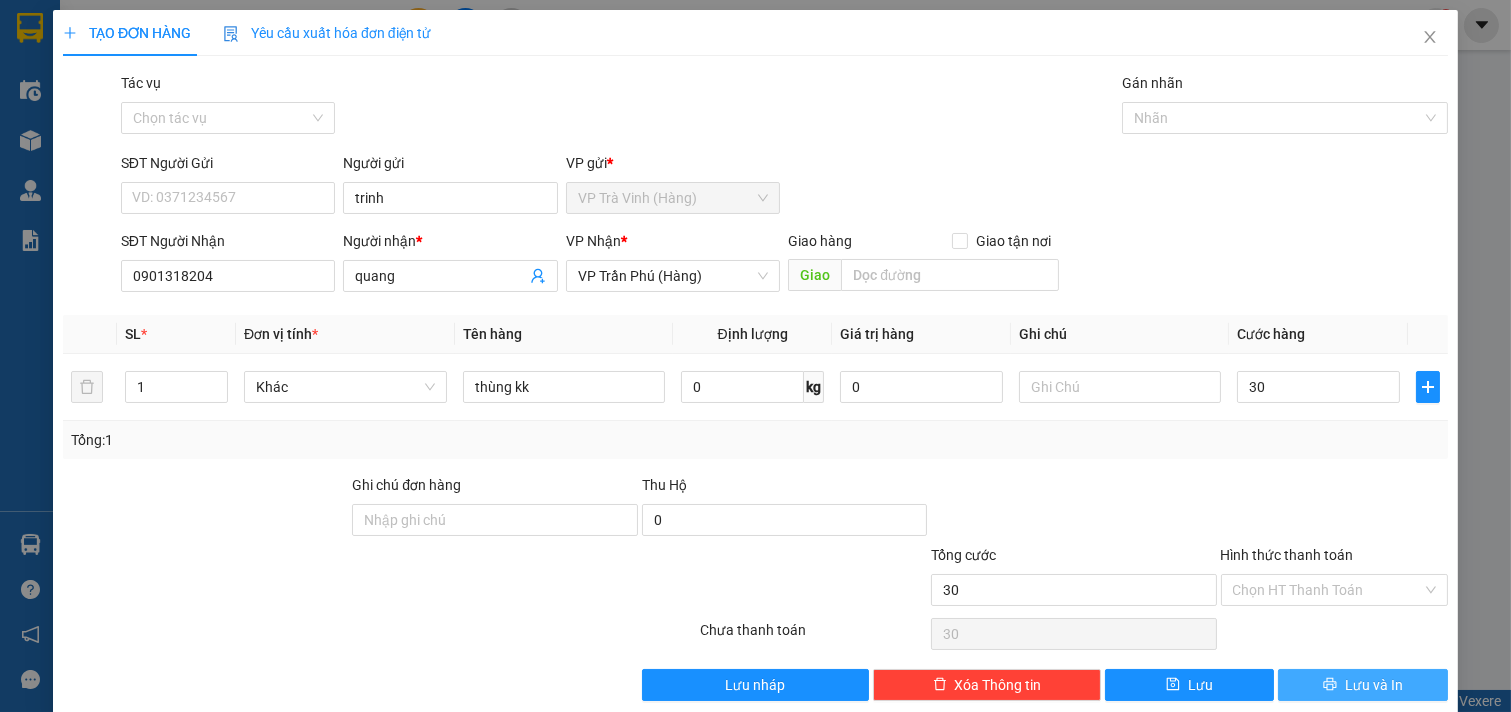 type on "30.000" 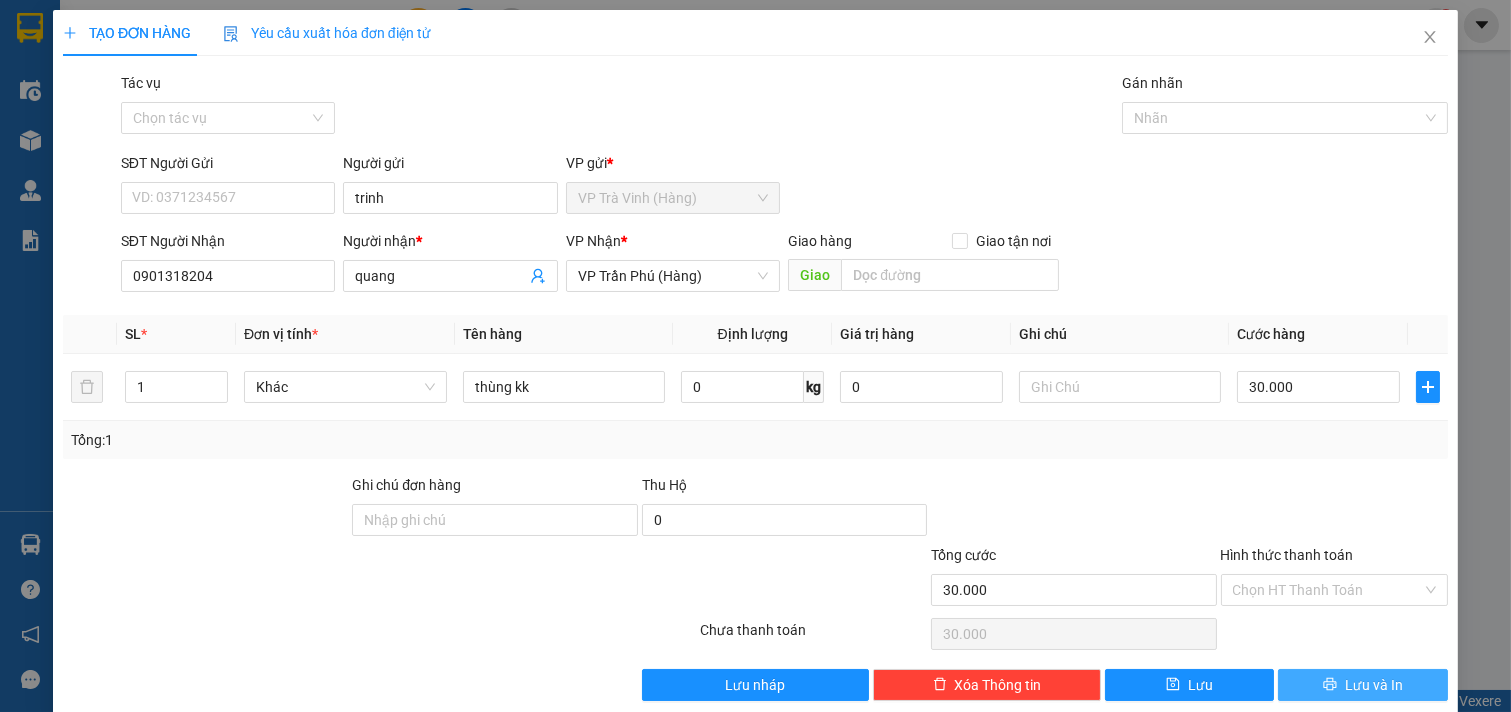 click on "Lưu và In" at bounding box center (1374, 685) 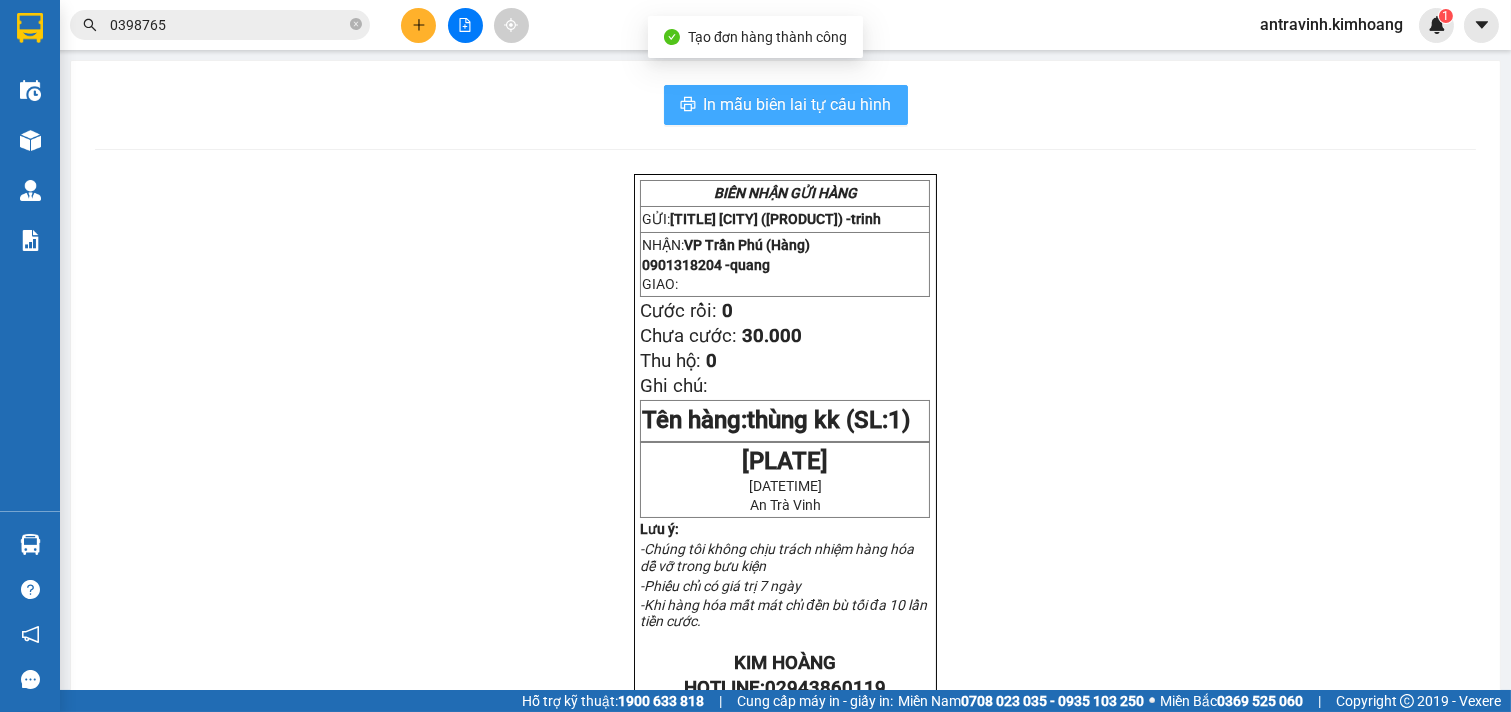 click on "In mẫu biên lai tự cấu hình" at bounding box center [786, 105] 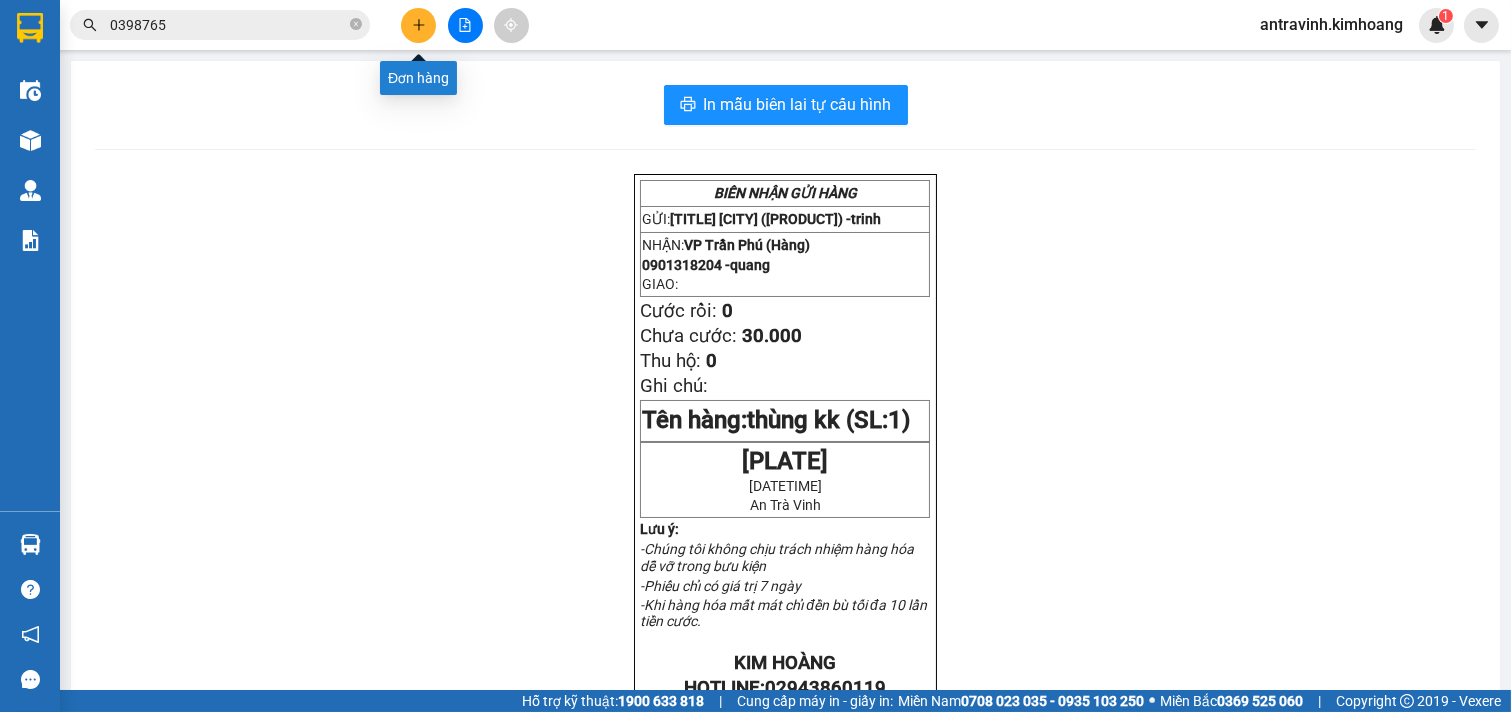 click 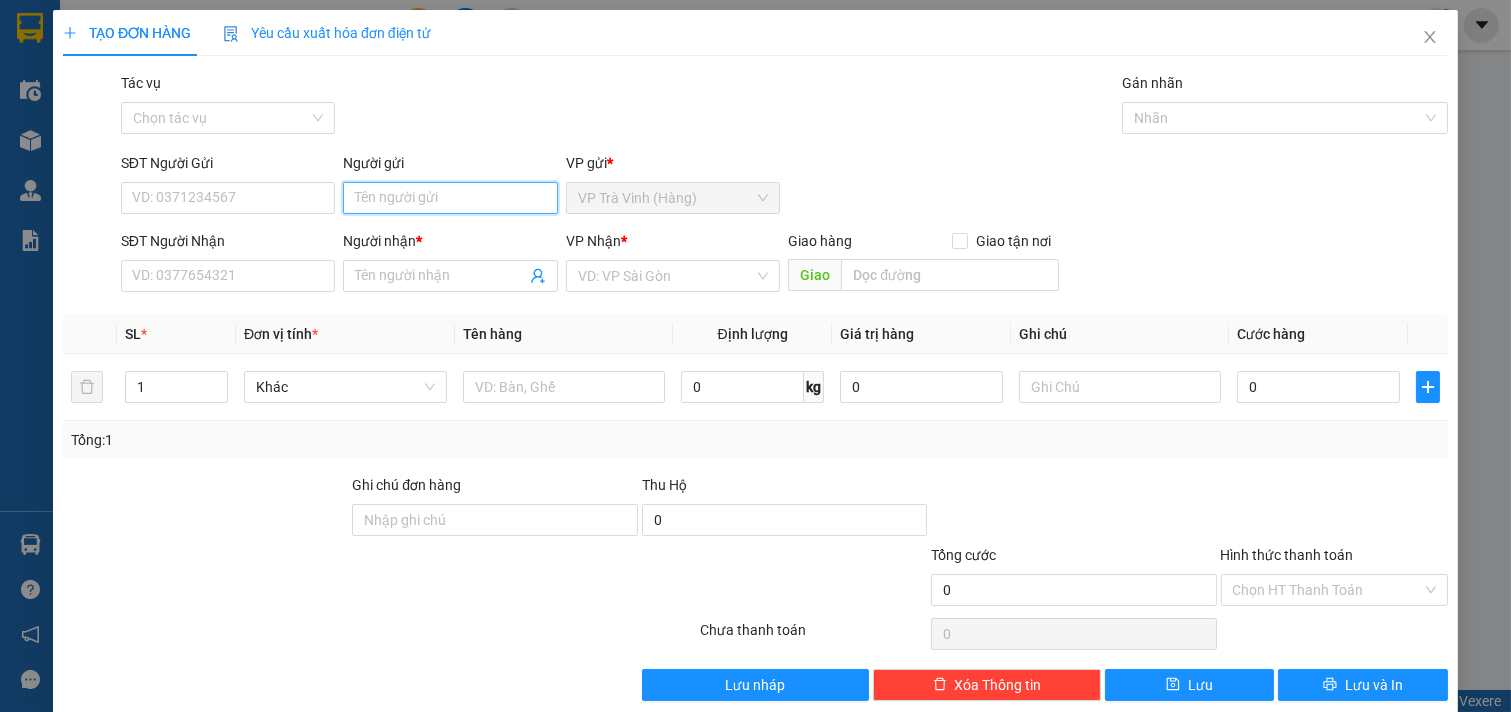click on "Người gửi" at bounding box center [450, 198] 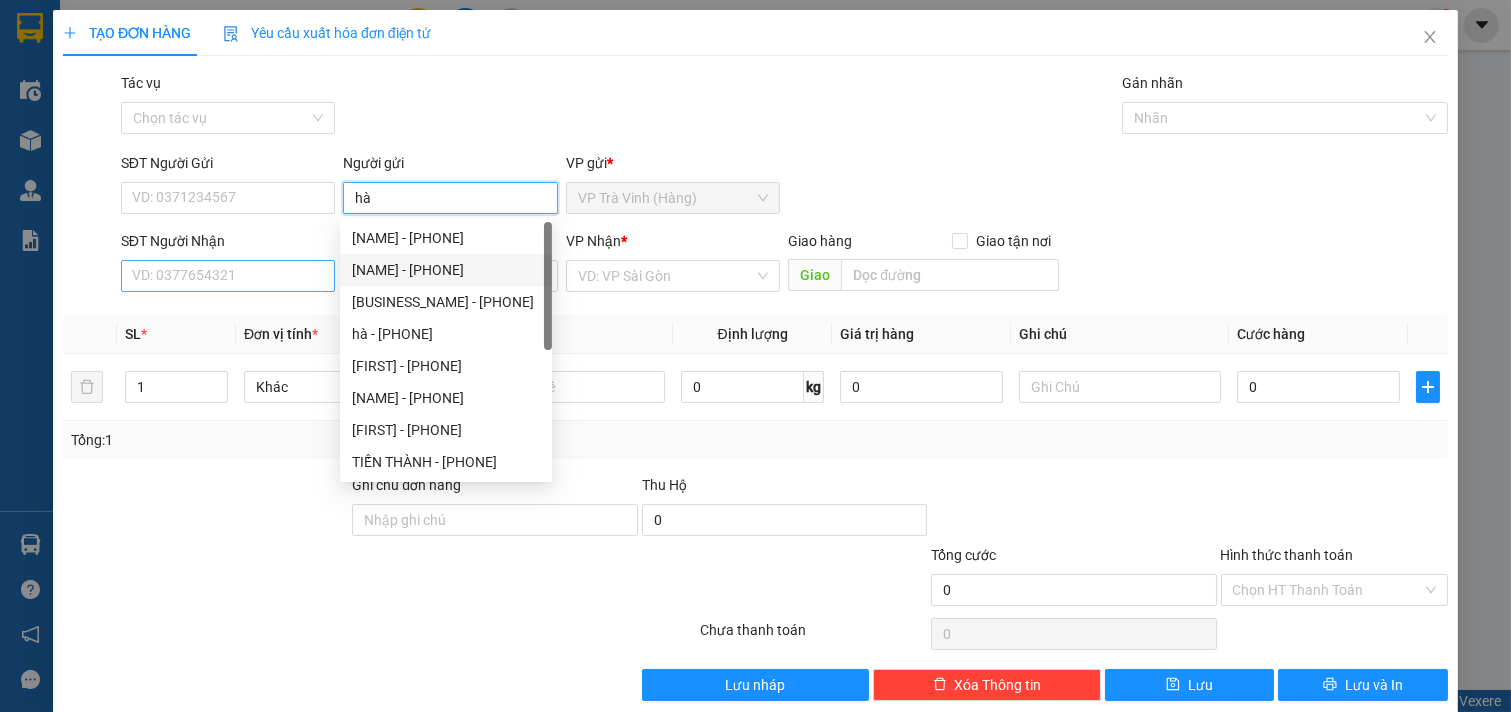 type on "hà" 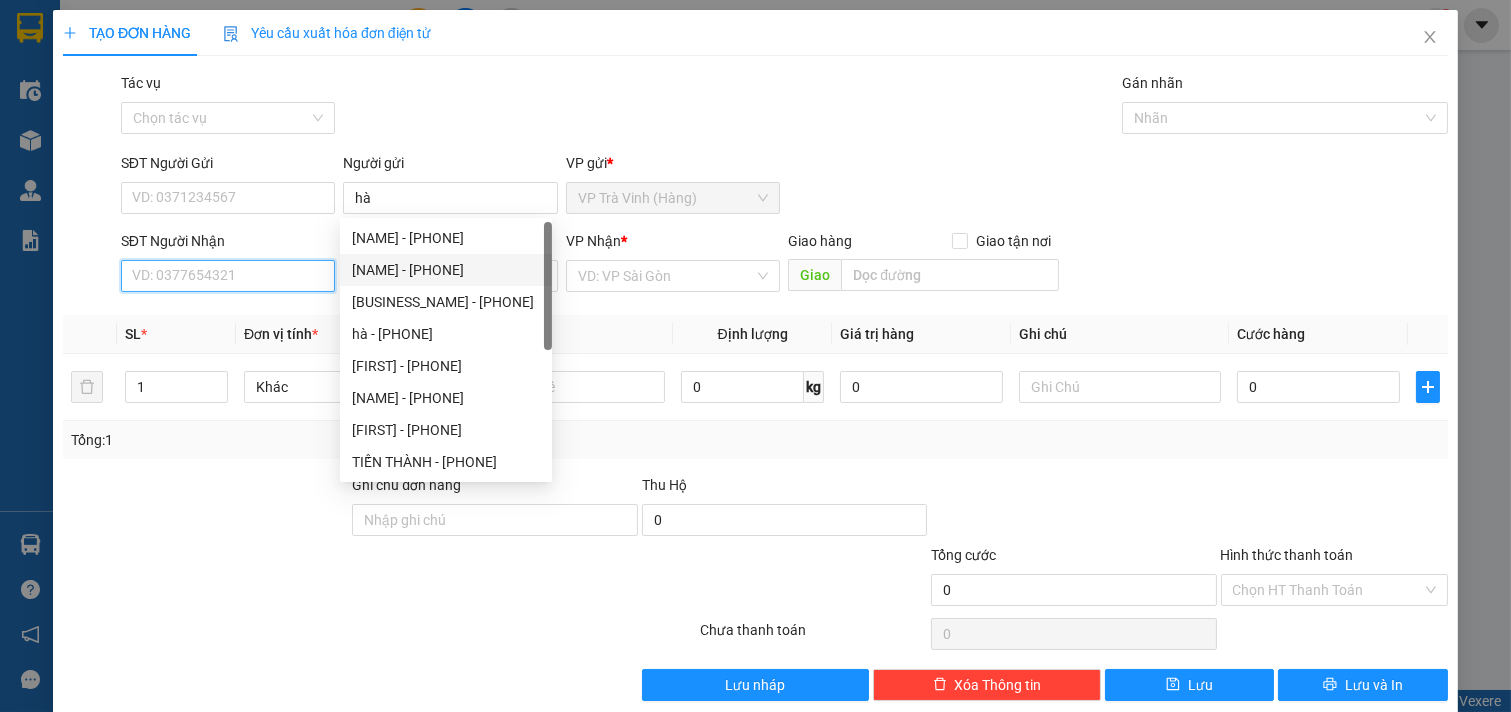 click on "SĐT Người Nhận" at bounding box center (228, 276) 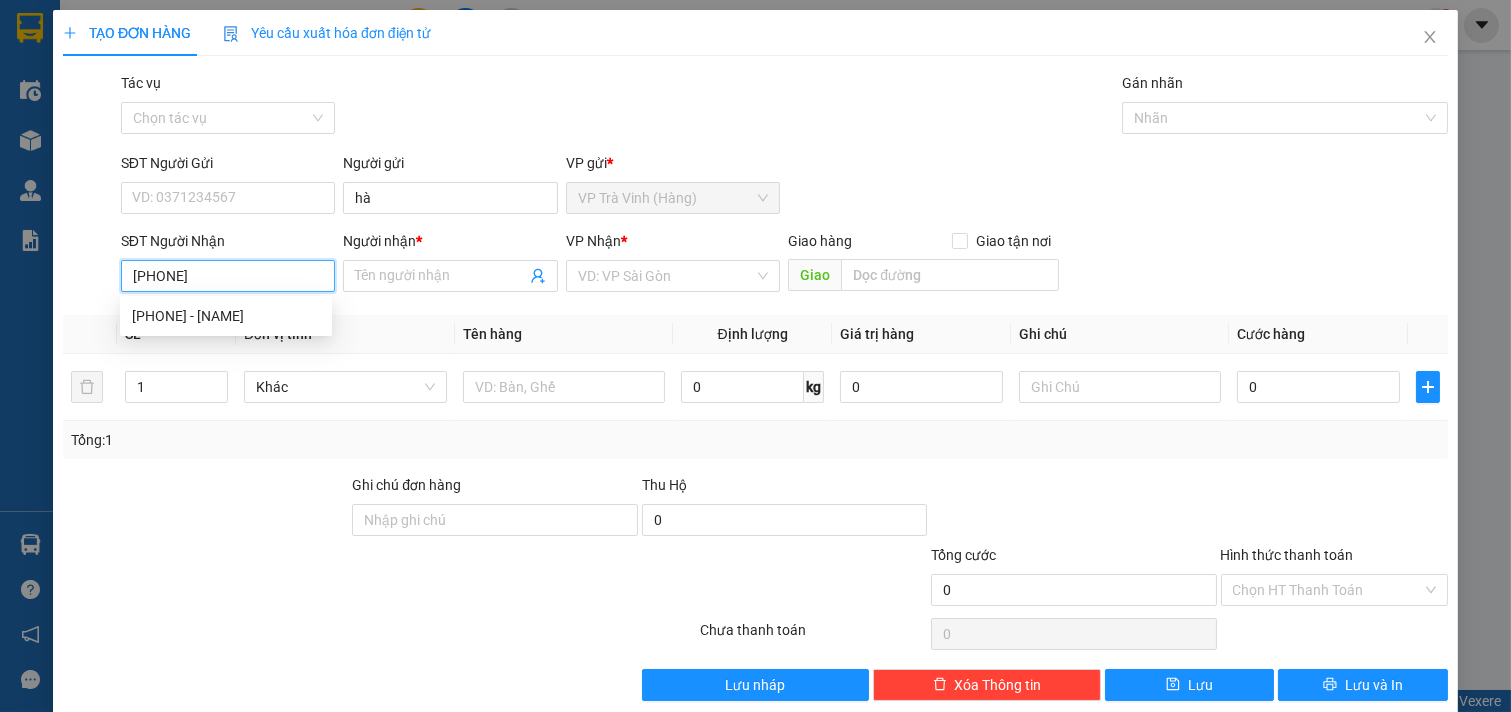 type on "[PHONE]" 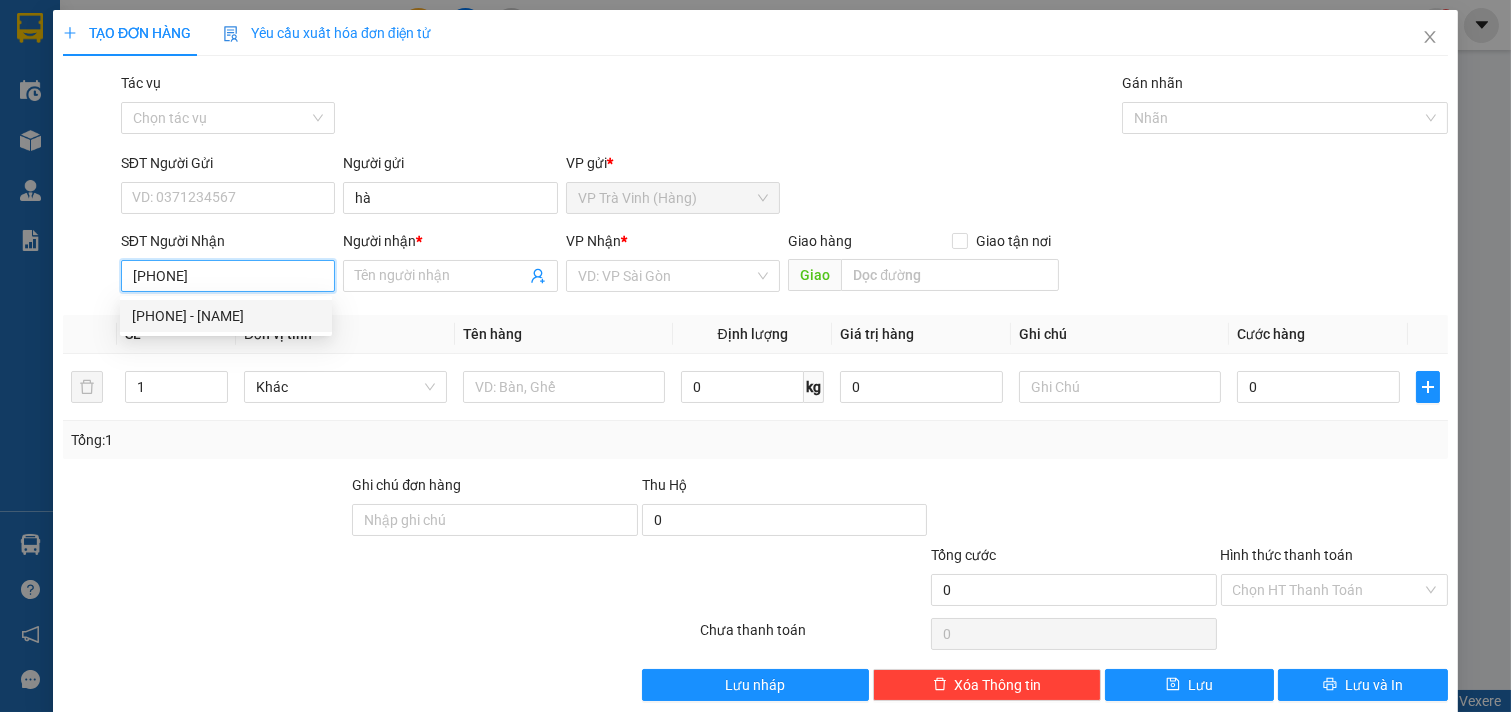 click on "[PHONE] - [NAME]" at bounding box center [226, 316] 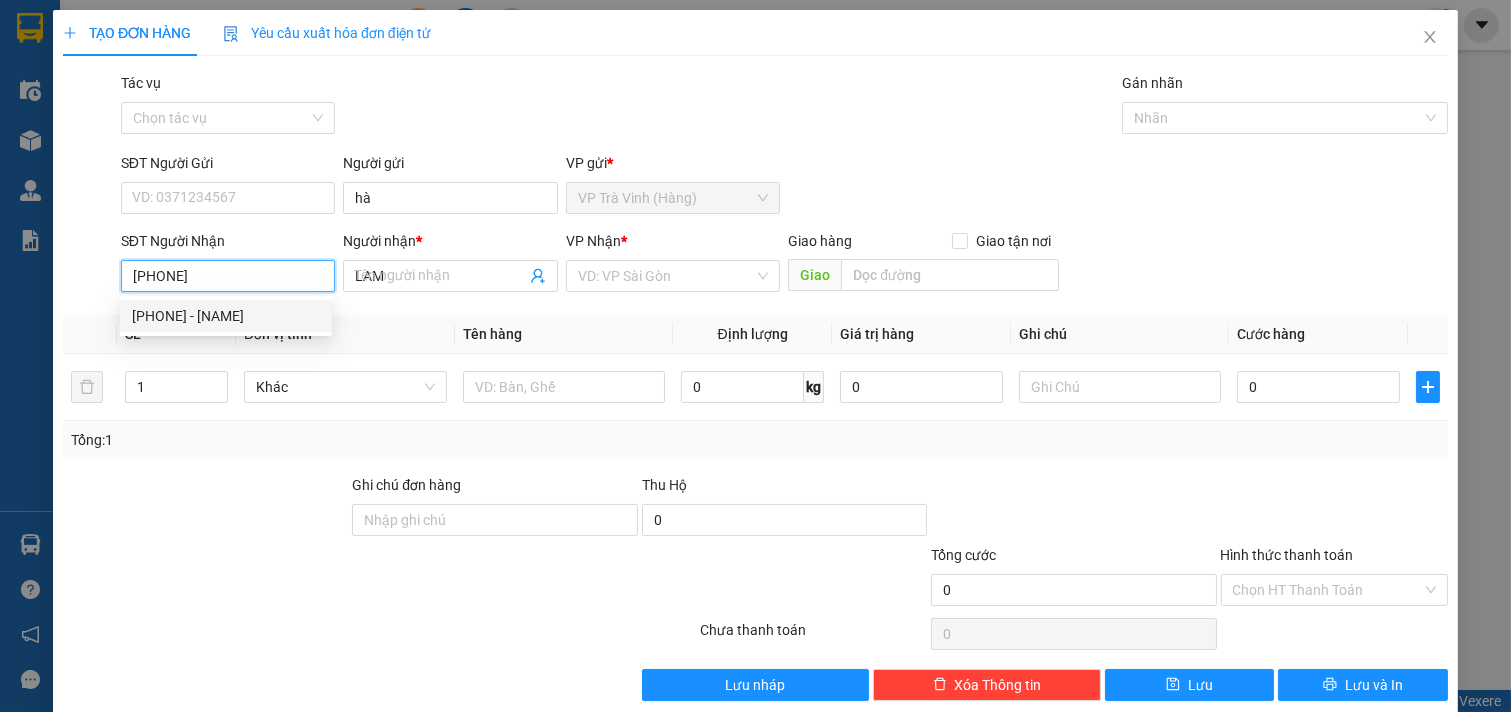 type on "250.000" 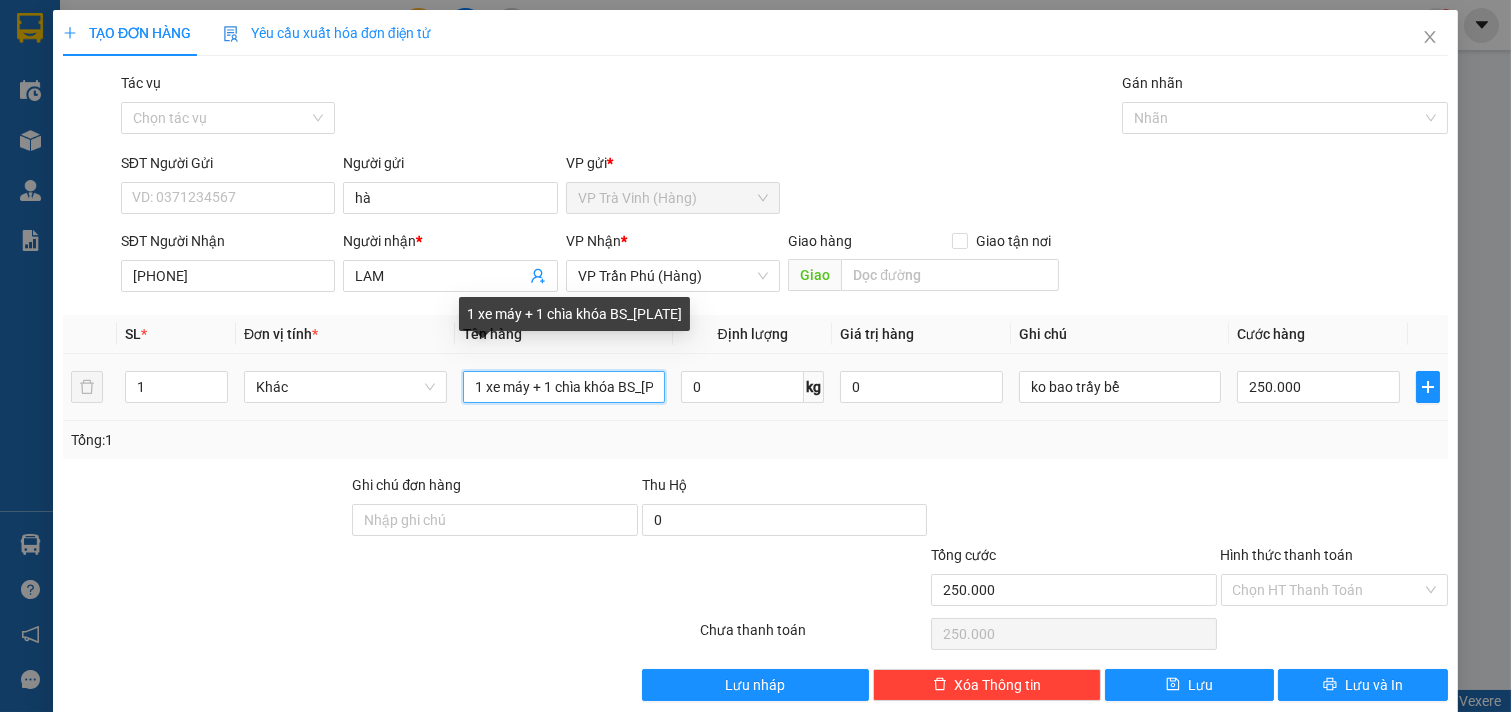 click on "1 xe máy + 1 chìa khóa BS_[PLATE]" at bounding box center (564, 387) 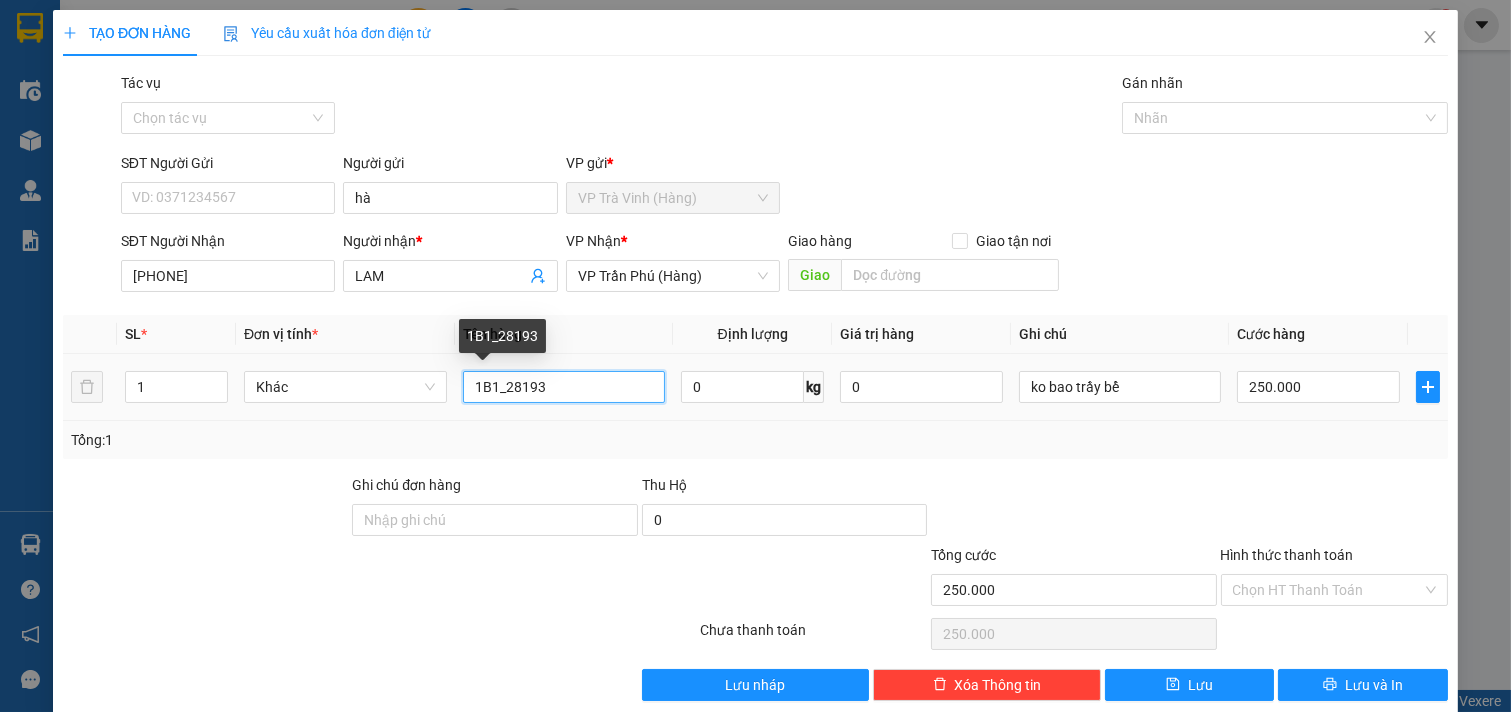 click on "1B1_28193" at bounding box center (564, 387) 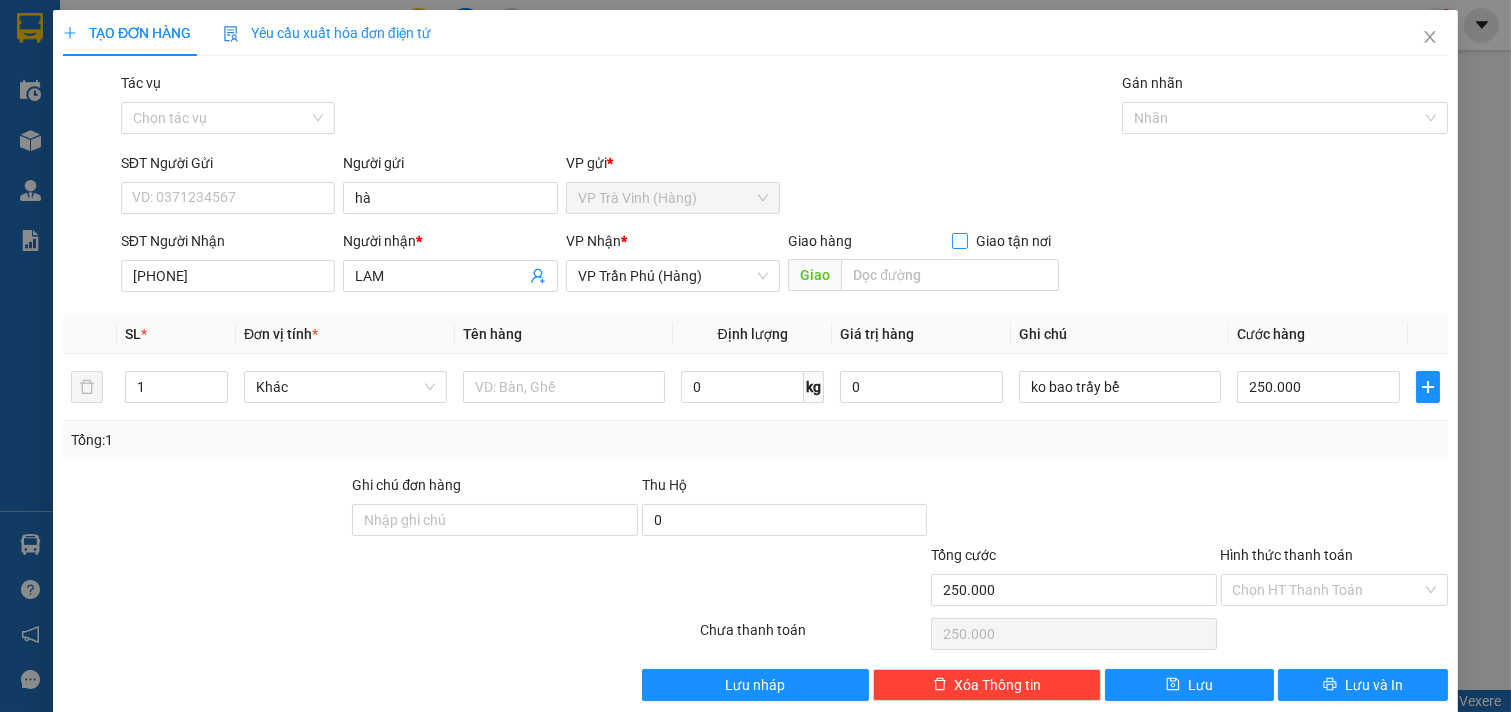 click on "Giao tận nơi" at bounding box center [959, 240] 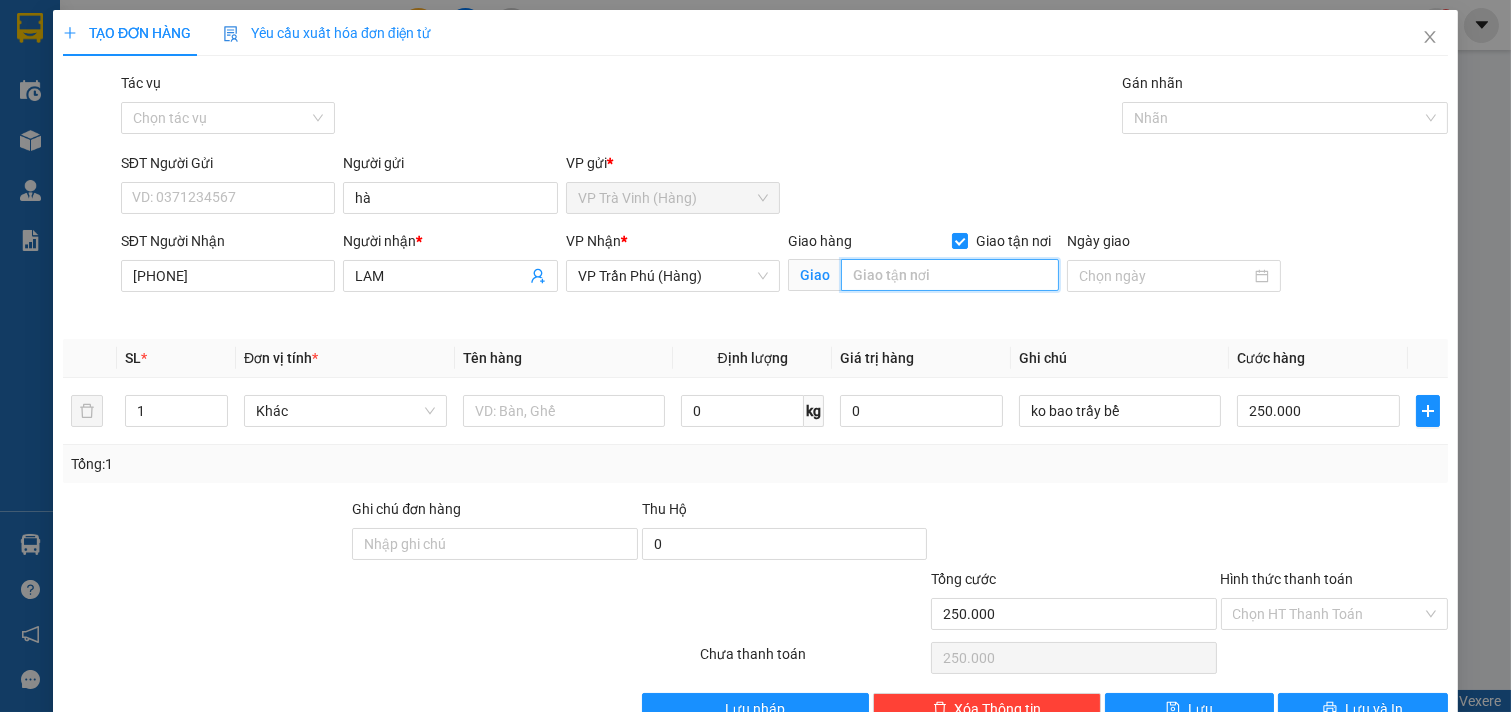click at bounding box center [949, 275] 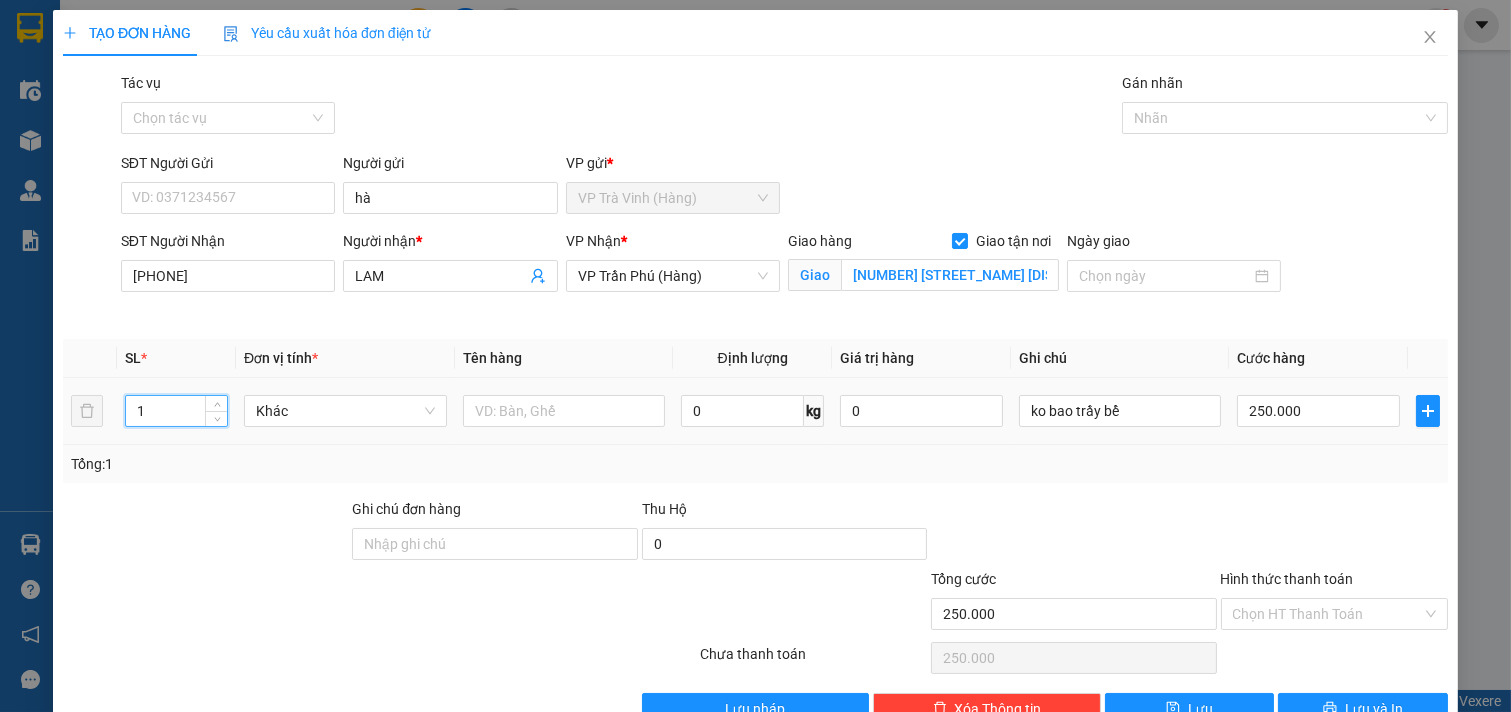 click on "1" at bounding box center [176, 411] 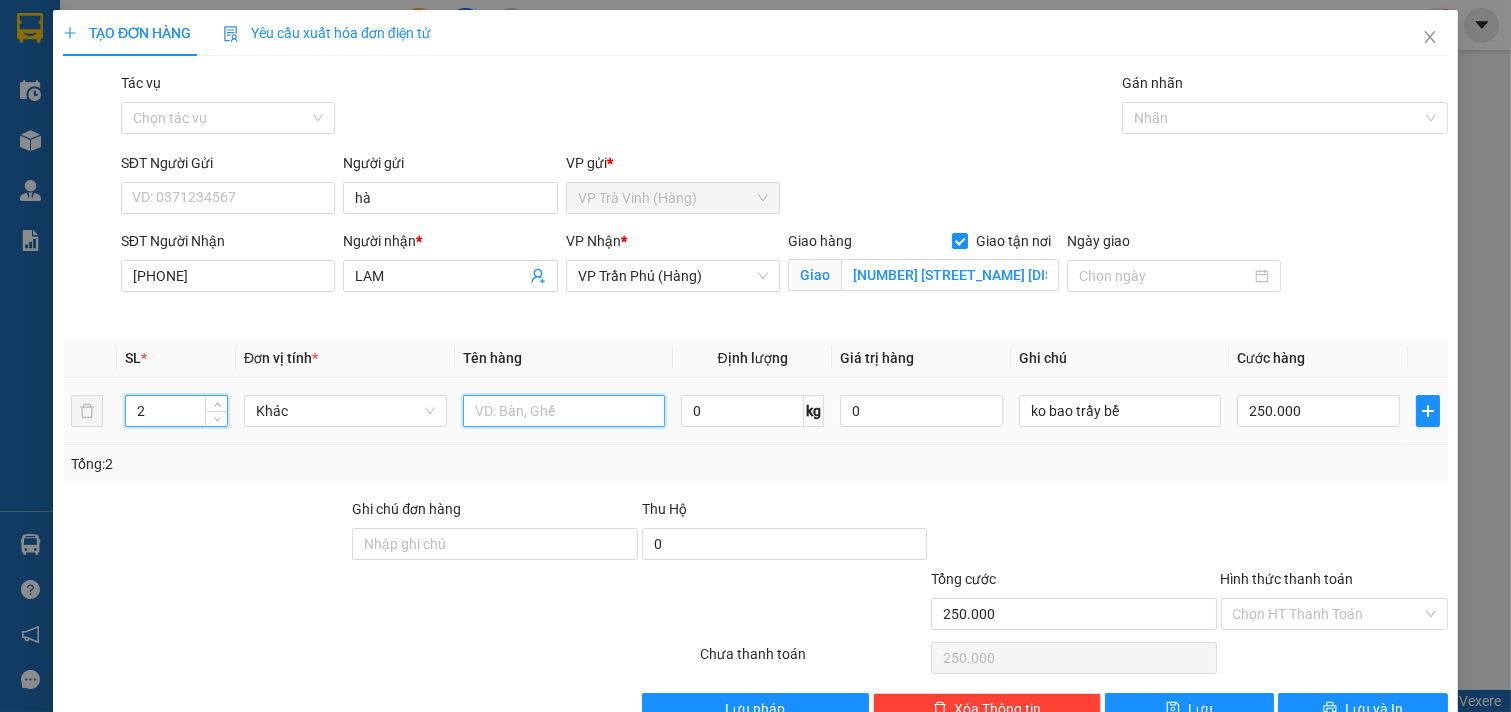 click at bounding box center [564, 411] 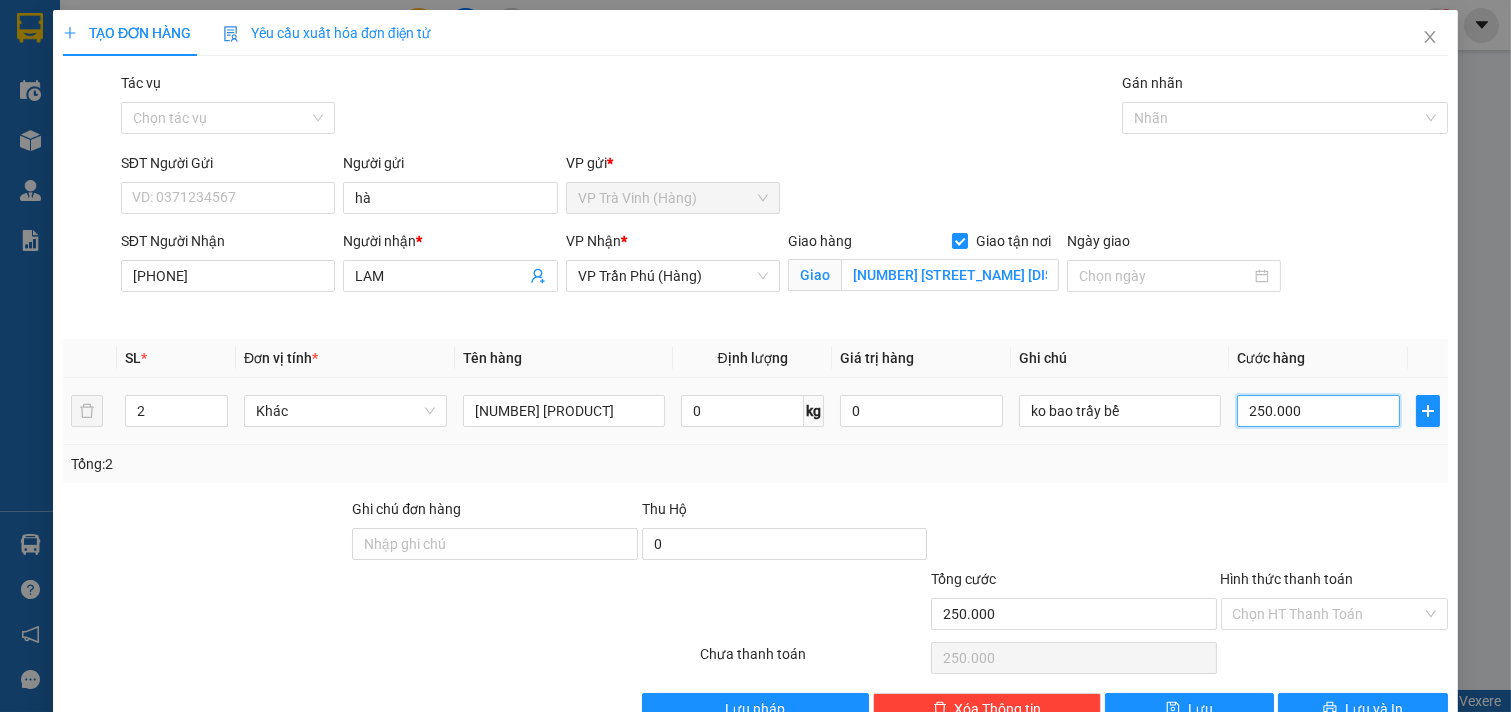 click on "250.000" at bounding box center (1318, 411) 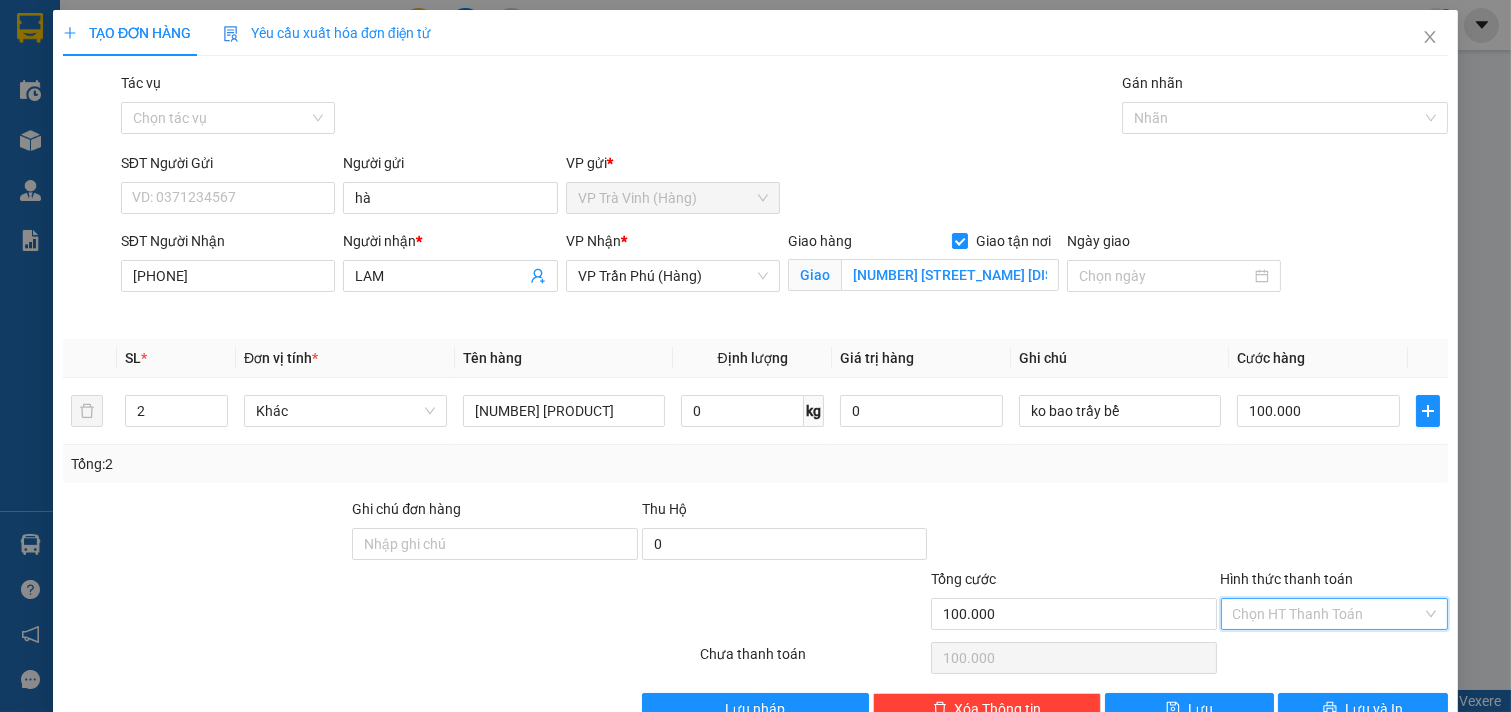 click on "Hình thức thanh toán" at bounding box center (1328, 614) 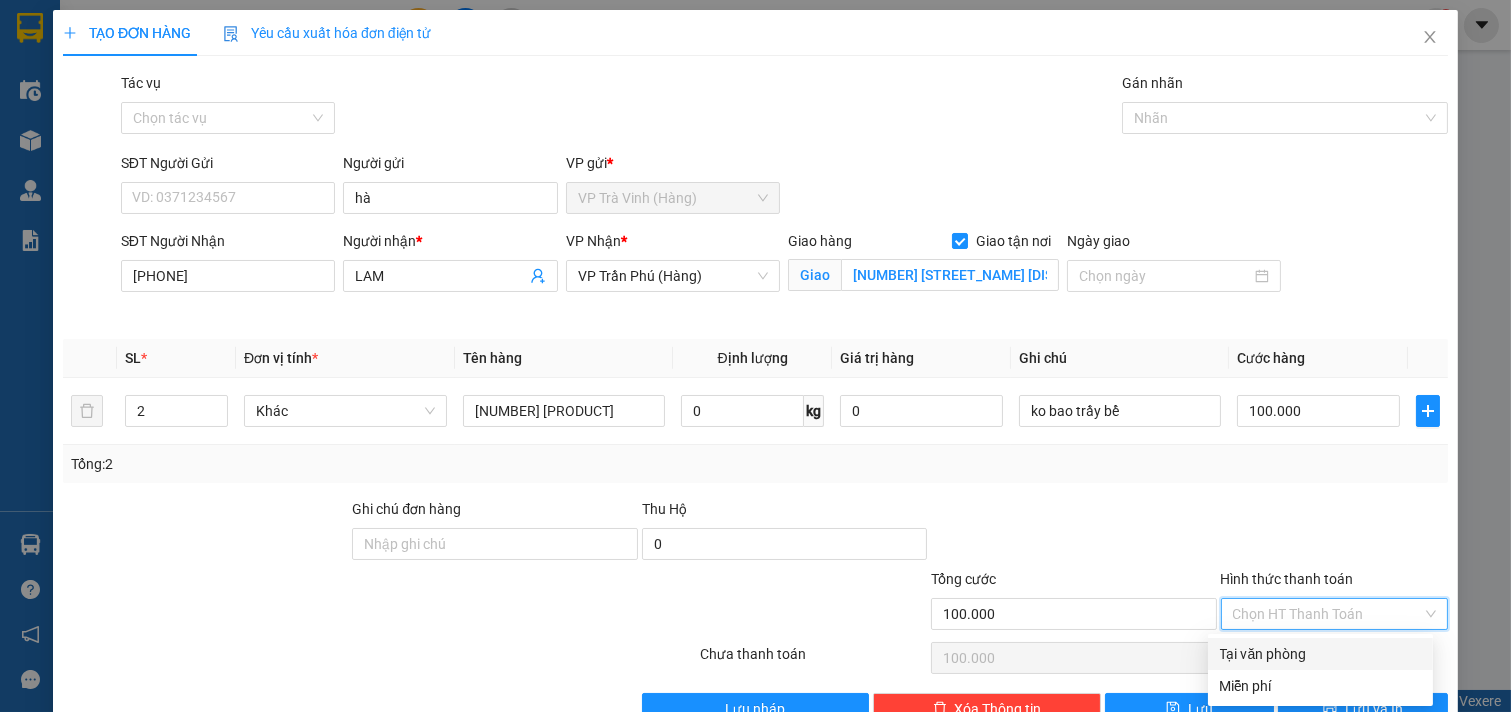 click on "Tại văn phòng" at bounding box center (1320, 654) 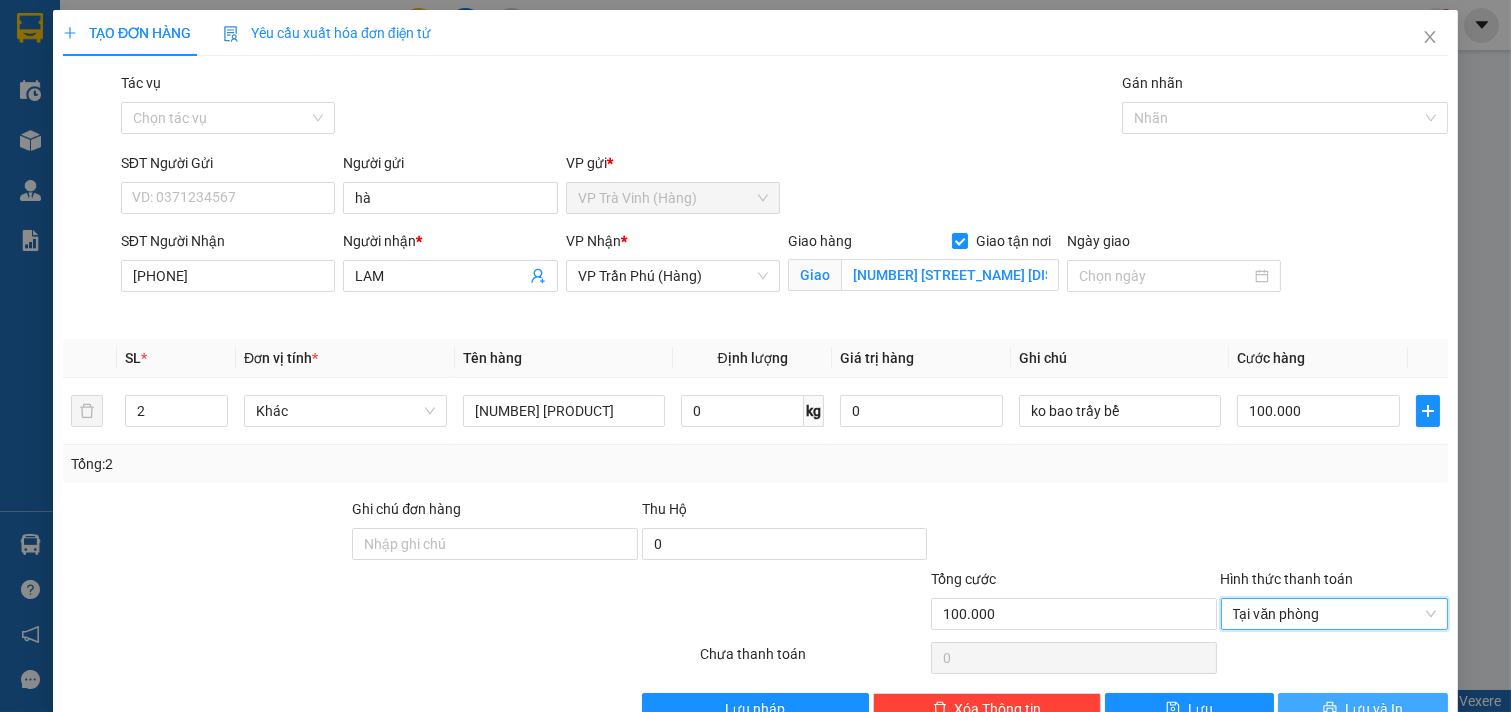 click on "Lưu và In" at bounding box center [1374, 709] 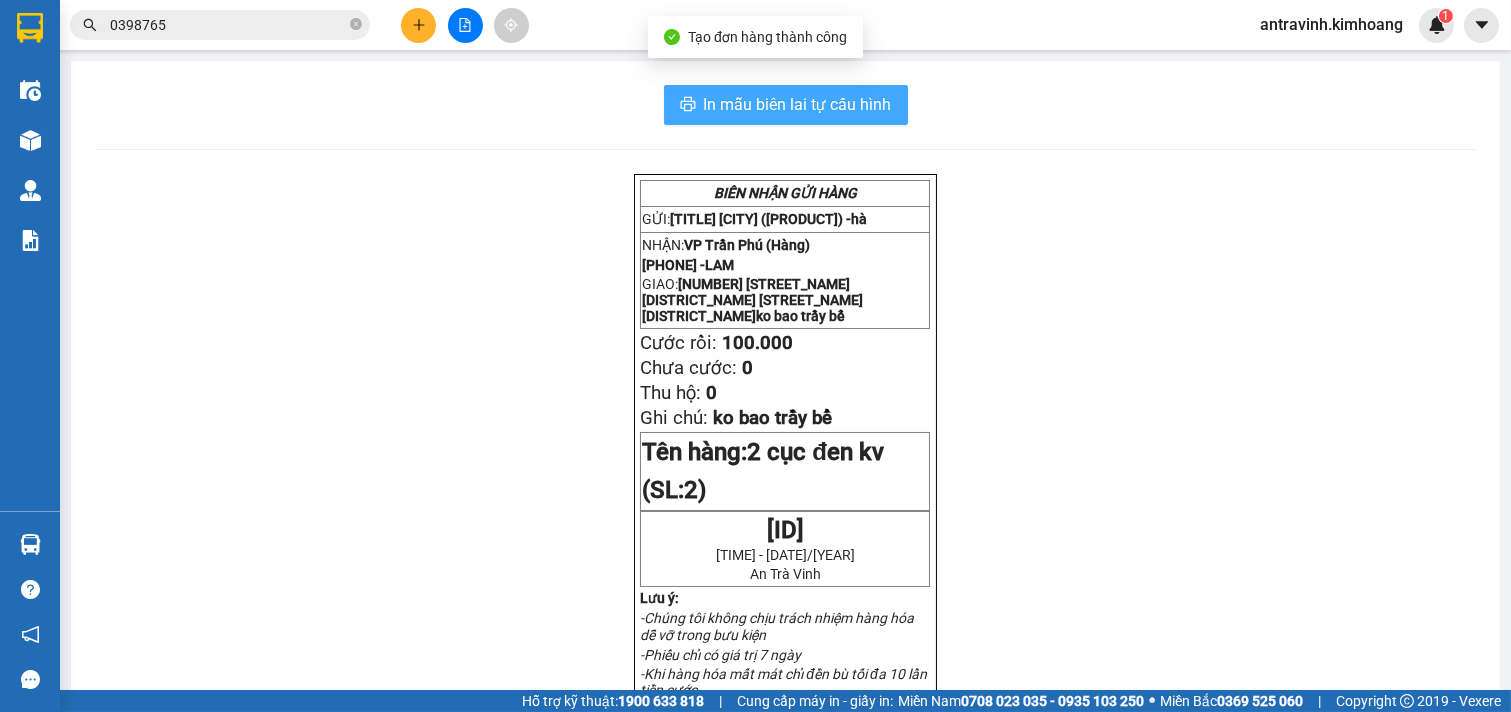 click on "In mẫu biên lai tự cấu hình" at bounding box center [798, 104] 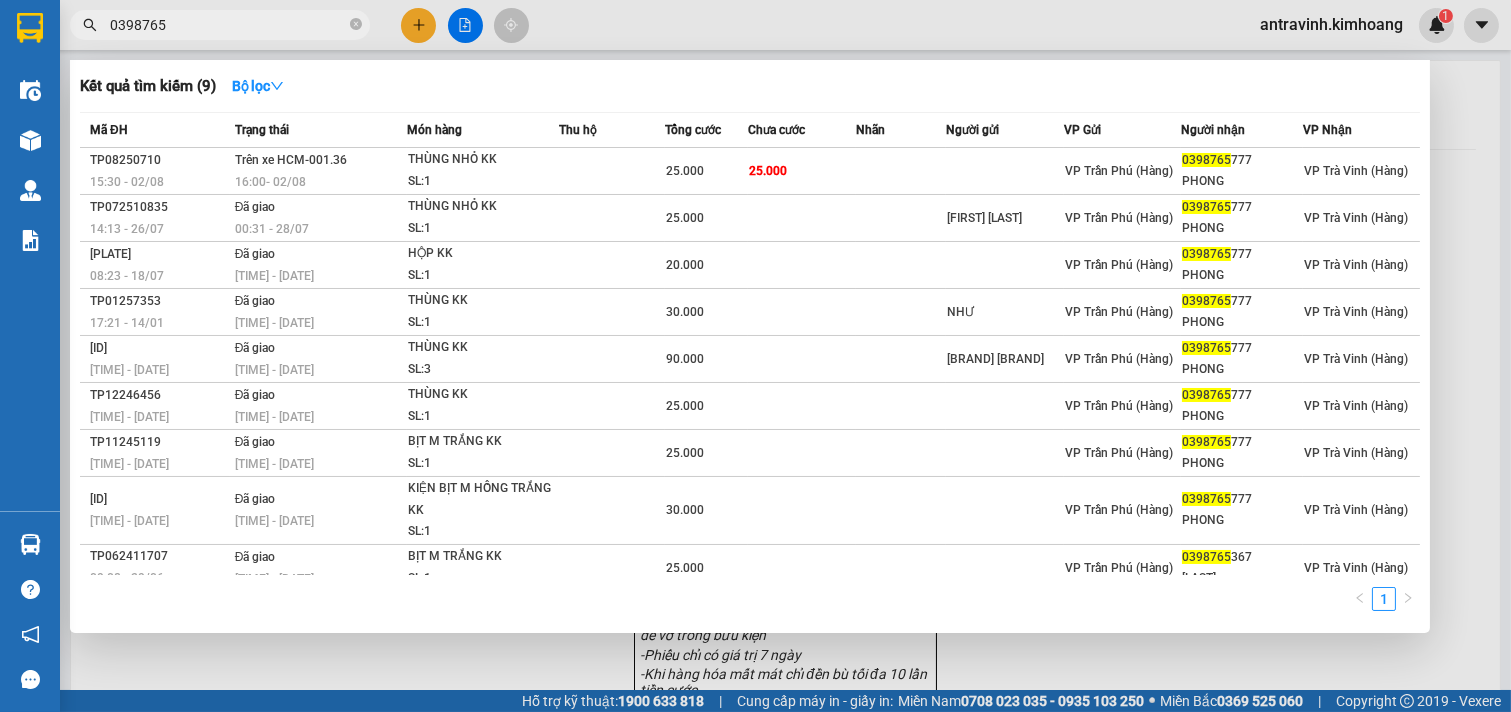 click on "0398765" at bounding box center [228, 25] 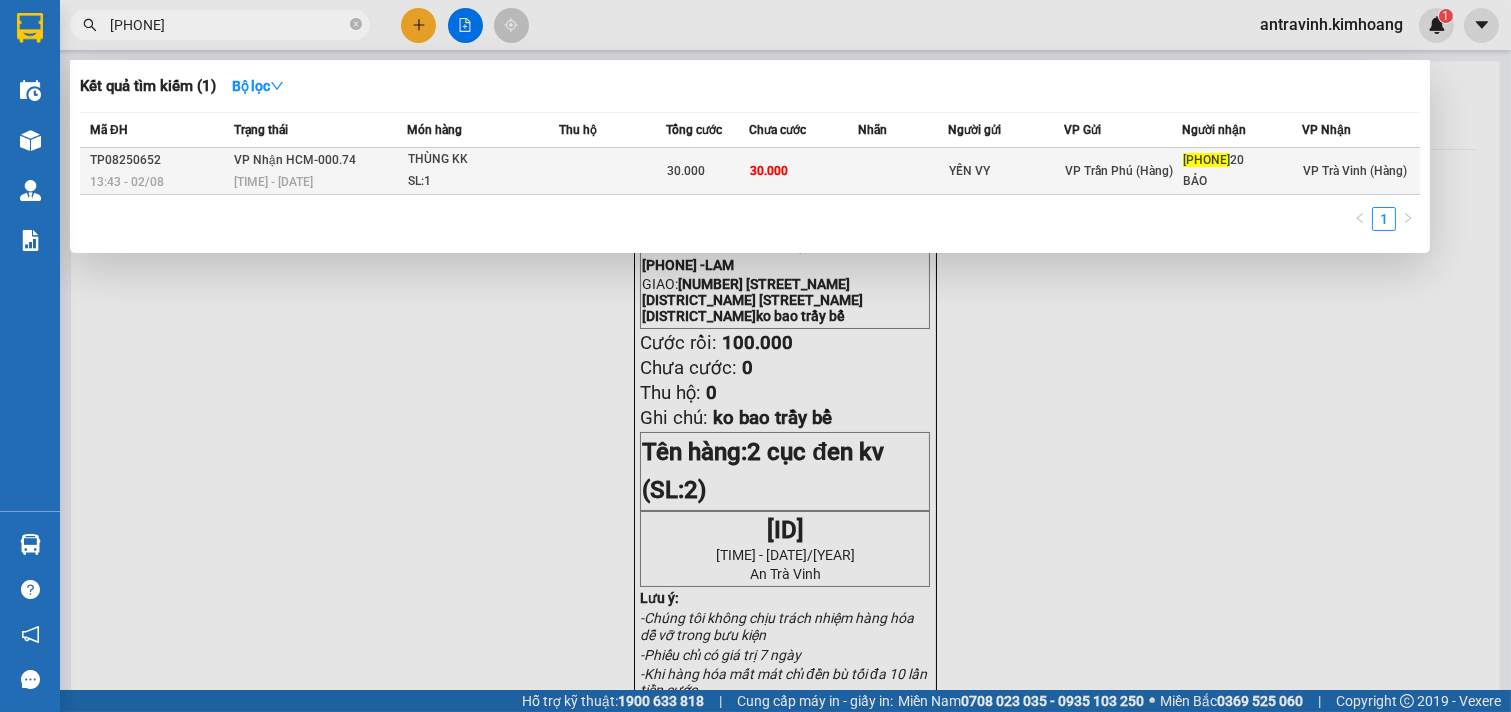 click at bounding box center (903, 171) 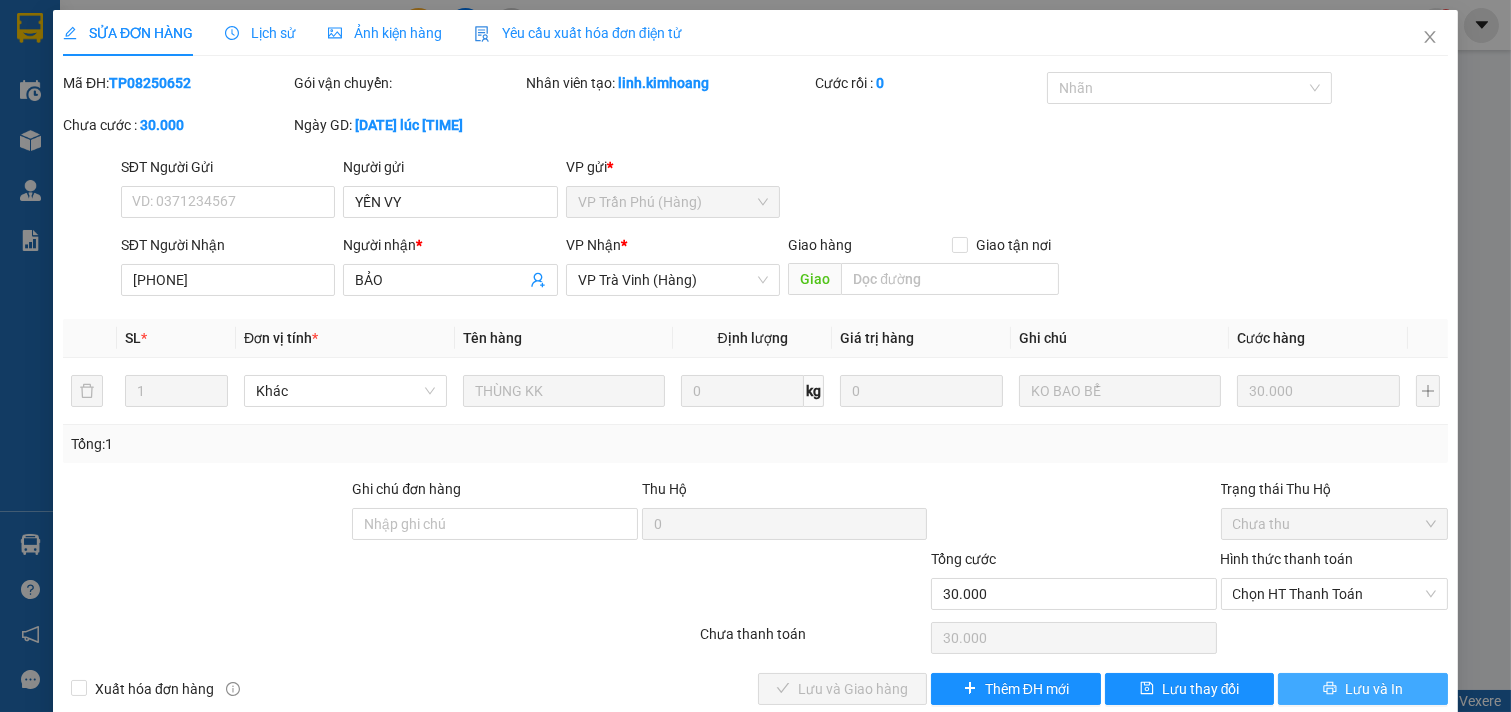 click 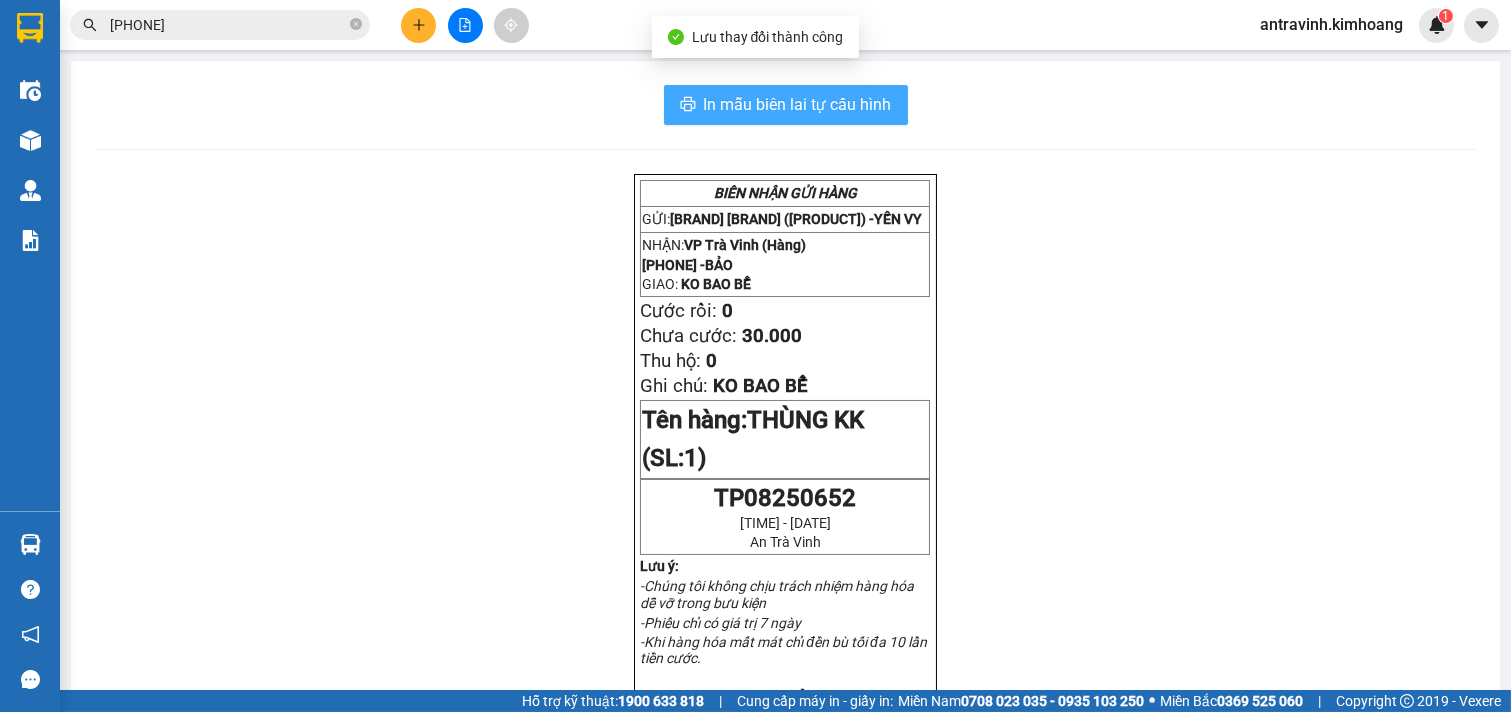 click on "In mẫu biên lai tự cấu hình" at bounding box center [798, 104] 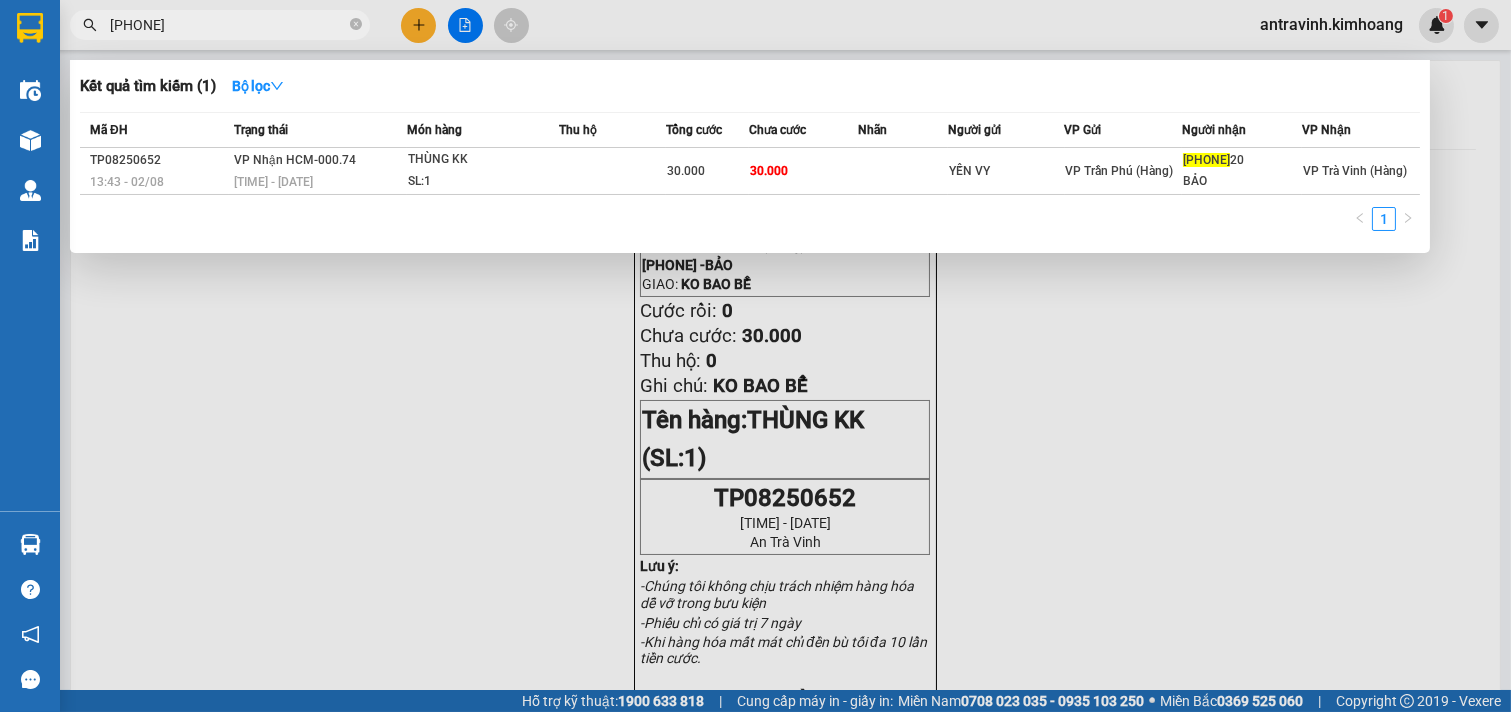 click on "[PHONE]" at bounding box center (228, 25) 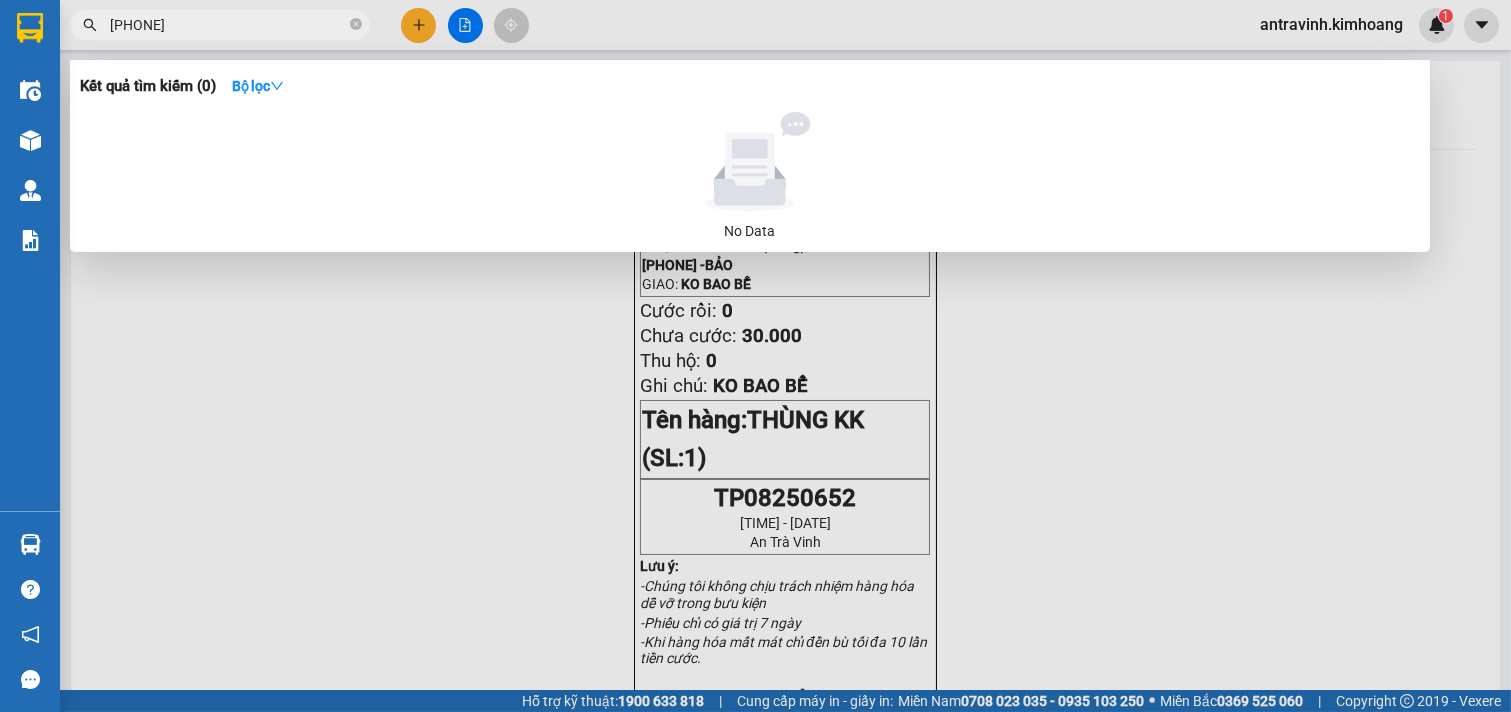 click on "[PHONE]" at bounding box center (228, 25) 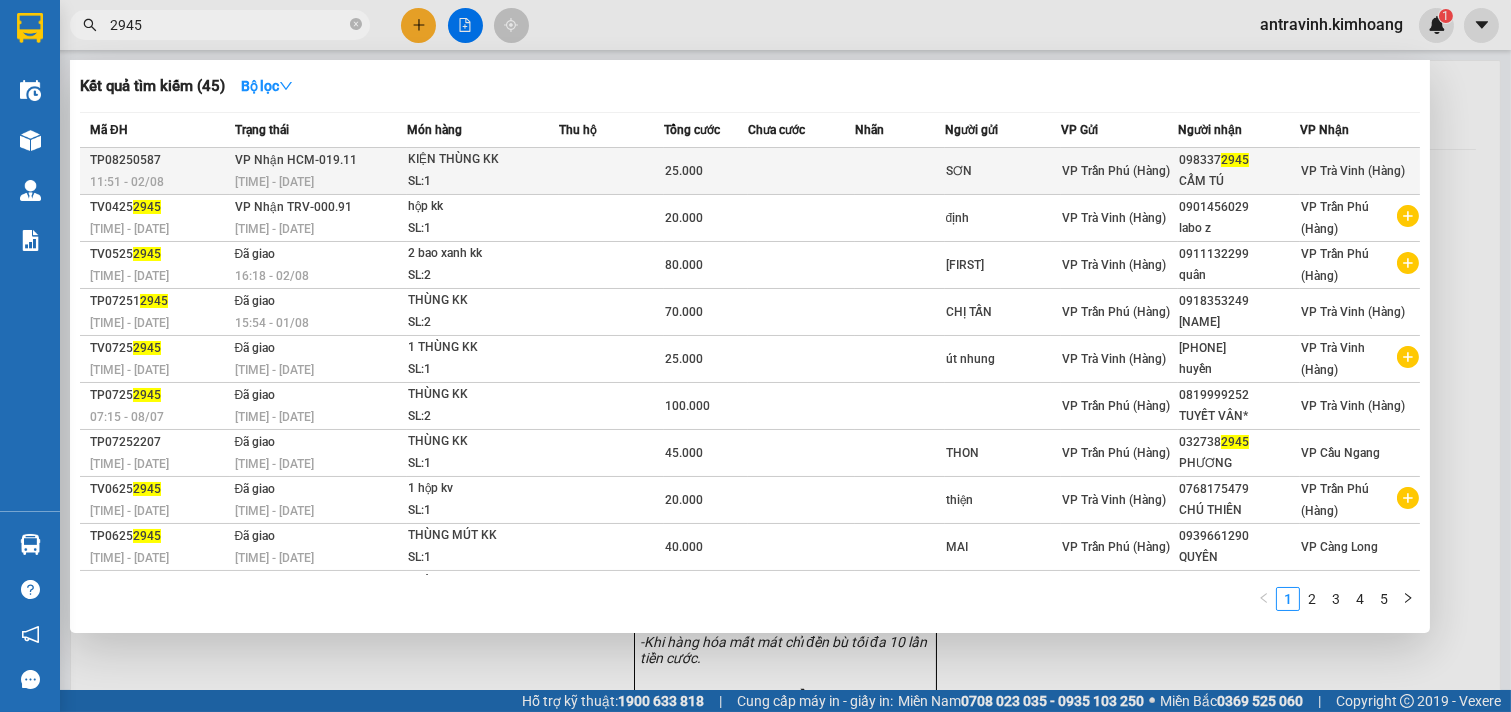 click on "SL:  1" at bounding box center (483, 182) 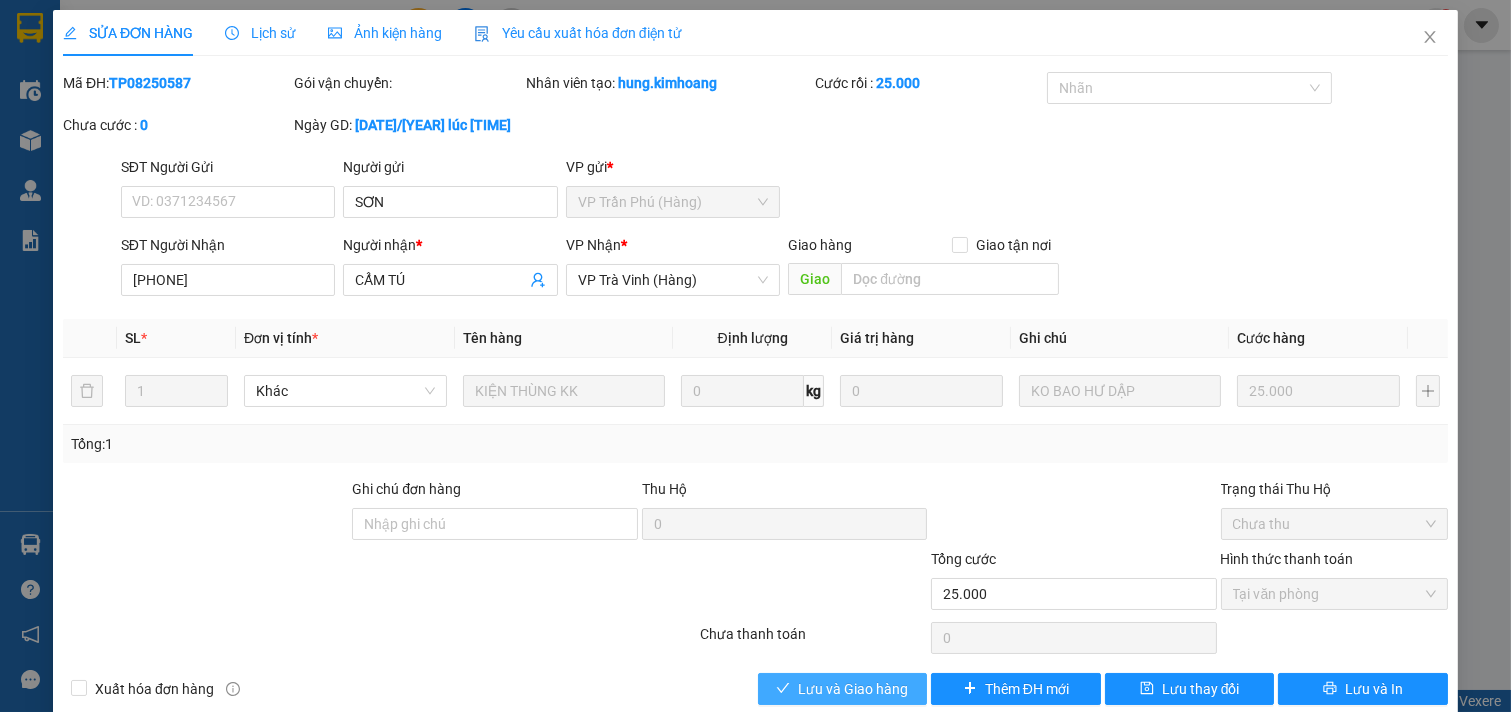 click on "Lưu và Giao hàng" at bounding box center [853, 689] 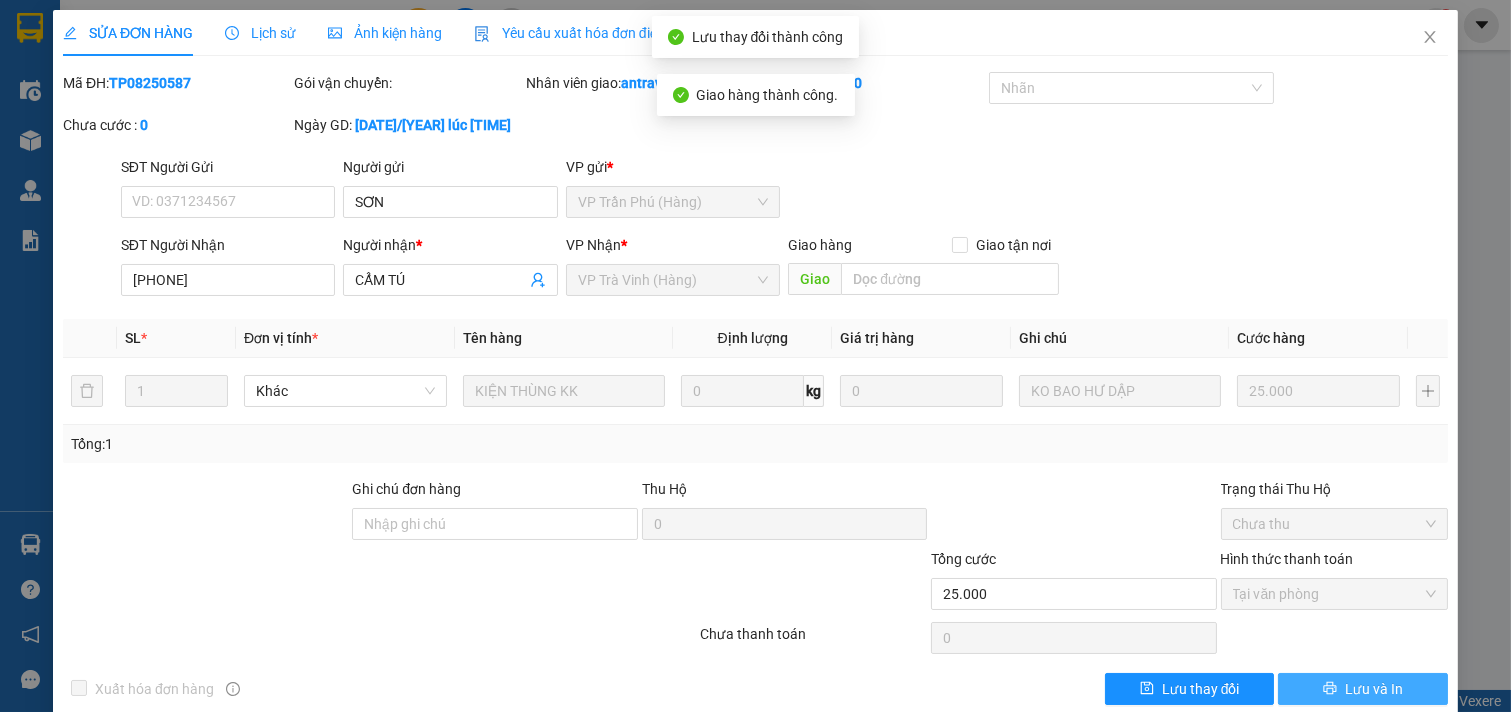 click on "Lưu và In" at bounding box center [1363, 689] 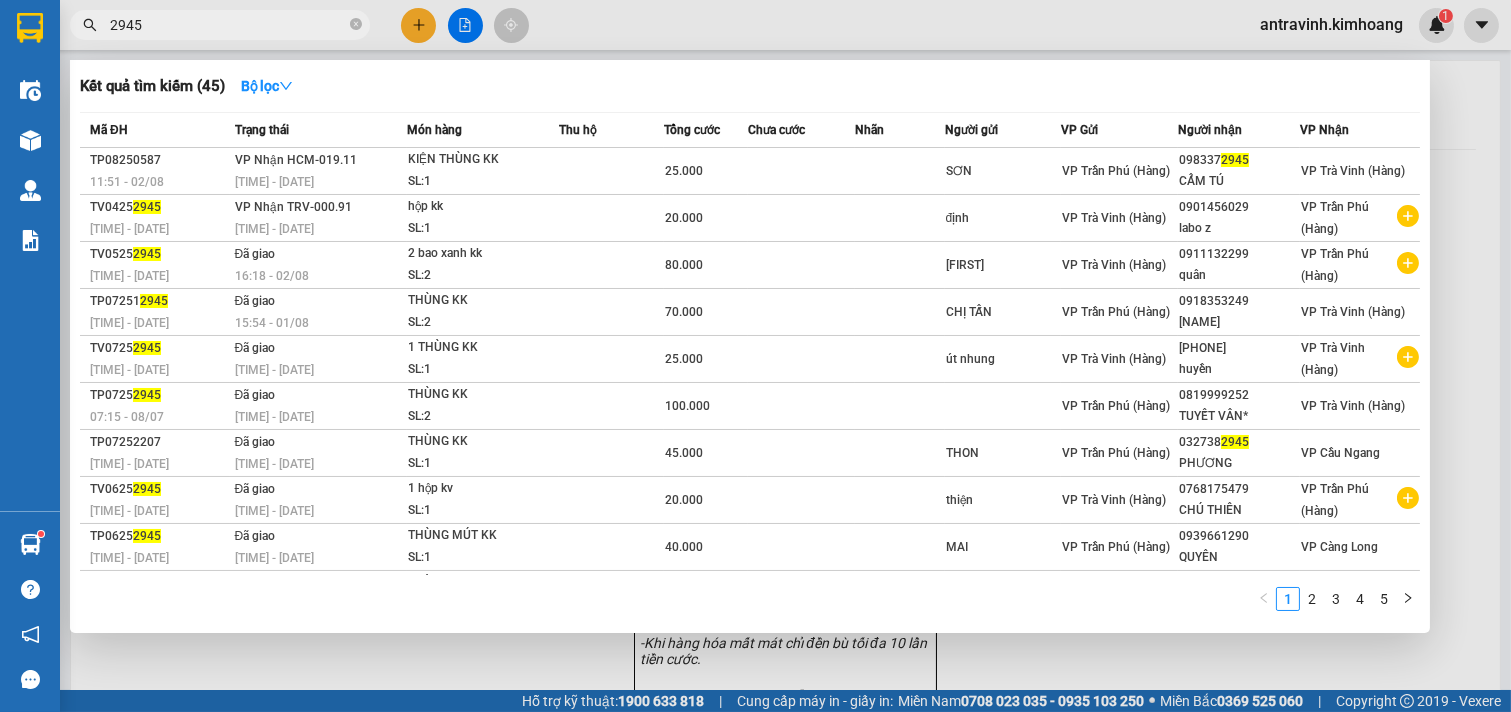 click on "2945" at bounding box center (228, 25) 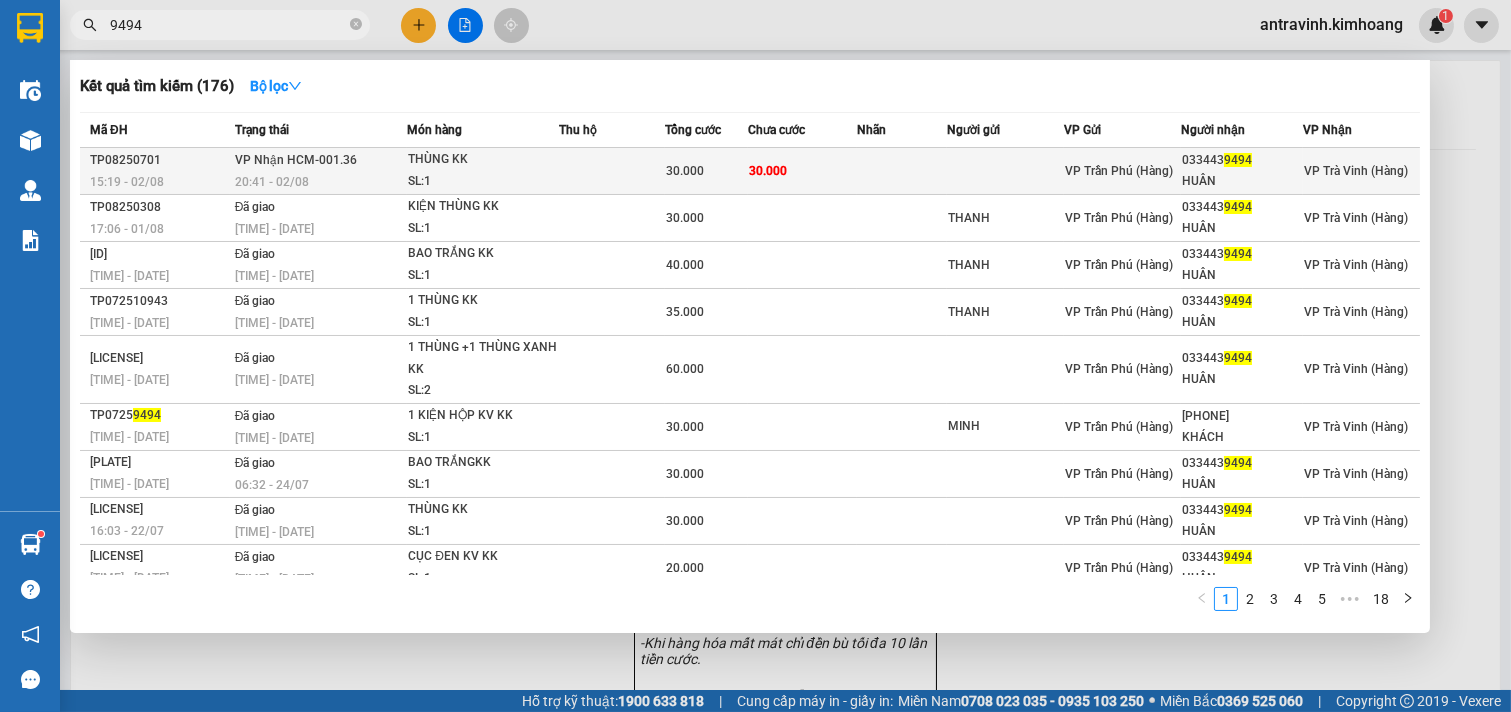 click on "30.000" at bounding box center [802, 171] 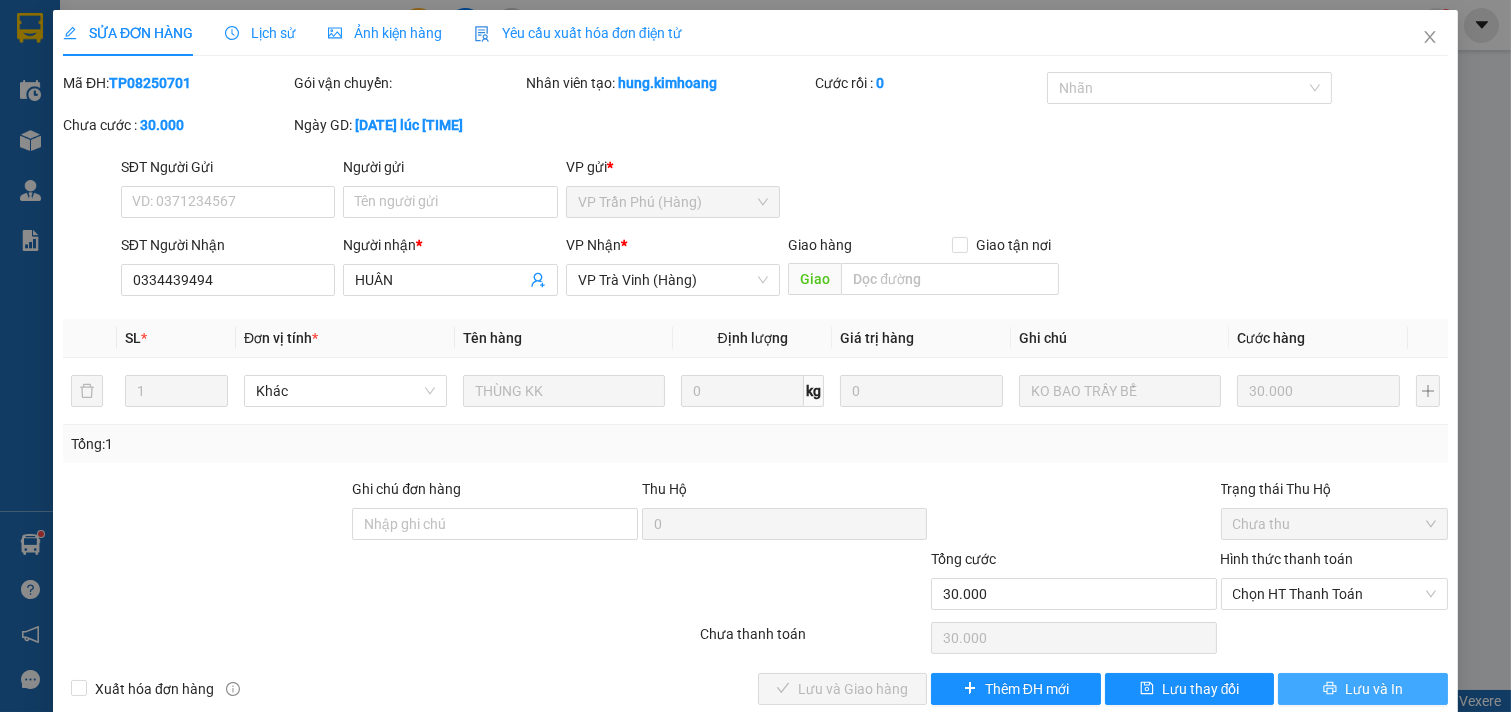 click on "Lưu và In" at bounding box center (1374, 689) 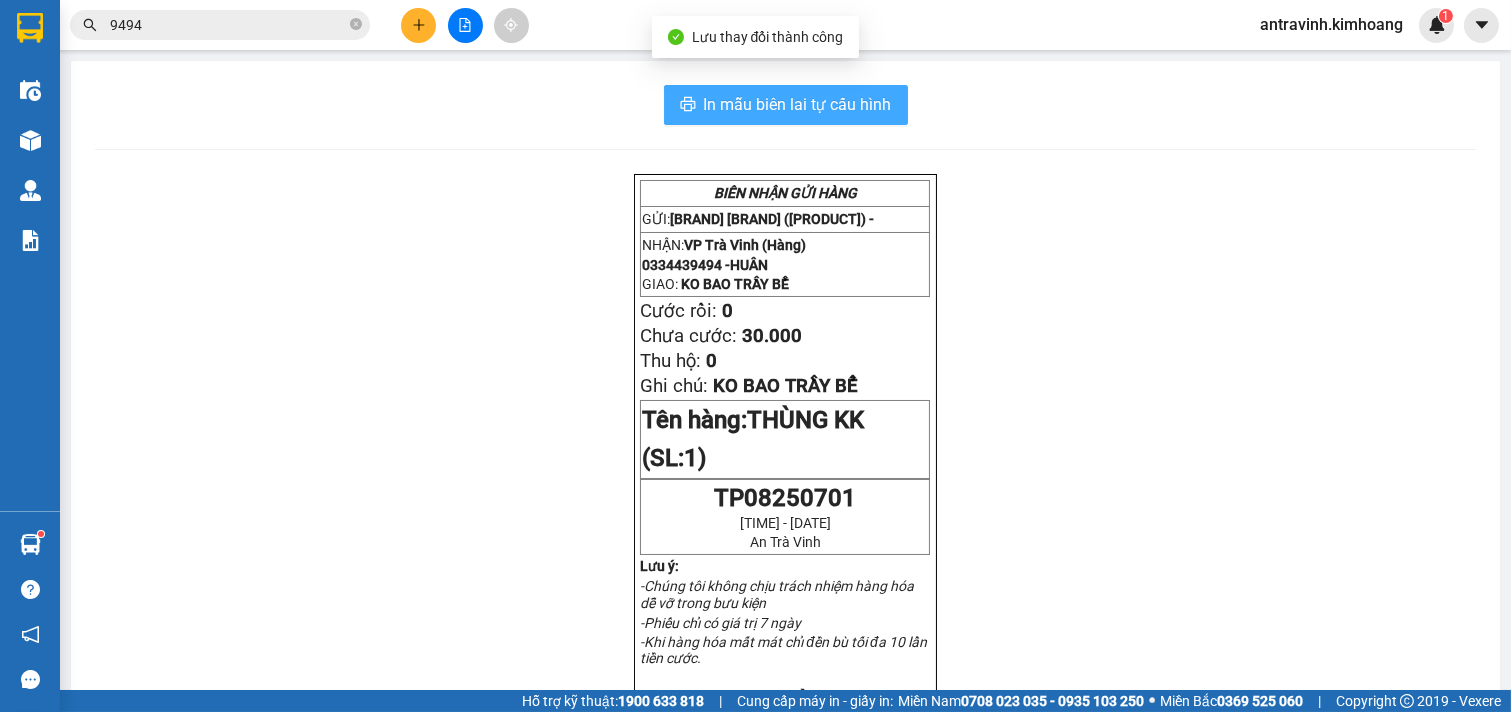 click on "In mẫu biên lai tự cấu hình" at bounding box center [798, 104] 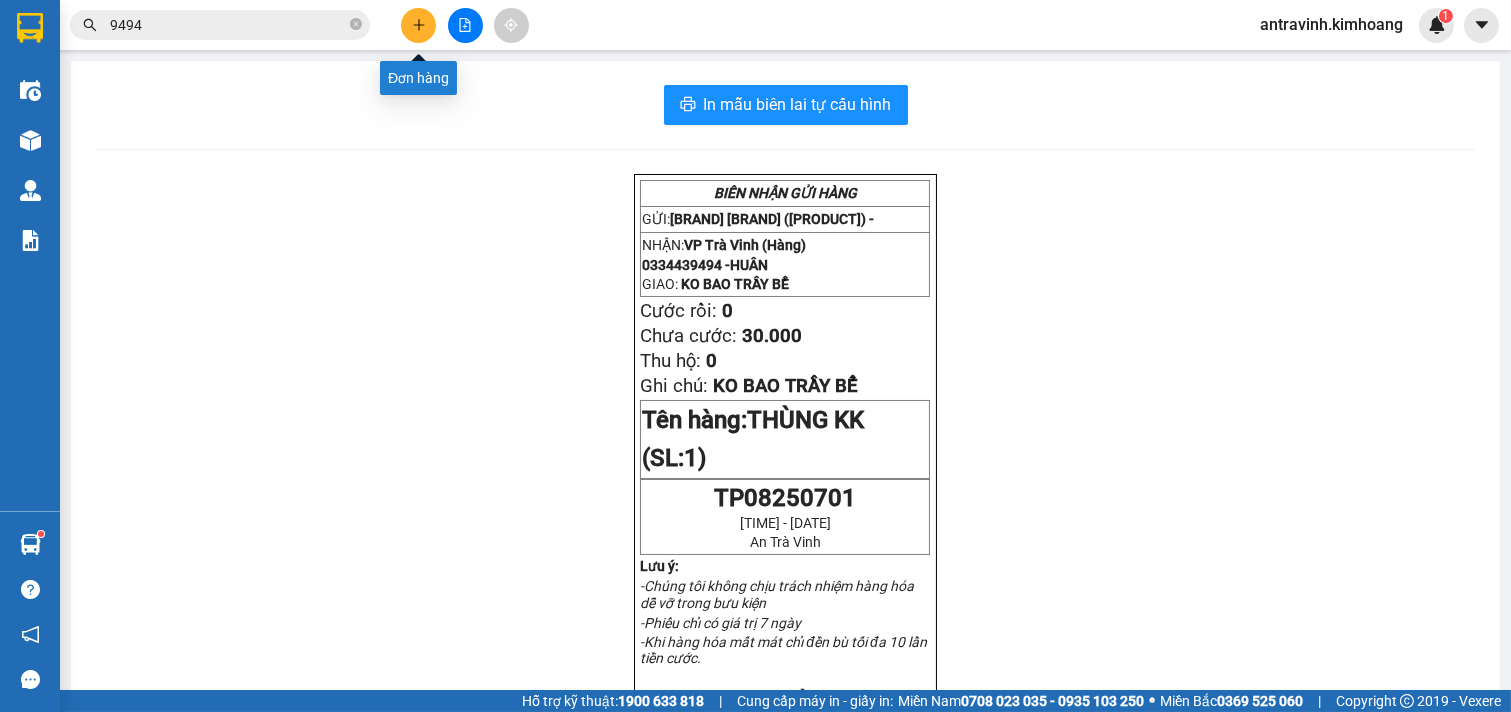 click 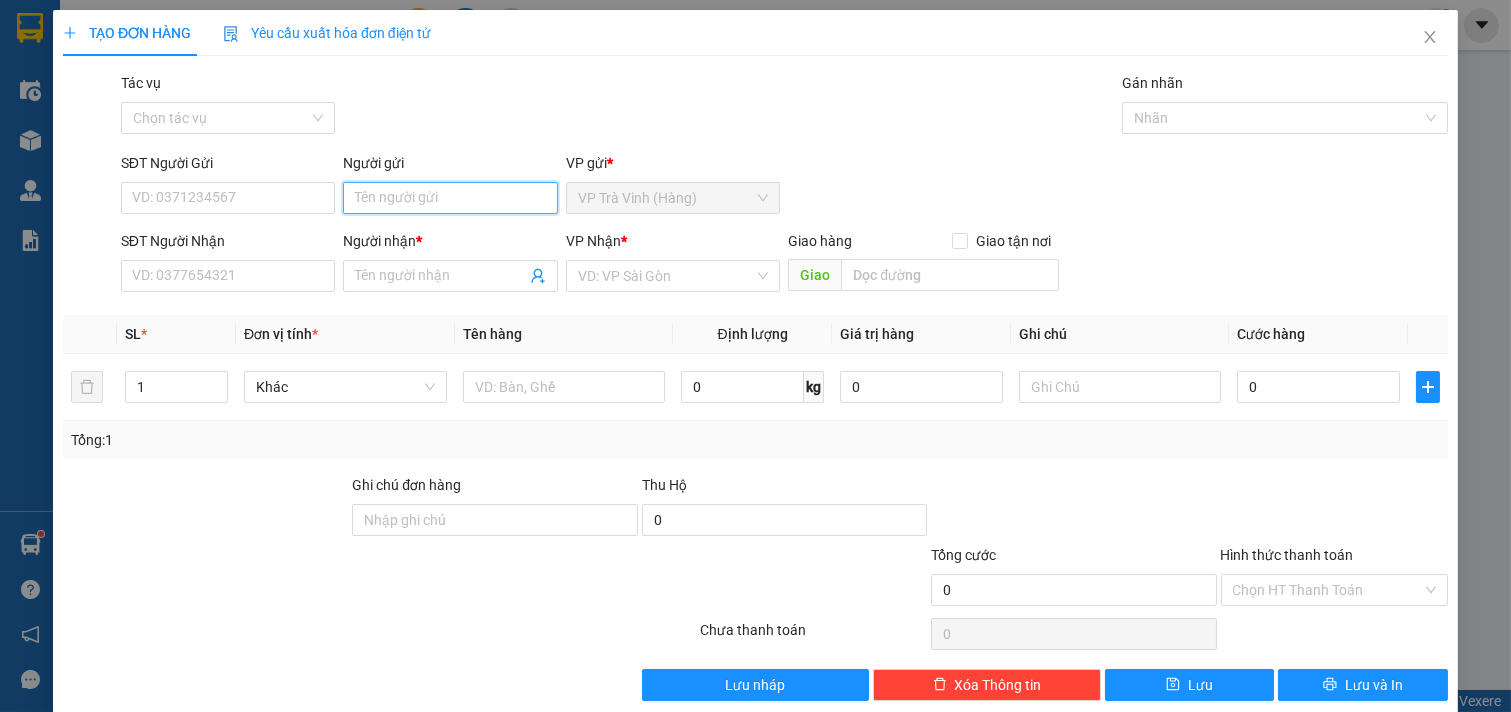 click on "Người gửi" at bounding box center [450, 198] 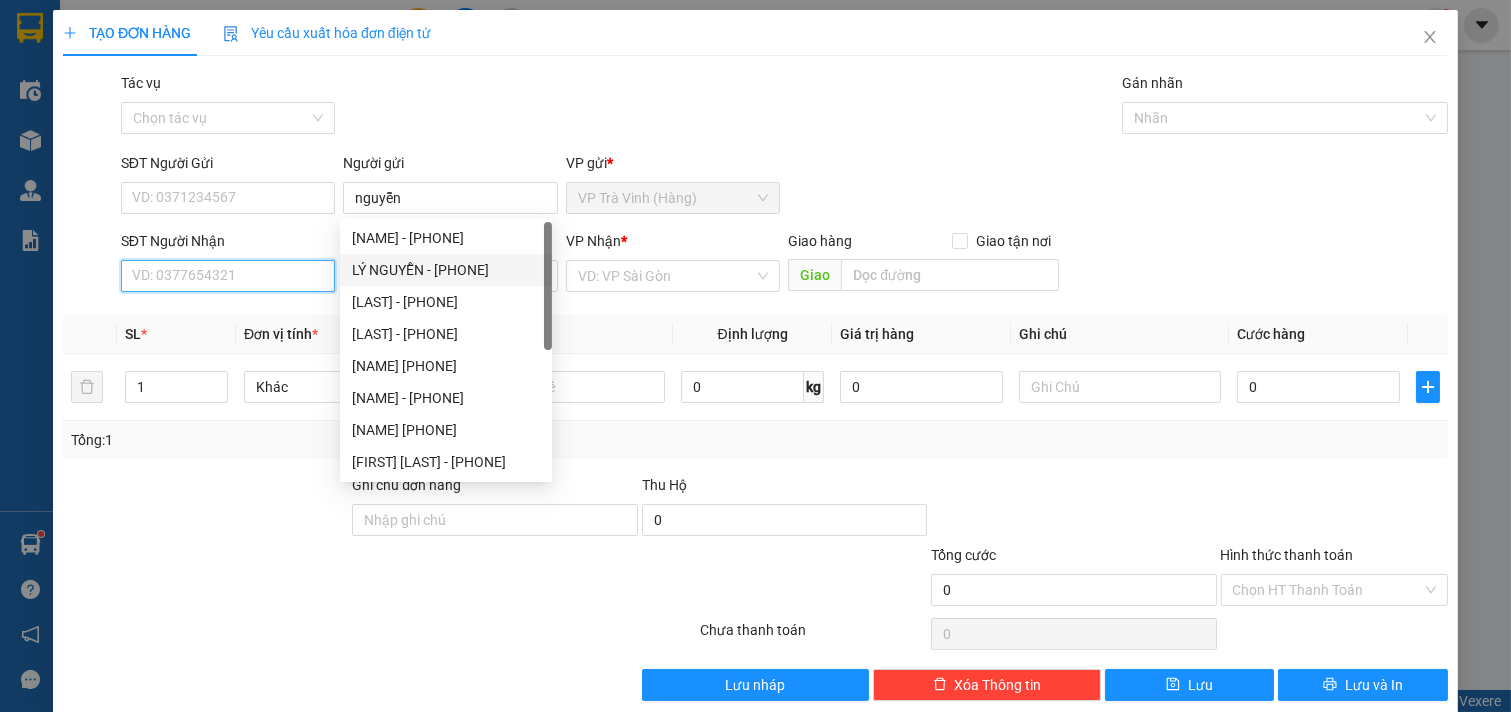 click on "SĐT Người Nhận" at bounding box center (228, 276) 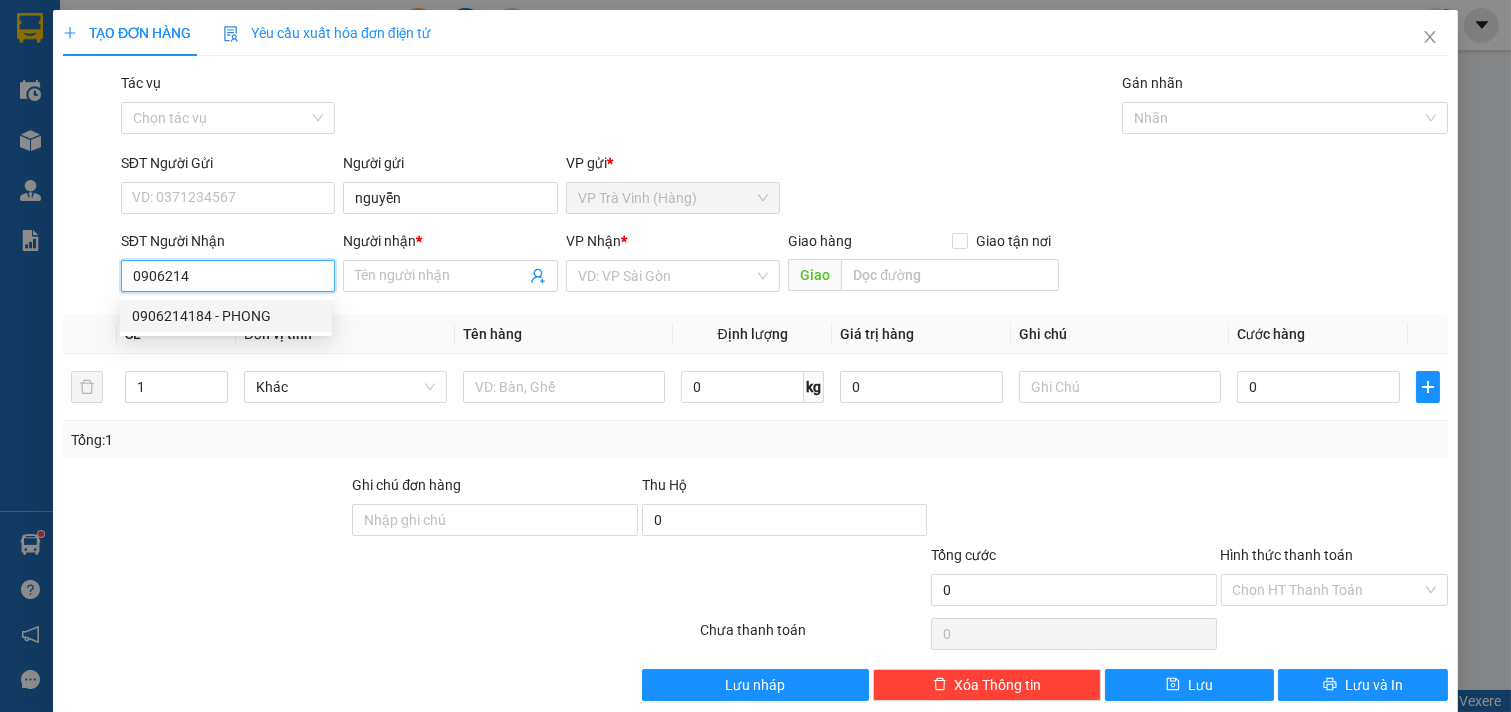 click on "0906214184 - PHONG" at bounding box center (226, 316) 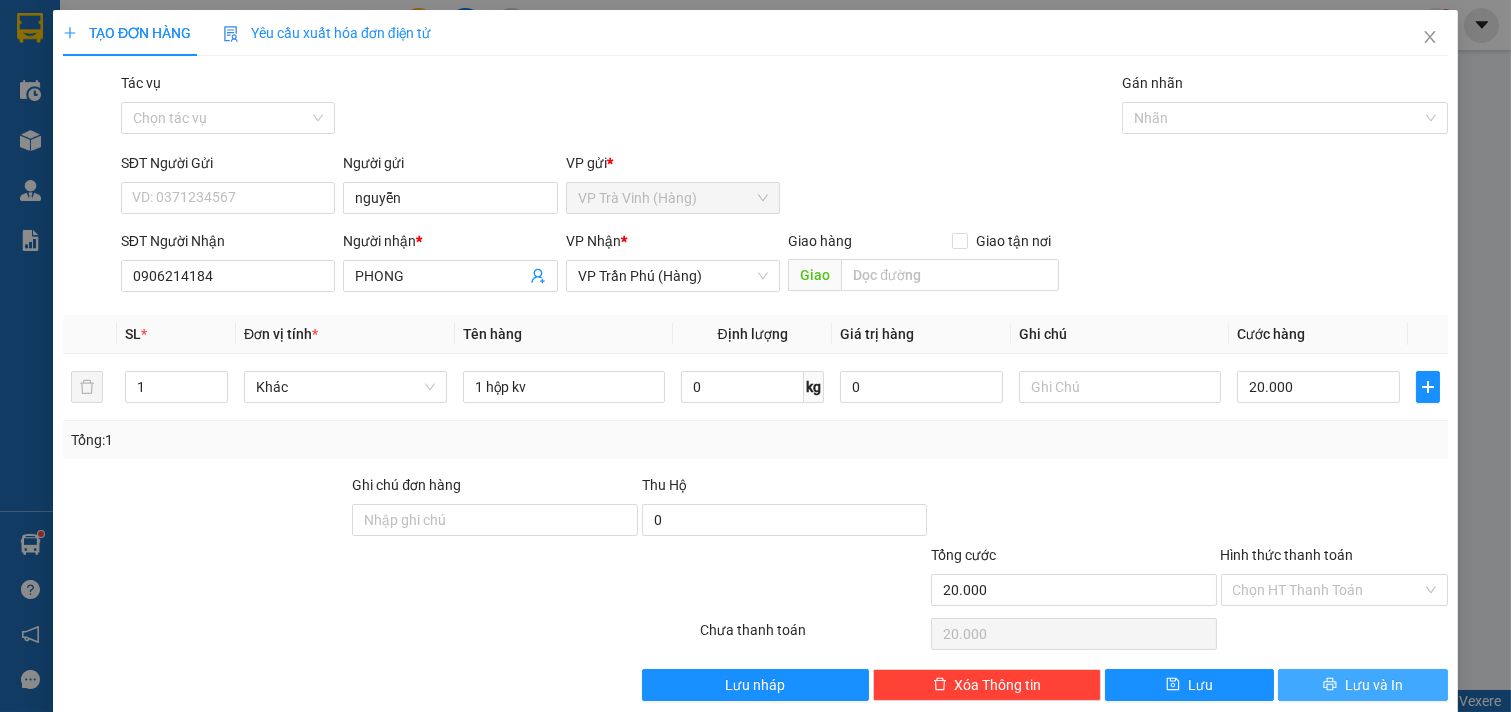 click on "Lưu và In" at bounding box center (1374, 685) 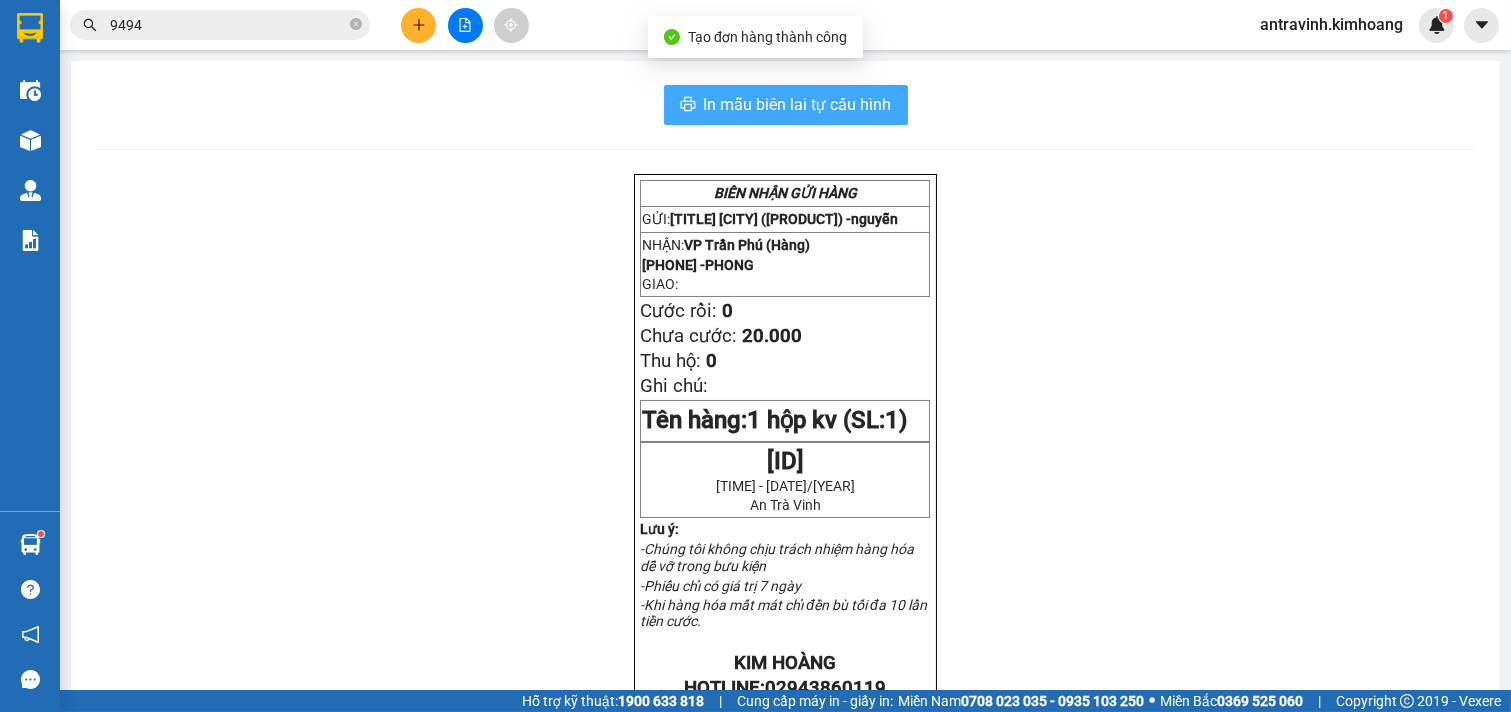 click on "In mẫu biên lai tự cấu hình" at bounding box center (798, 104) 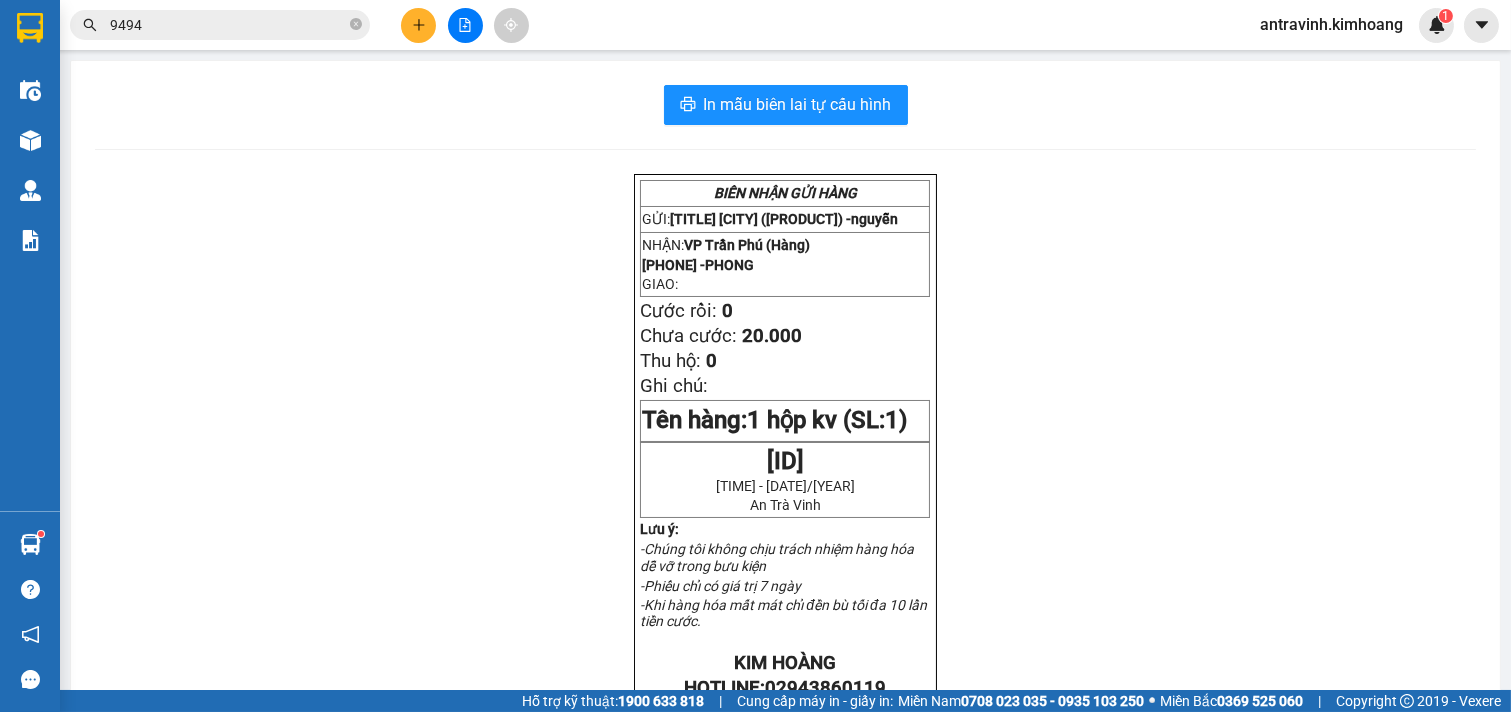 click on "9494" at bounding box center [228, 25] 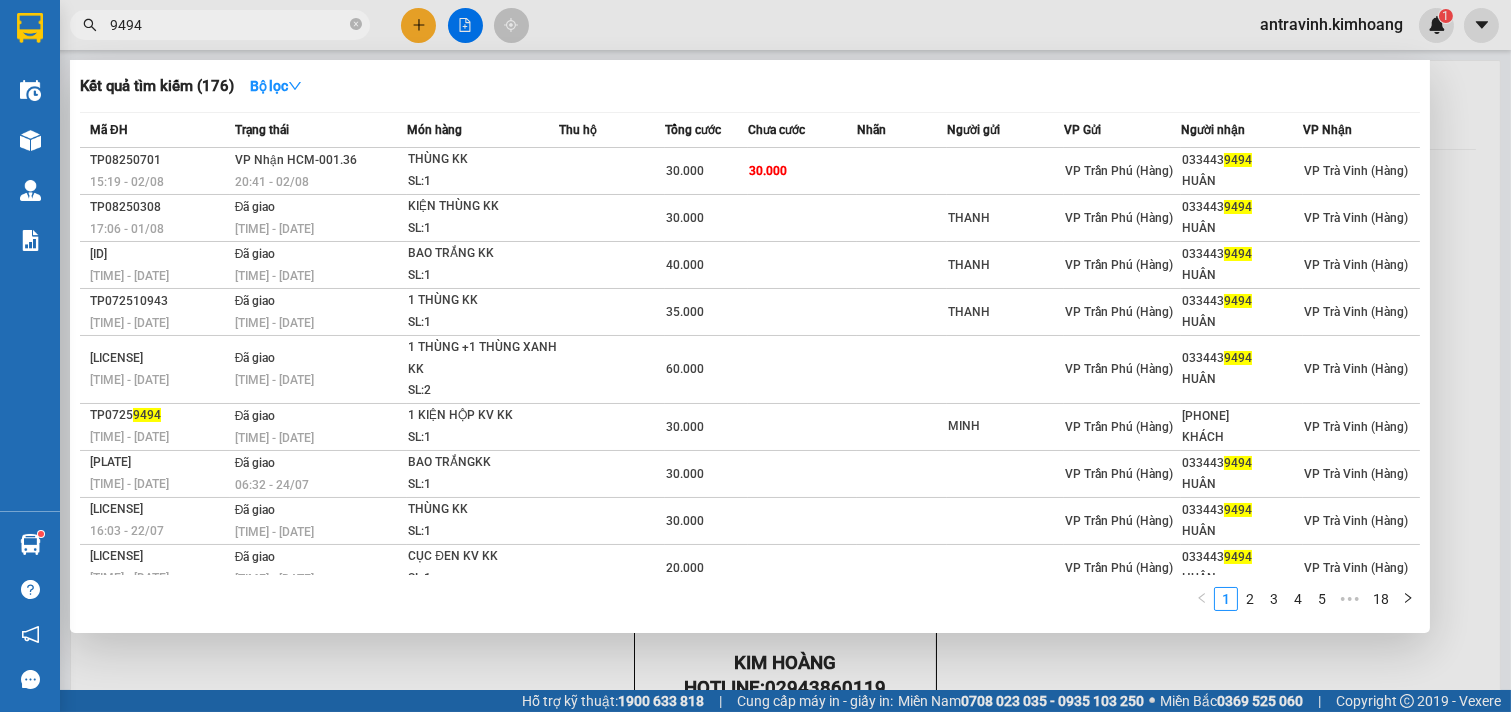 click on "9494" at bounding box center (228, 25) 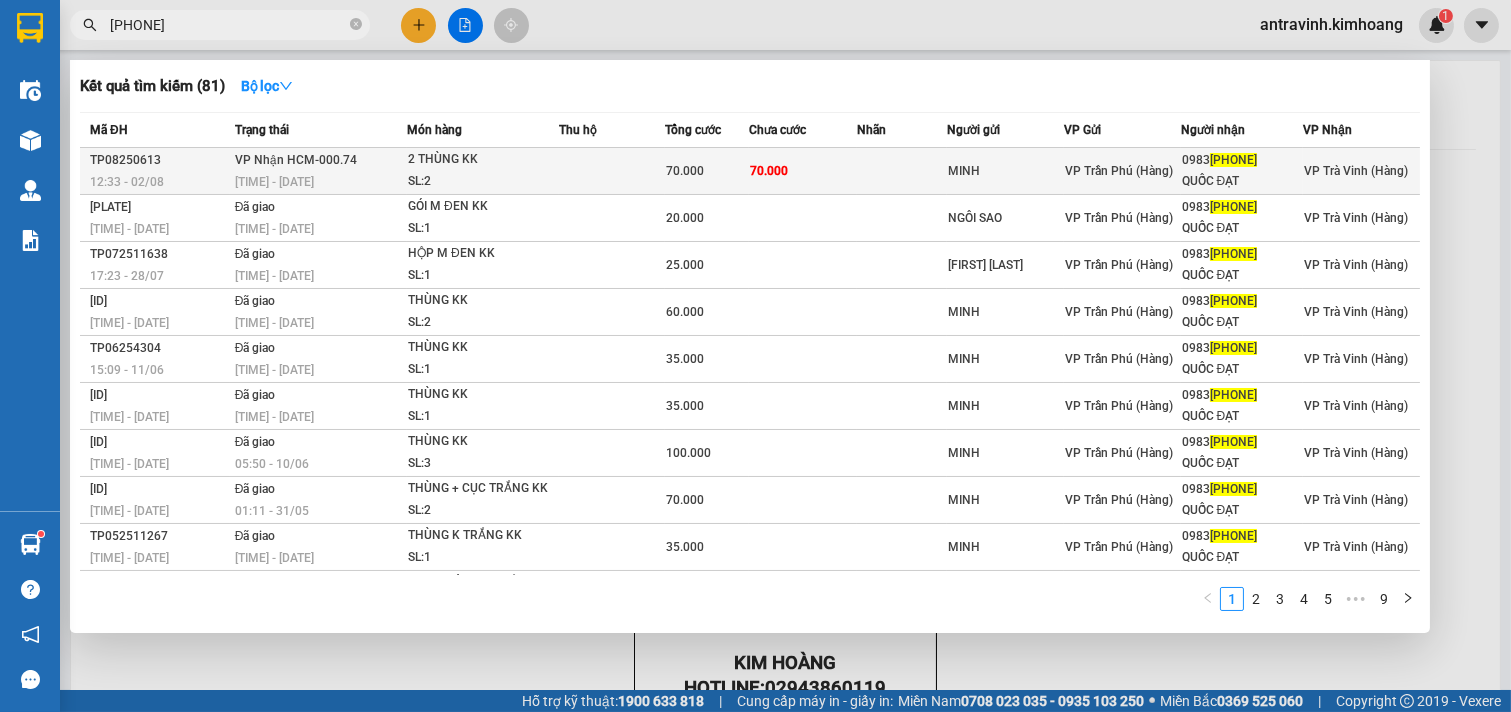 click on "70.000" at bounding box center [803, 171] 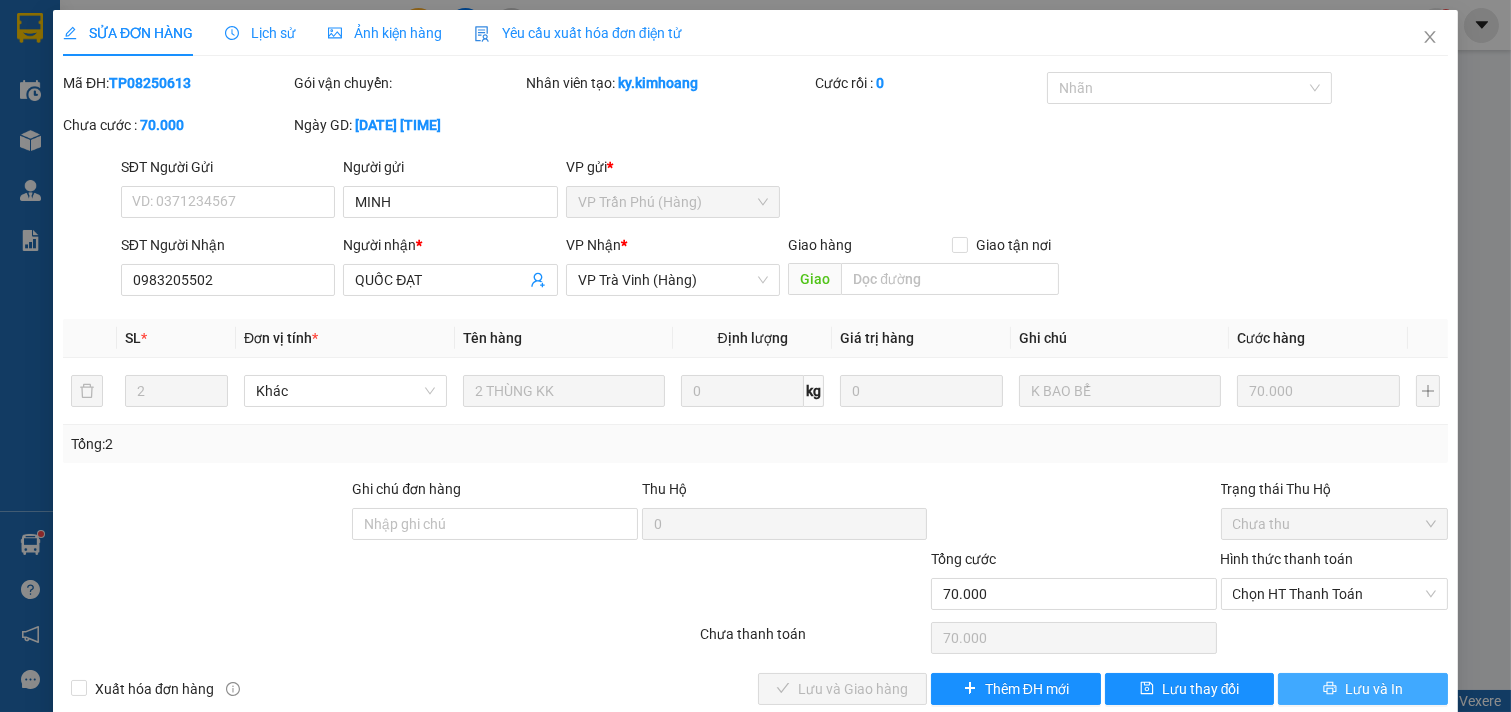 click 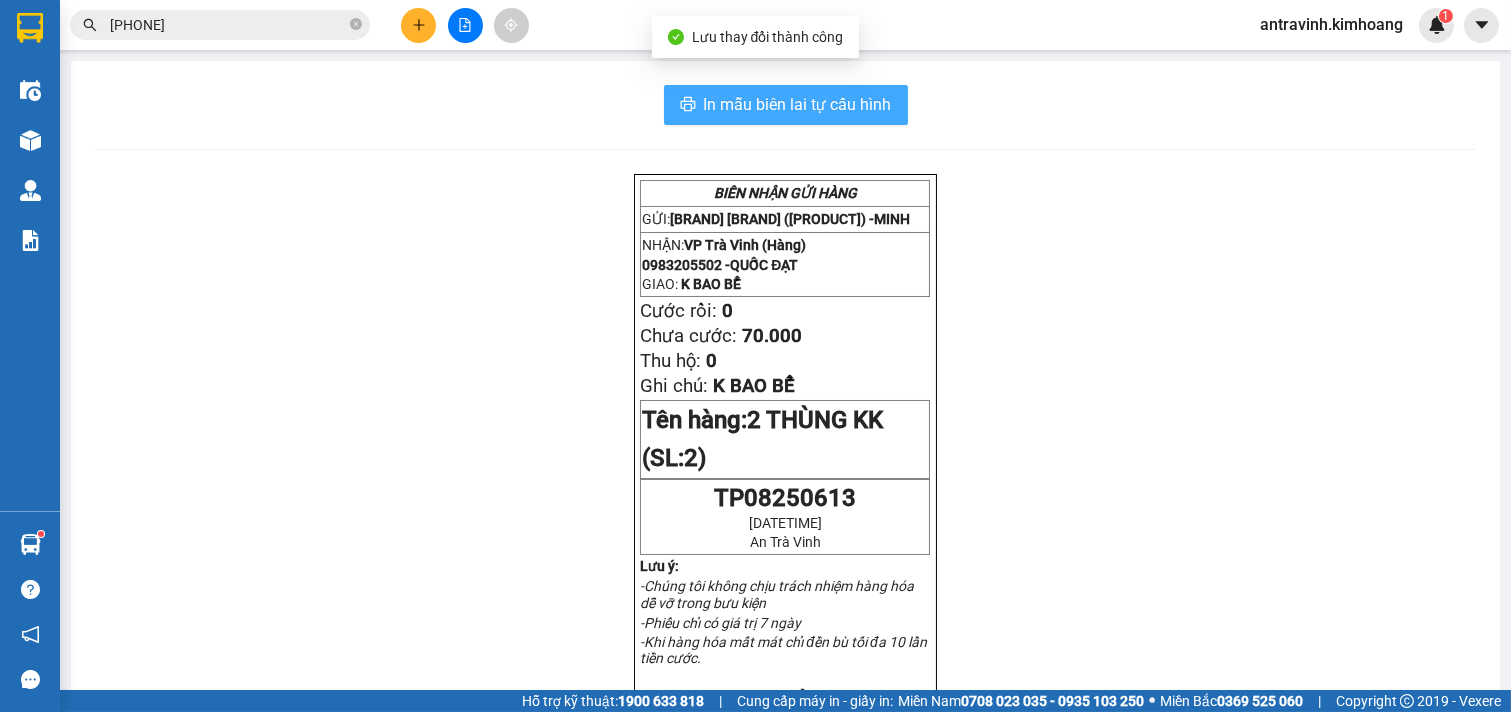 click on "In mẫu biên lai tự cấu hình" at bounding box center (798, 104) 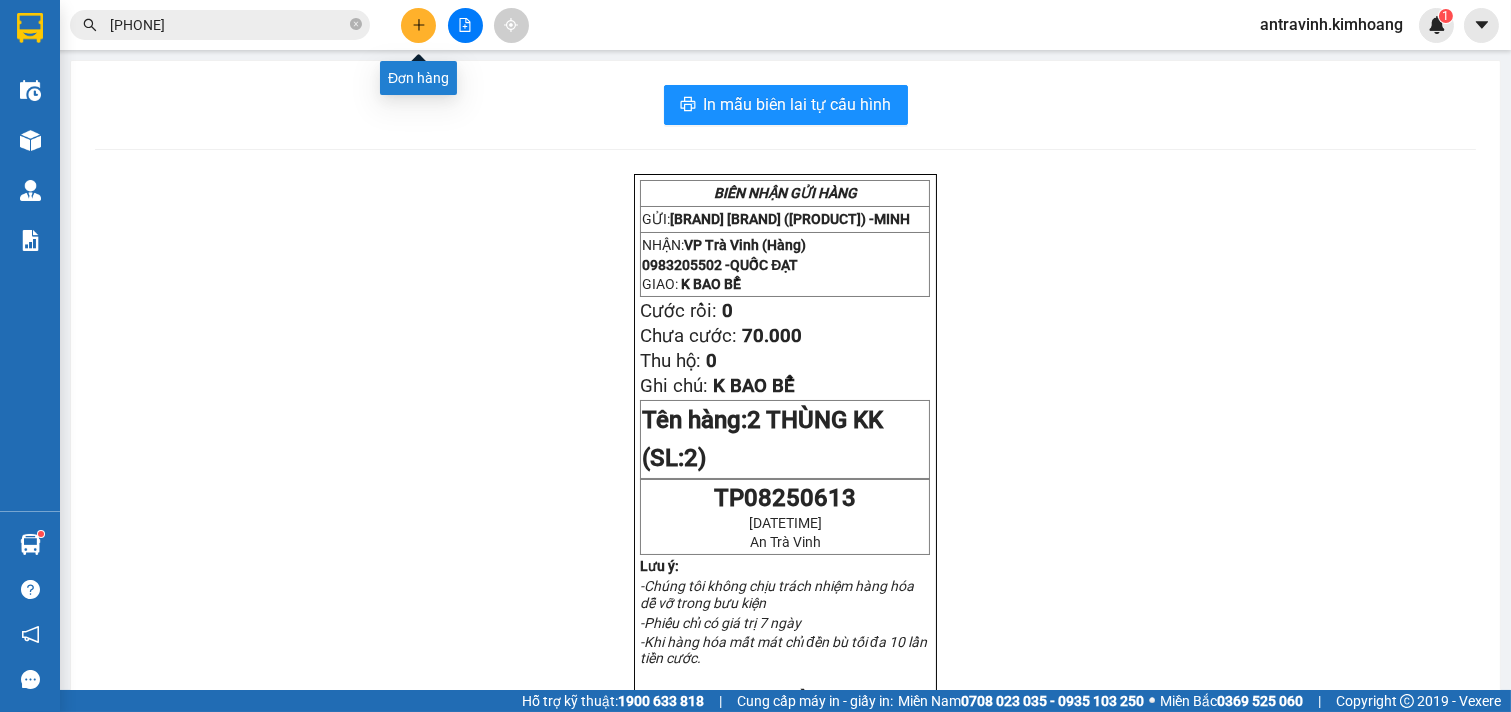 click 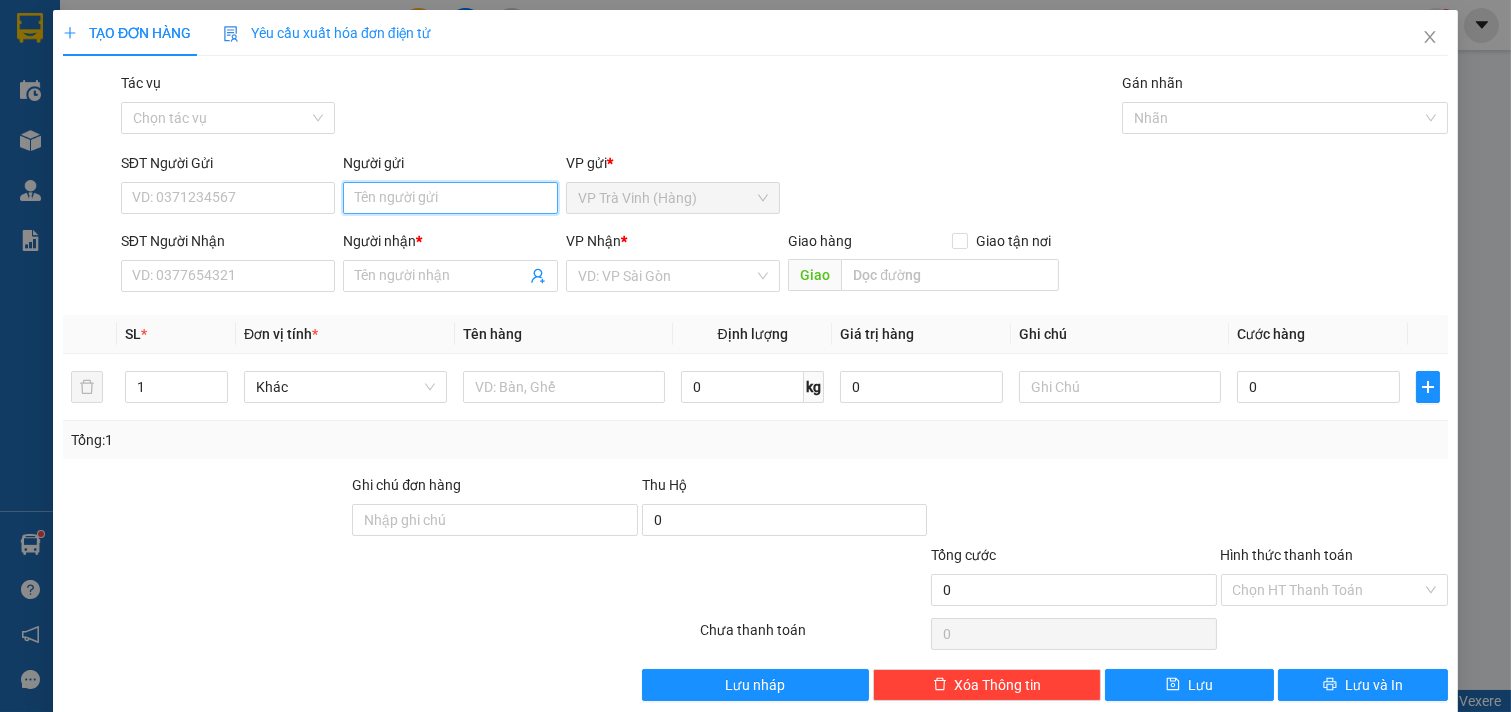 click on "Người gửi" at bounding box center [450, 198] 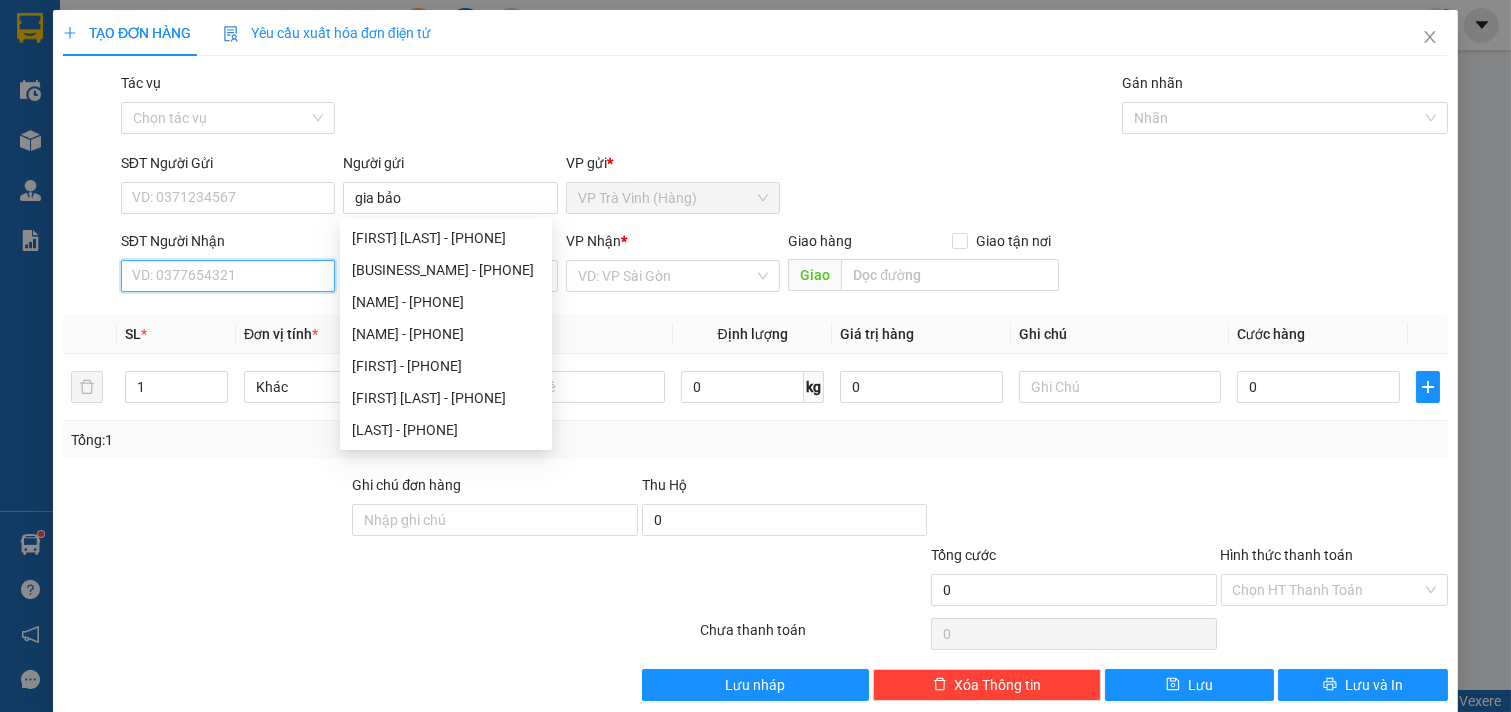 click on "SĐT Người Nhận" at bounding box center [228, 276] 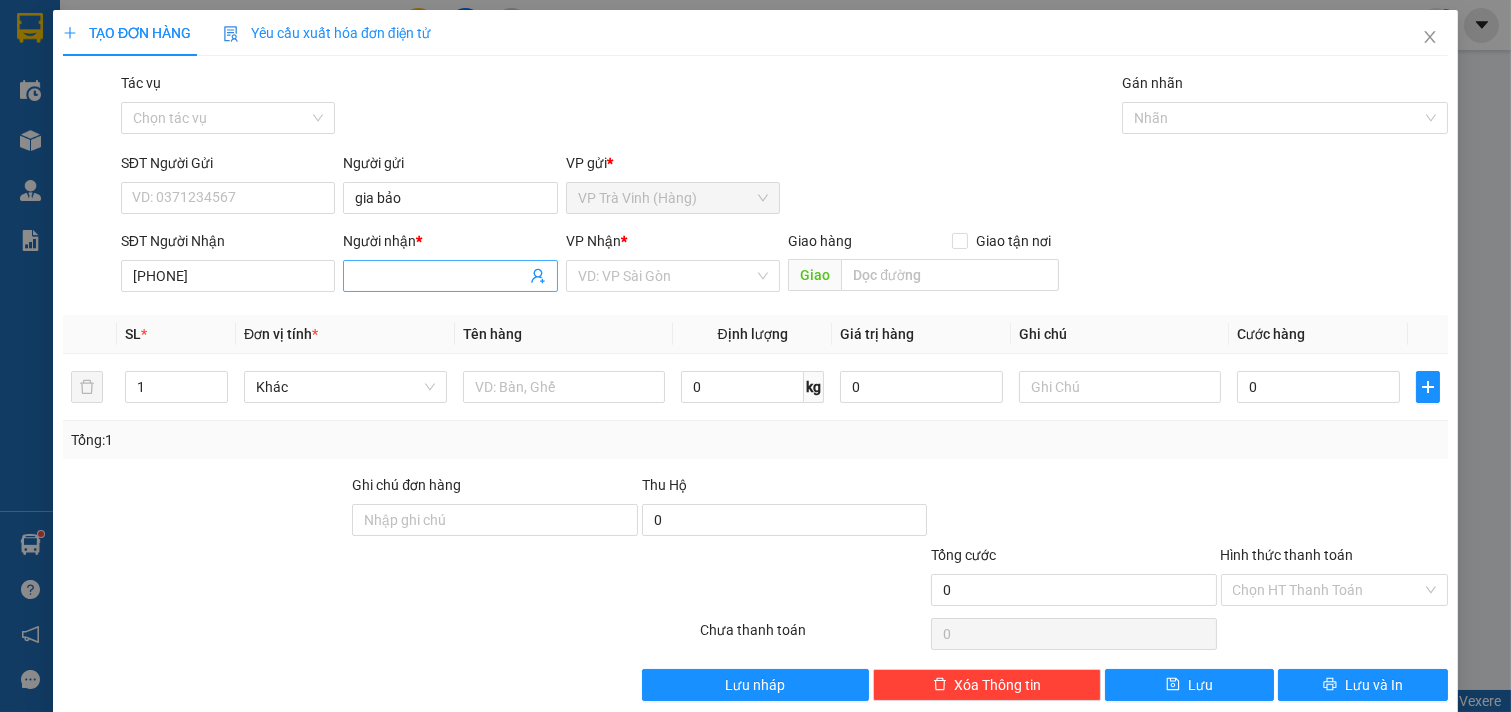 click on "Người nhận  *" at bounding box center [440, 276] 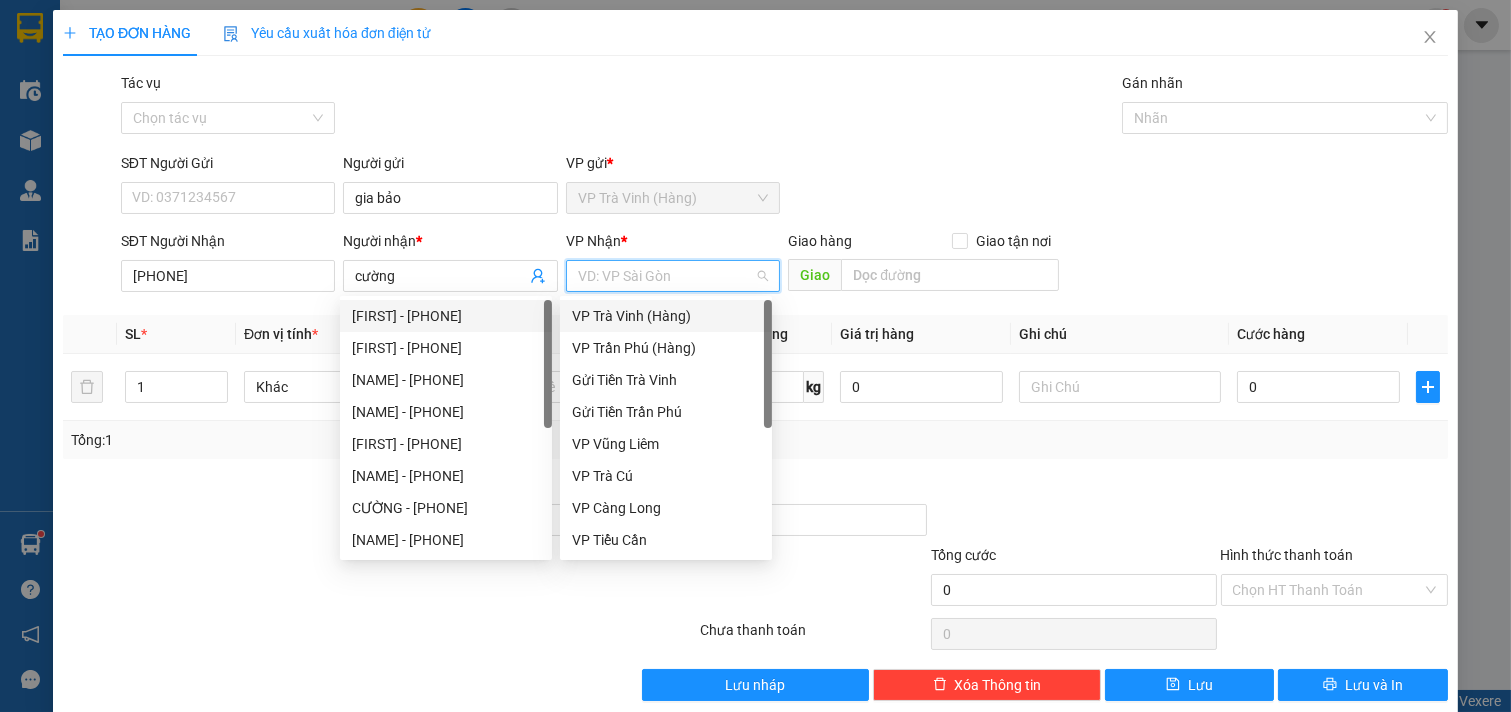 click at bounding box center (666, 276) 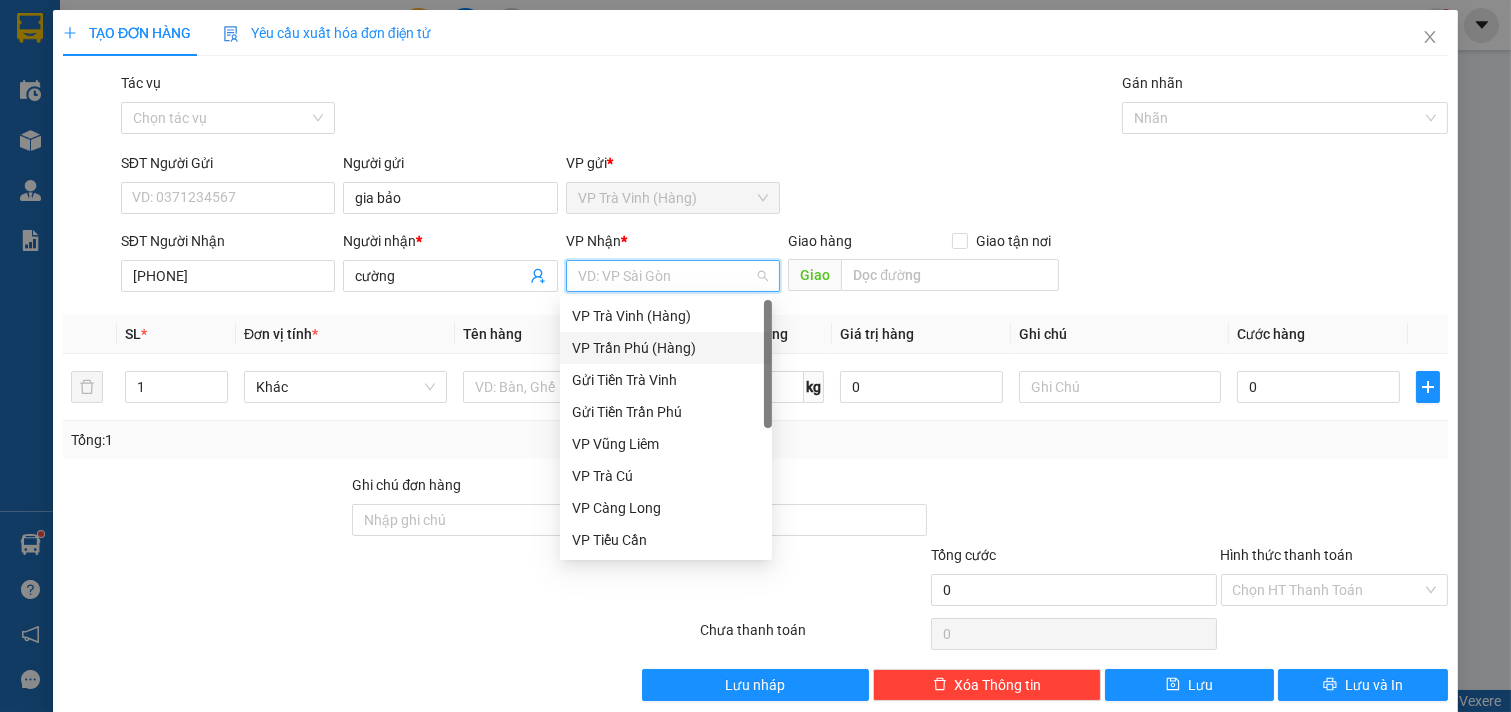 click on "VP Trần Phú (Hàng)" at bounding box center (666, 348) 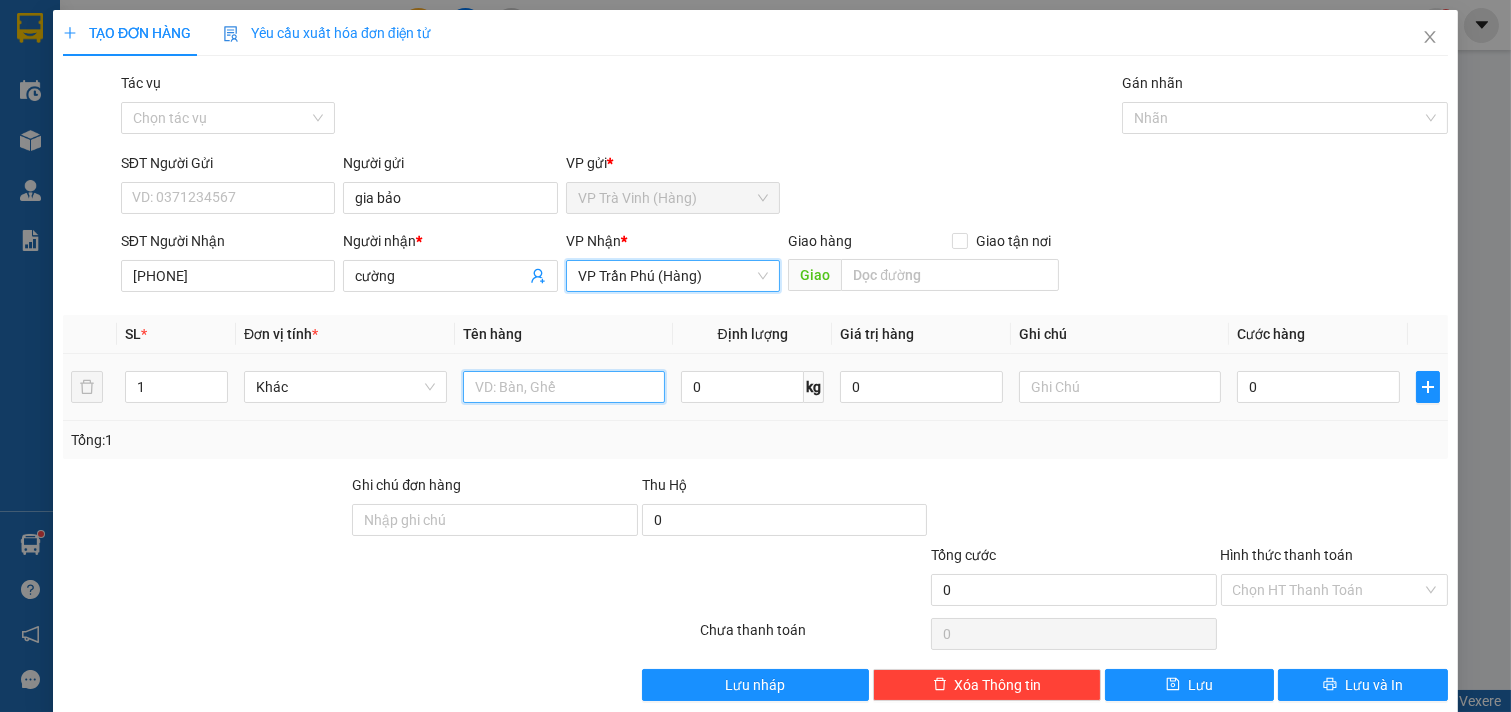 click at bounding box center [564, 387] 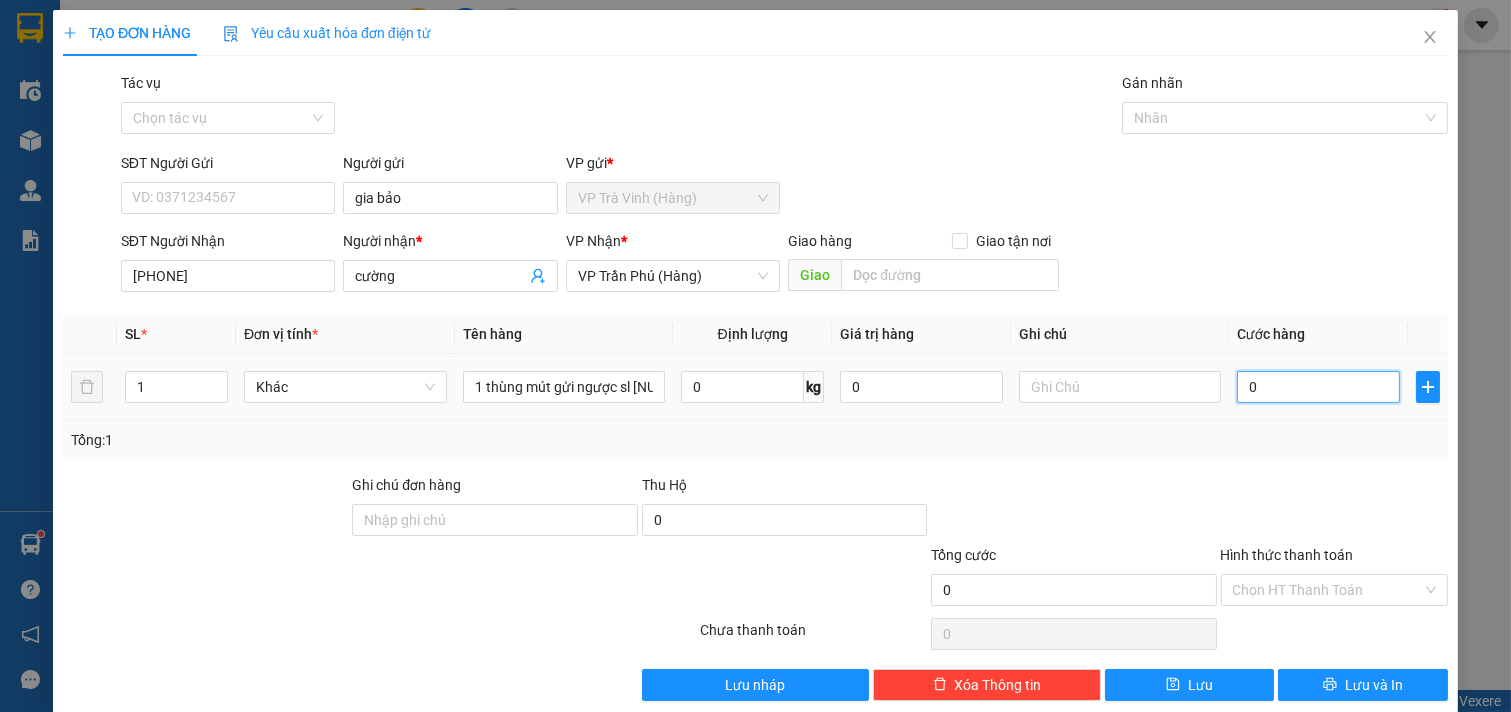 click on "0" at bounding box center (1318, 387) 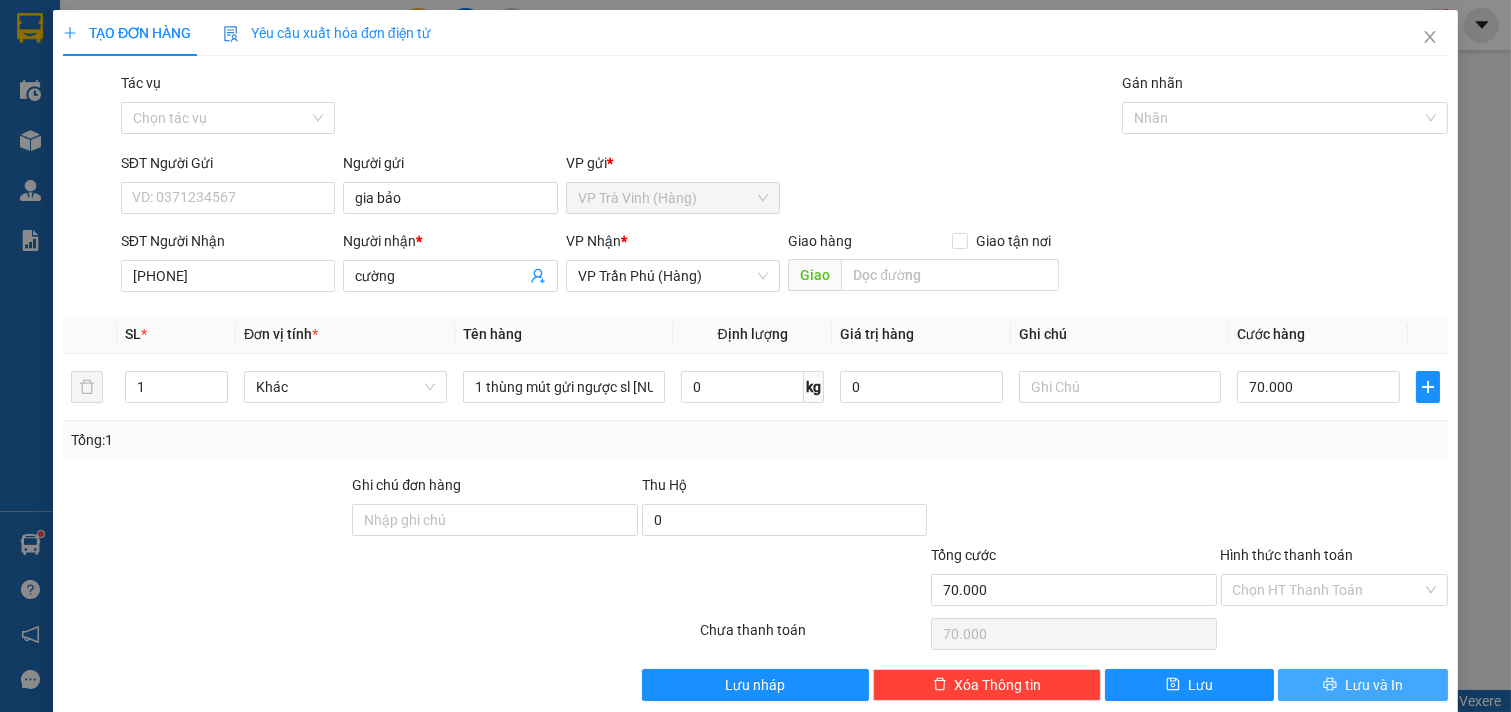 click on "Lưu và In" at bounding box center (1374, 685) 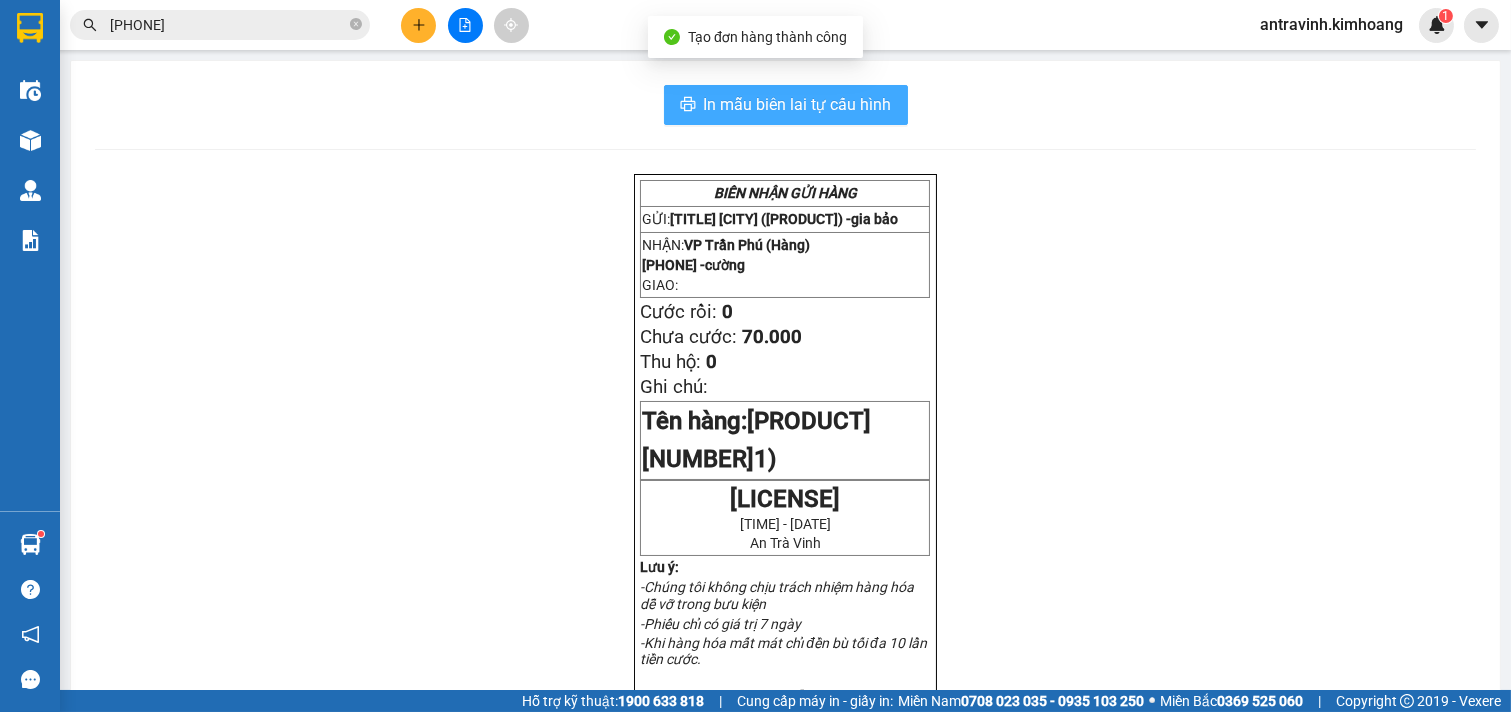 click on "In mẫu biên lai tự cấu hình" at bounding box center (798, 104) 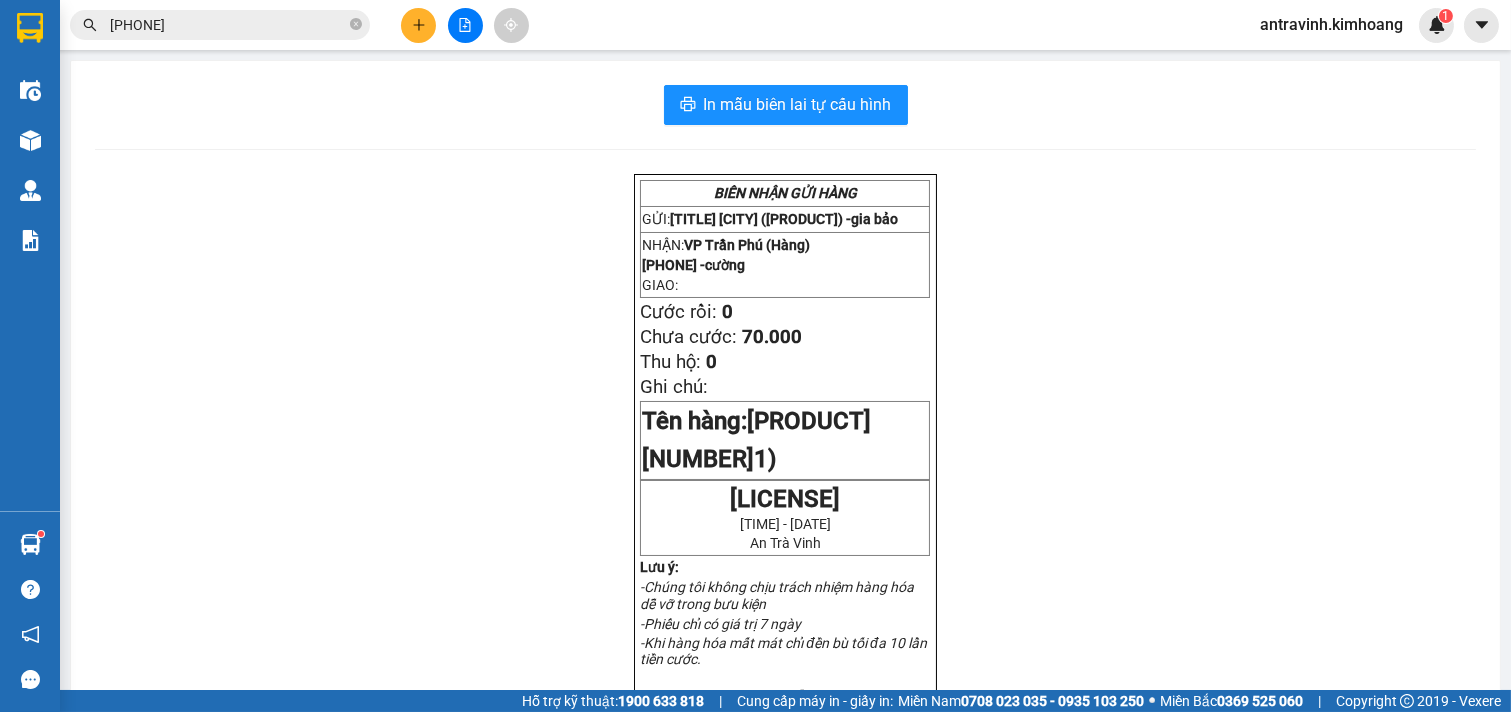 click on "[PHONE]" at bounding box center (228, 25) 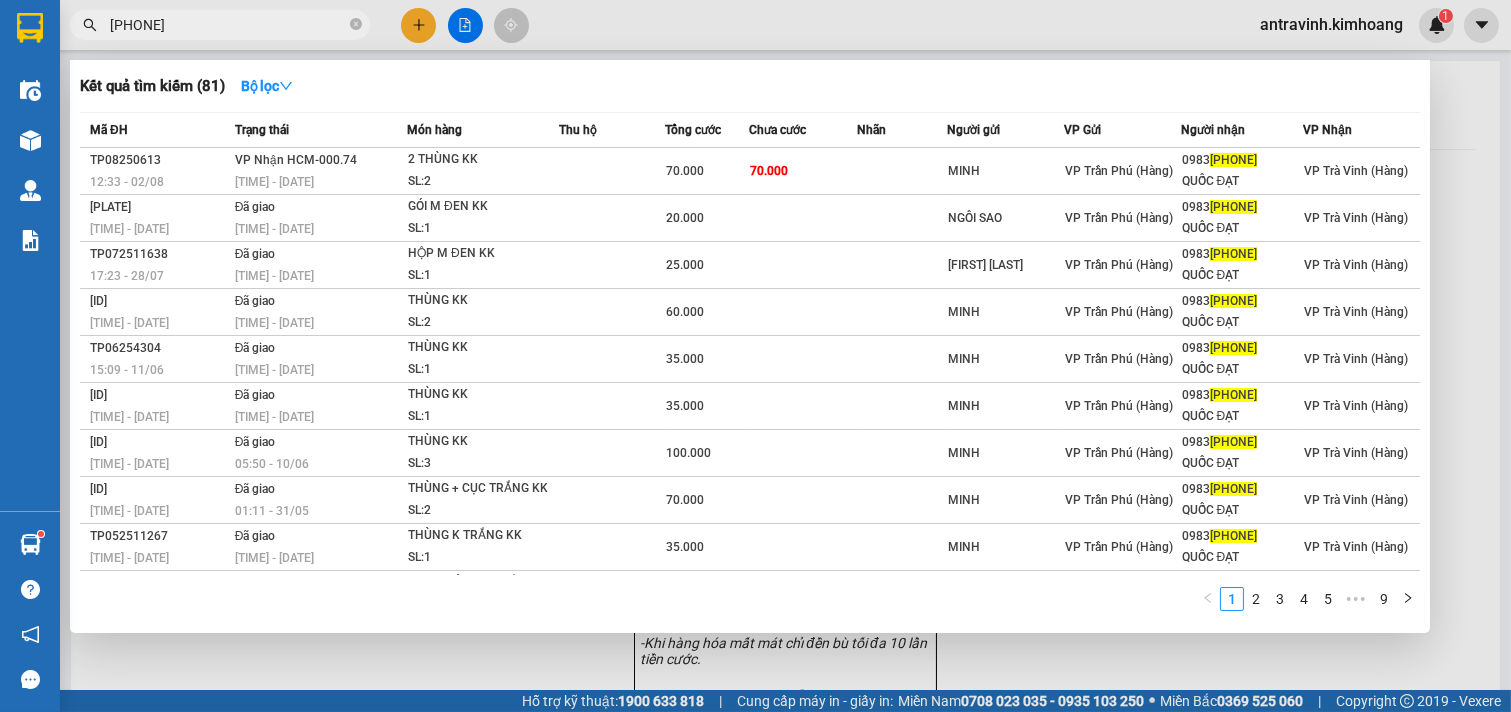 click on "[PHONE]" at bounding box center (228, 25) 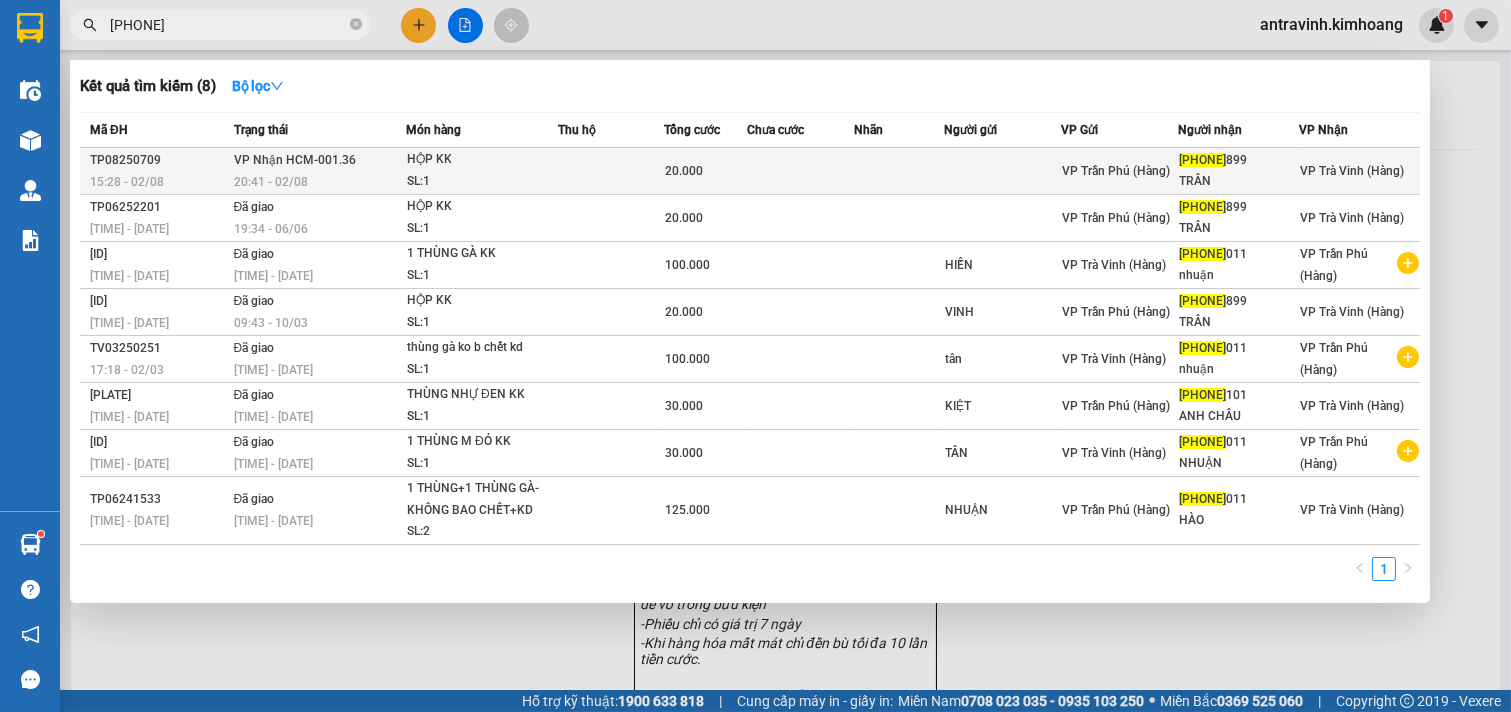 click at bounding box center [800, 171] 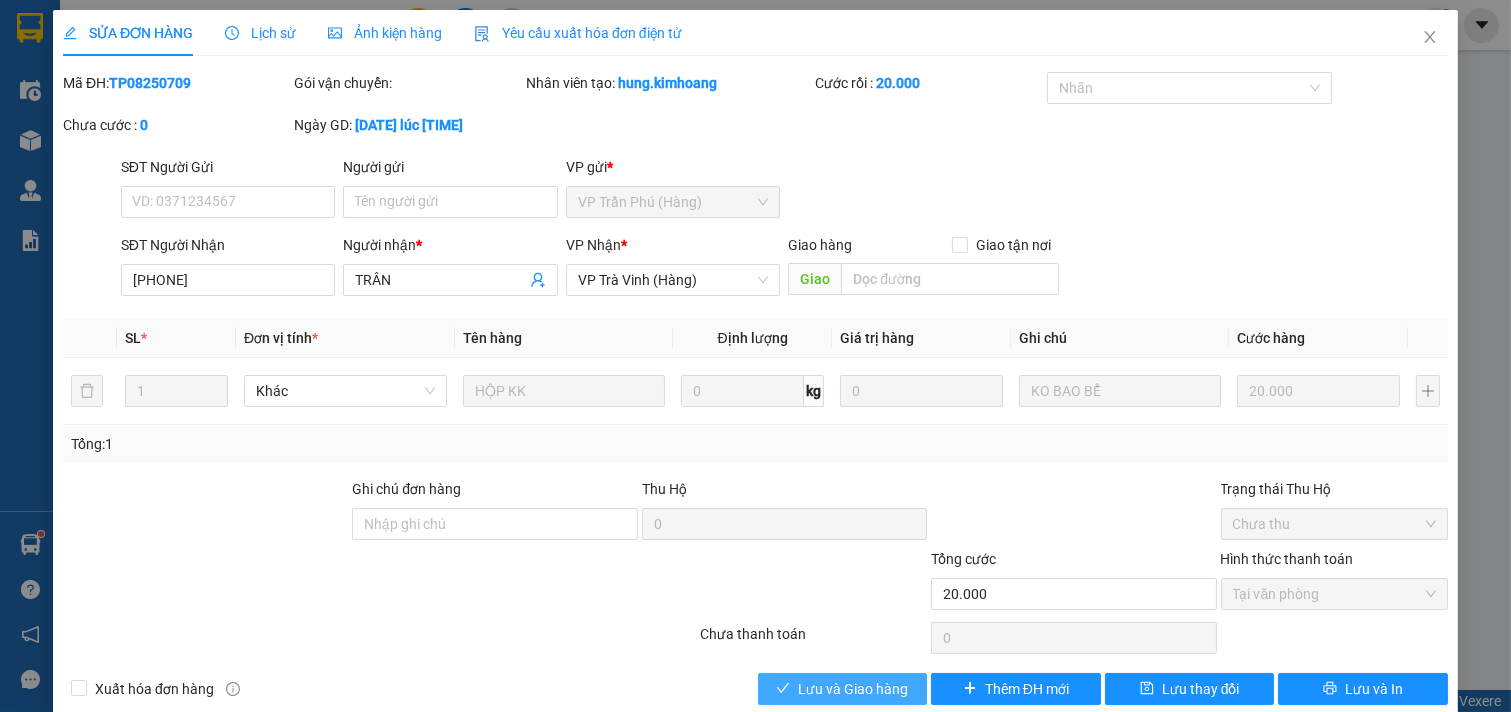 click on "Lưu và Giao hàng" at bounding box center [853, 689] 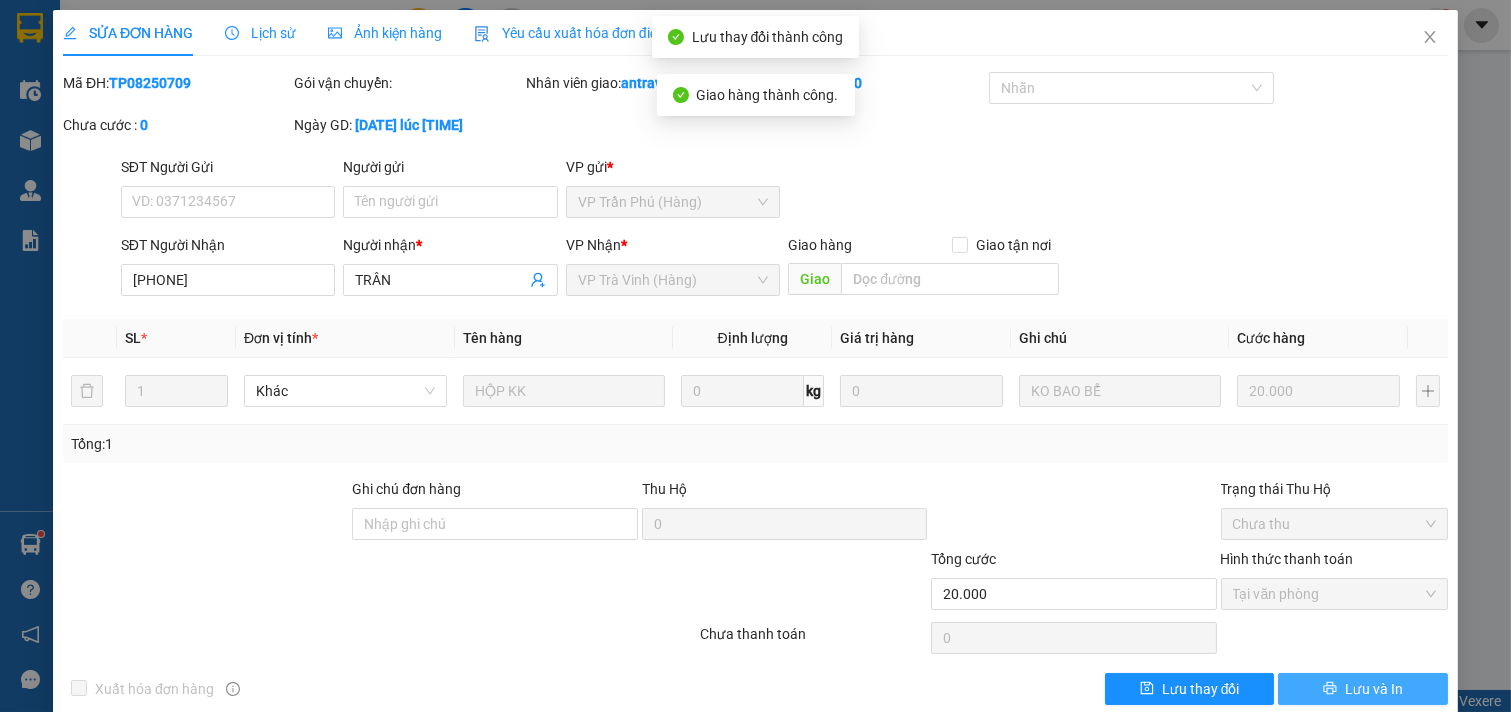 click 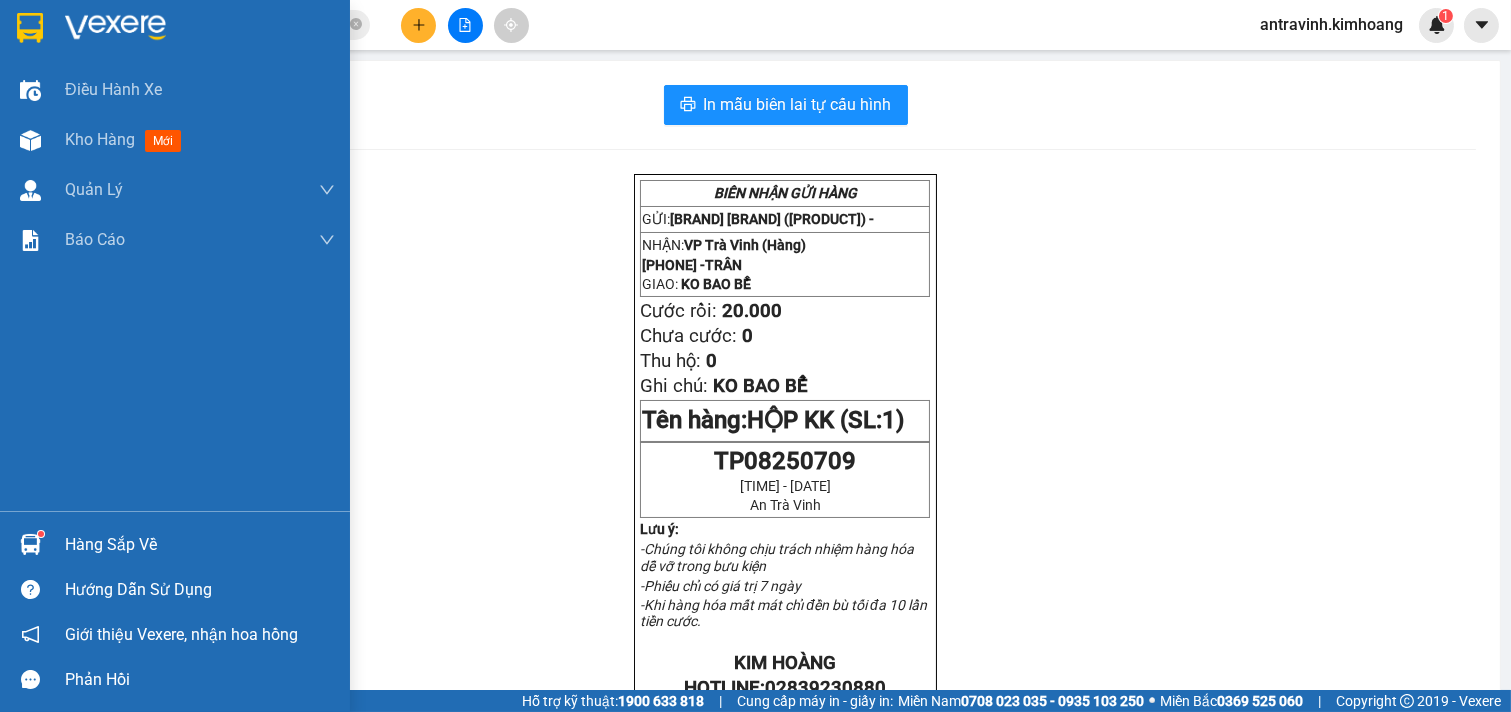click on "Hàng sắp về" at bounding box center [200, 545] 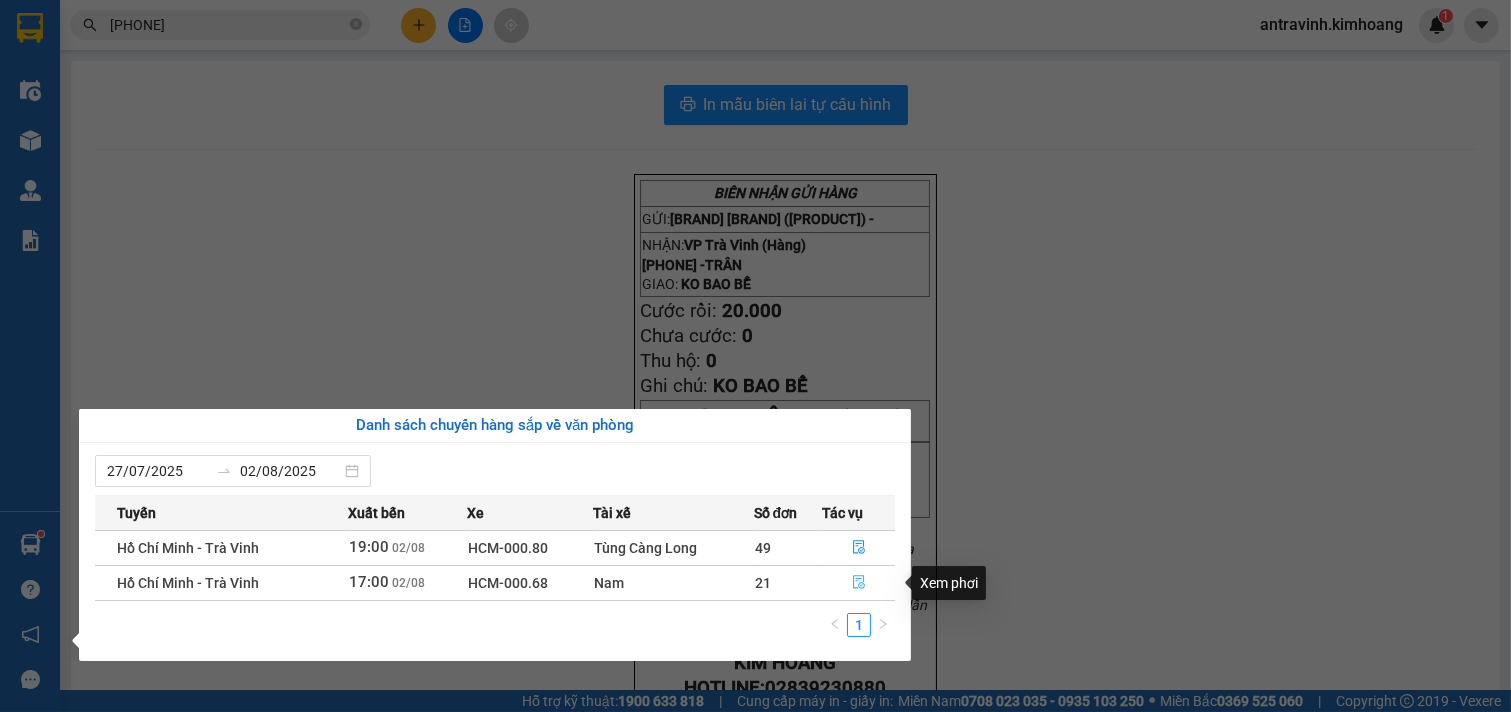 click 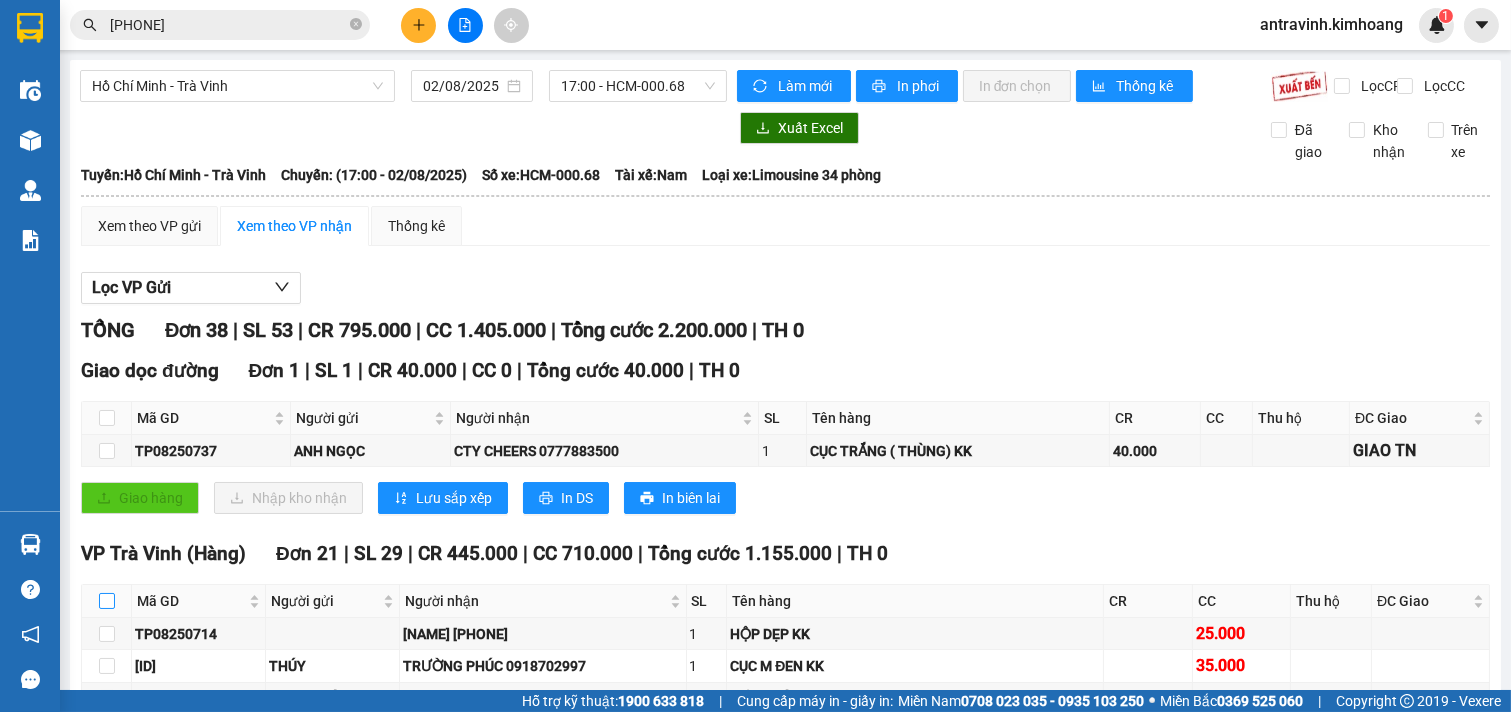 click at bounding box center [107, 601] 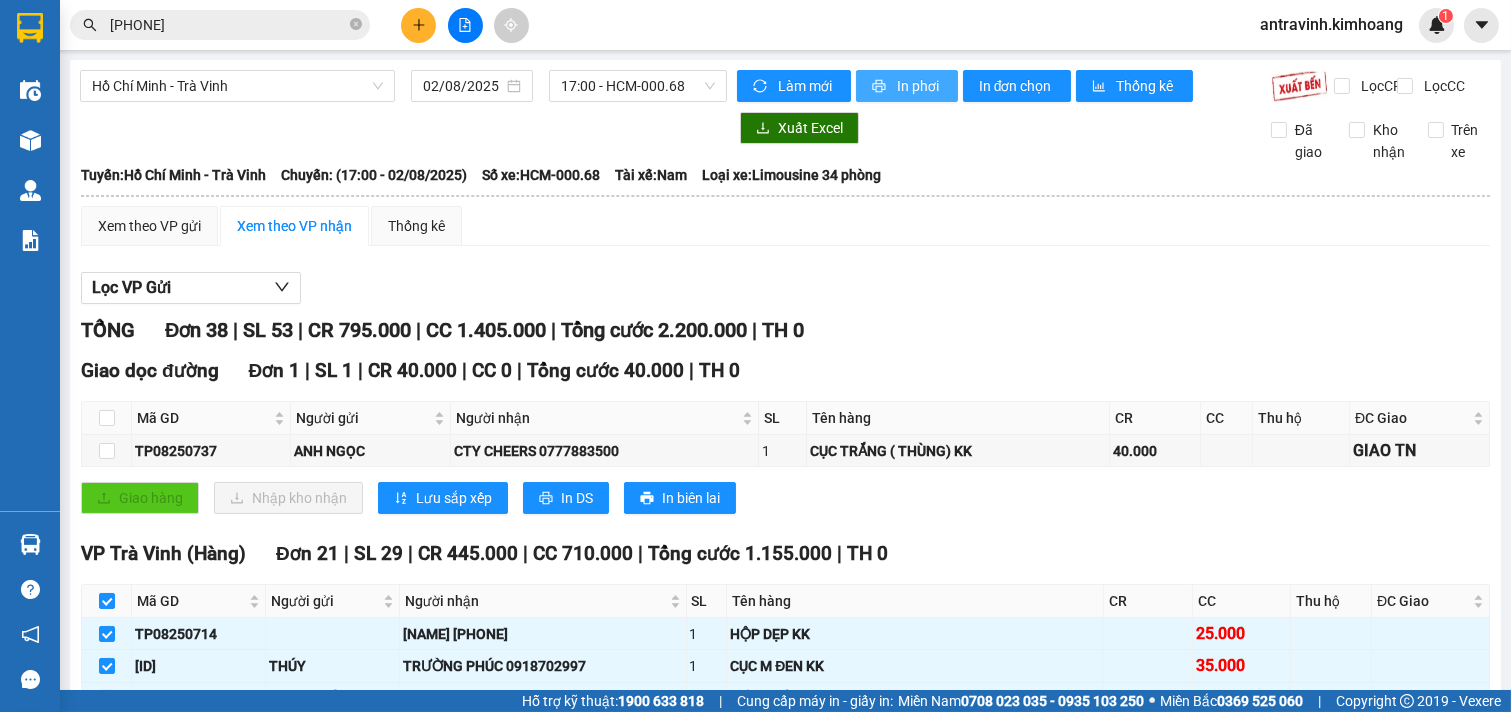 click on "In phơi" at bounding box center [919, 86] 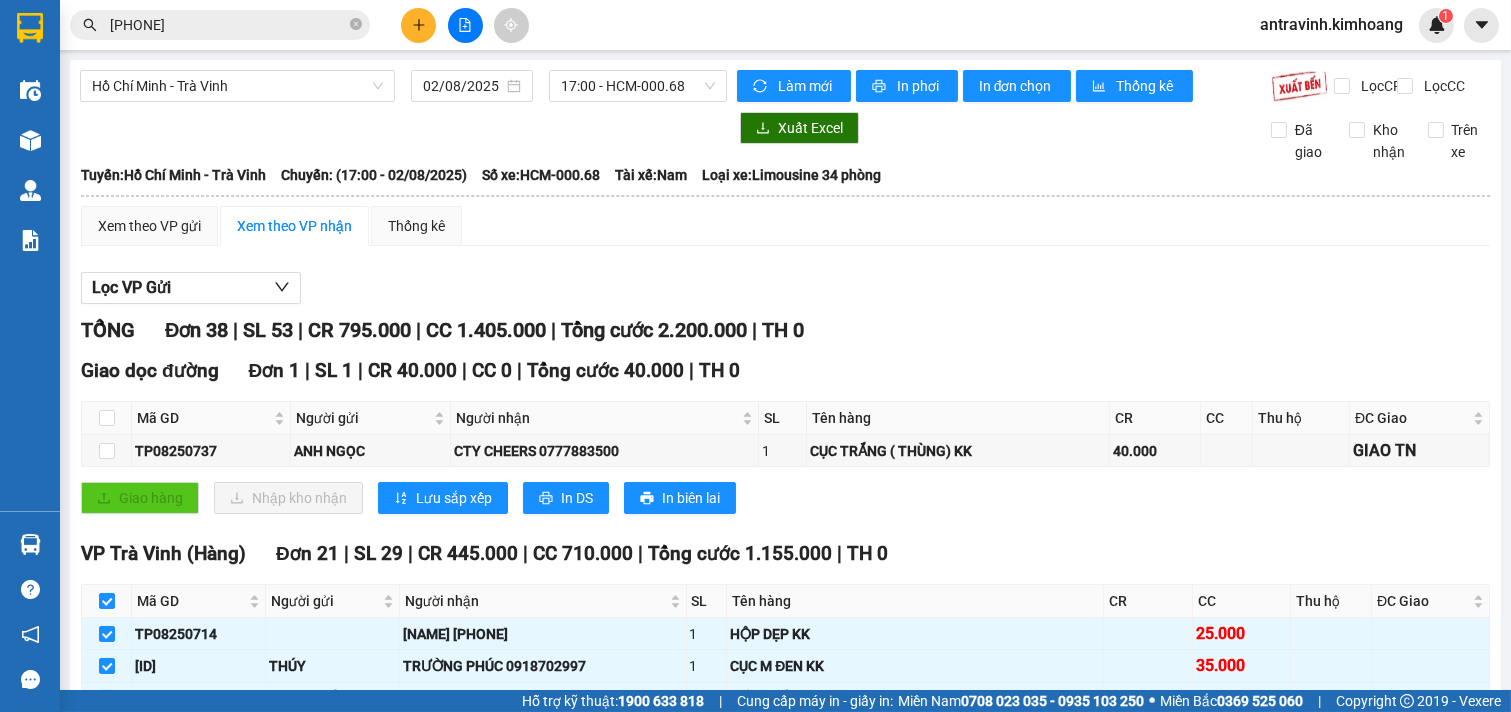 click on "[PHONE]" at bounding box center (228, 25) 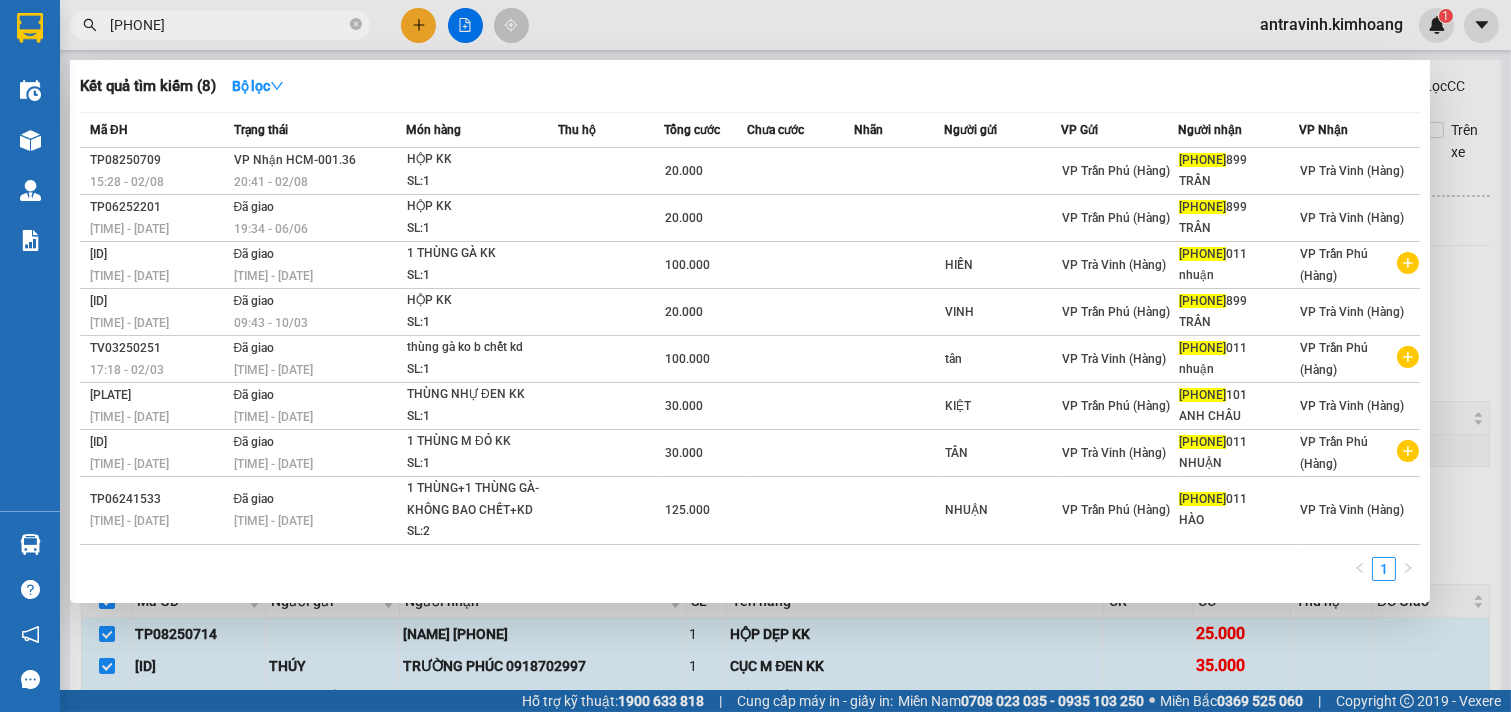 click on "[PHONE]" at bounding box center [228, 25] 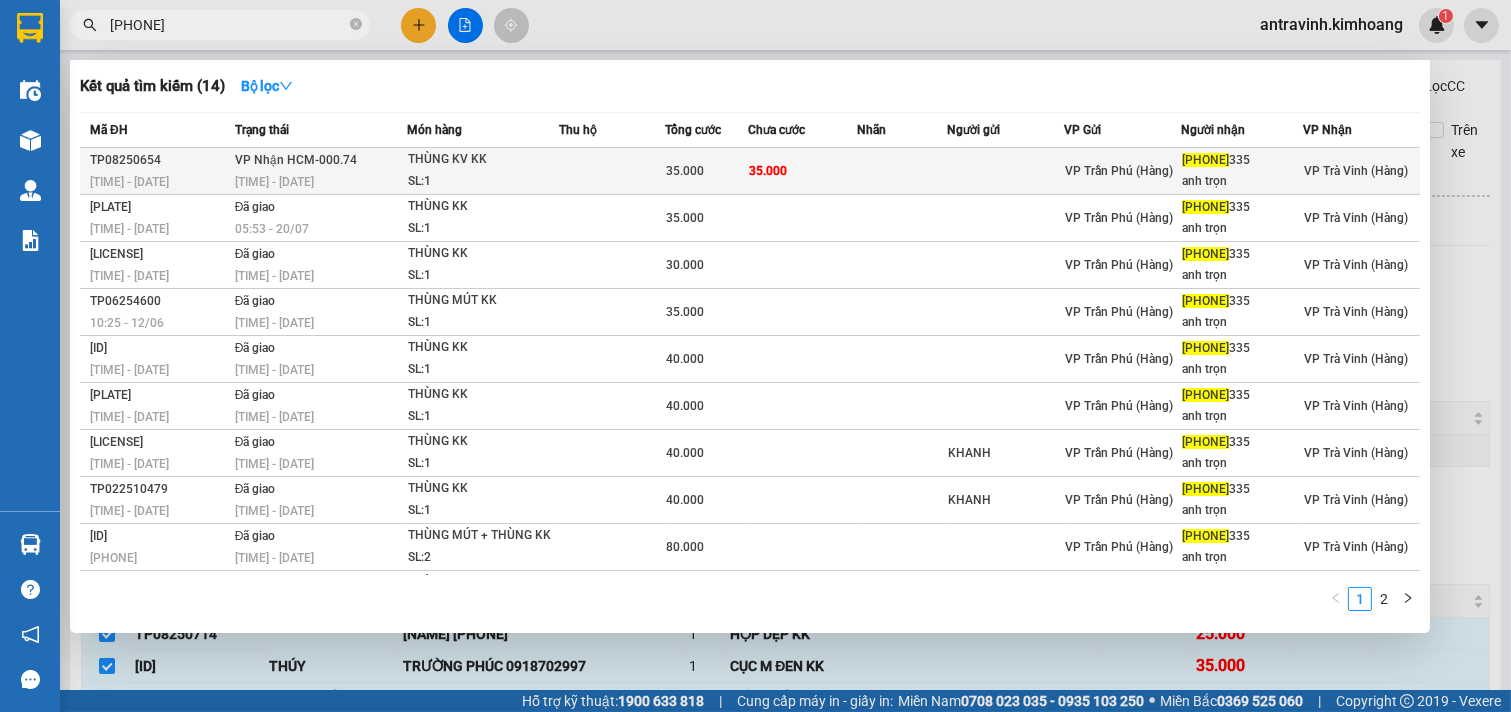 click on "35.000" at bounding box center (802, 171) 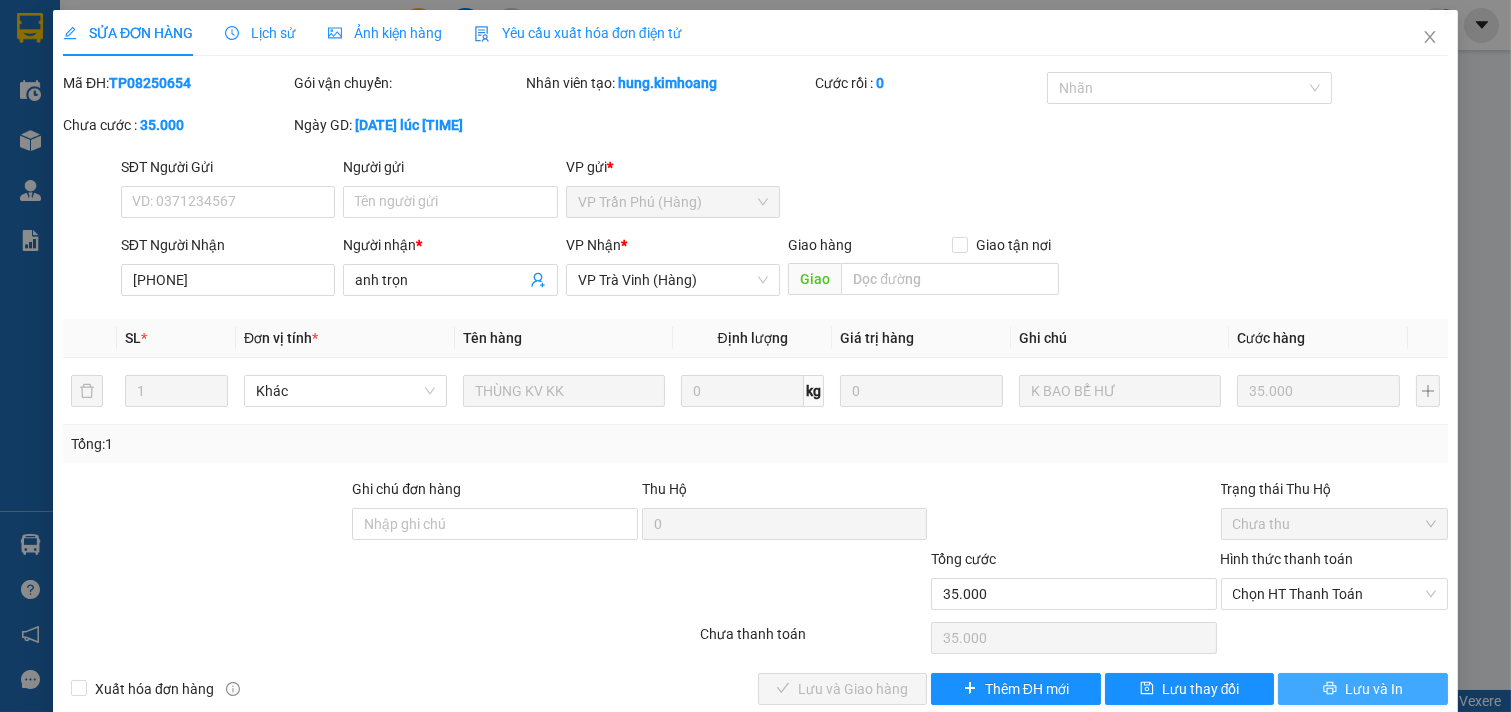 click on "Lưu và In" at bounding box center (1363, 689) 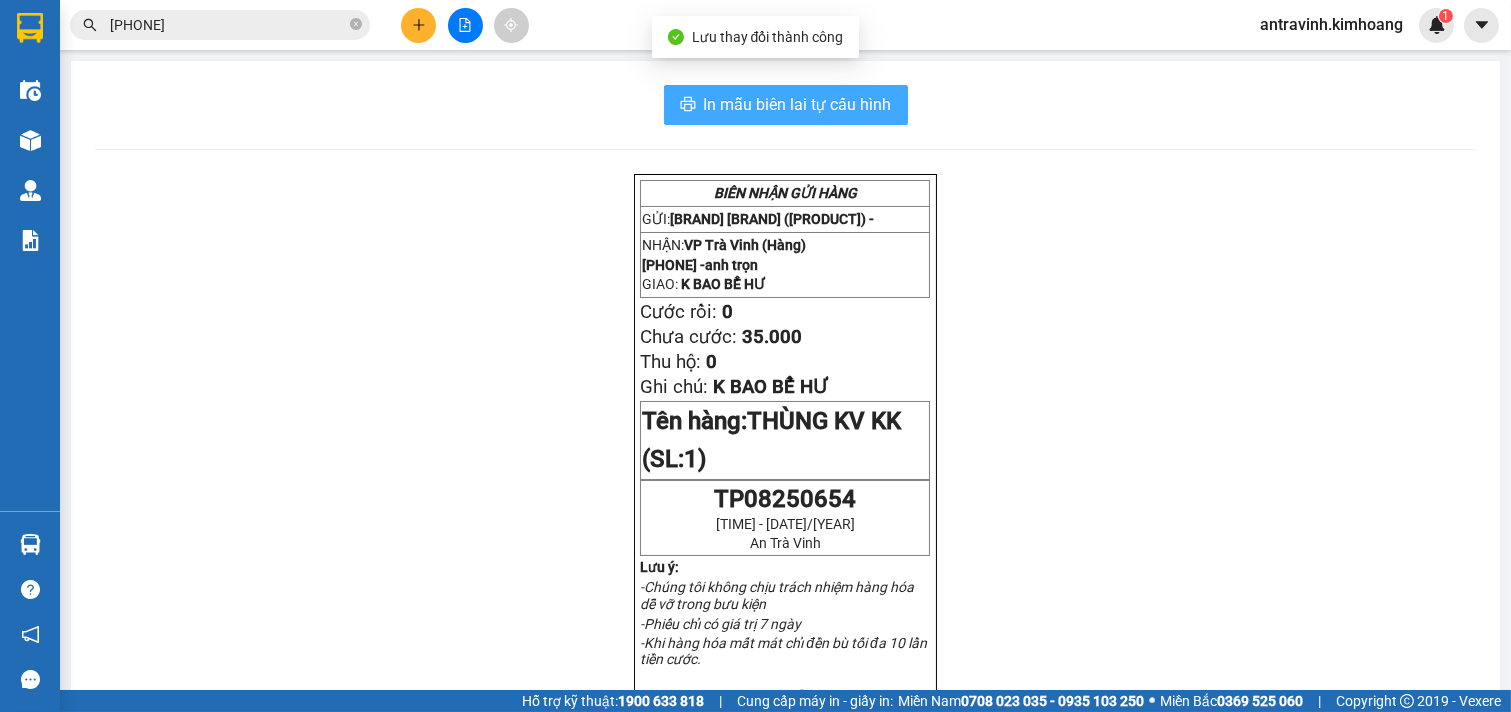 click on "In mẫu biên lai tự cấu hình" at bounding box center (798, 104) 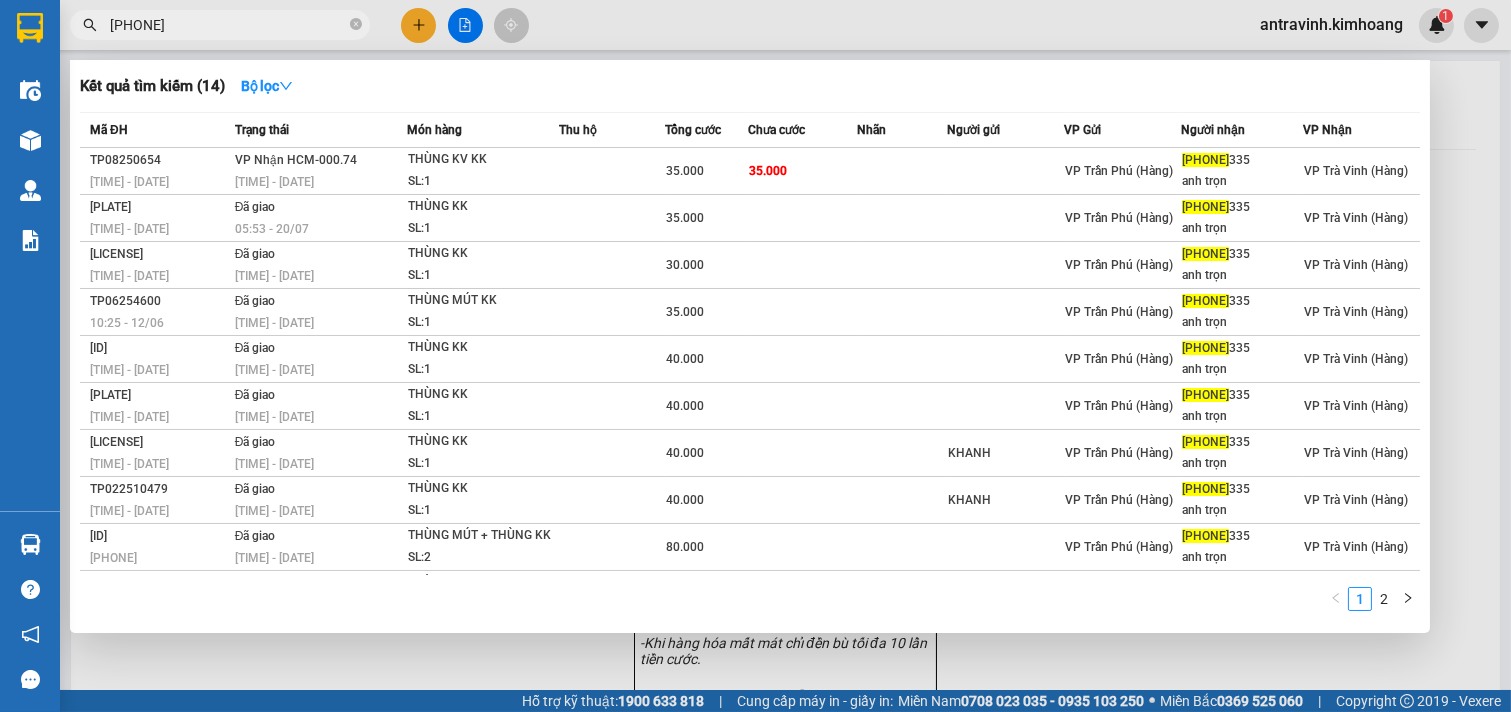 click on "[PHONE]" at bounding box center [228, 25] 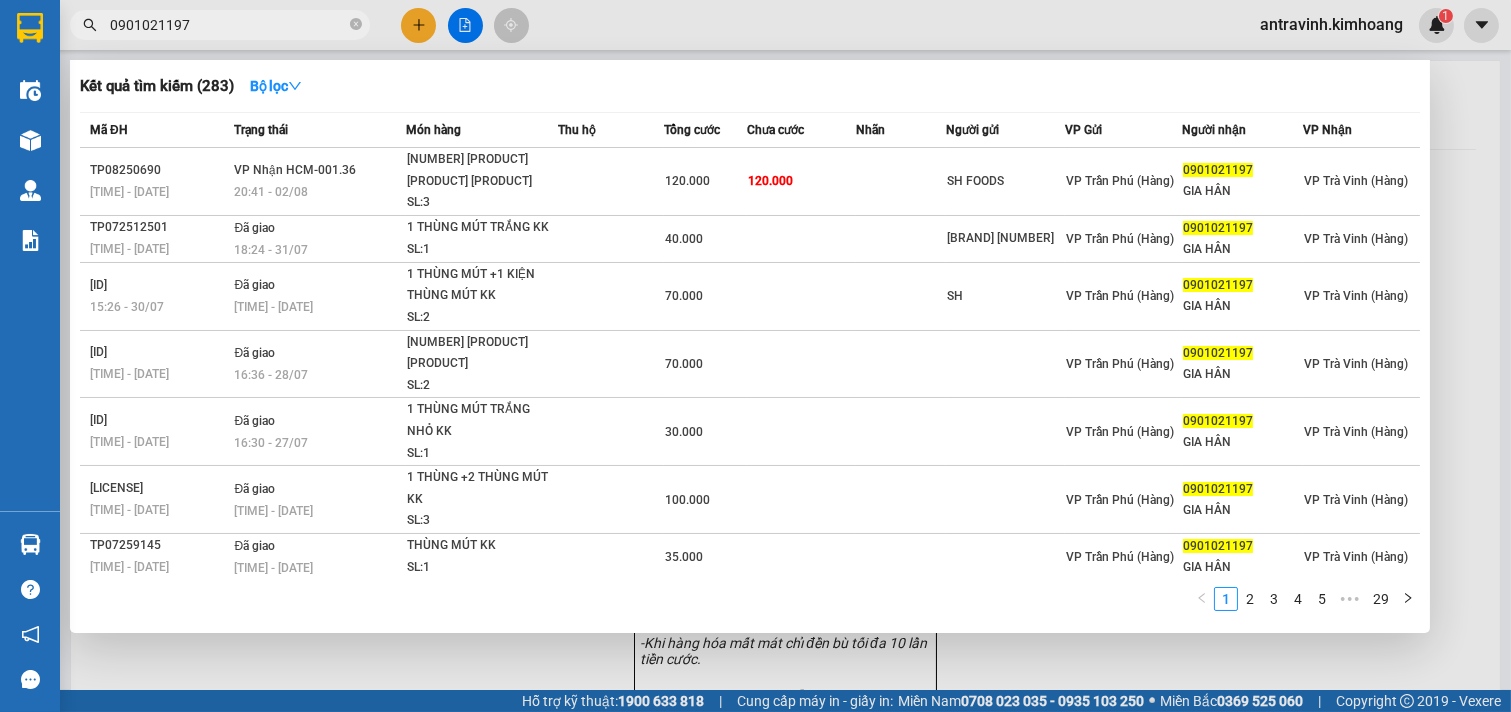 click on "0901021197" at bounding box center (228, 25) 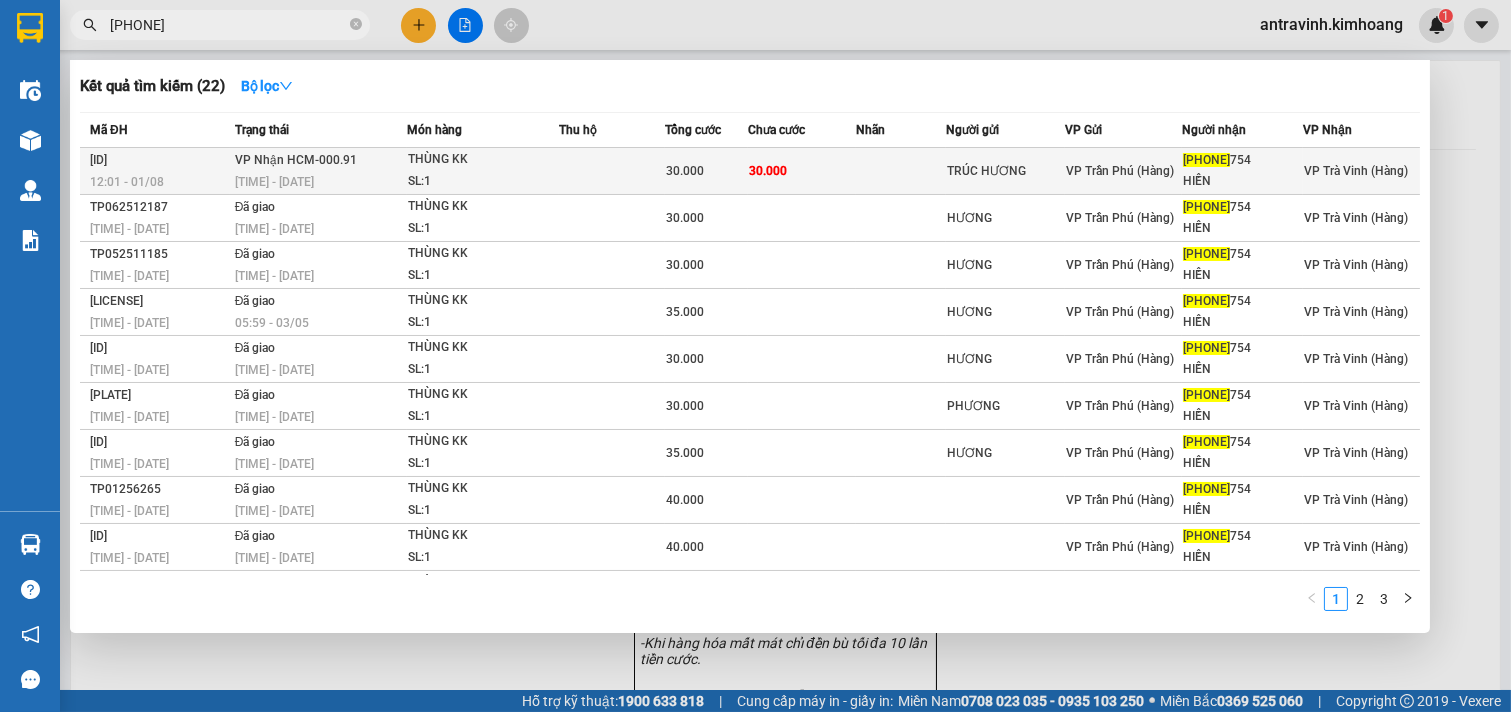 click at bounding box center (901, 171) 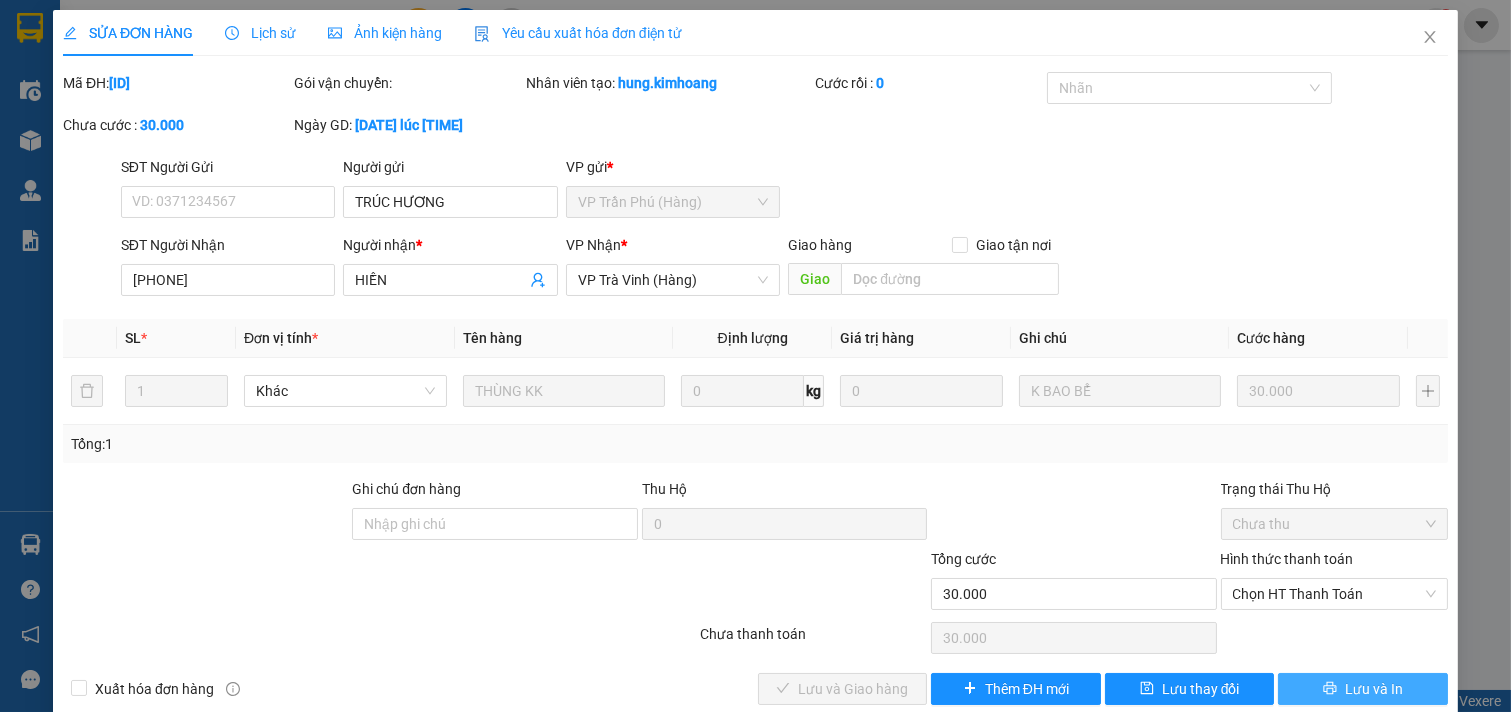 click on "Lưu và In" at bounding box center [1363, 689] 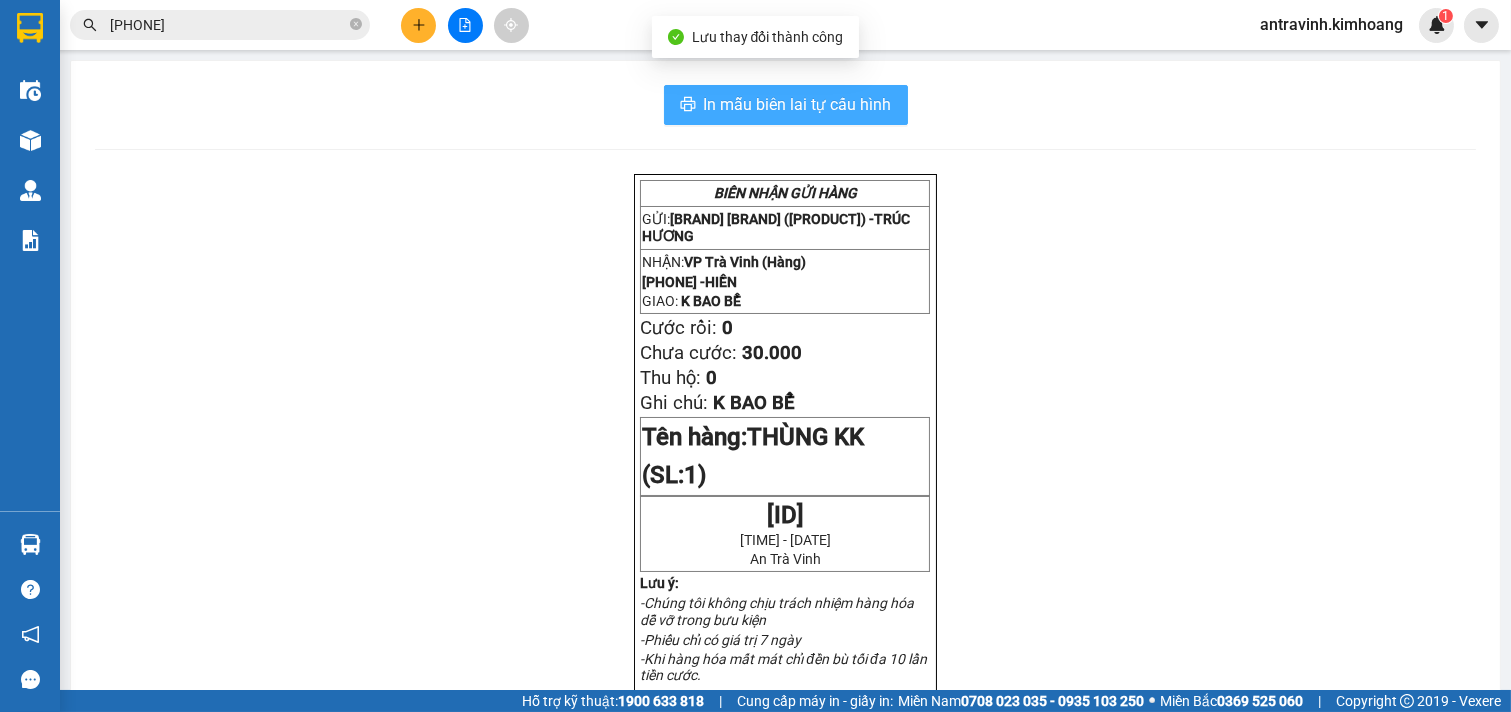 click on "In mẫu biên lai tự cấu hình" at bounding box center (798, 104) 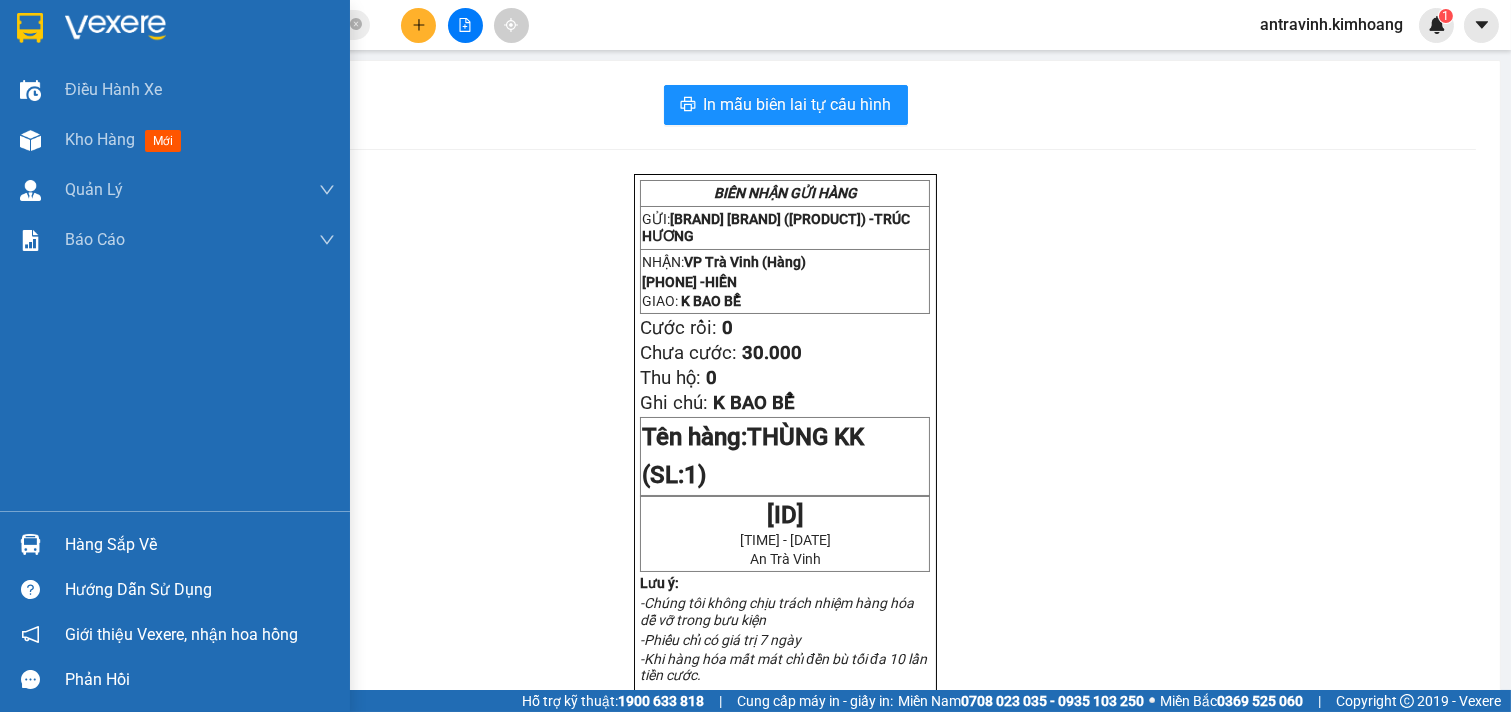 click on "Hàng sắp về" at bounding box center [175, 544] 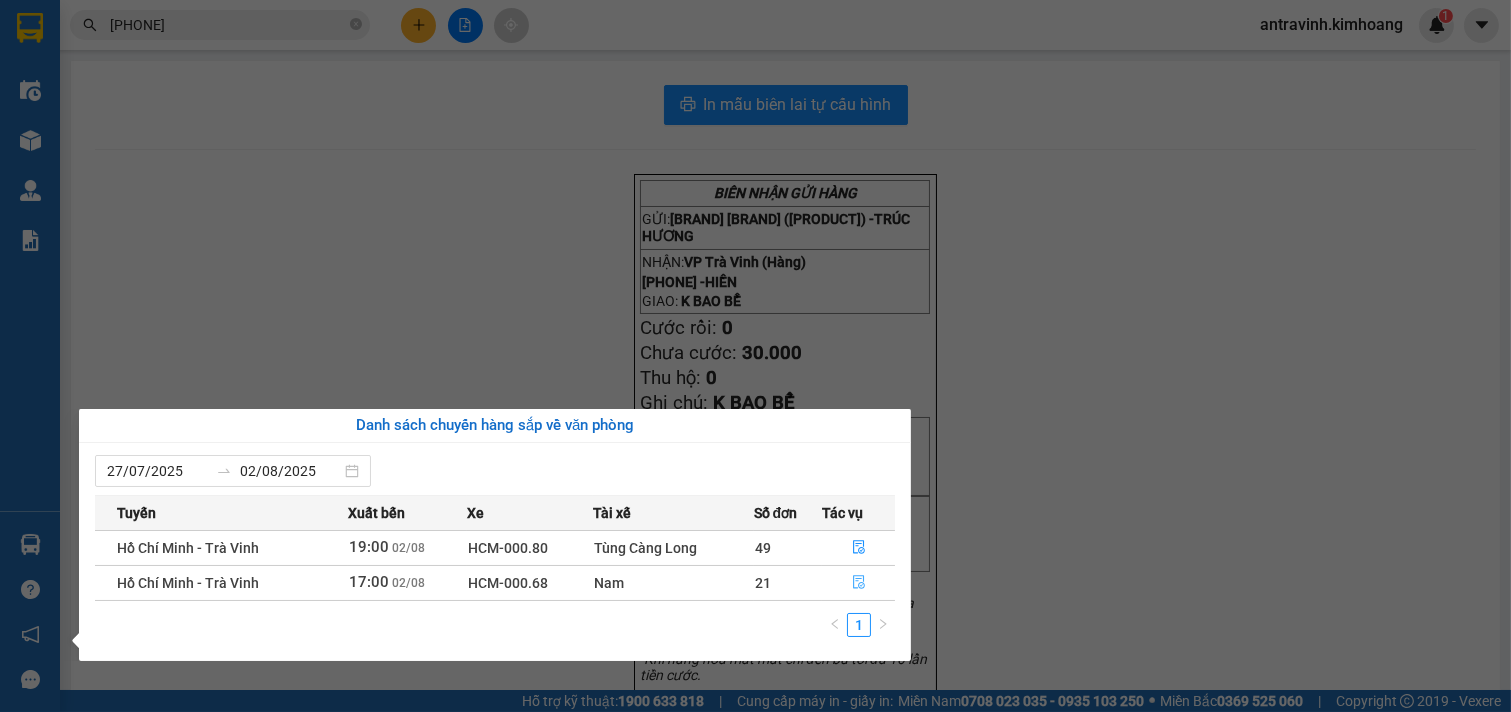 click 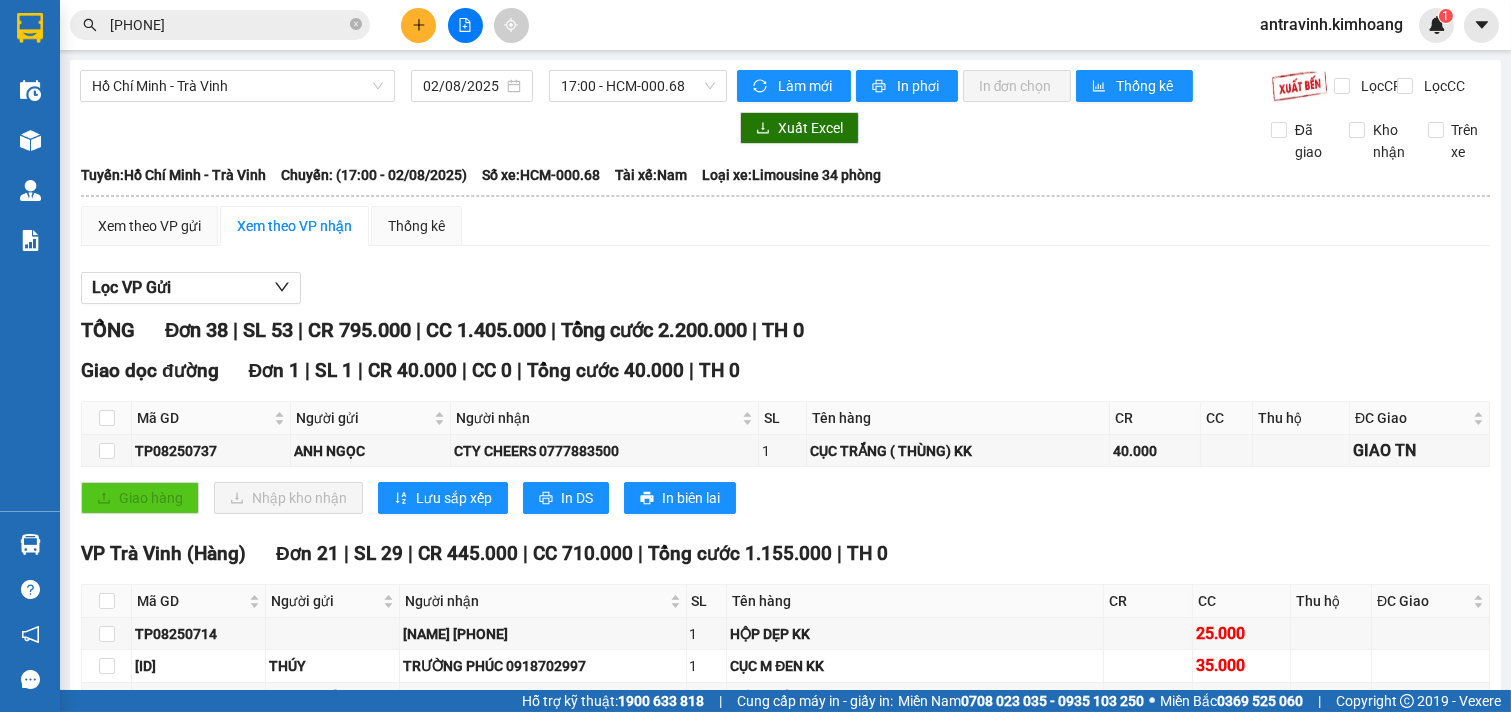 click at bounding box center (107, 1164) 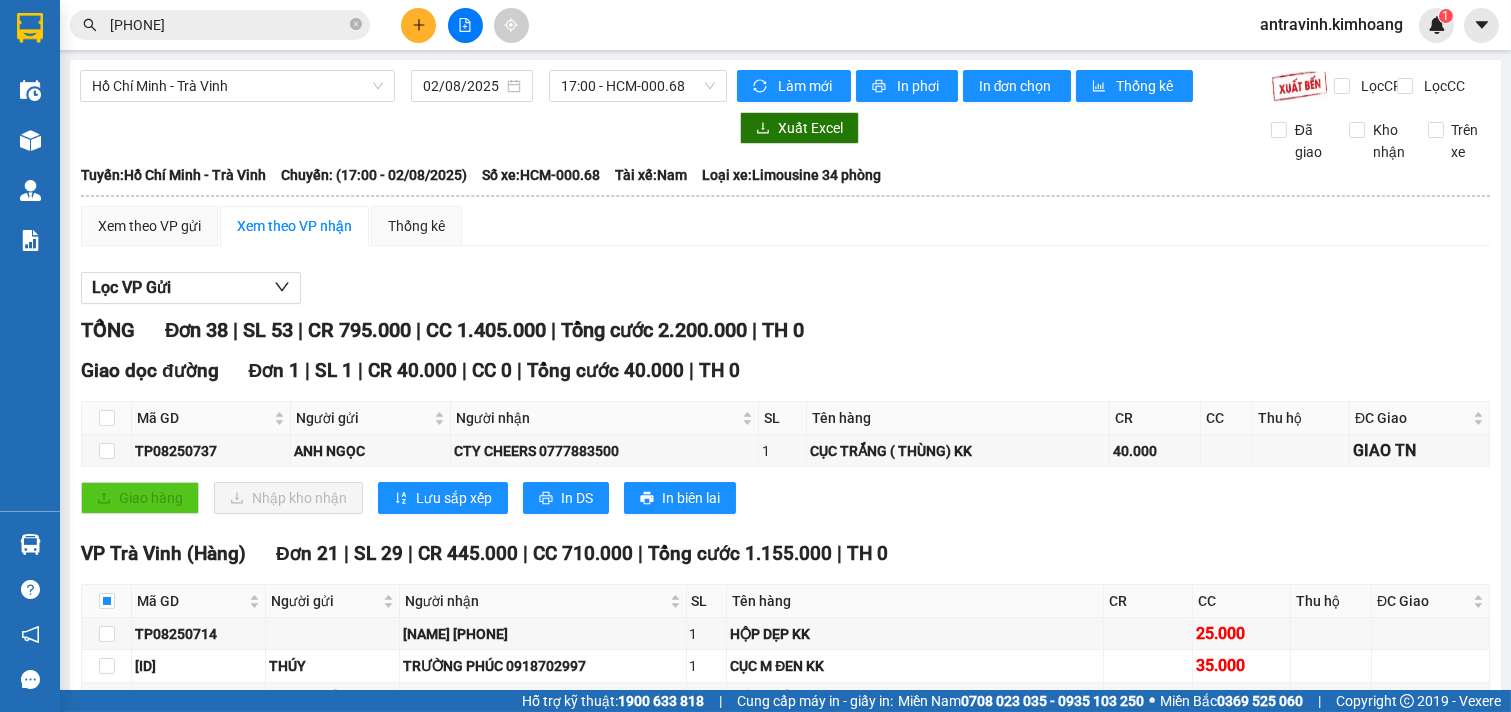 click on "Nhập kho nhận" at bounding box center [311, 1305] 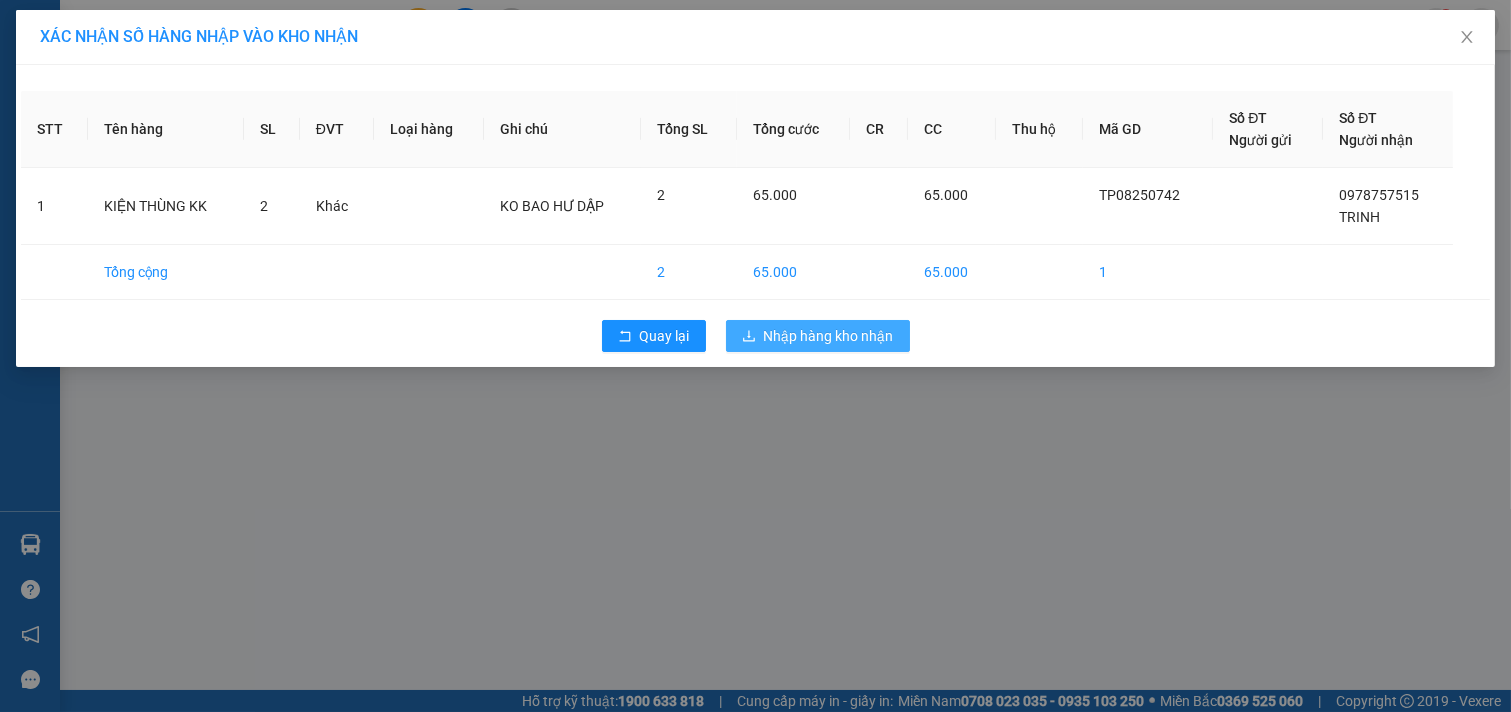 click on "Nhập hàng kho nhận" at bounding box center (829, 336) 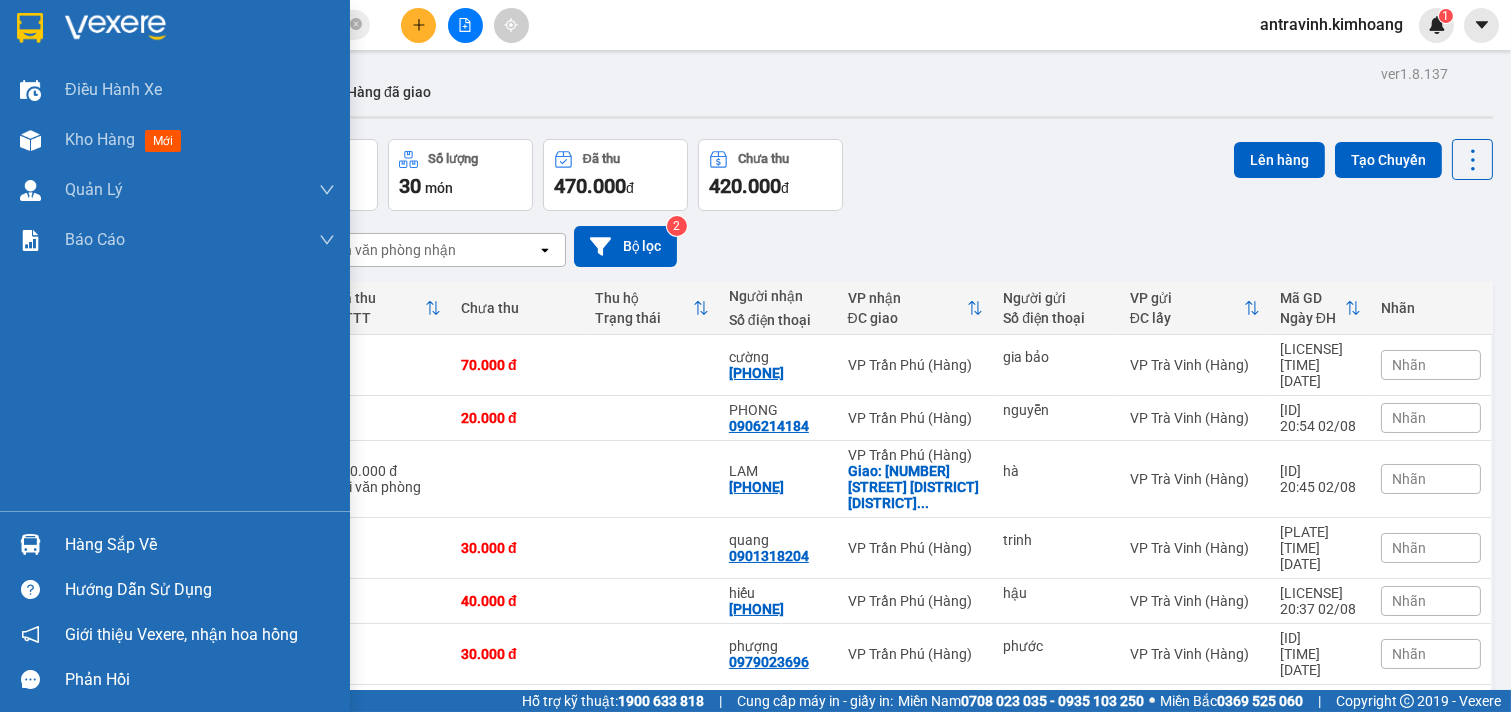 click at bounding box center [30, 544] 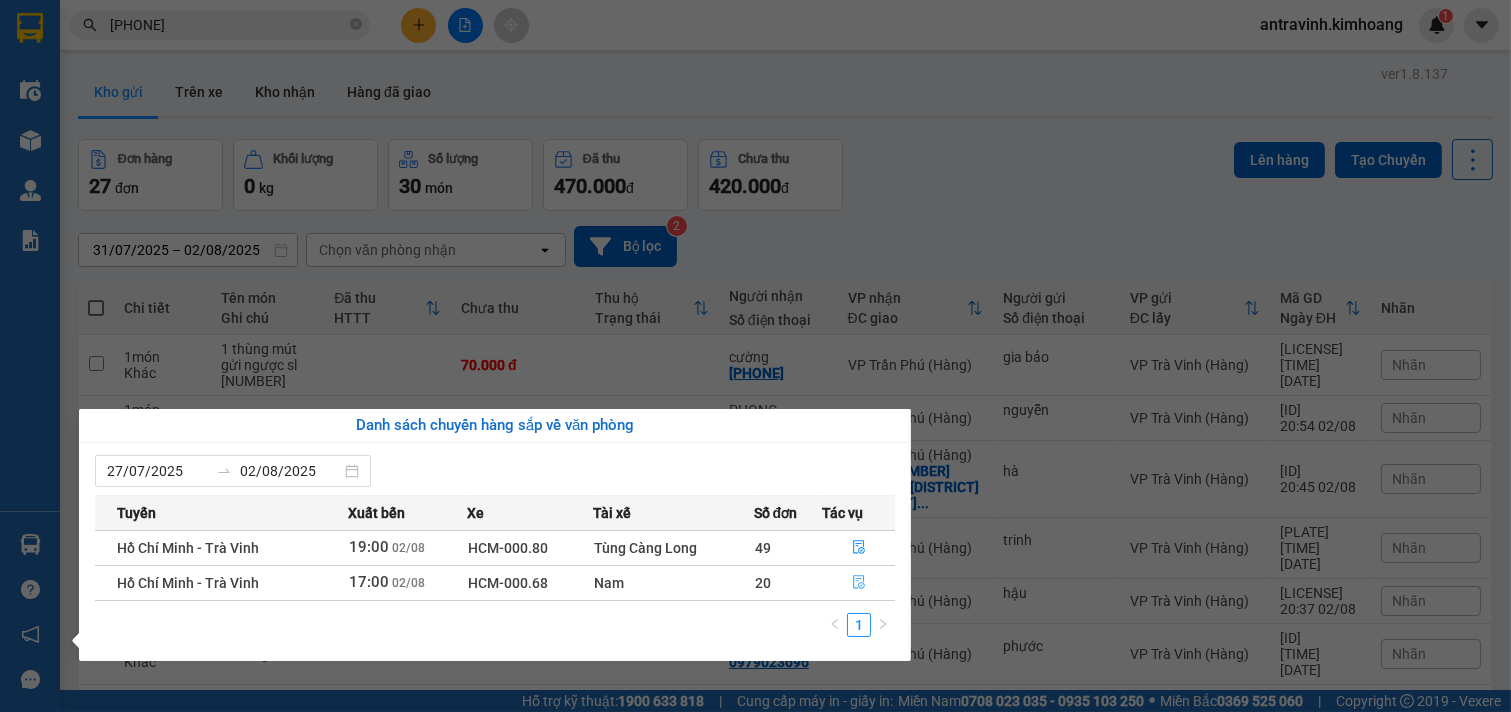 click 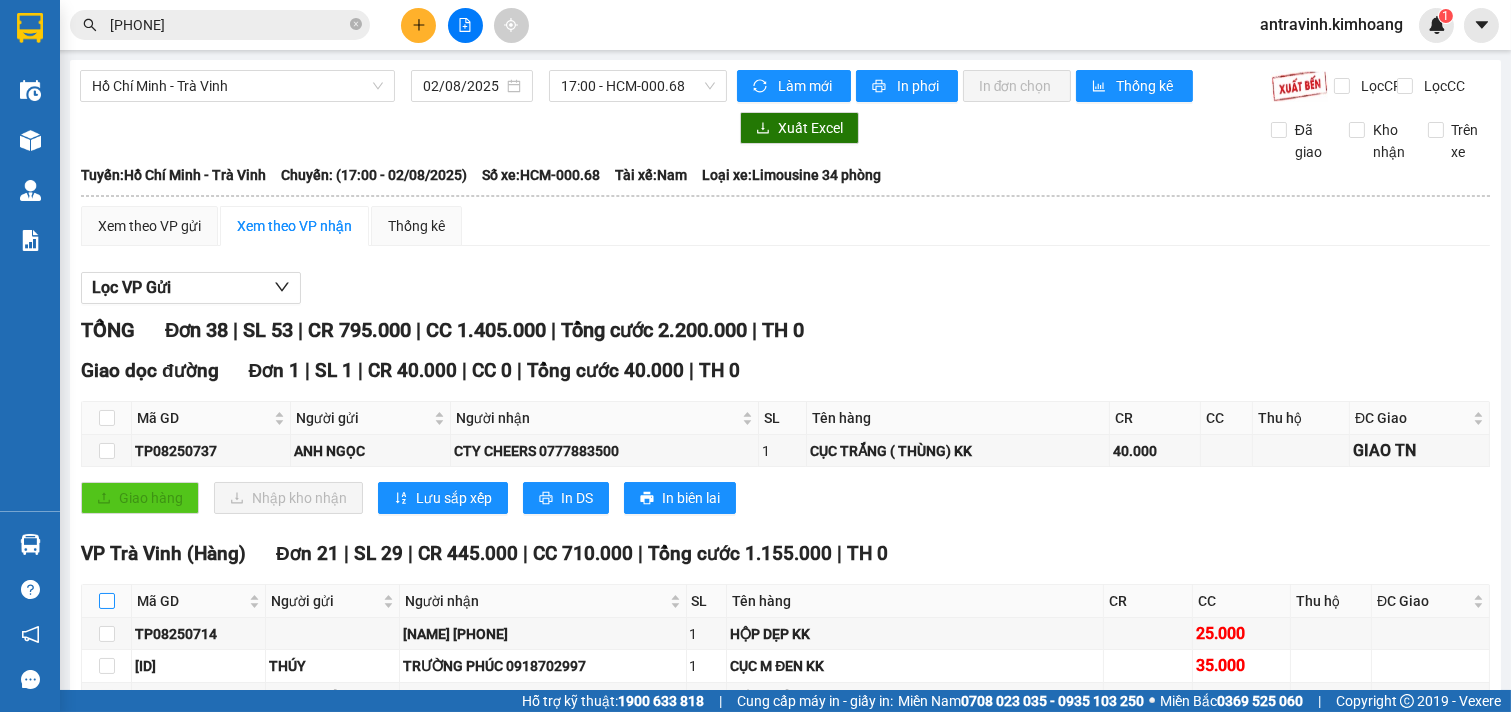 click at bounding box center [107, 601] 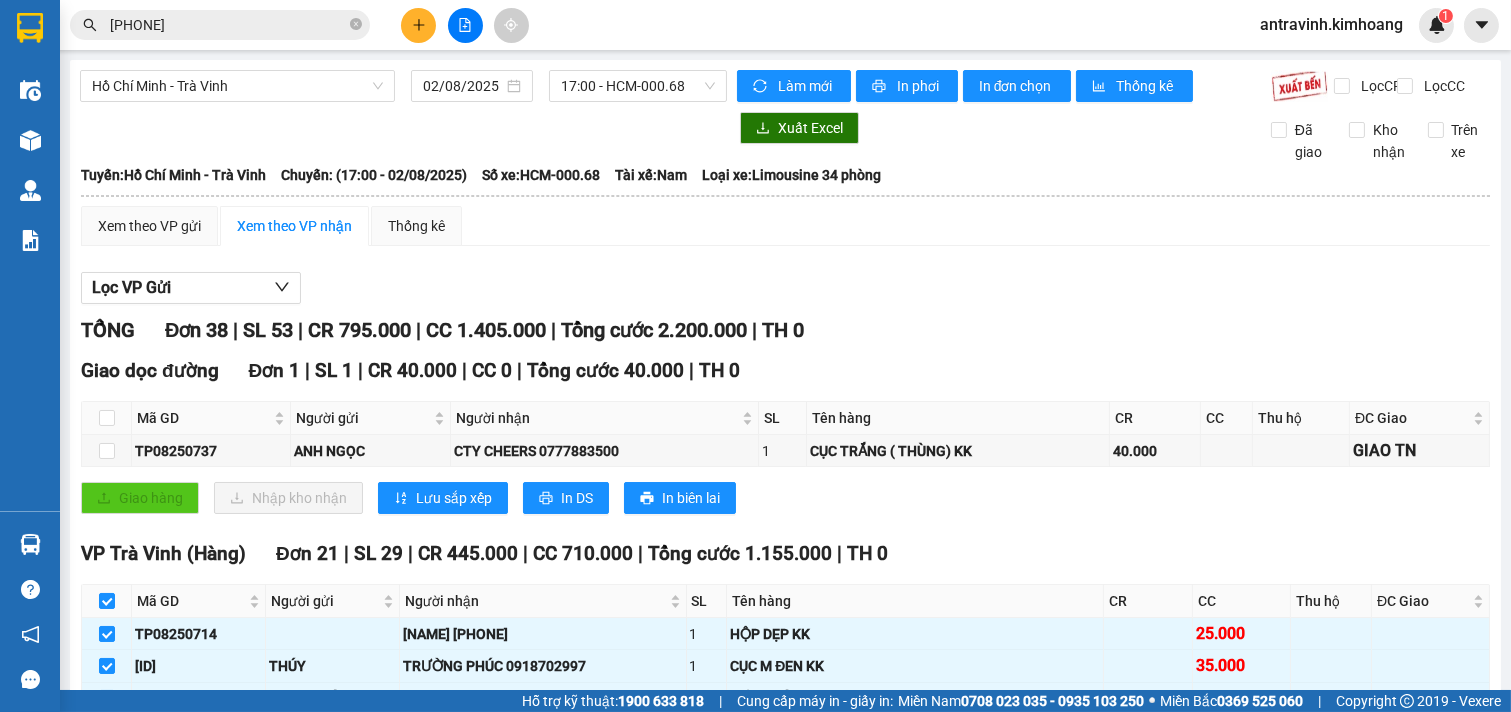 click on "Nhập kho nhận" at bounding box center (311, 1305) 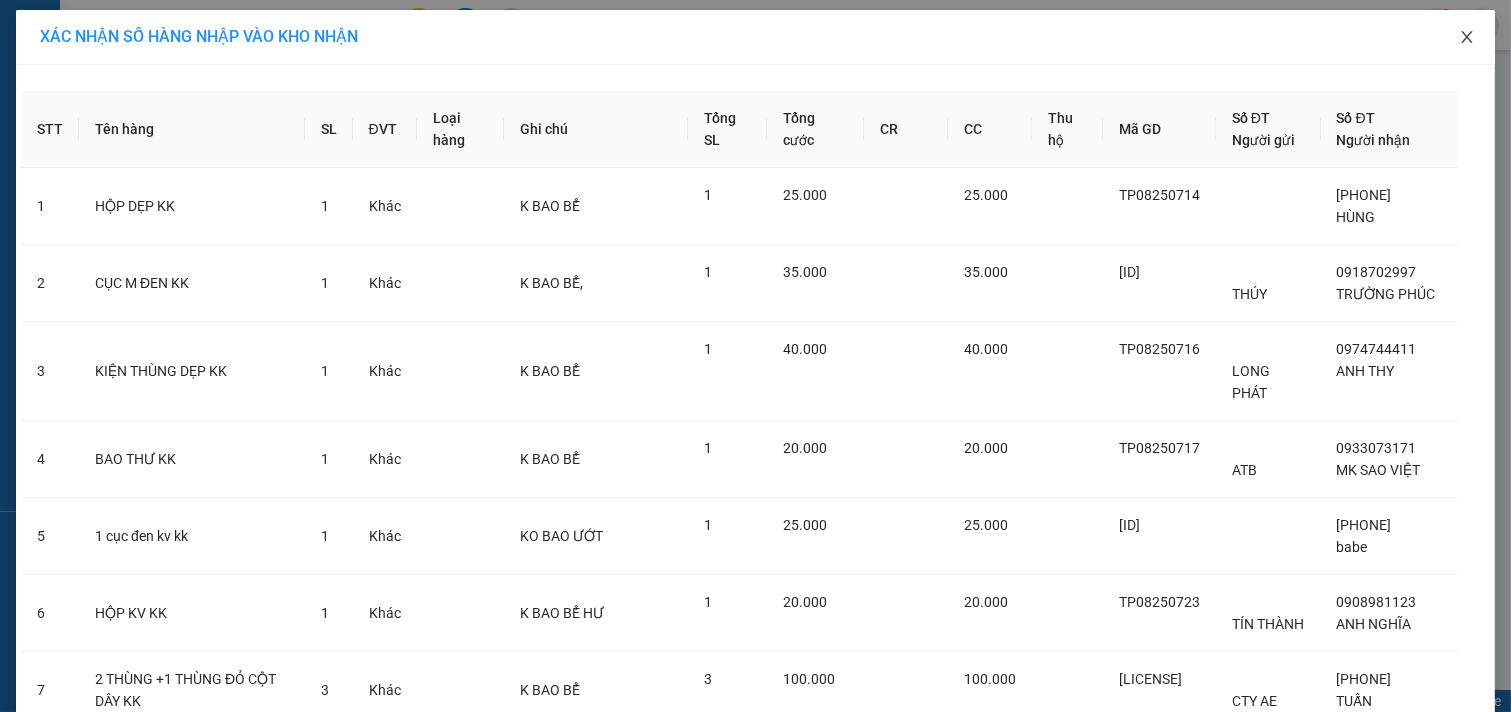 click 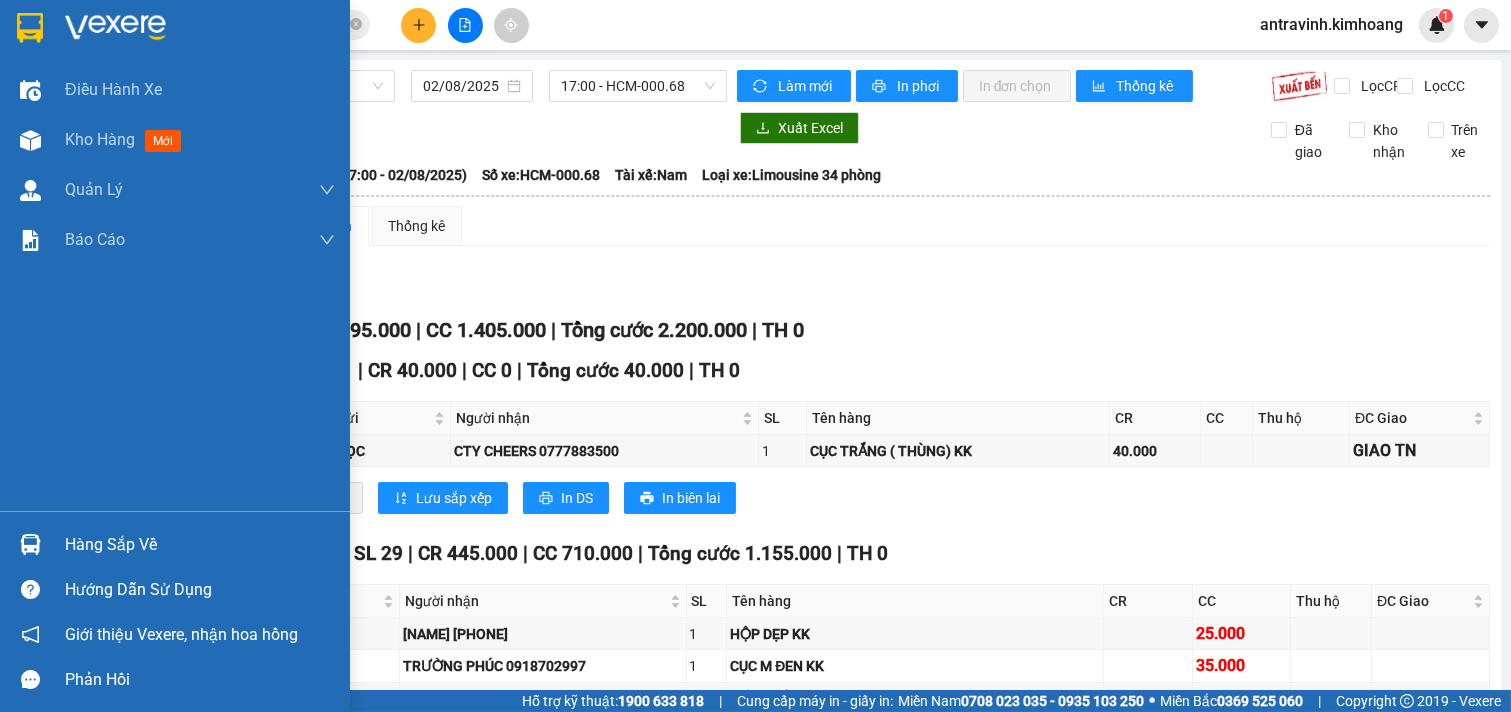 click on "Hàng sắp về" at bounding box center (200, 545) 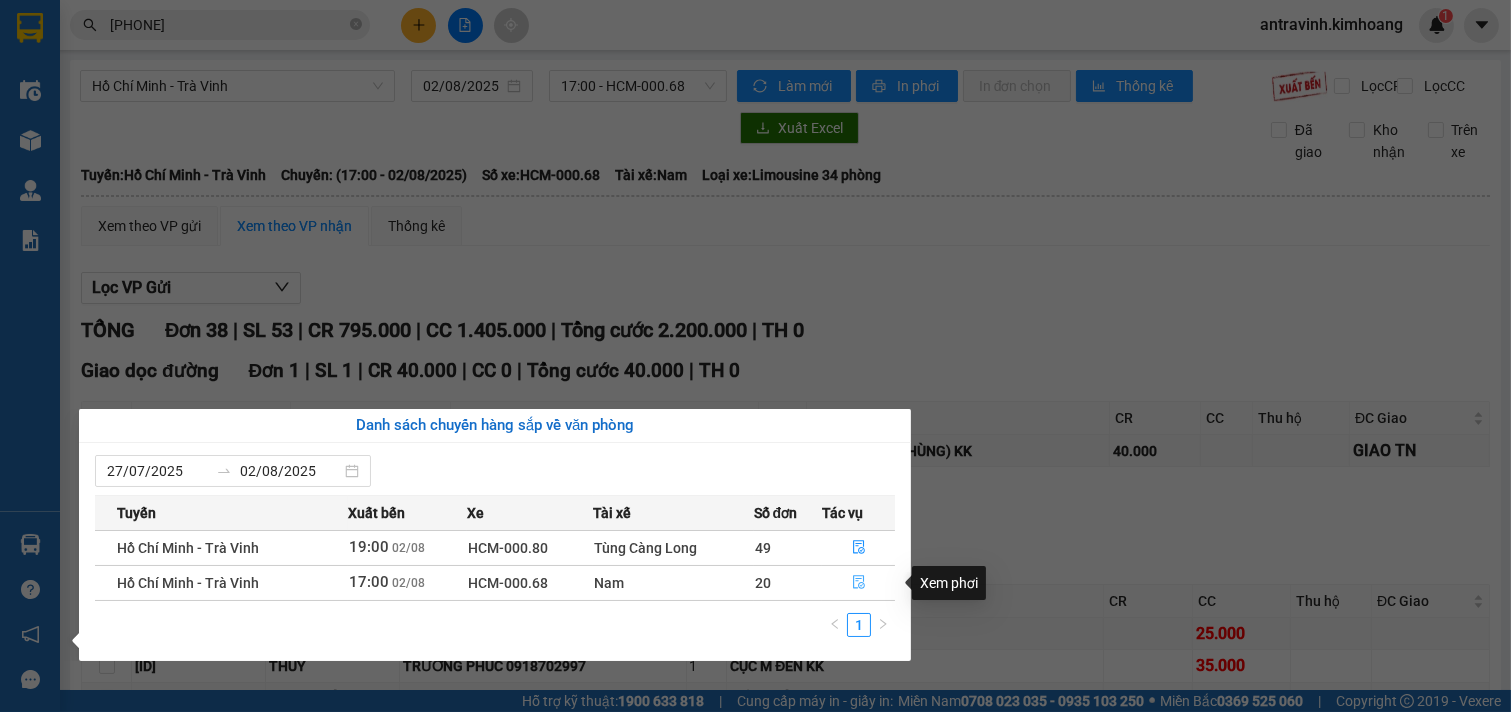 click at bounding box center [859, 583] 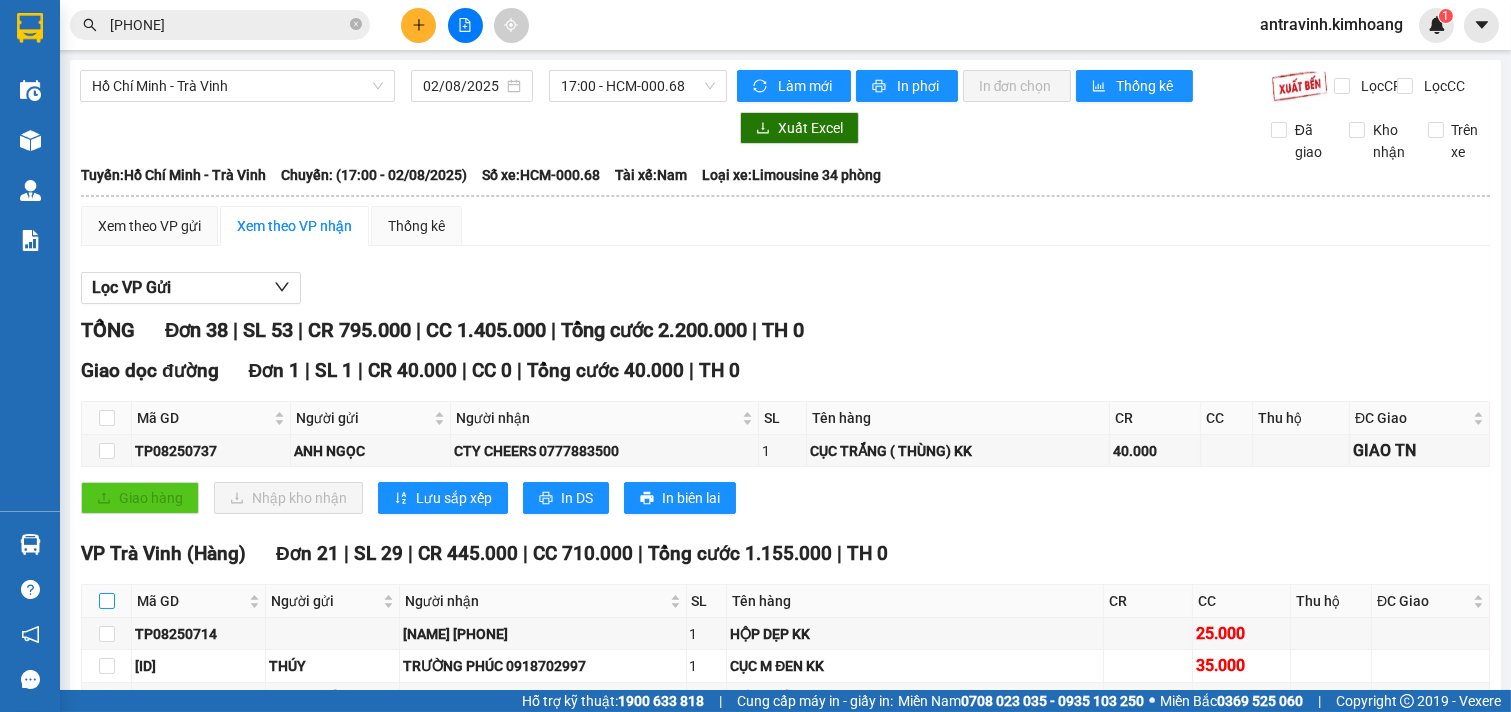 click at bounding box center (107, 601) 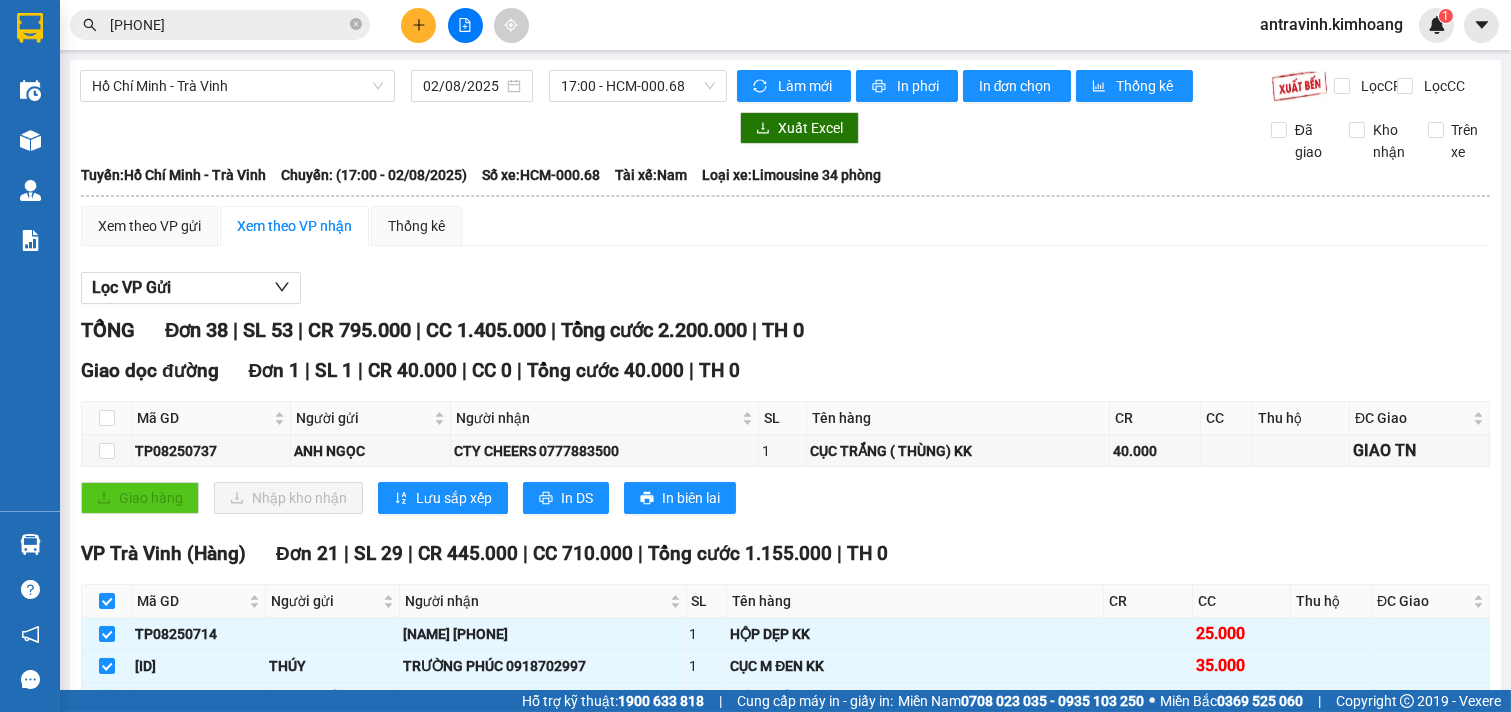 click at bounding box center (107, 794) 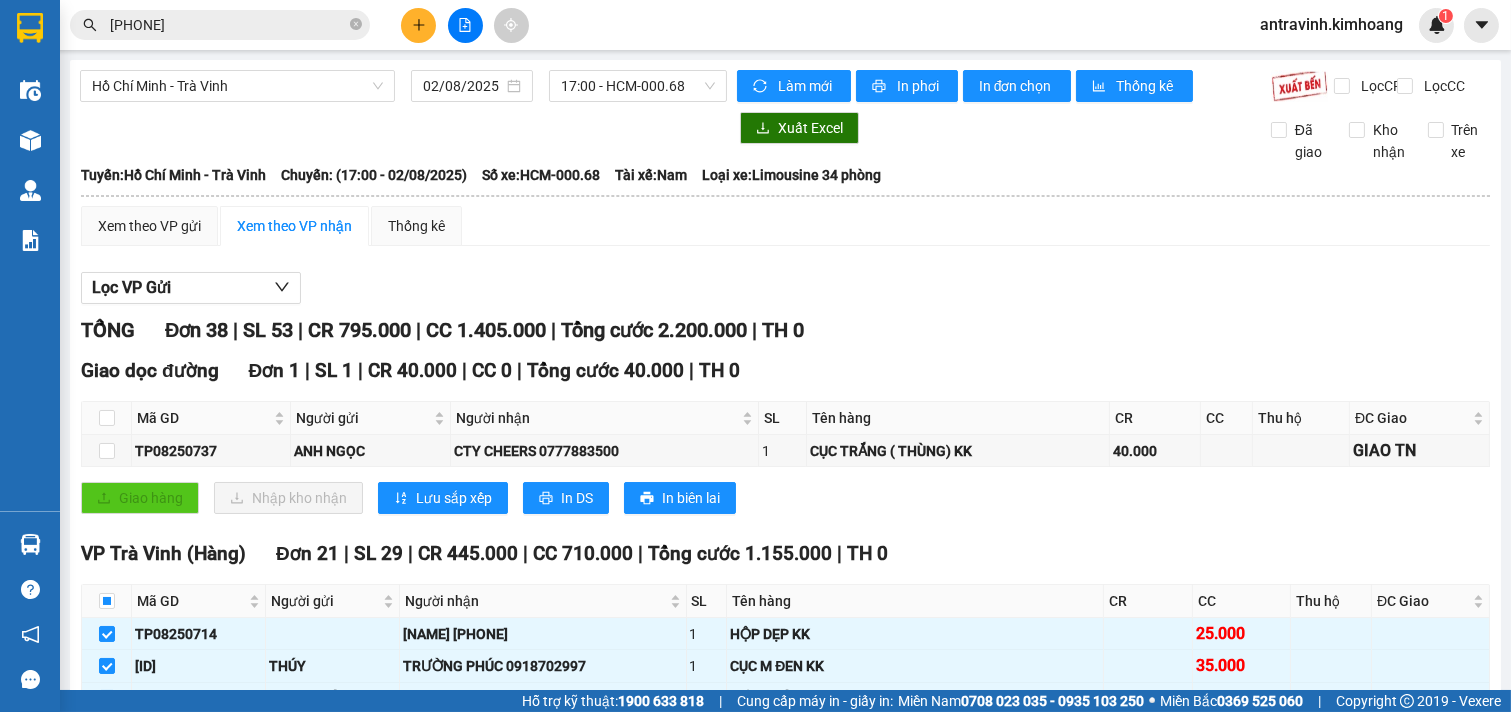 click on "Nhập kho nhận" at bounding box center (311, 1305) 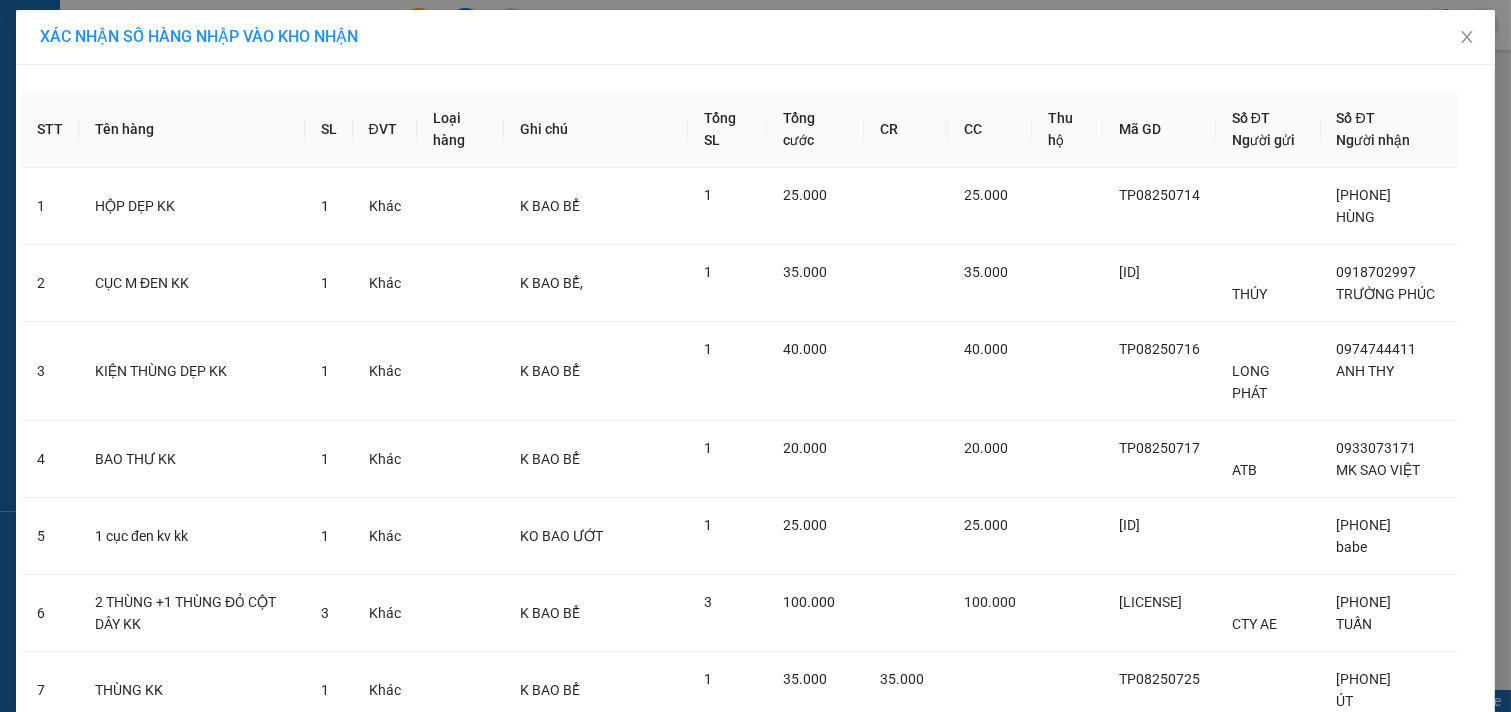 click on "Nhập hàng kho nhận" at bounding box center [829, 1788] 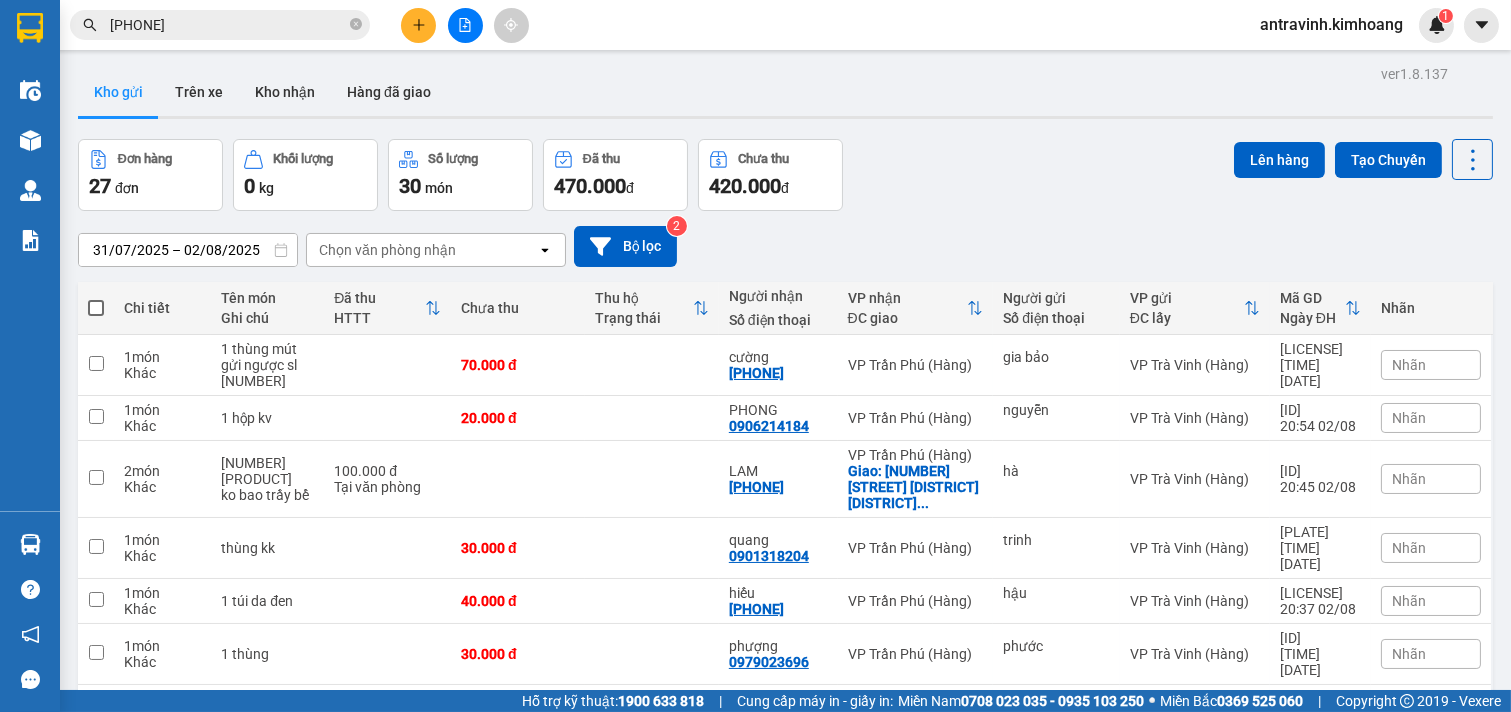 click on "[PHONE]" at bounding box center [228, 25] 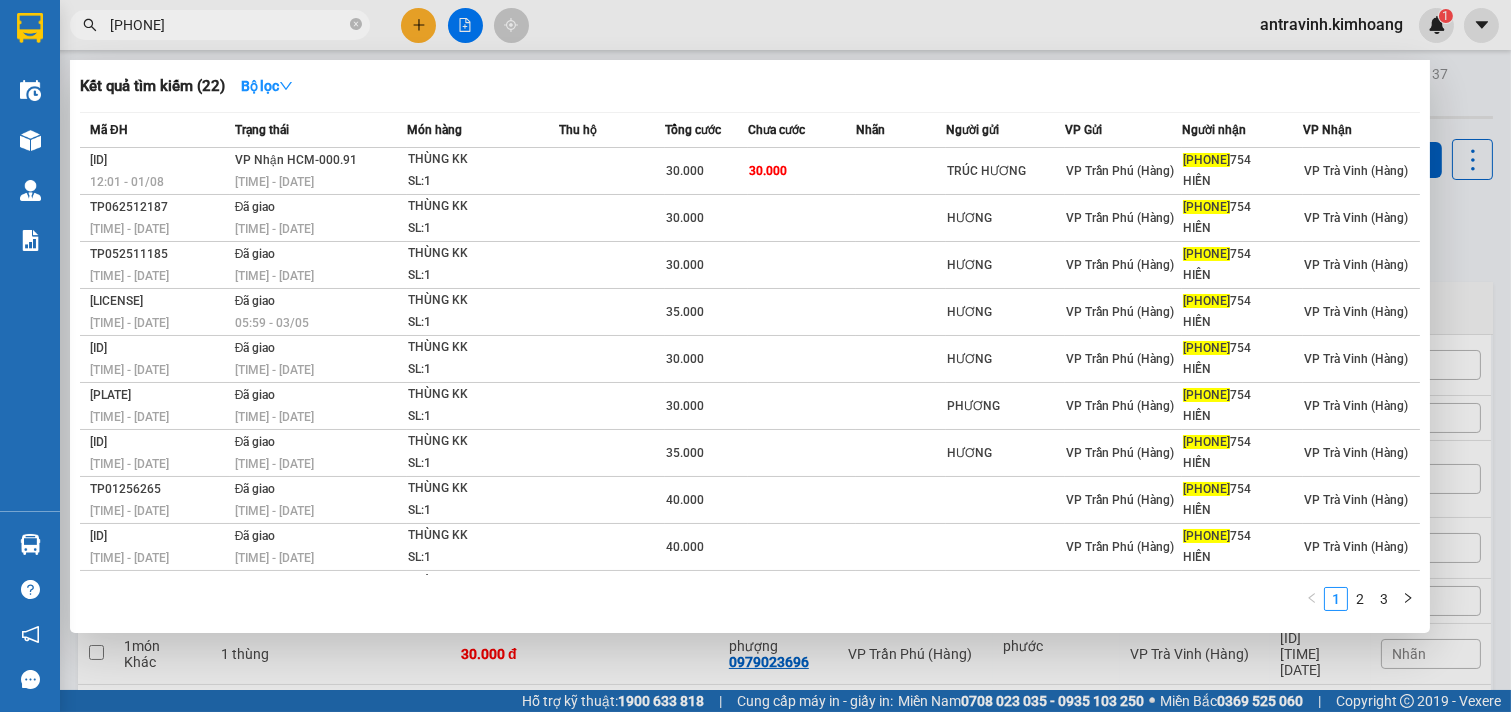 click on "[PHONE]" at bounding box center (228, 25) 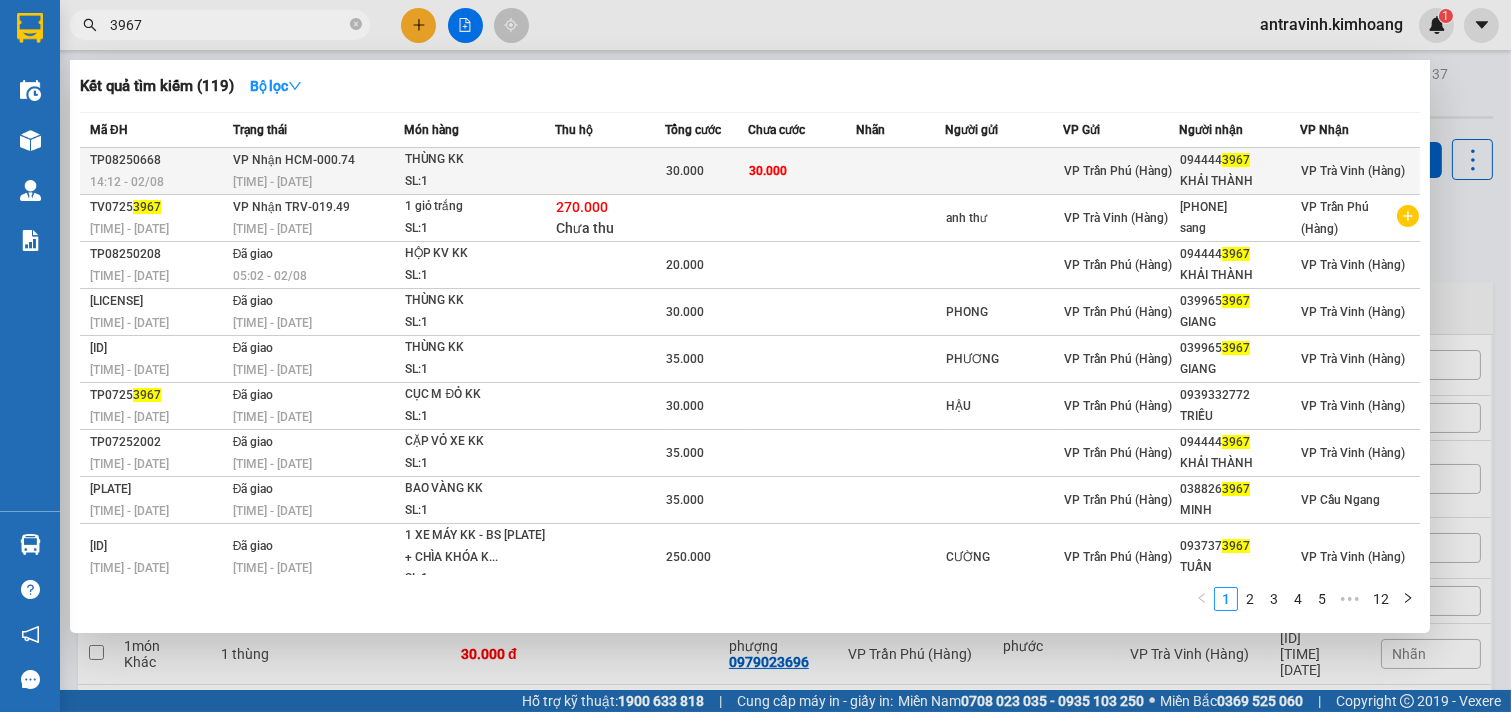 click at bounding box center [900, 171] 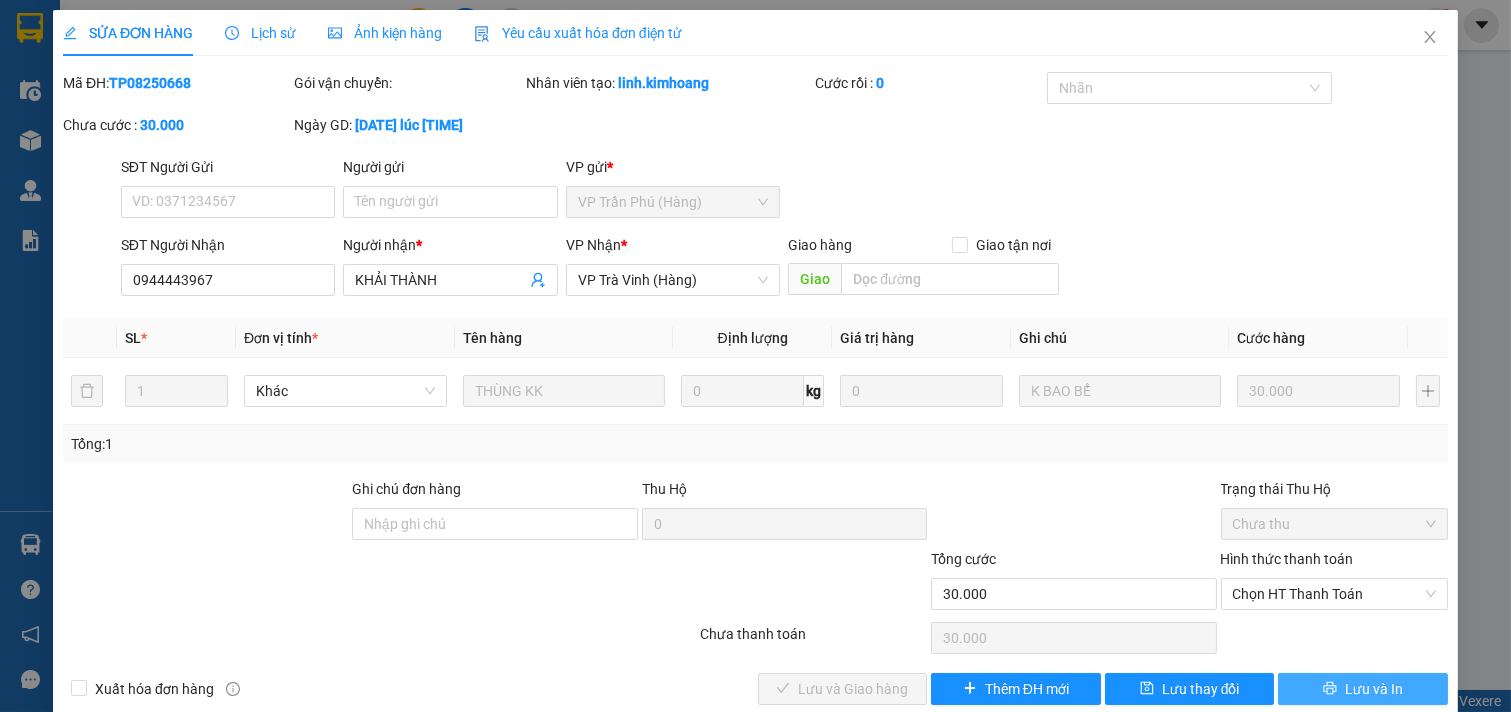 click on "Lưu và In" at bounding box center [1374, 689] 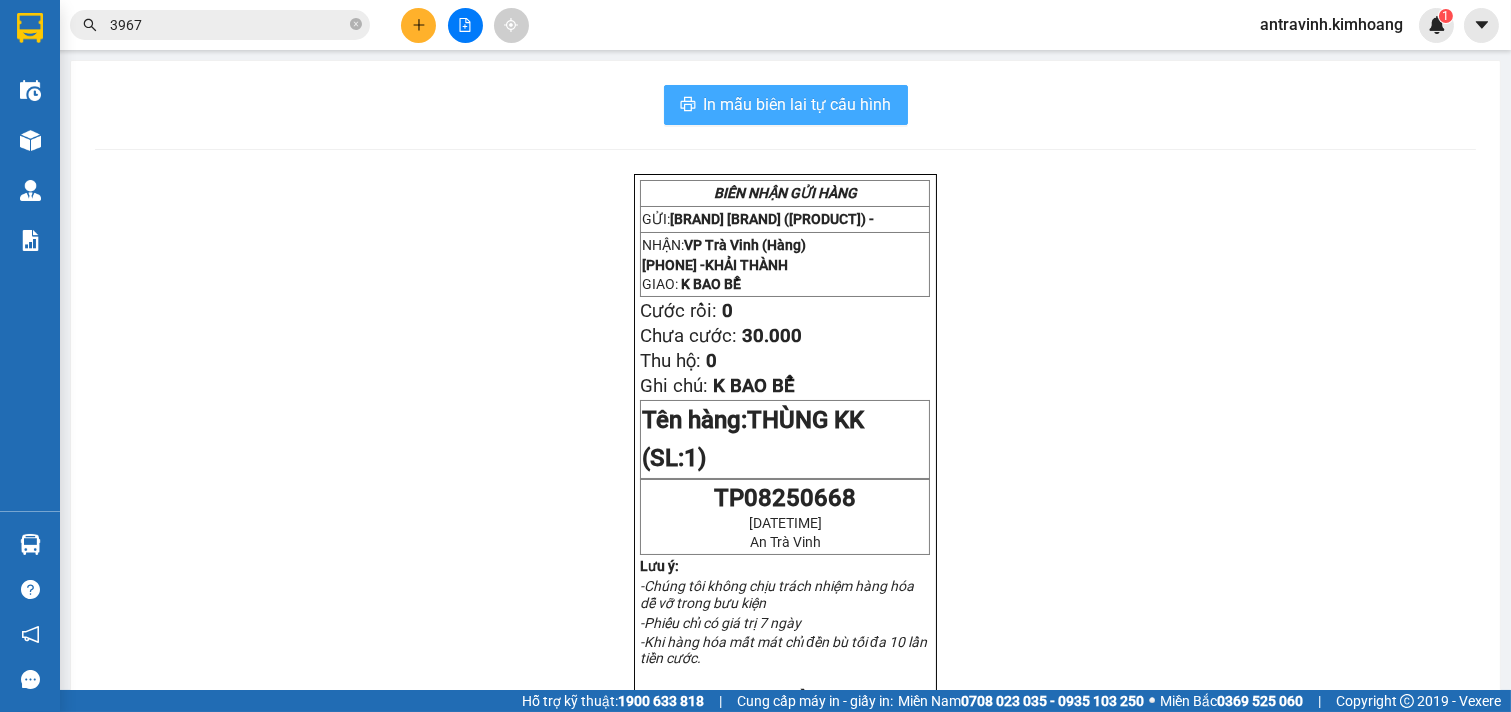 click on "In mẫu biên lai tự cấu hình" at bounding box center (786, 105) 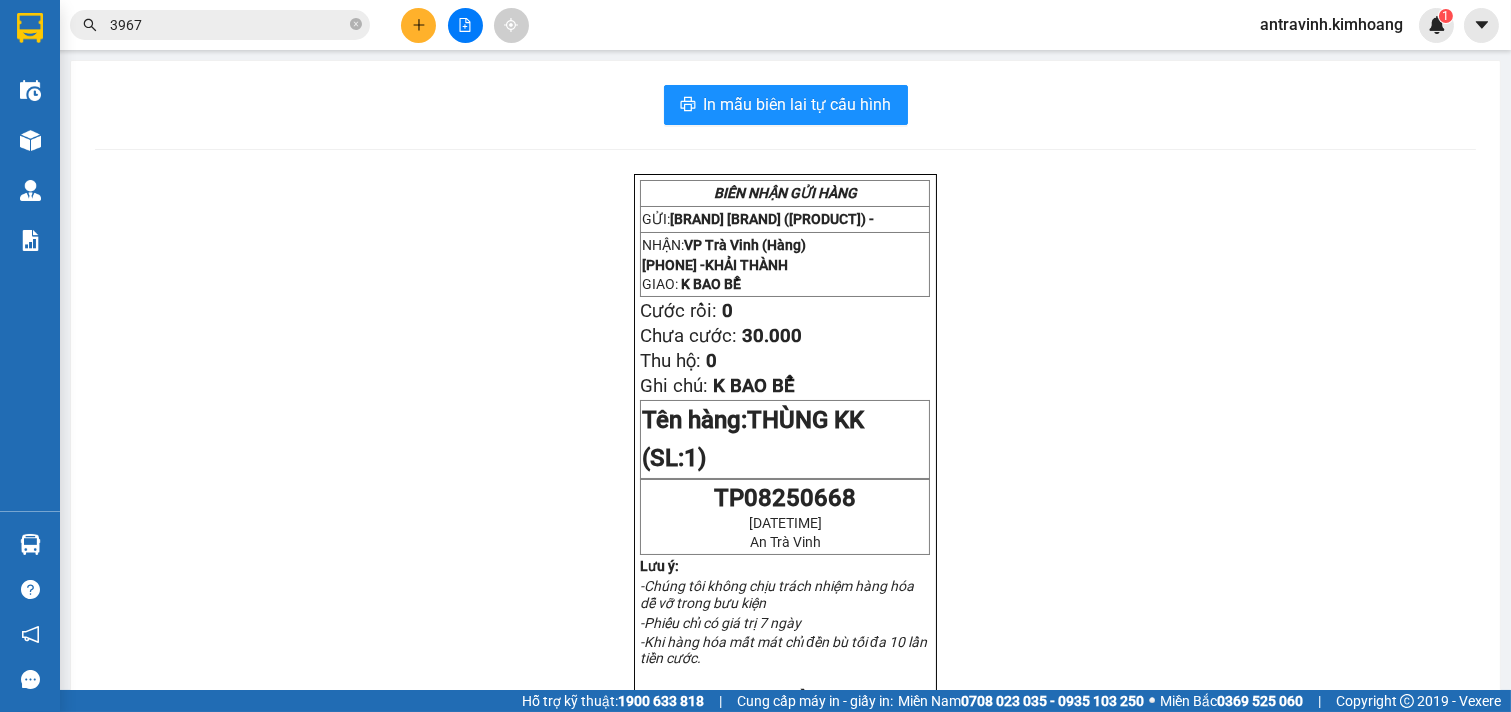 click on "3967" at bounding box center [228, 25] 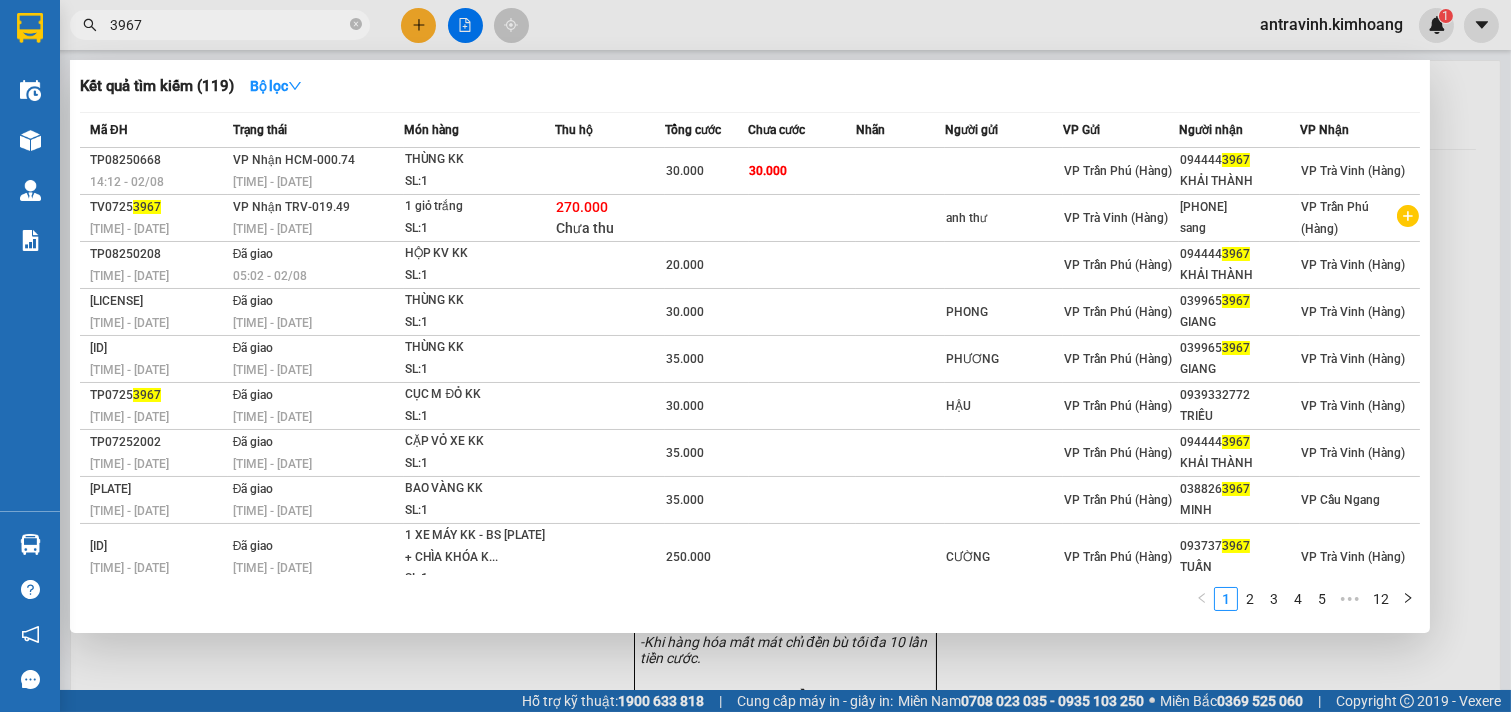 click on "3967" at bounding box center (228, 25) 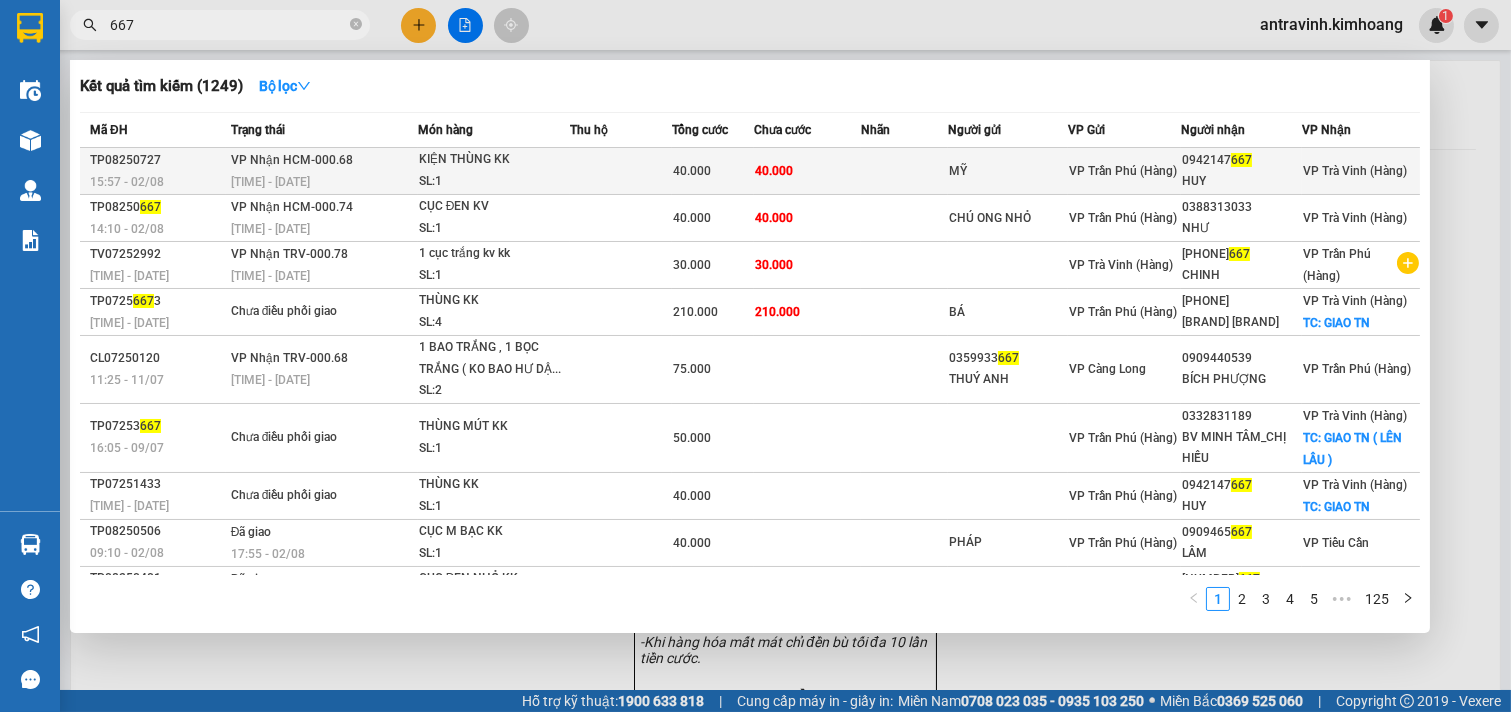 click on "40.000" at bounding box center (807, 171) 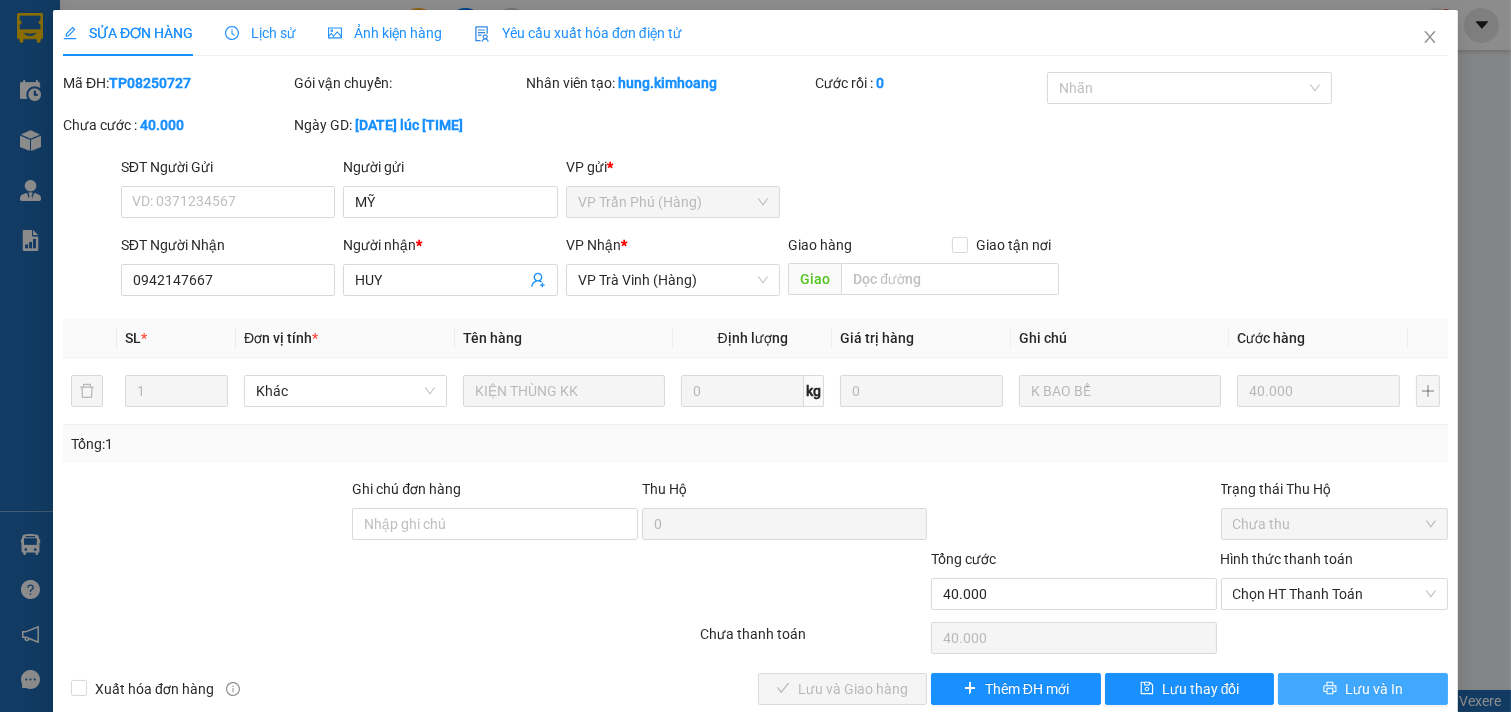 click 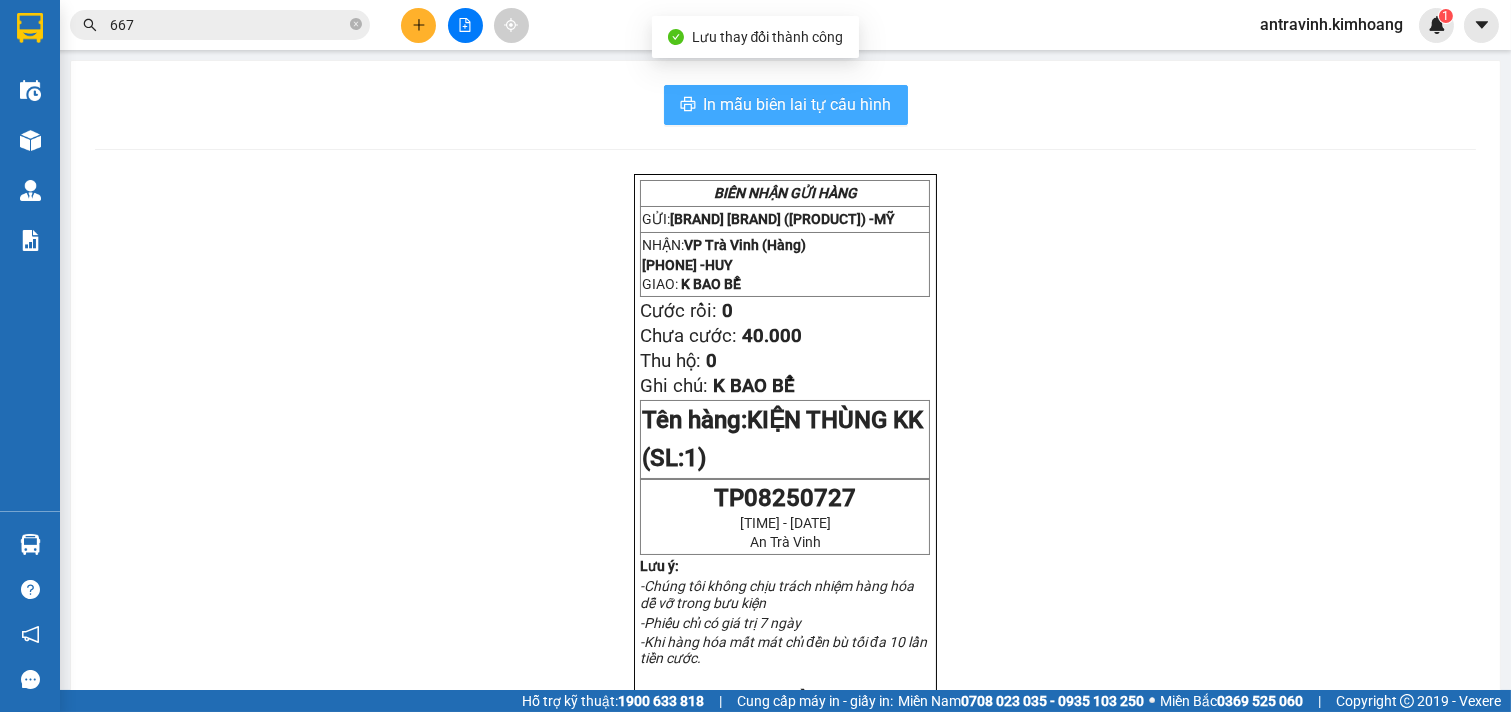 scroll, scrollTop: 0, scrollLeft: 0, axis: both 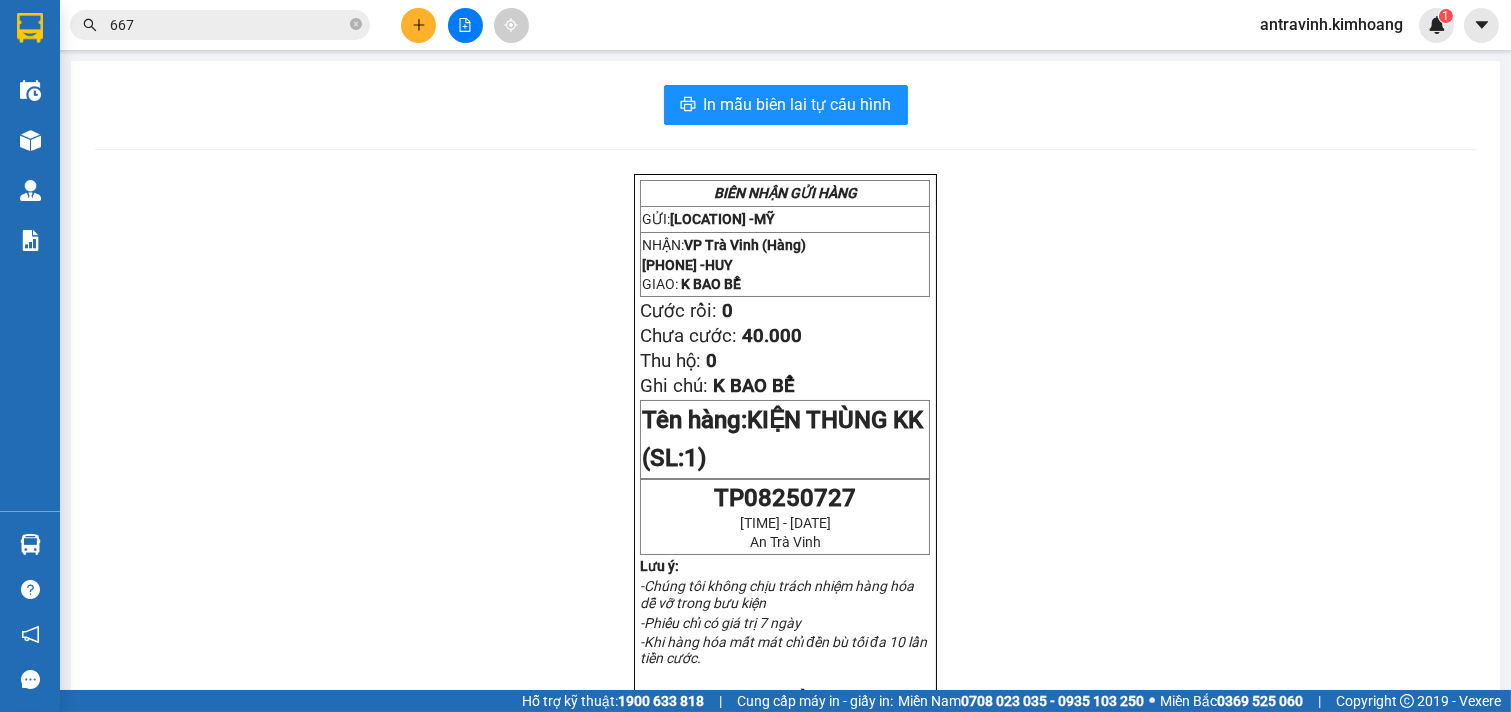 click on "667" at bounding box center (228, 25) 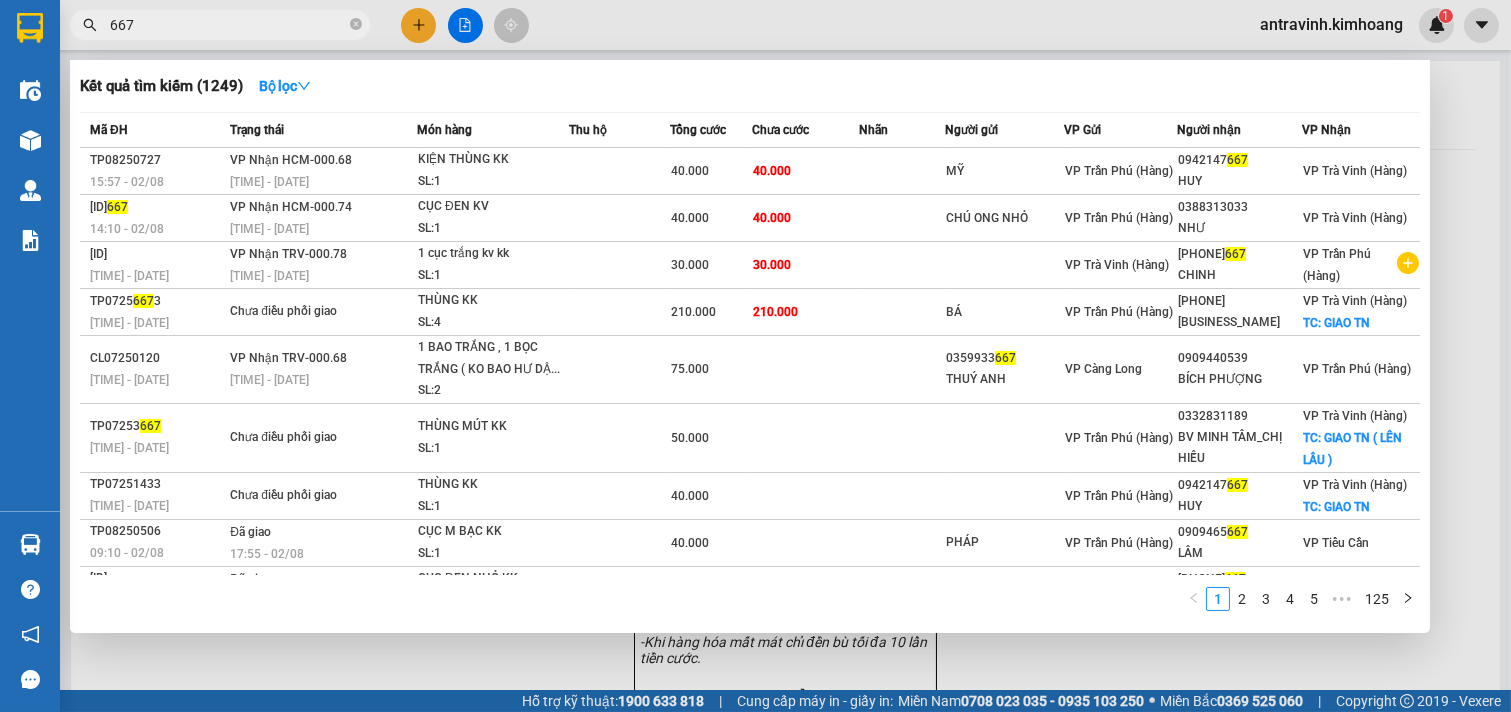 click on "667" at bounding box center [228, 25] 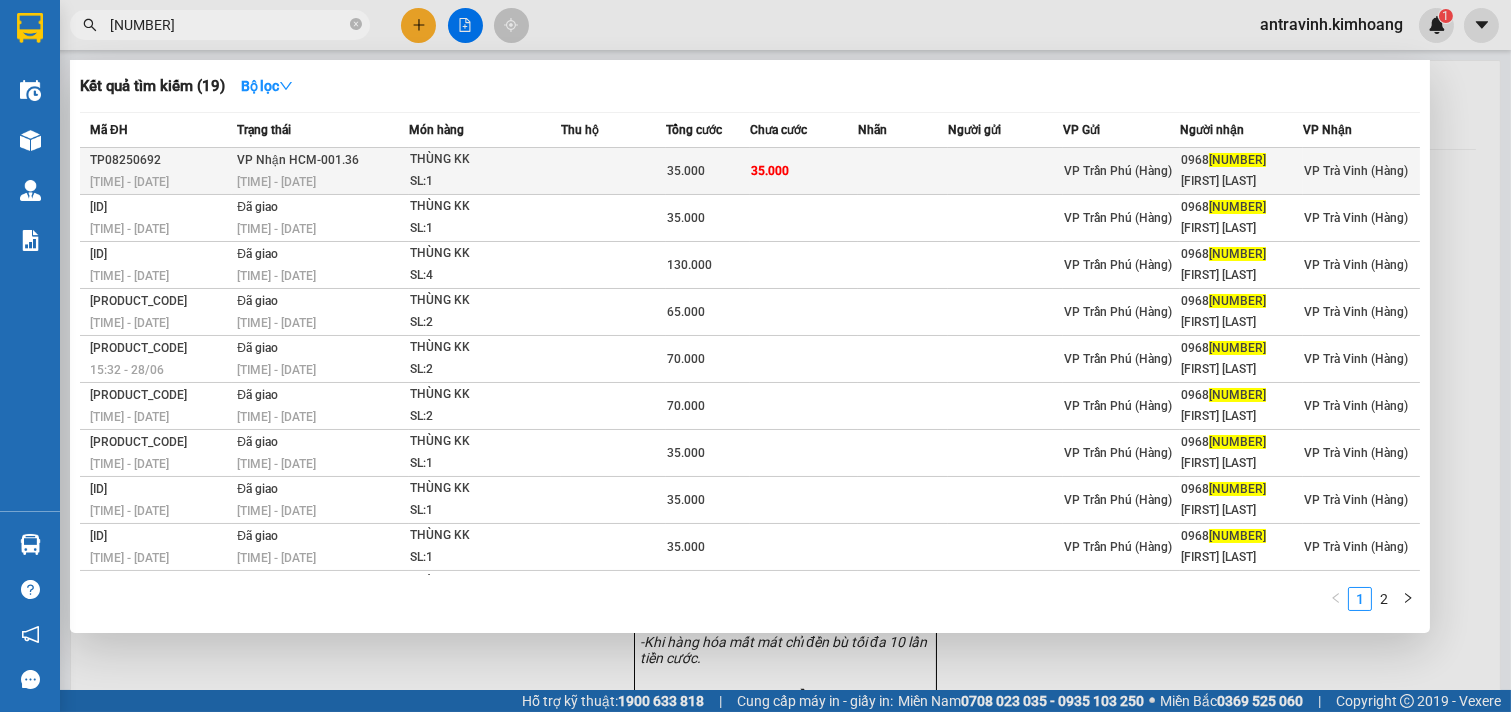 type on "[NUMBER]" 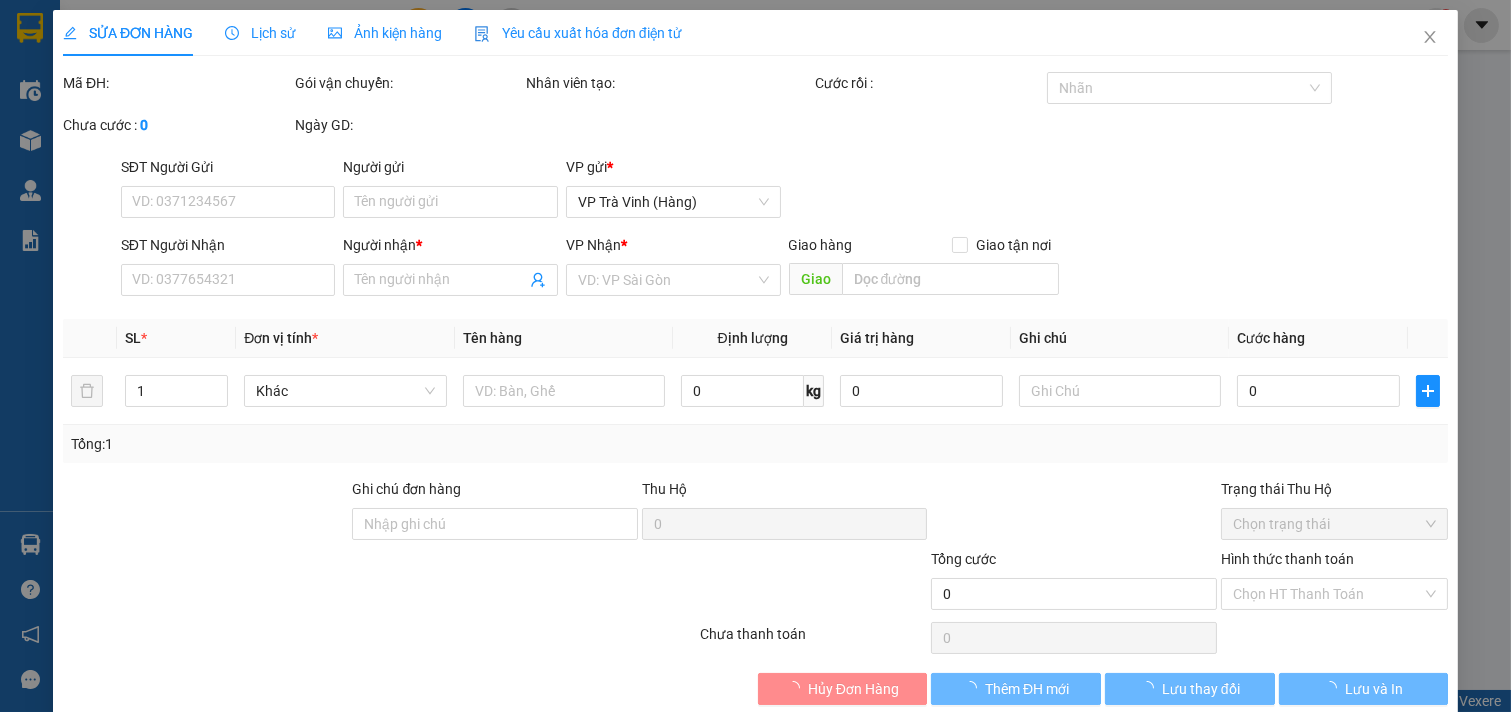 type on "[PHONE]" 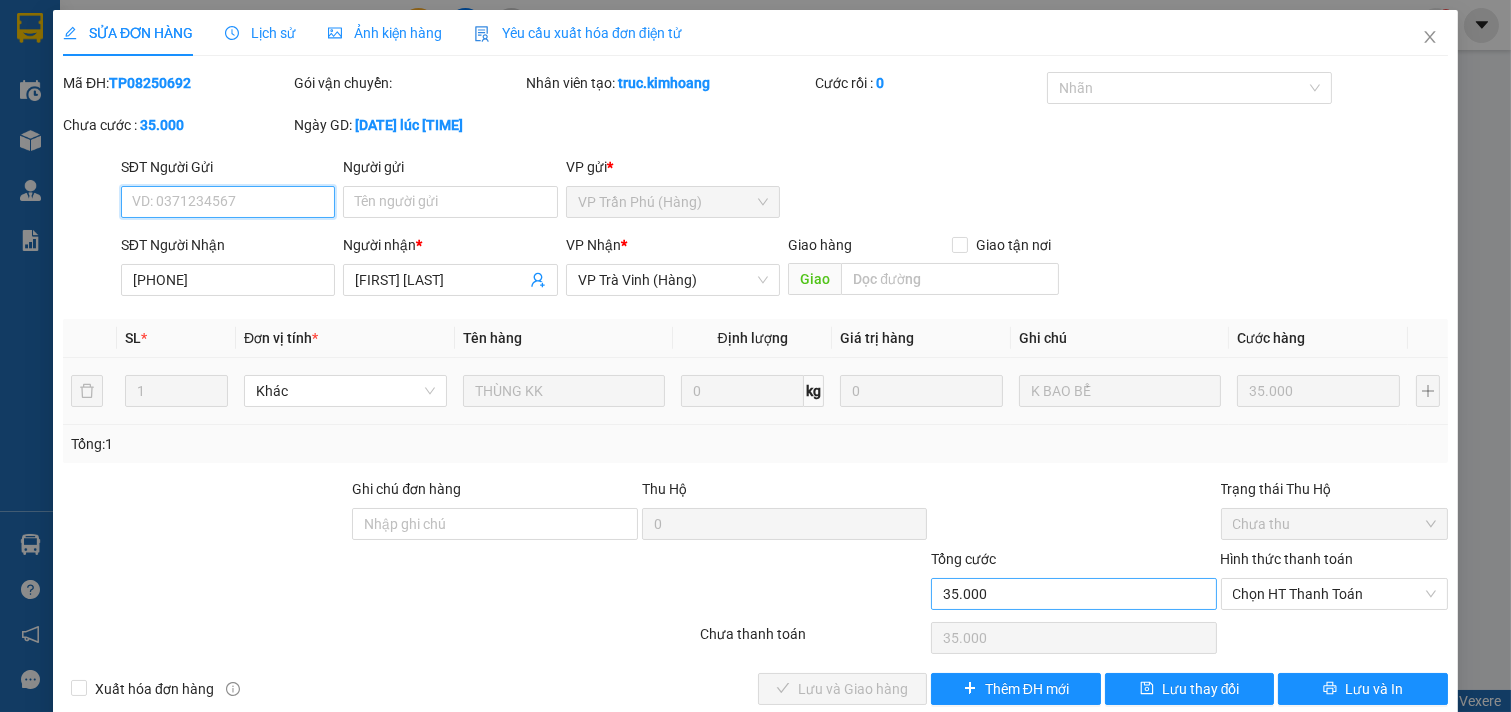 scroll, scrollTop: 32, scrollLeft: 0, axis: vertical 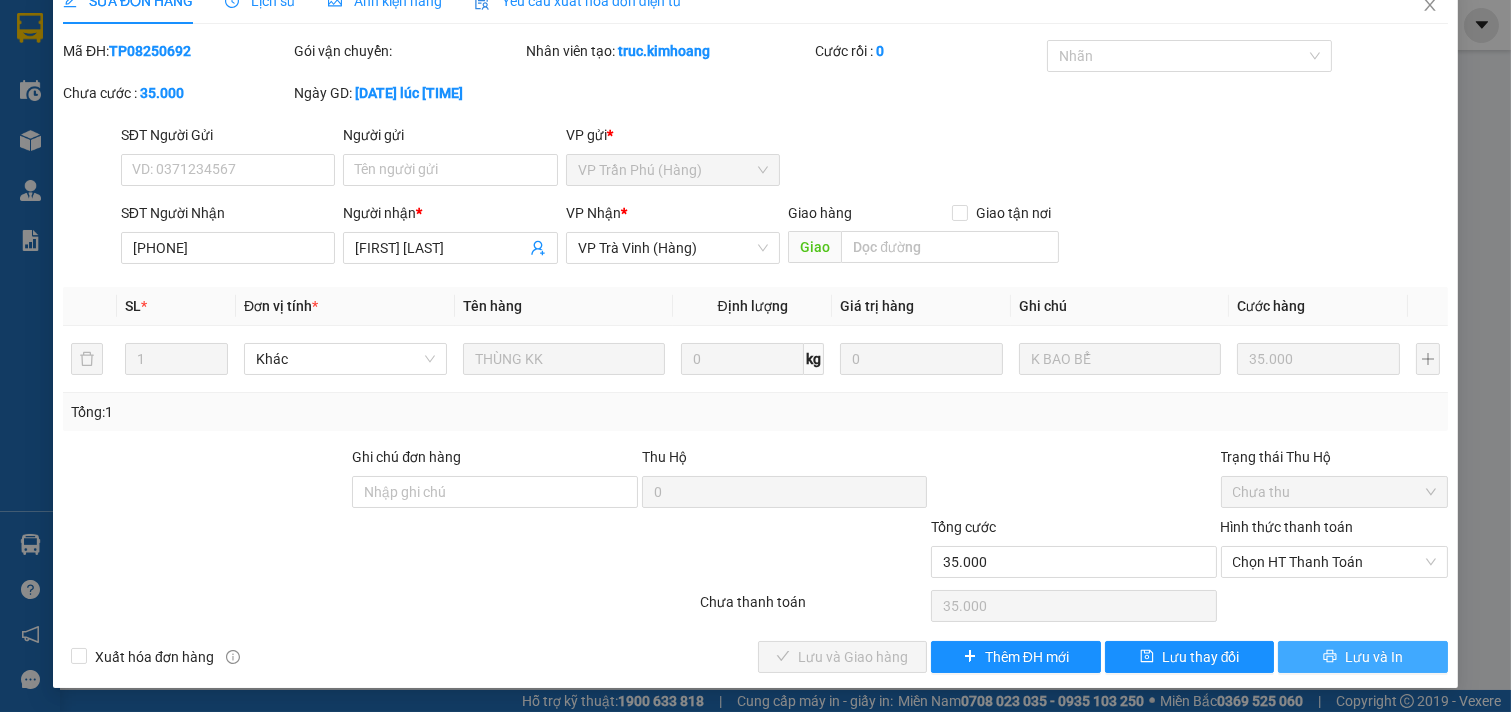 click 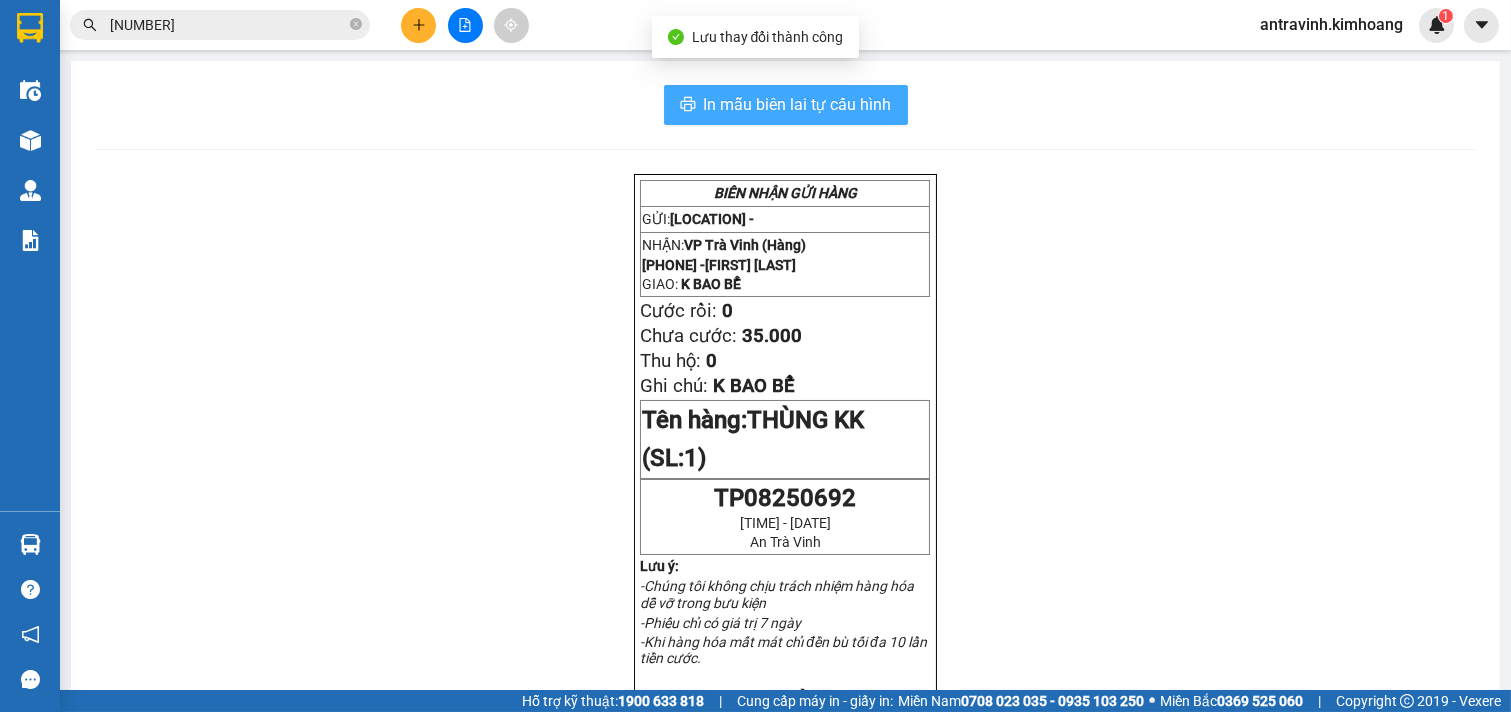 click on "In mẫu biên lai tự cấu hình" at bounding box center (798, 104) 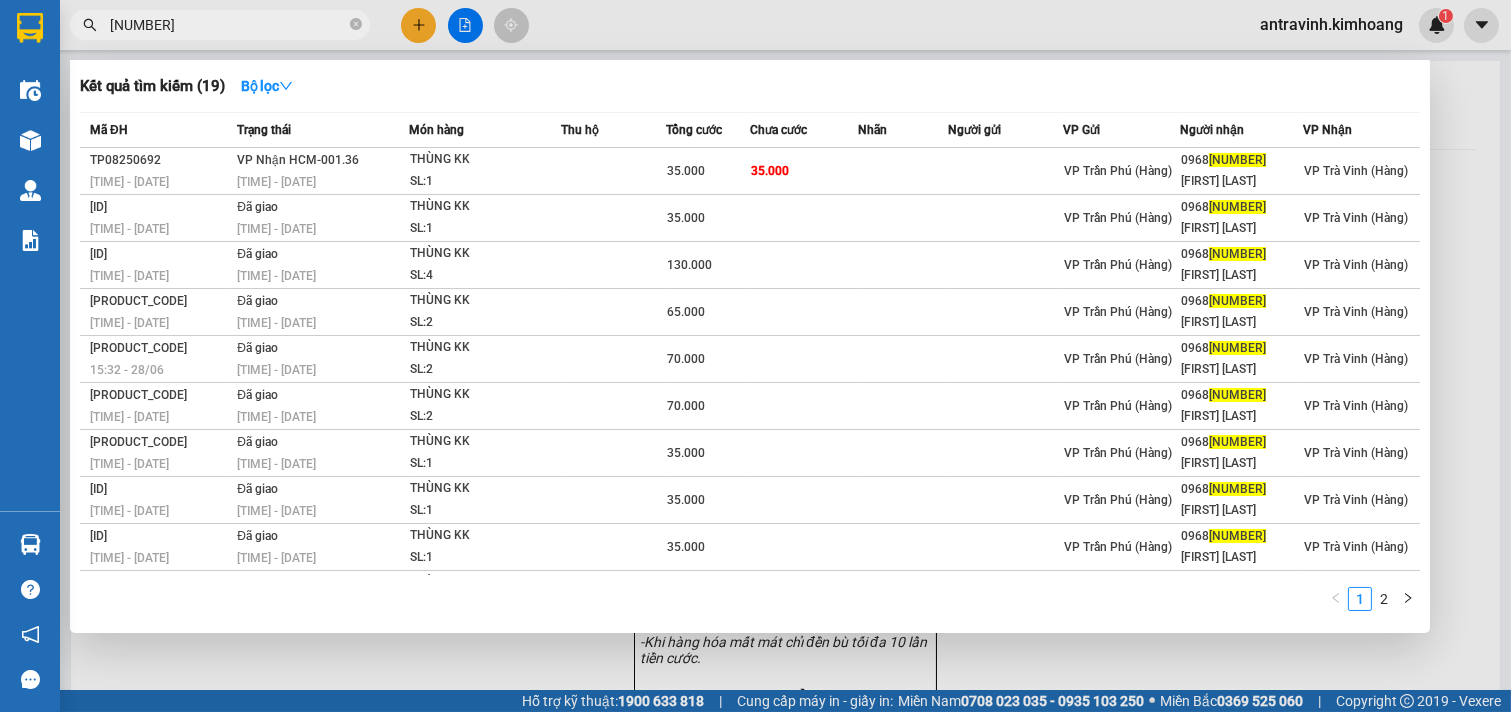 click on "371114" at bounding box center [228, 25] 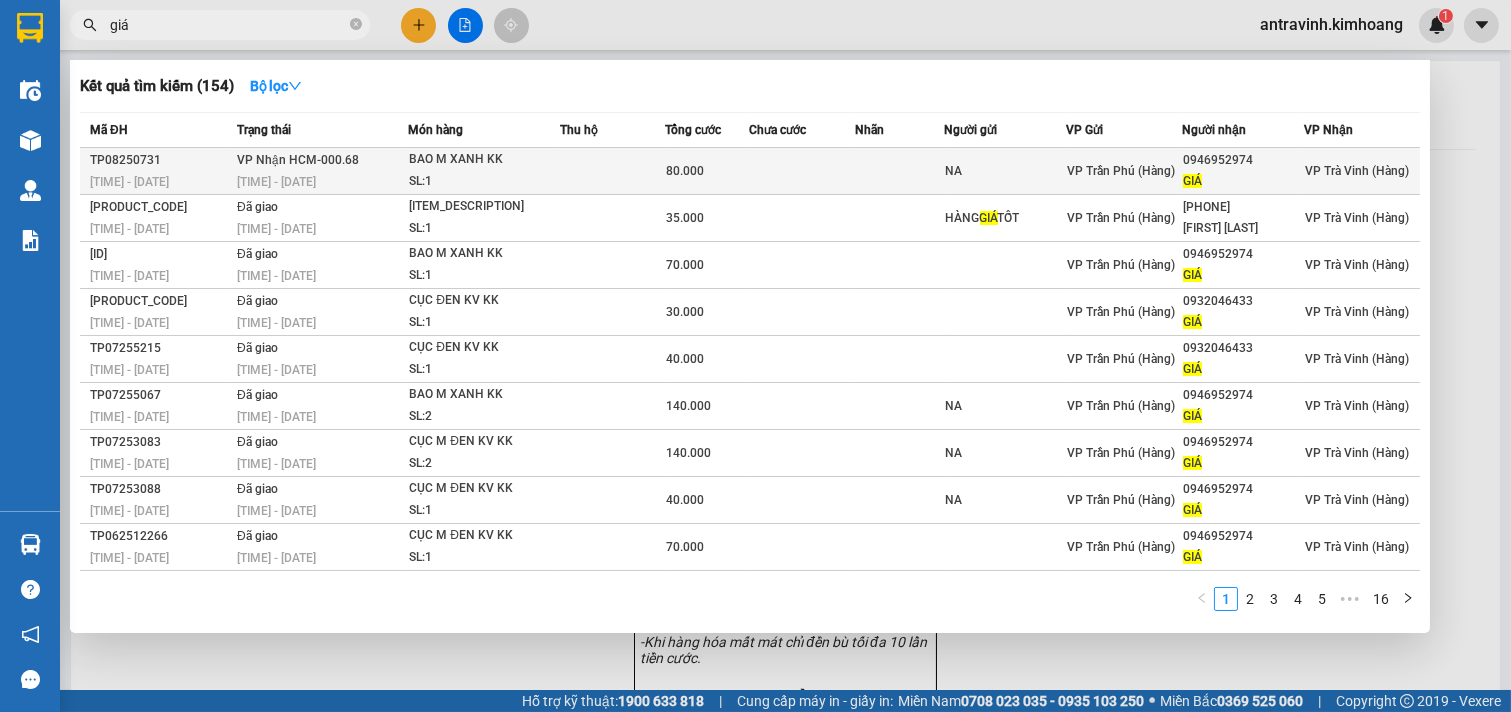 click on "80.000" at bounding box center (707, 171) 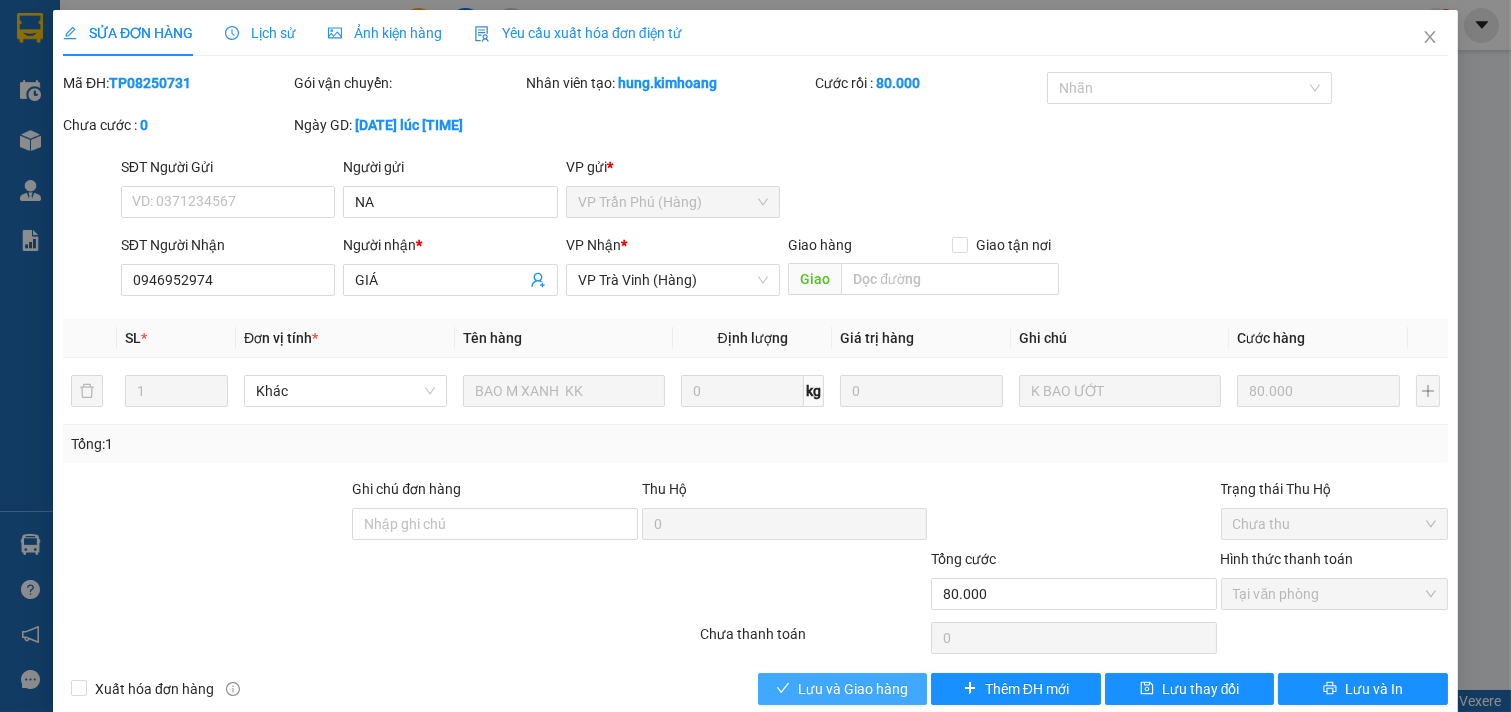 click on "Lưu và Giao hàng" at bounding box center [853, 689] 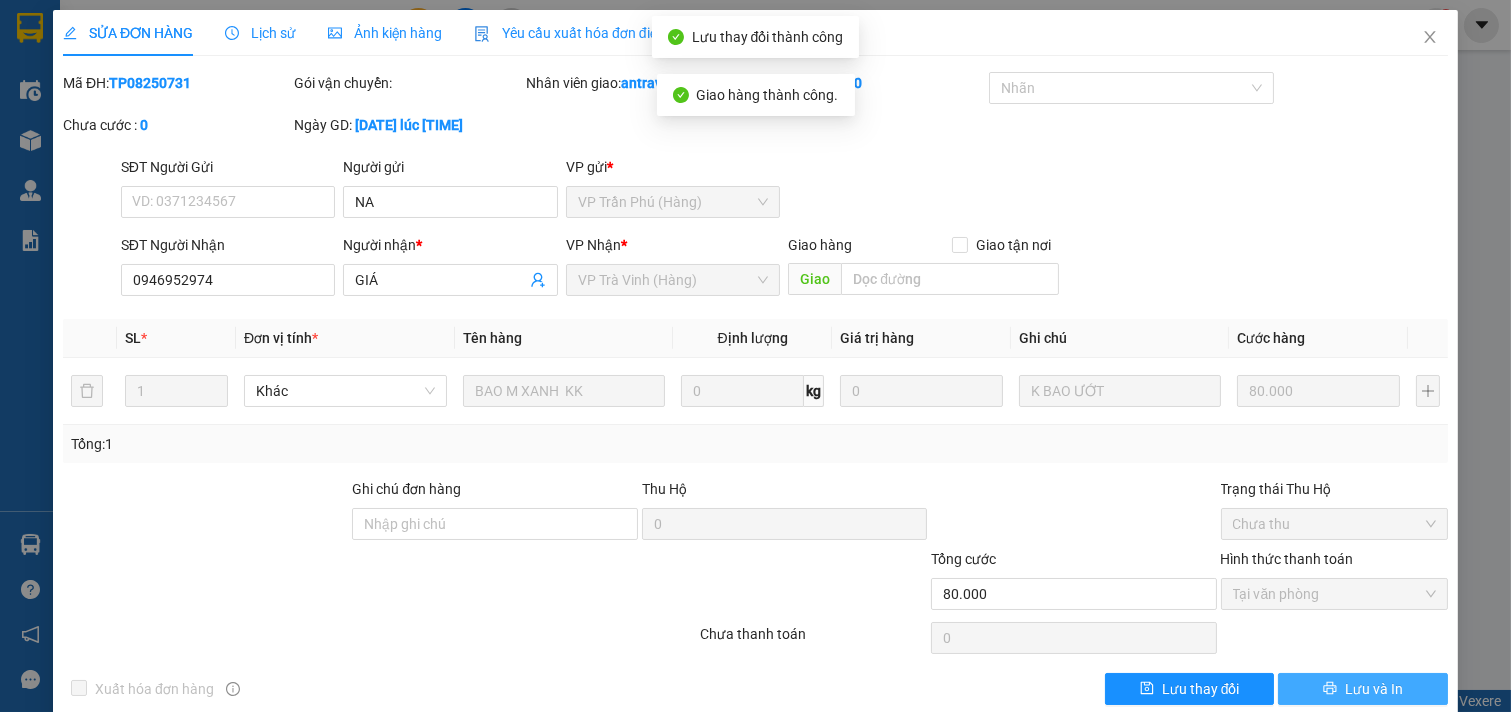 click on "Lưu và In" at bounding box center [1374, 689] 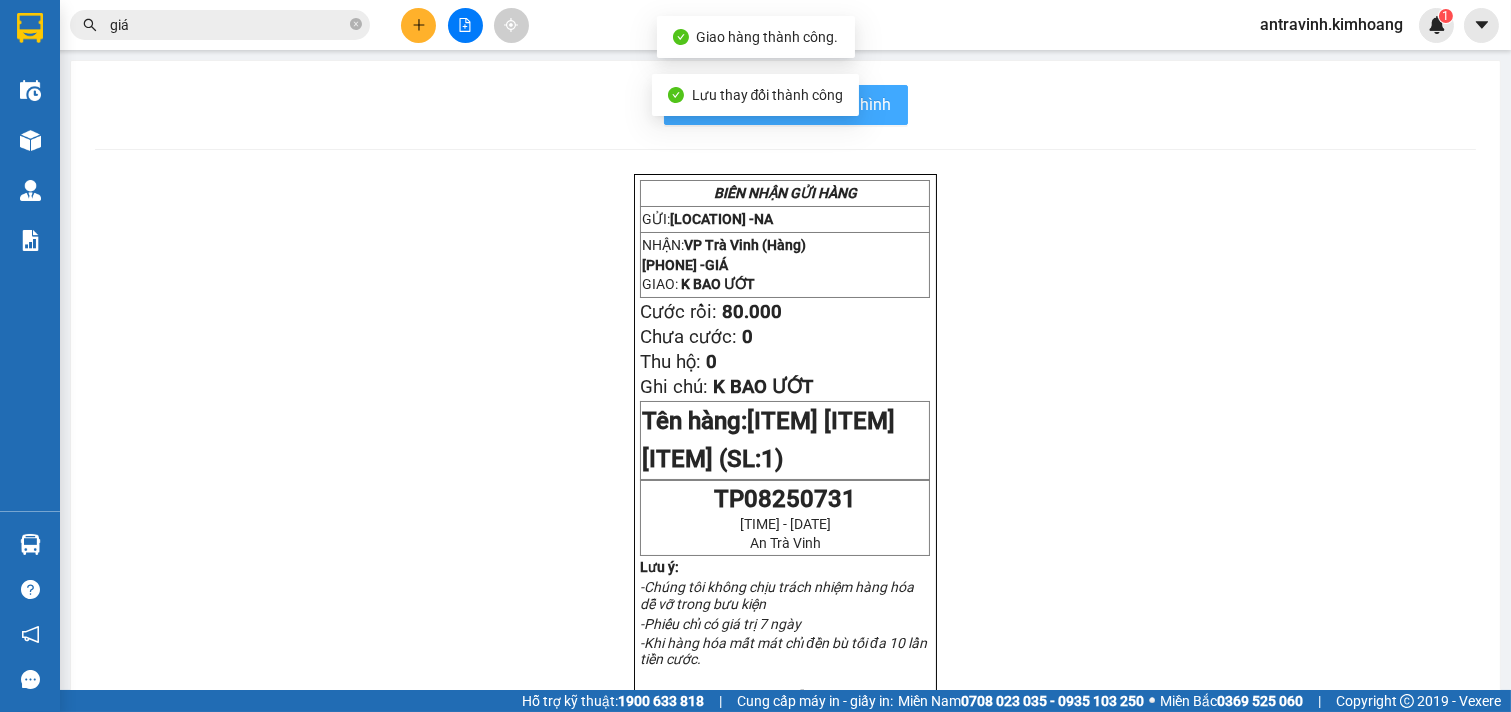 click on "In mẫu biên lai tự cấu hình" at bounding box center [798, 104] 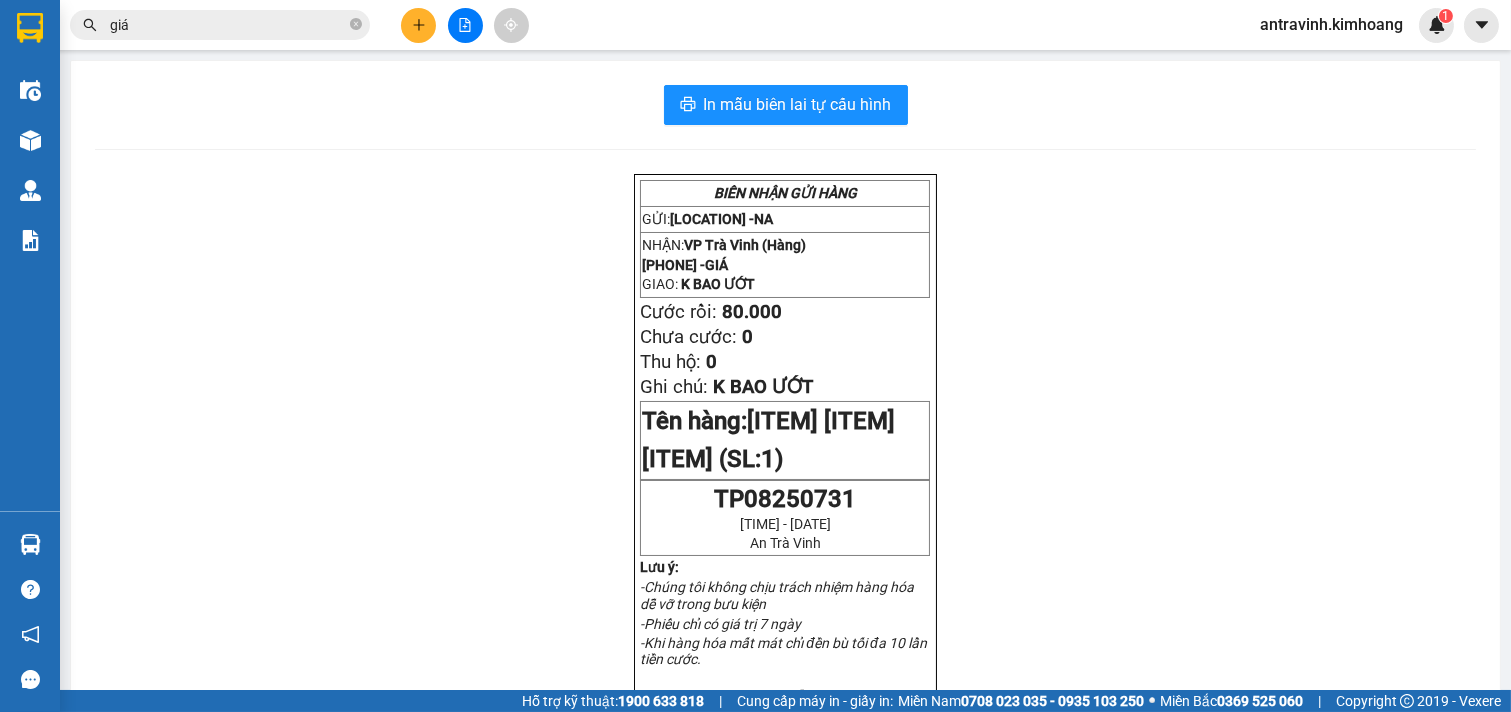 click on "giá" at bounding box center (228, 25) 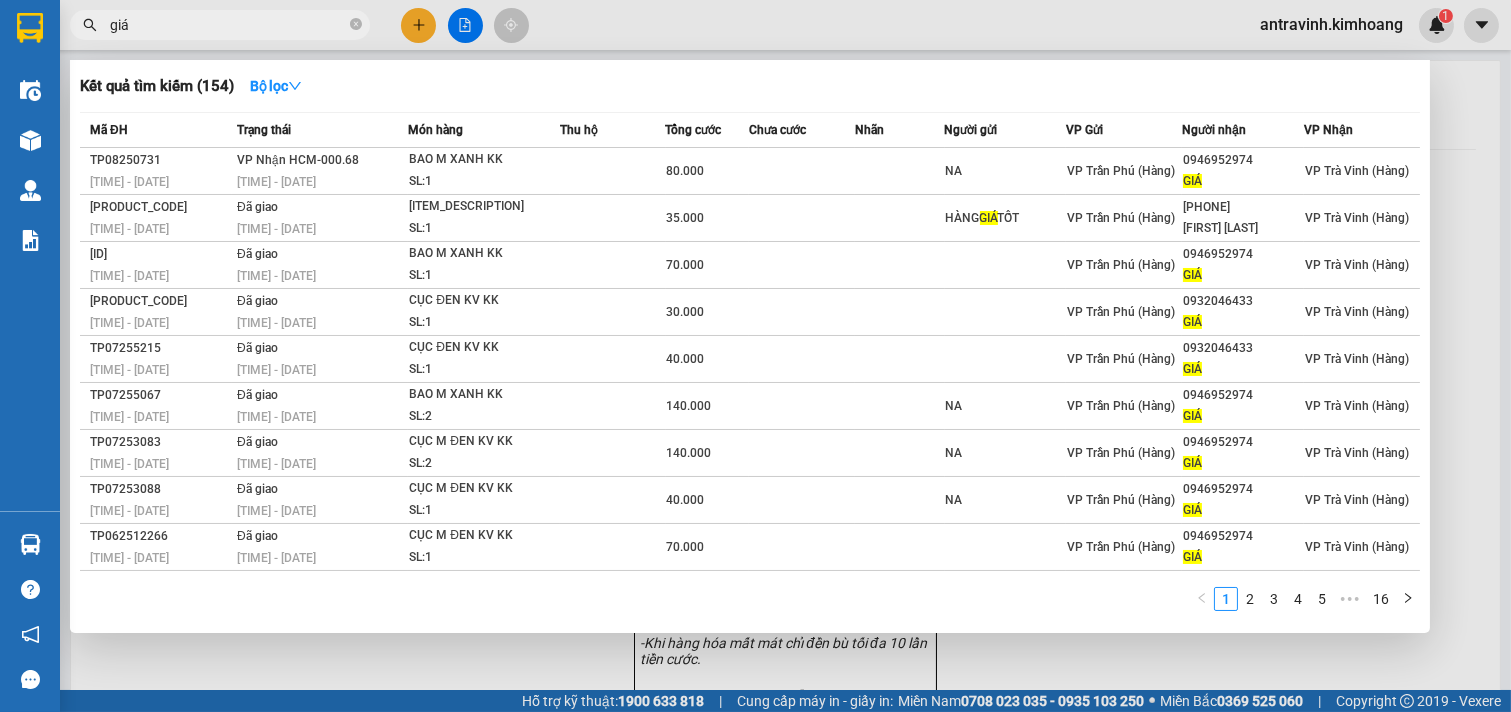 click on "giá" at bounding box center [228, 25] 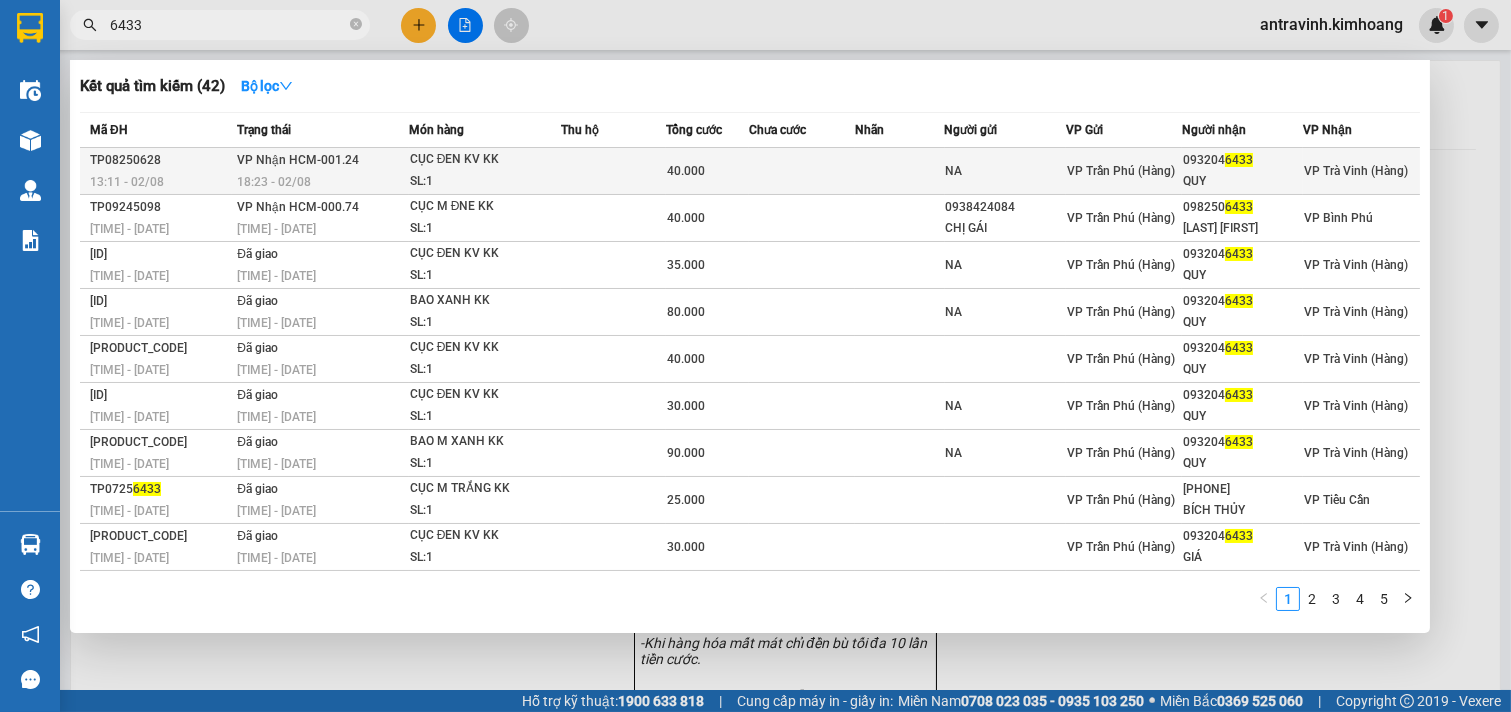 click at bounding box center [900, 171] 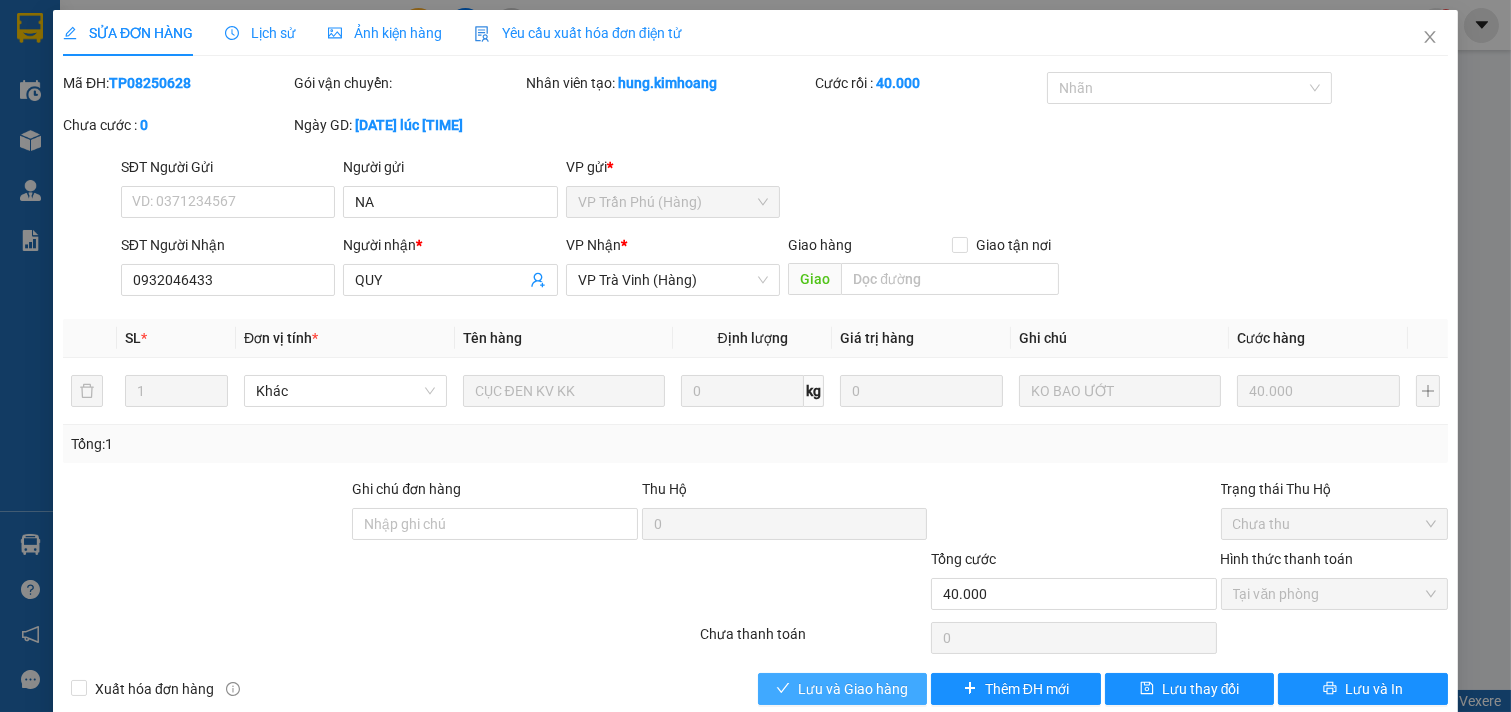 click on "Lưu và Giao hàng" at bounding box center (853, 689) 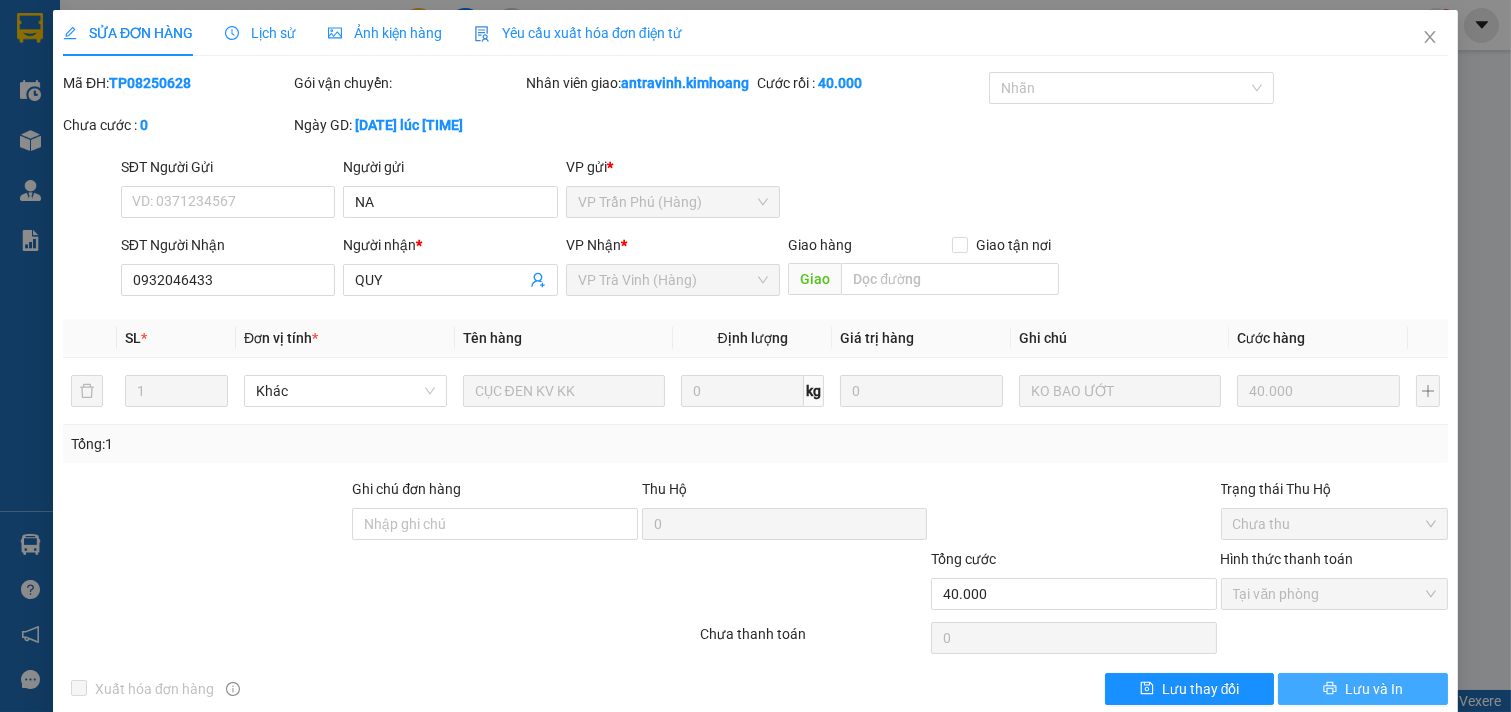 click on "Lưu và In" at bounding box center (1374, 689) 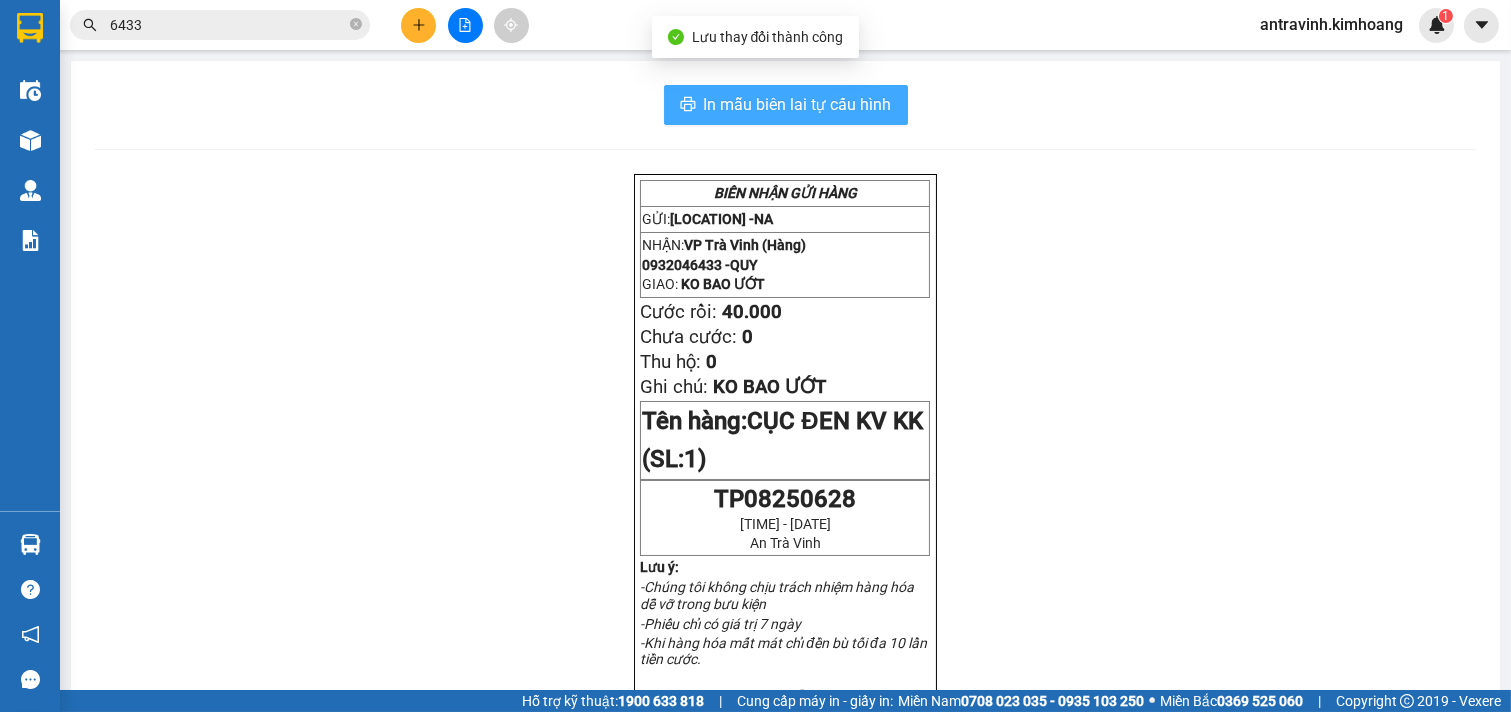 click on "In mẫu biên lai tự cấu hình" at bounding box center [798, 104] 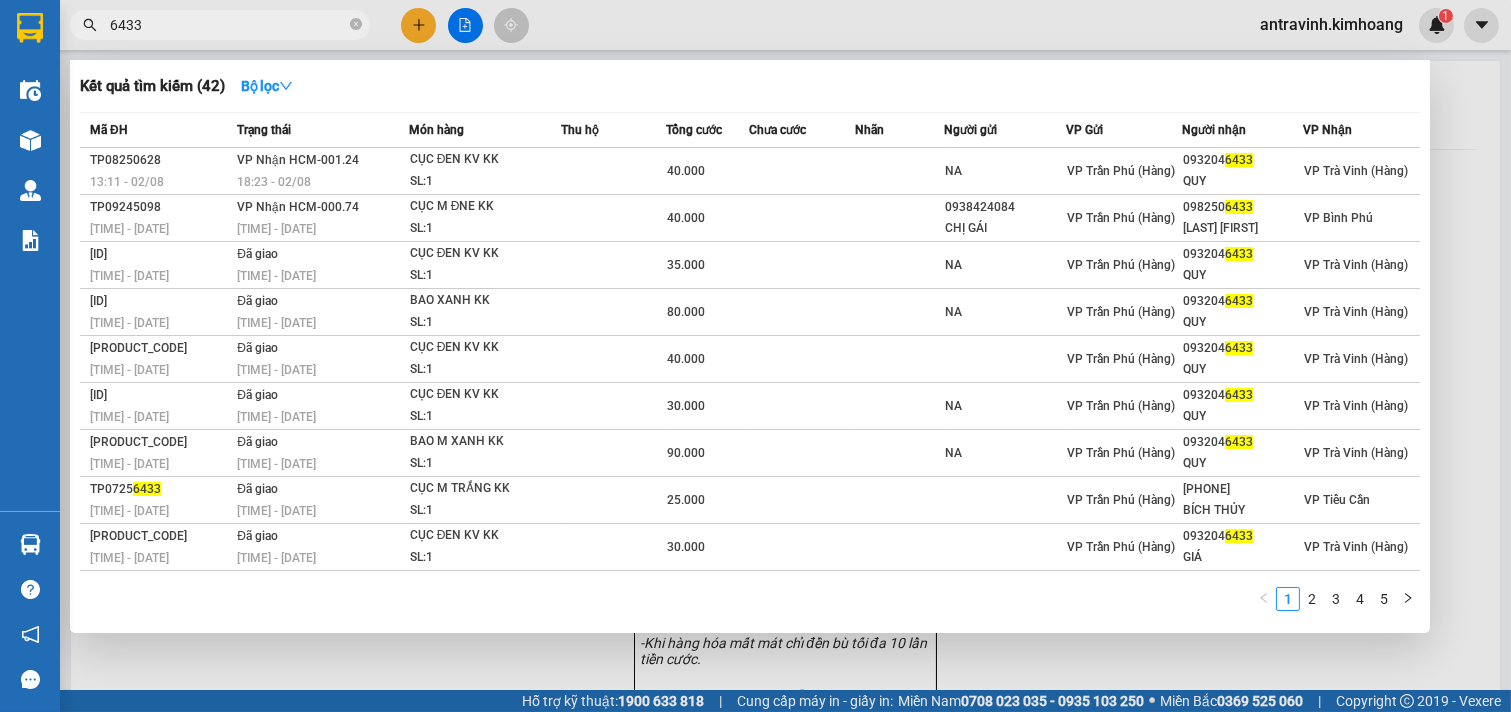 click on "6433" at bounding box center [228, 25] 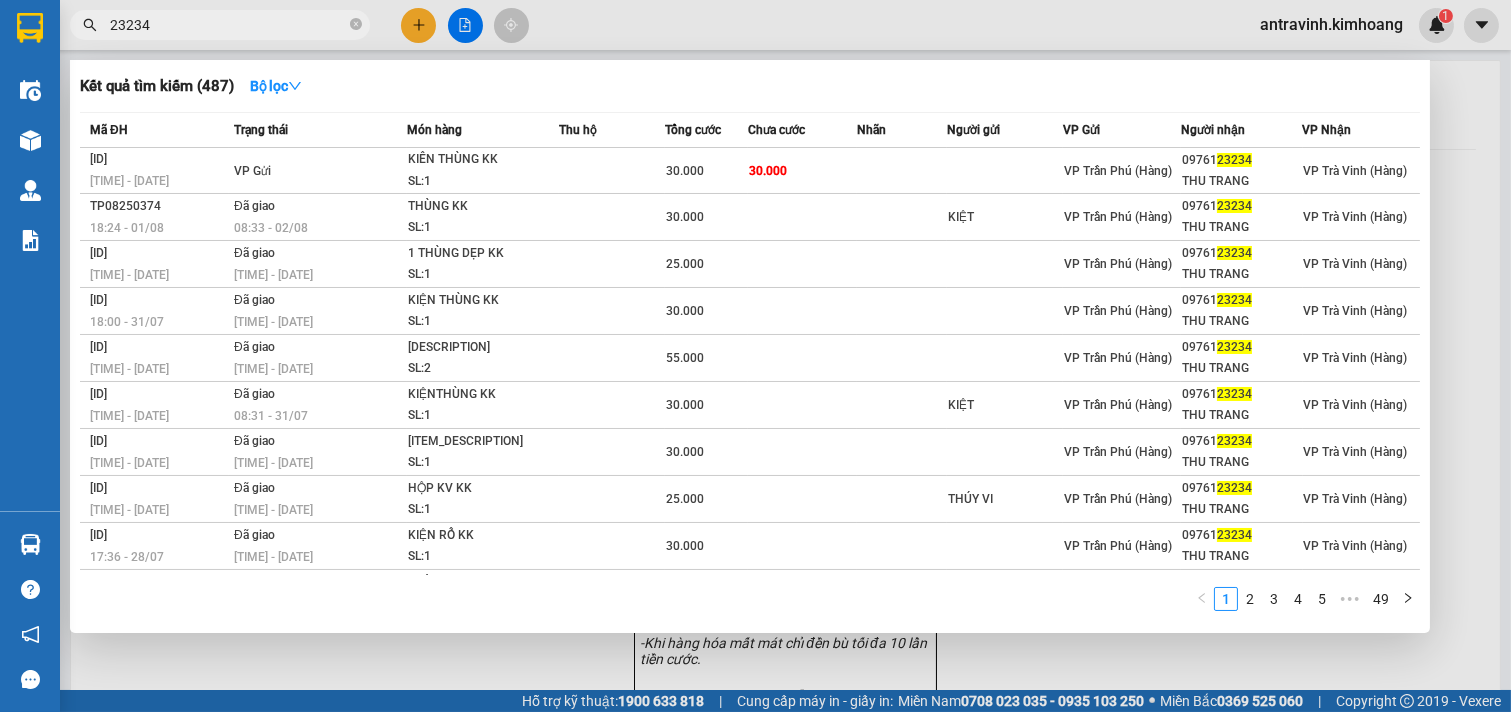click on "23234" at bounding box center (228, 25) 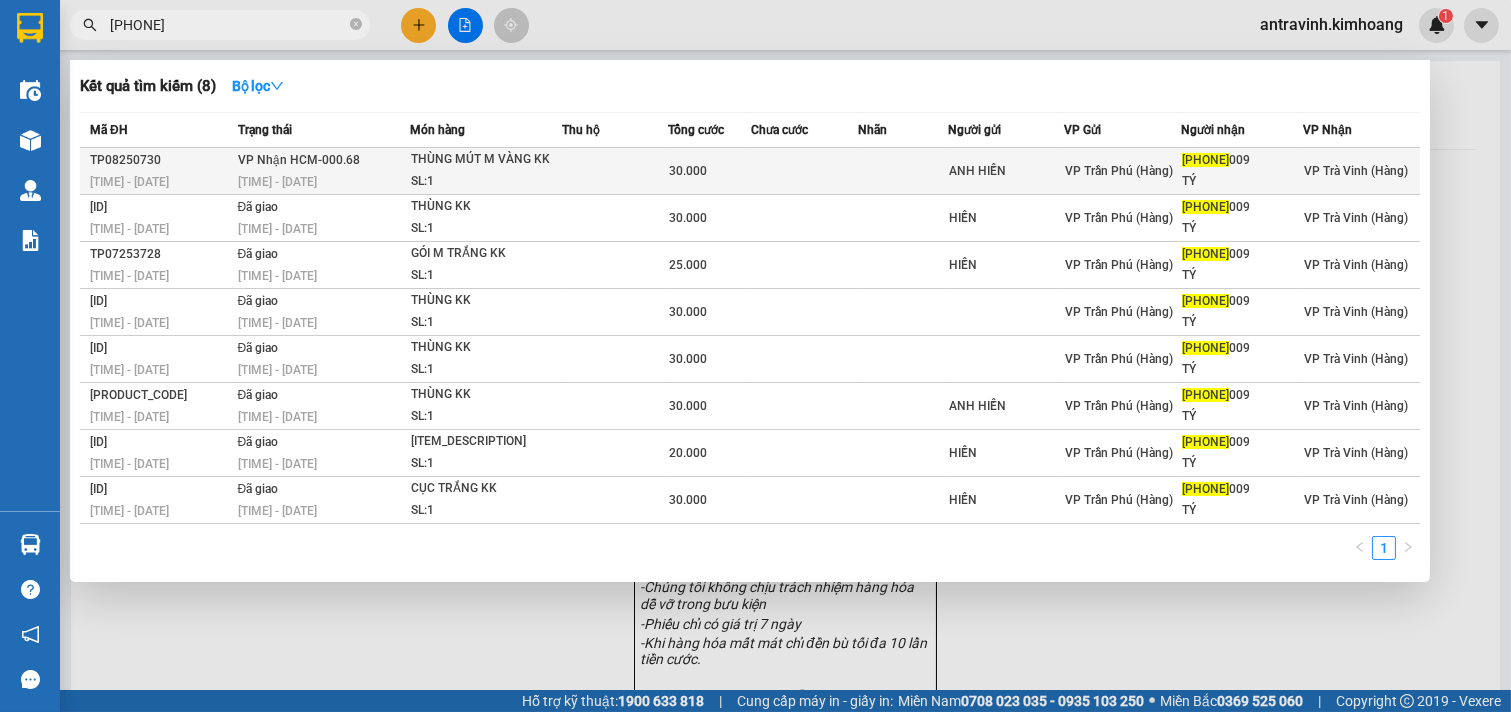 type on "0855115" 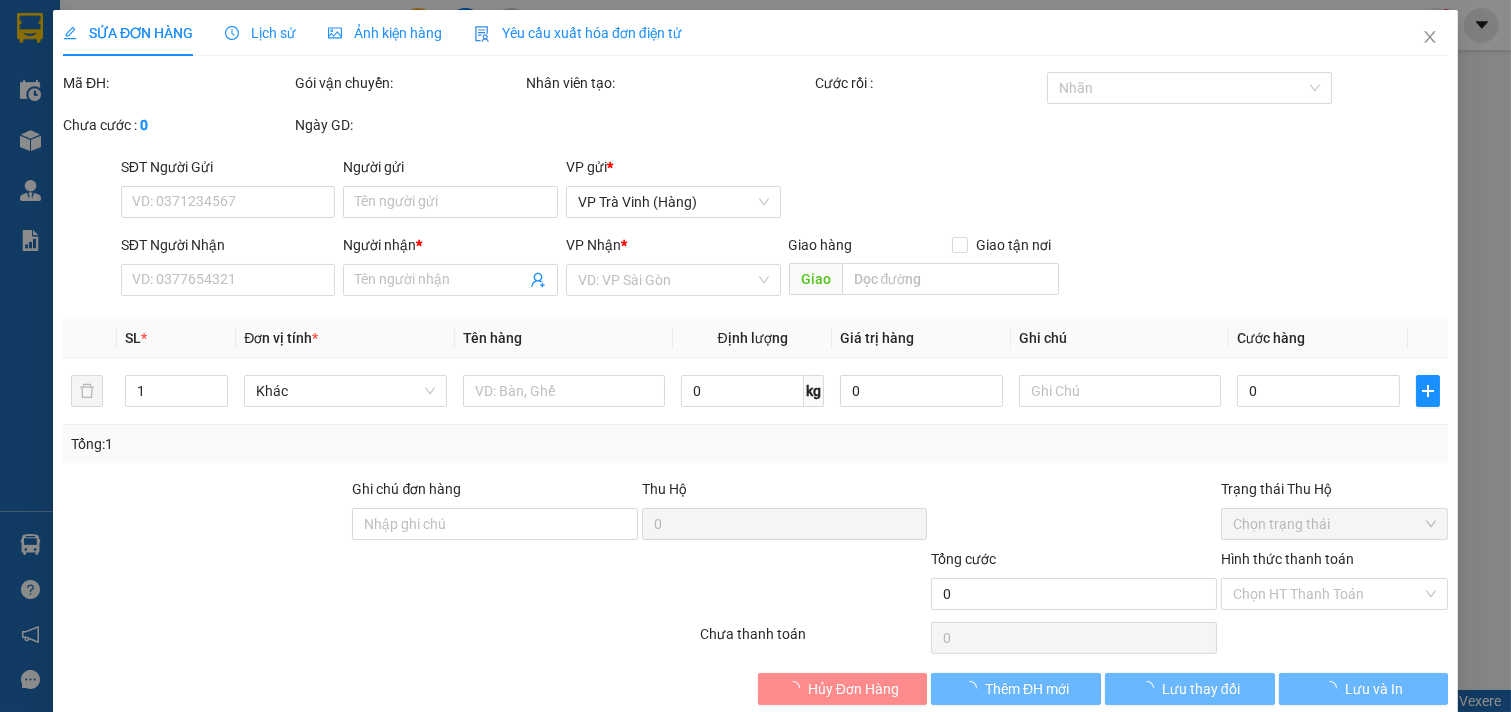 type on "ANH HIỀN" 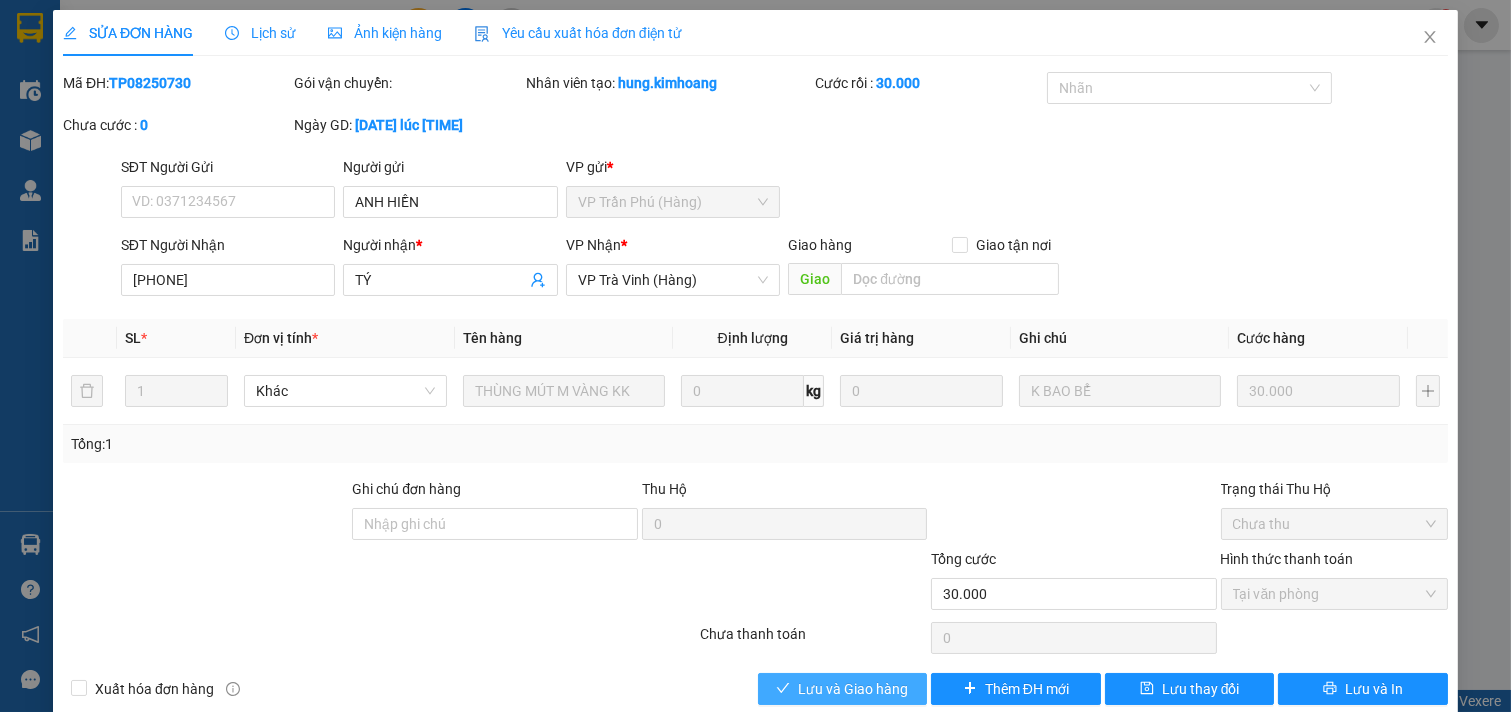 click on "Lưu và Giao hàng" at bounding box center [853, 689] 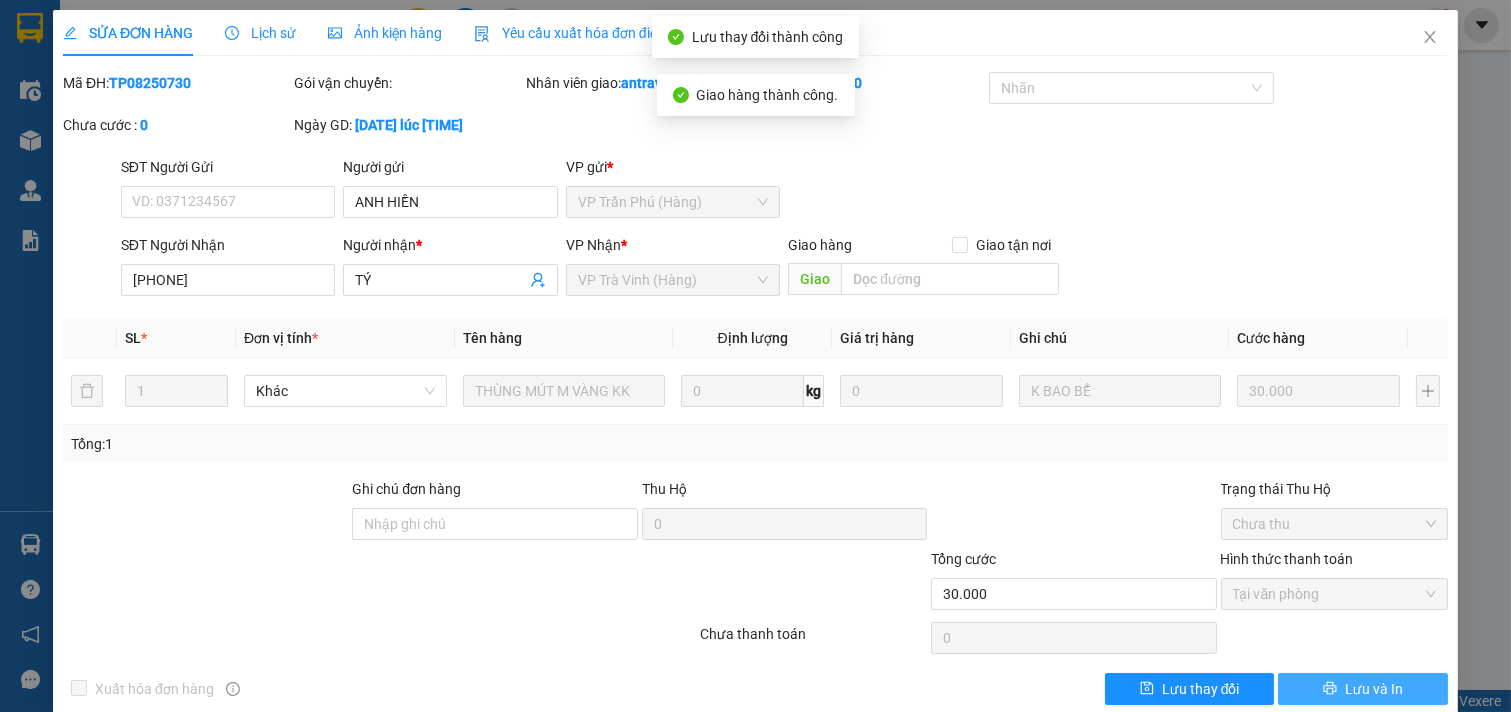 click on "Lưu và In" at bounding box center (1374, 689) 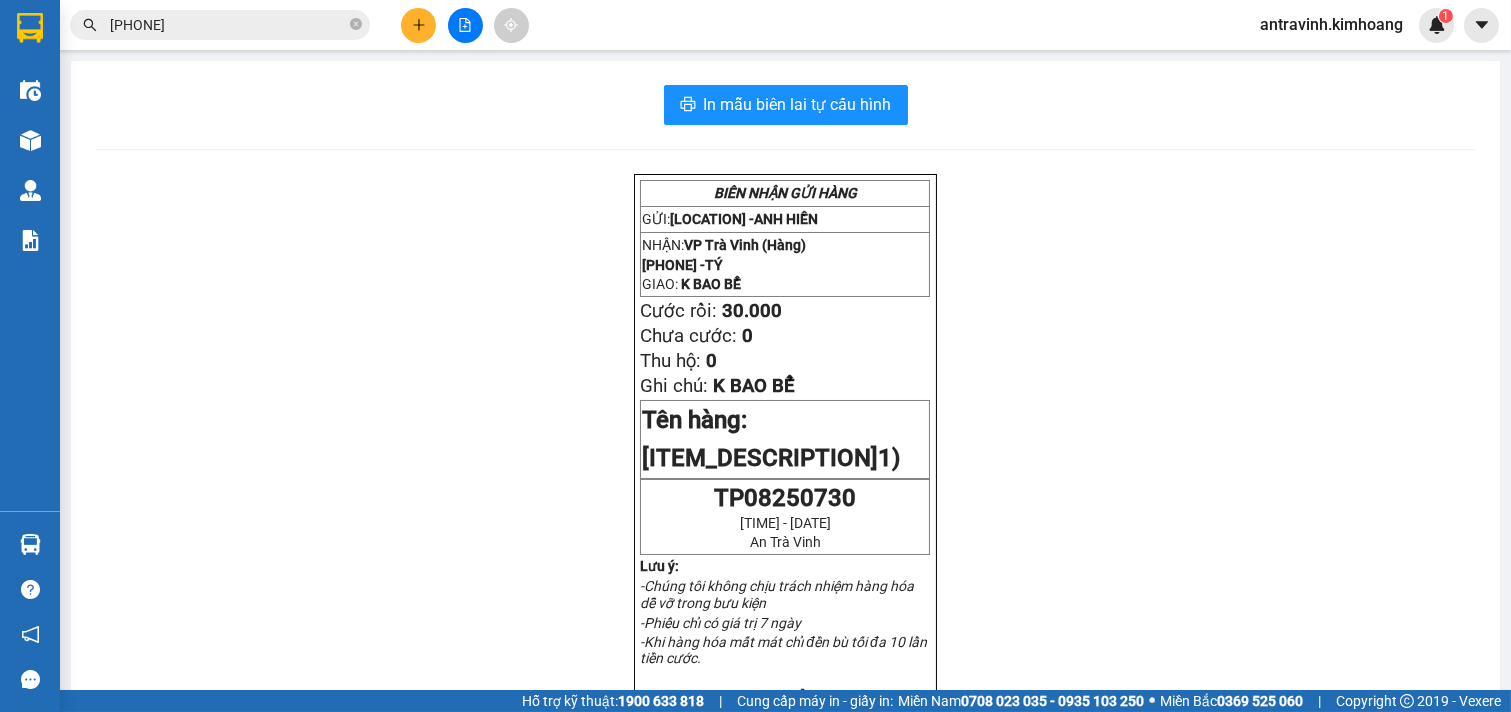 click on "0855115" at bounding box center (228, 25) 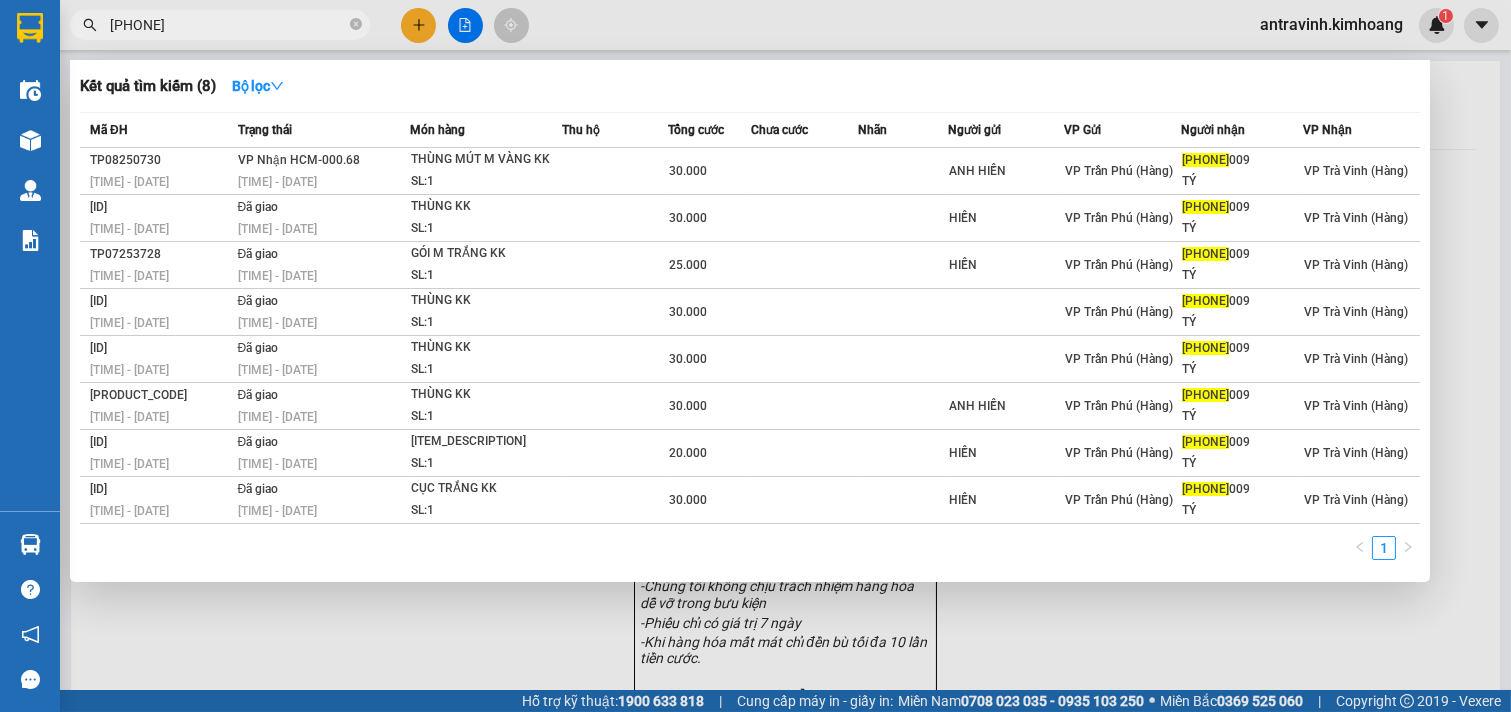 click on "0855115" at bounding box center [228, 25] 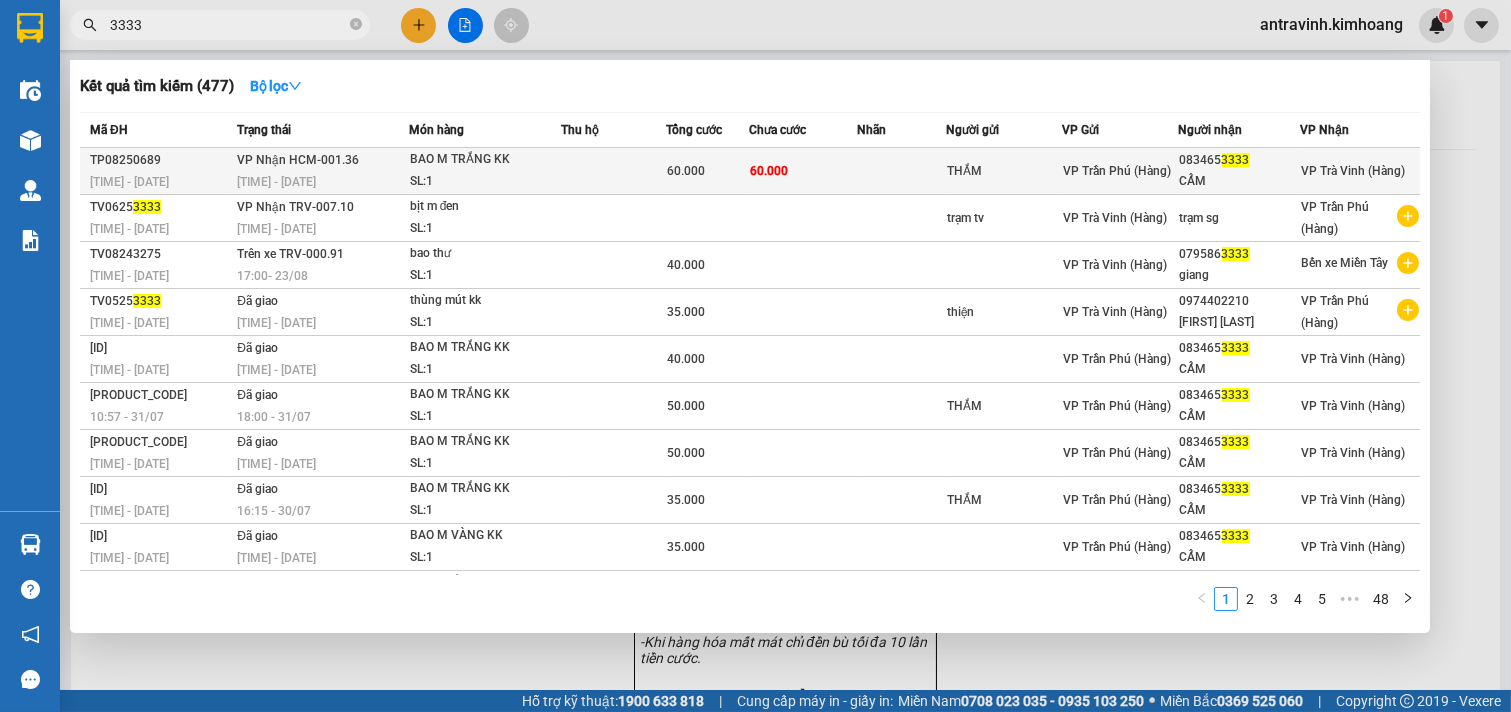 type on "3333" 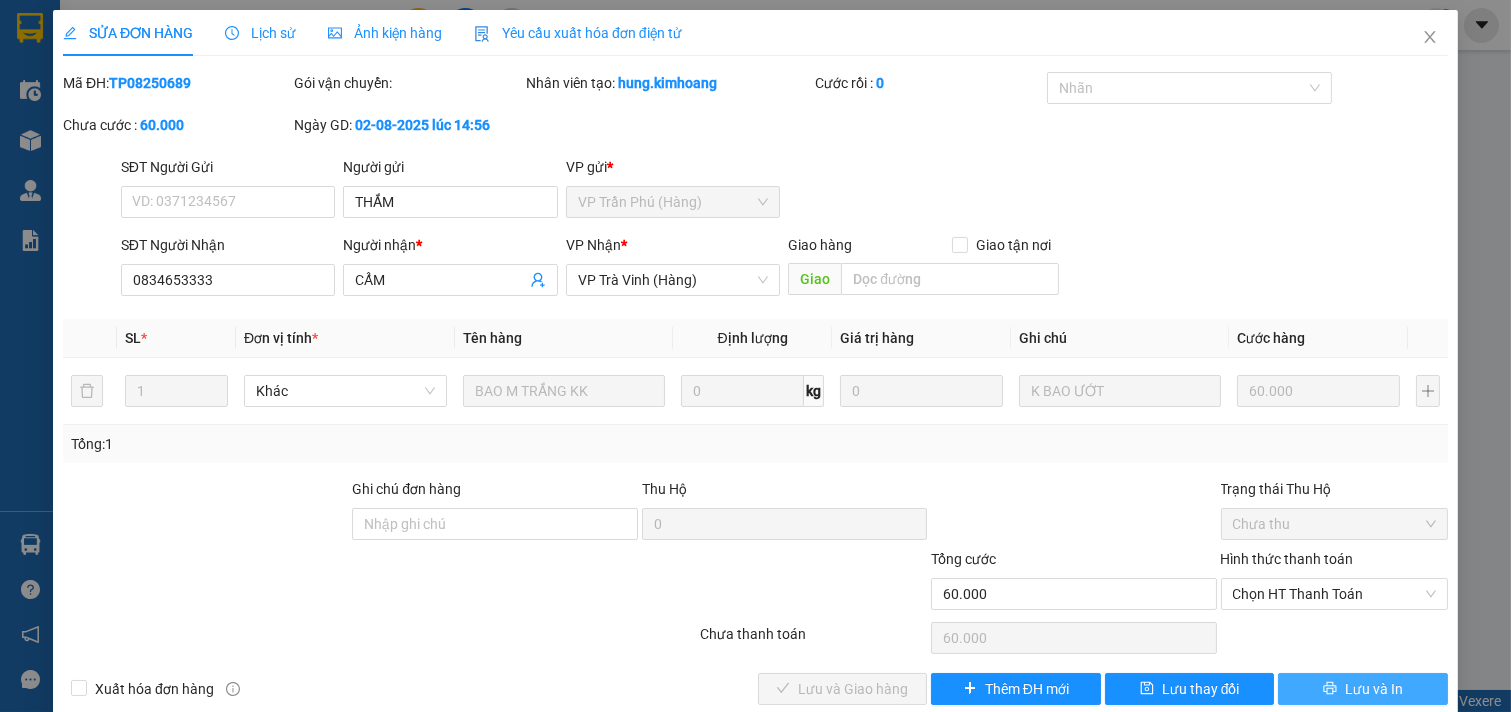 click 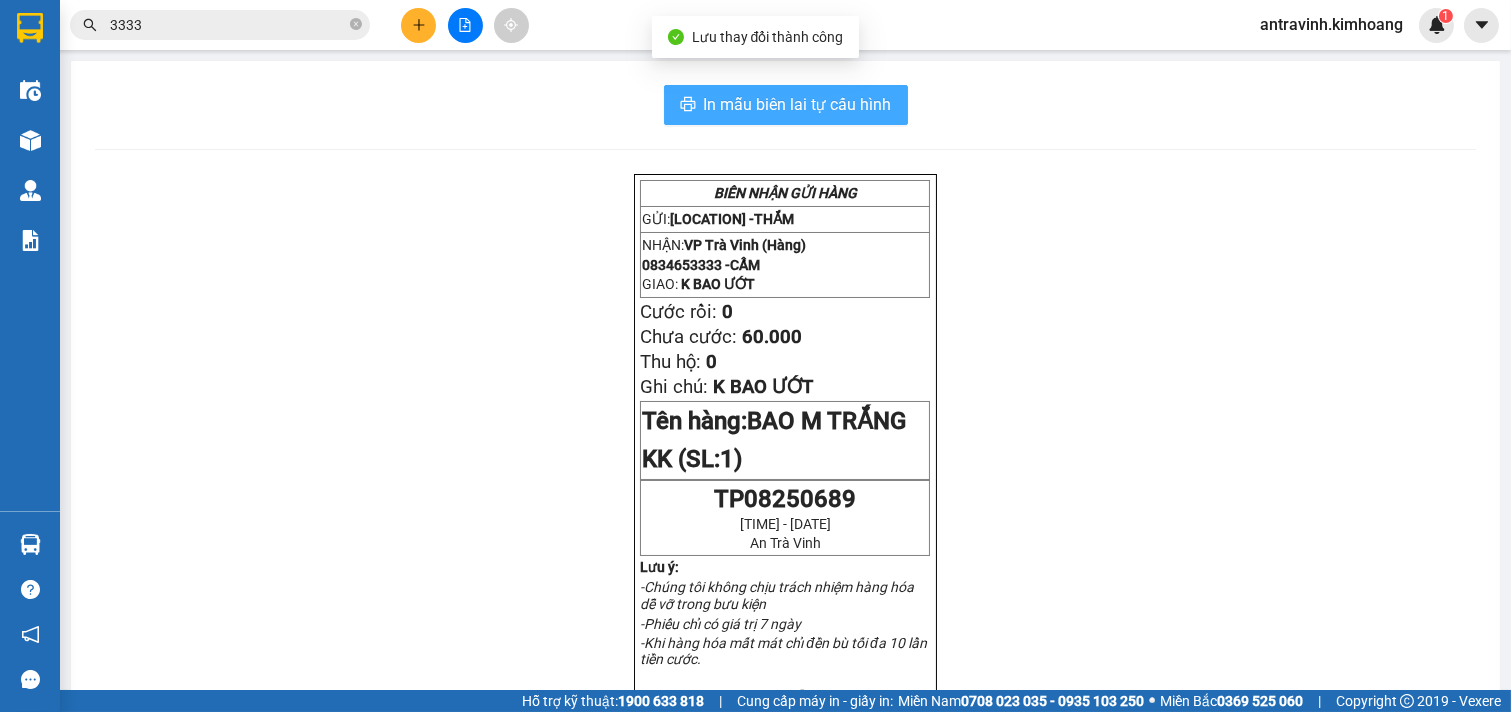 click on "In mẫu biên lai tự cấu hình" at bounding box center [798, 104] 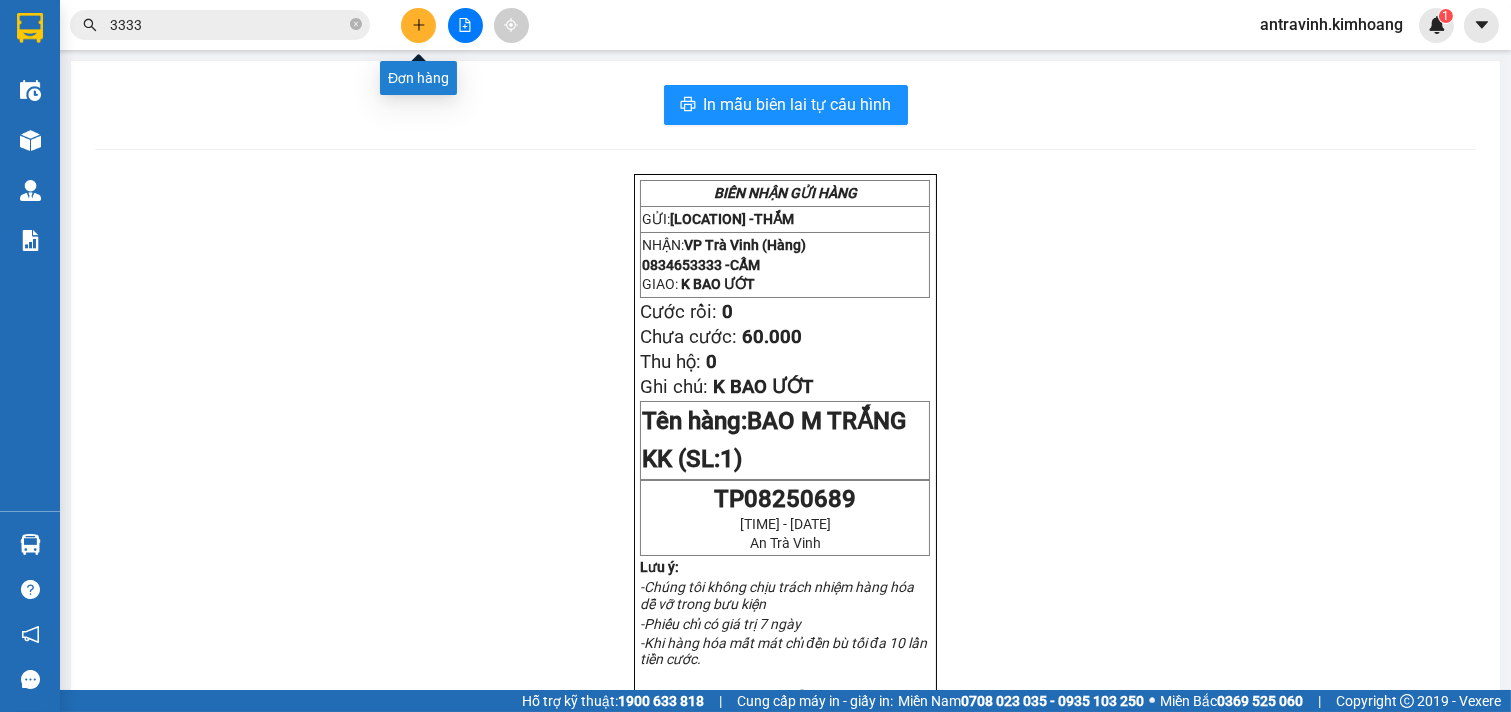 click 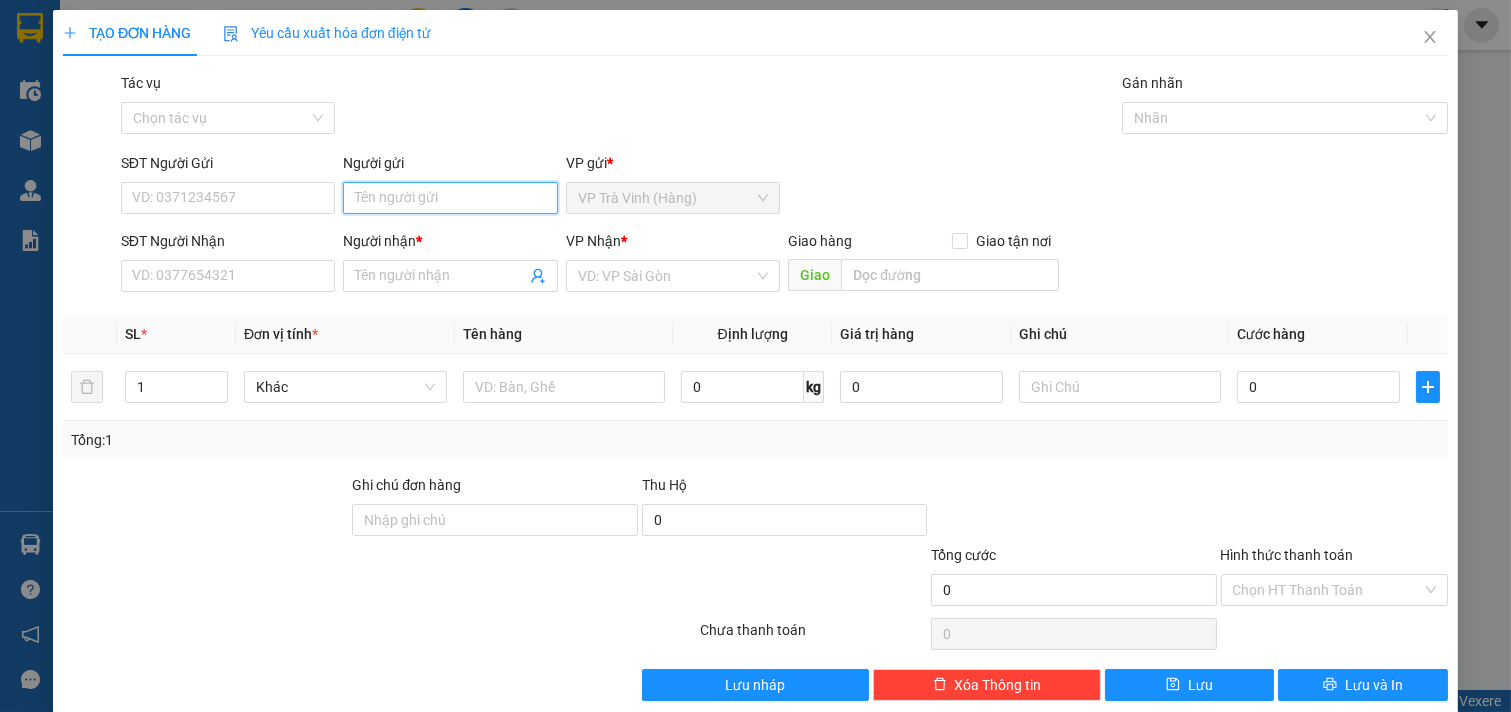 click on "Người gửi" at bounding box center [450, 198] 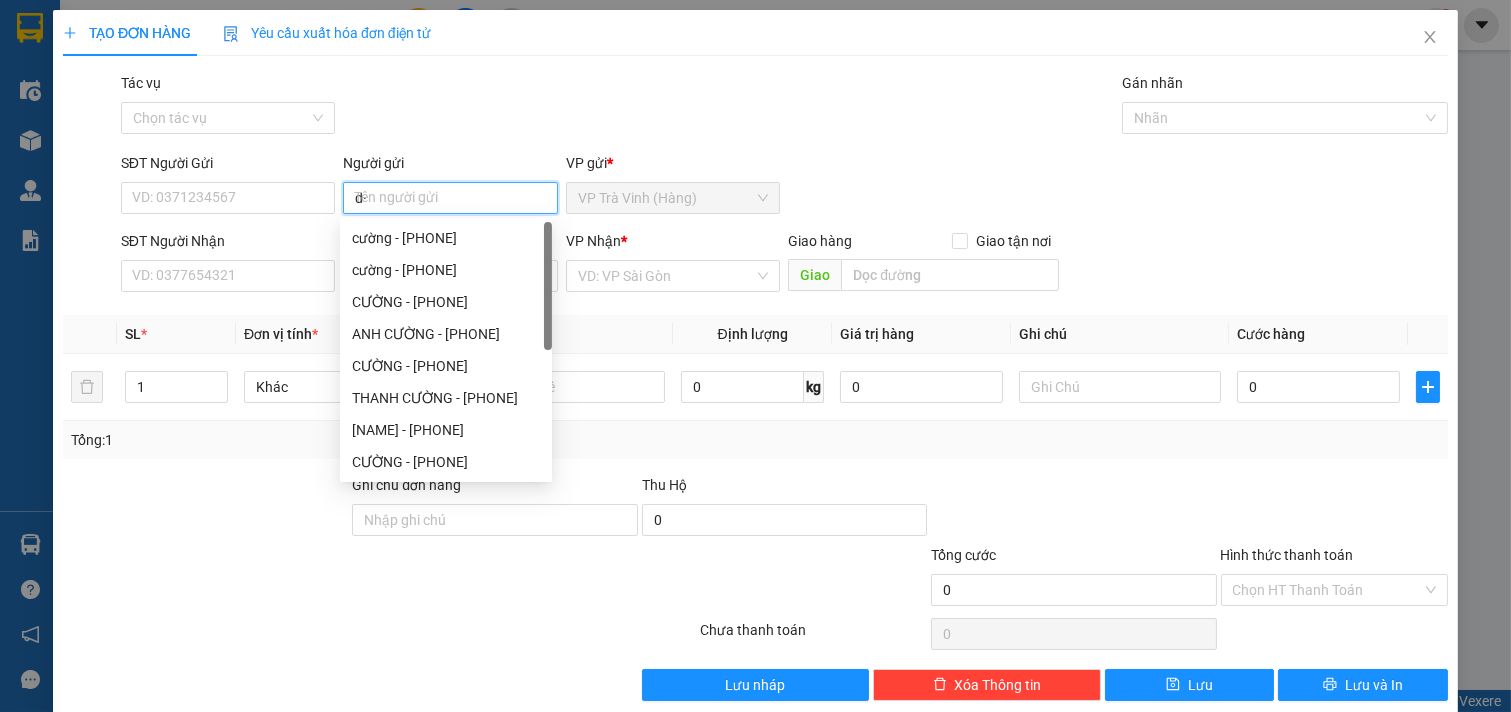 type on "d" 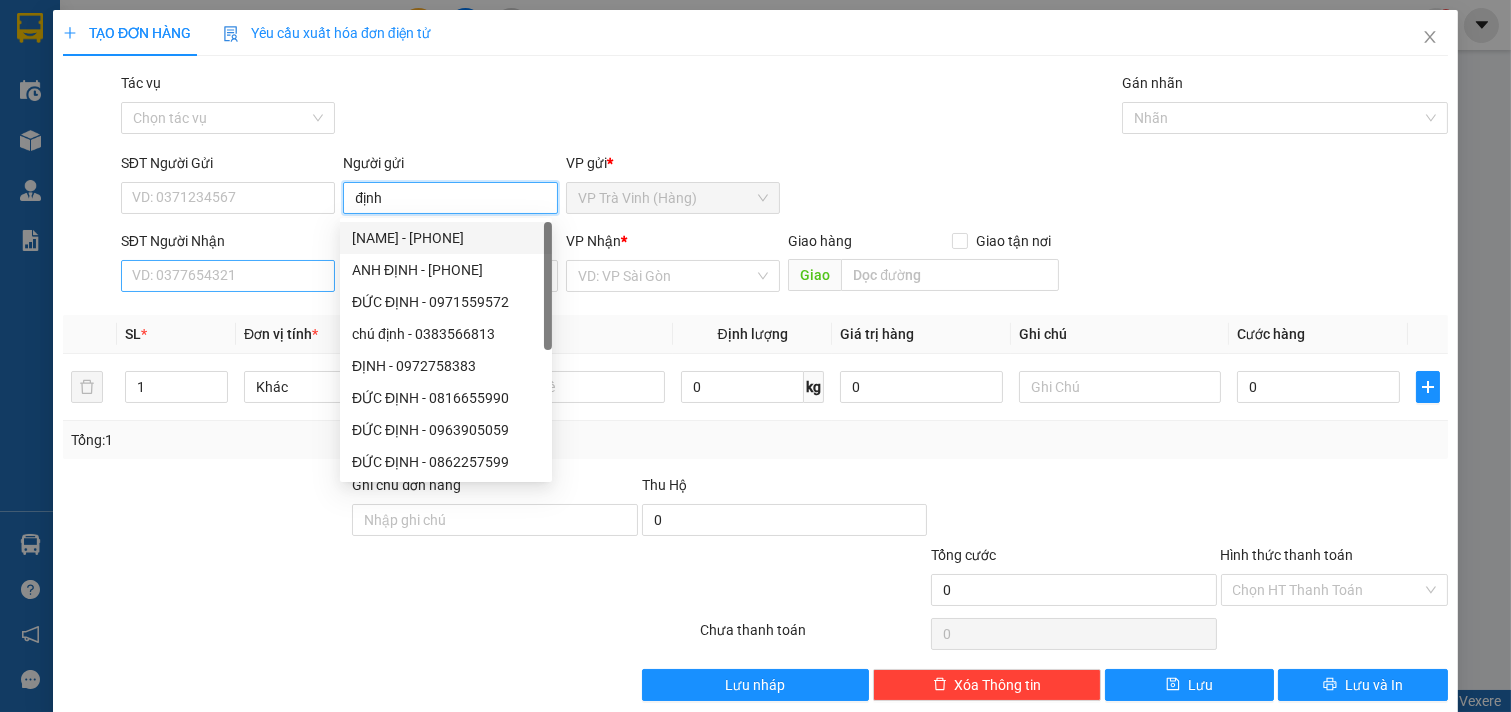 type on "định" 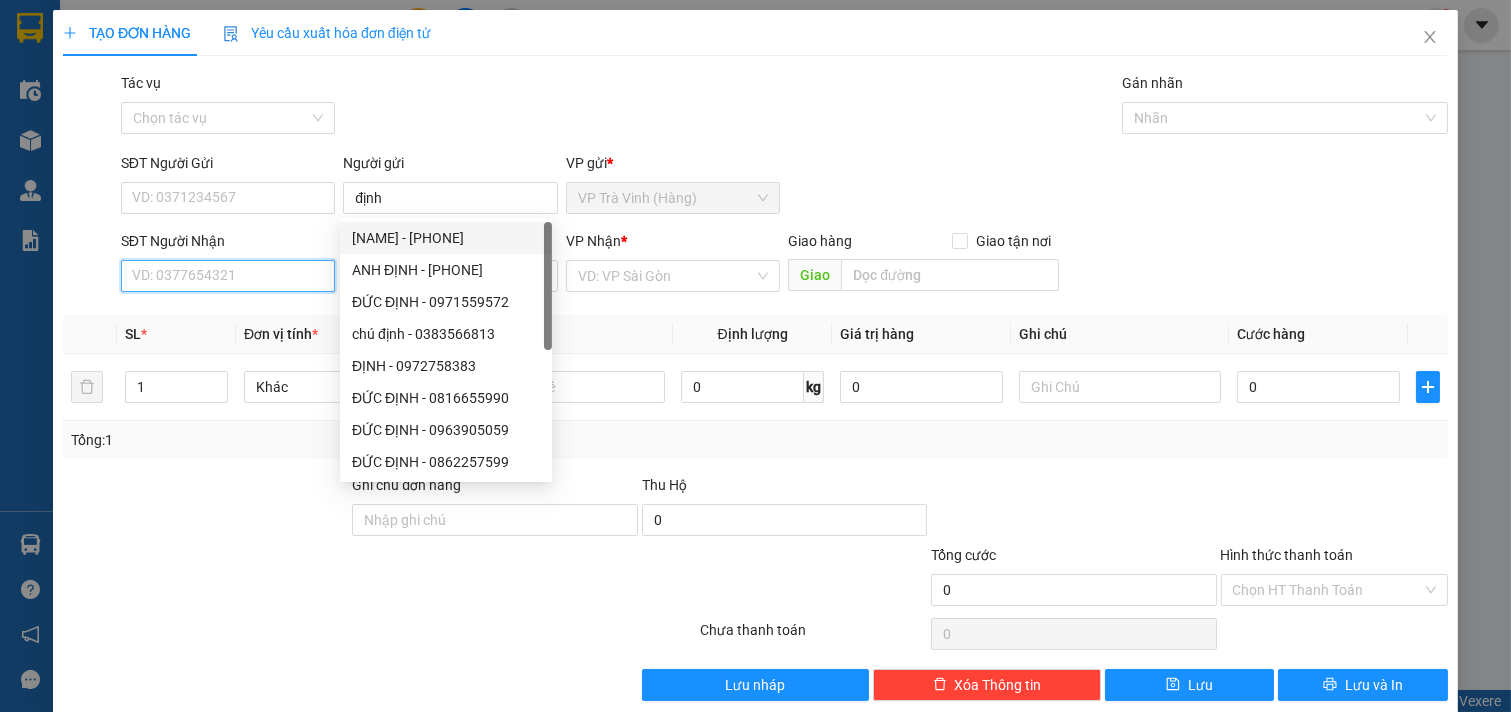 click on "SĐT Người Nhận" at bounding box center [228, 276] 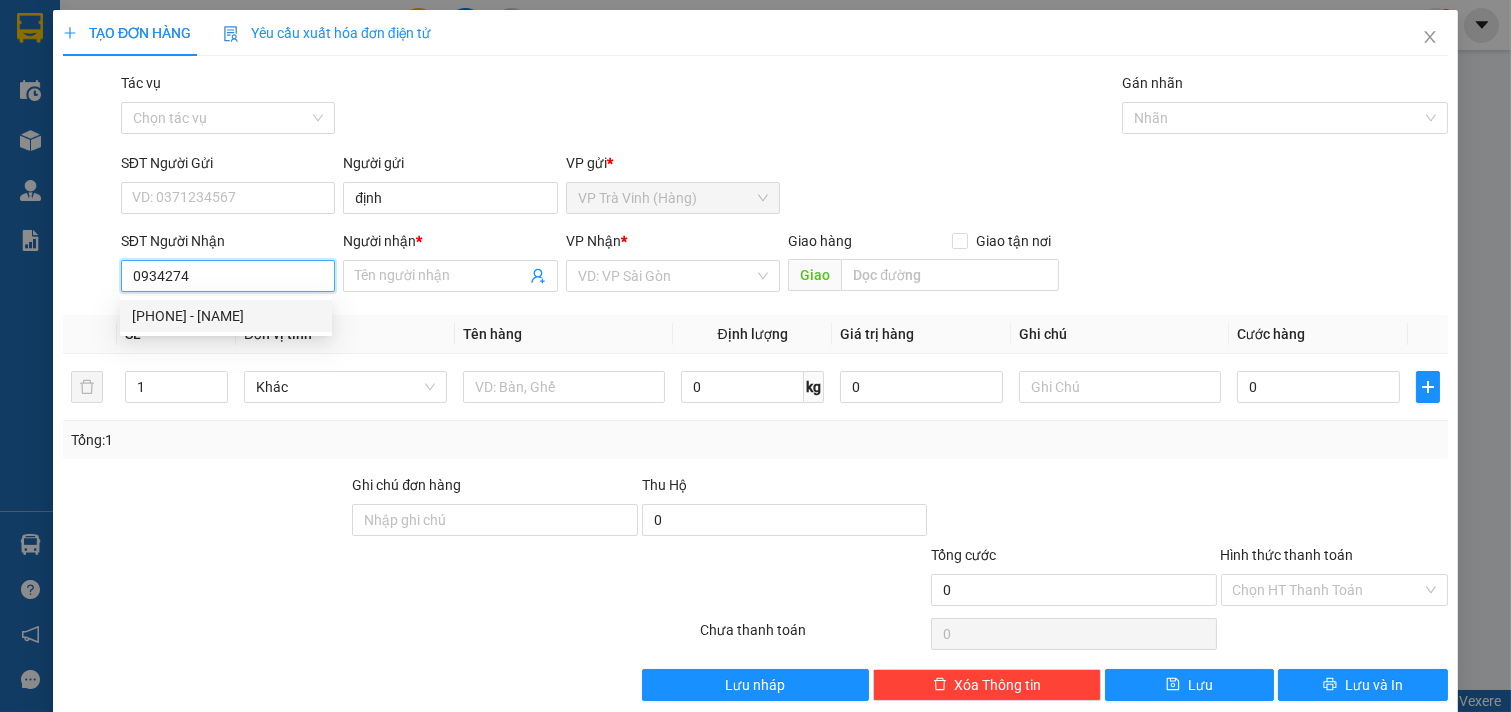 click on "0934274322 - trung" at bounding box center (226, 316) 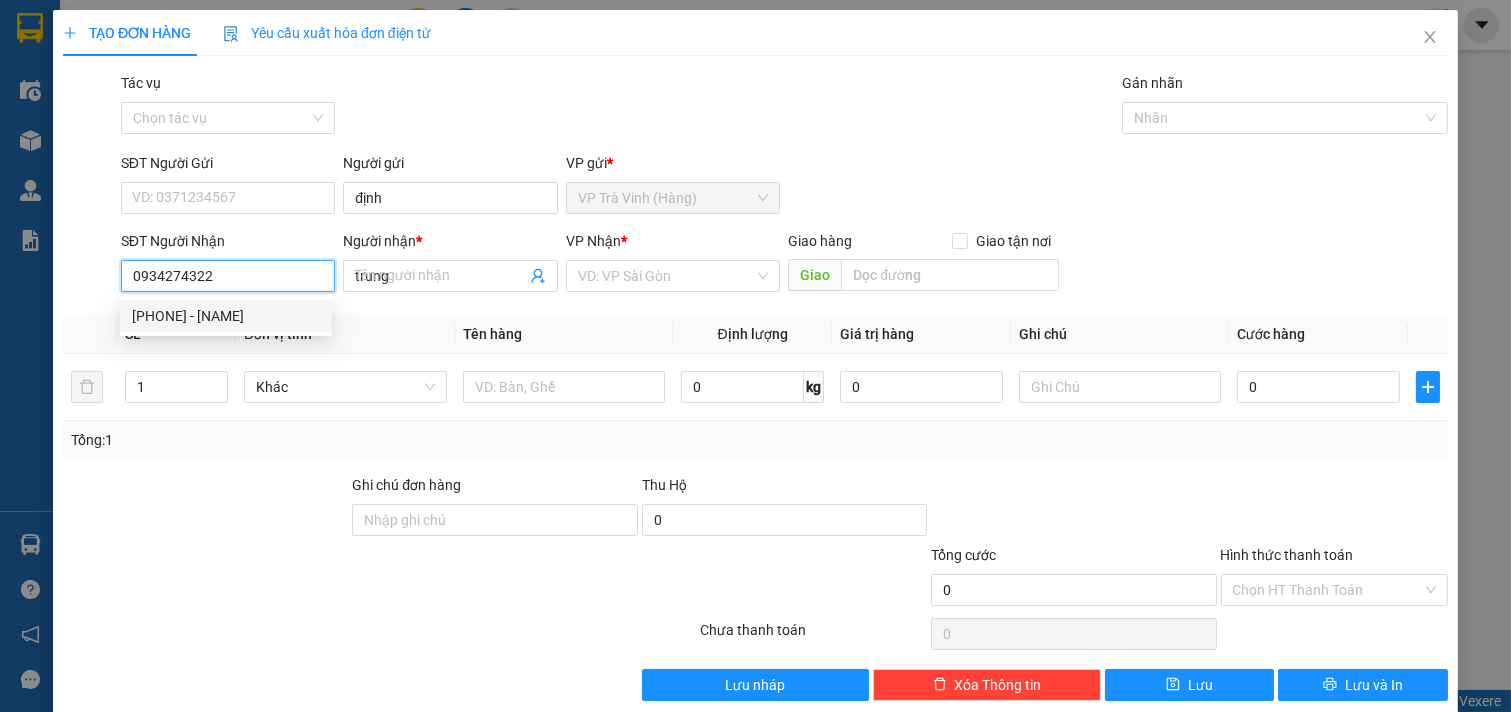 type on "20.000" 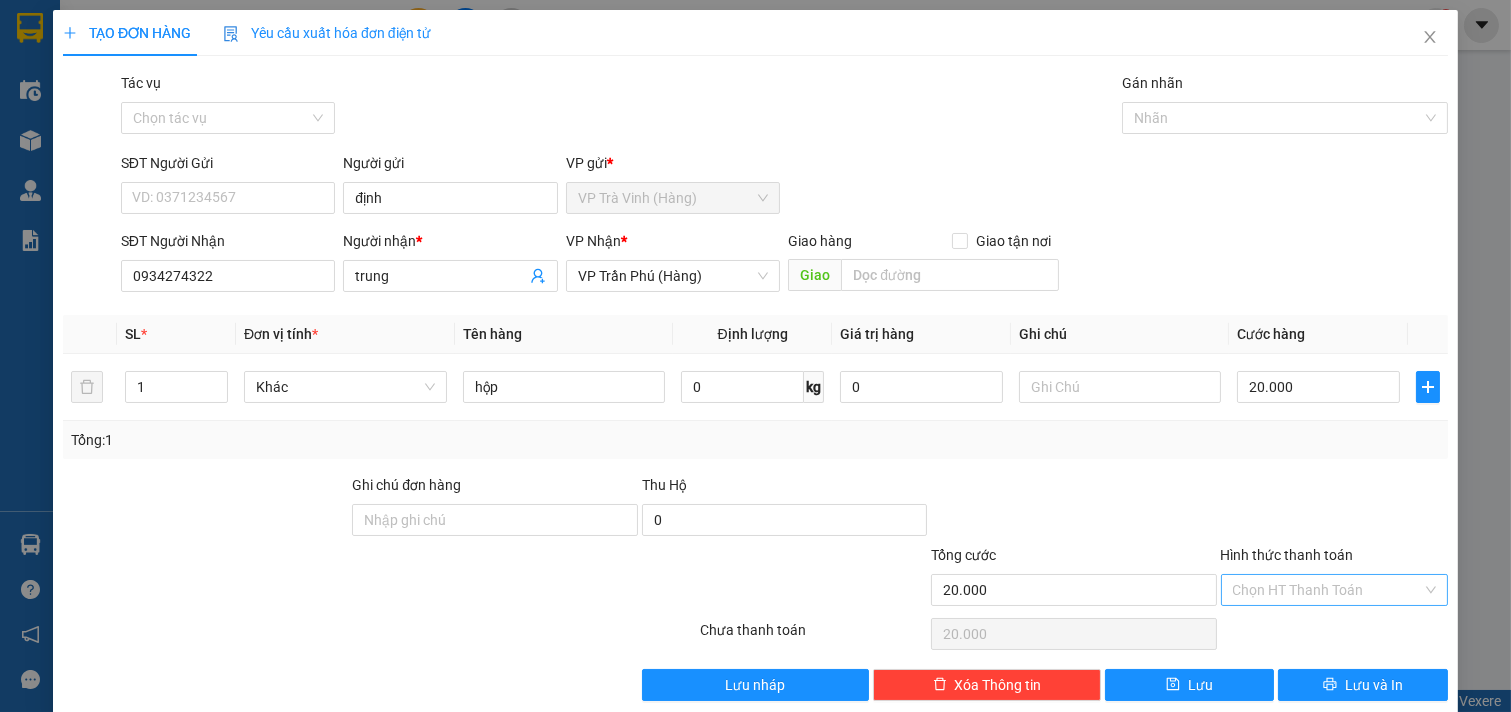 click on "Hình thức thanh toán" at bounding box center (1328, 590) 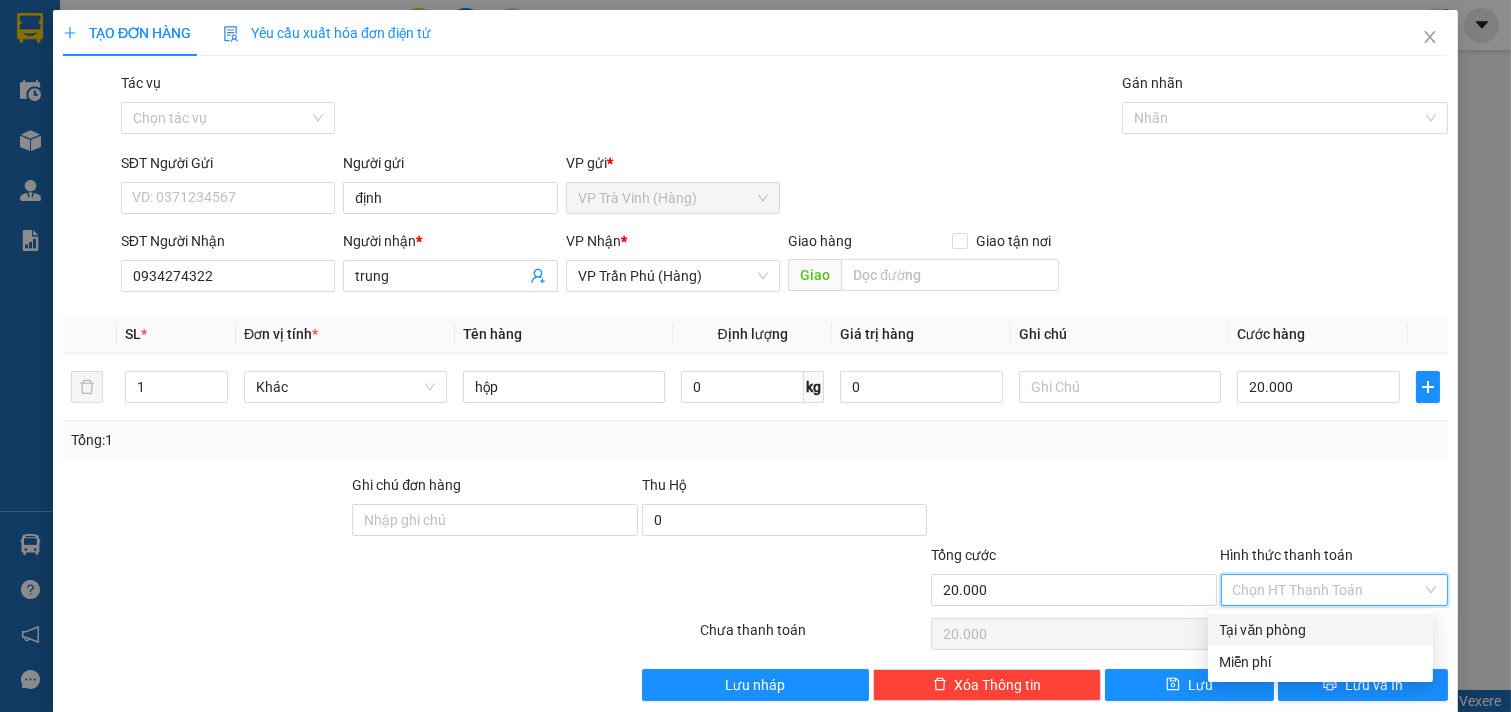 click on "Tại văn phòng" at bounding box center (1320, 630) 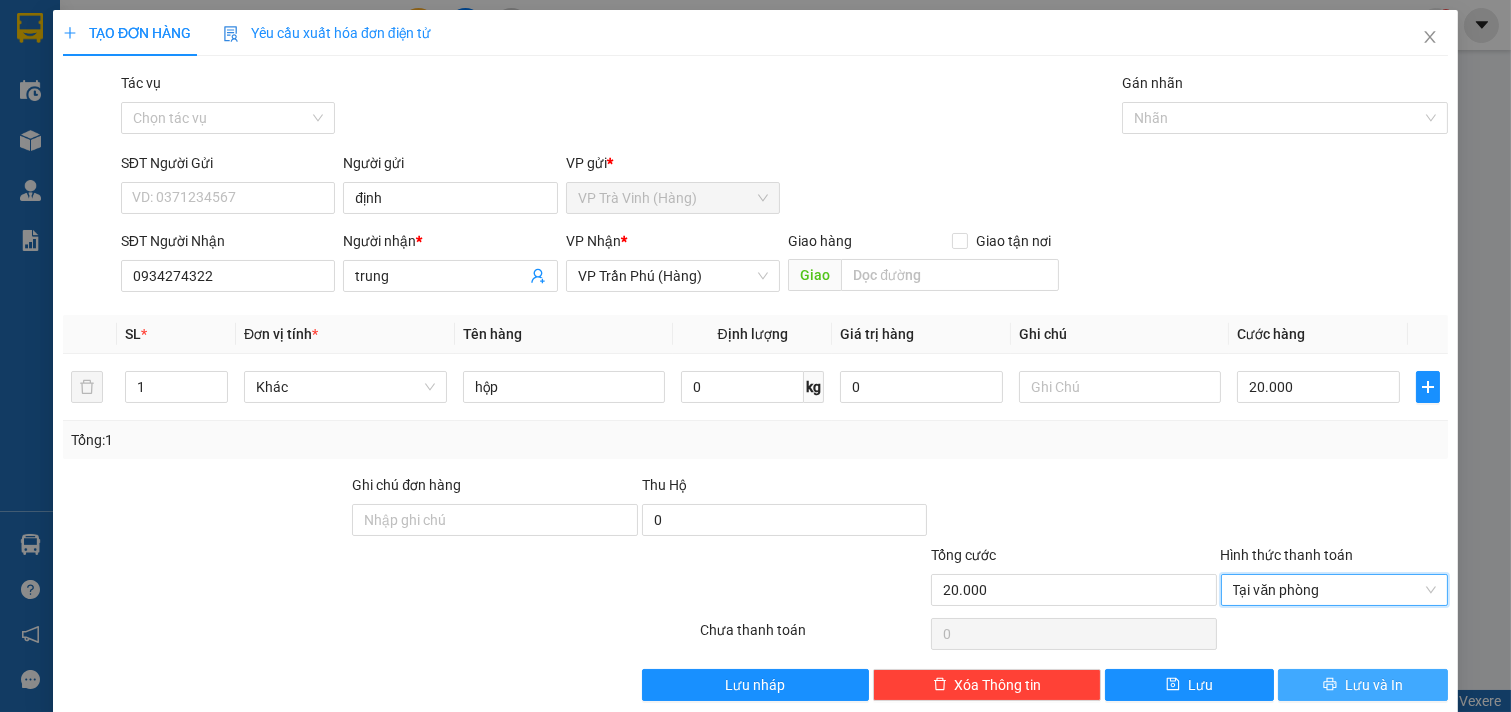 click on "Lưu và In" at bounding box center [1374, 685] 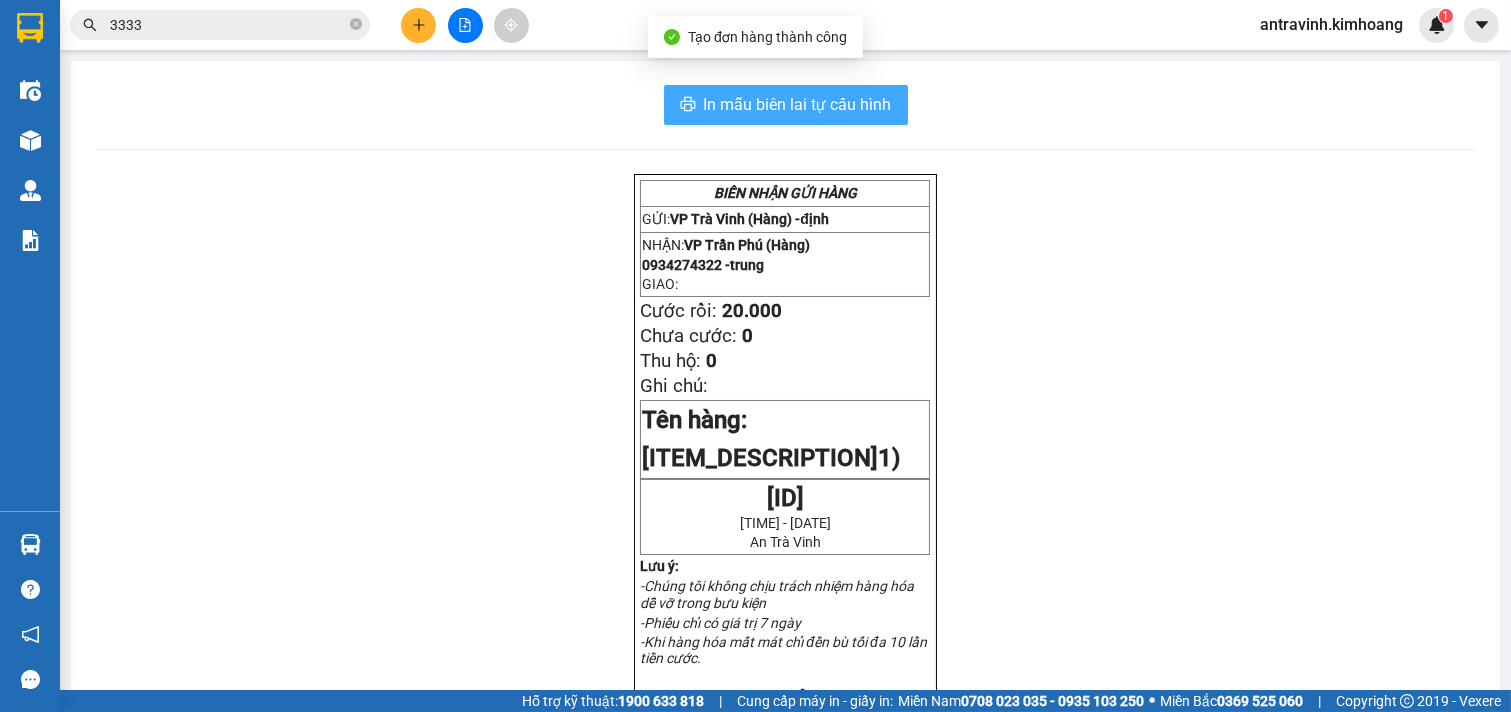click on "In mẫu biên lai tự cấu hình" at bounding box center [798, 104] 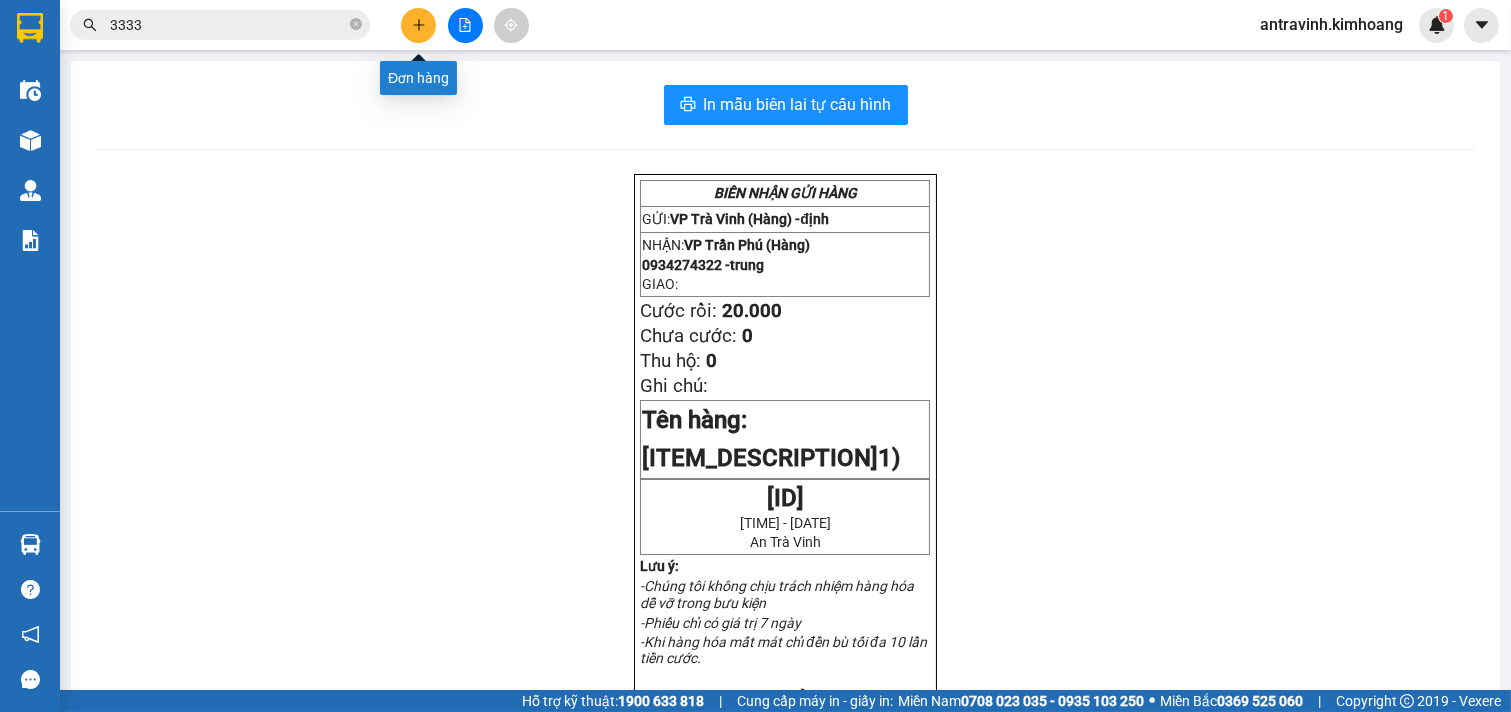 click 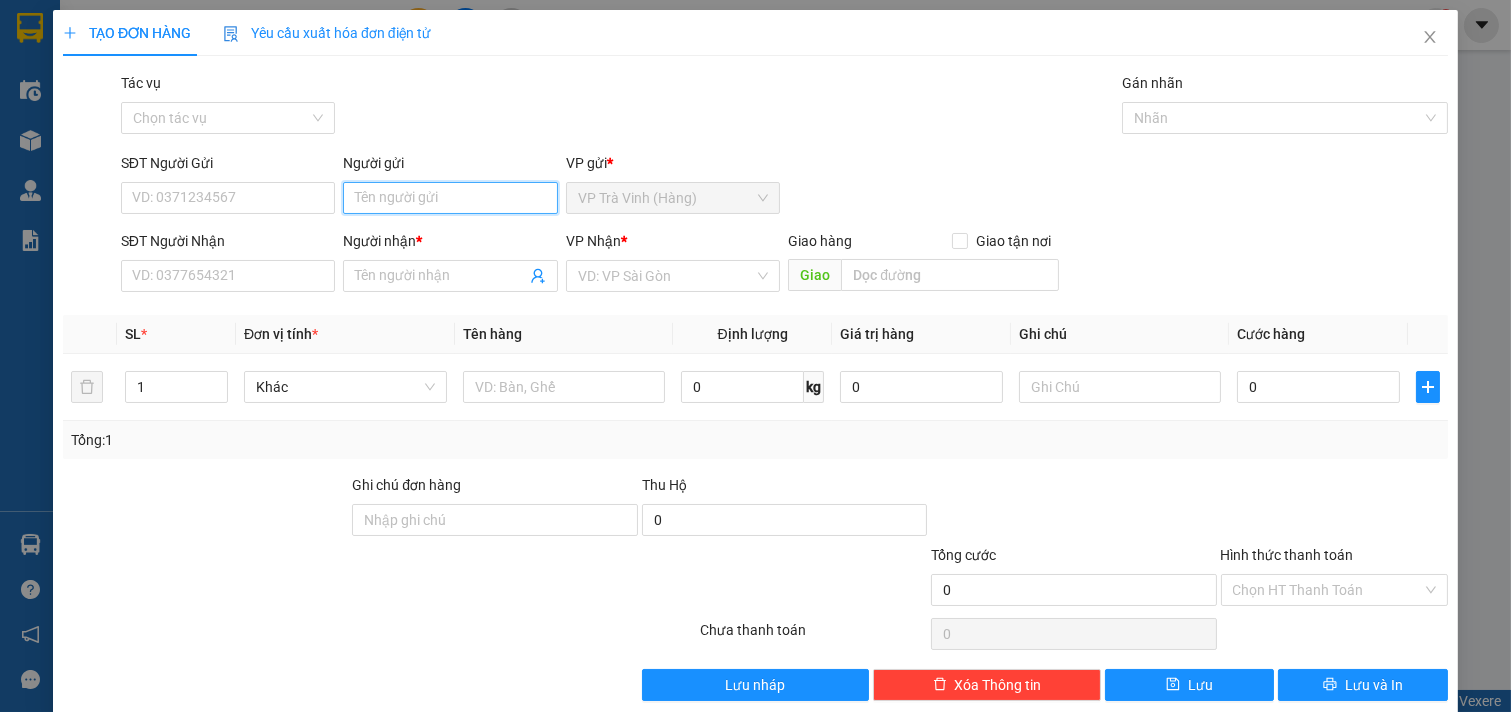 click on "Người gửi" at bounding box center [450, 198] 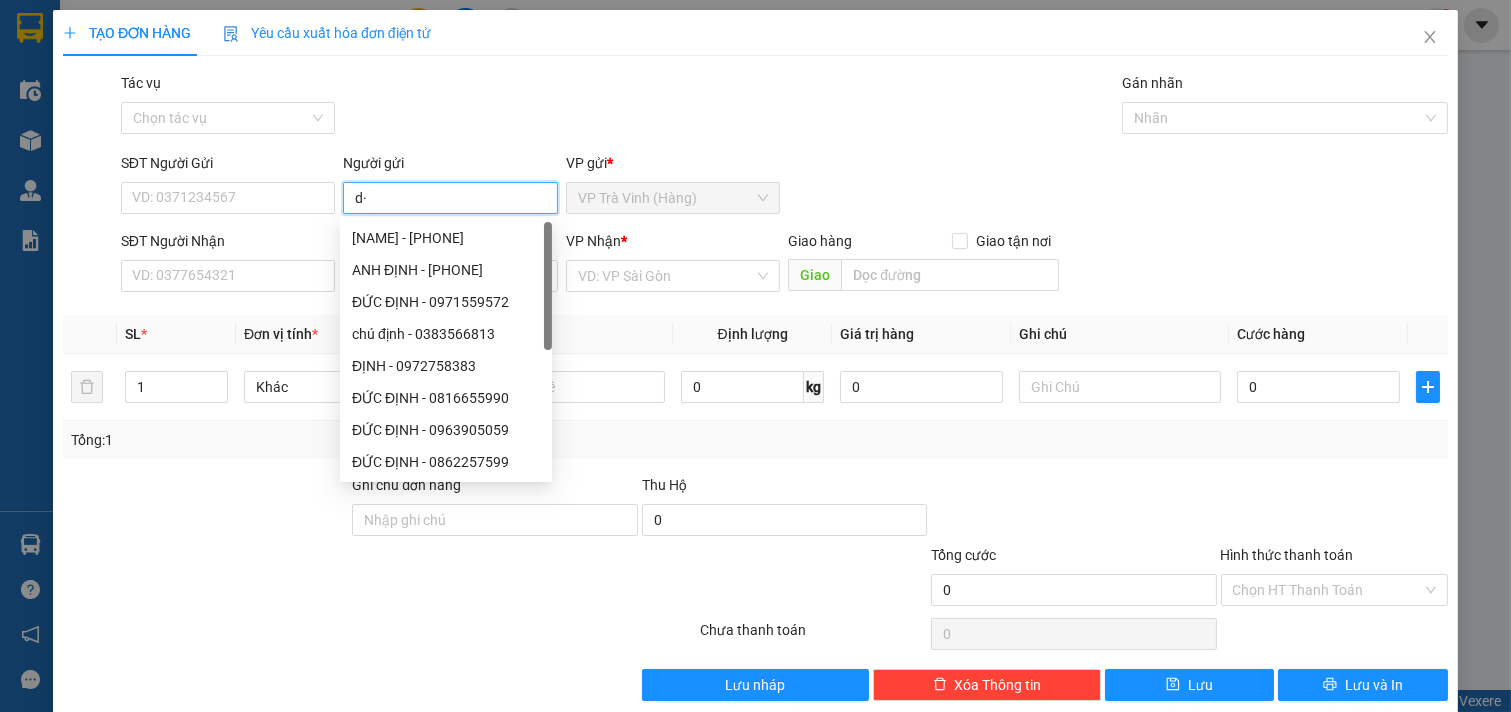 type on "d" 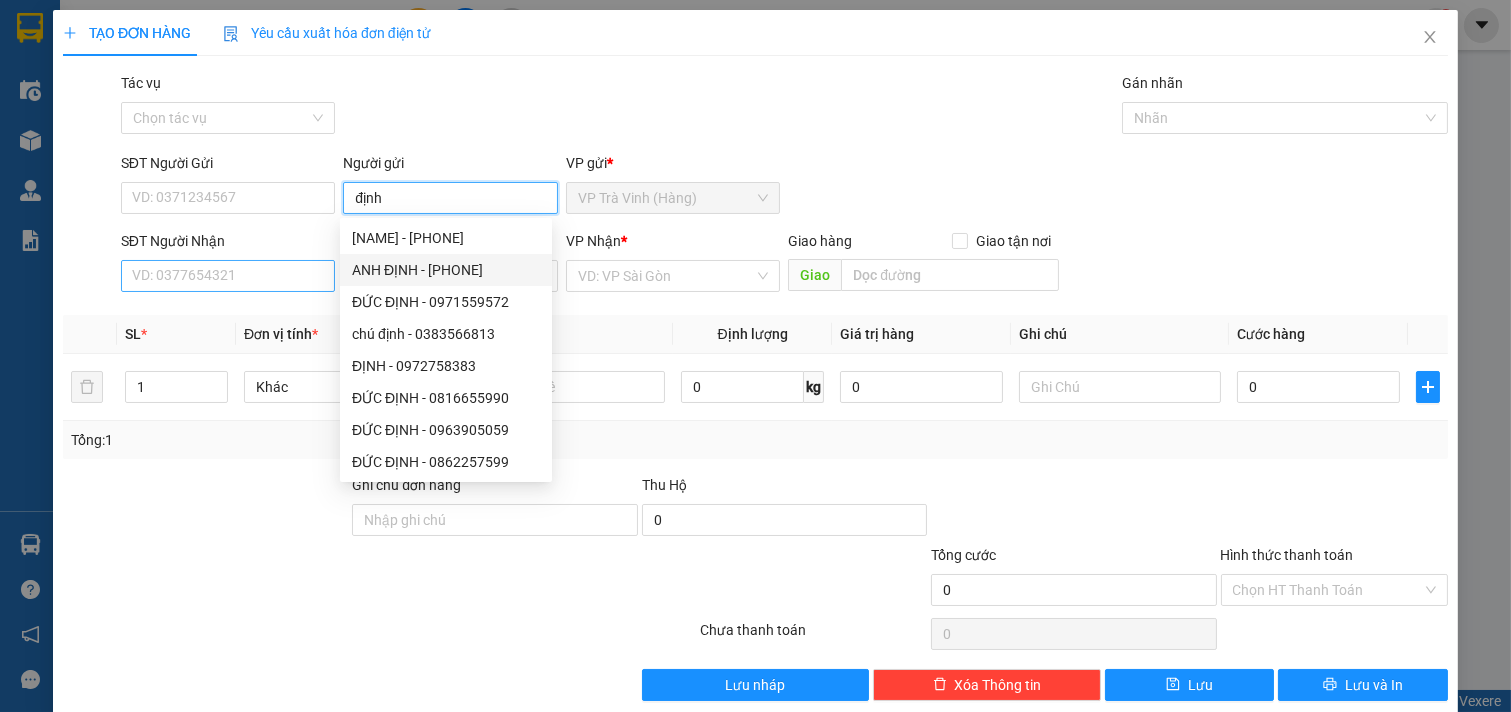 type on "định" 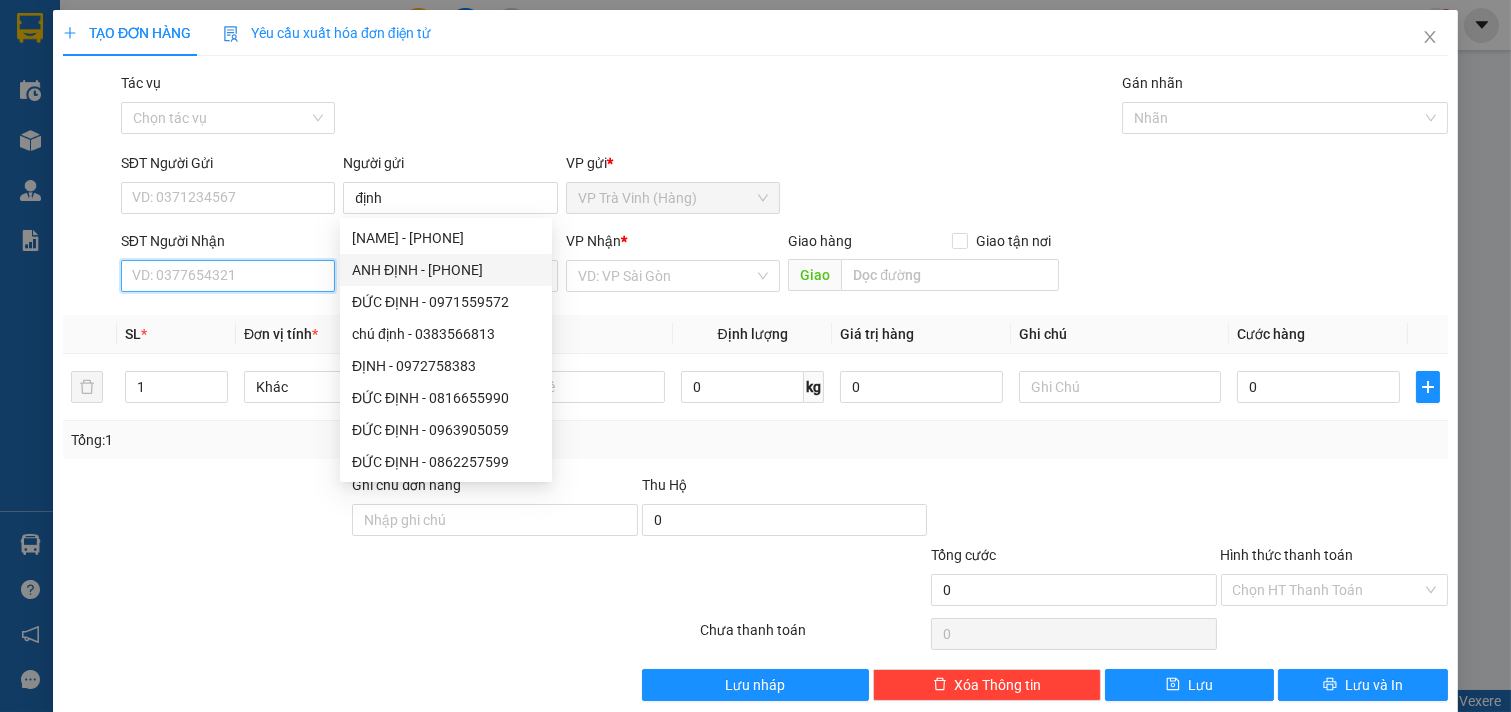 click on "SĐT Người Nhận" at bounding box center (228, 276) 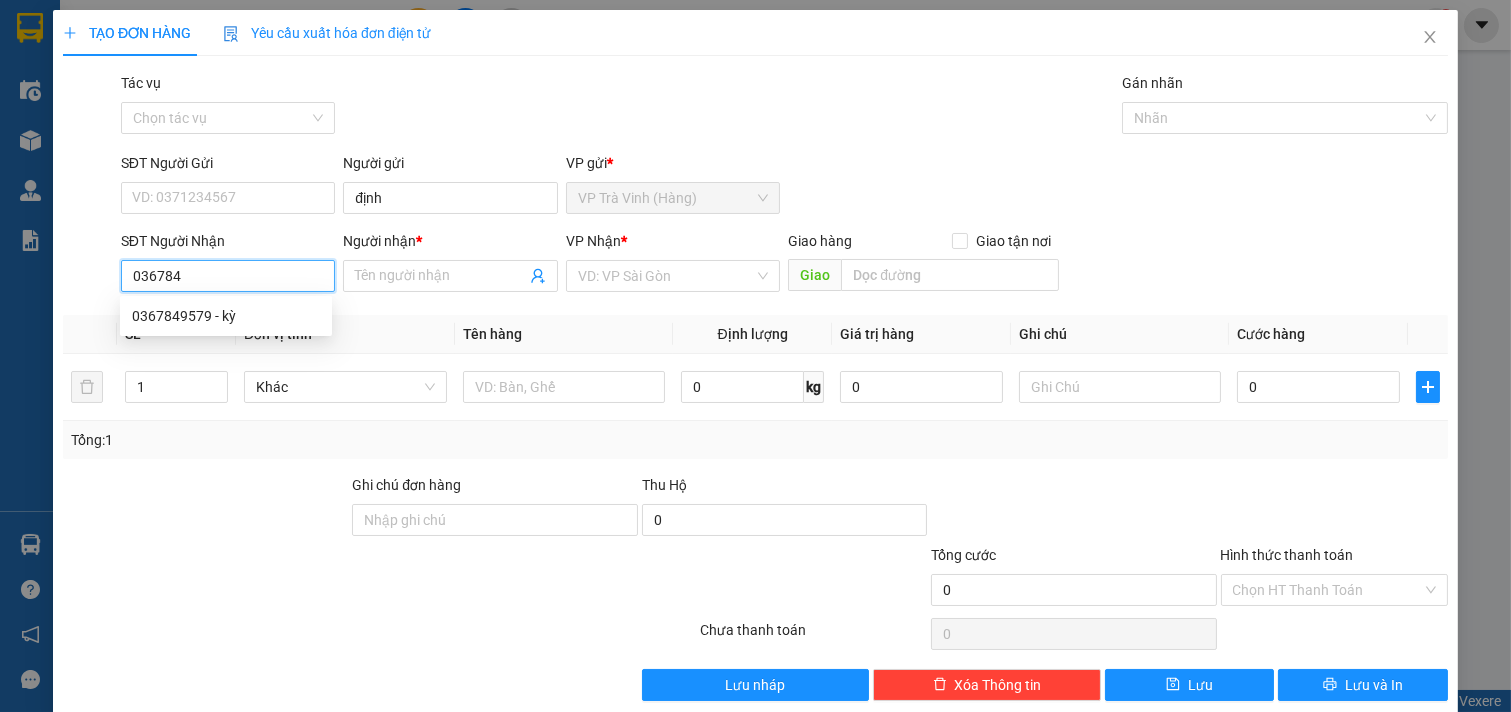 type on "0367849" 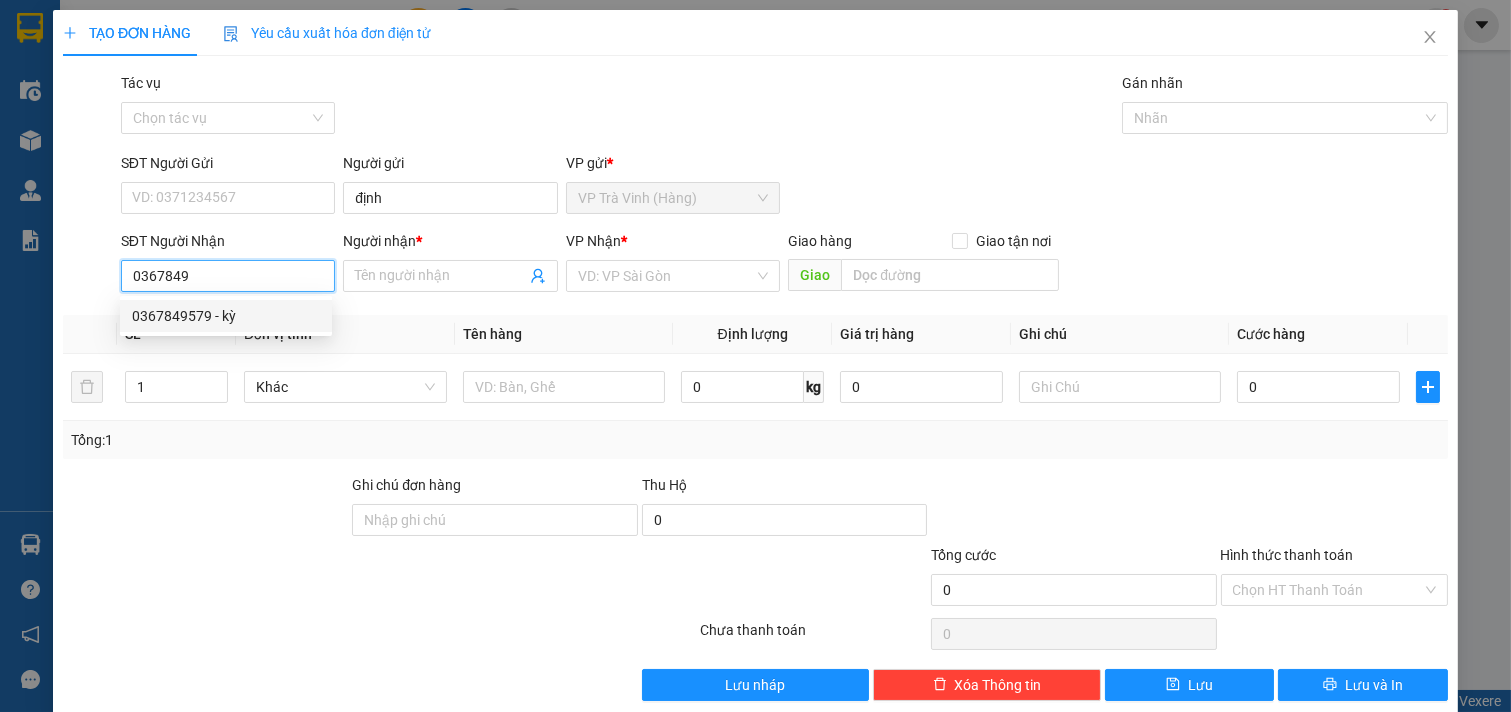 click on "0367849579 - kỳ" at bounding box center [226, 316] 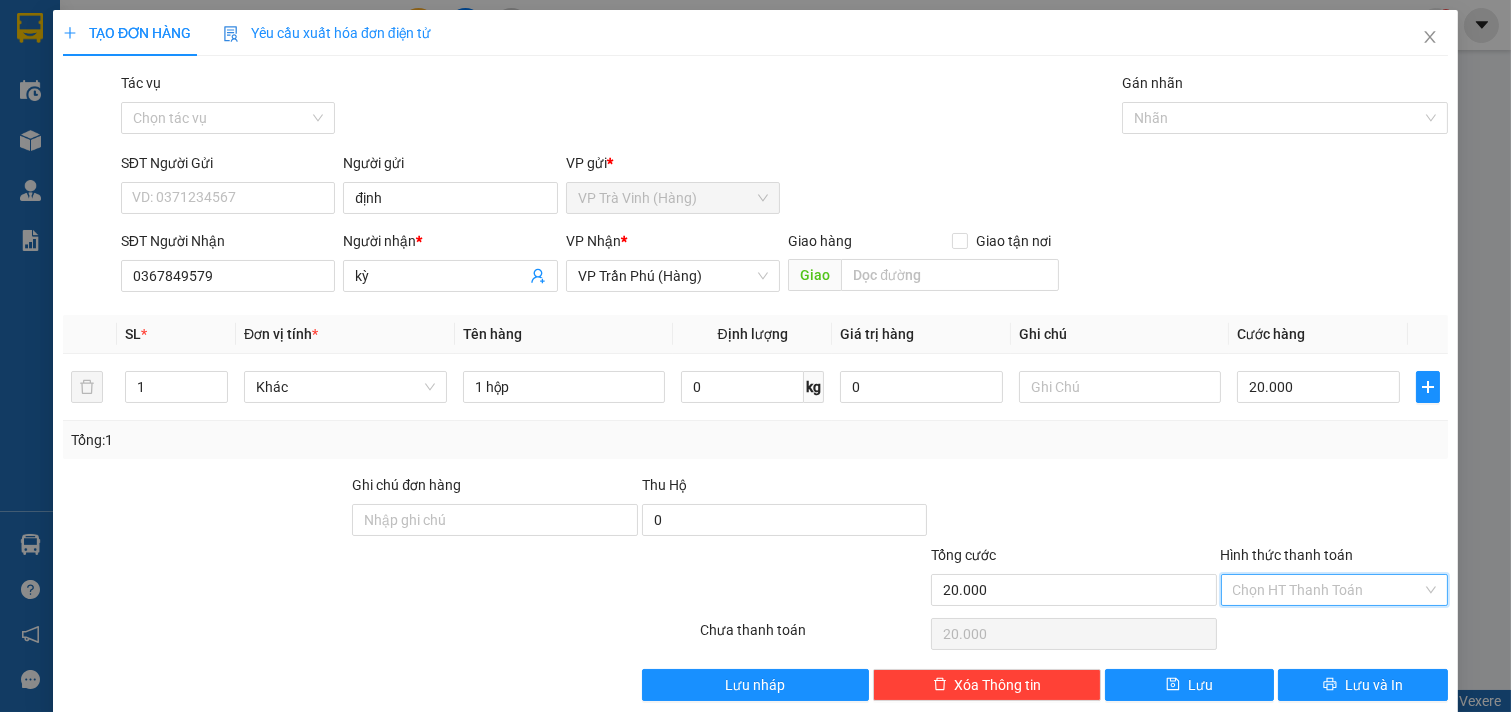 click on "Hình thức thanh toán" at bounding box center (1328, 590) 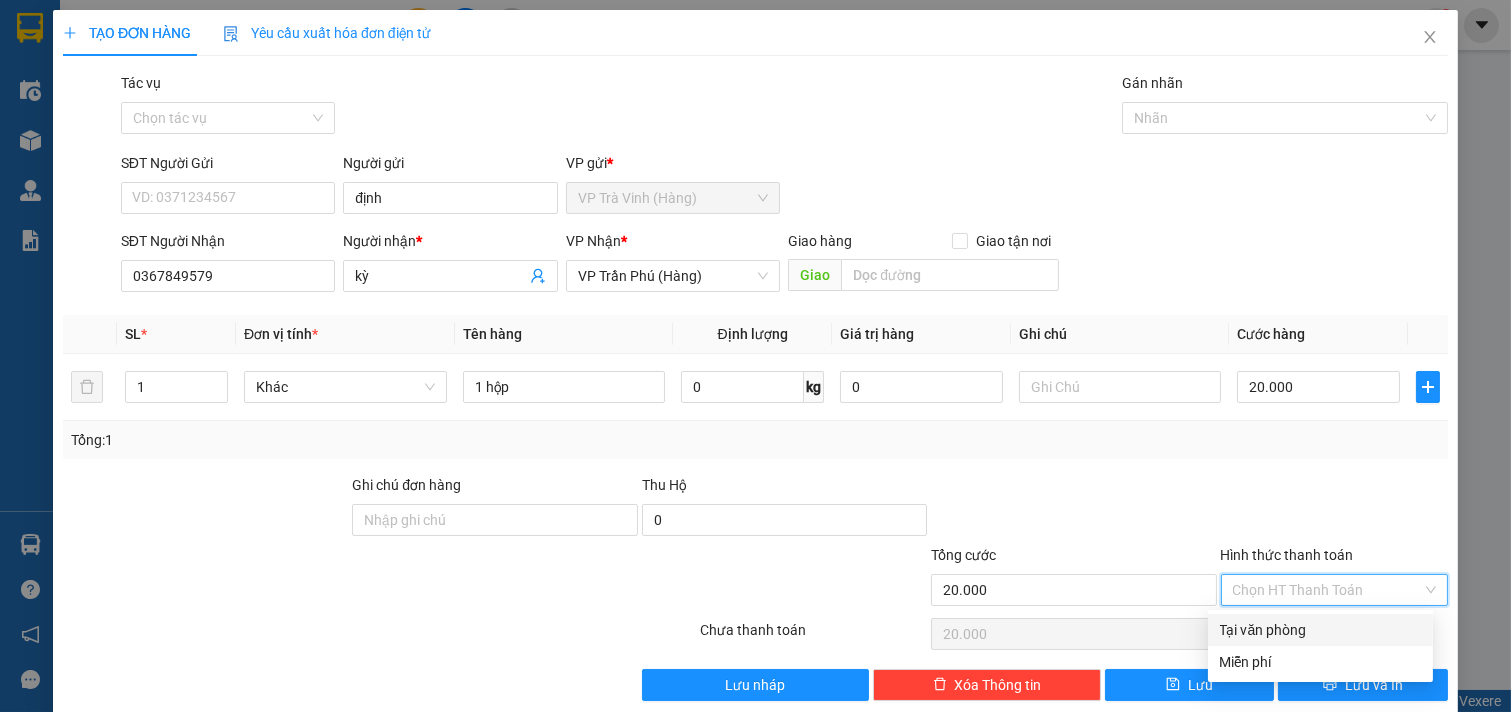 click on "Tại văn phòng" at bounding box center (1320, 630) 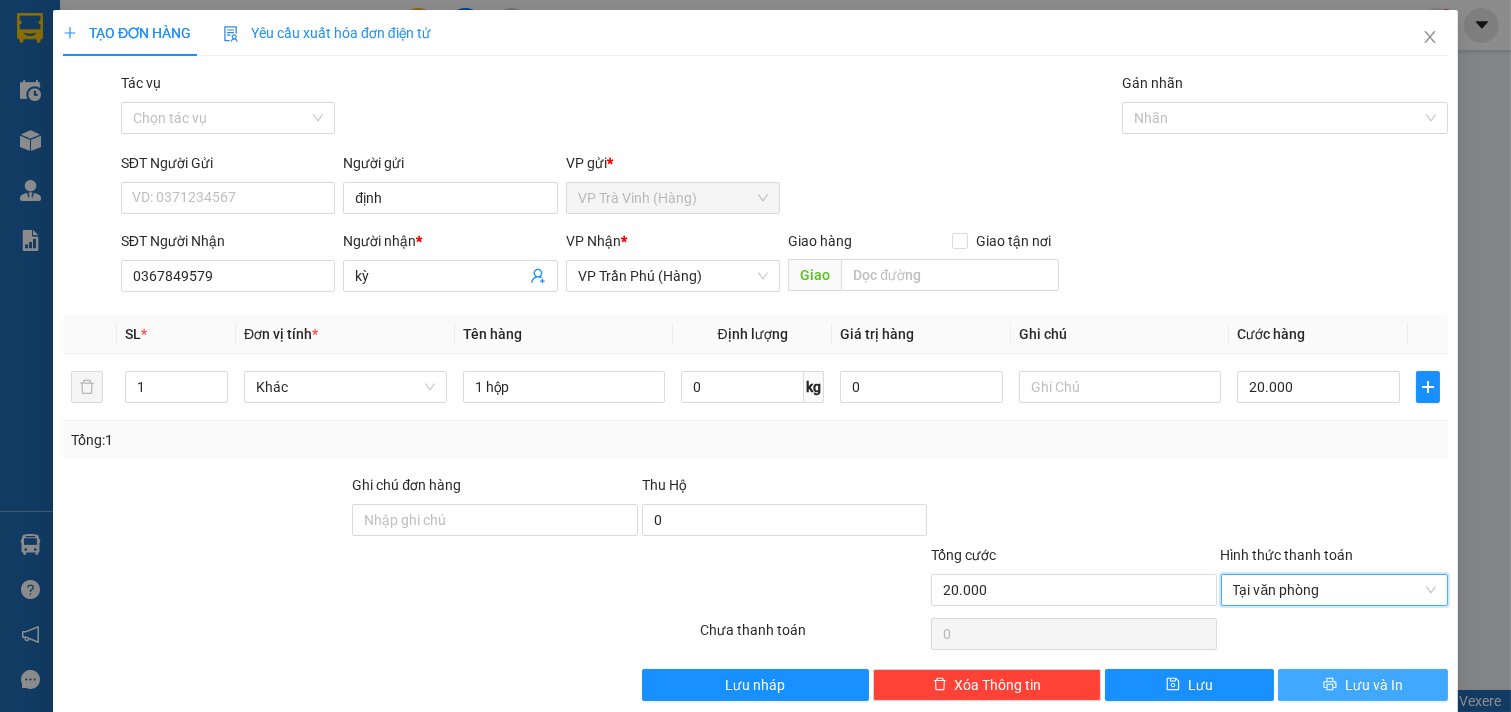 click on "Lưu và In" at bounding box center (1374, 685) 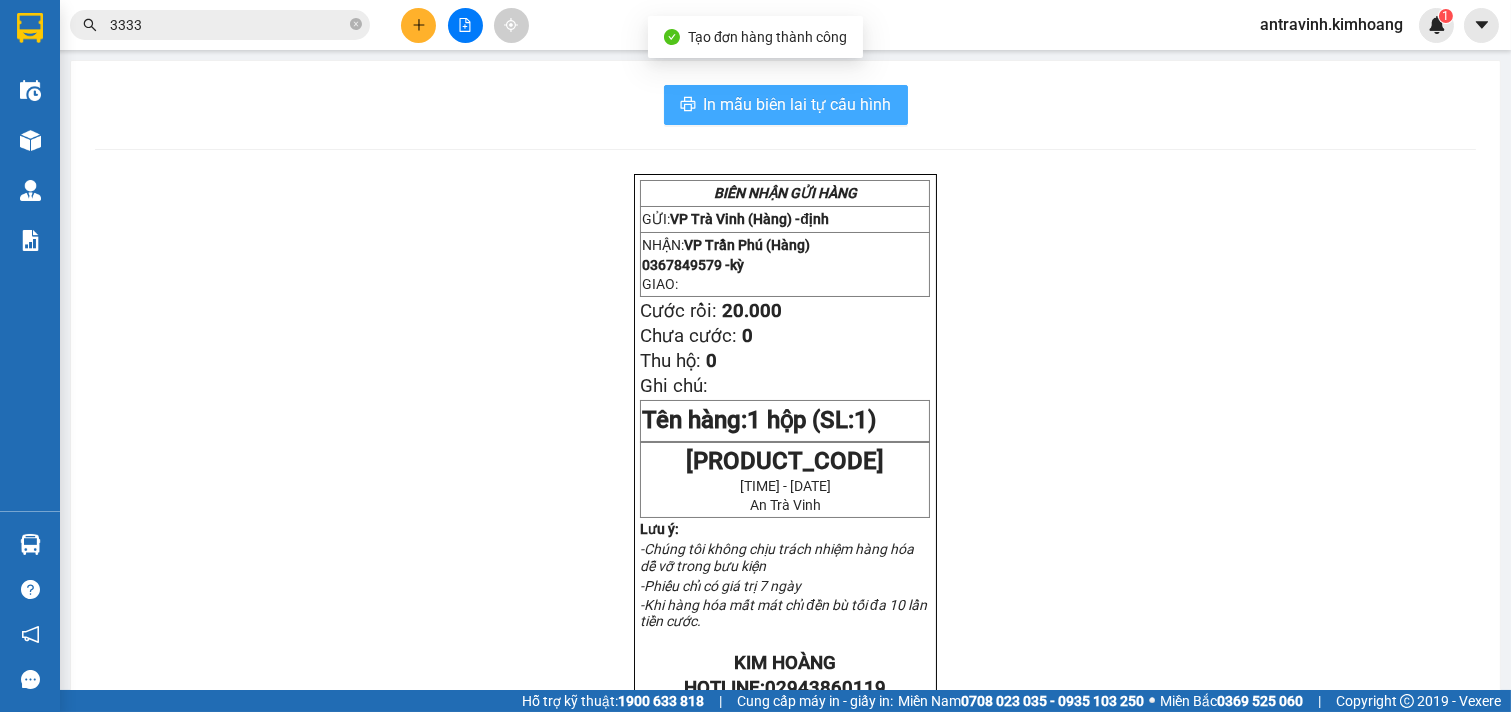 click on "In mẫu biên lai tự cấu hình" at bounding box center [798, 104] 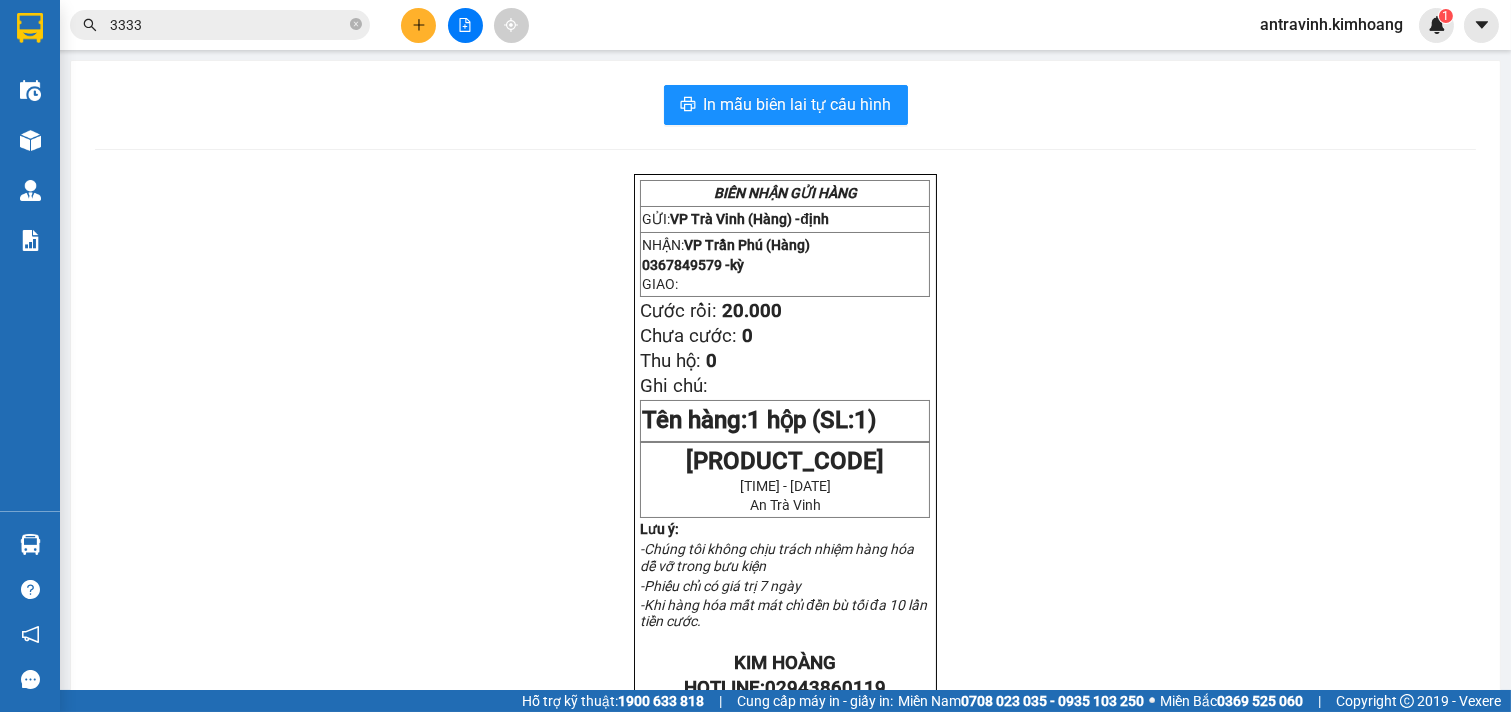 click on "3333" at bounding box center [228, 25] 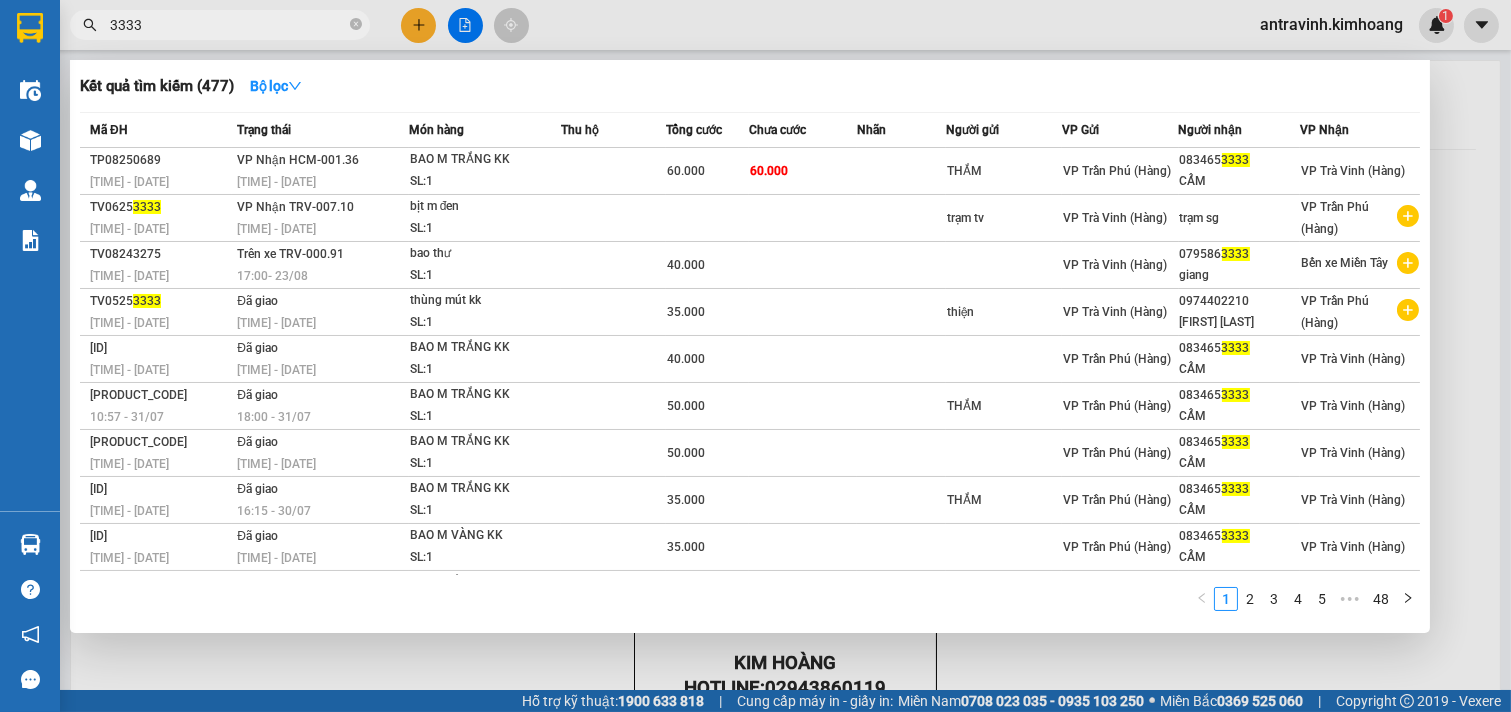click on "3333" at bounding box center (228, 25) 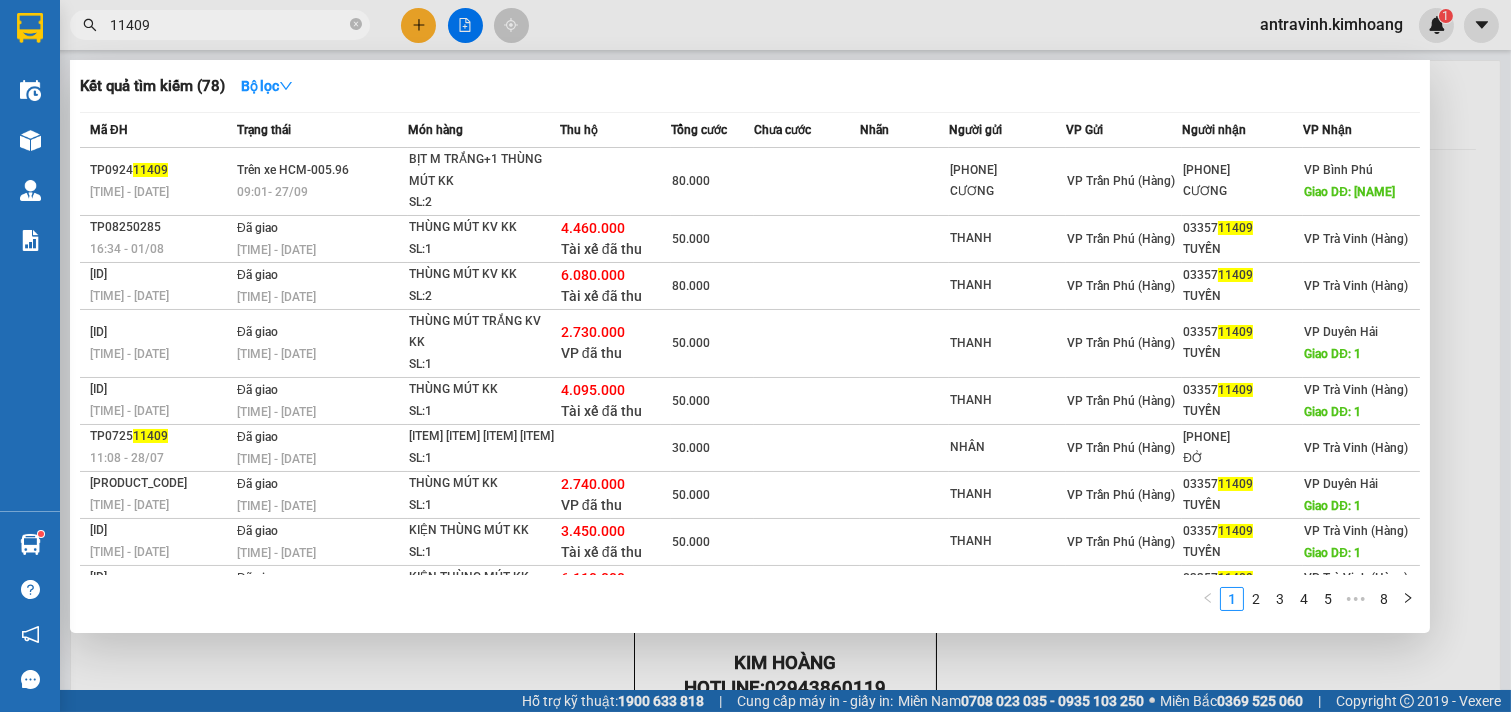 click on "11409" at bounding box center [228, 25] 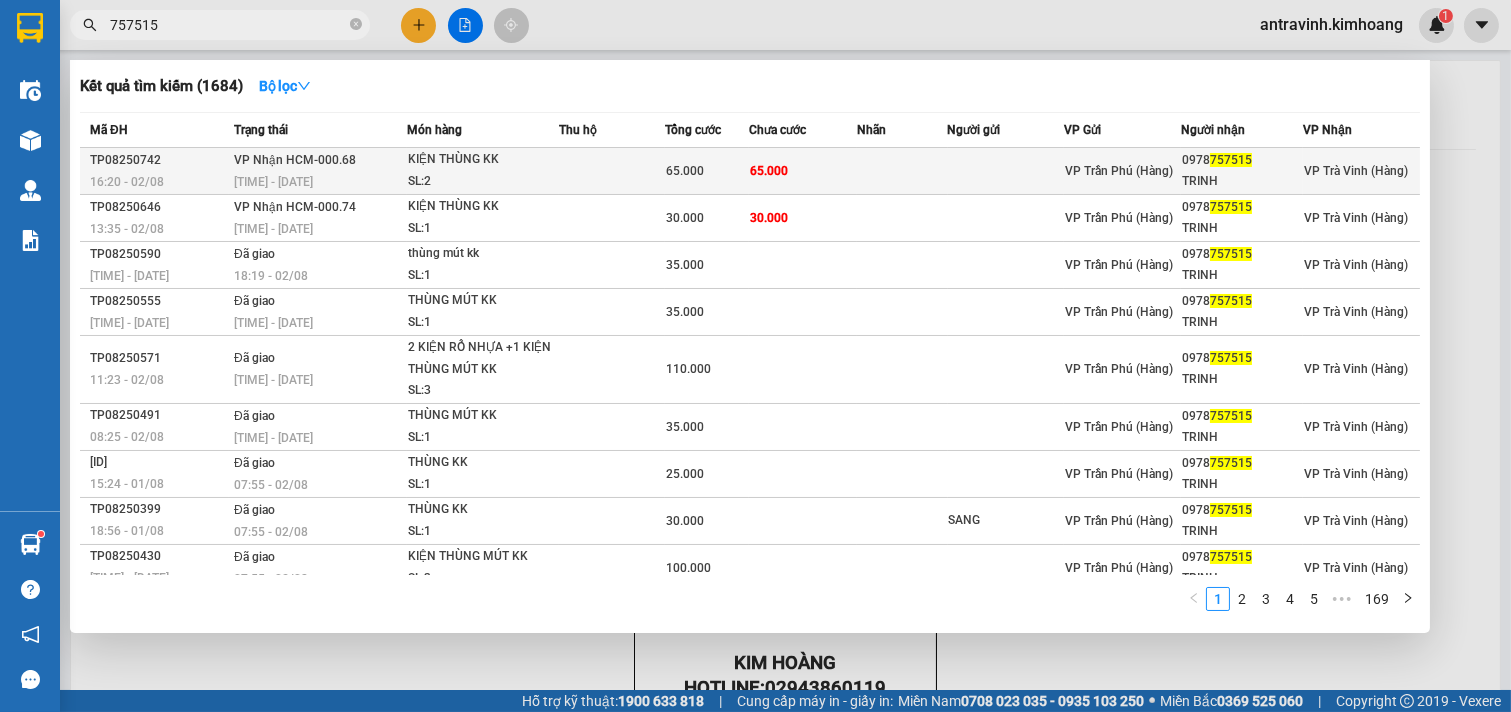 type on "757515" 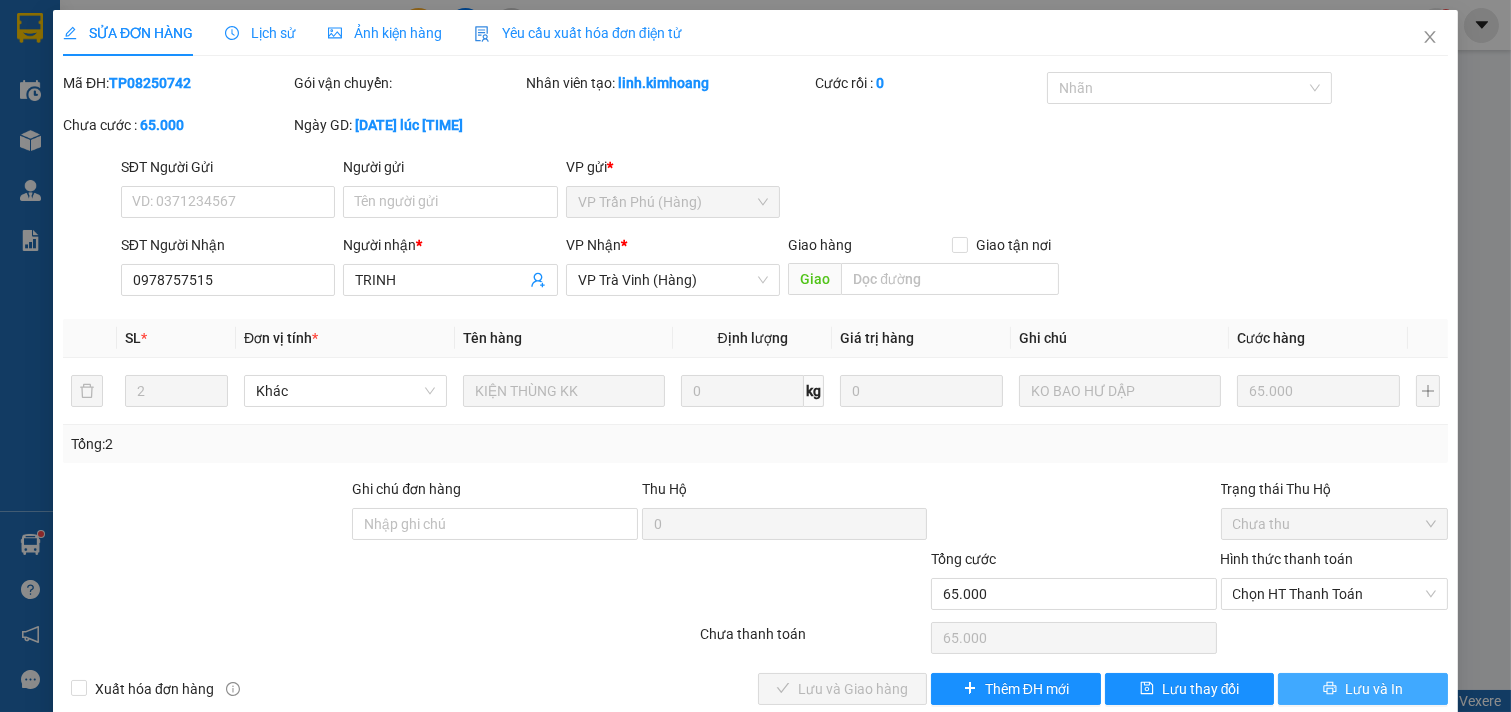 click on "Lưu và In" at bounding box center [1374, 689] 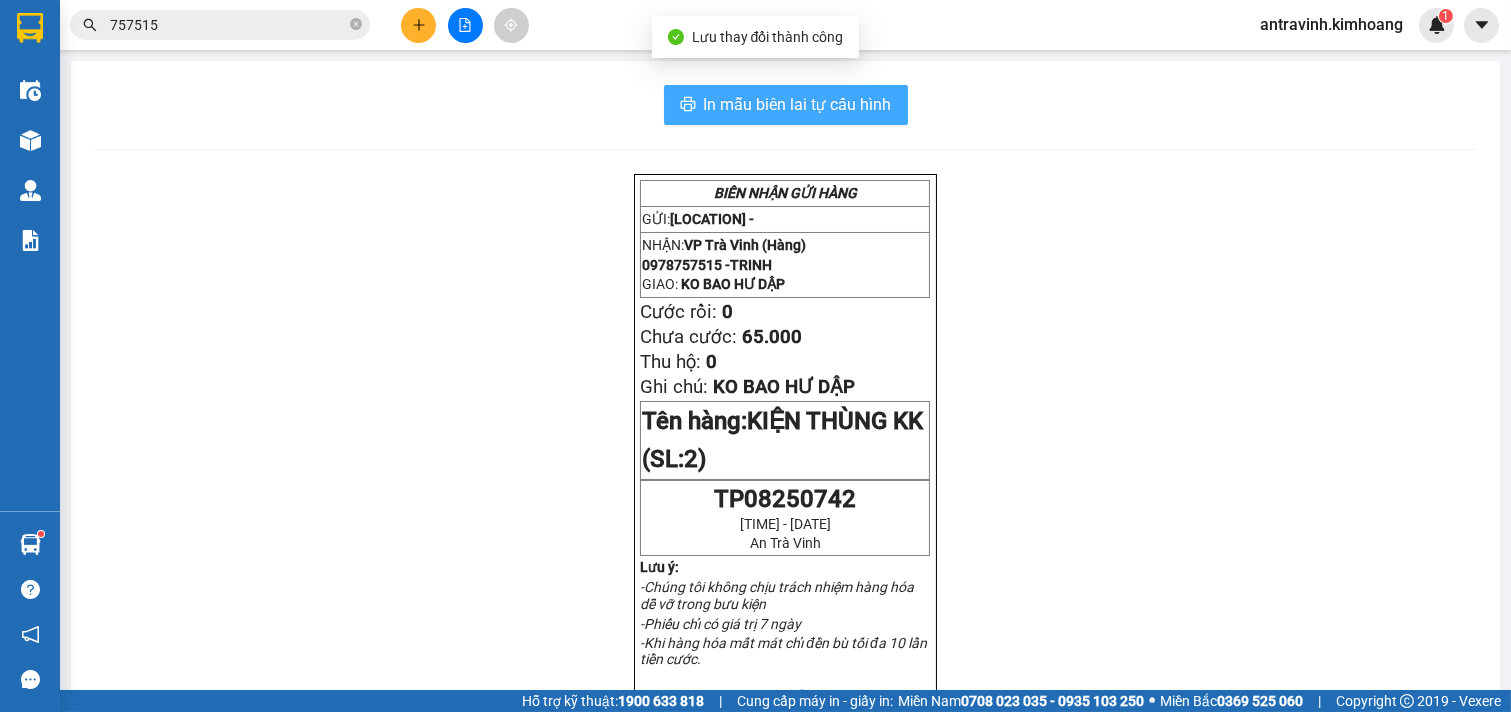 click on "In mẫu biên lai tự cấu hình" at bounding box center [798, 104] 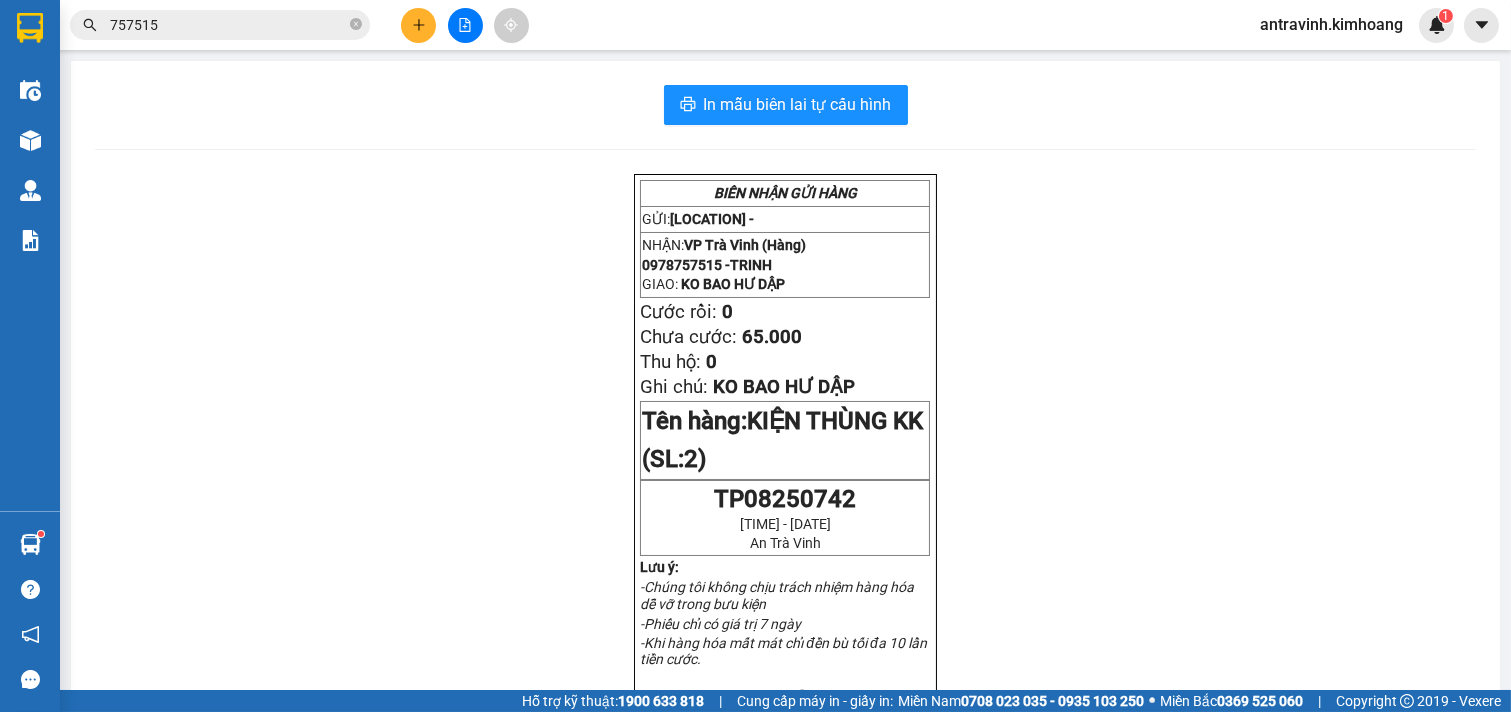 click on "757515" at bounding box center (228, 25) 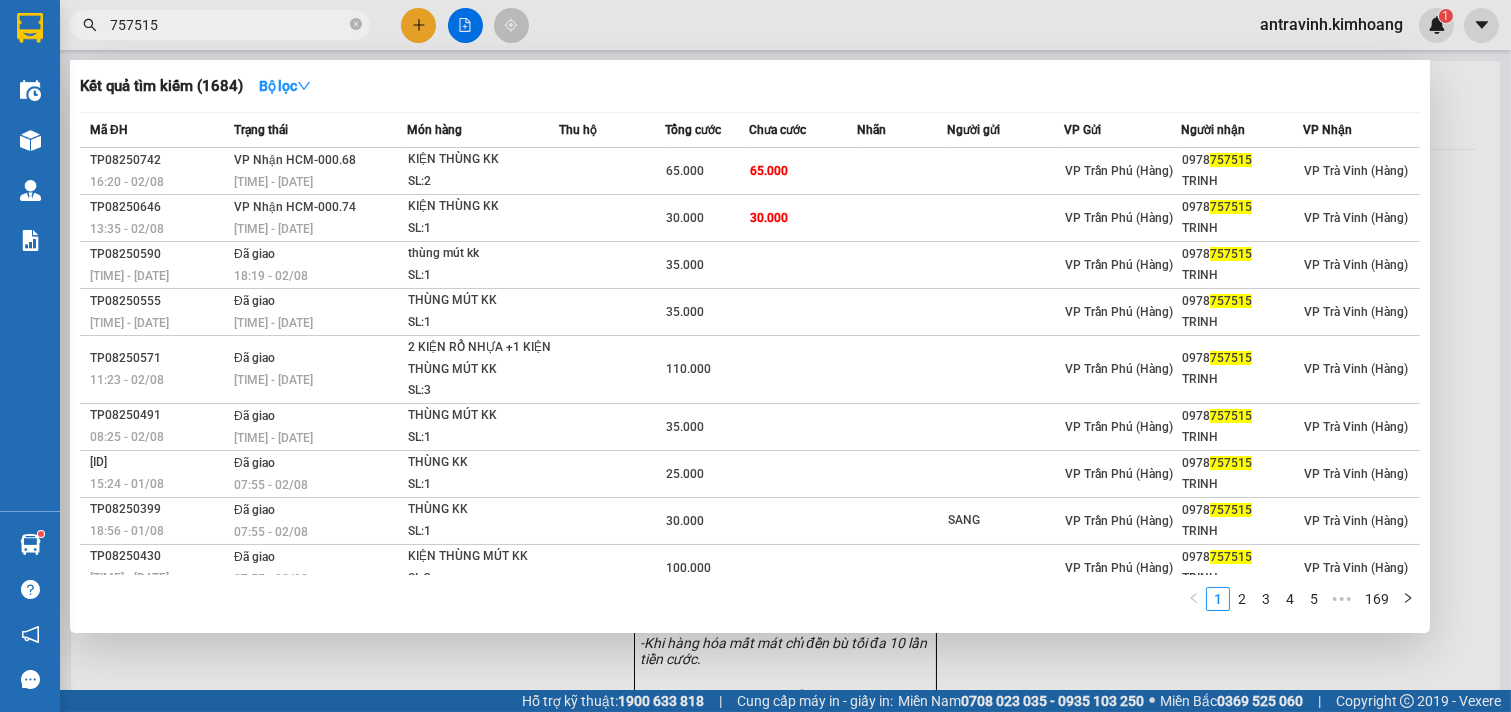 click on "757515" at bounding box center [228, 25] 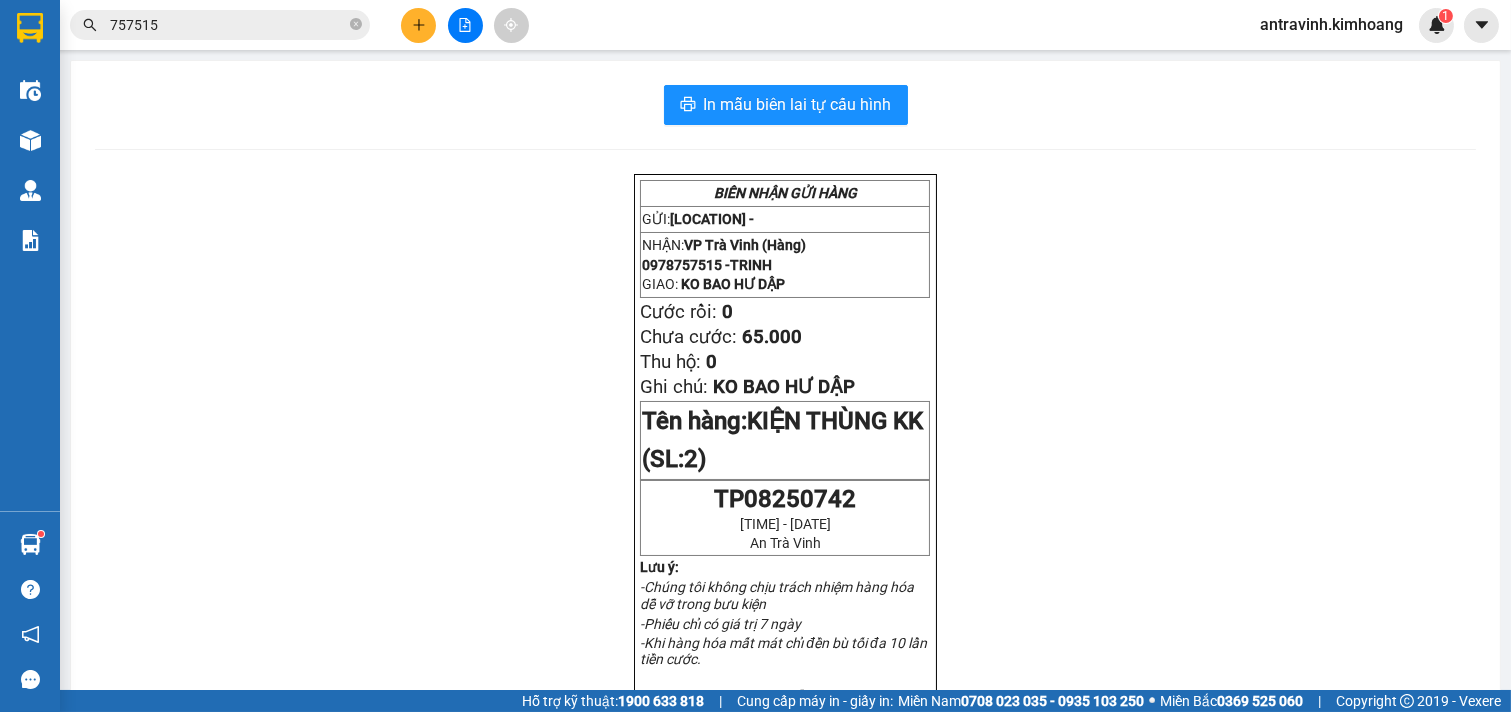 click 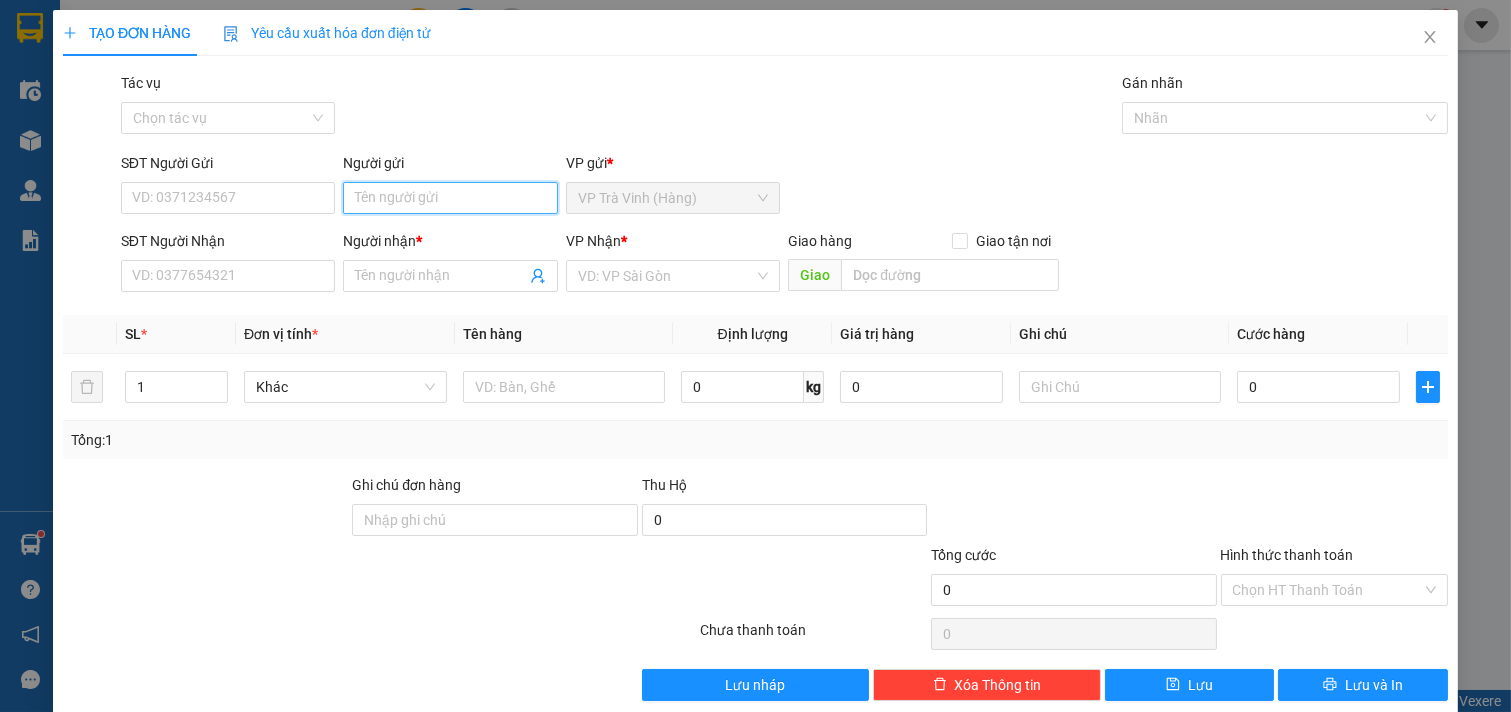 click on "Người gửi" at bounding box center [450, 198] 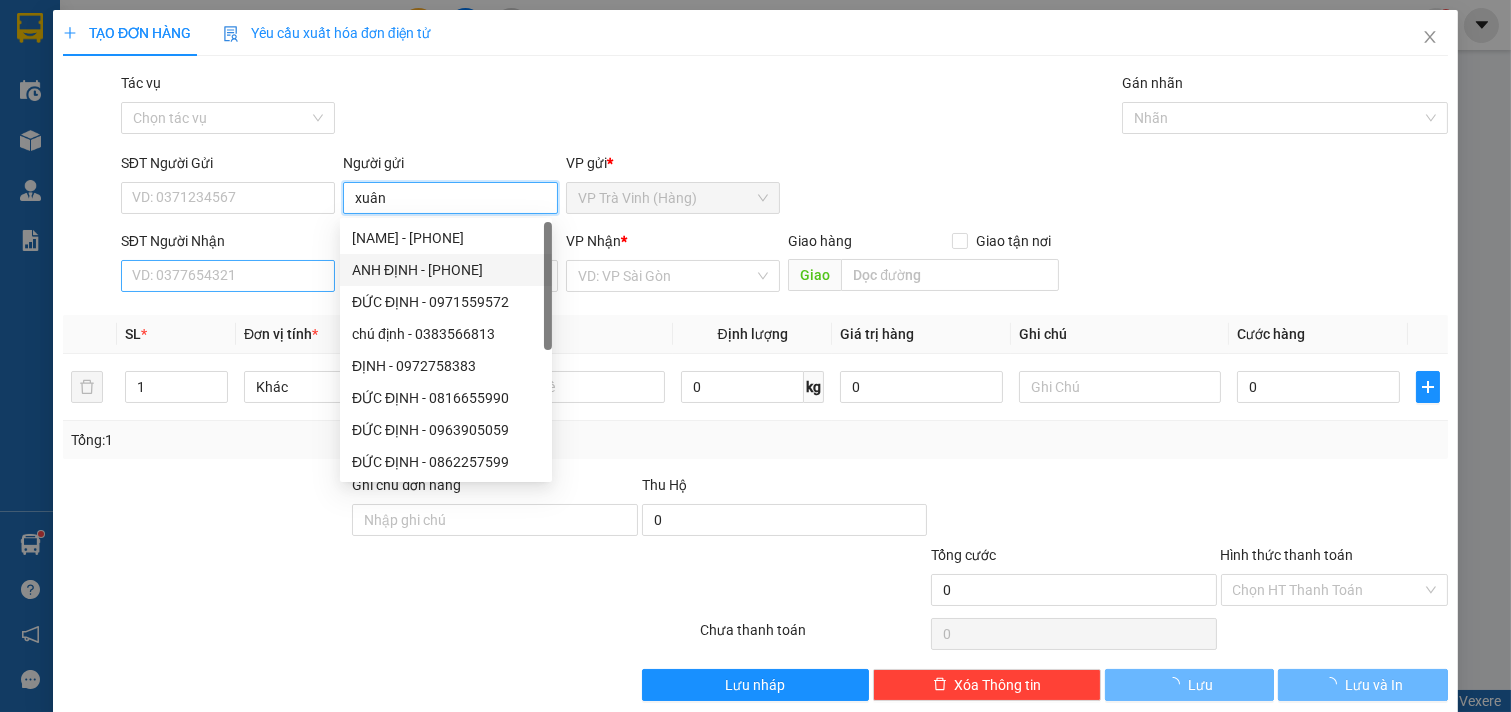type on "xuân" 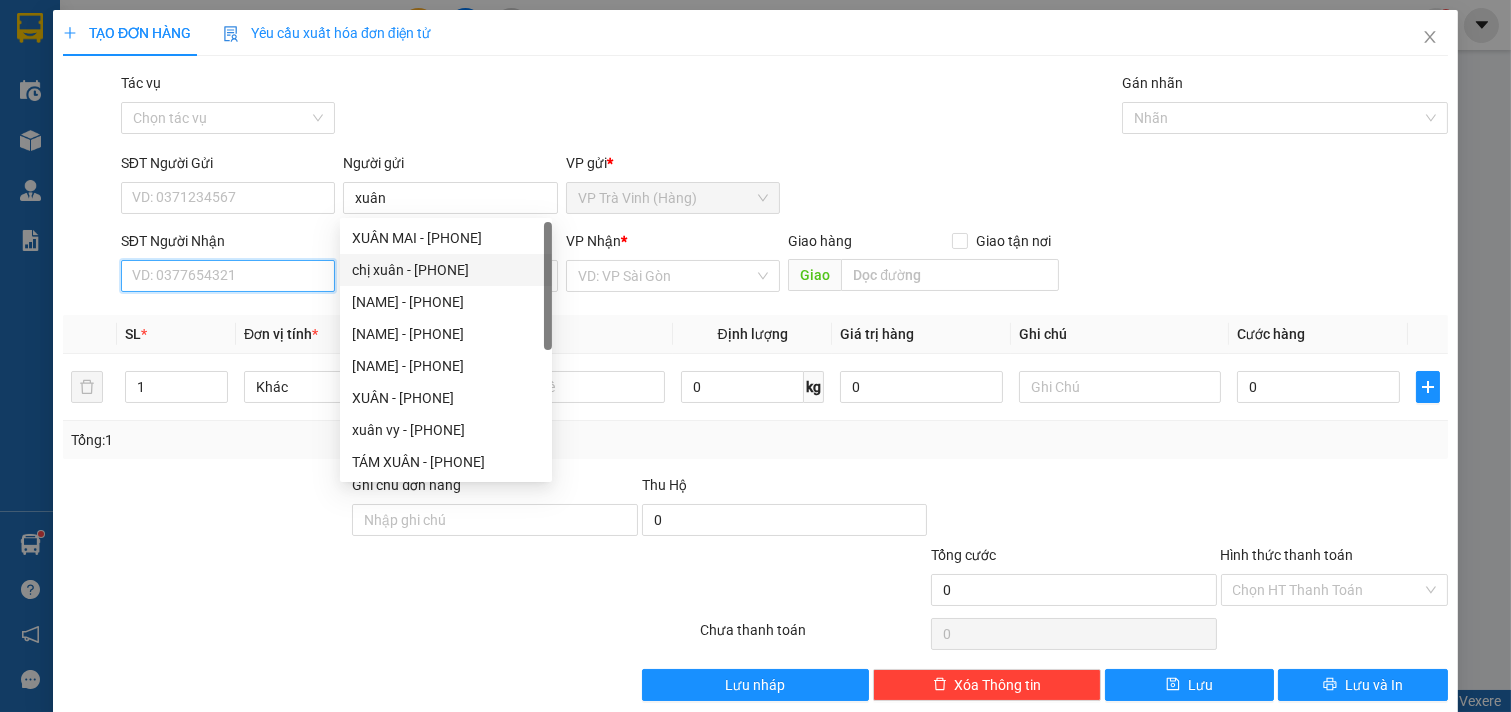 click on "SĐT Người Nhận" at bounding box center [228, 276] 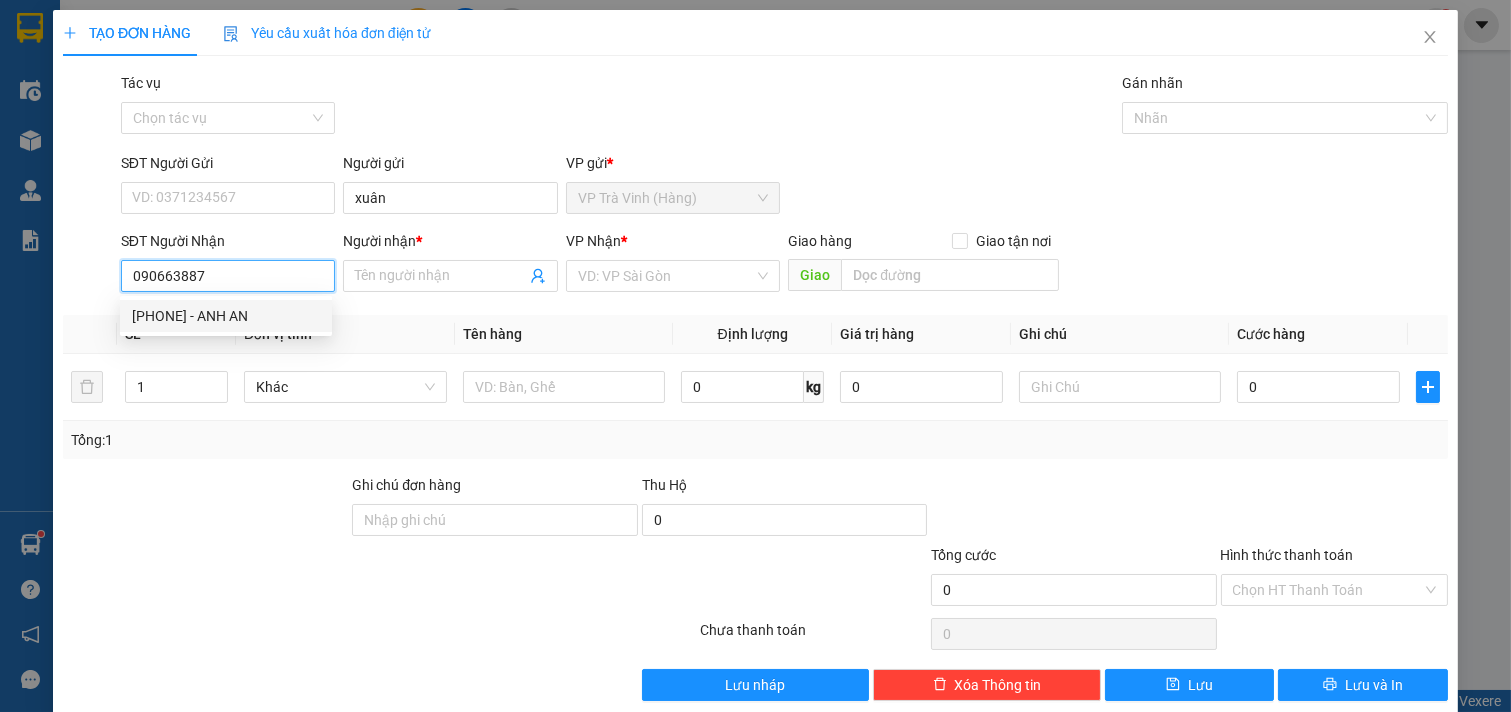 click on "0906638876 - ANH AN" at bounding box center [226, 316] 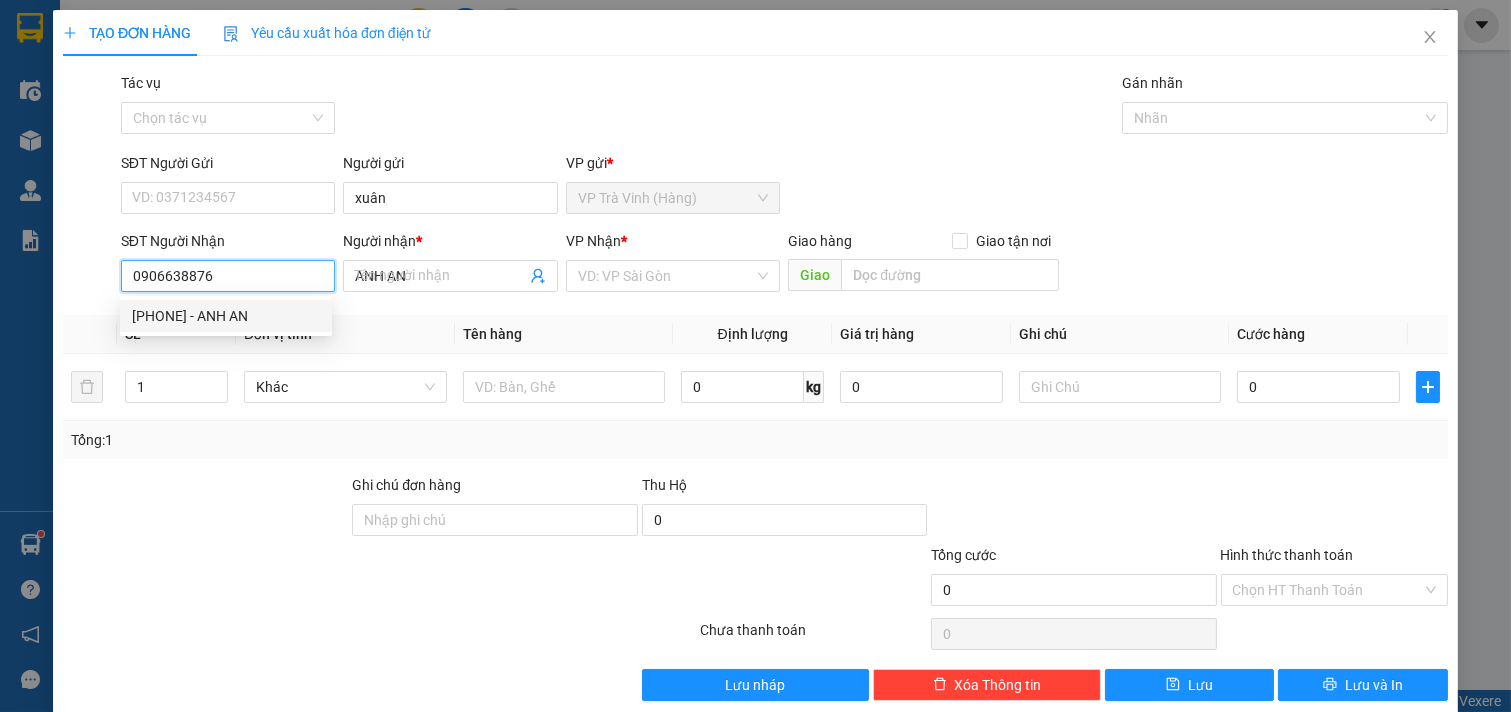 type on "25.000" 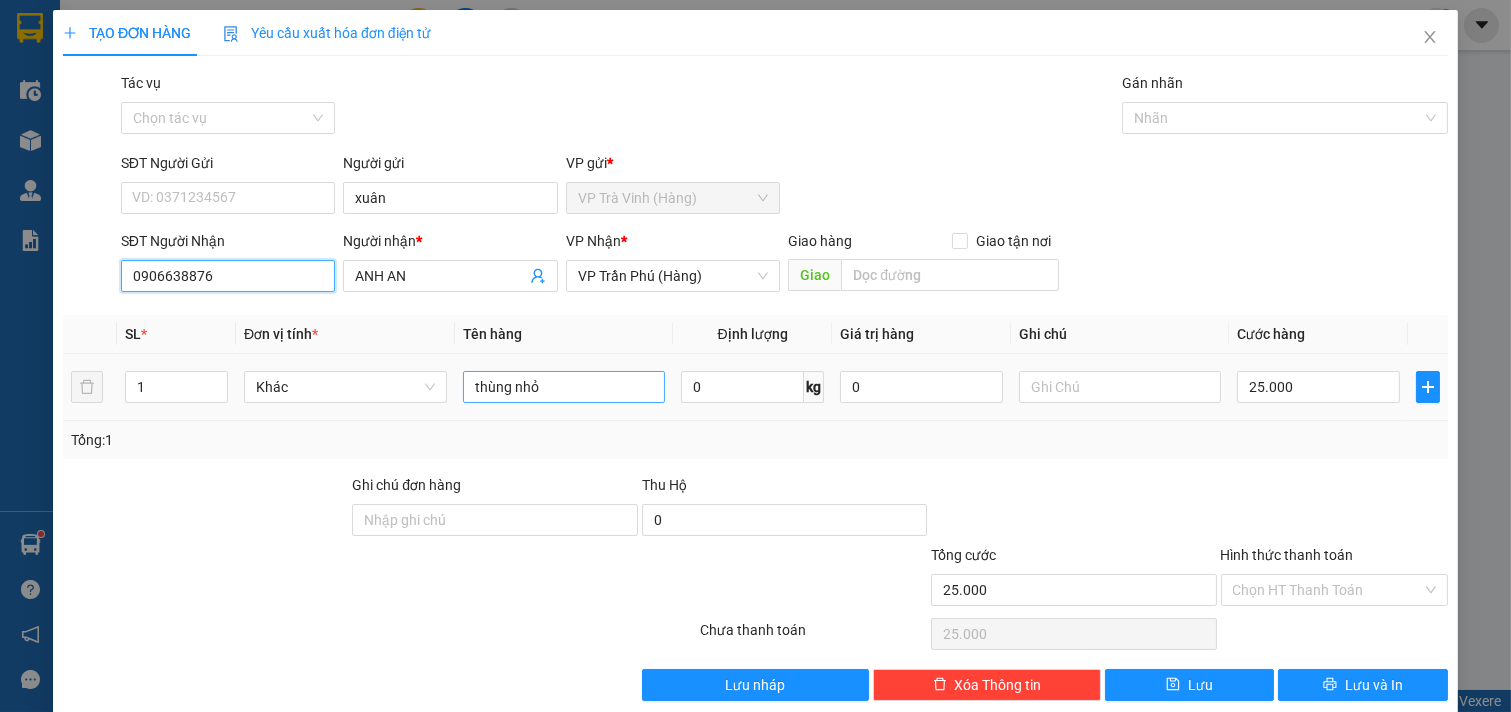 type on "0906638876" 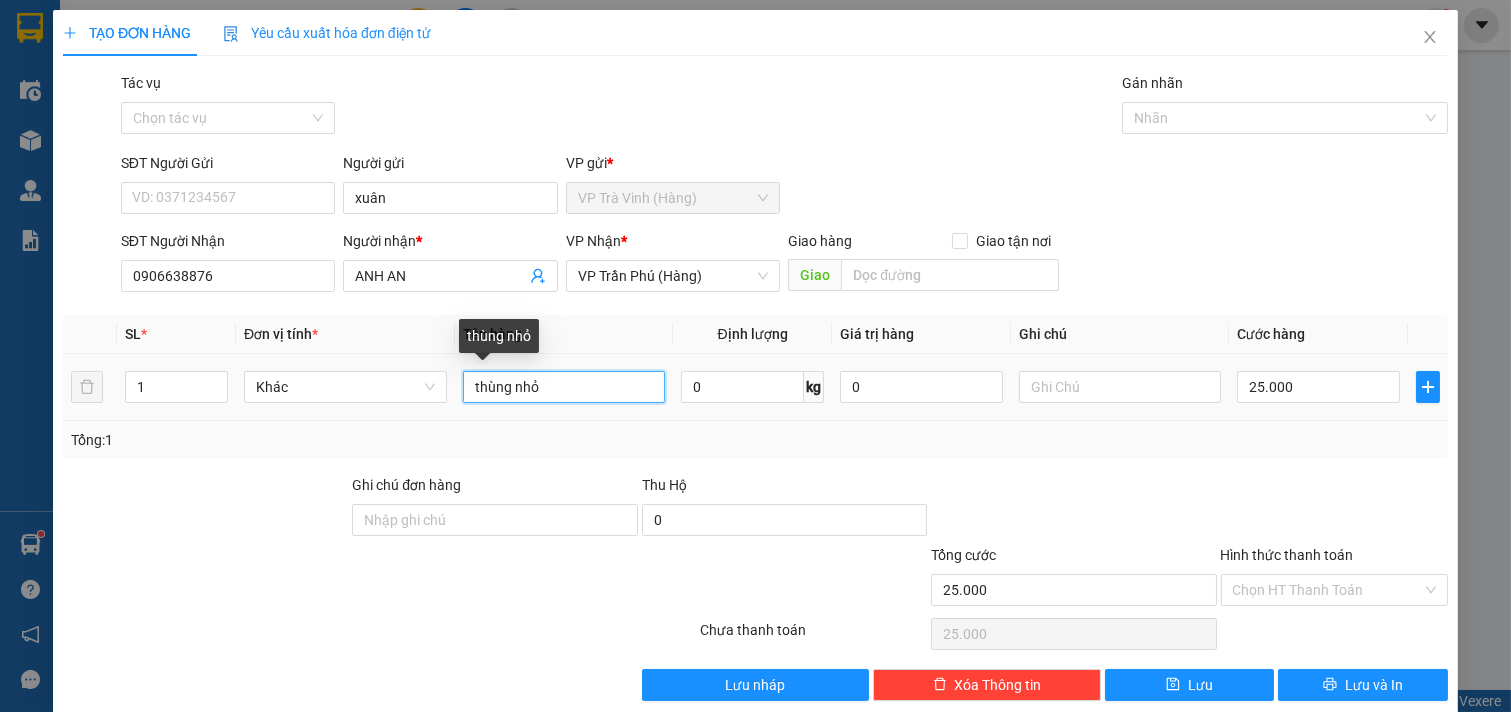 click on "thùng nhỏ" at bounding box center (564, 387) 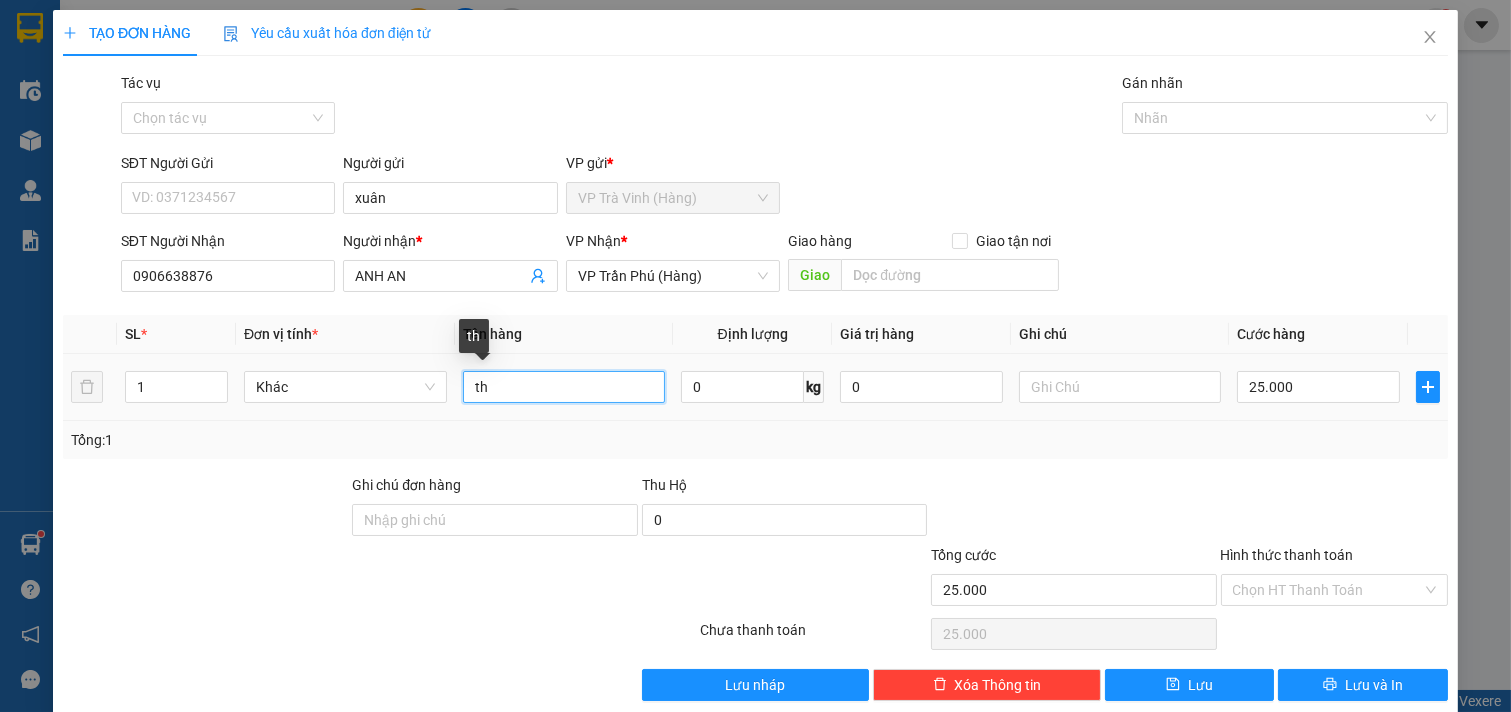 type on "t" 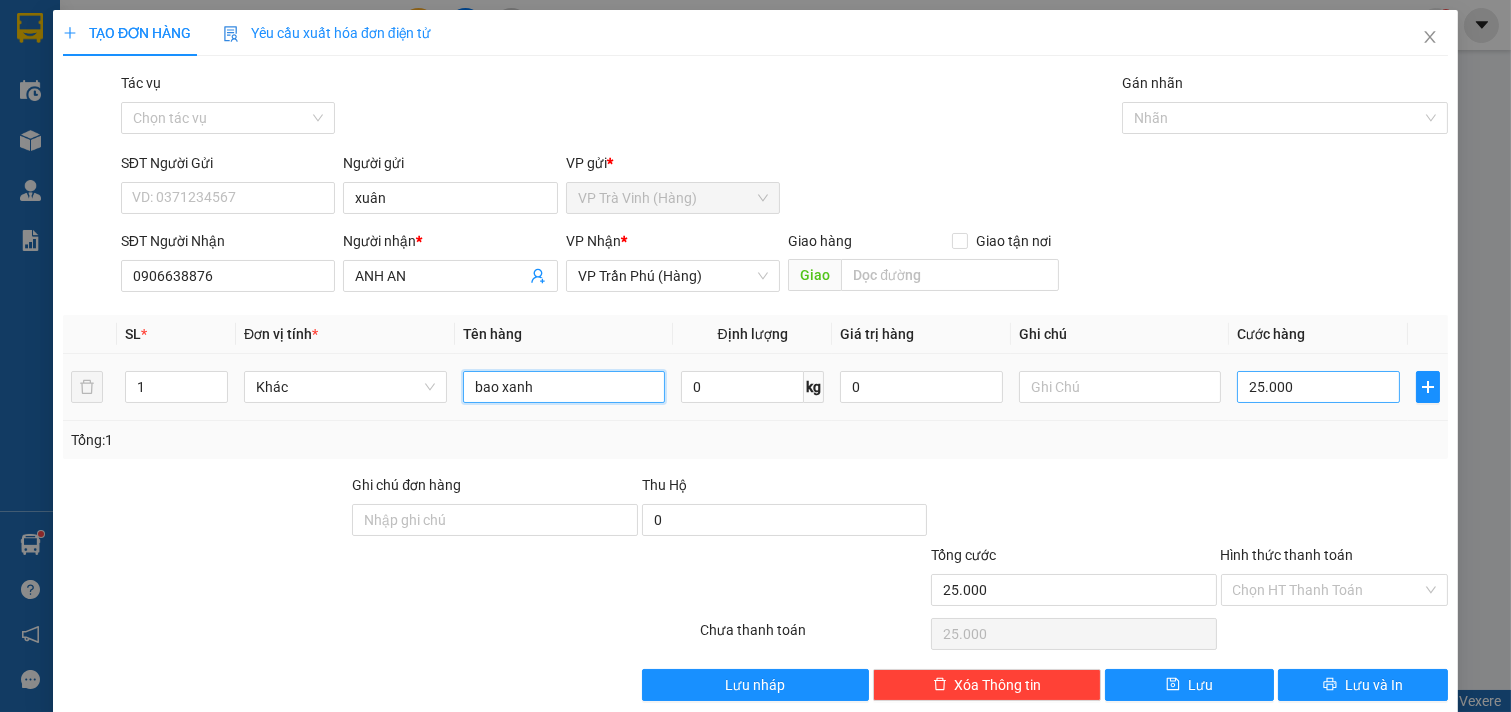 type on "bao xanh" 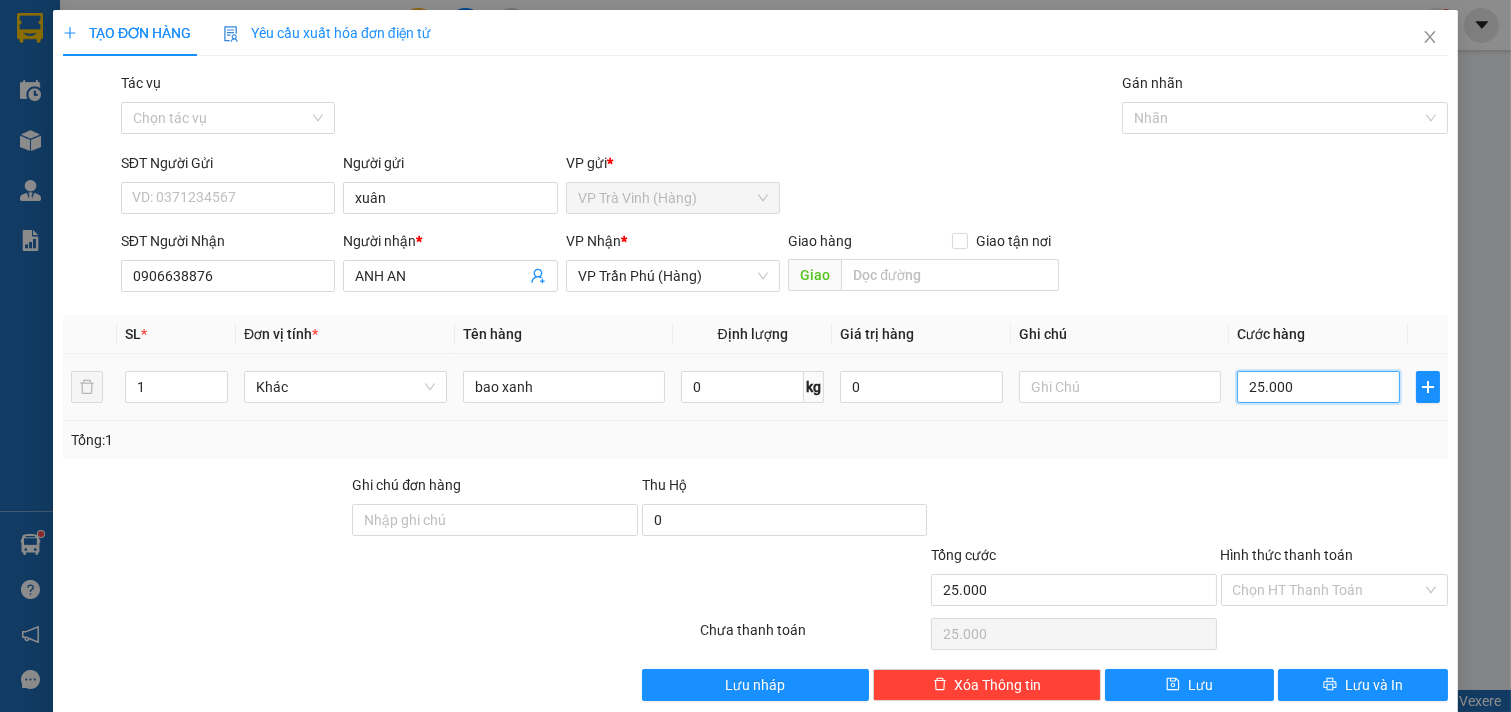 click on "25.000" at bounding box center [1318, 387] 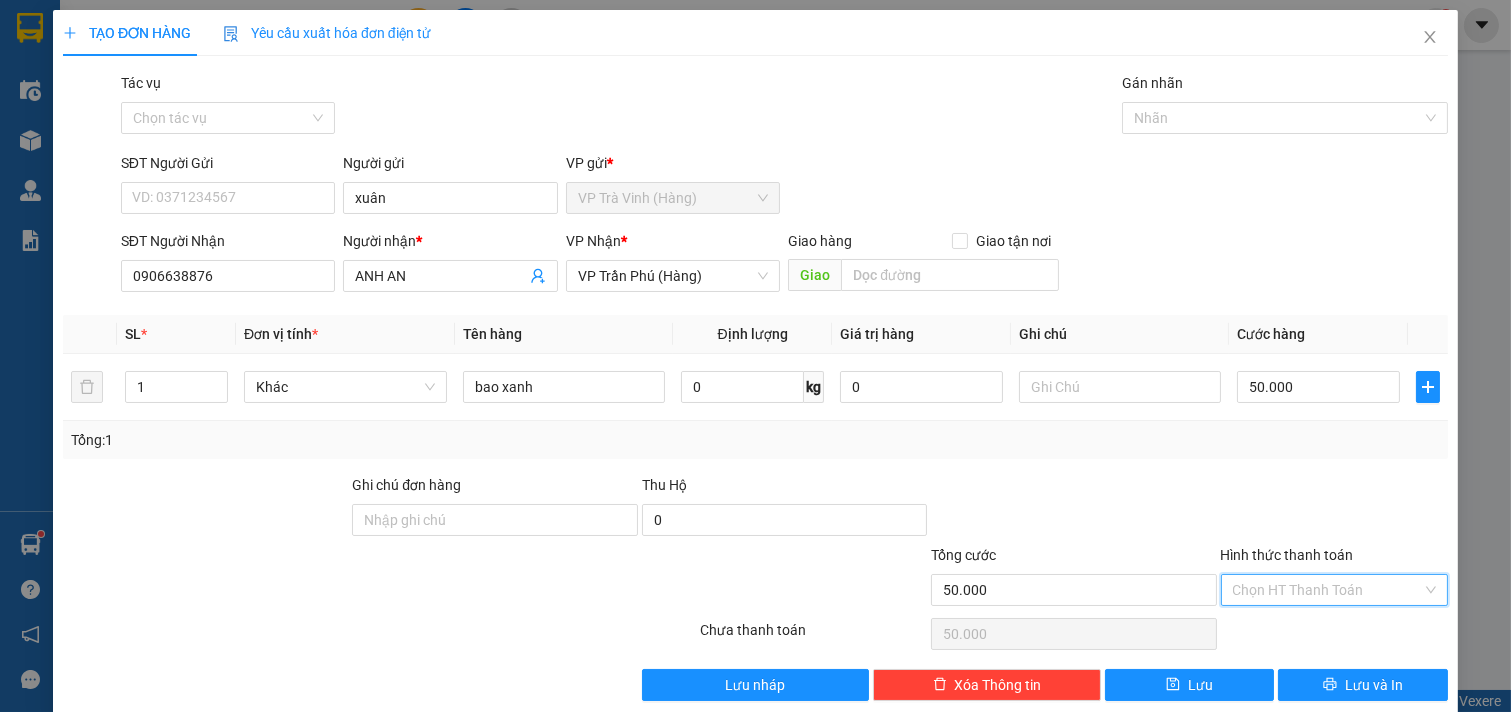 click on "Hình thức thanh toán" at bounding box center [1328, 590] 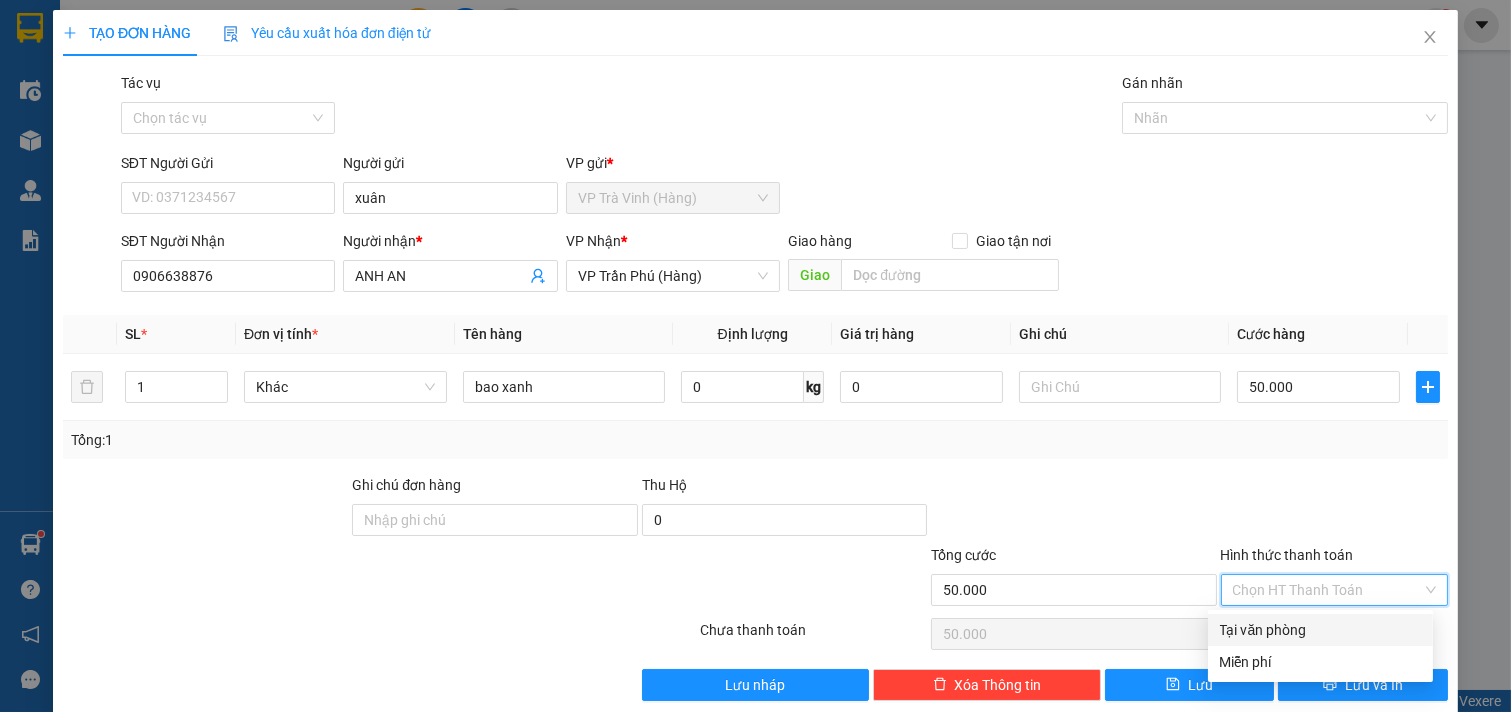 click on "Tại văn phòng" at bounding box center [1320, 630] 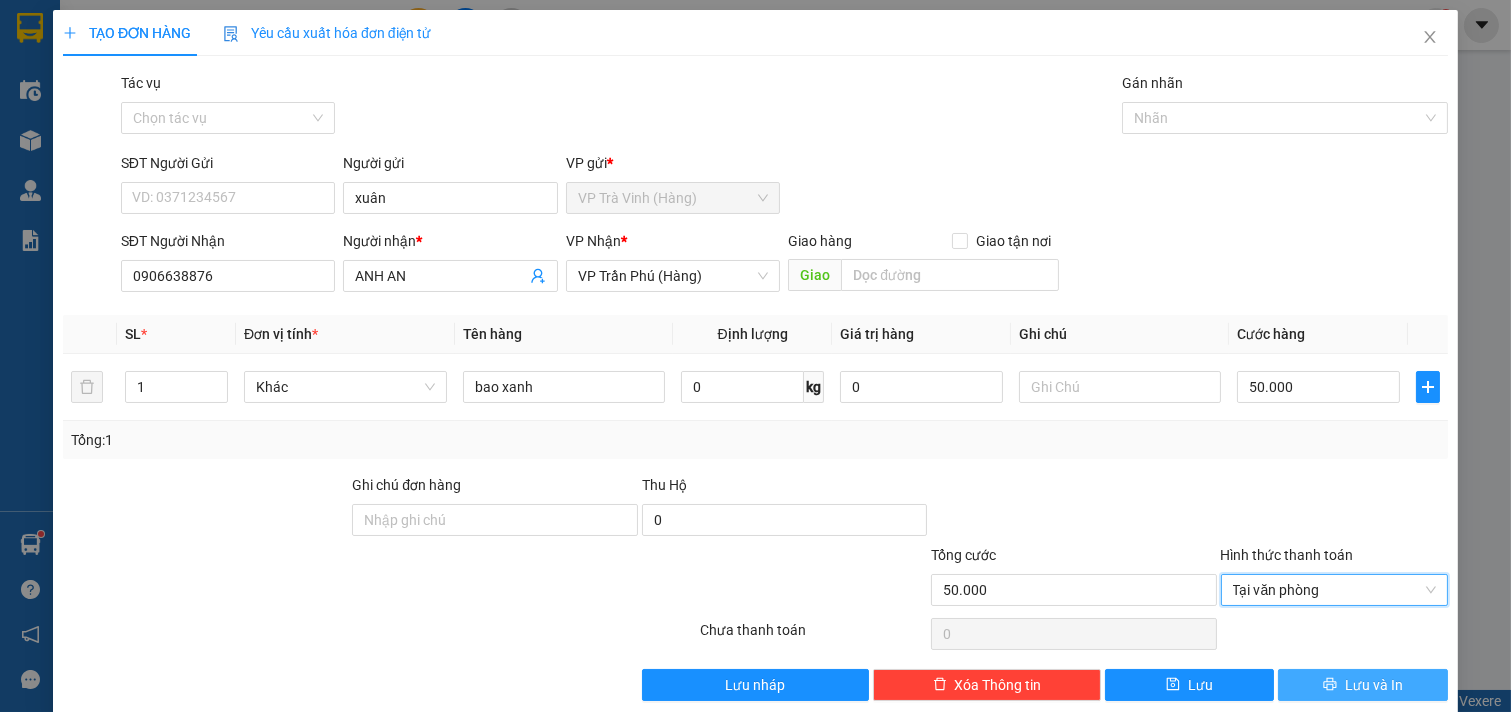click on "Lưu và In" at bounding box center [1374, 685] 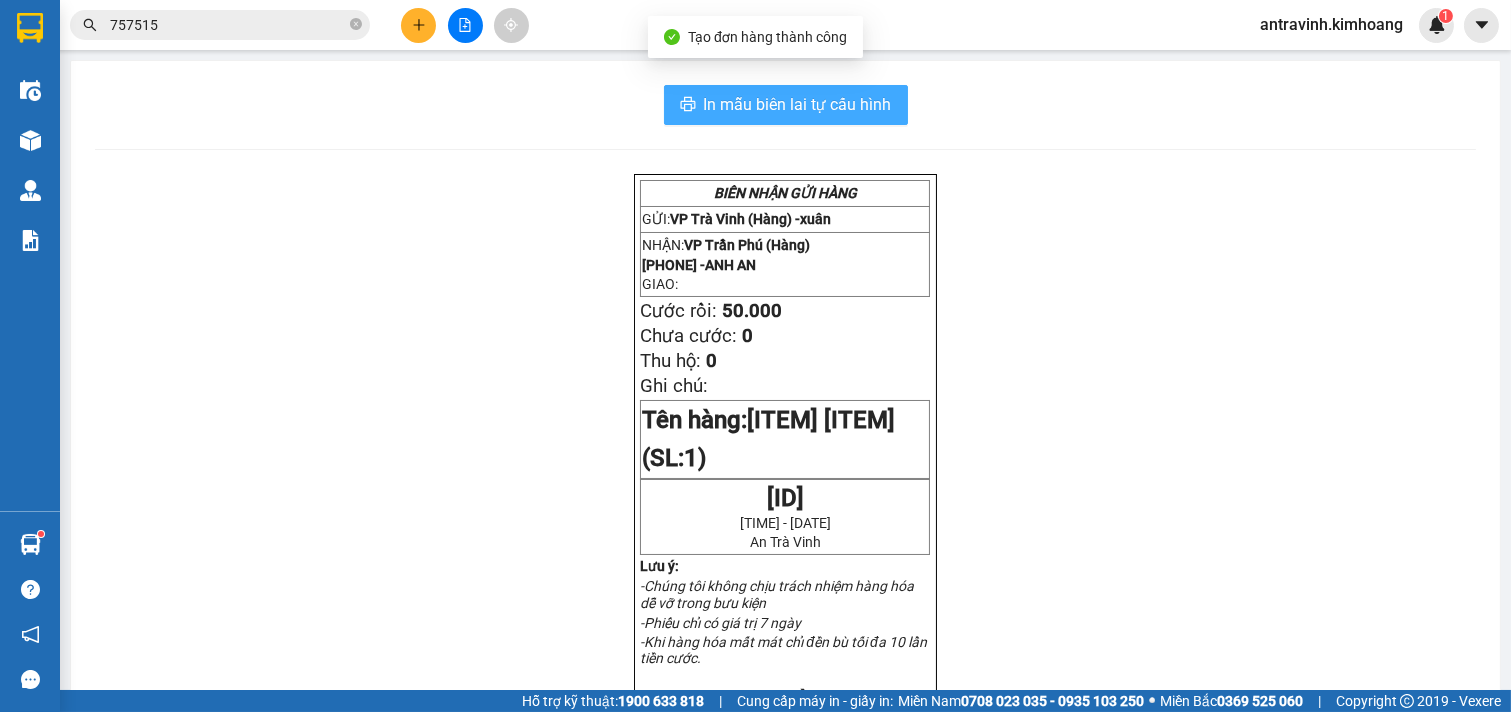 click on "In mẫu biên lai tự cấu hình" at bounding box center [798, 104] 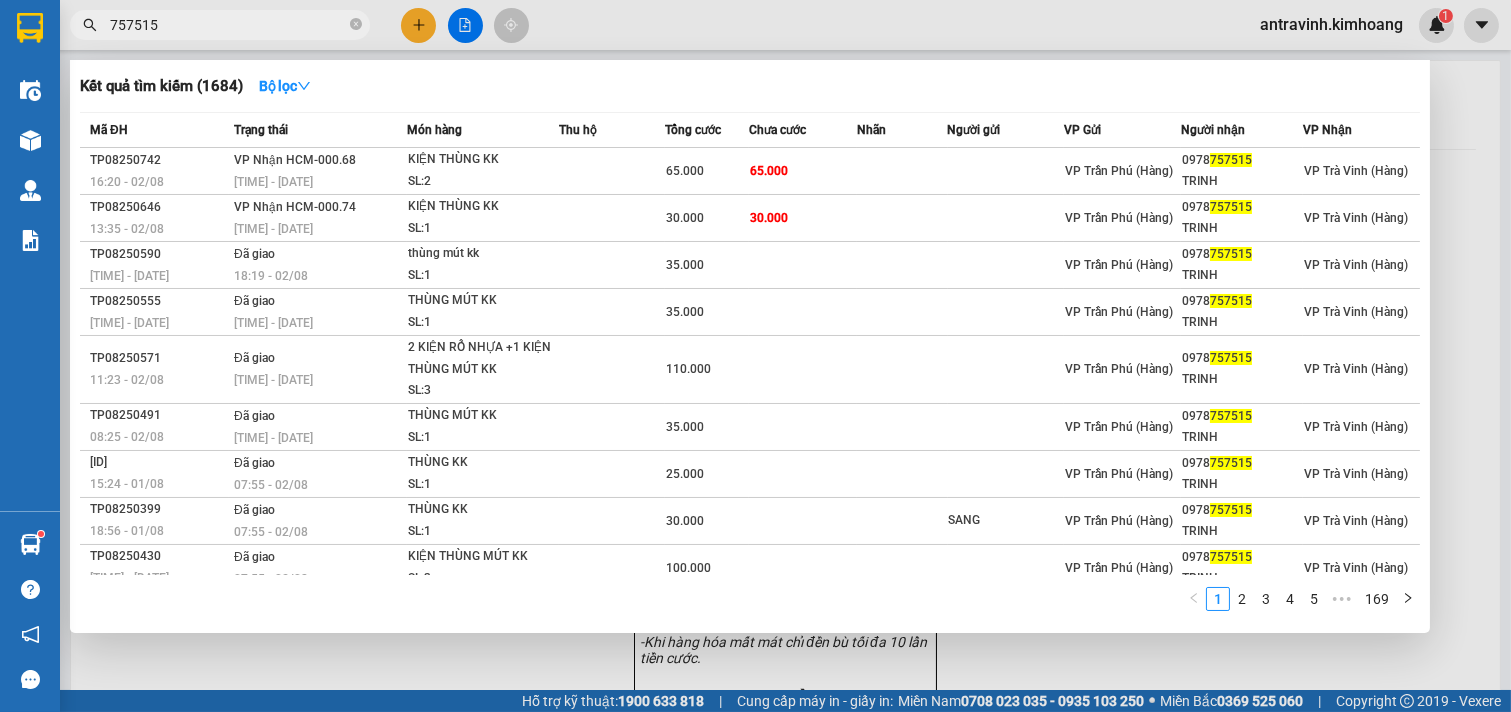 click on "757515" at bounding box center [228, 25] 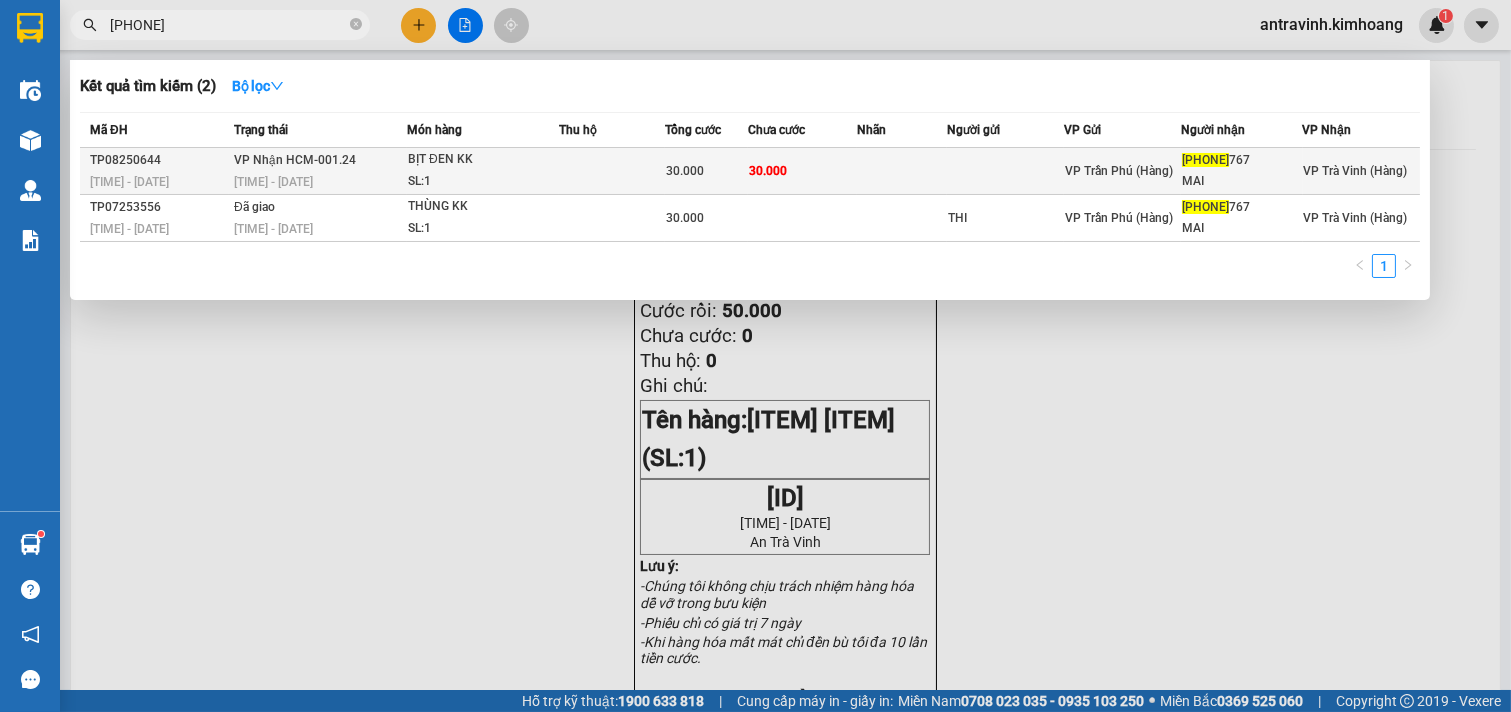 type on "0788785" 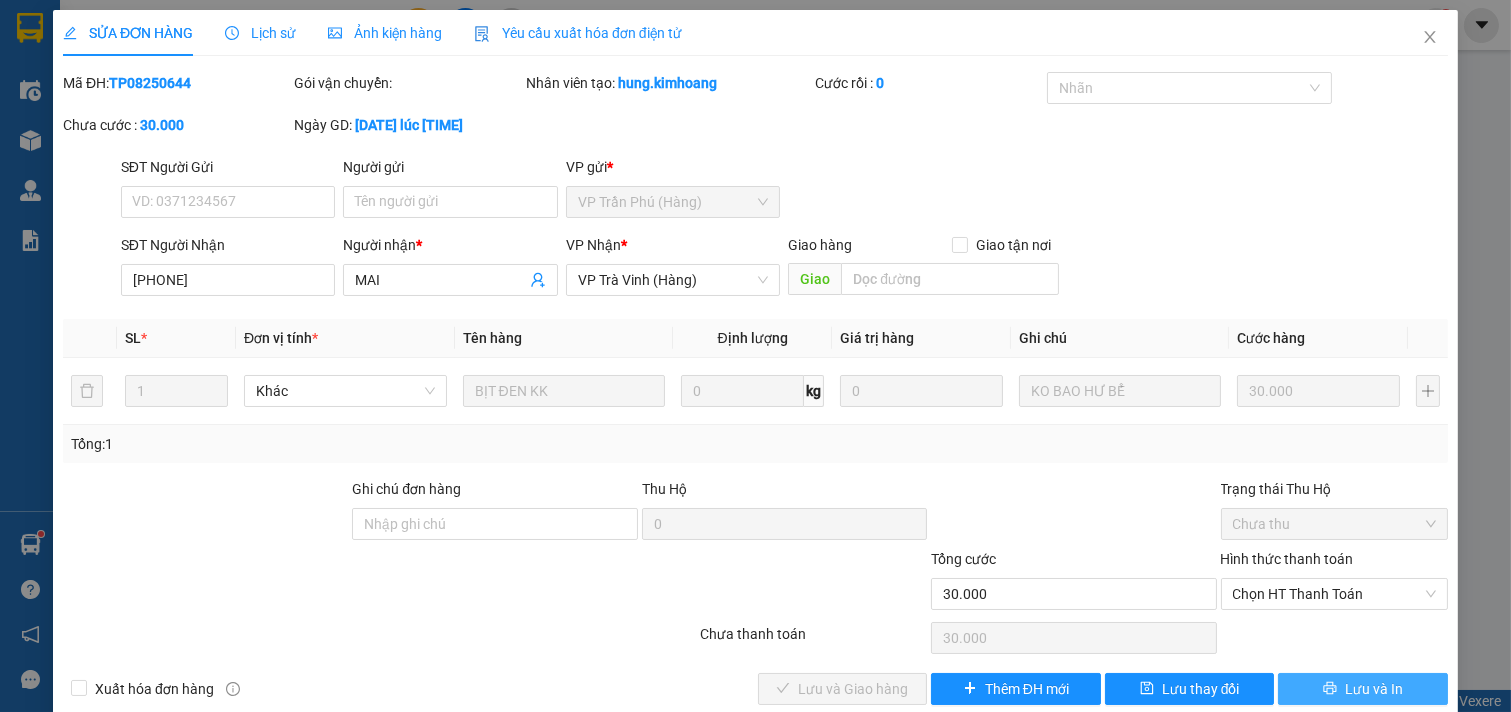 click on "Lưu và In" at bounding box center (1363, 689) 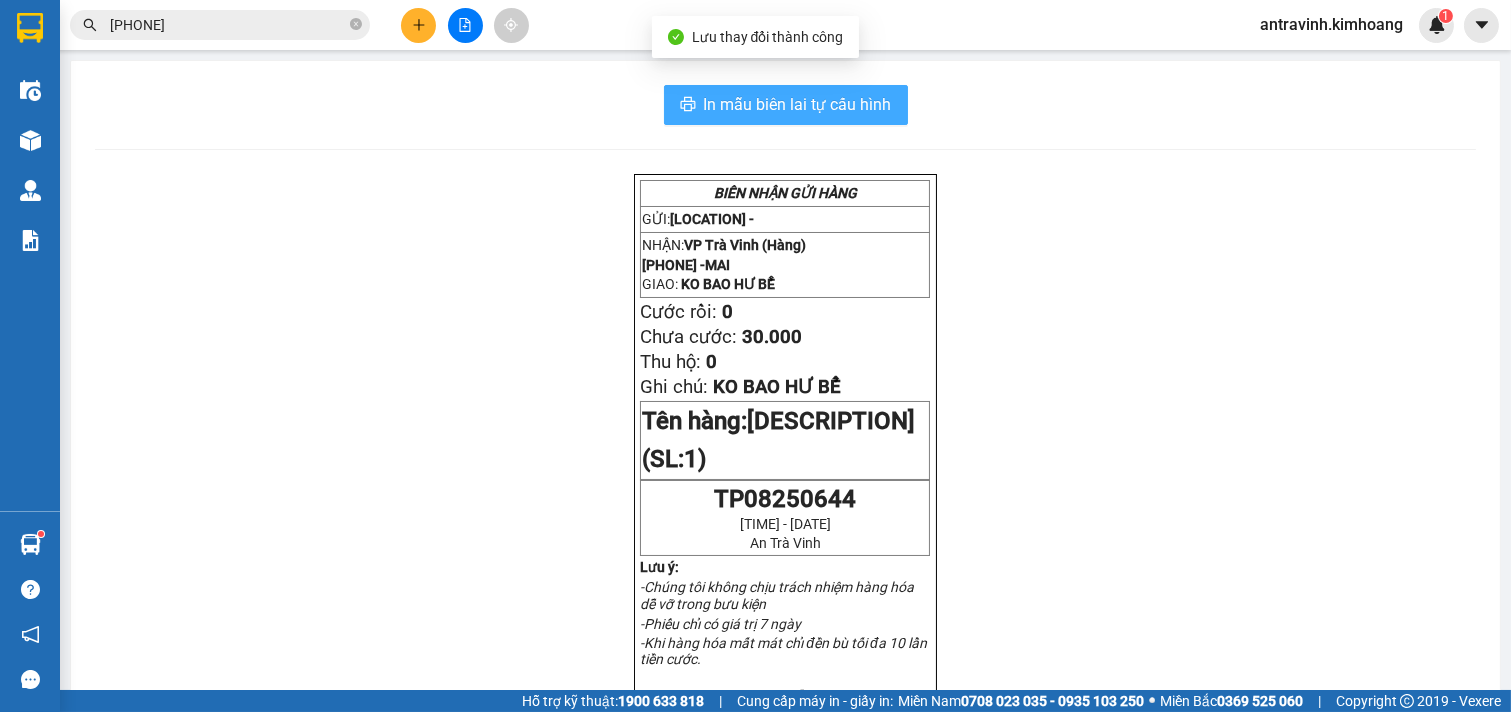 click on "In mẫu biên lai tự cấu hình" at bounding box center [798, 104] 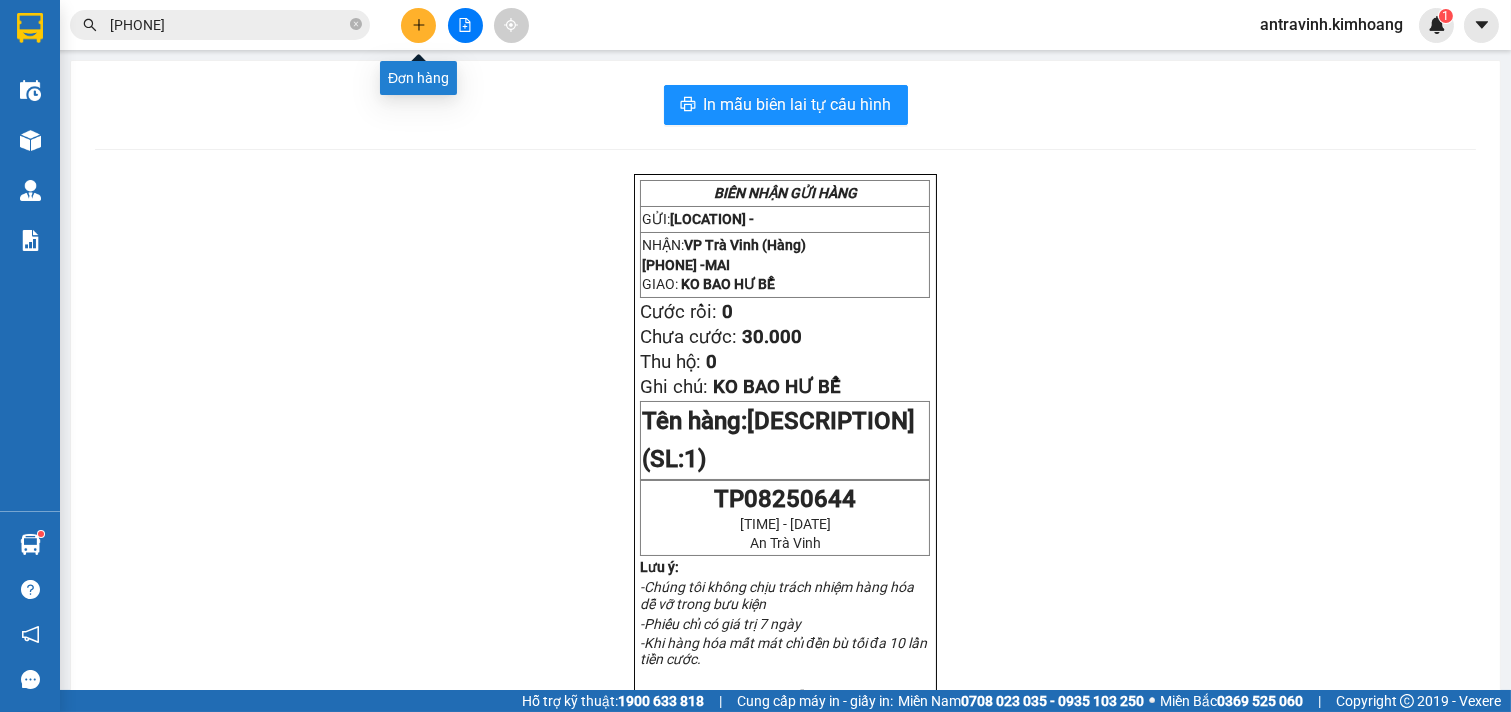 click 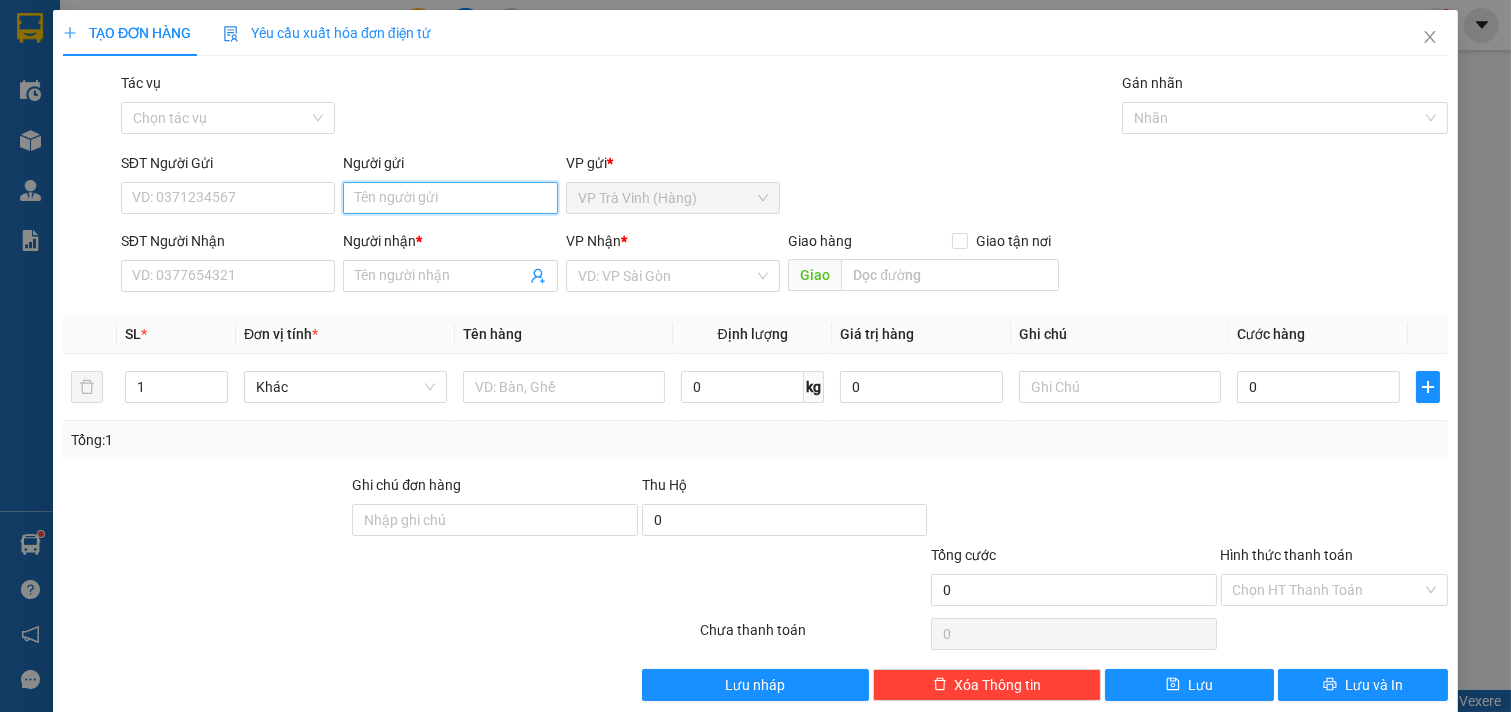 click on "Người gửi" at bounding box center (450, 198) 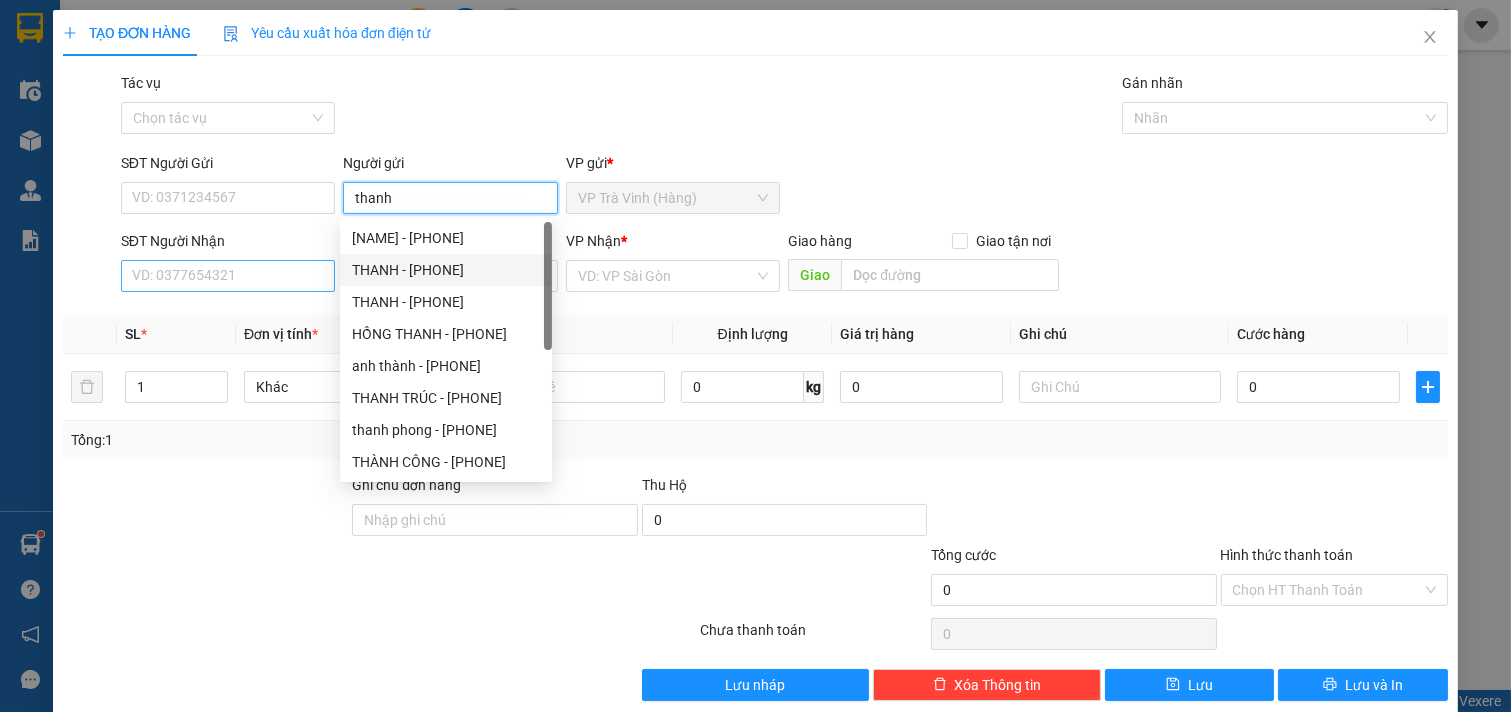type on "thanh" 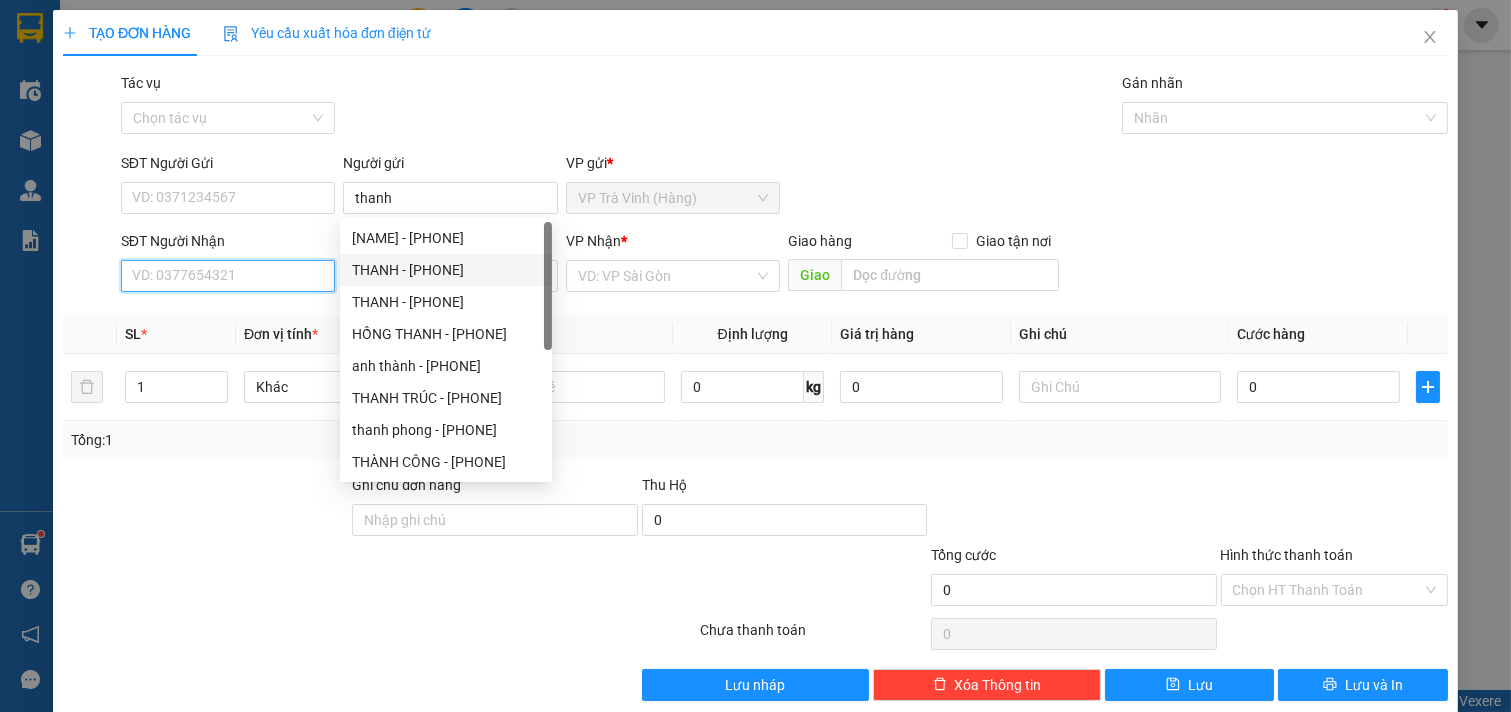 click on "SĐT Người Nhận" at bounding box center [228, 276] 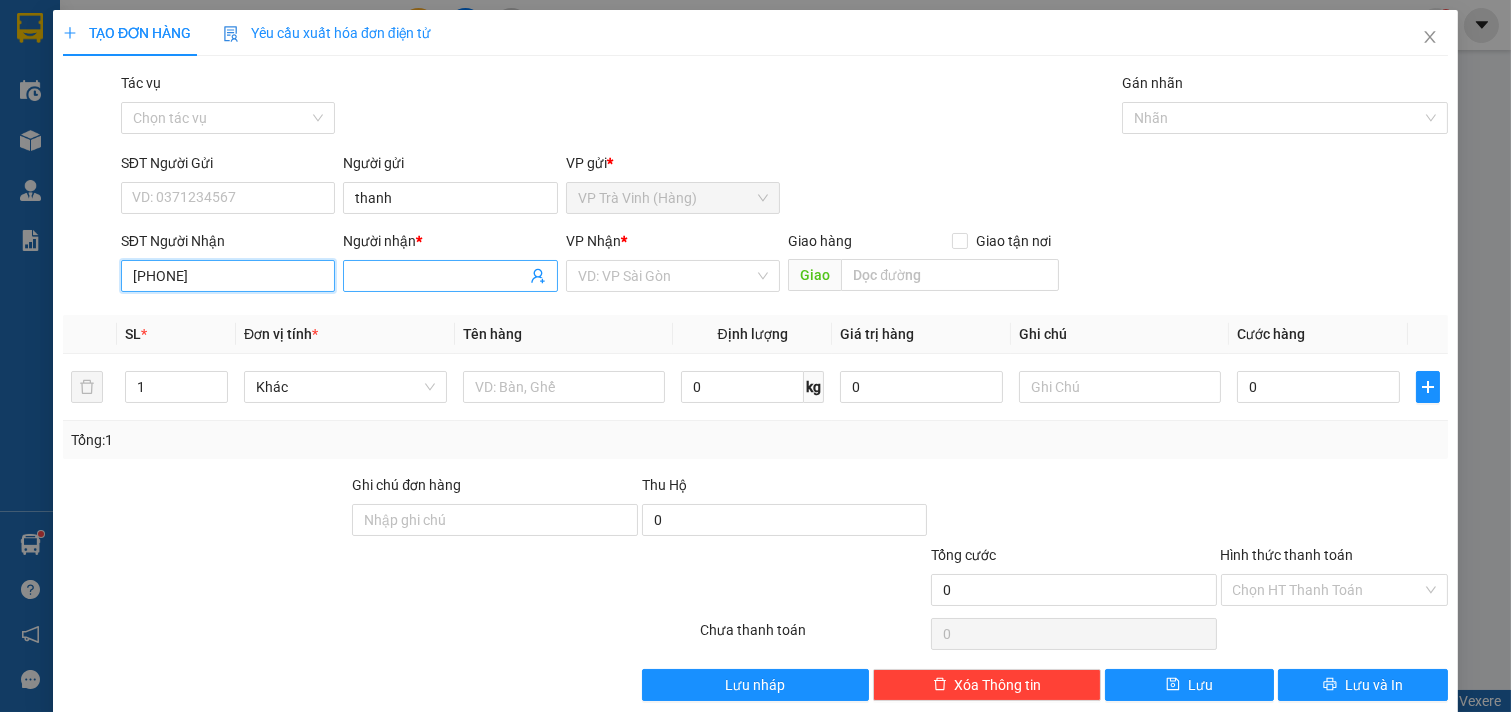 type on "0865607731" 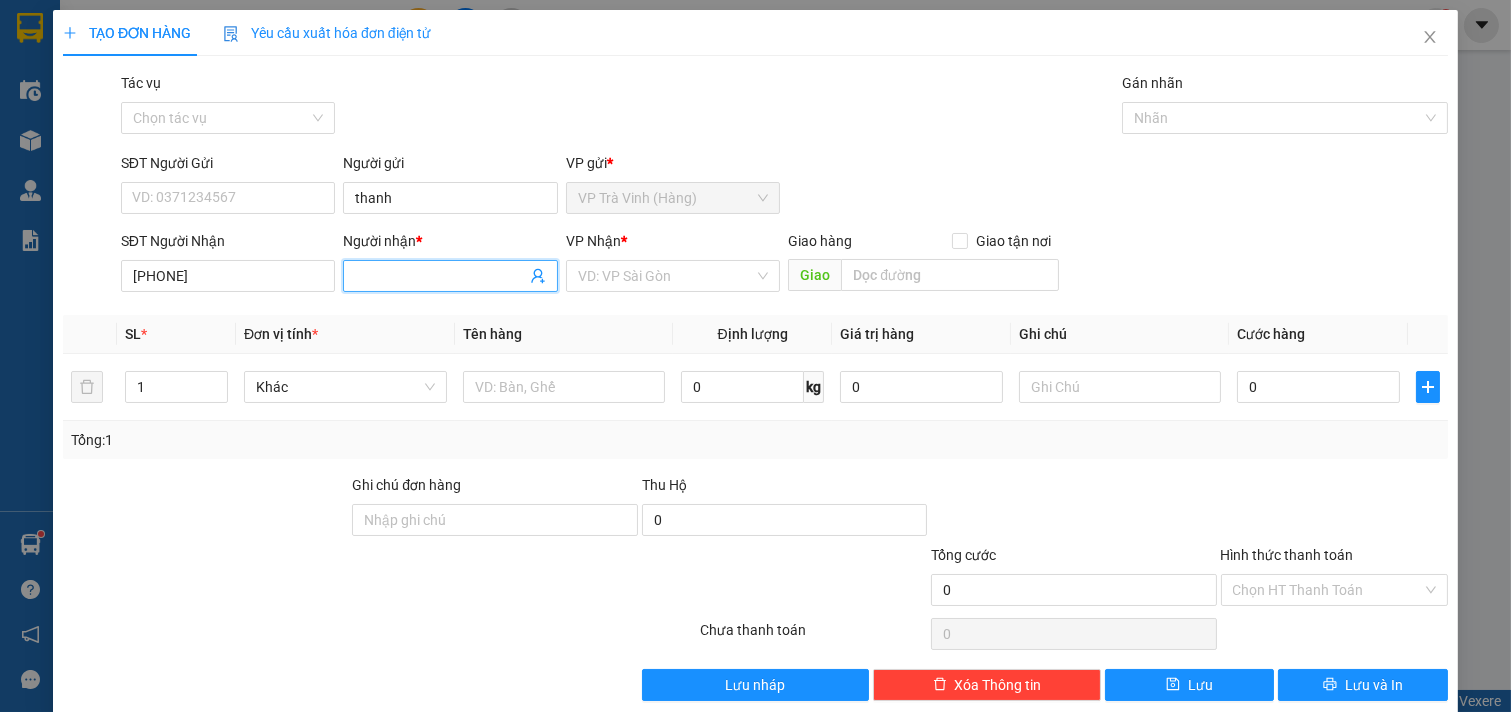 click on "Người nhận  *" at bounding box center (440, 276) 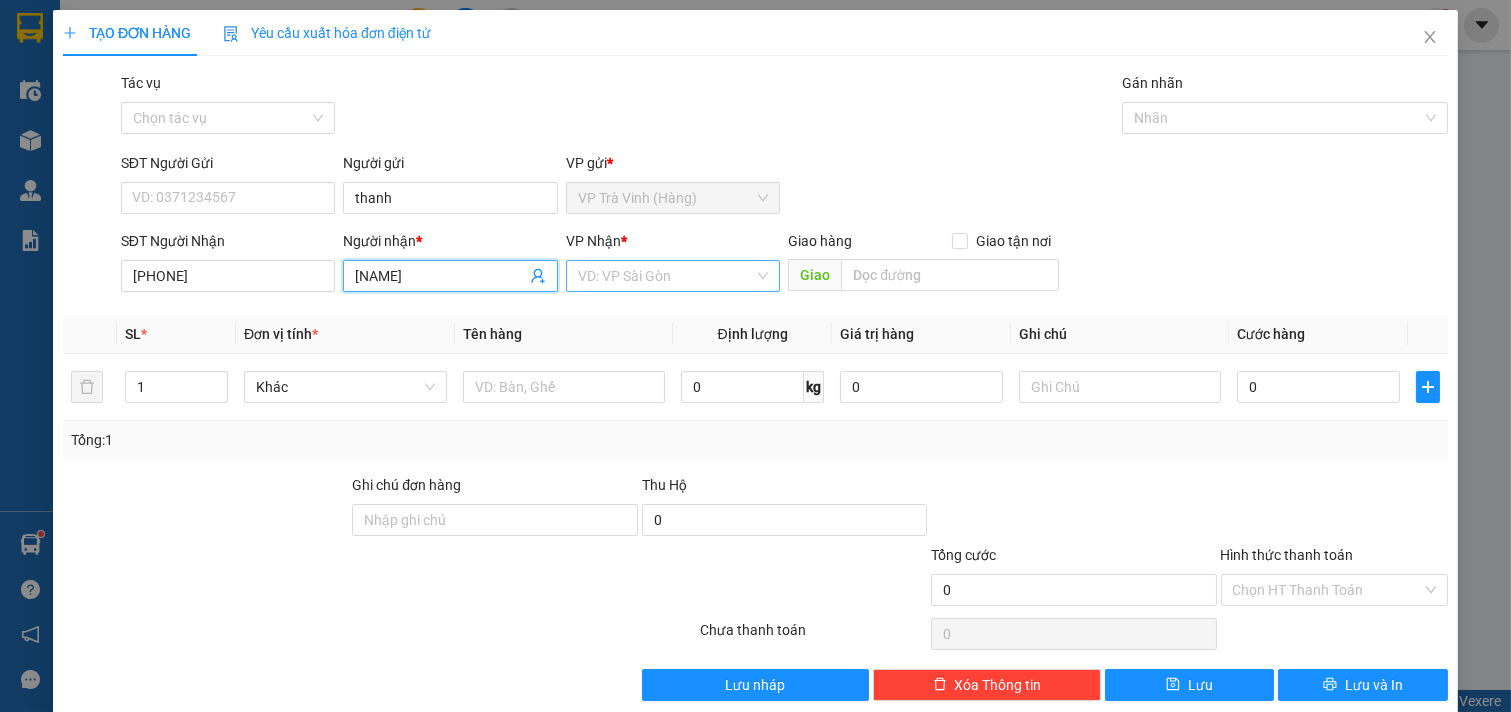 type on "giang linh" 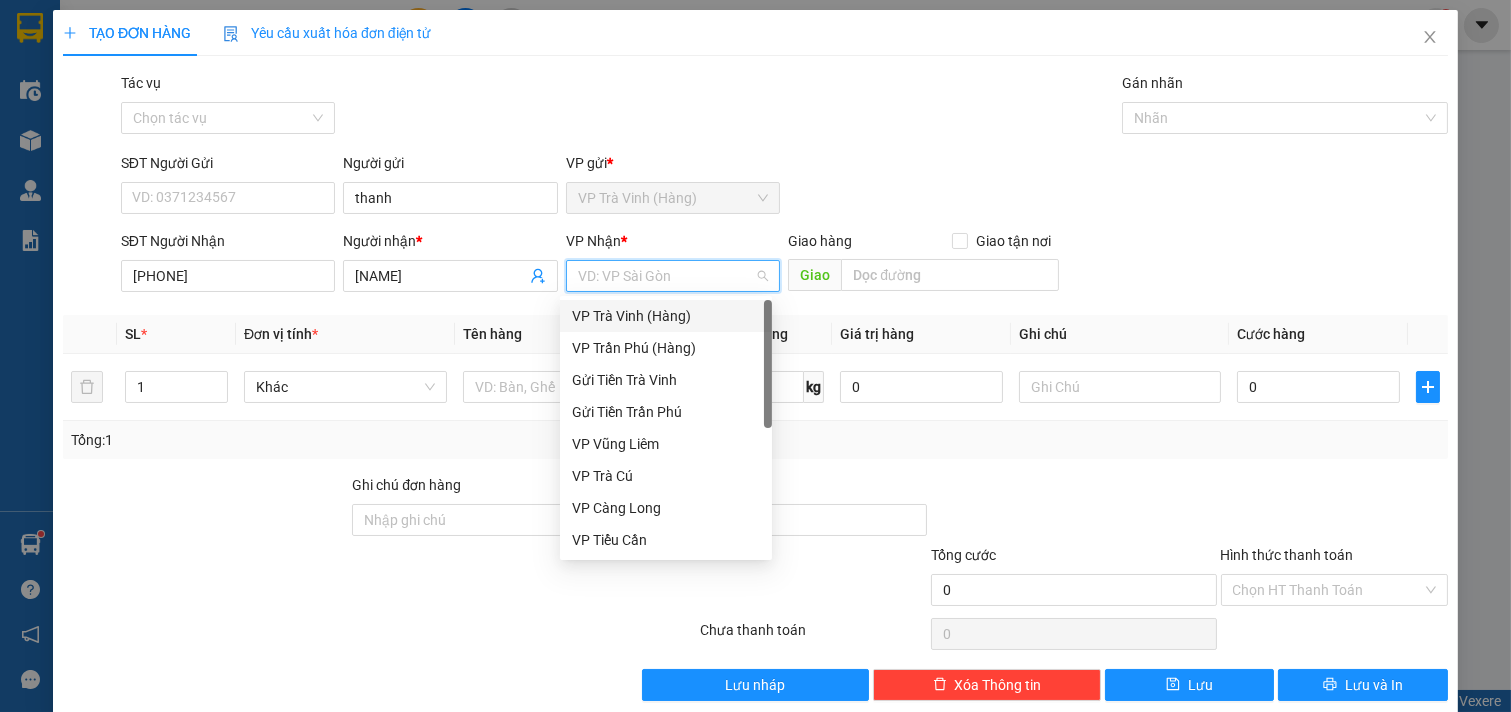 click at bounding box center [666, 276] 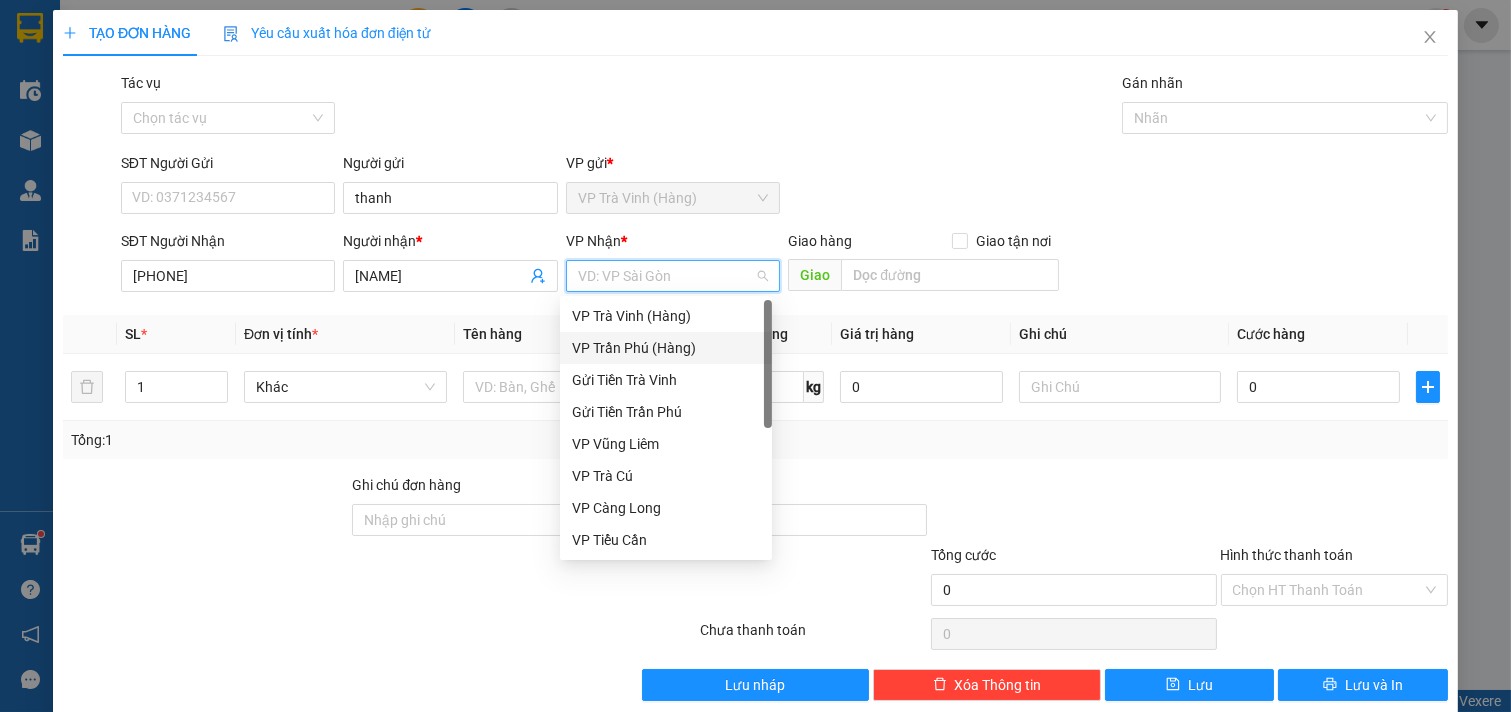 click on "VP Trần Phú (Hàng)" at bounding box center [666, 348] 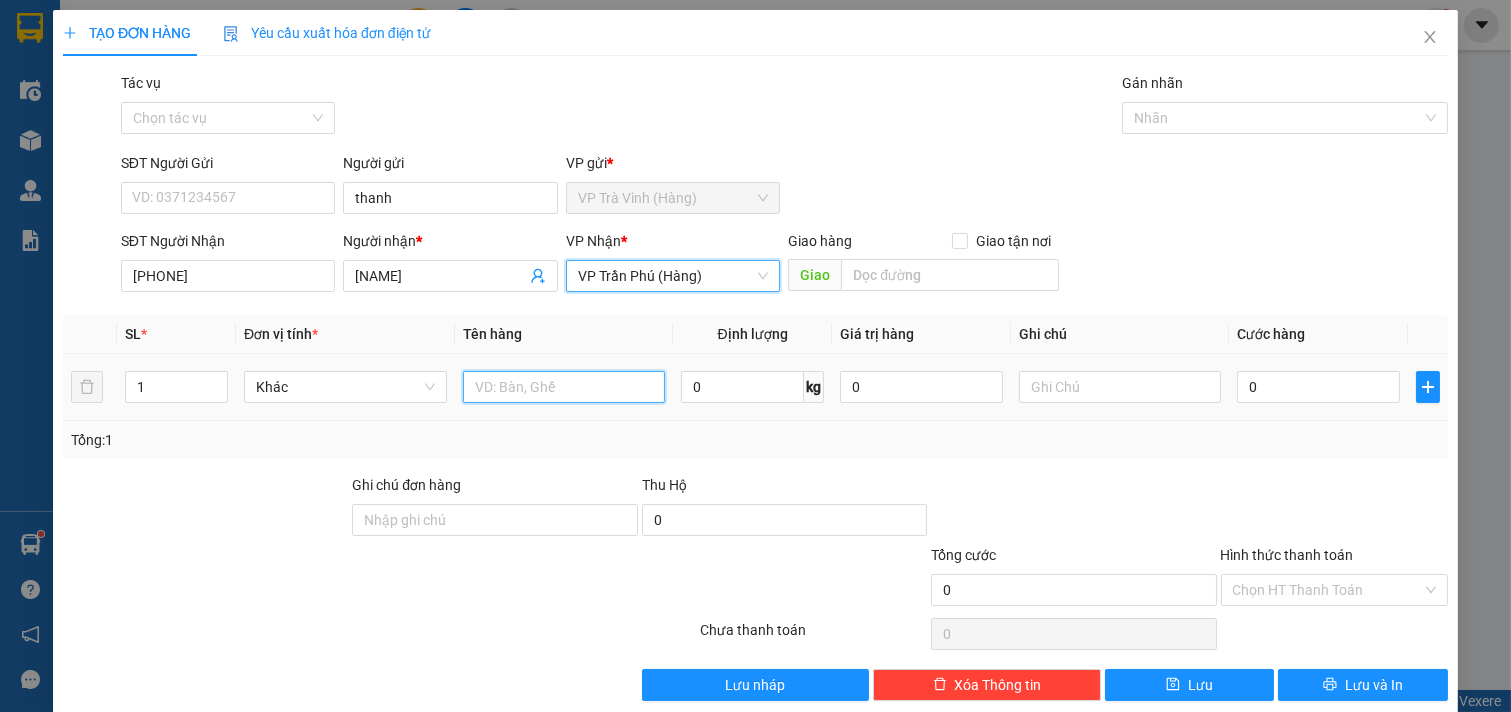 click at bounding box center [564, 387] 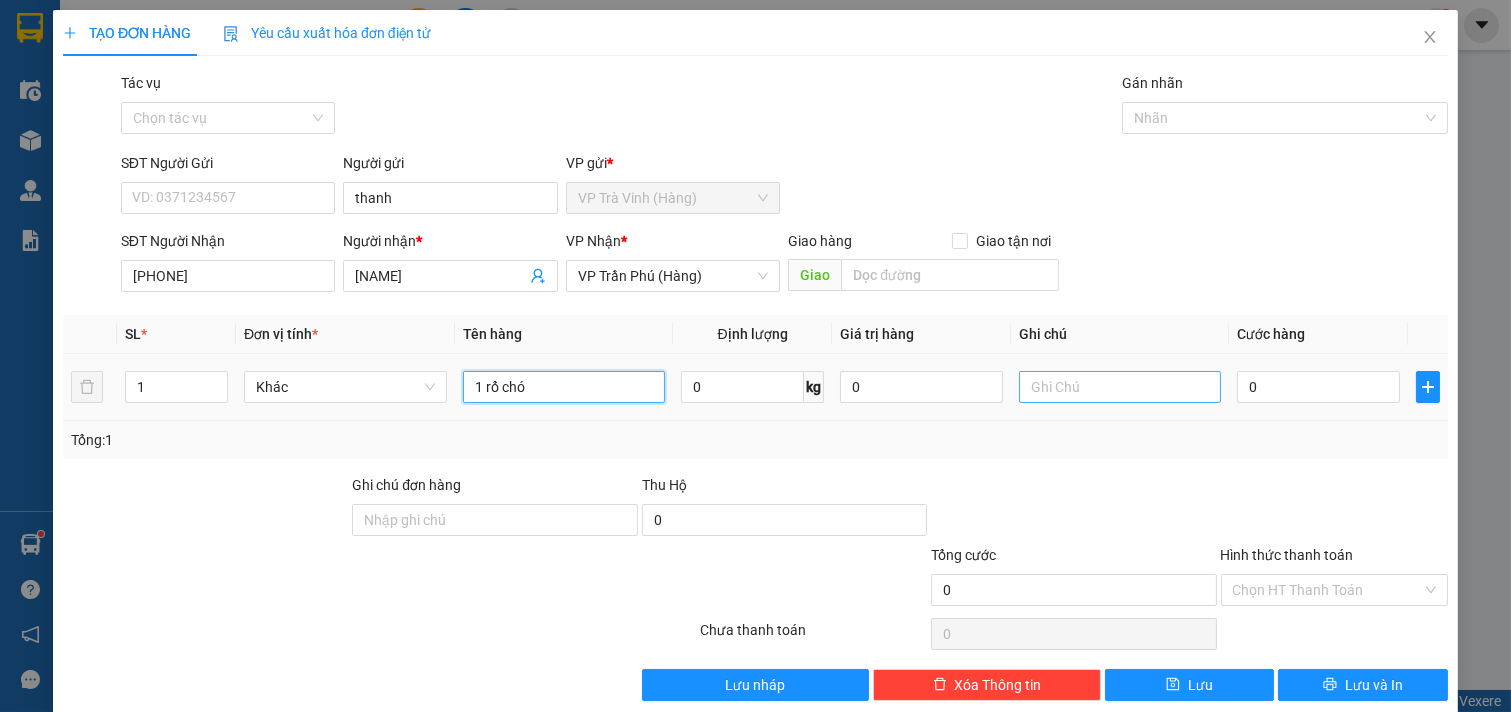 type on "1 rổ chó" 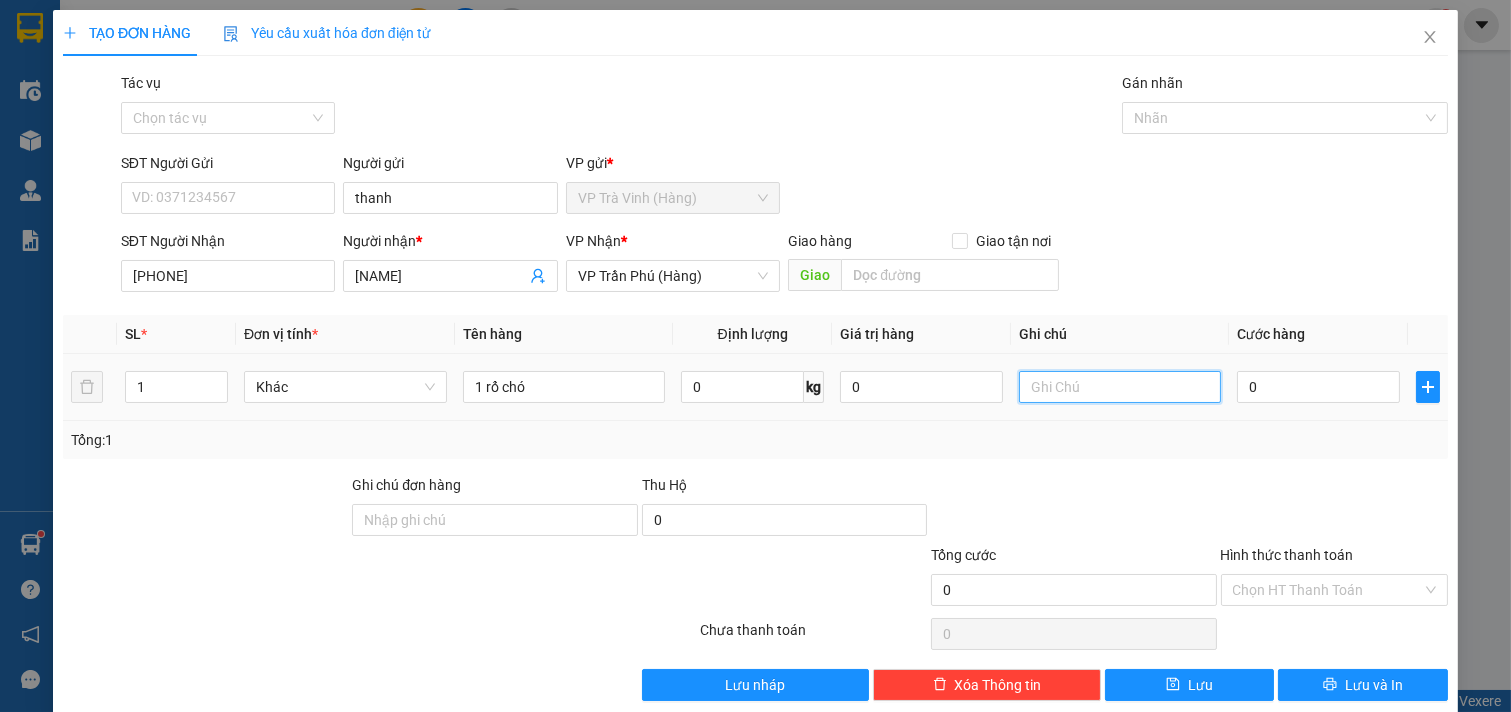 click at bounding box center (1120, 387) 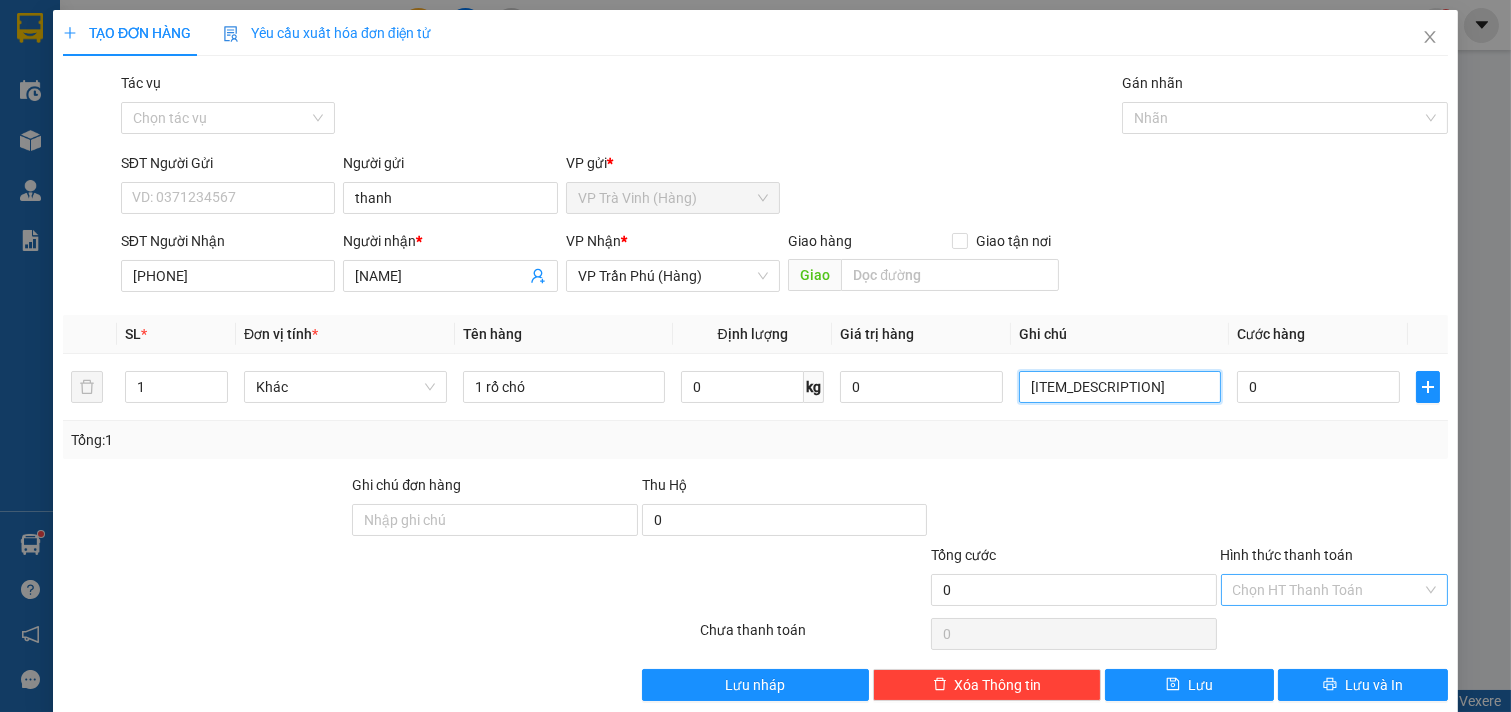 type on "ko bao chết" 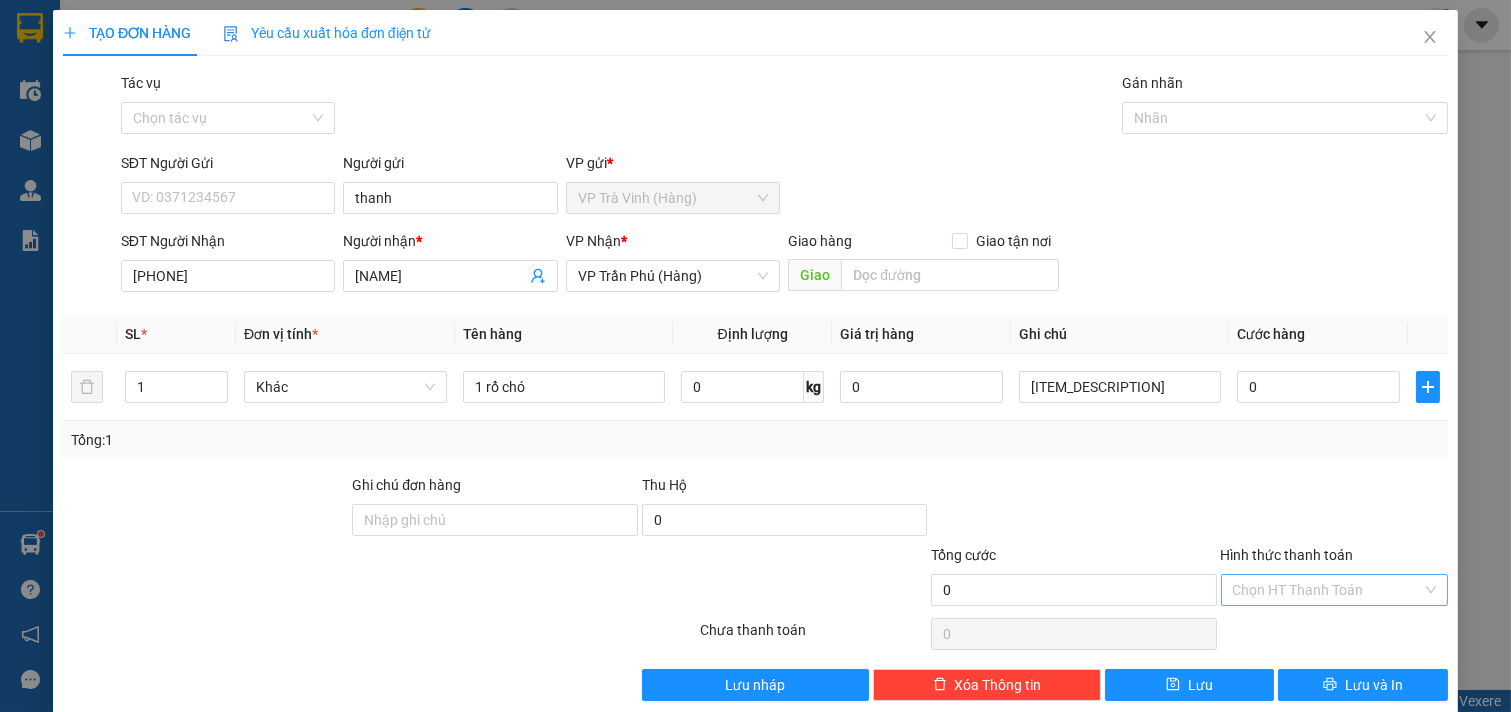 click on "Hình thức thanh toán" at bounding box center (1328, 590) 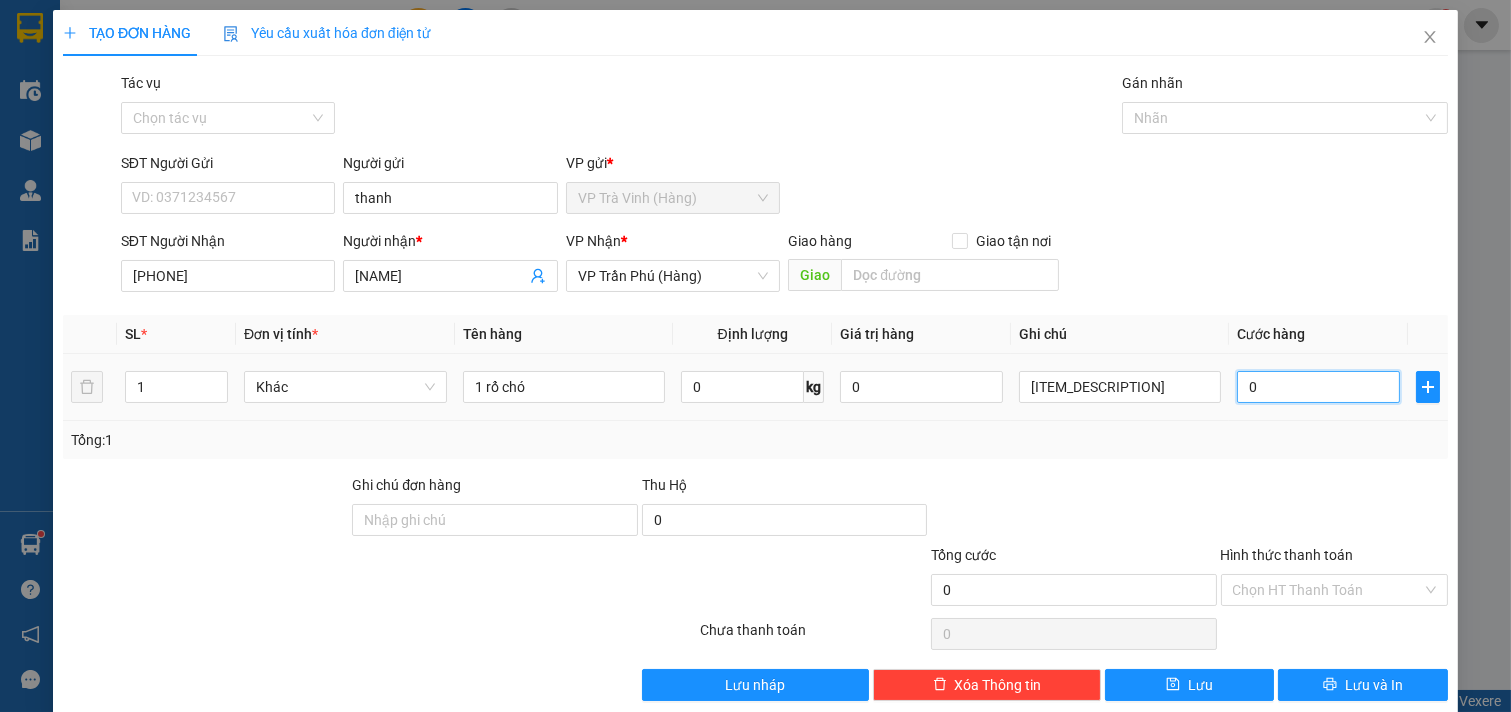 click on "0" at bounding box center (1318, 387) 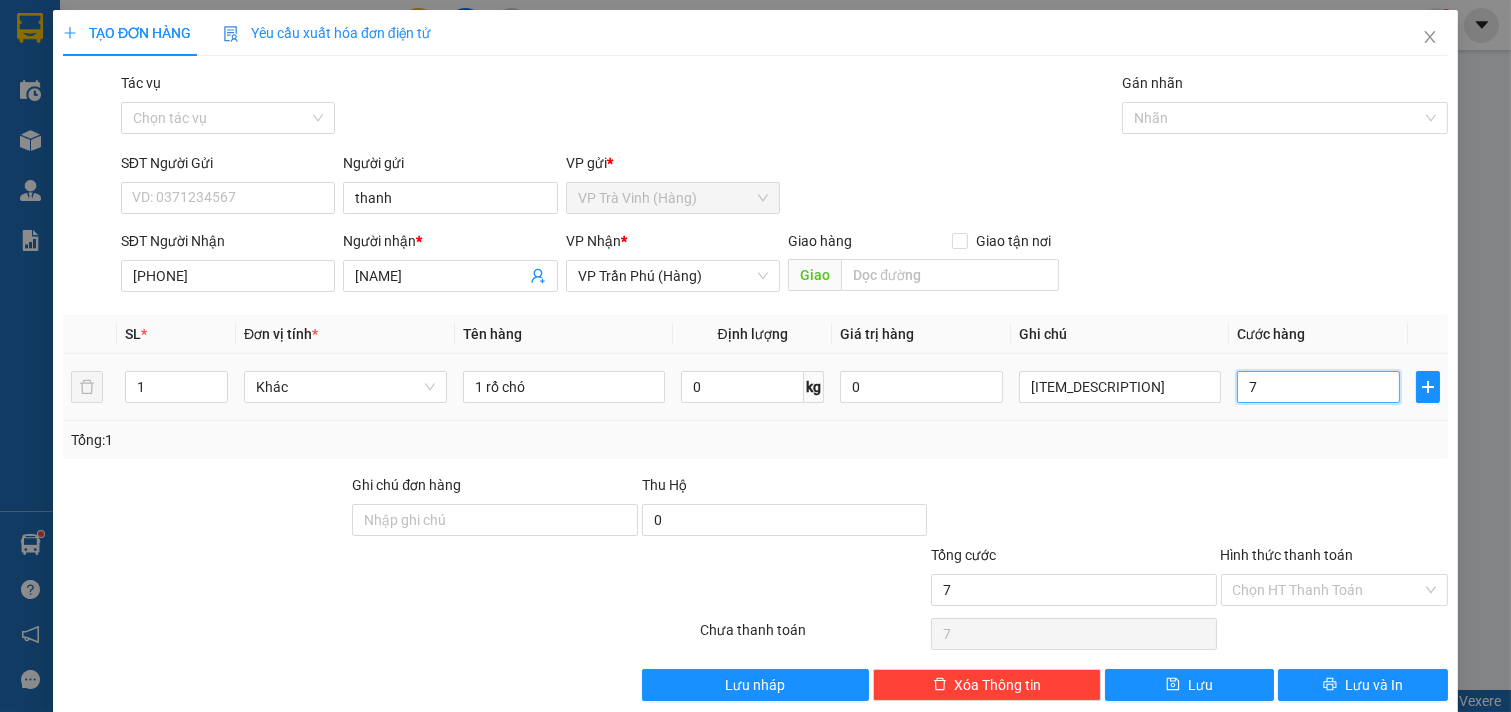 type on "70" 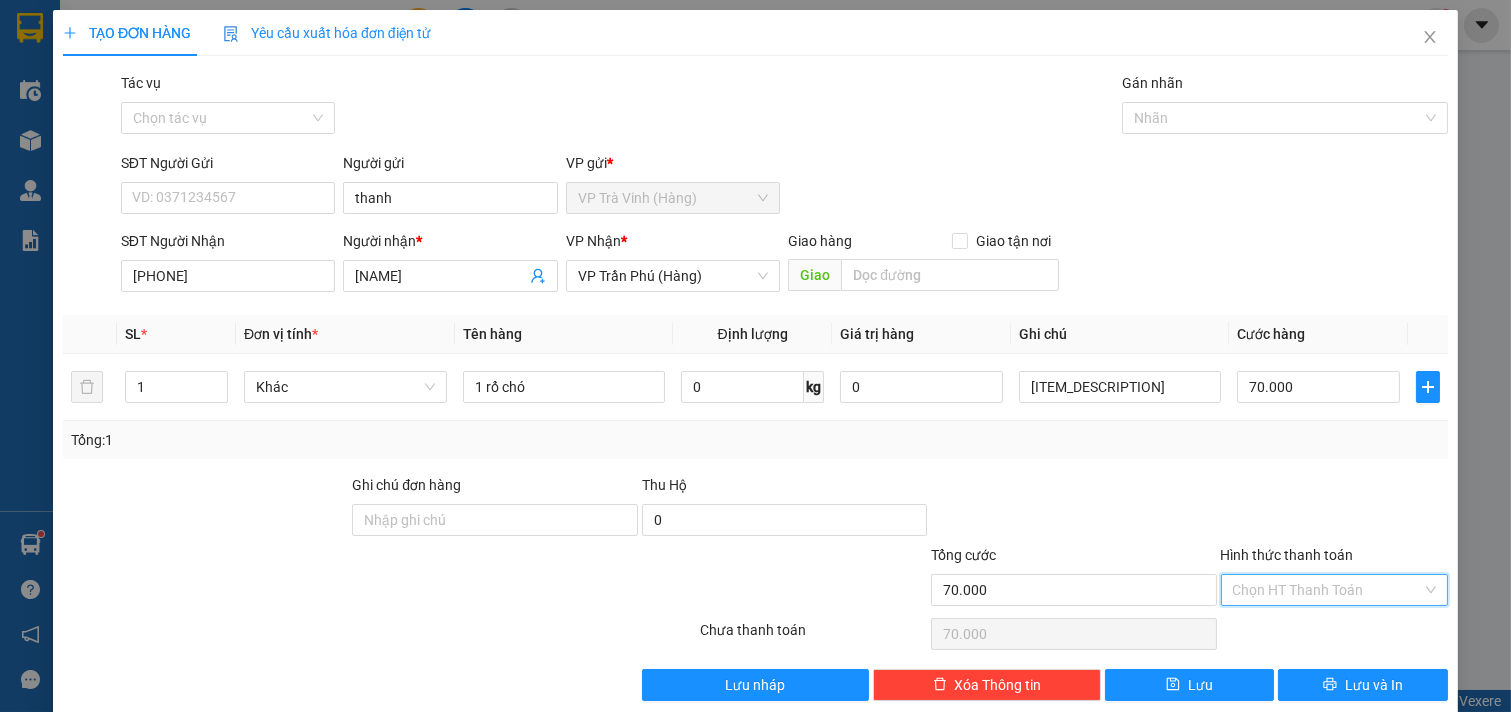 click on "Hình thức thanh toán" at bounding box center (1328, 590) 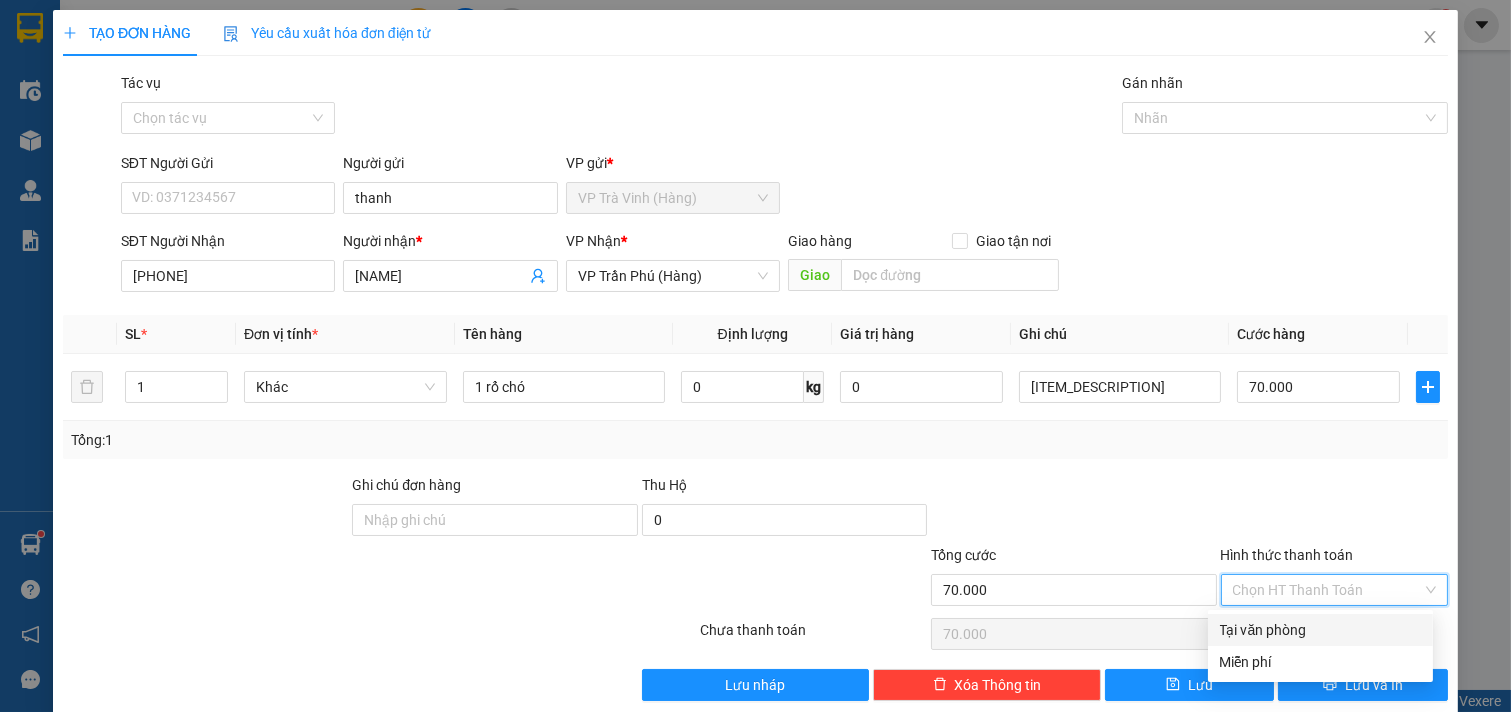 click on "Tại văn phòng" at bounding box center (1320, 630) 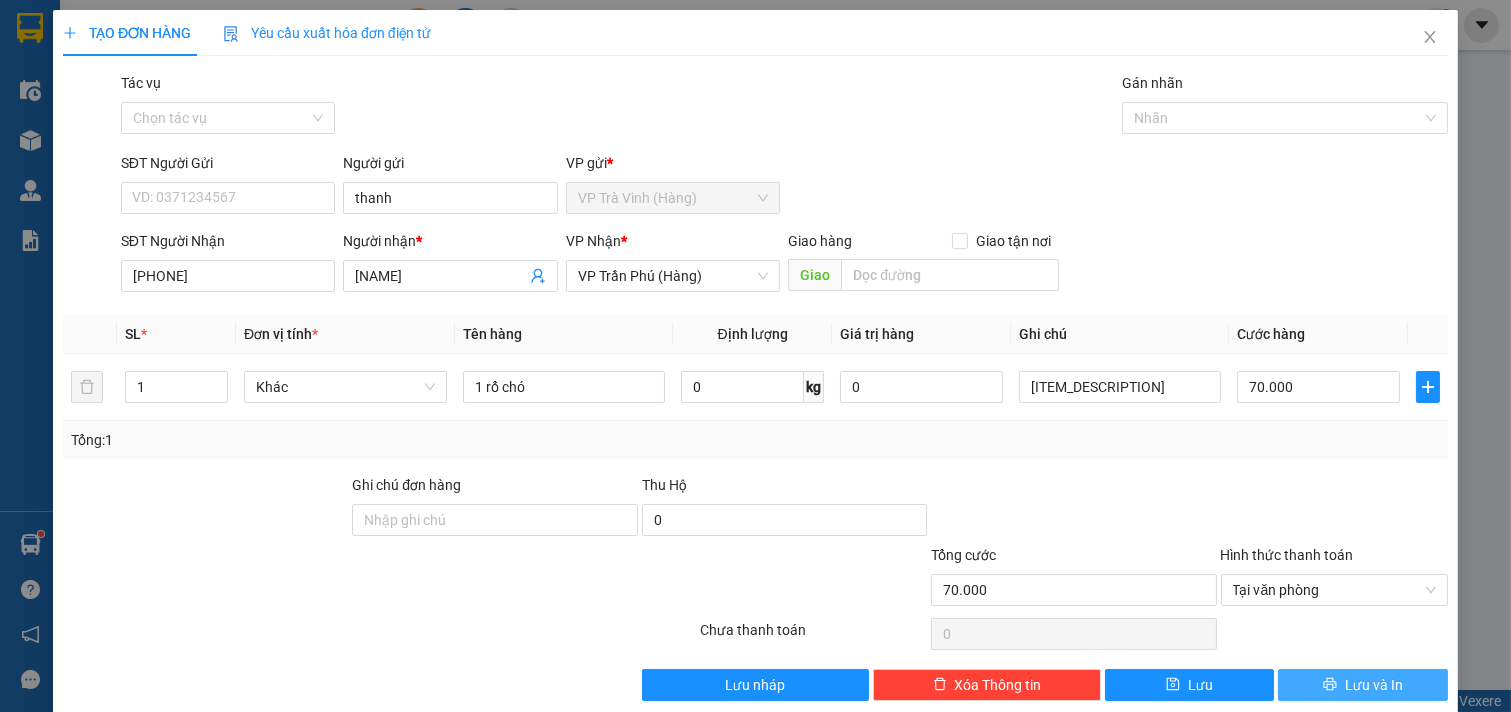 click on "Lưu và In" at bounding box center [1363, 685] 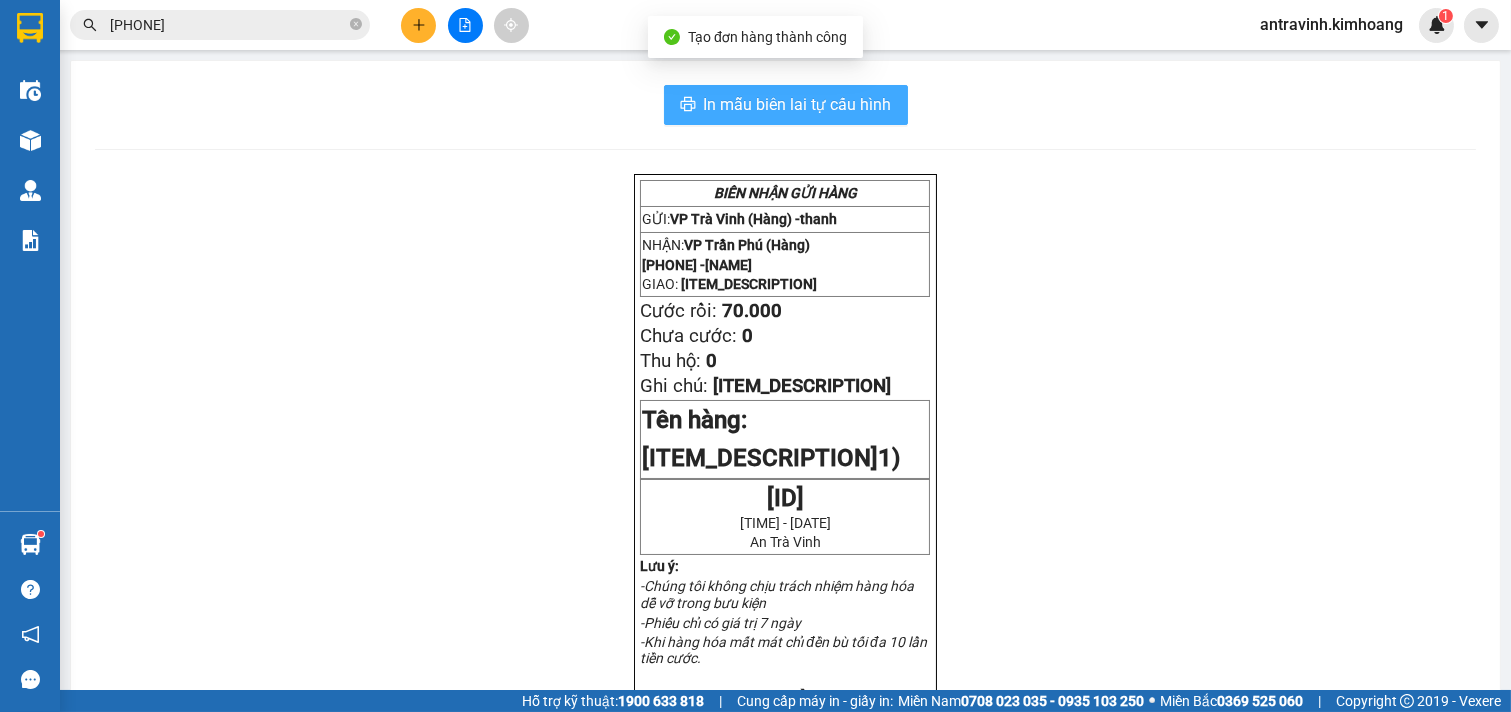 click on "In mẫu biên lai tự cấu hình" at bounding box center [798, 104] 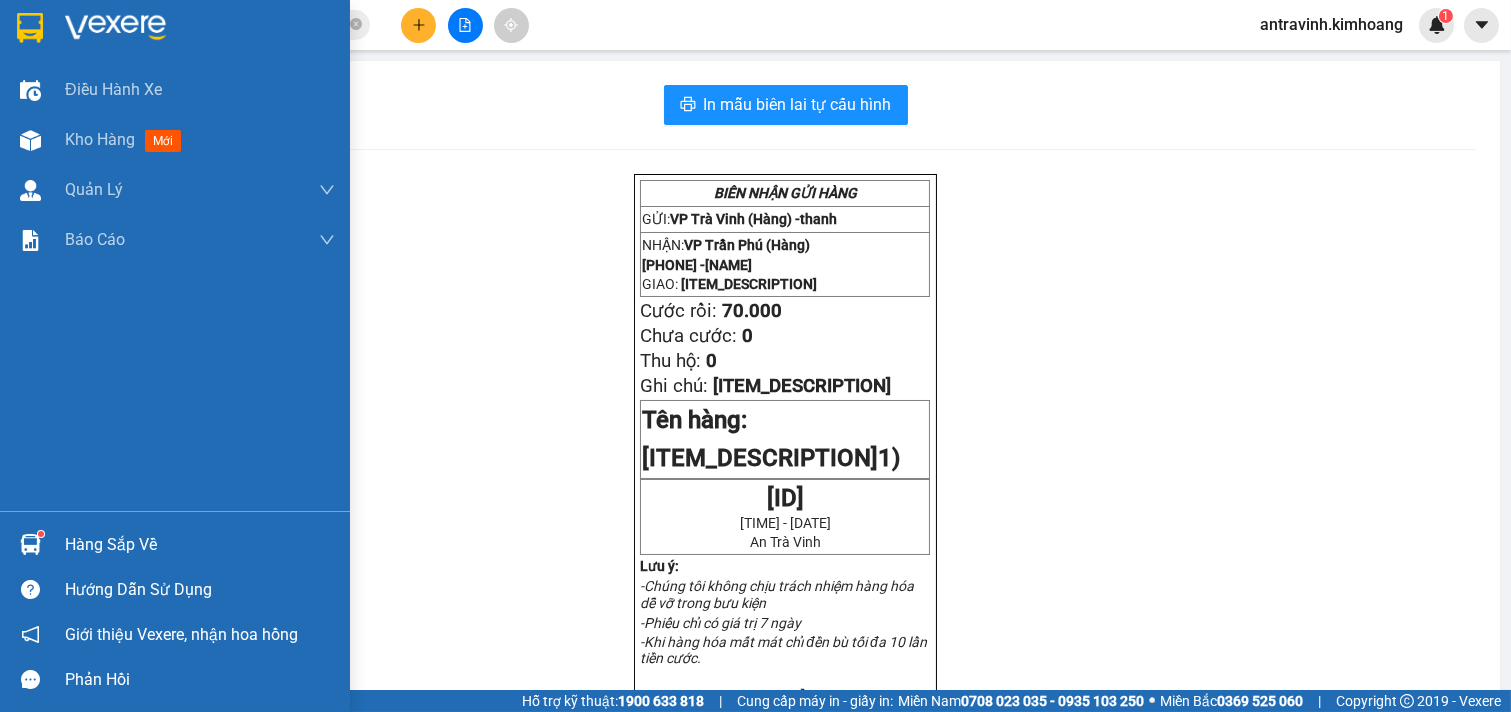 click on "Hàng sắp về" at bounding box center [200, 545] 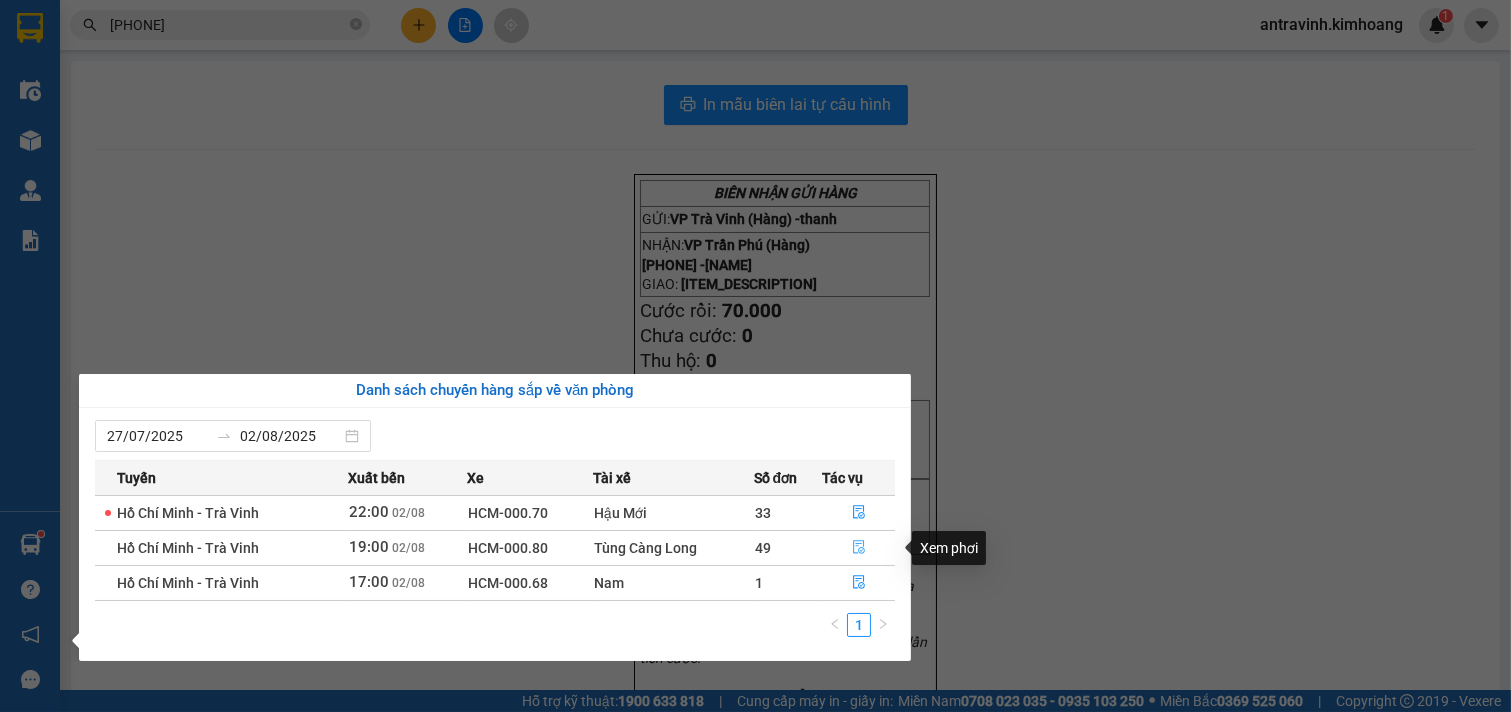 click 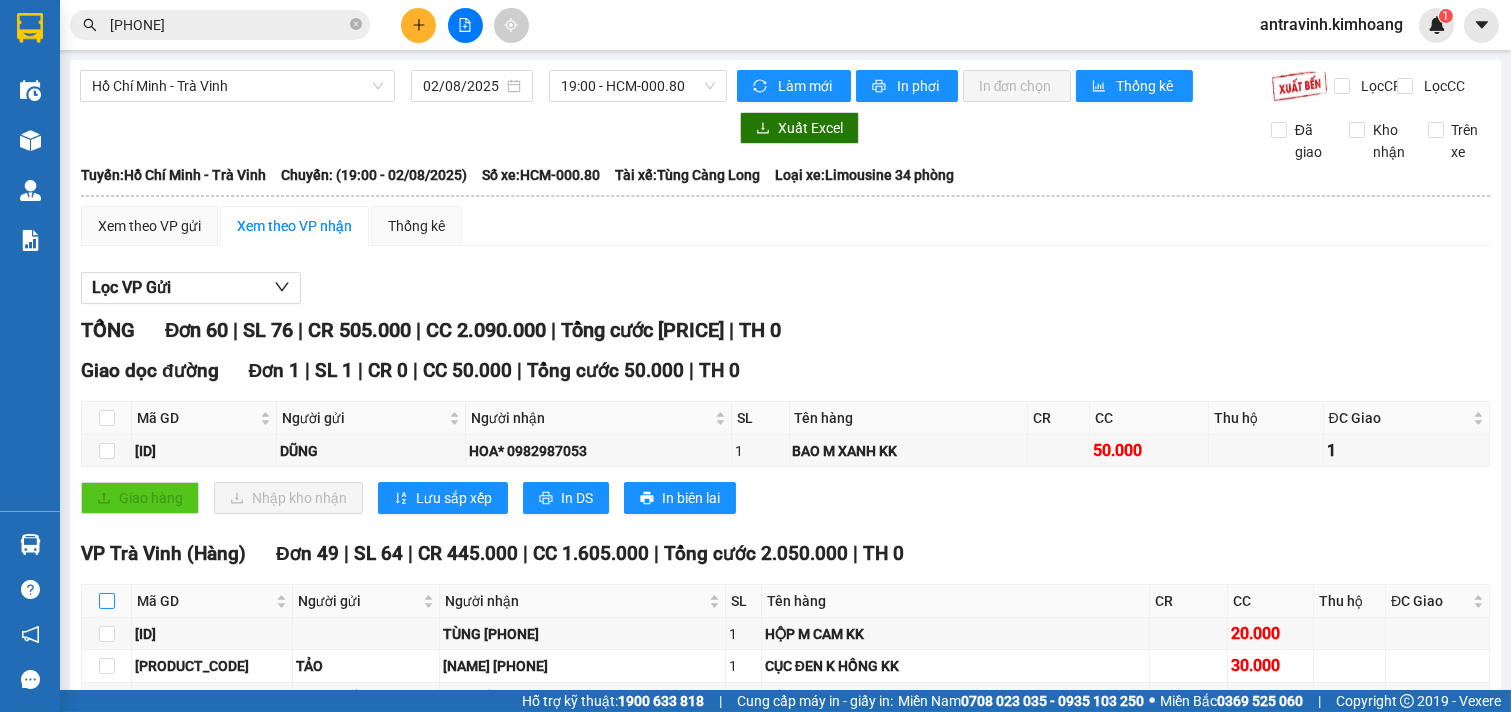 click at bounding box center [107, 601] 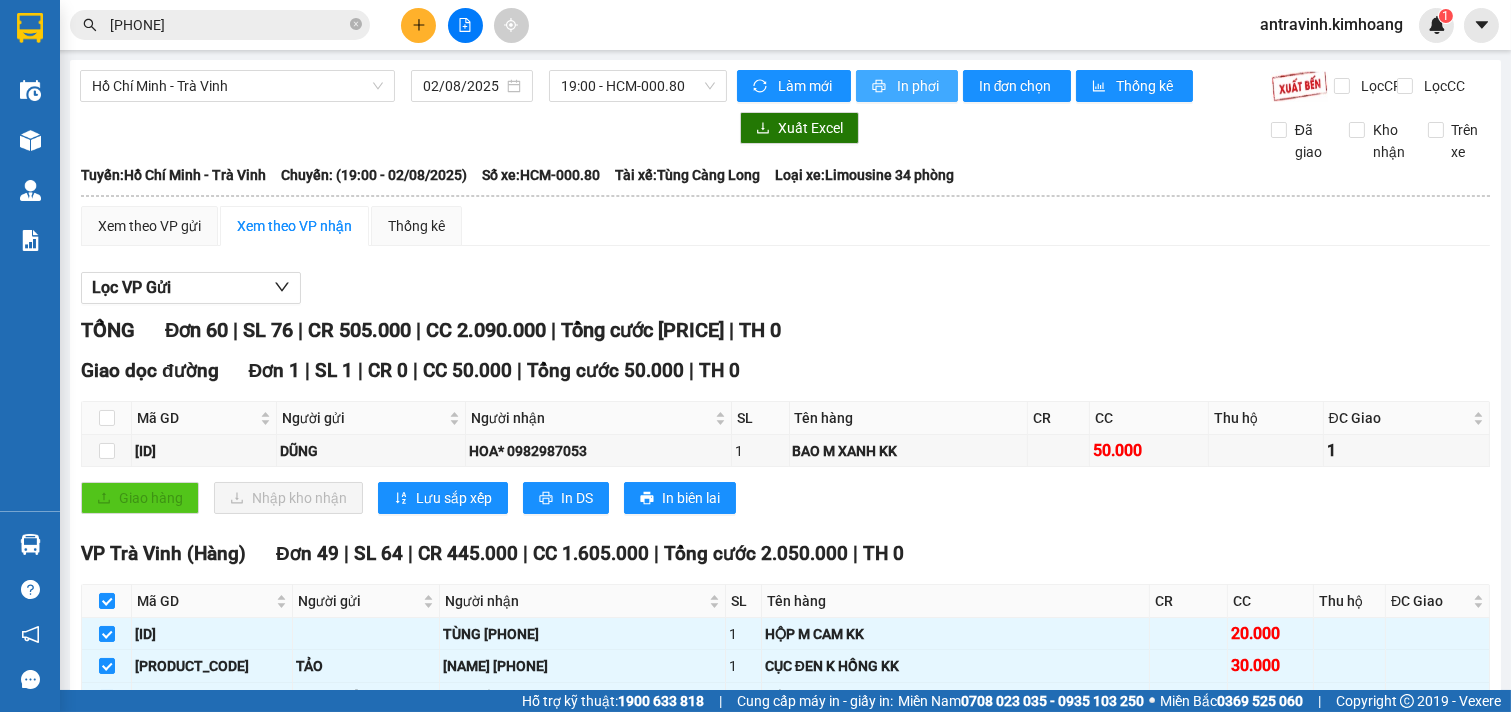click on "In phơi" at bounding box center (919, 86) 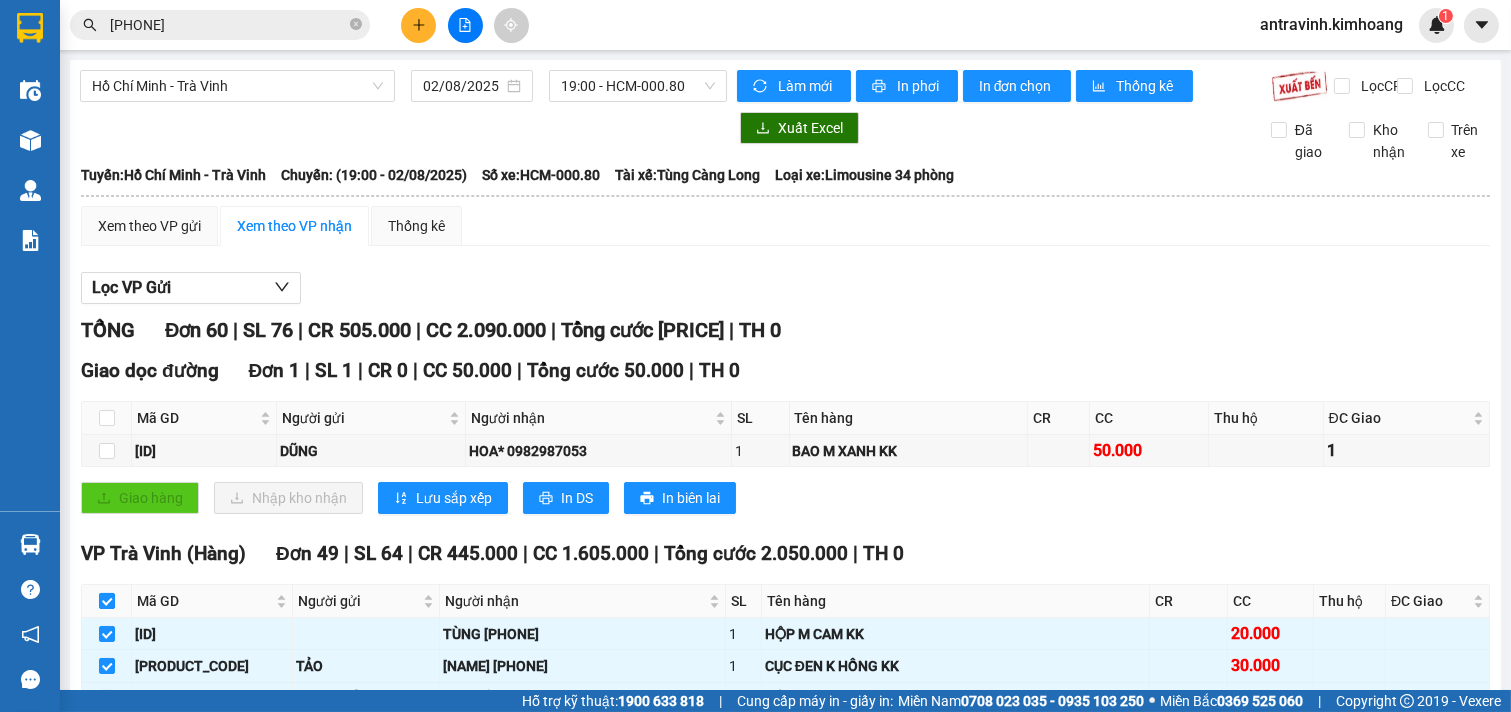 click at bounding box center [107, 601] 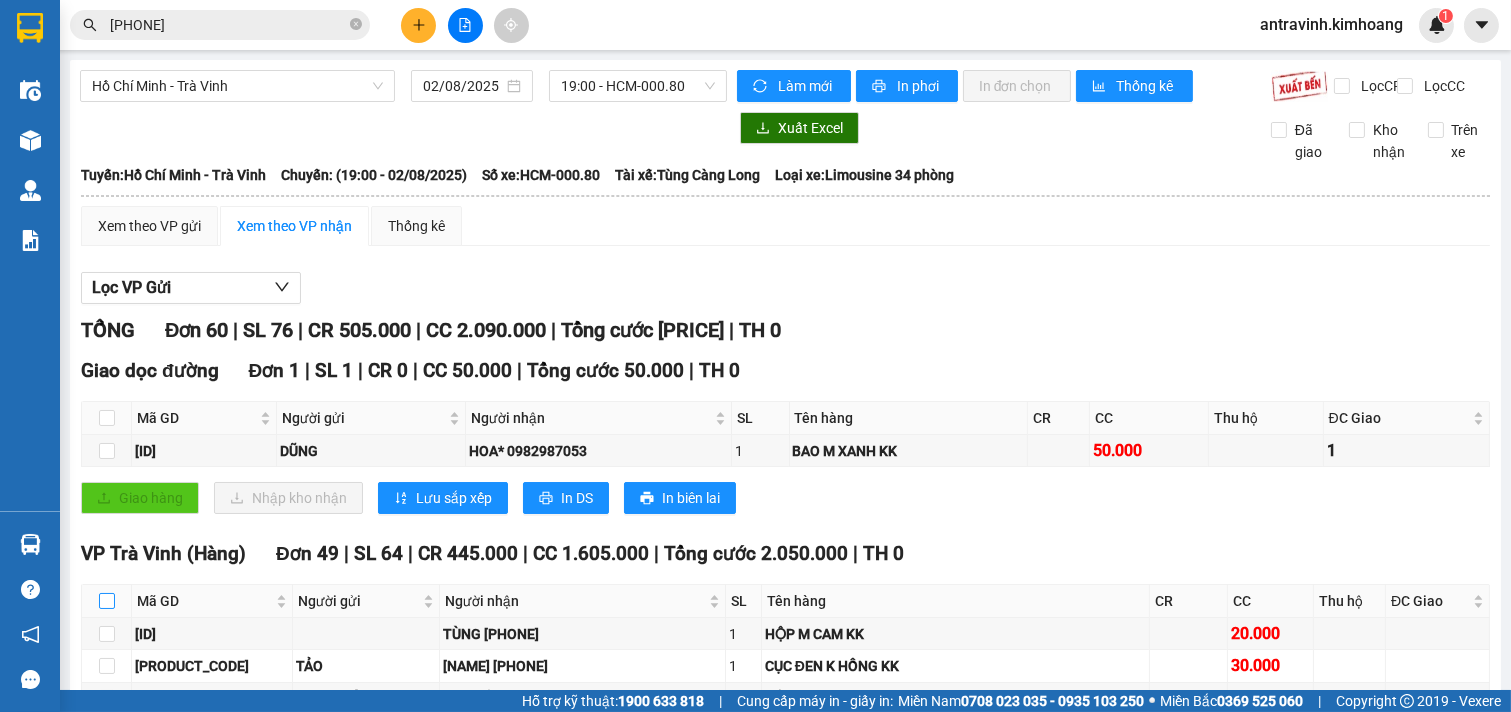 checkbox on "false" 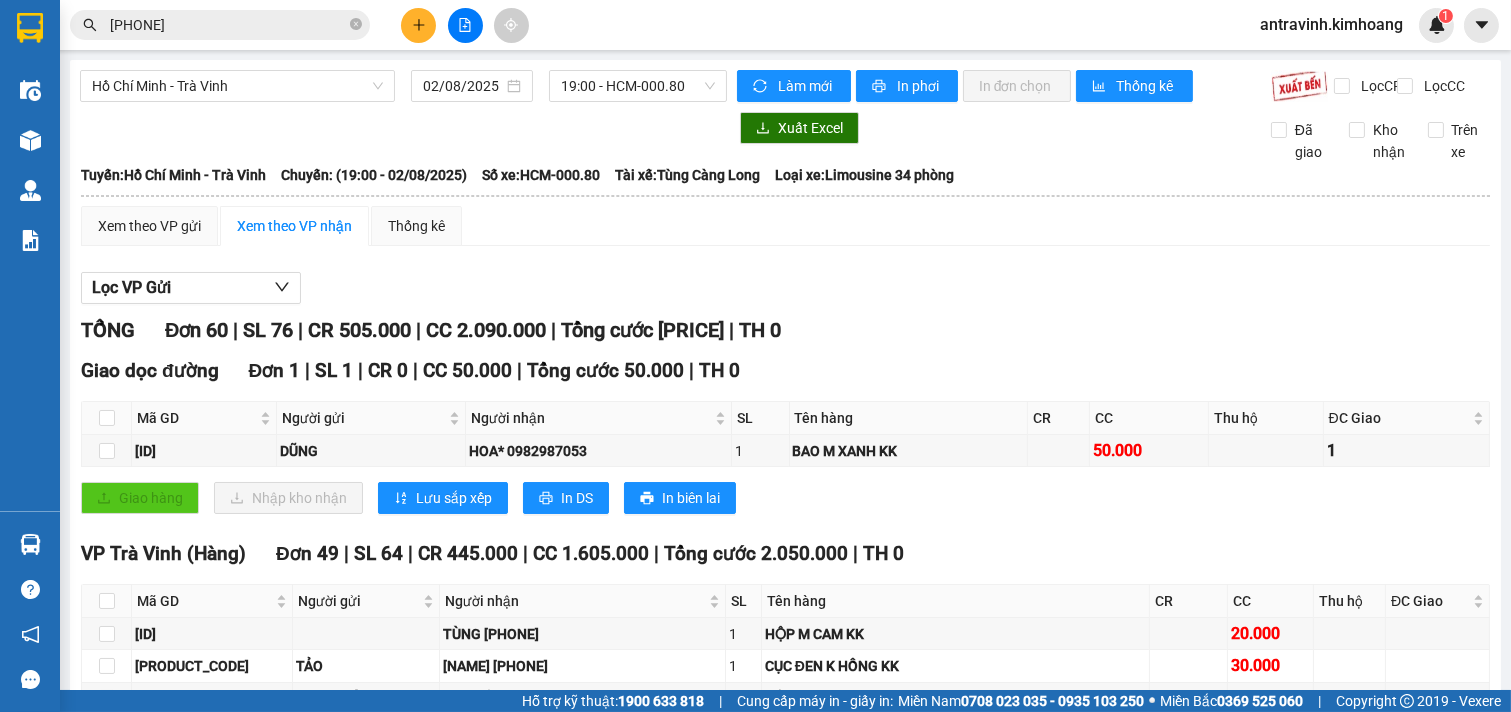 click at bounding box center [107, 1550] 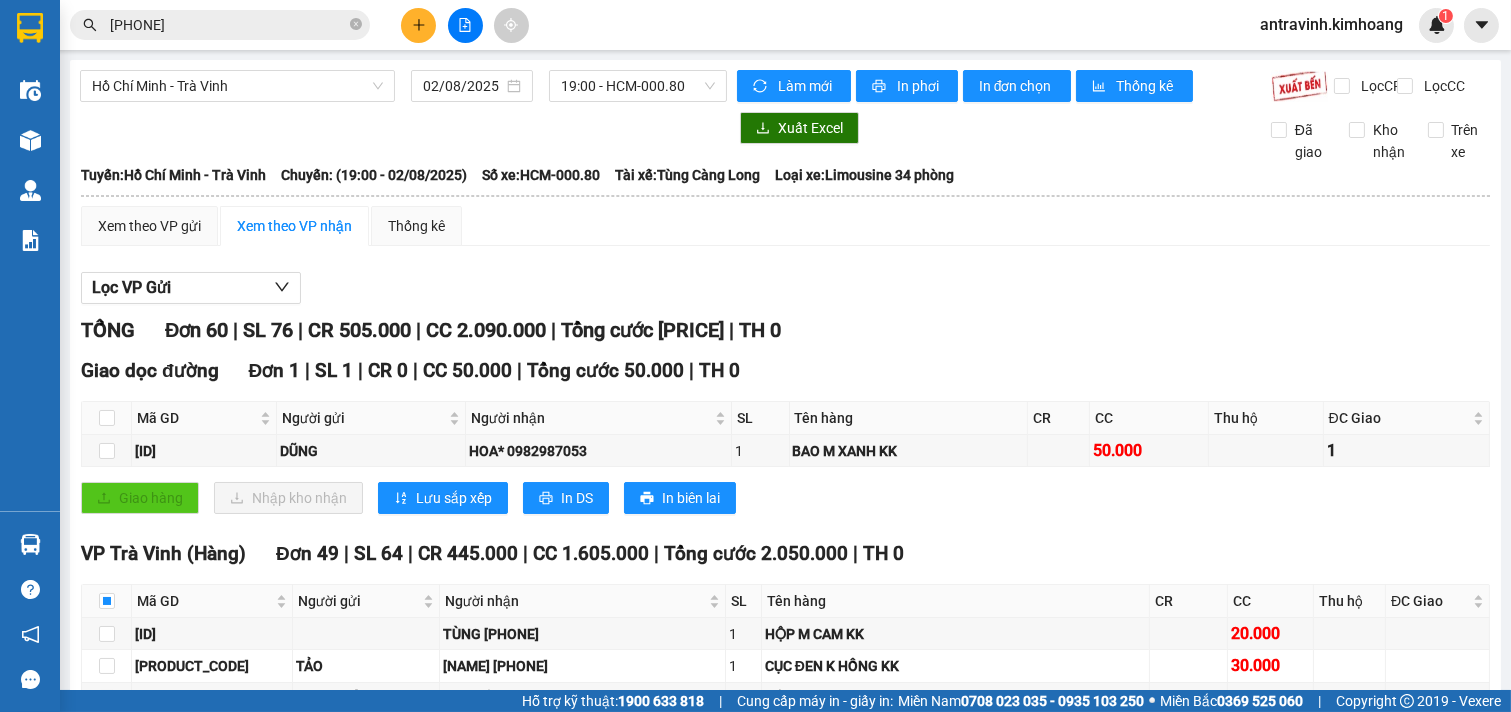 click on "Nhập kho nhận" at bounding box center [311, 2193] 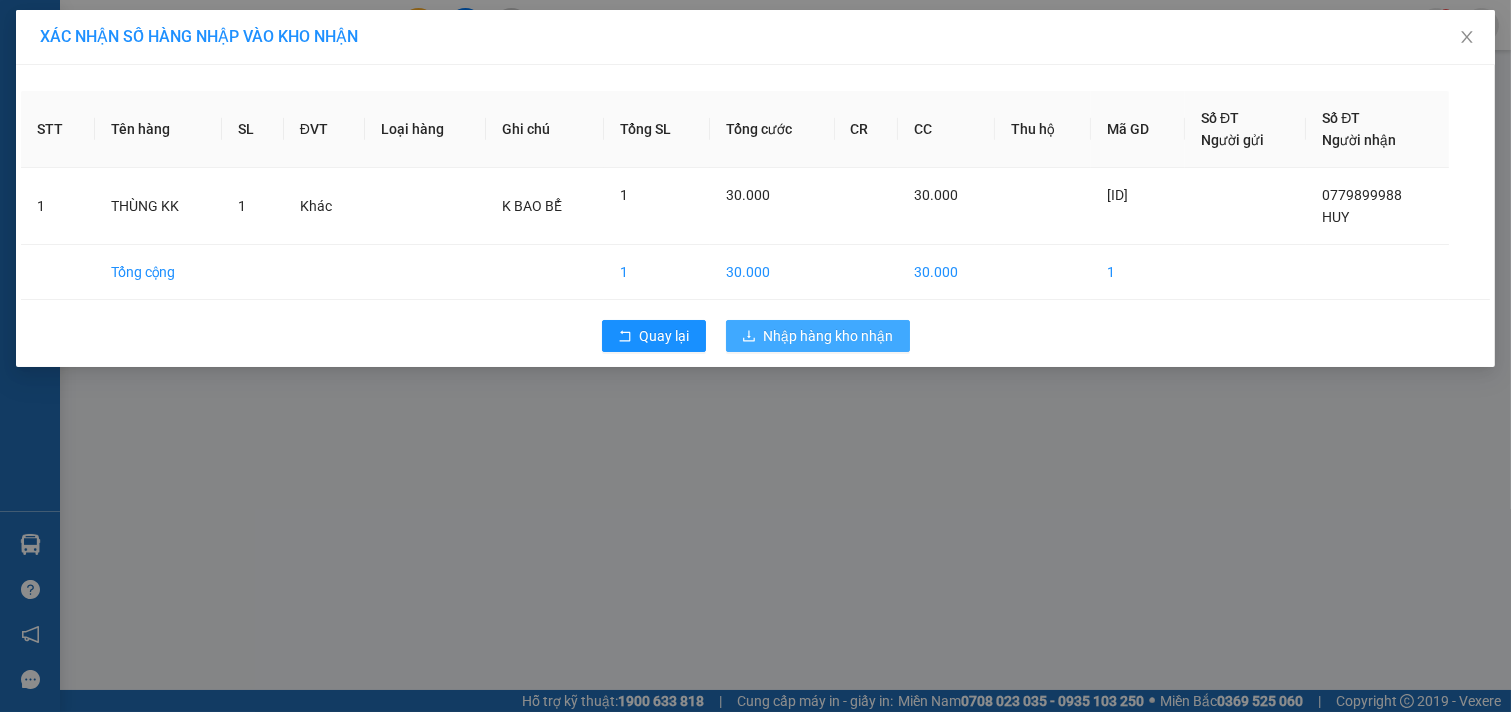 click on "Nhập hàng kho nhận" at bounding box center [829, 336] 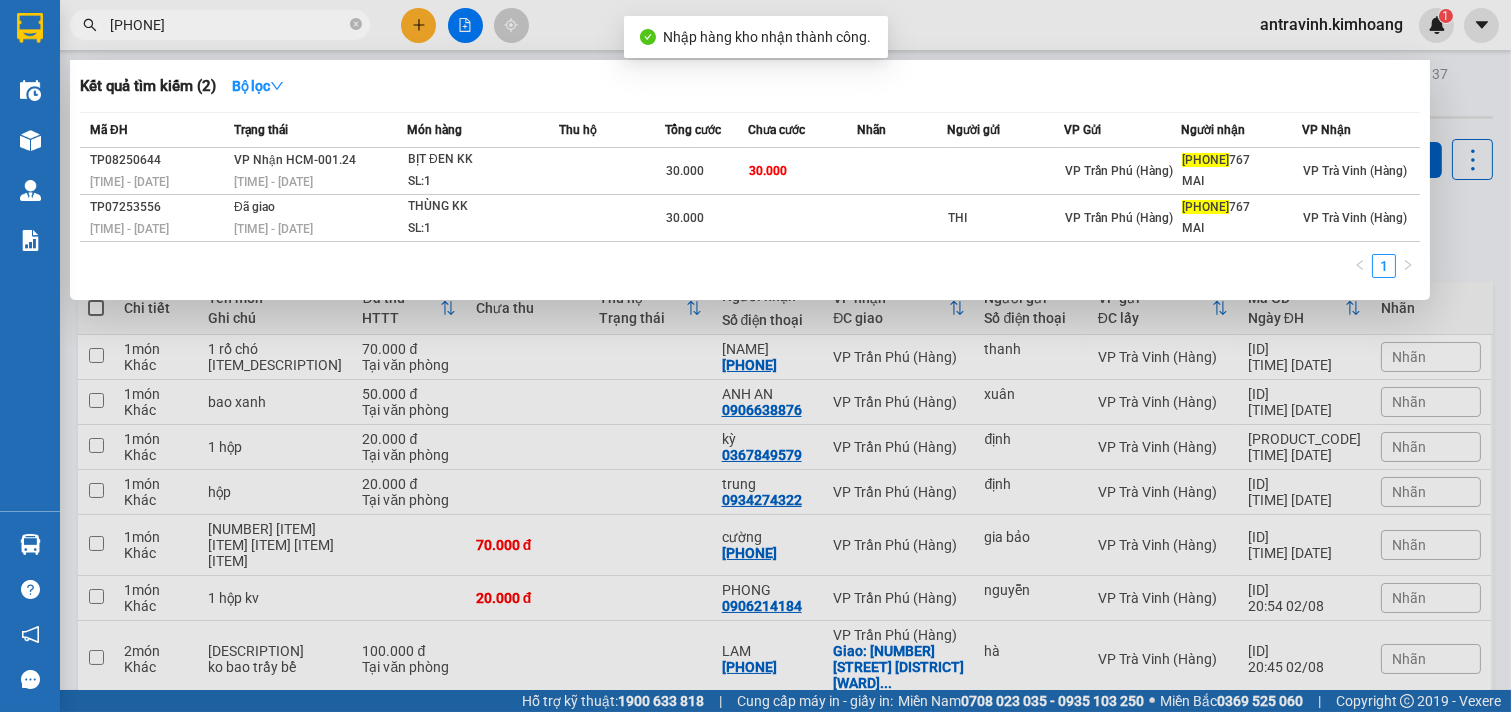 click on "0788785" at bounding box center (228, 25) 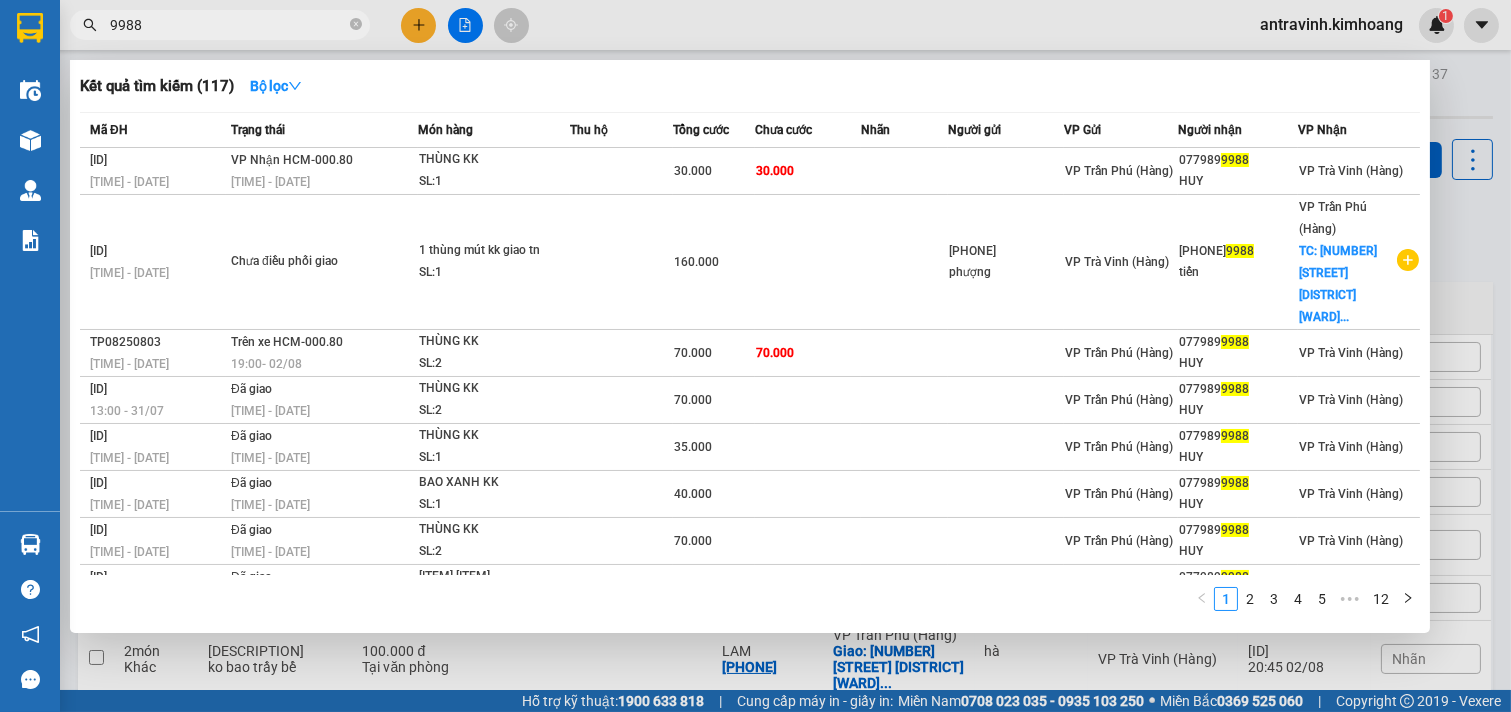 type on "9988" 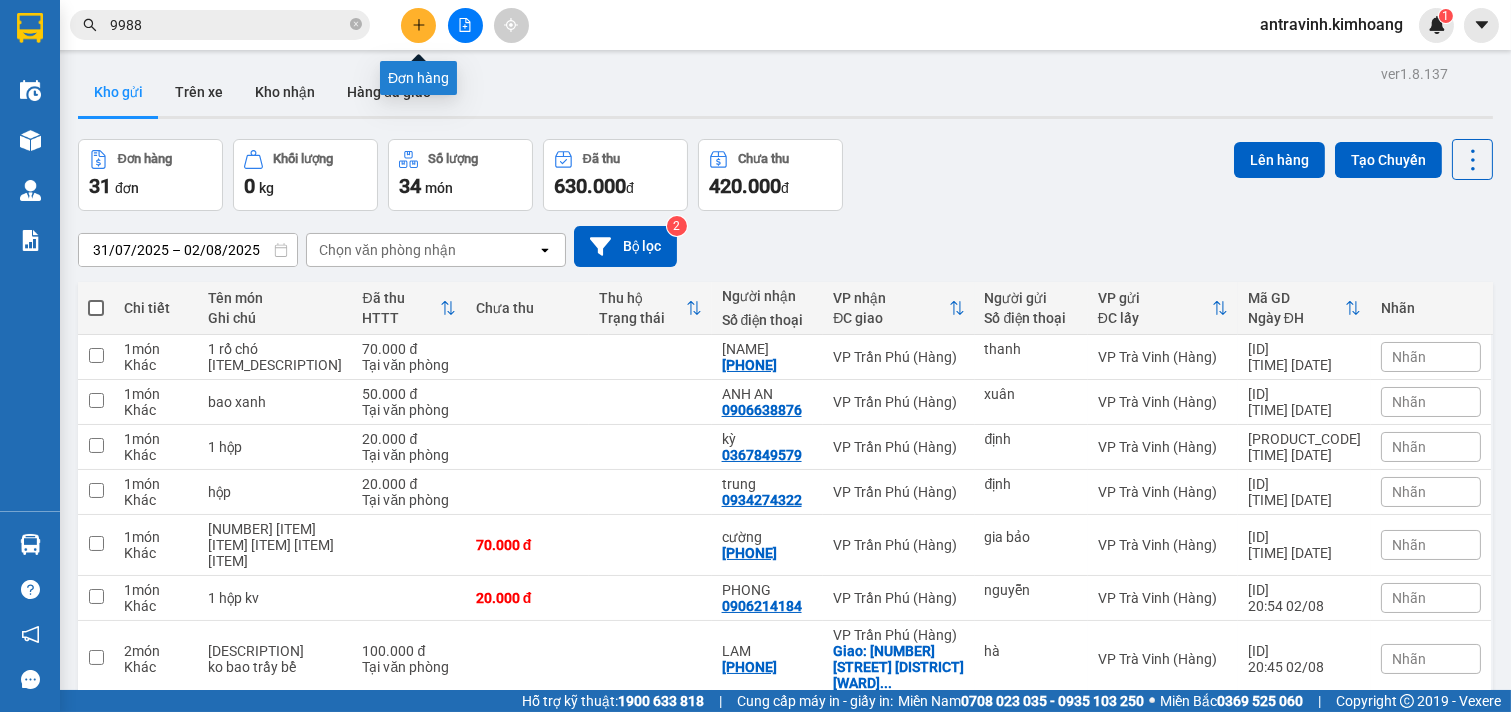 click 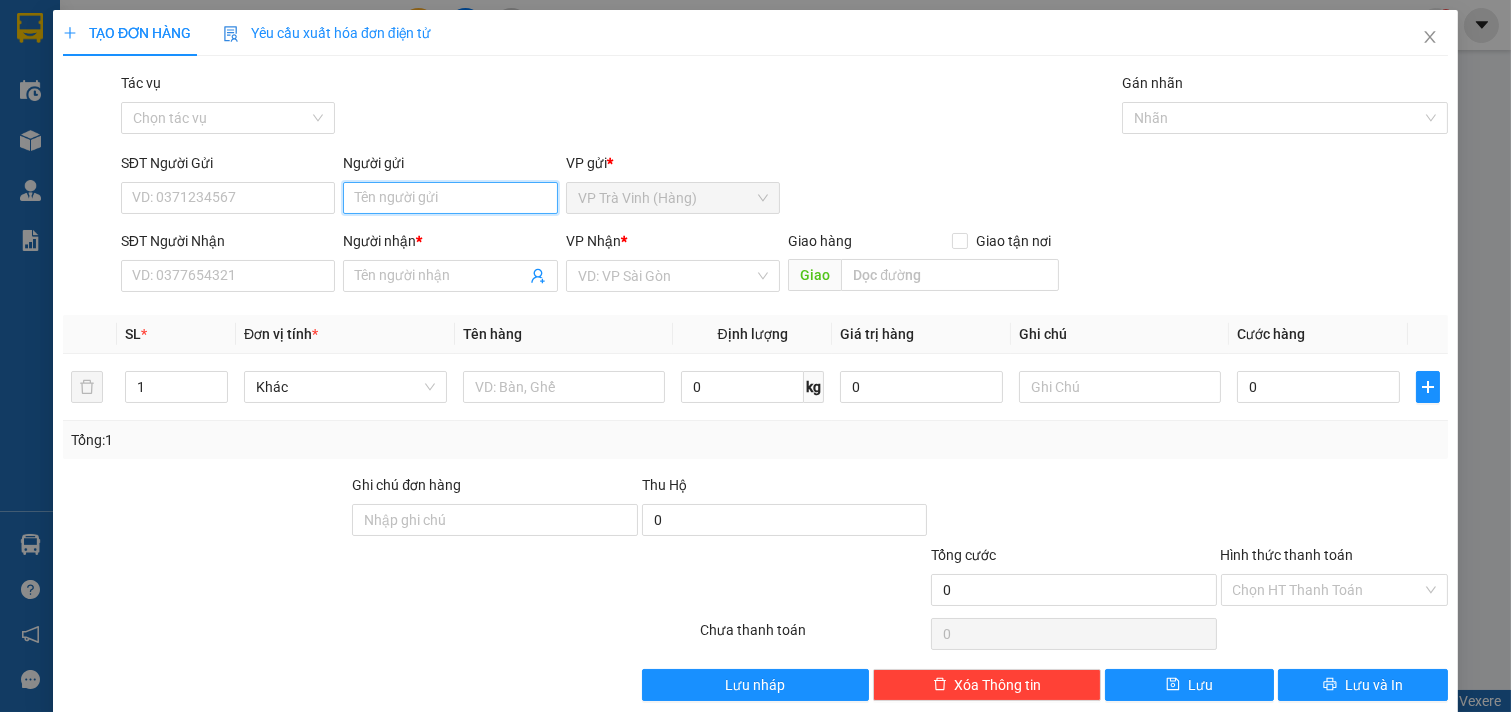 click on "Người gửi" at bounding box center (450, 198) 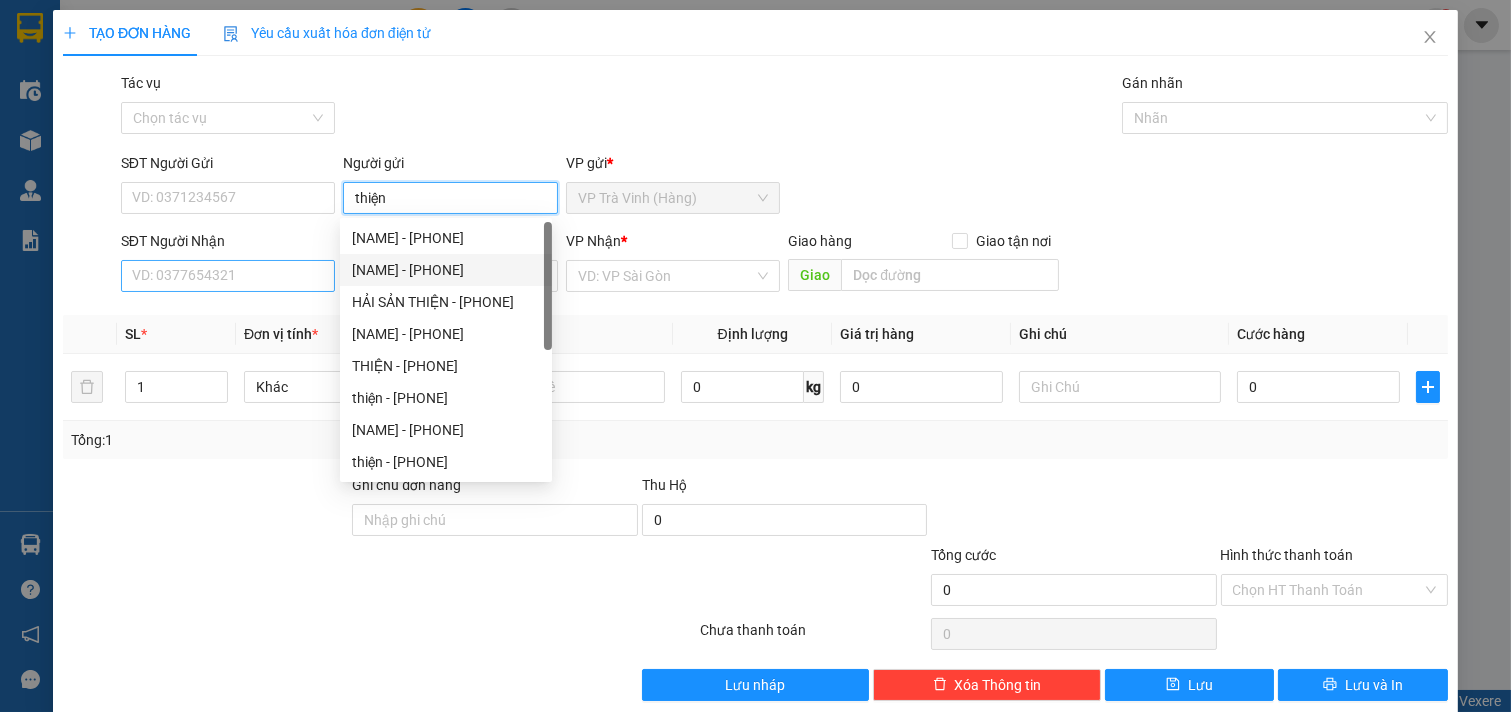 type on "thiện" 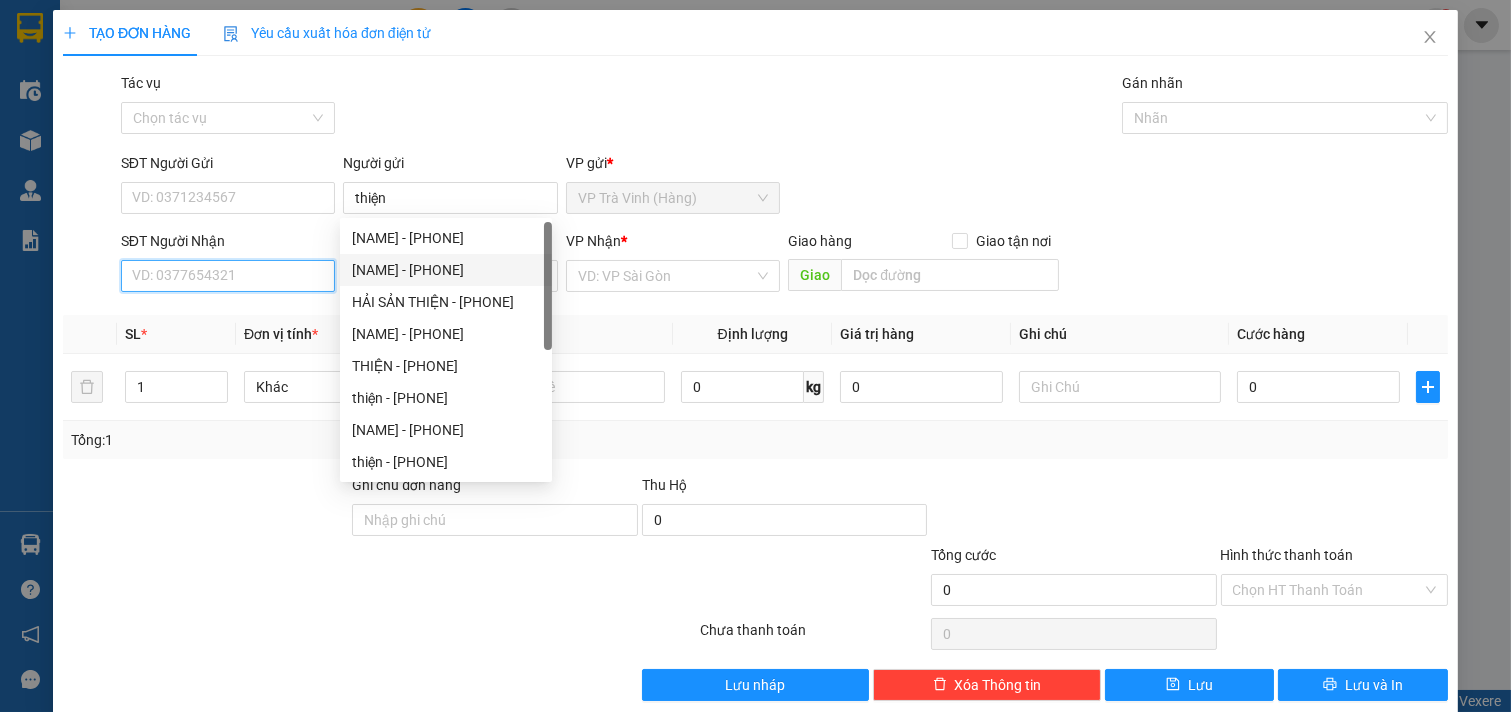 click on "SĐT Người Nhận" at bounding box center [228, 276] 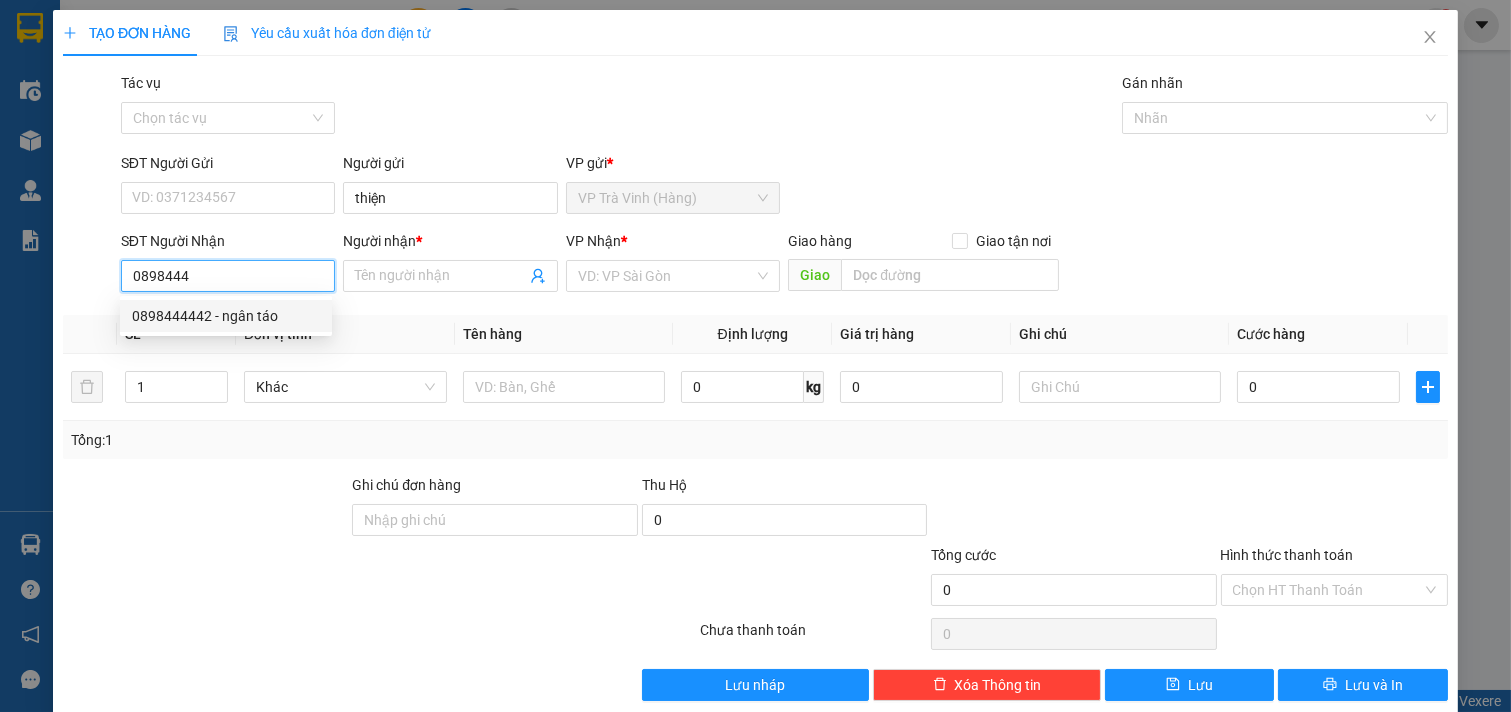 click on "0898444442 - ngân táo" at bounding box center [226, 316] 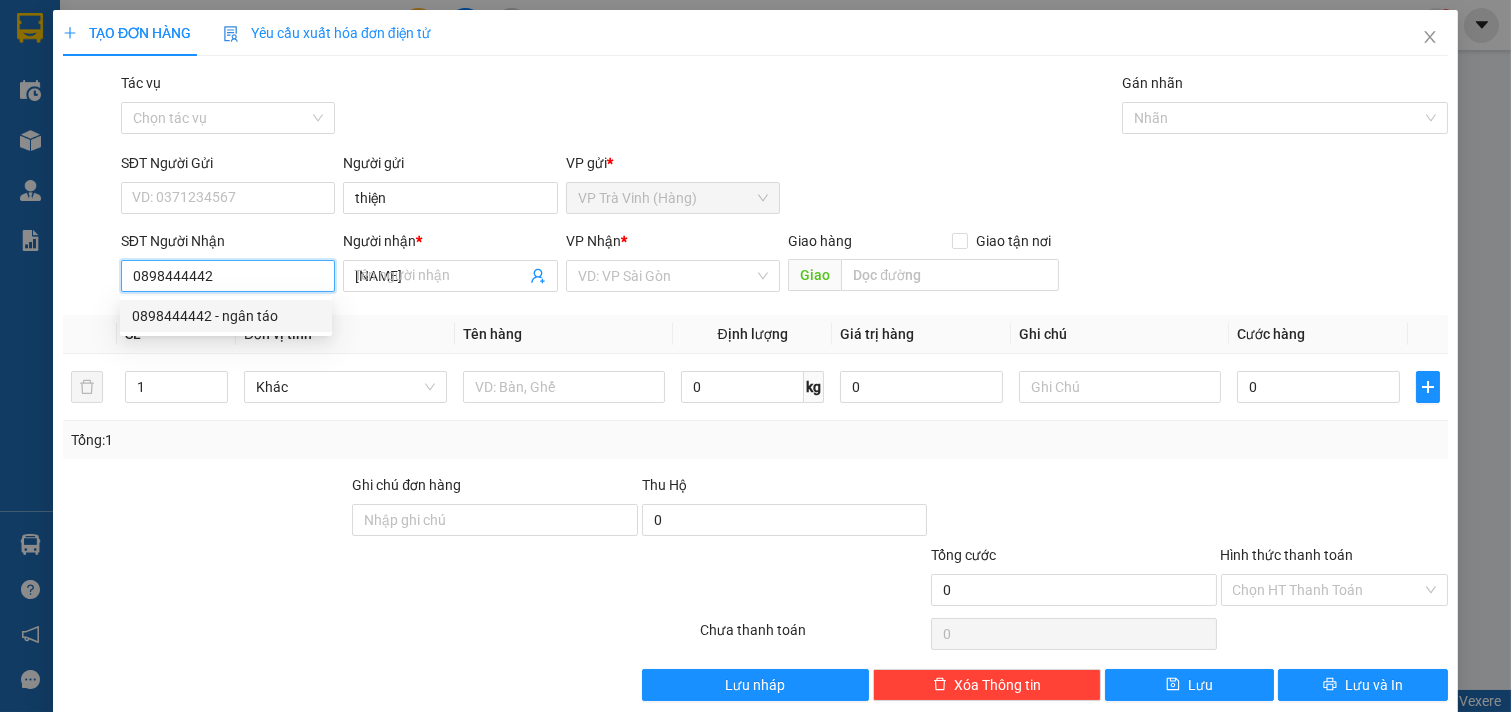 type on "20.000" 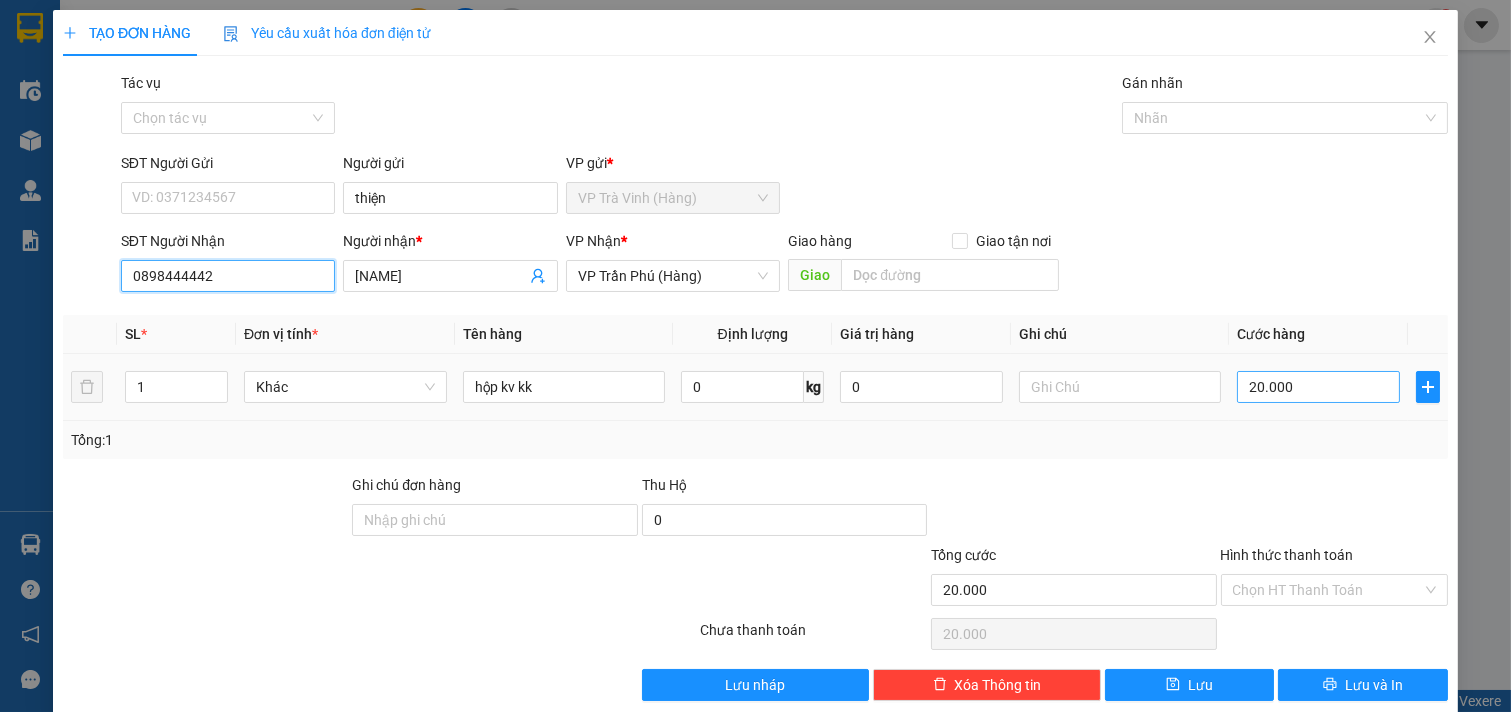 type on "0898444442" 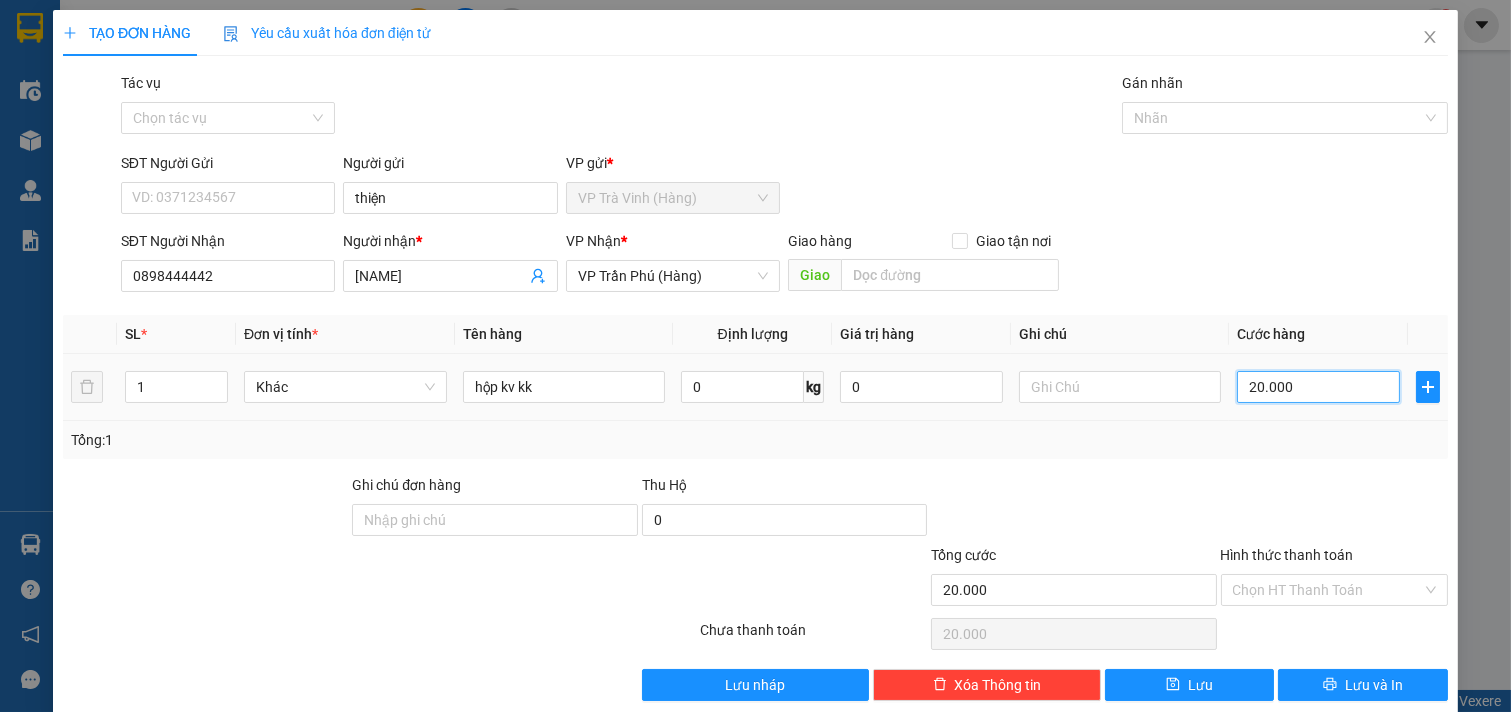 click on "20.000" at bounding box center [1318, 387] 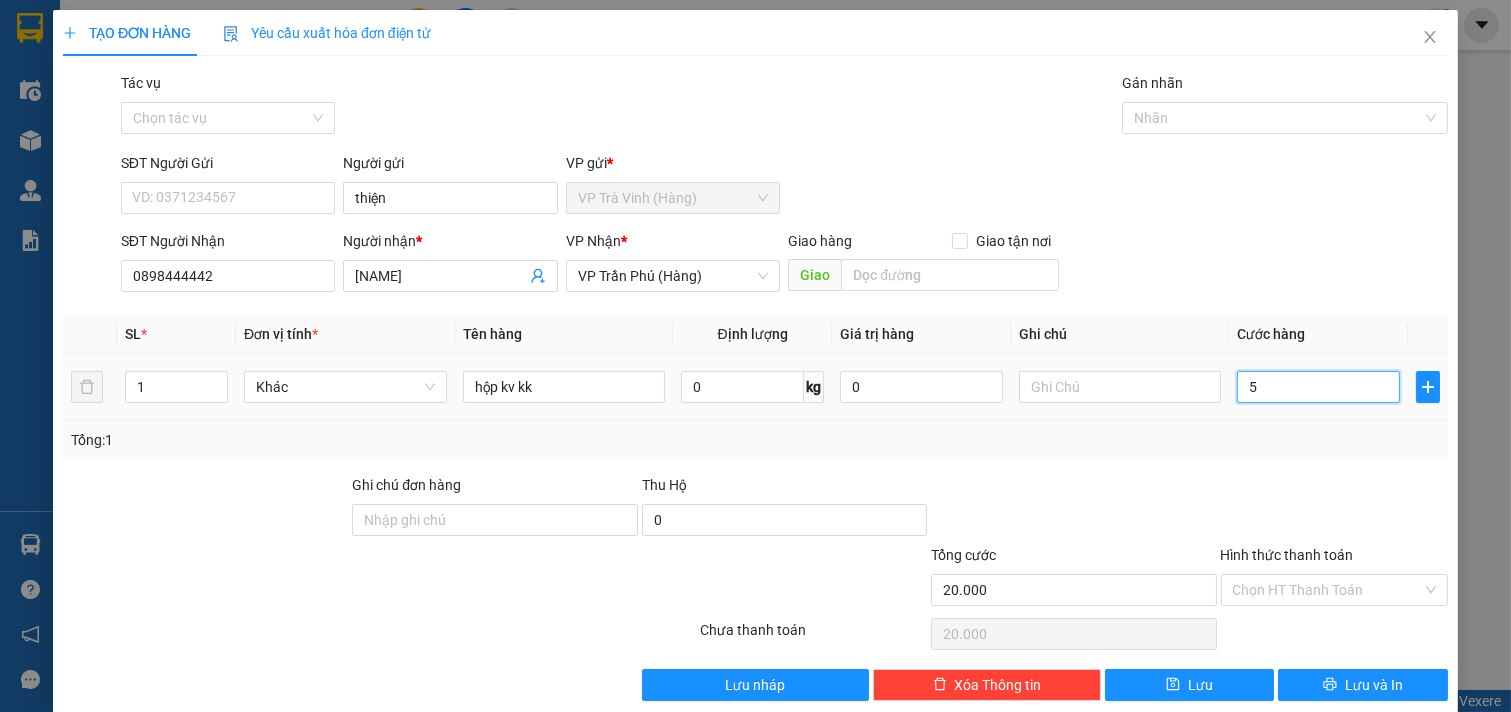 type on "52" 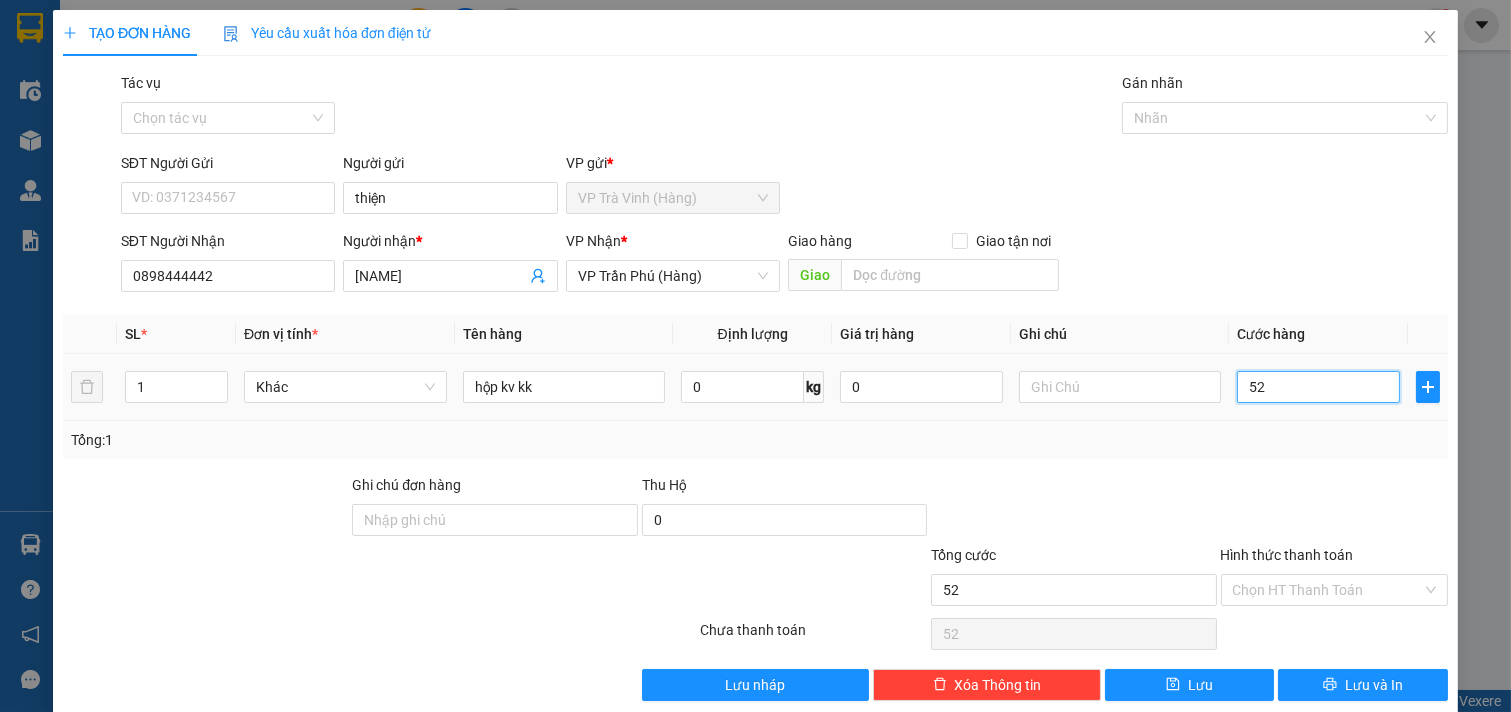 type on "5" 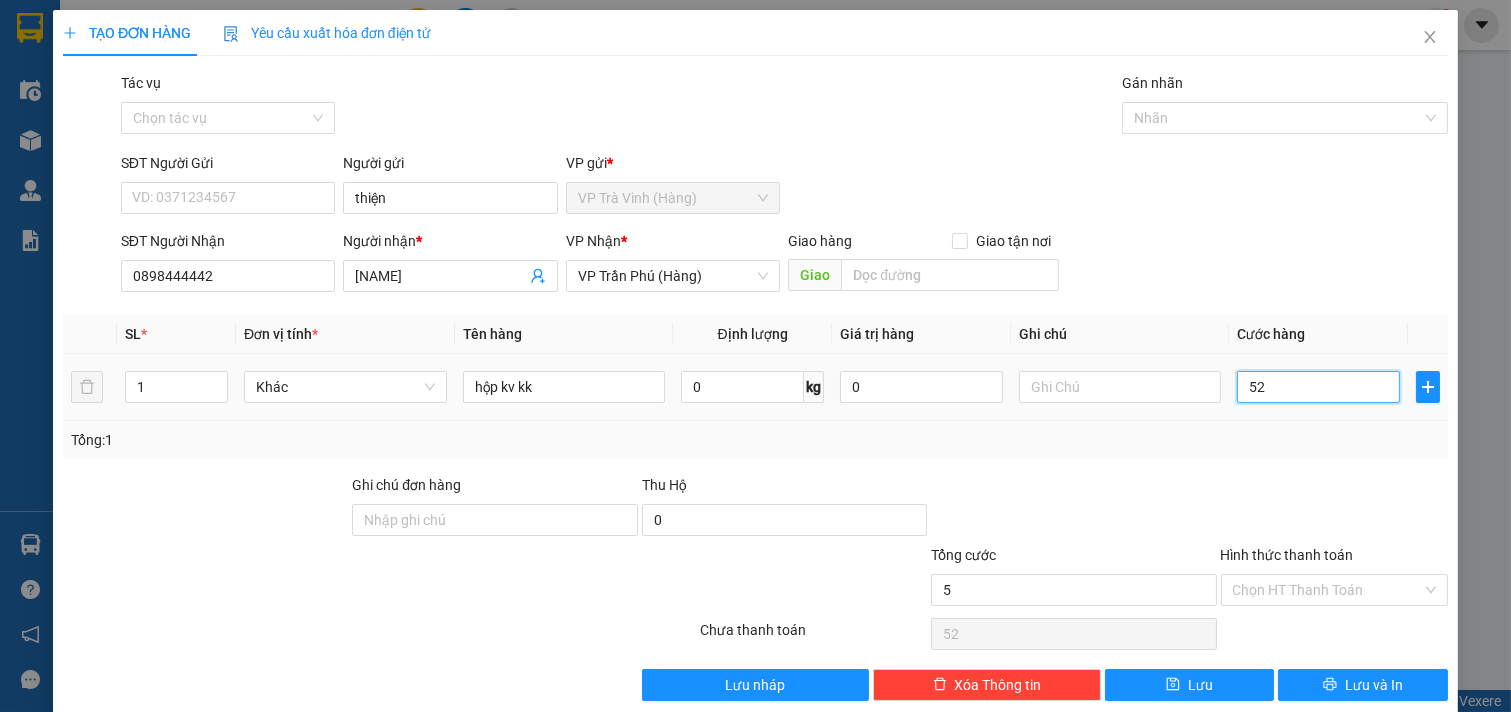 type on "5" 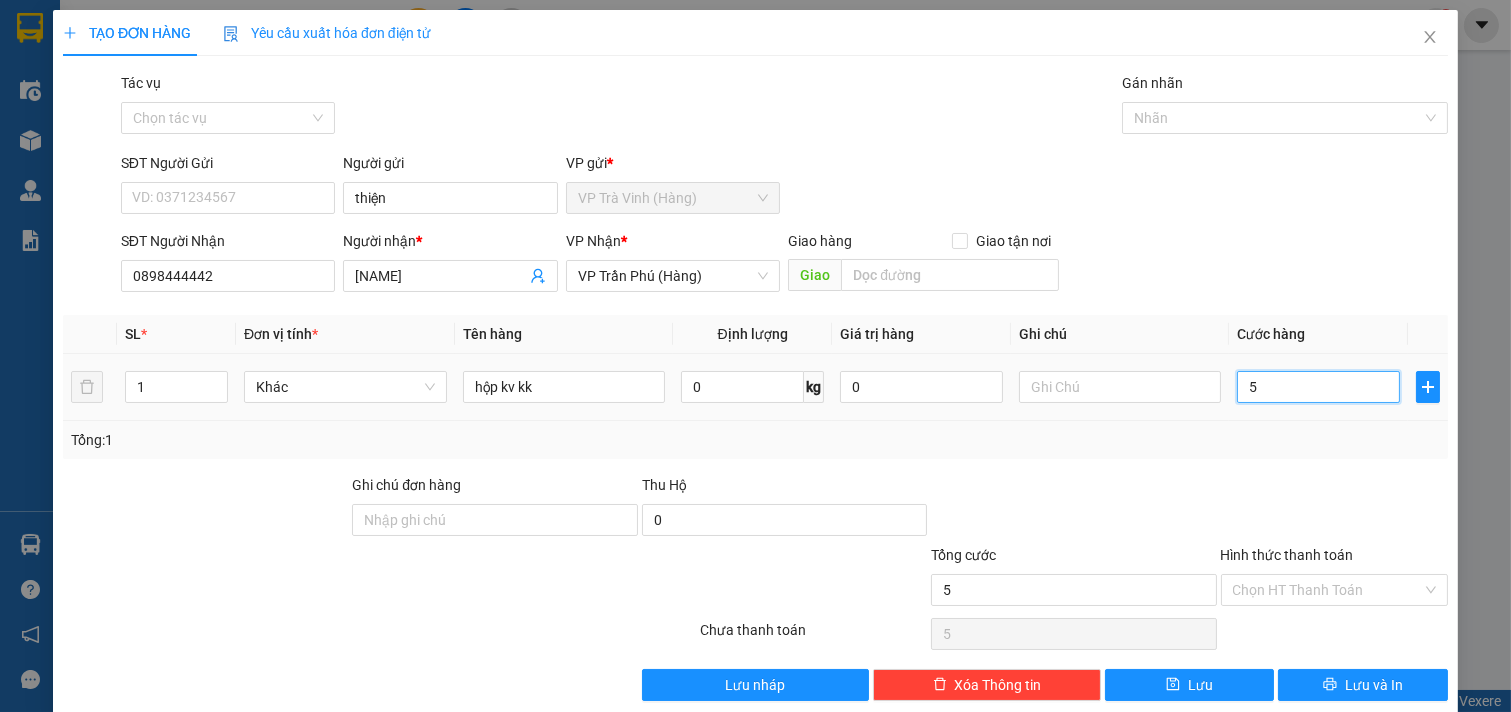 type on "0" 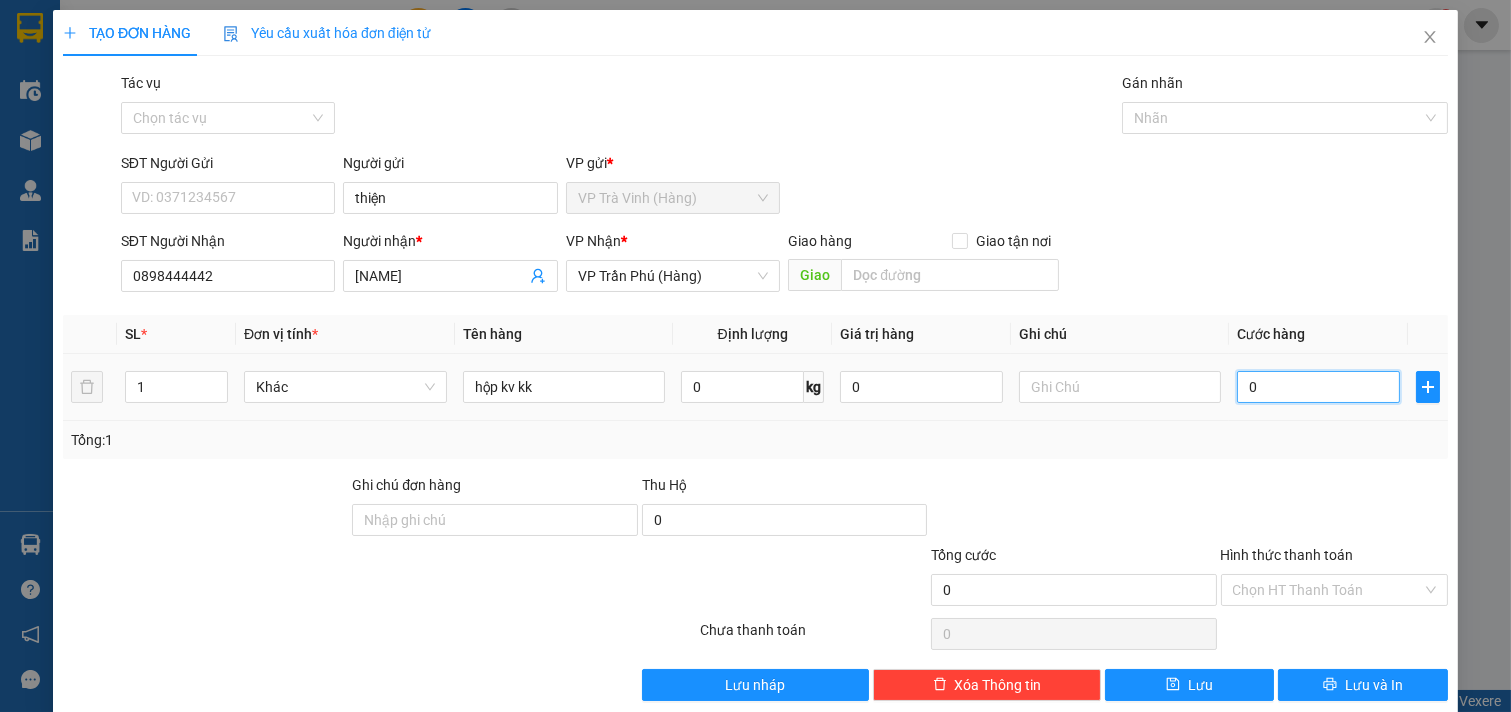 type on "2" 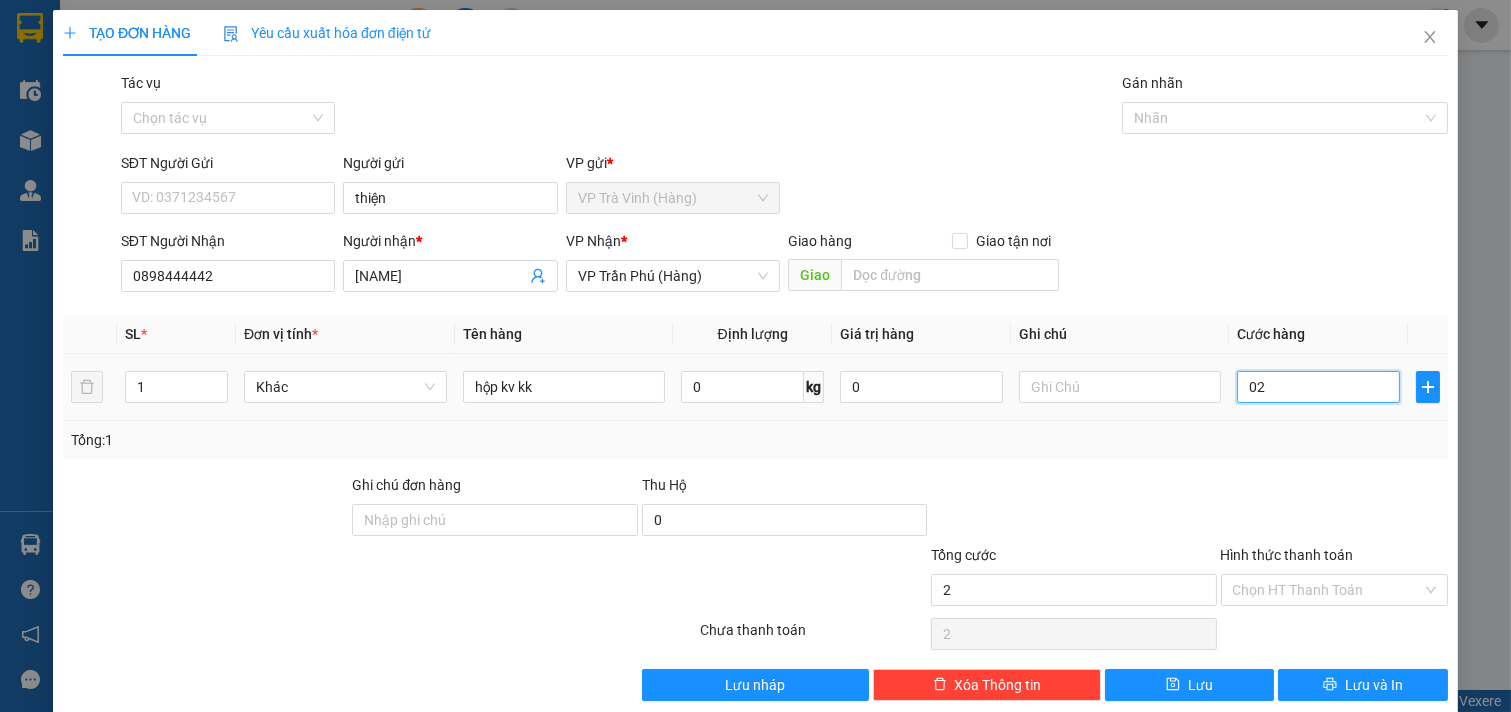 type on "25" 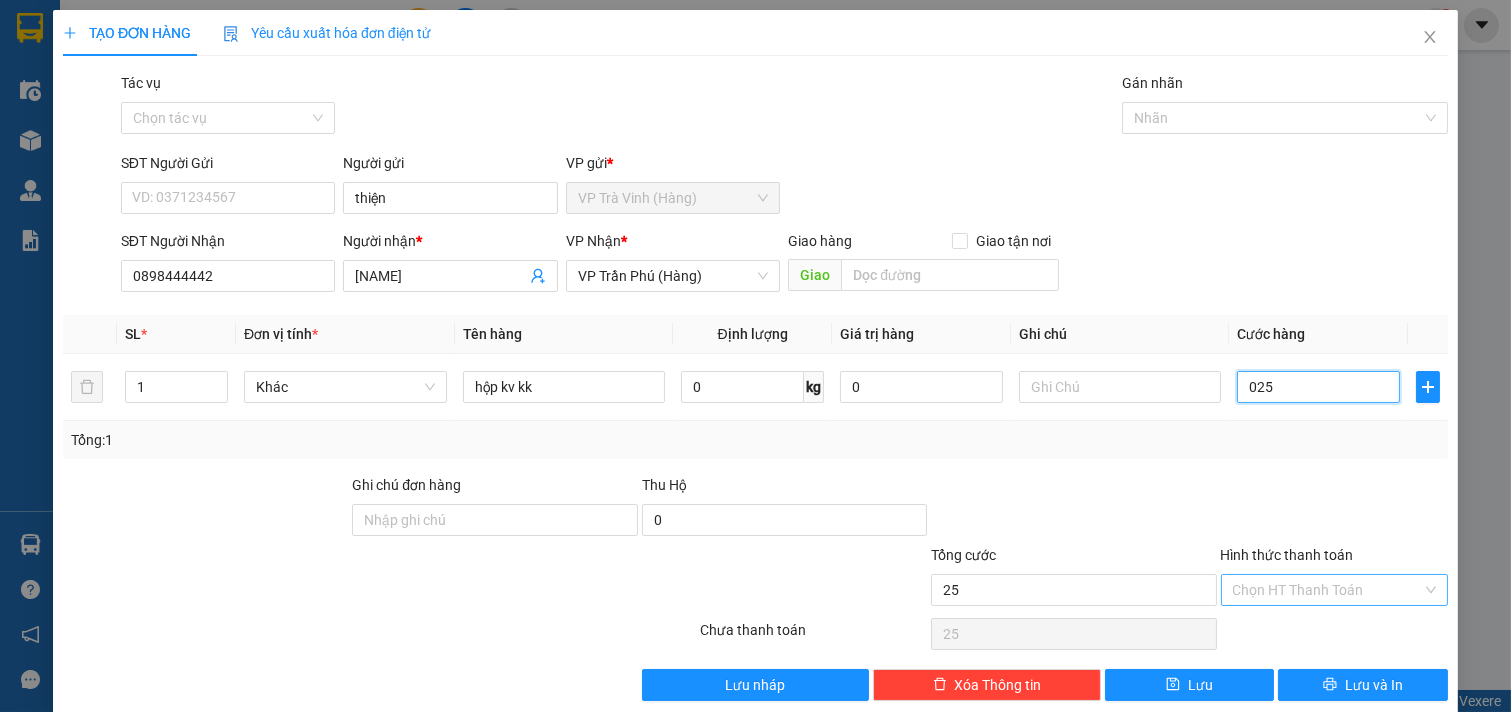 type on "025" 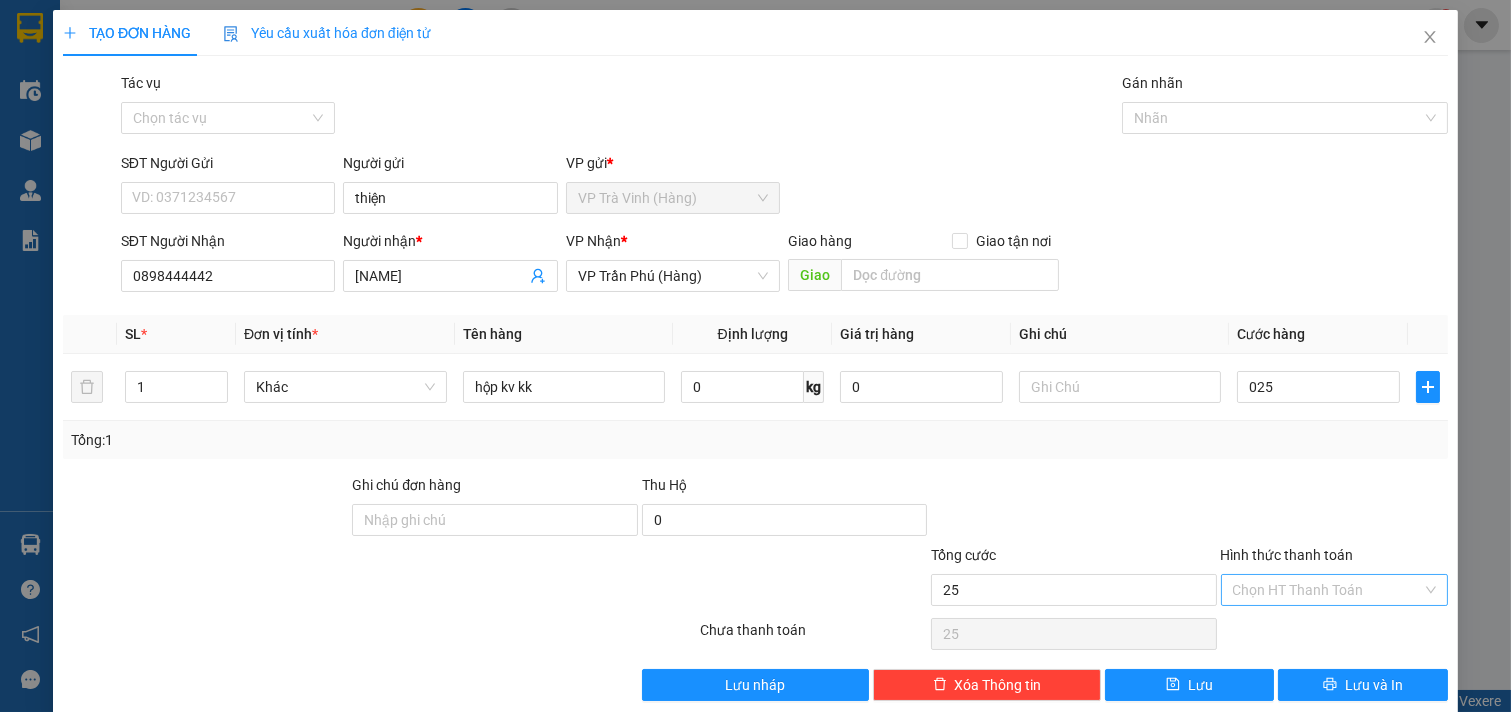 type on "25.000" 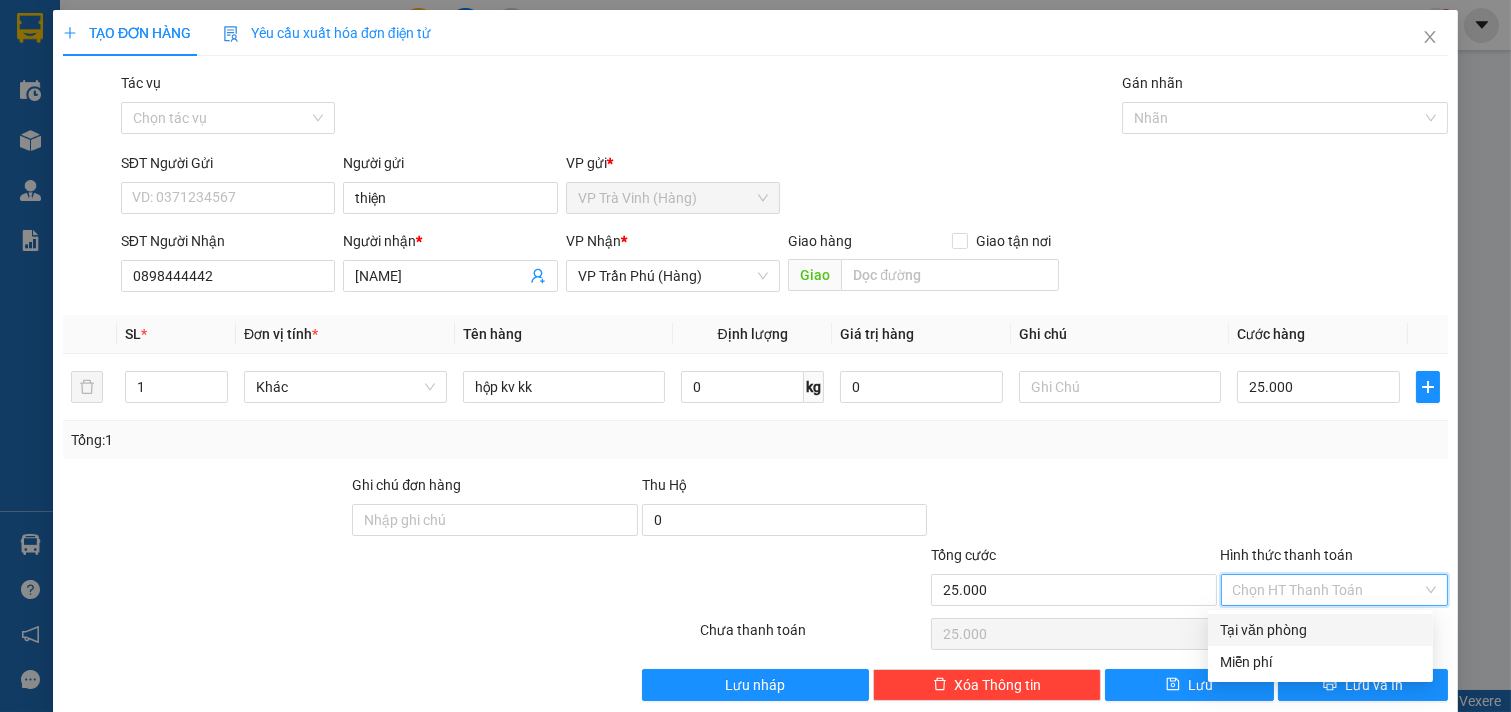 click on "Hình thức thanh toán" at bounding box center [1328, 590] 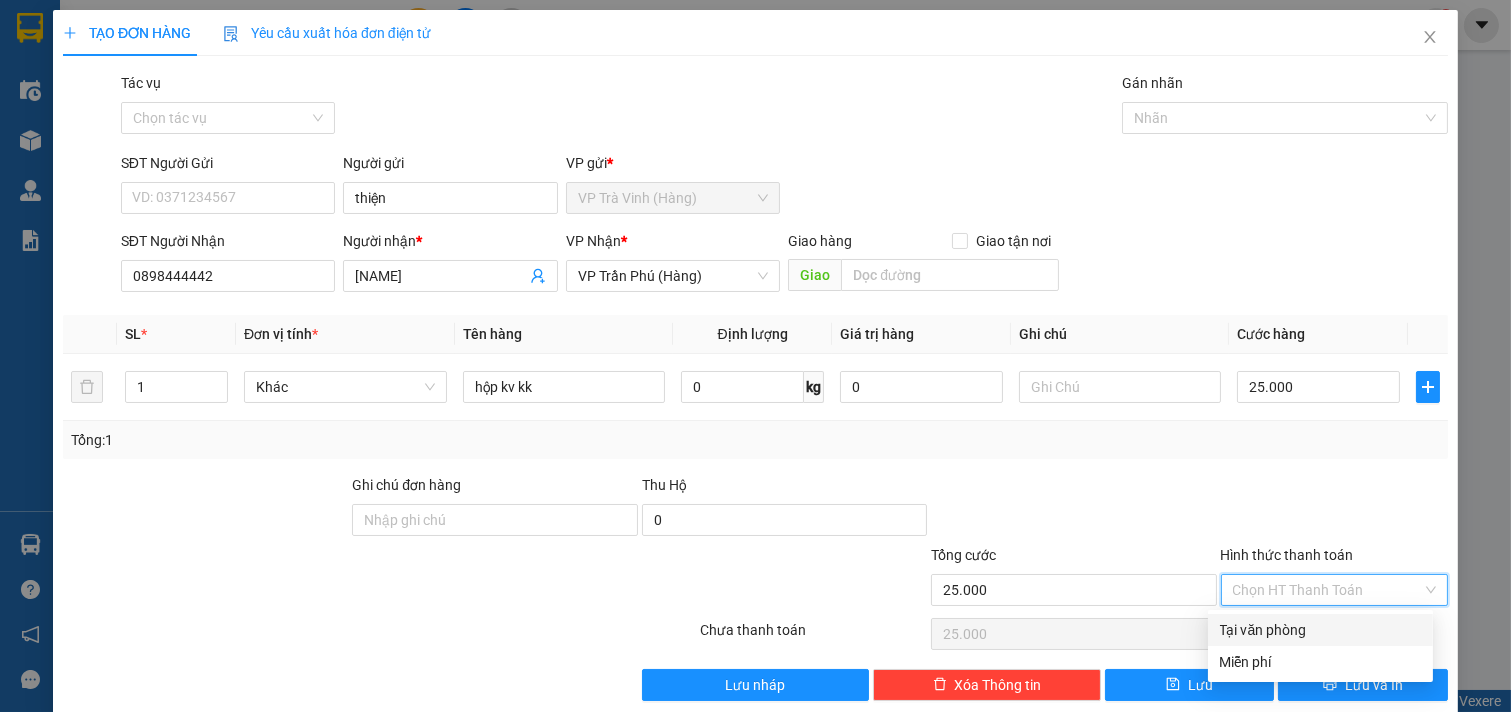 click on "Tại văn phòng" at bounding box center (1320, 630) 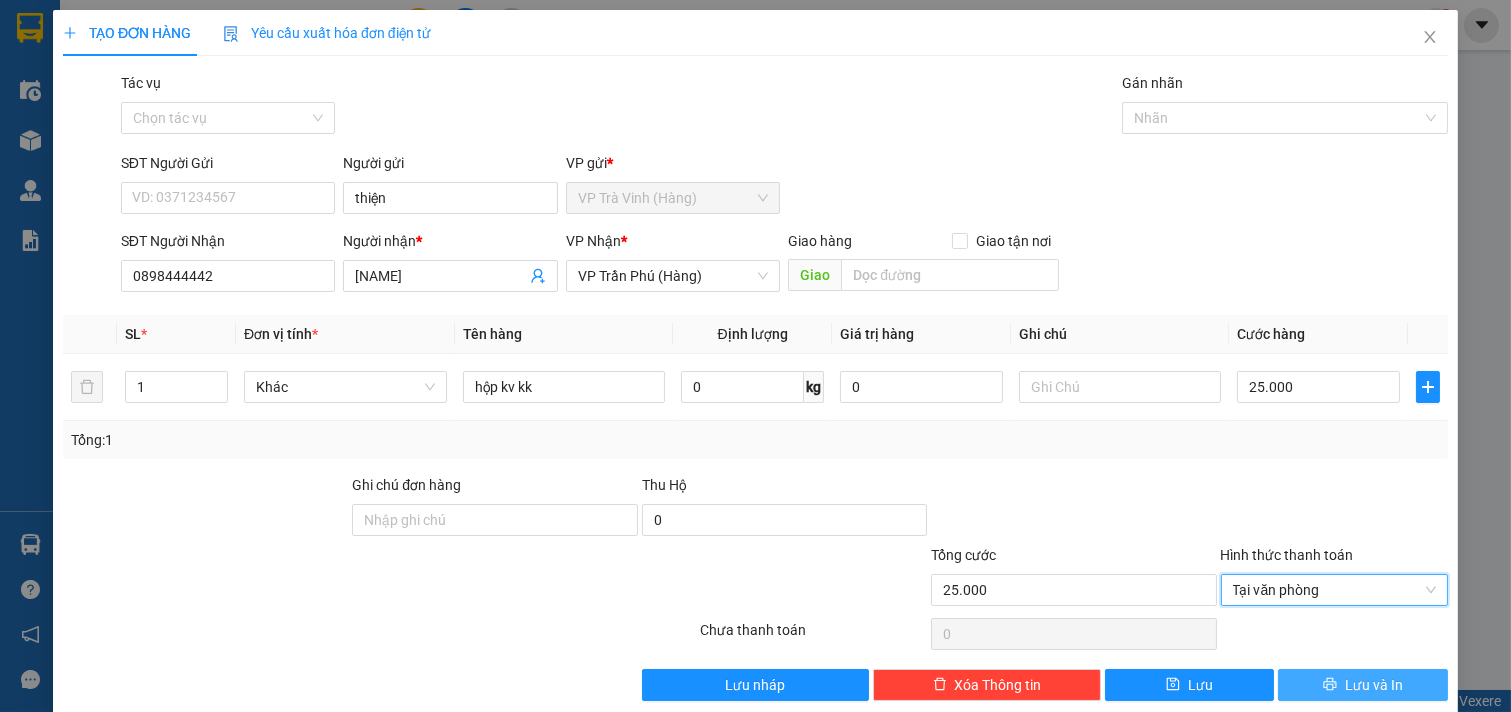 click on "Lưu và In" at bounding box center (1374, 685) 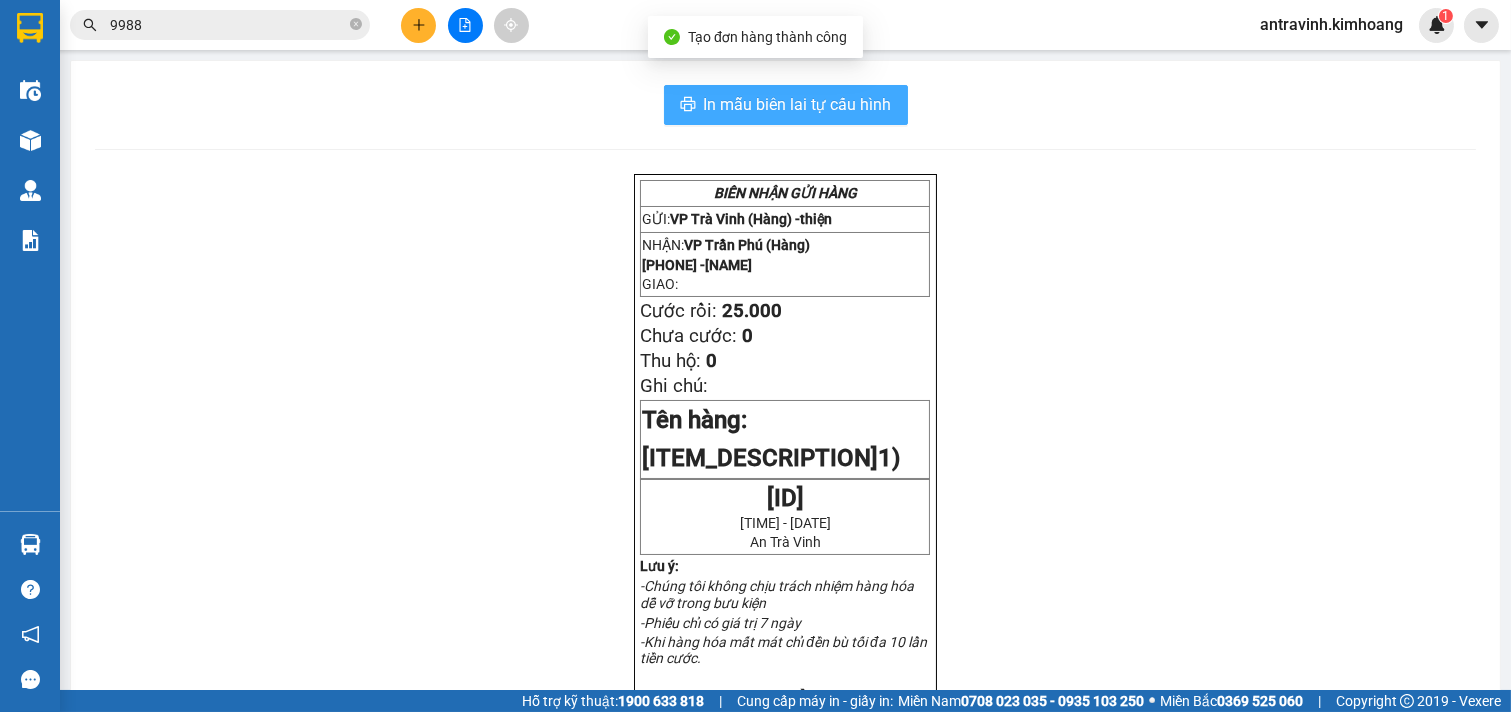 click on "In mẫu biên lai tự cấu hình" at bounding box center (798, 104) 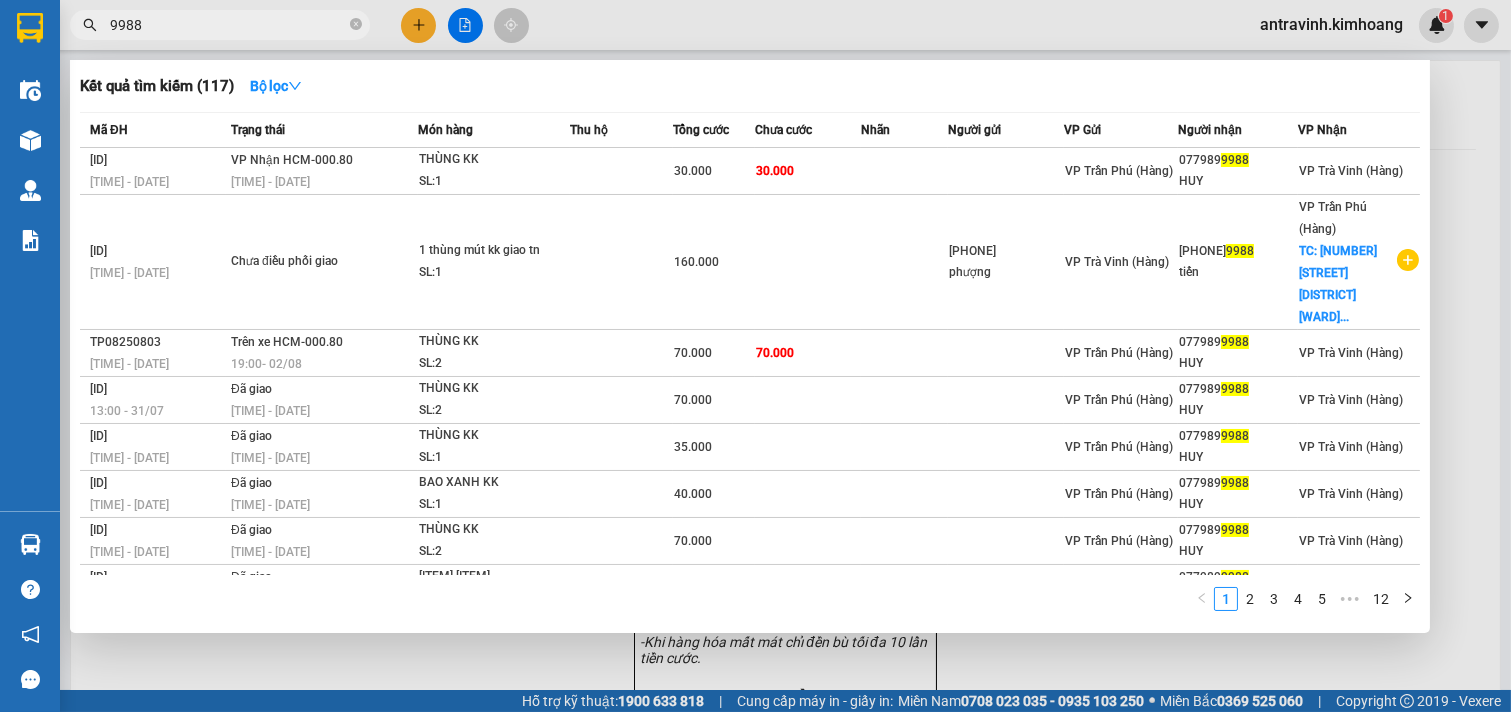 click on "9988" at bounding box center [228, 25] 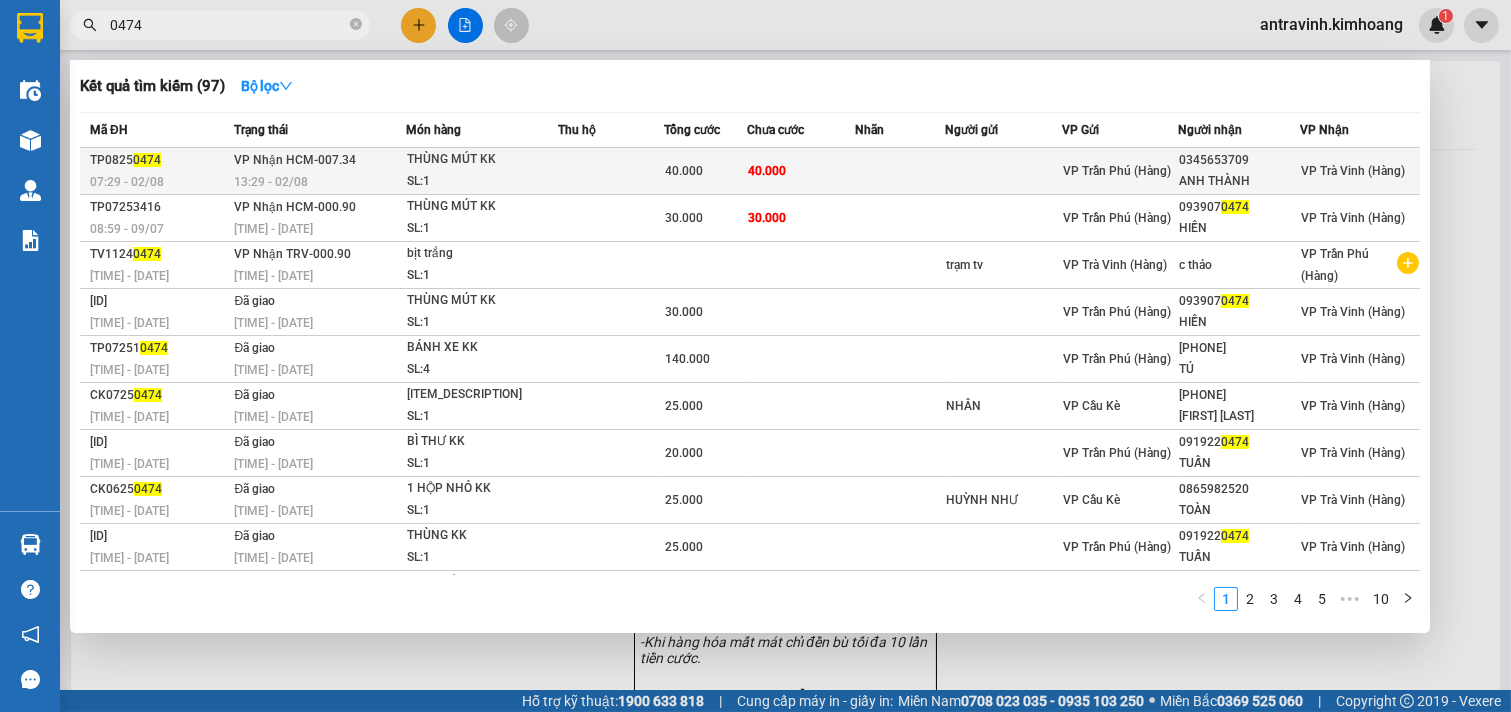 click at bounding box center [900, 171] 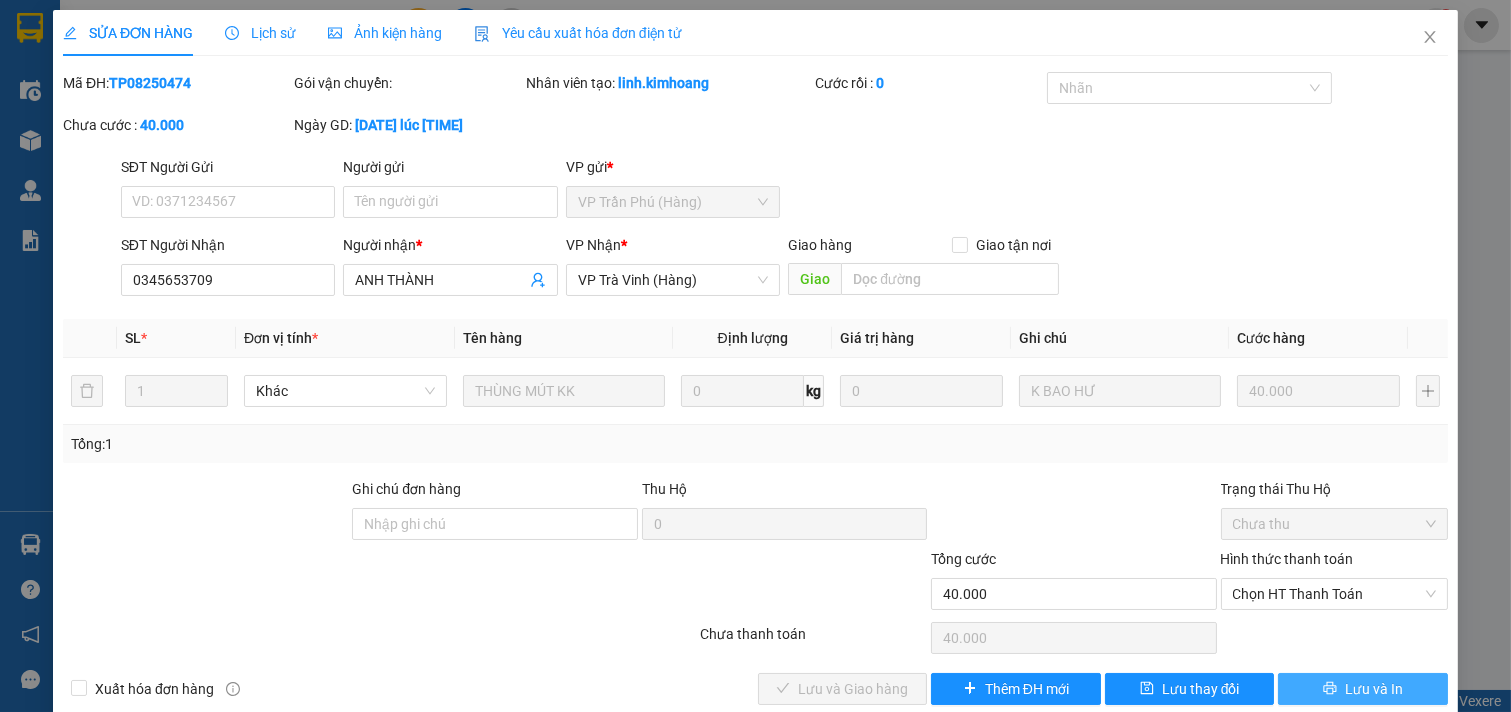 click on "Lưu và In" at bounding box center [1374, 689] 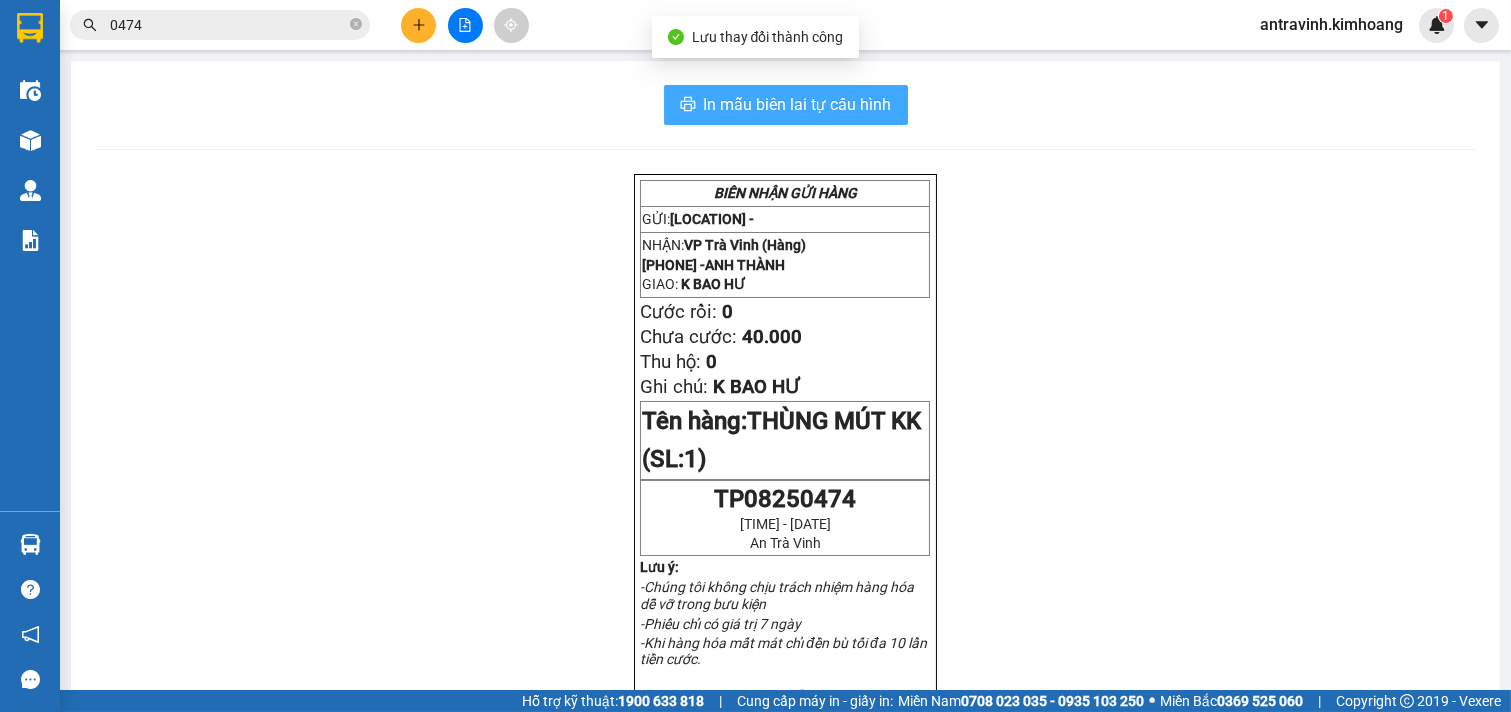 drag, startPoint x: 834, startPoint y: 104, endPoint x: 831, endPoint y: 115, distance: 11.401754 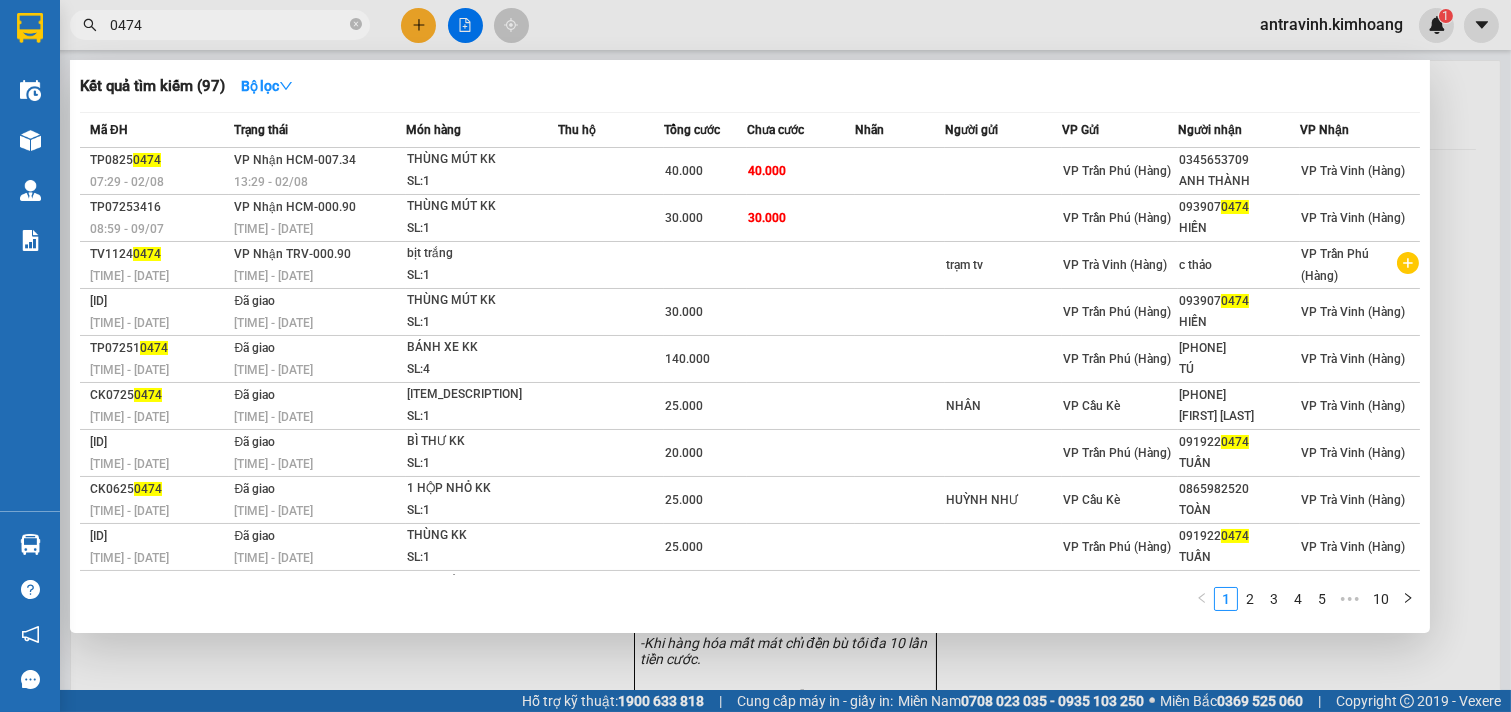 click on "0474" at bounding box center (228, 25) 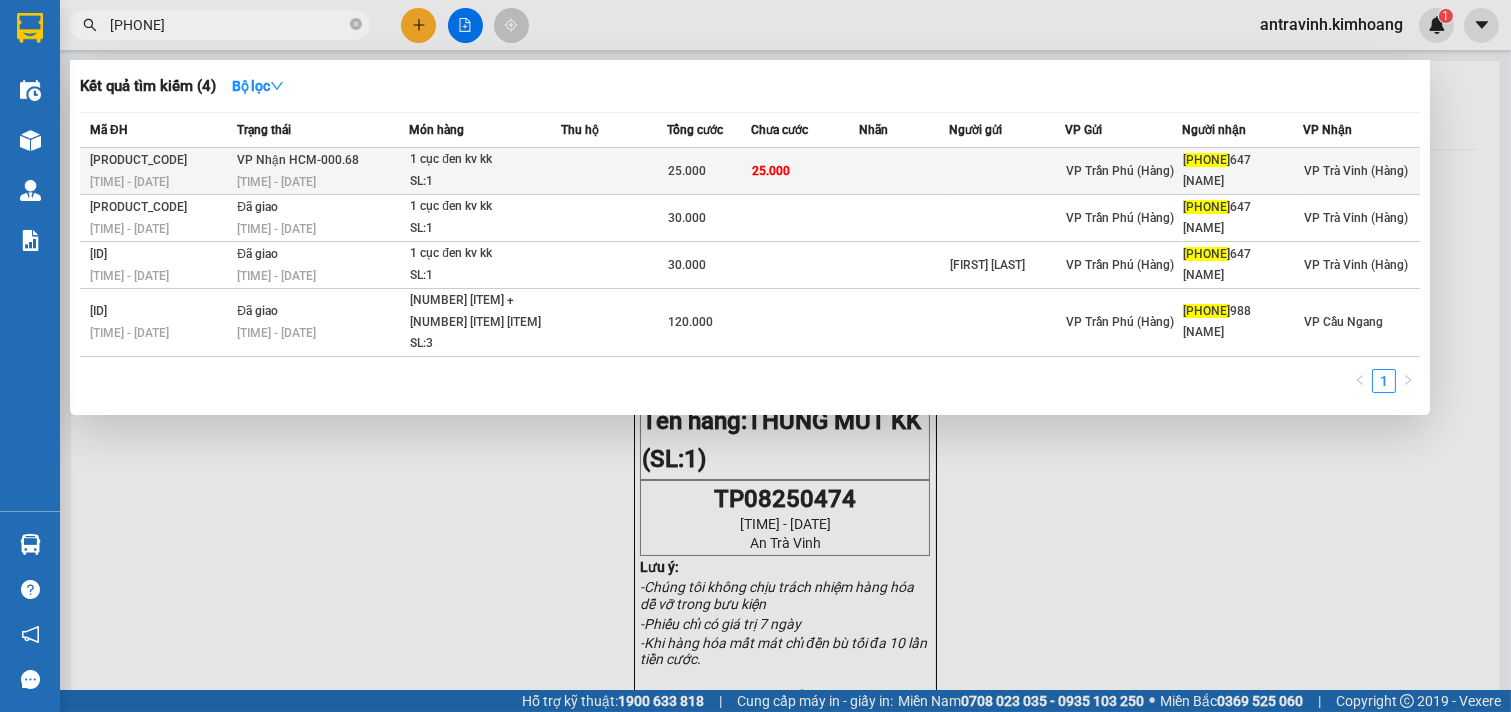 type on "0376942" 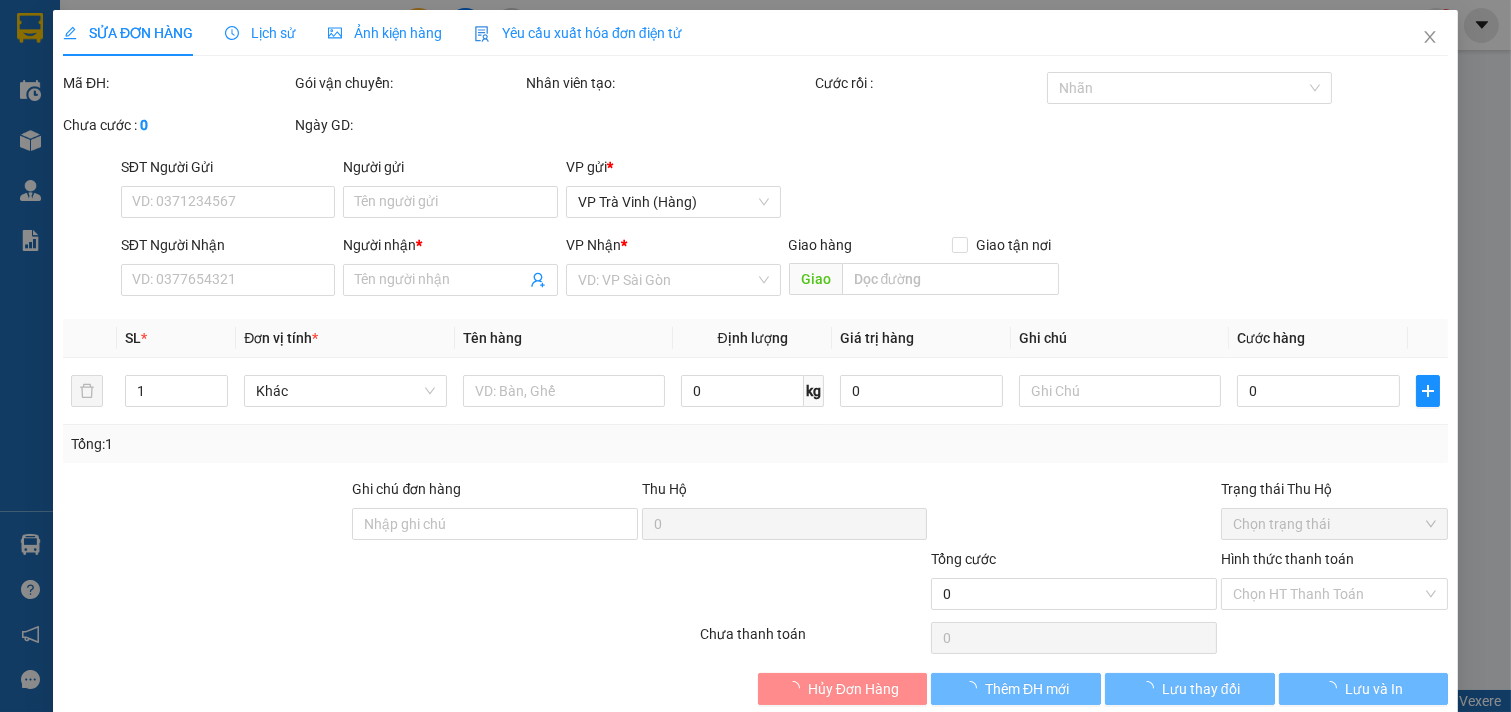 type on "[PHONE]" 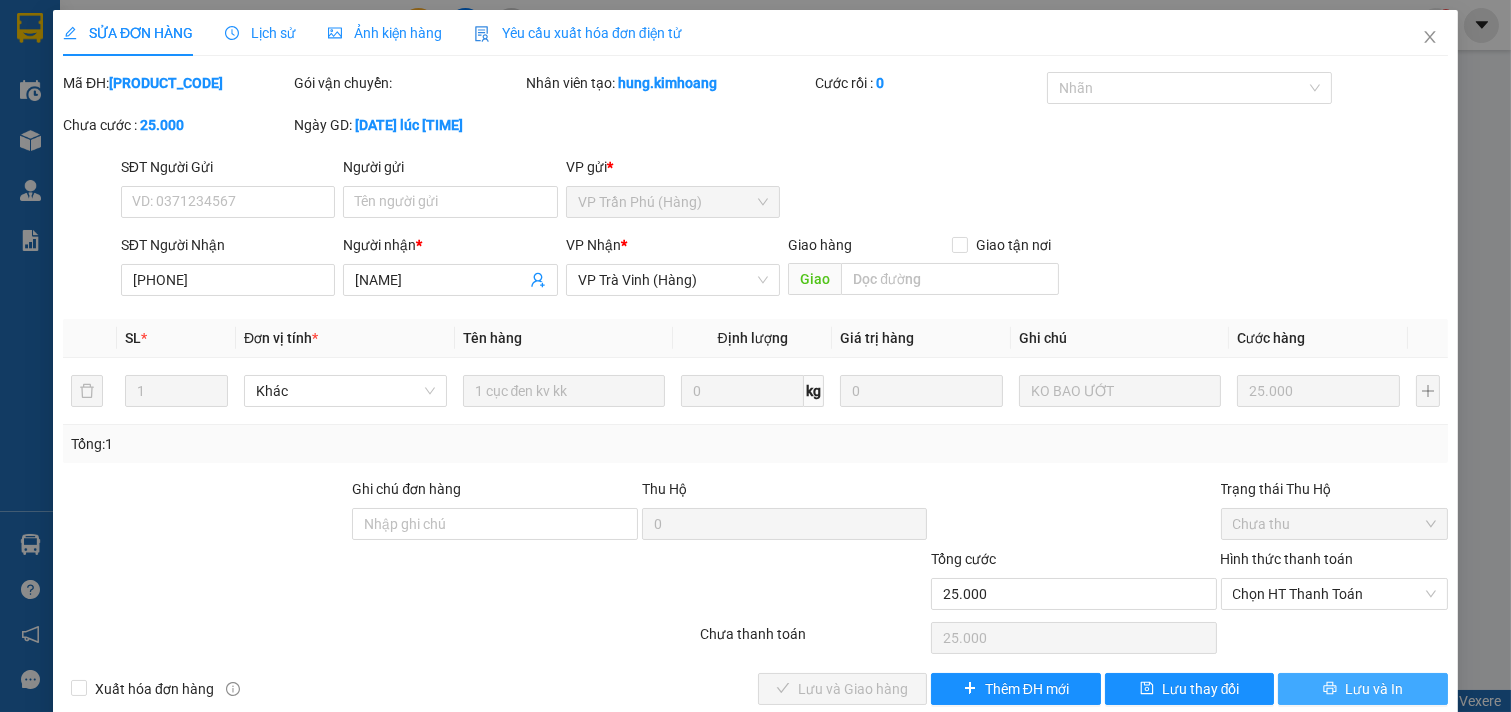 click on "Lưu và In" at bounding box center [1363, 689] 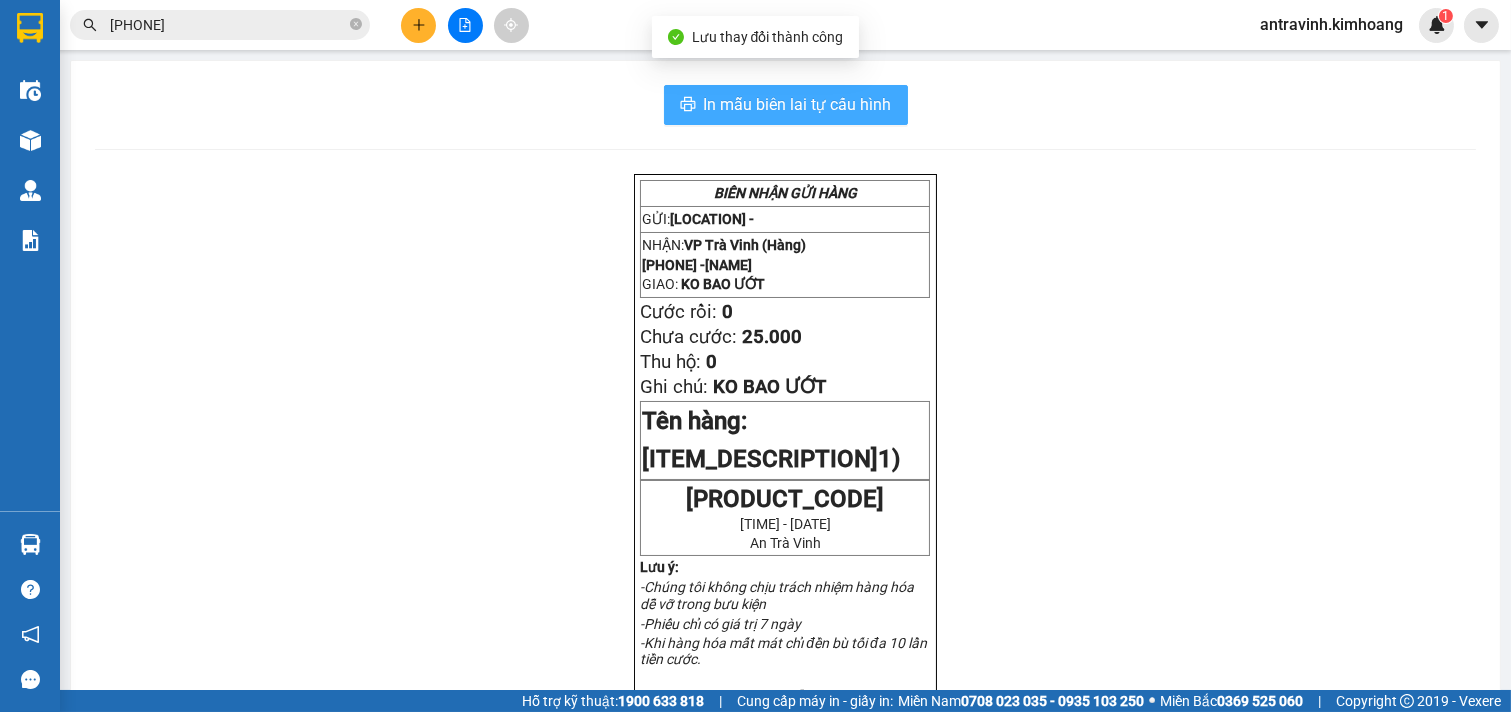 click on "In mẫu biên lai tự cấu hình" at bounding box center (798, 104) 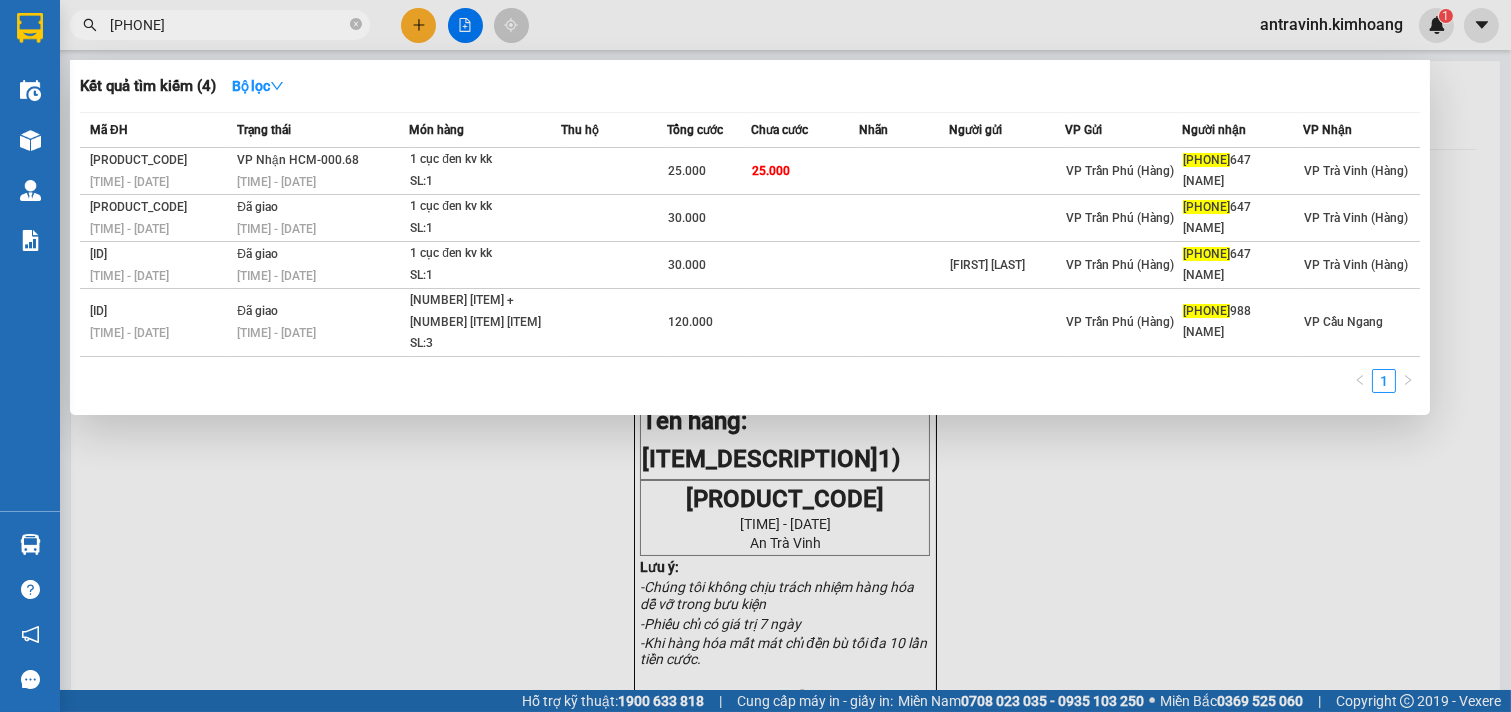 click on "0376942" at bounding box center [228, 25] 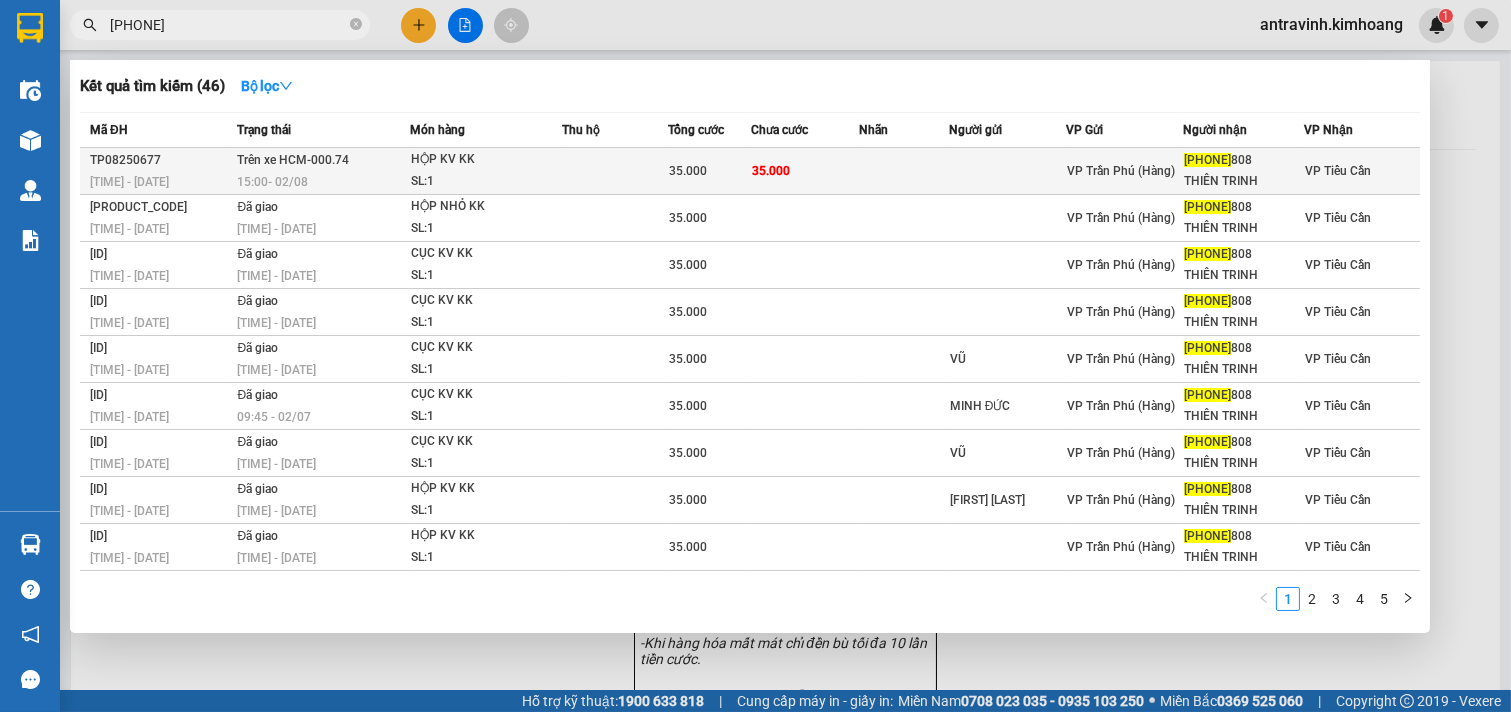 type on "0937005" 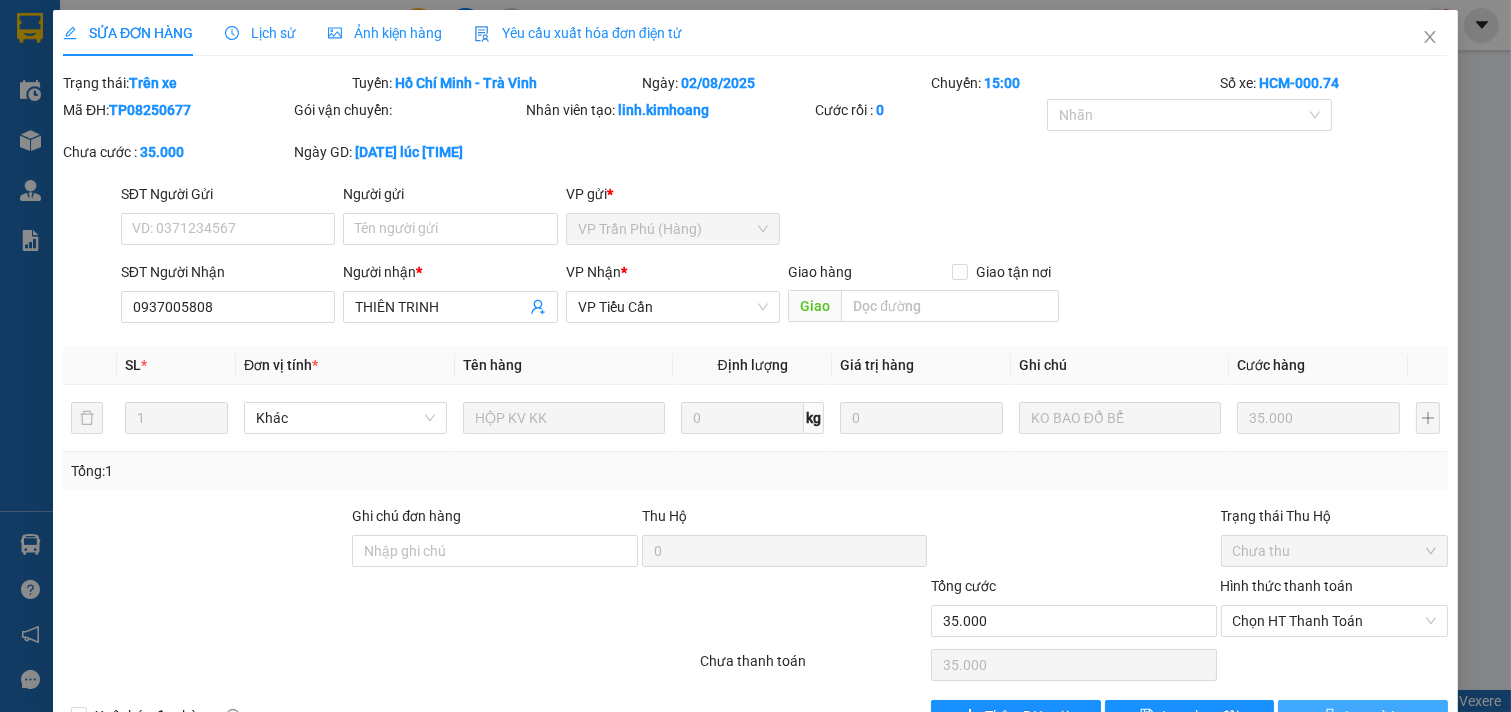 click on "Lưu và In" at bounding box center [1374, 716] 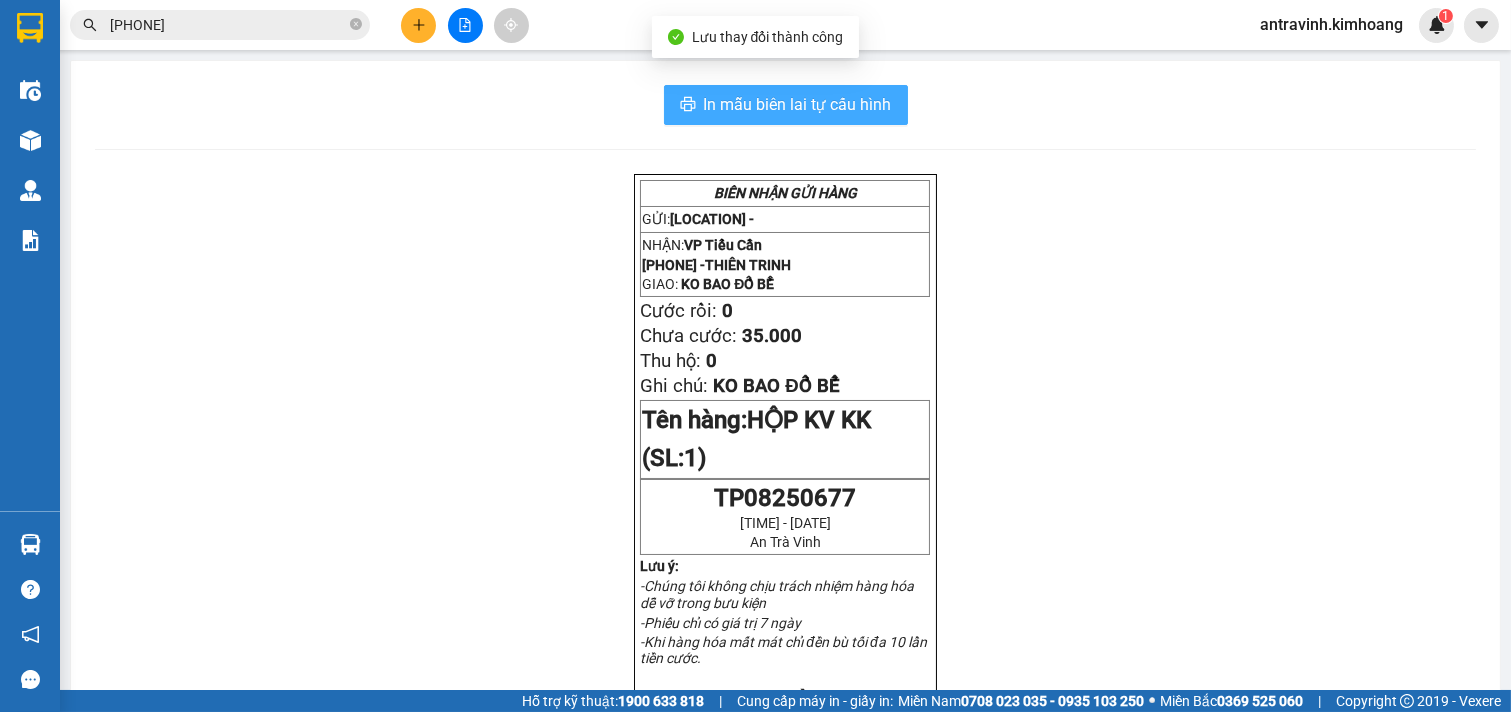 click on "In mẫu biên lai tự cấu hình" at bounding box center (798, 104) 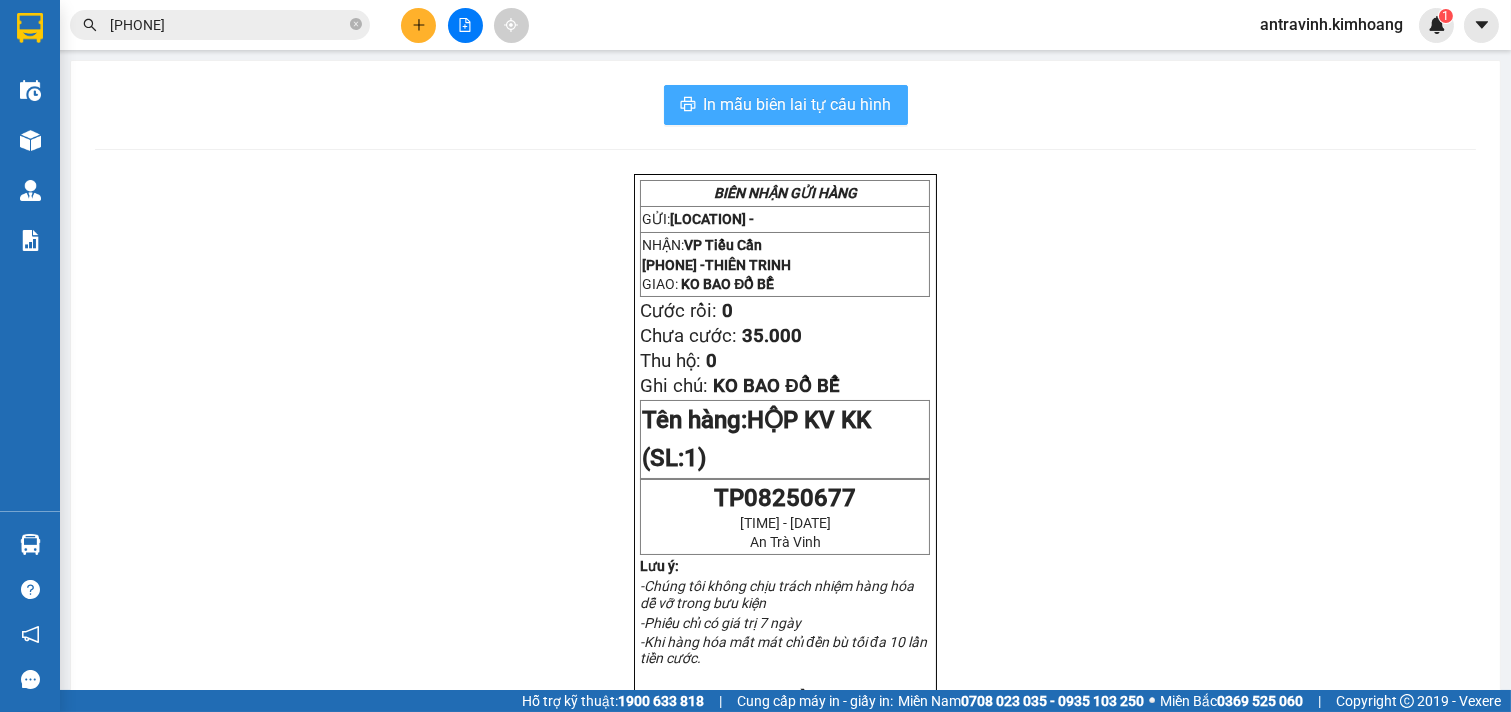 click on "In mẫu biên lai tự cấu hình" at bounding box center [798, 104] 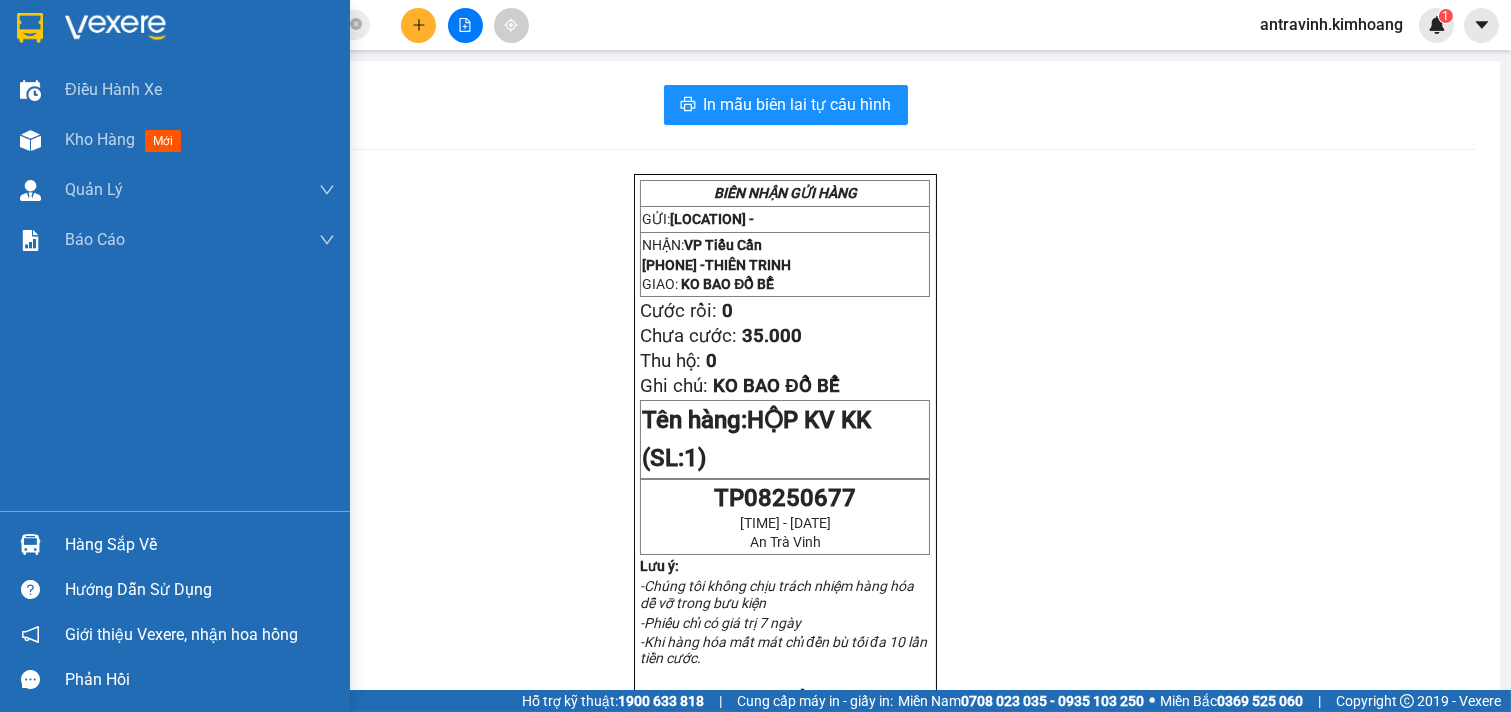 click on "Hàng sắp về" at bounding box center (200, 545) 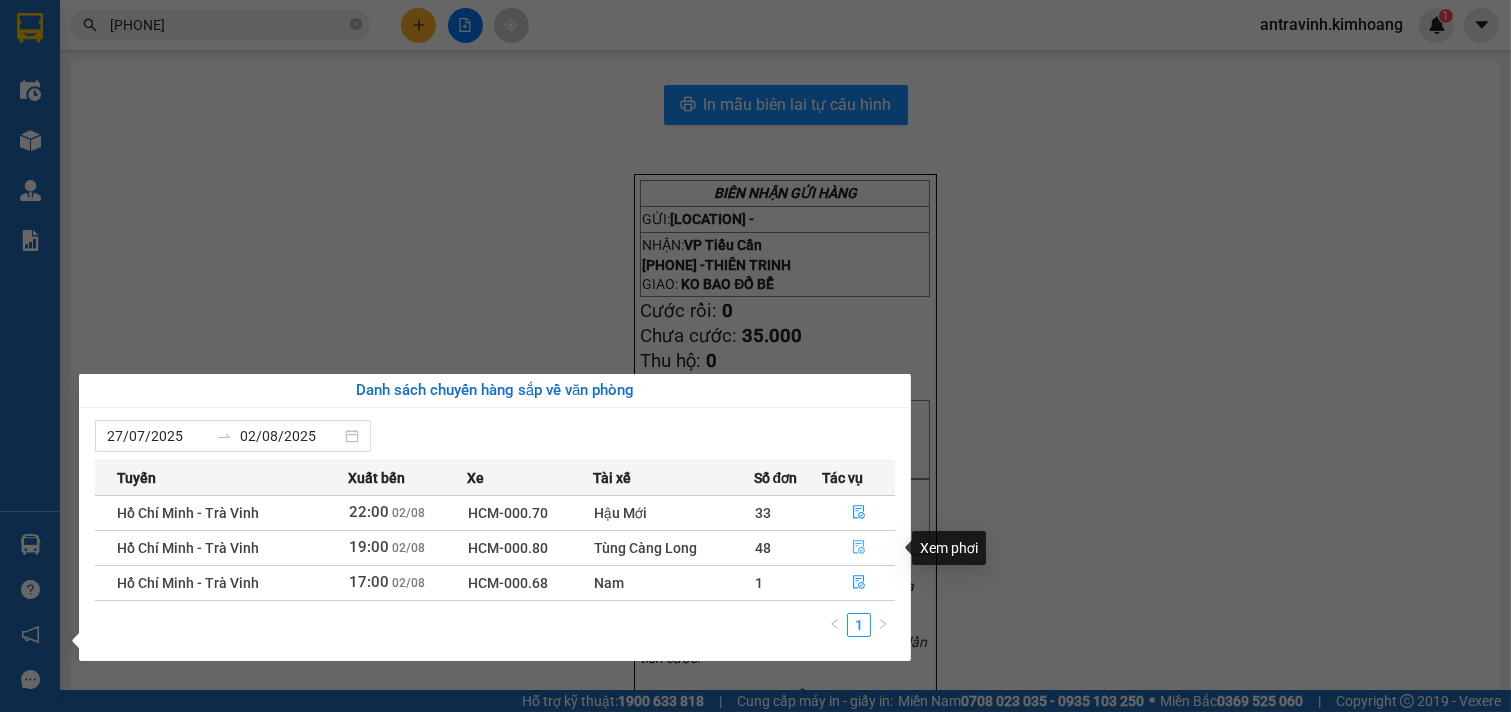 click 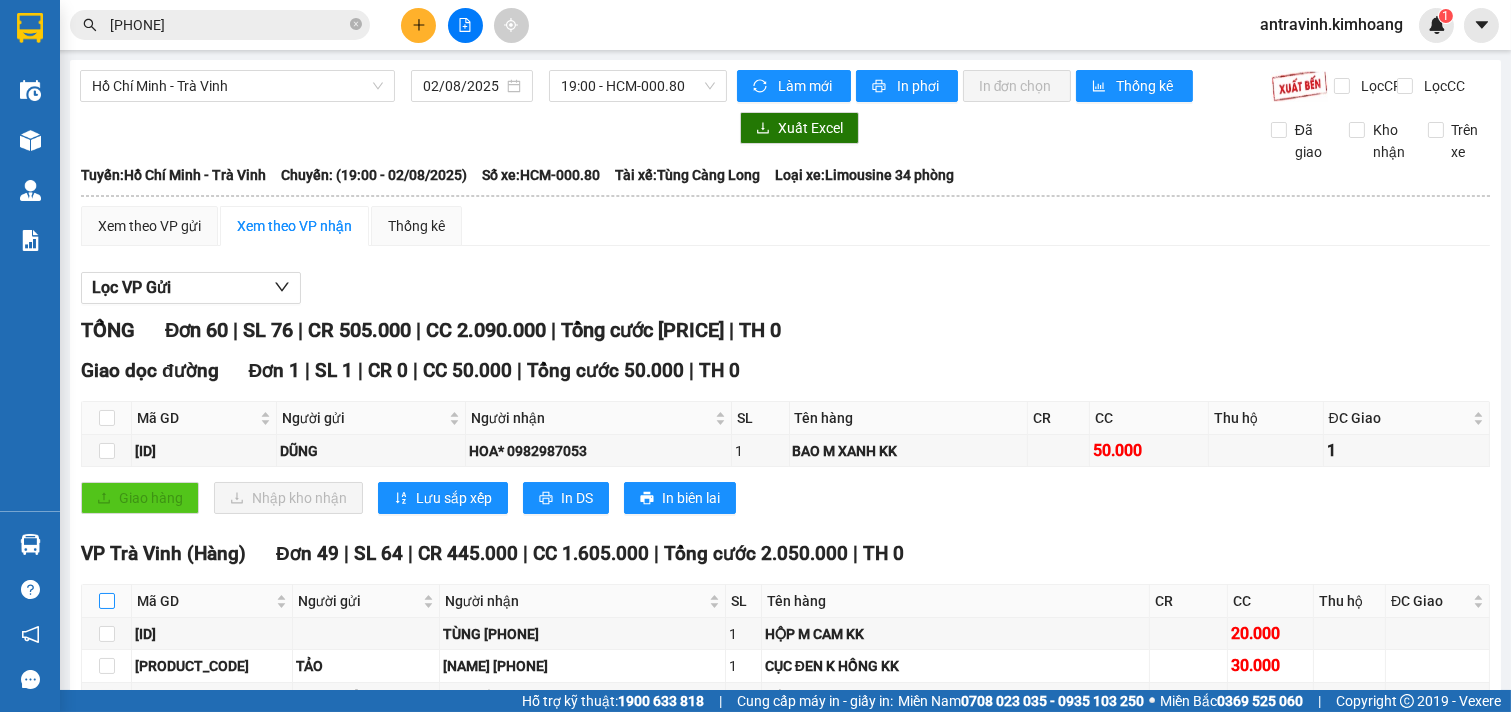 click at bounding box center (107, 601) 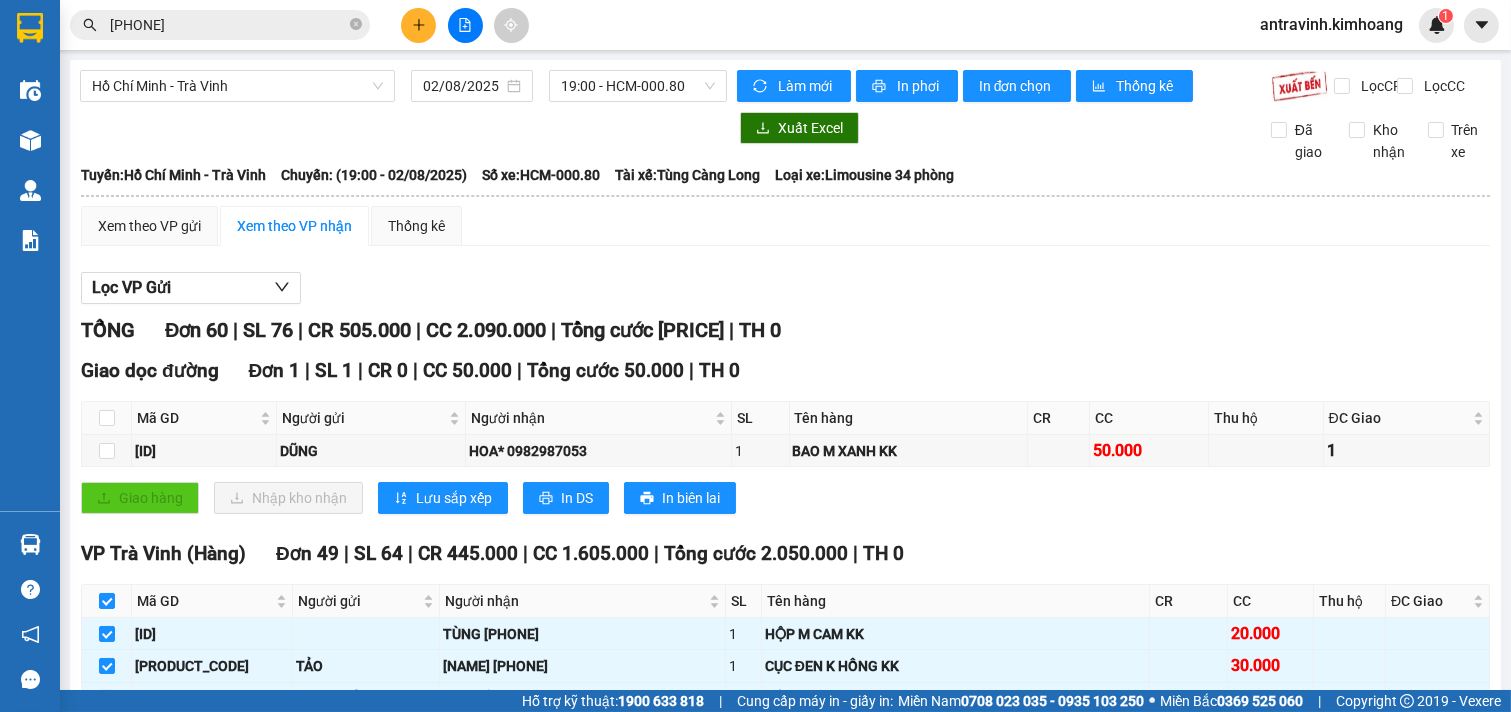 click on "Nhập kho nhận" at bounding box center (311, 2193) 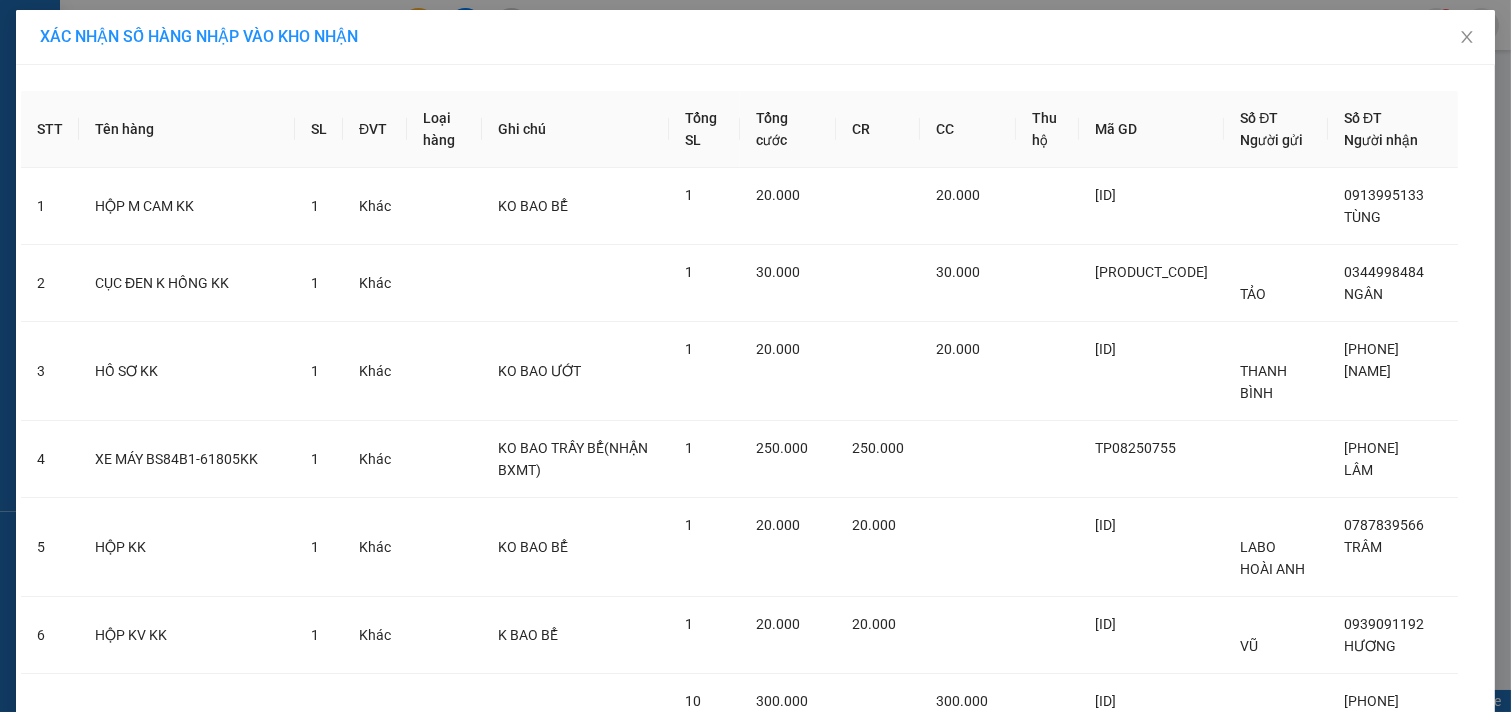 click on "Nhập hàng kho nhận" at bounding box center (829, 4175) 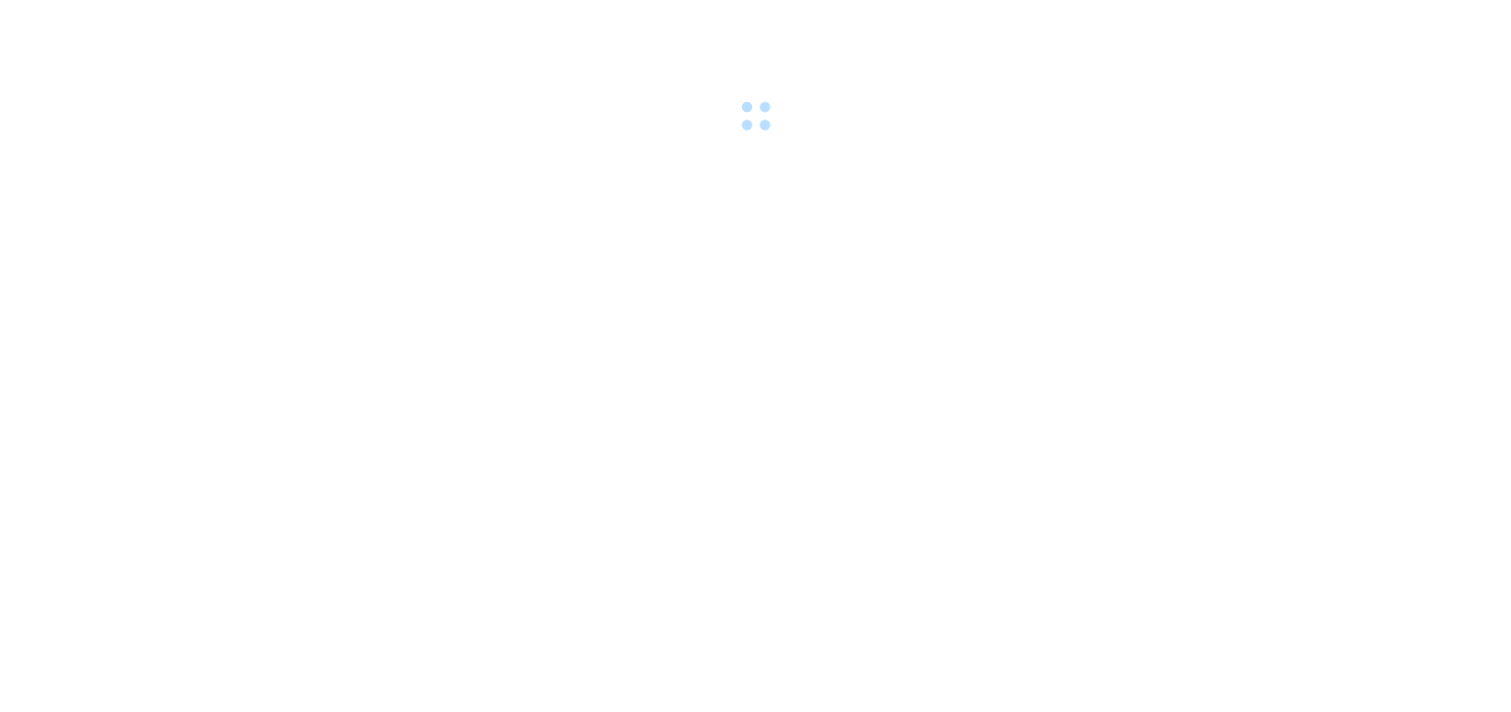 scroll, scrollTop: 0, scrollLeft: 0, axis: both 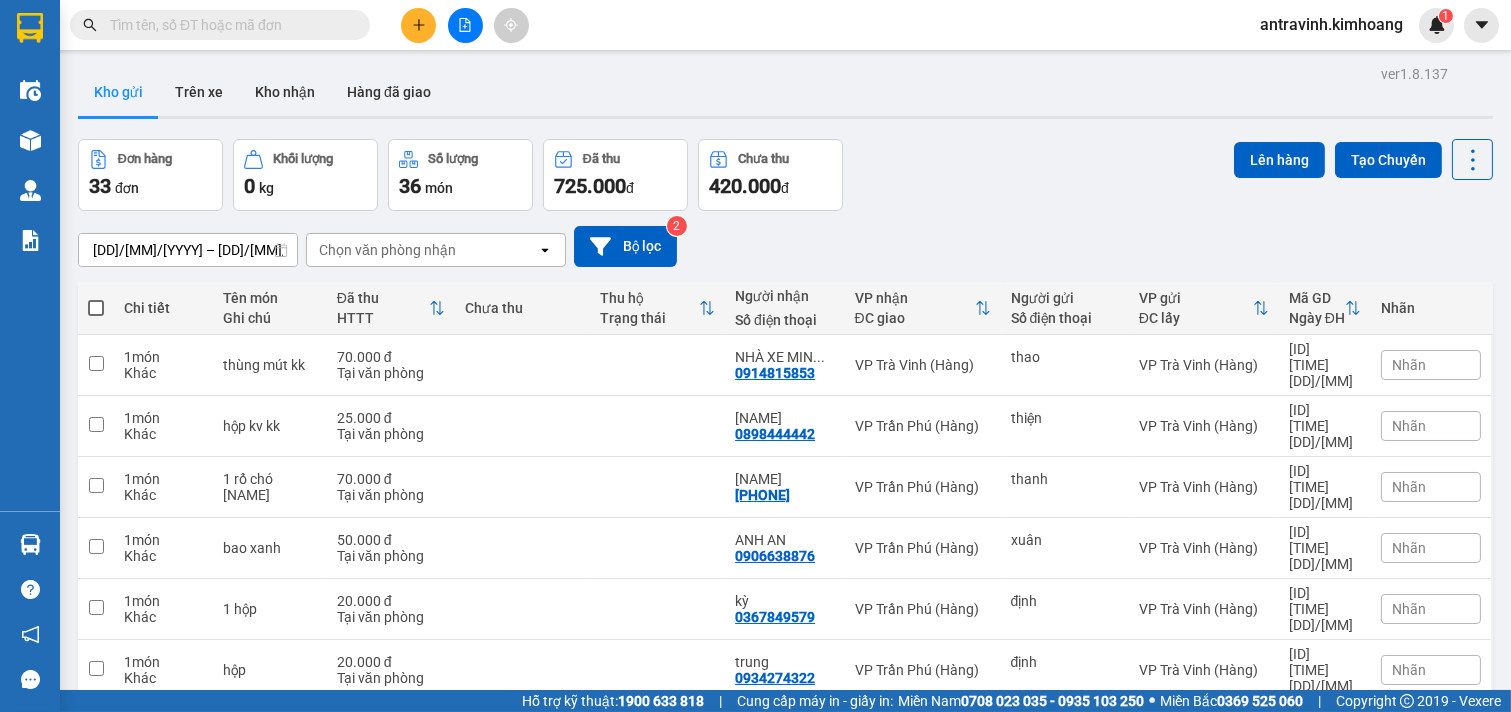click at bounding box center [228, 25] 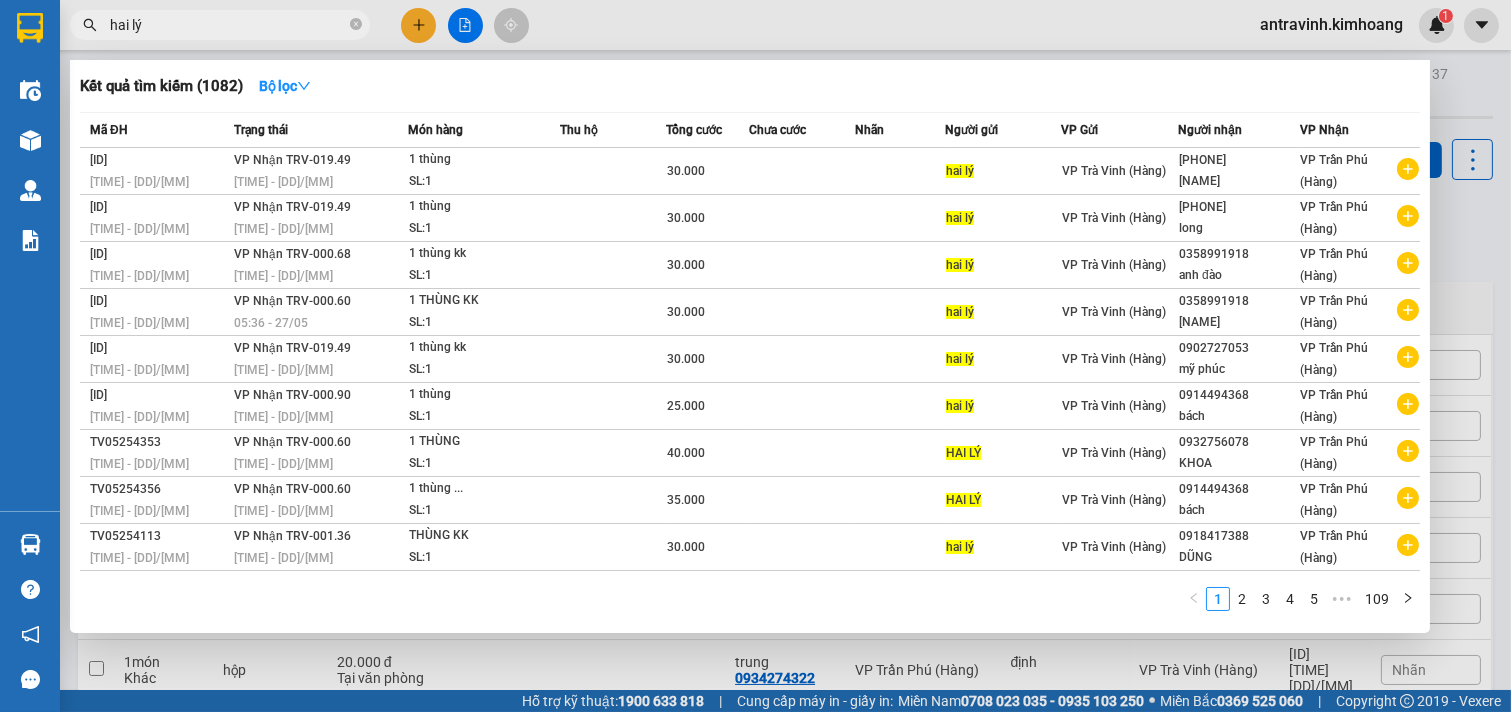 type on "hai lý" 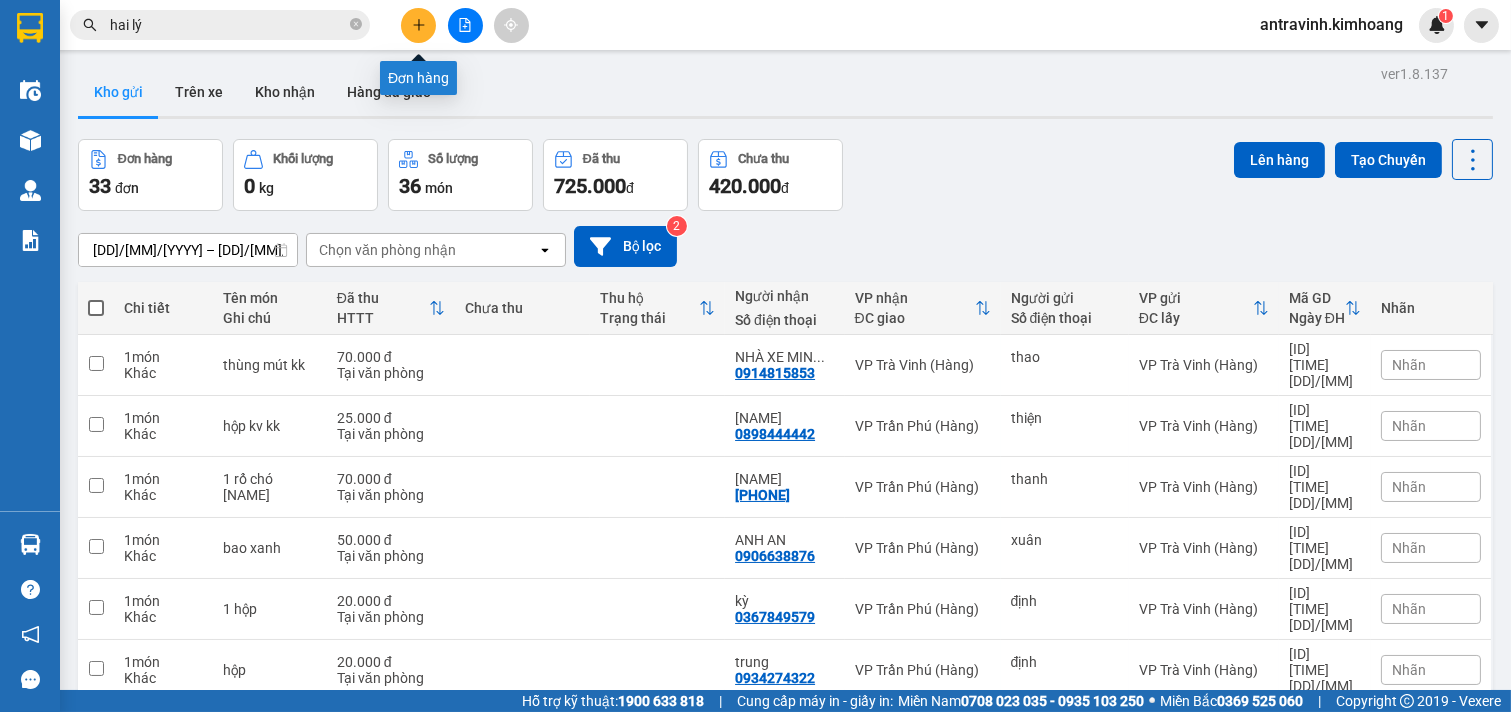 click at bounding box center [418, 25] 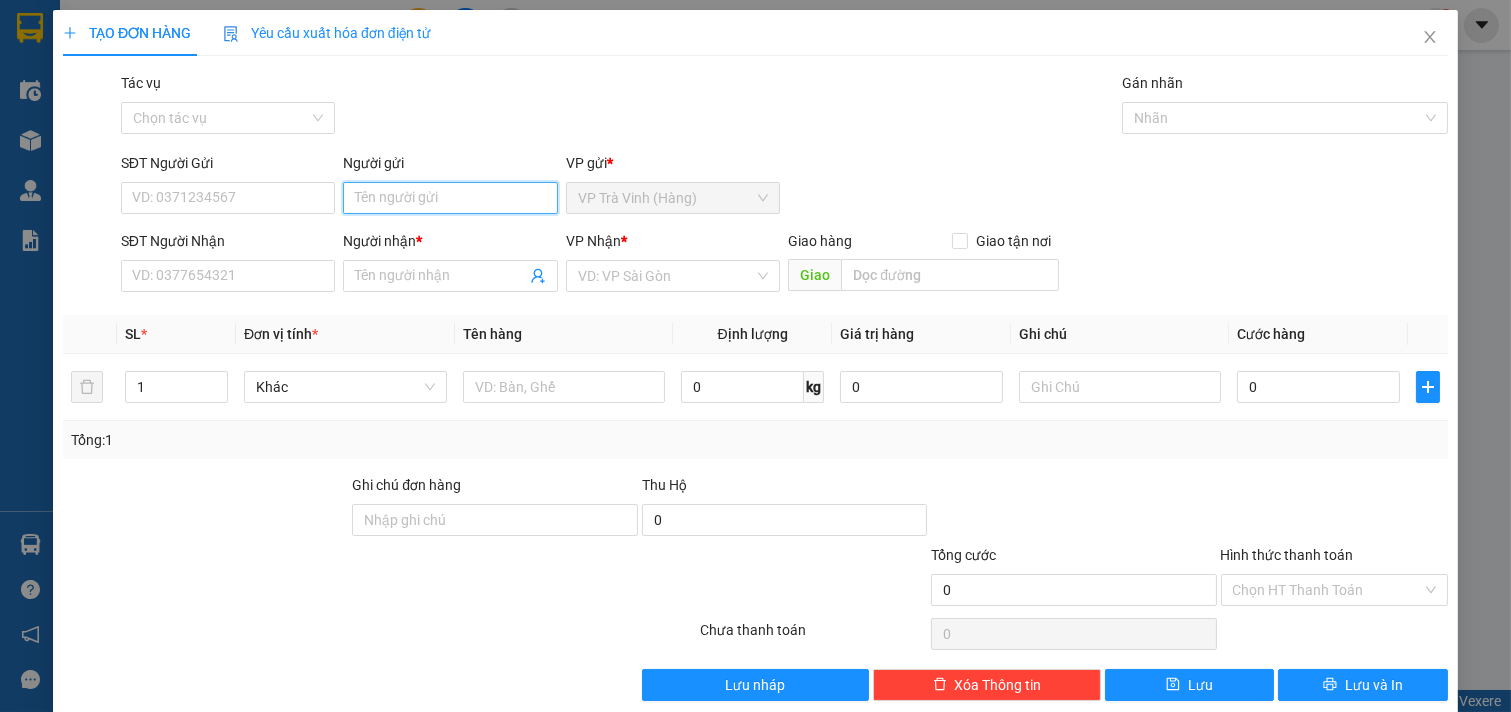 click on "Người gửi" at bounding box center [450, 198] 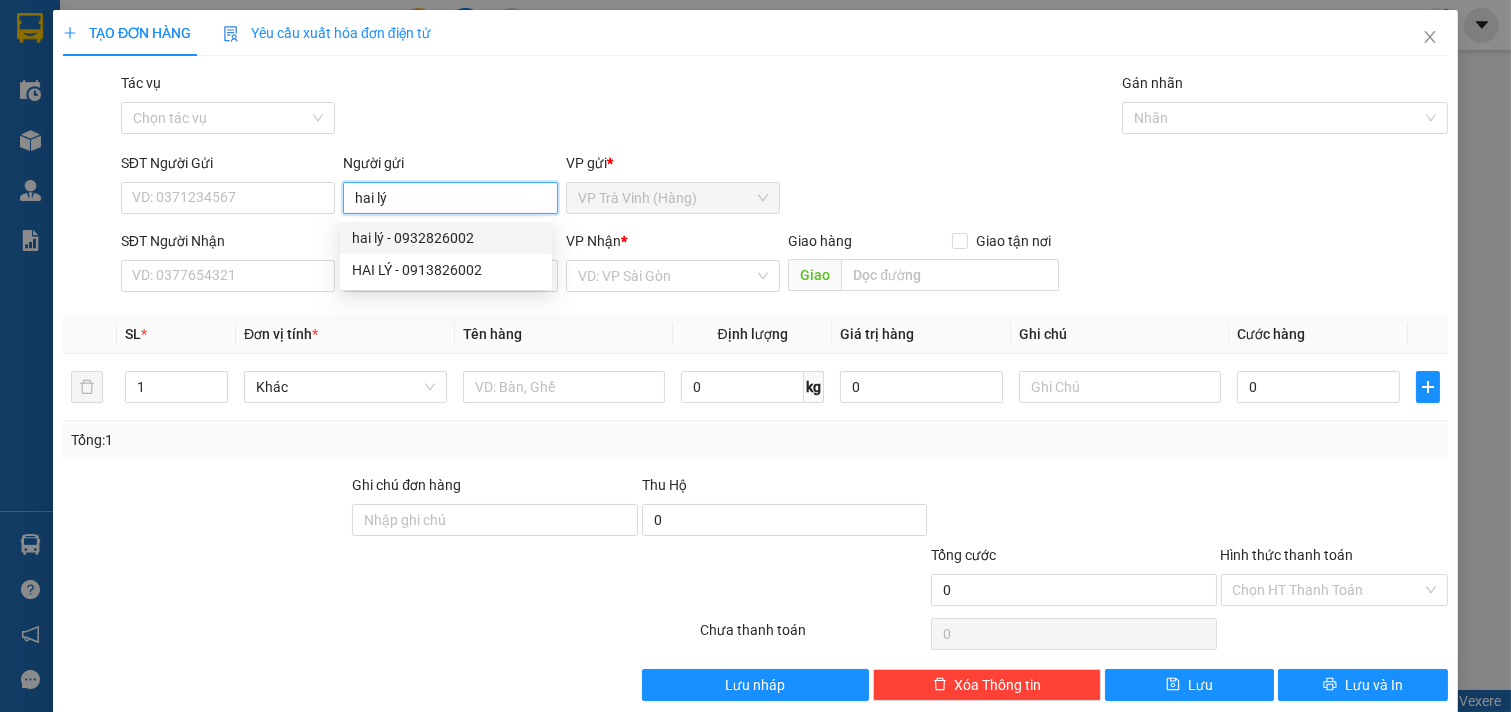 type on "hai lý" 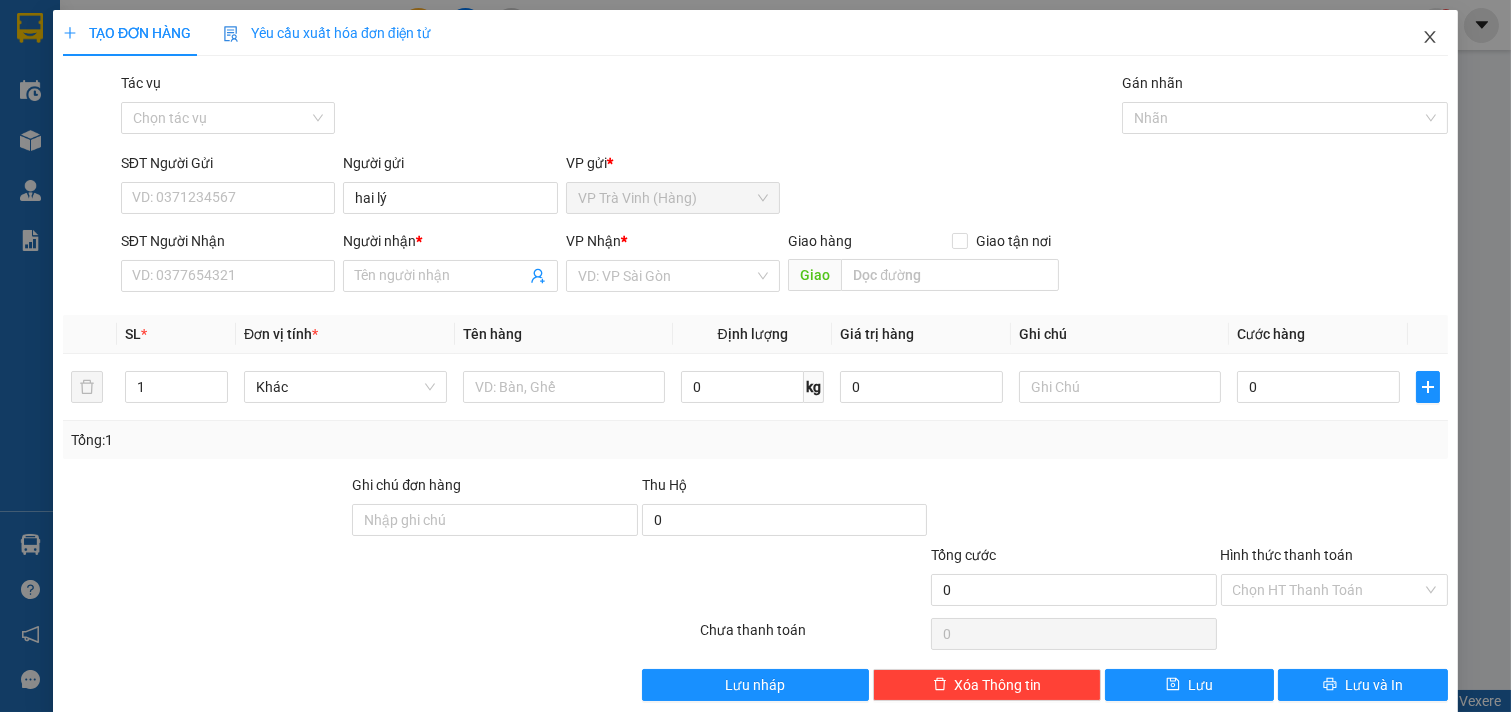 click 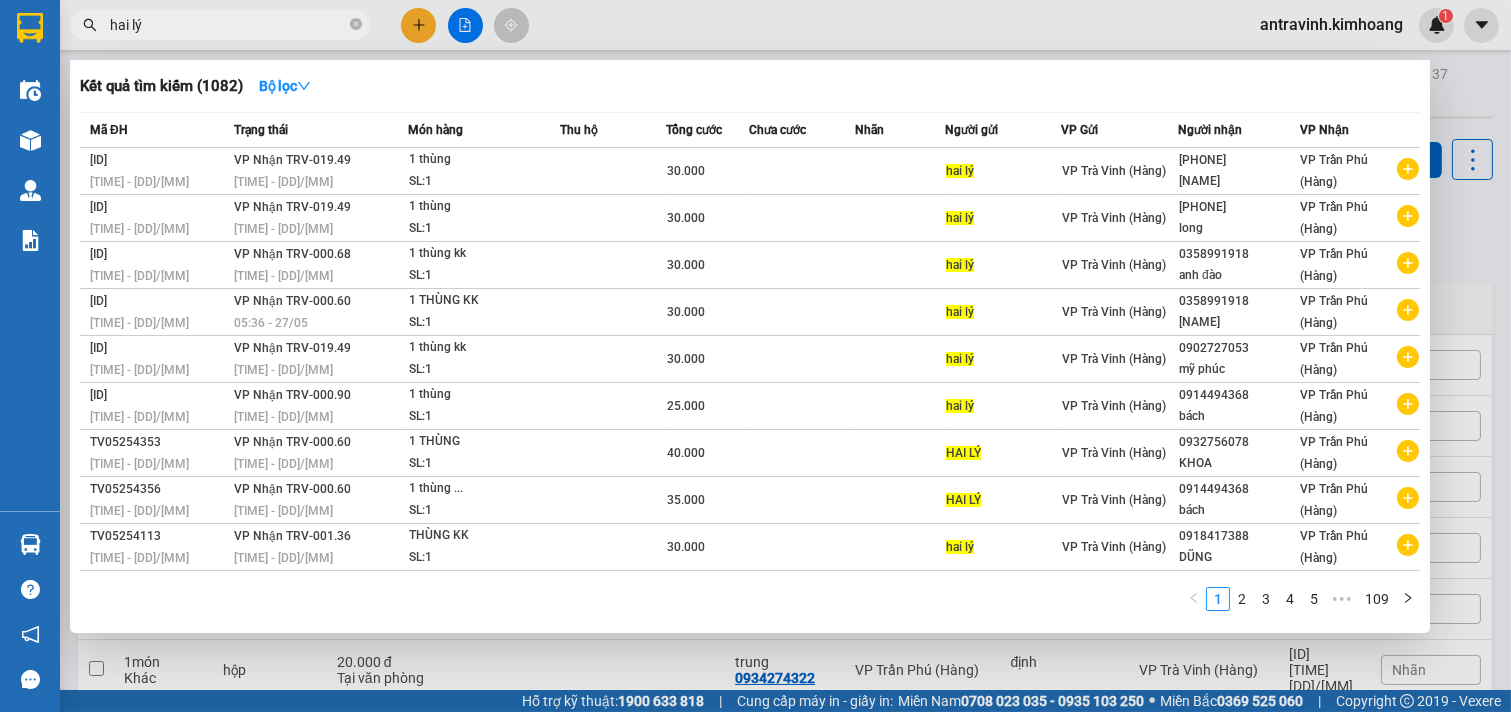click on "hai lý" at bounding box center [228, 25] 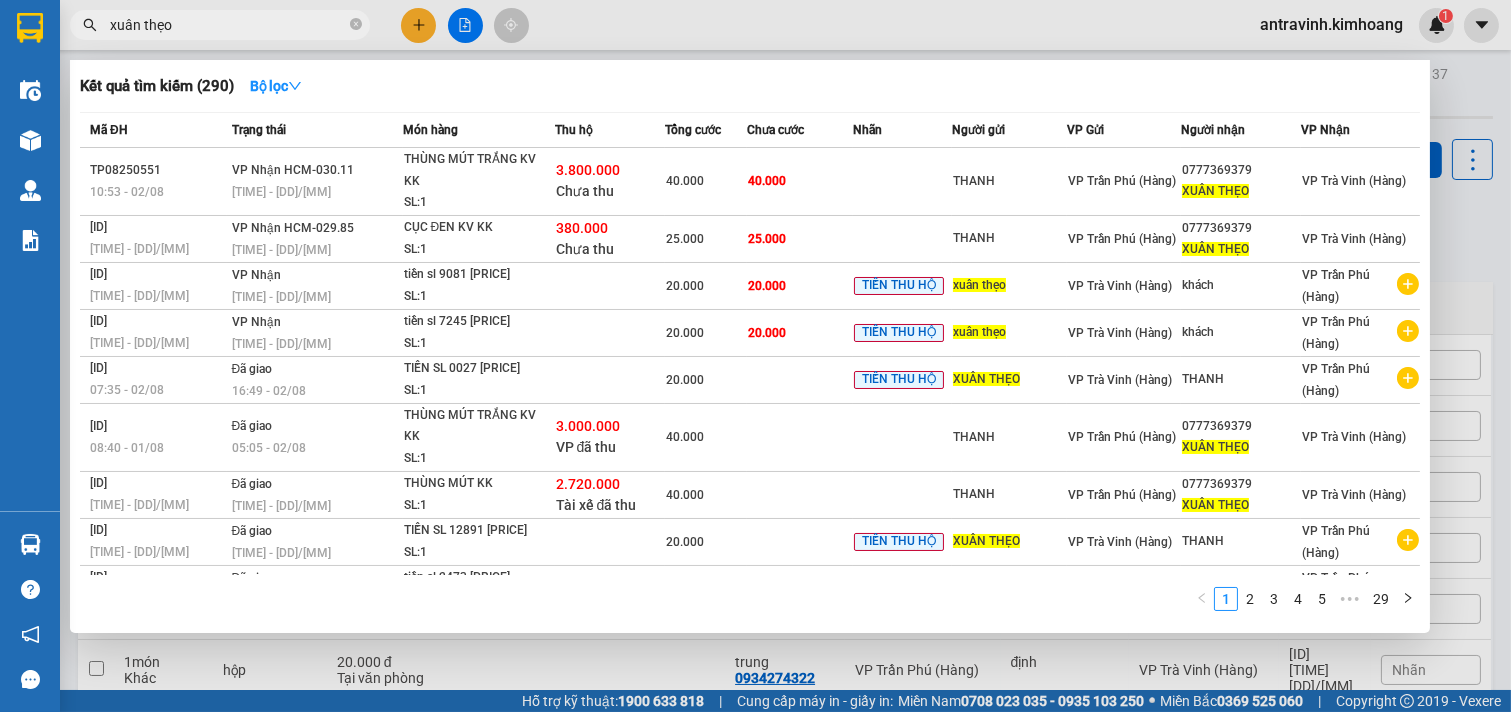 type on "xuân thẹo" 